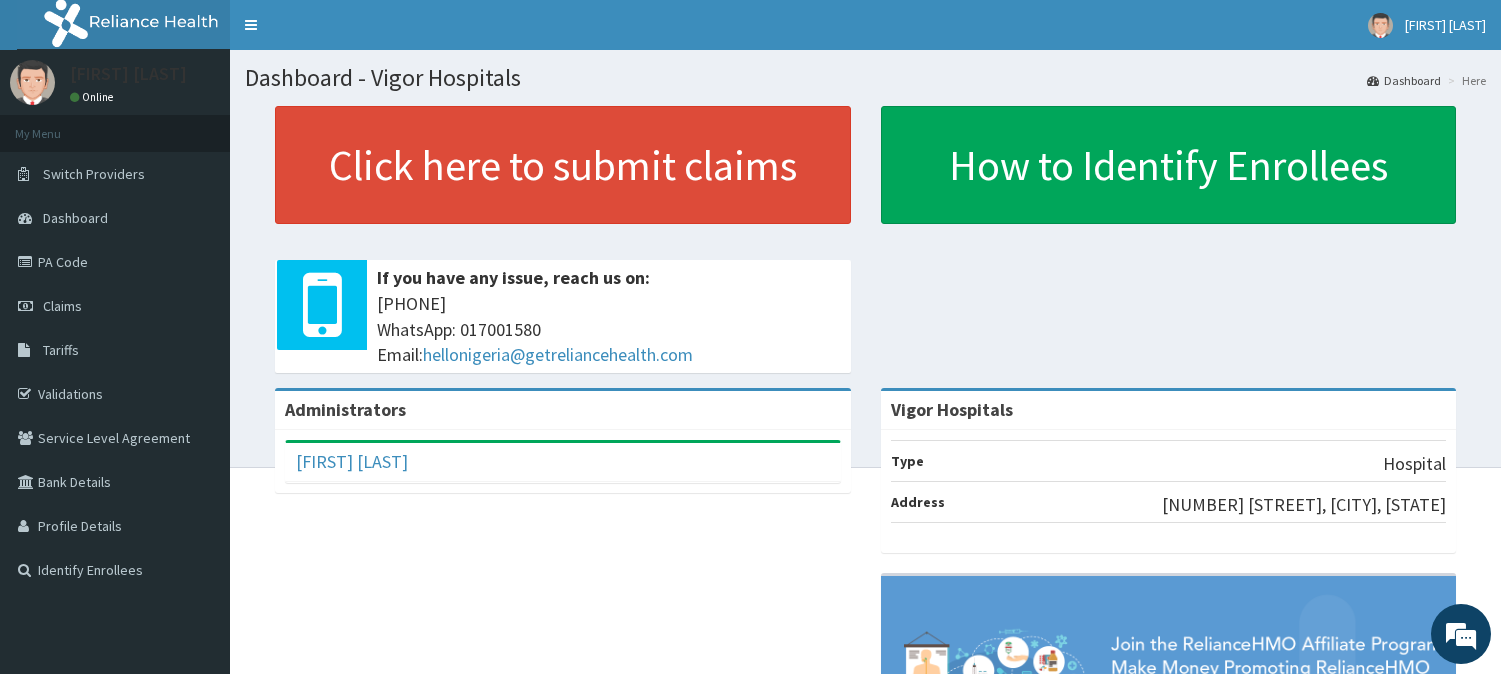 scroll, scrollTop: 0, scrollLeft: 0, axis: both 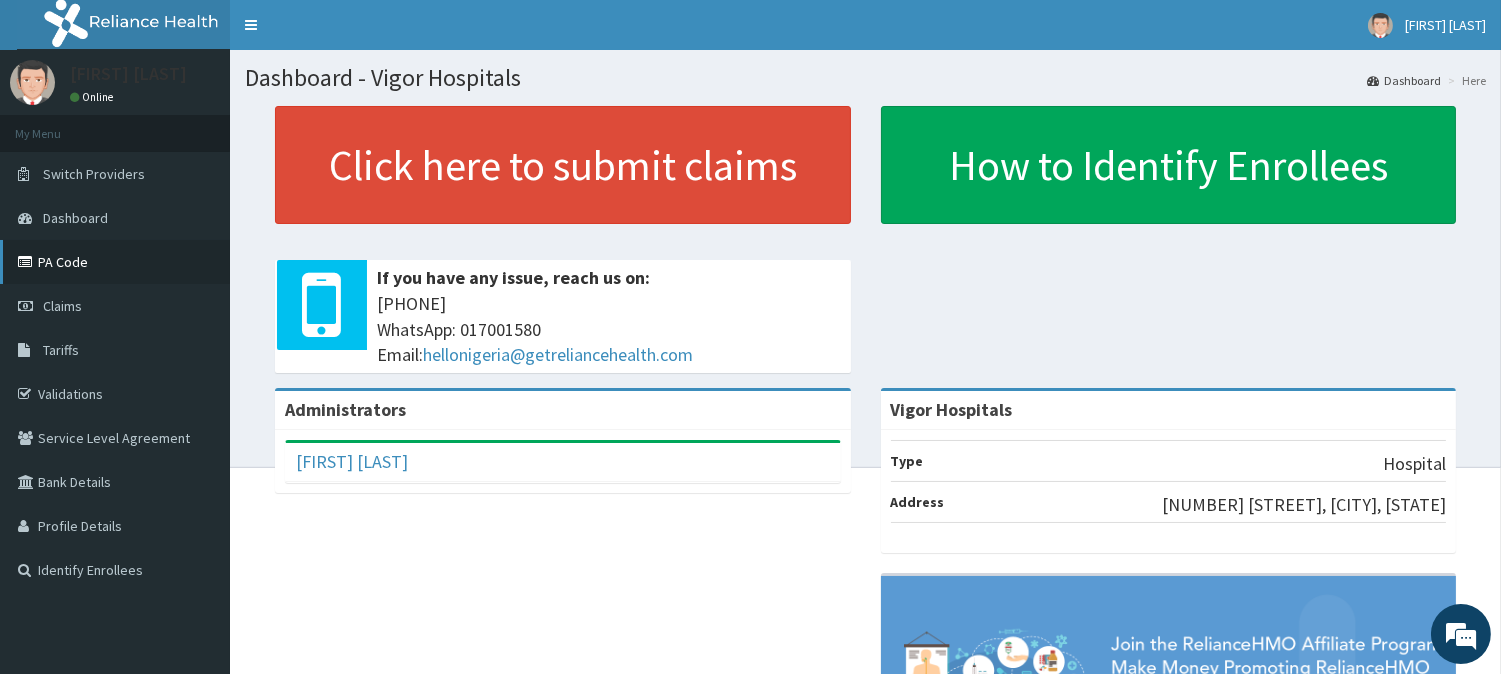 click on "PA Code" at bounding box center [115, 262] 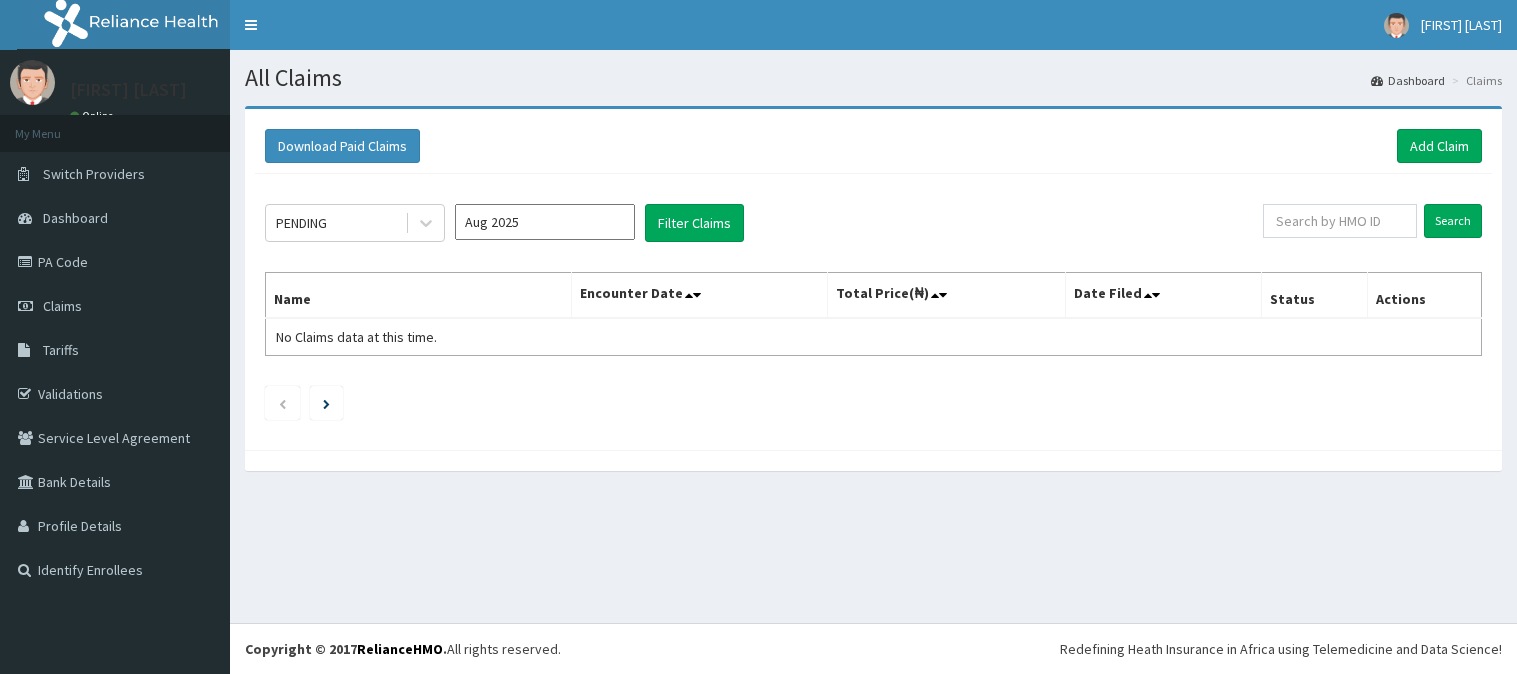 scroll, scrollTop: 0, scrollLeft: 0, axis: both 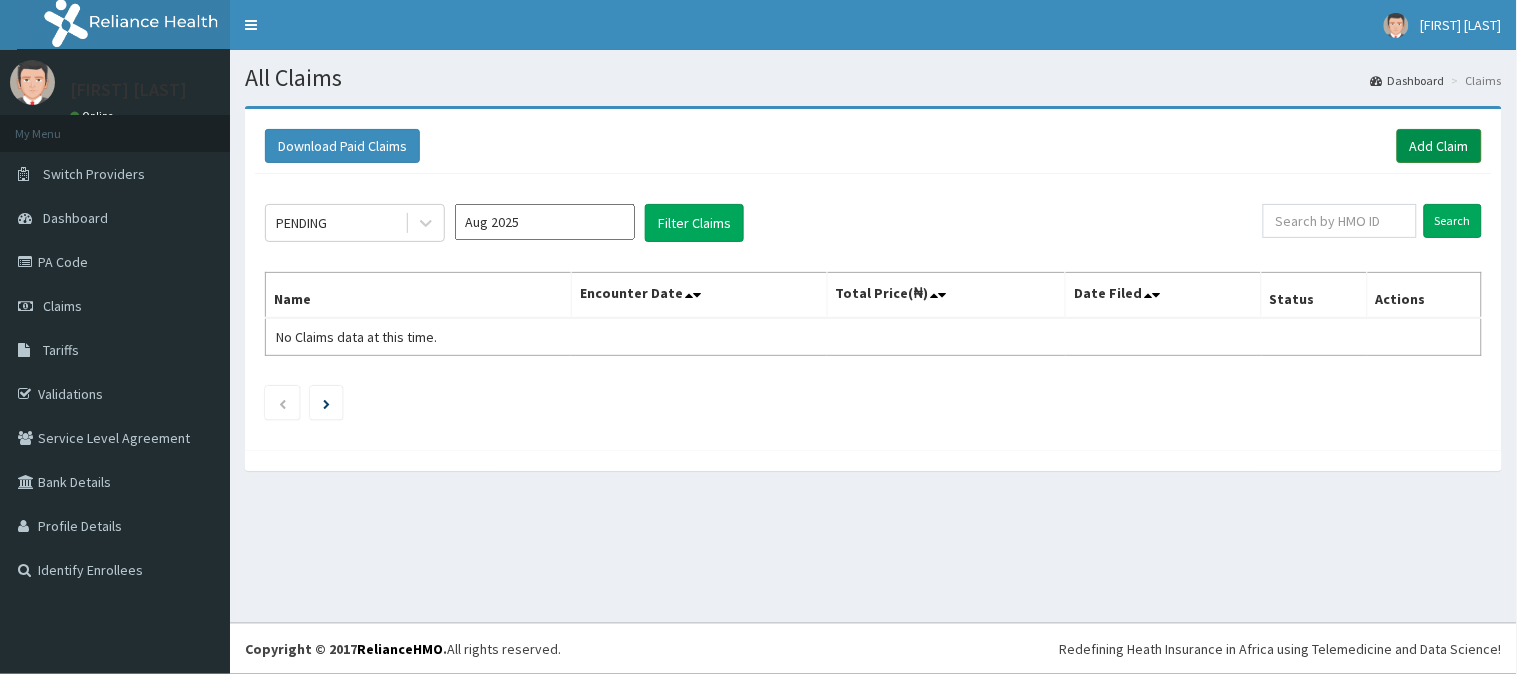 click on "Add Claim" at bounding box center [1439, 146] 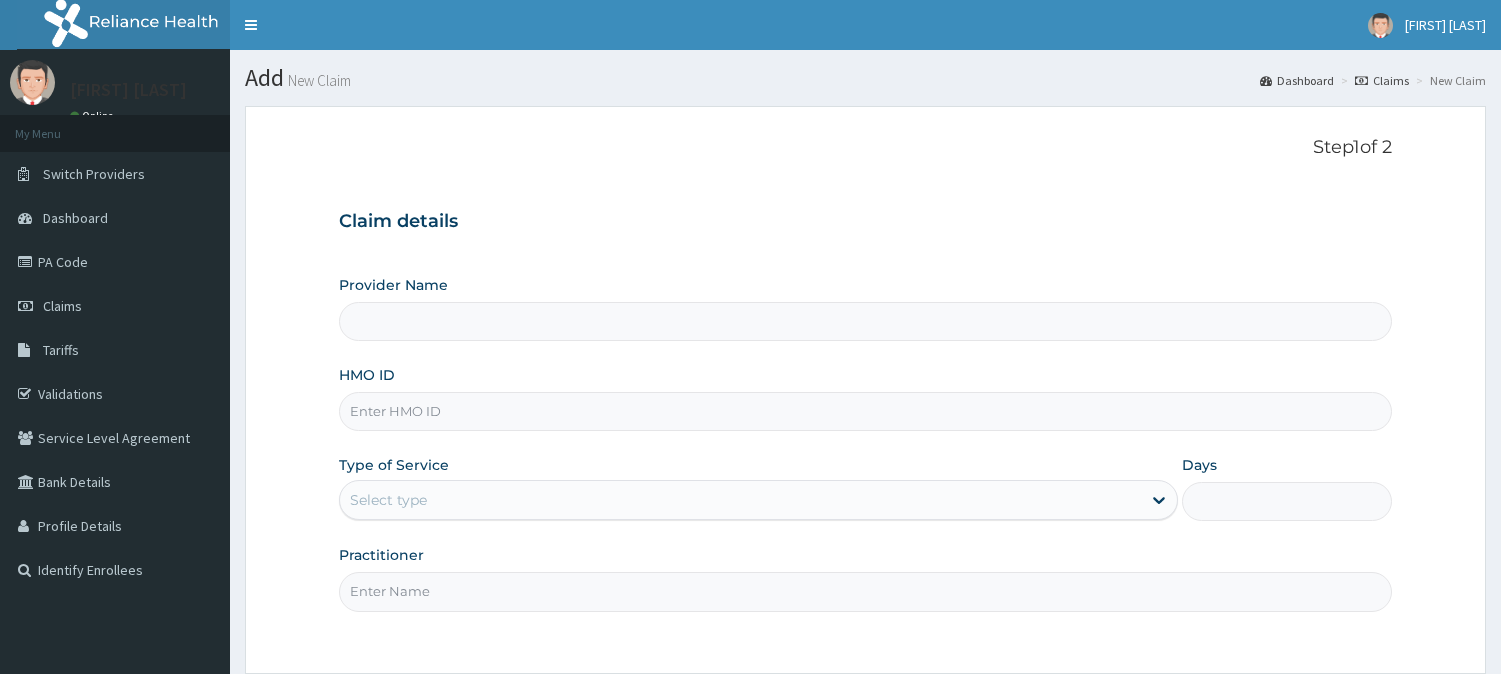 scroll, scrollTop: 0, scrollLeft: 0, axis: both 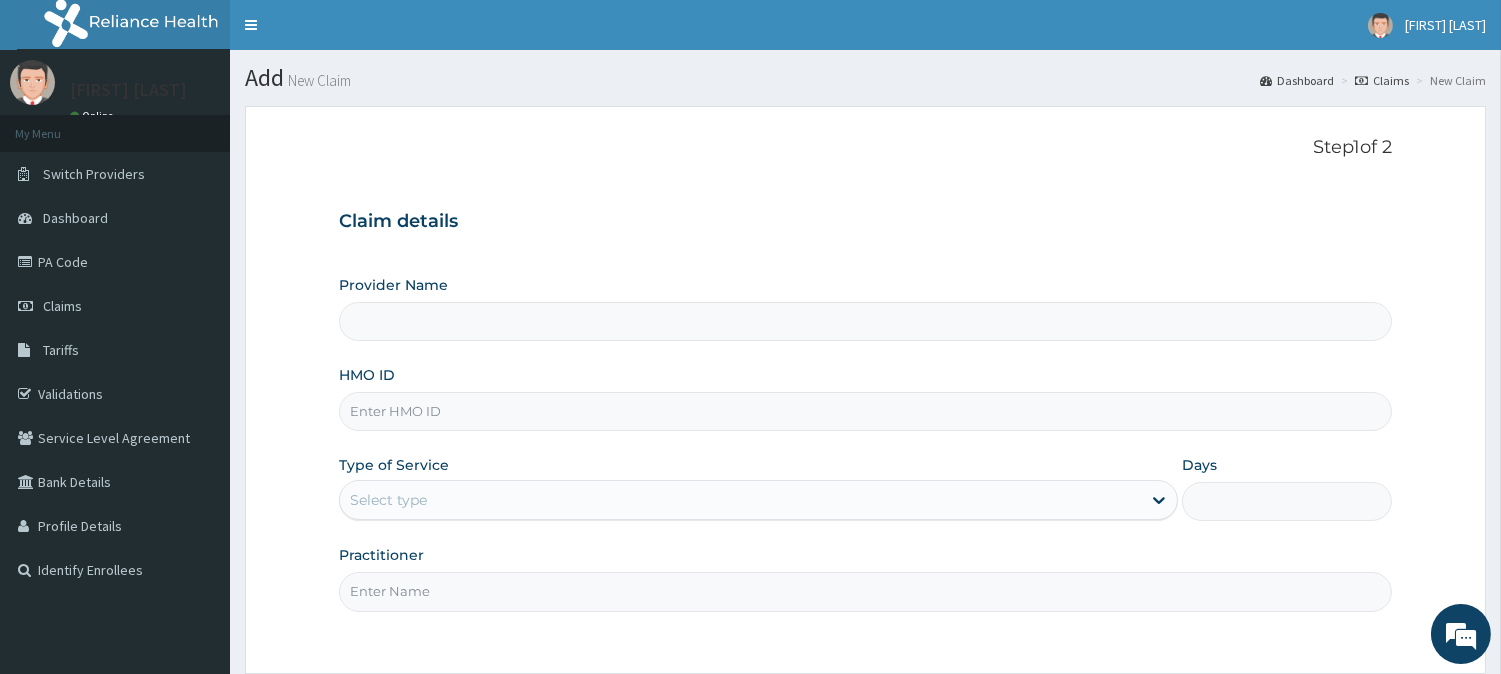 click on "HMO ID" at bounding box center [865, 411] 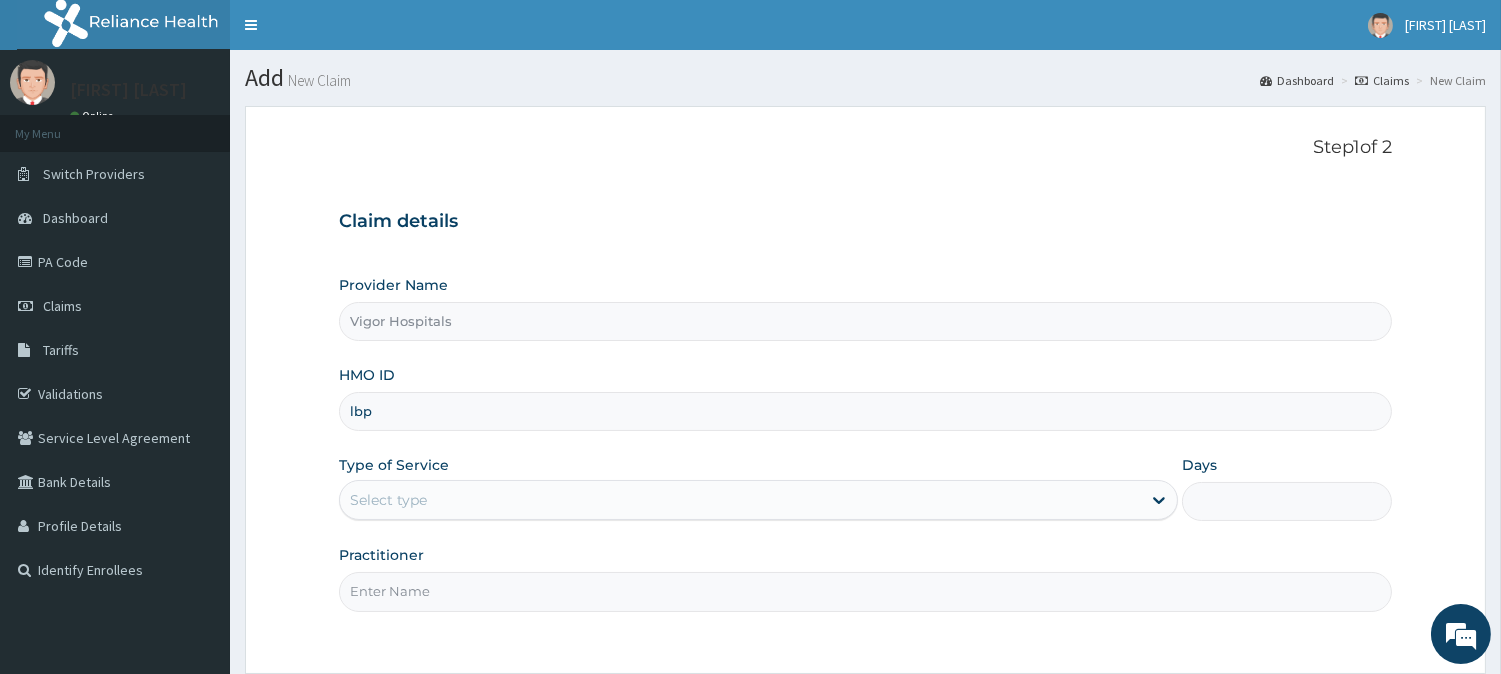 scroll, scrollTop: 0, scrollLeft: 0, axis: both 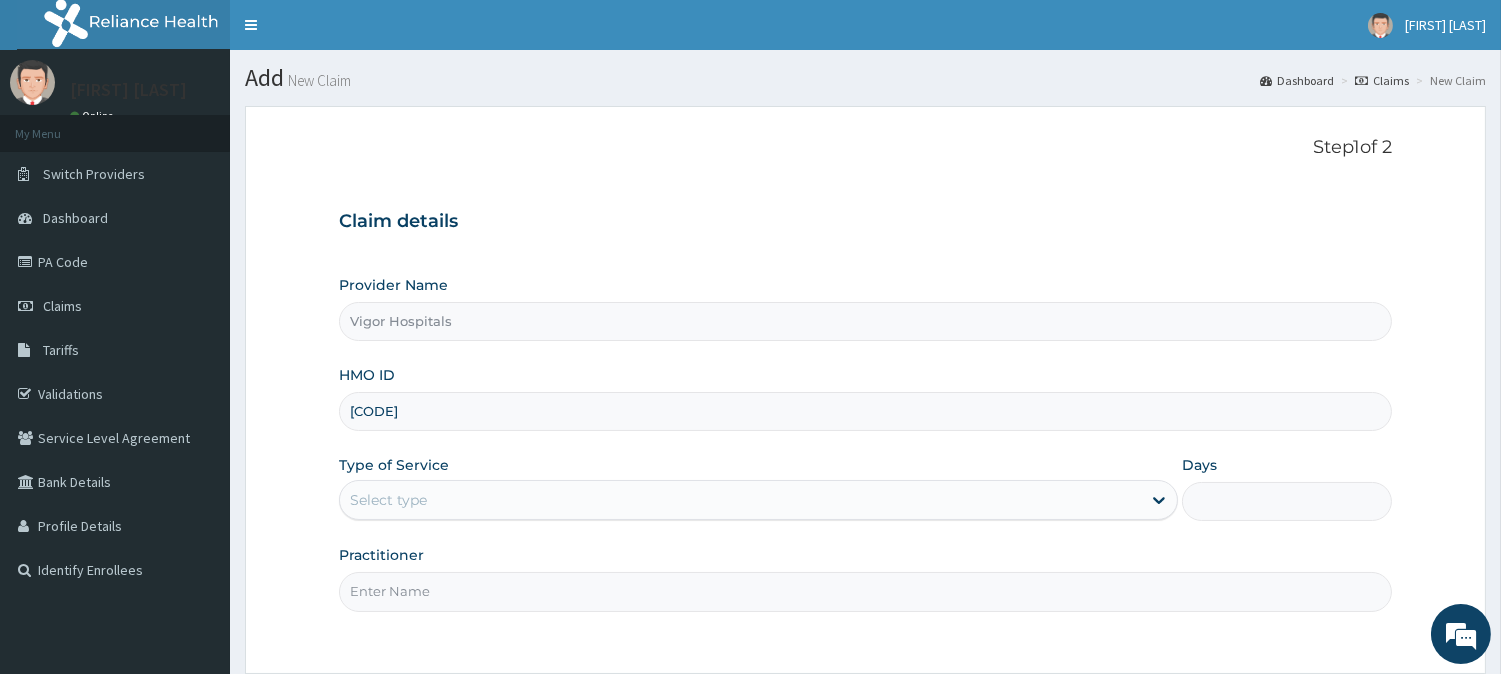type on "[CODE]" 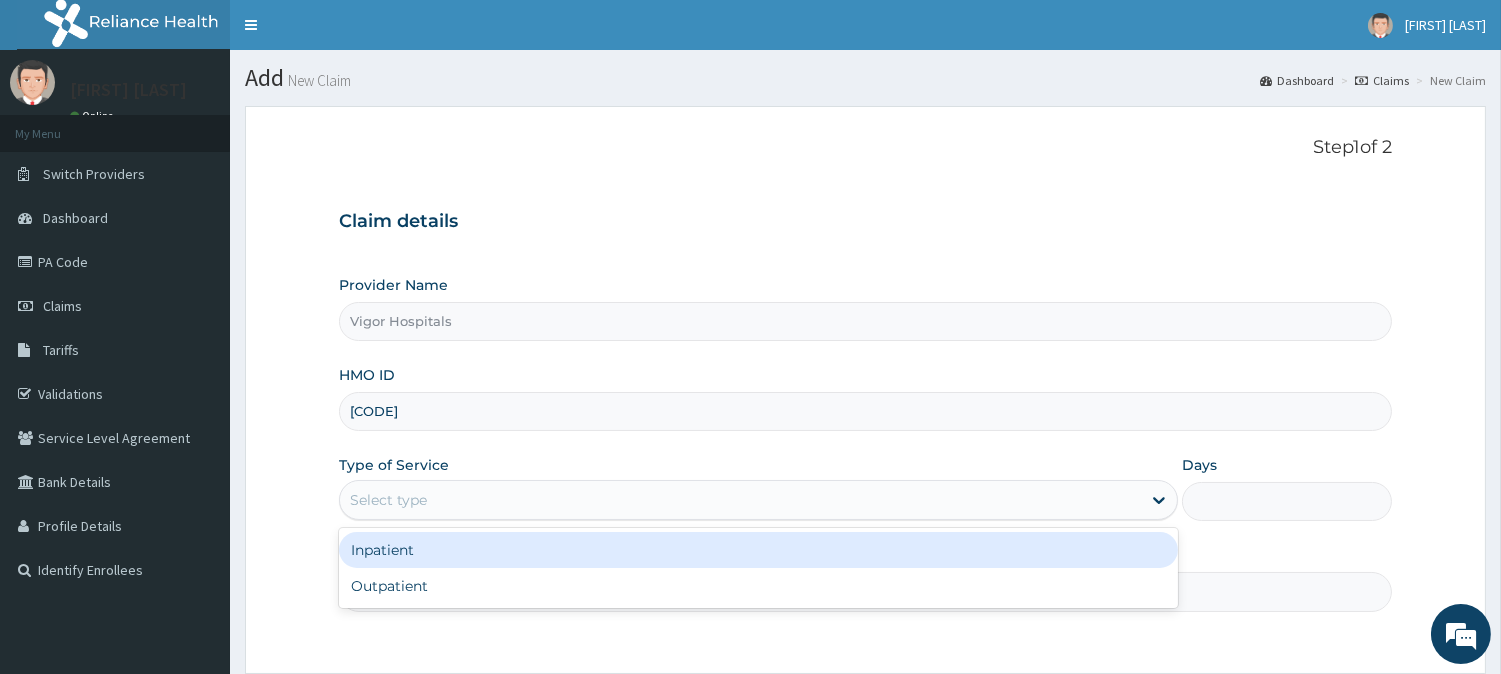 click on "Select type" at bounding box center [758, 500] 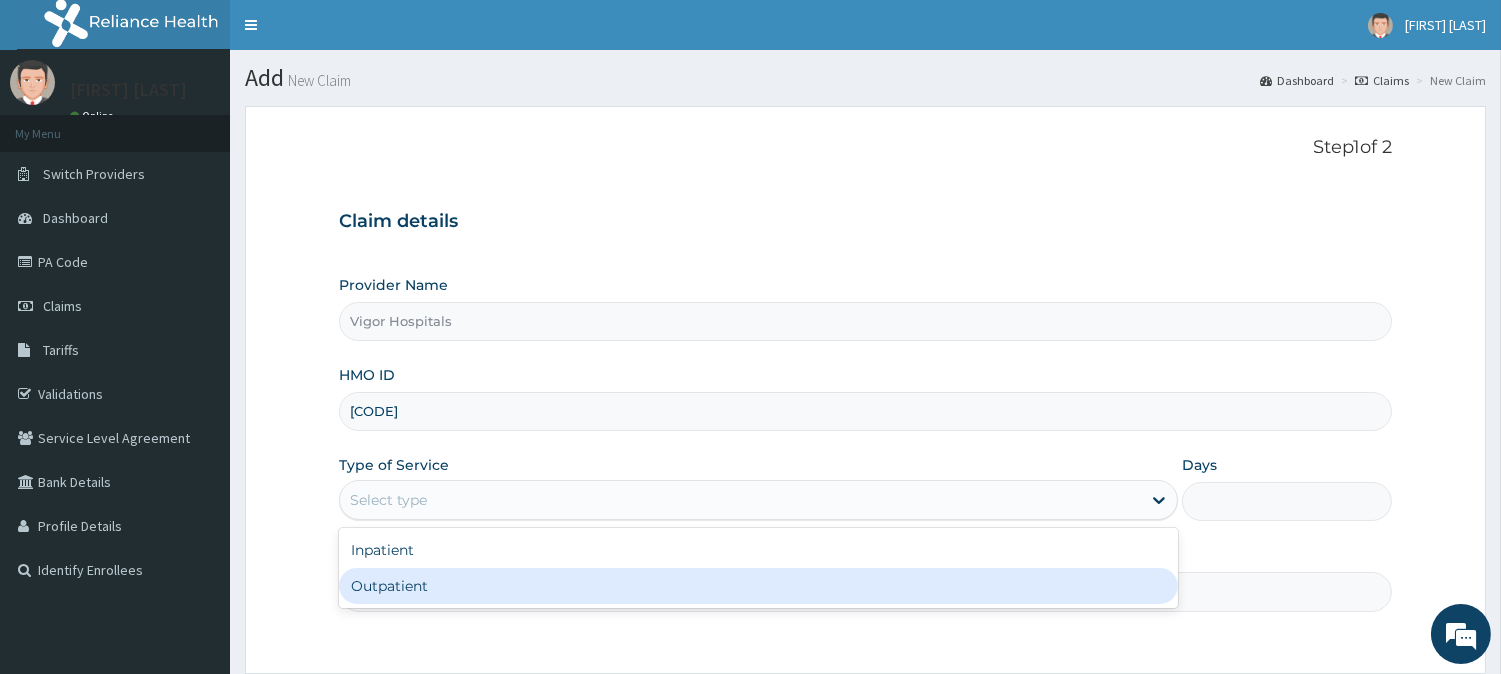 click on "Outpatient" at bounding box center [758, 586] 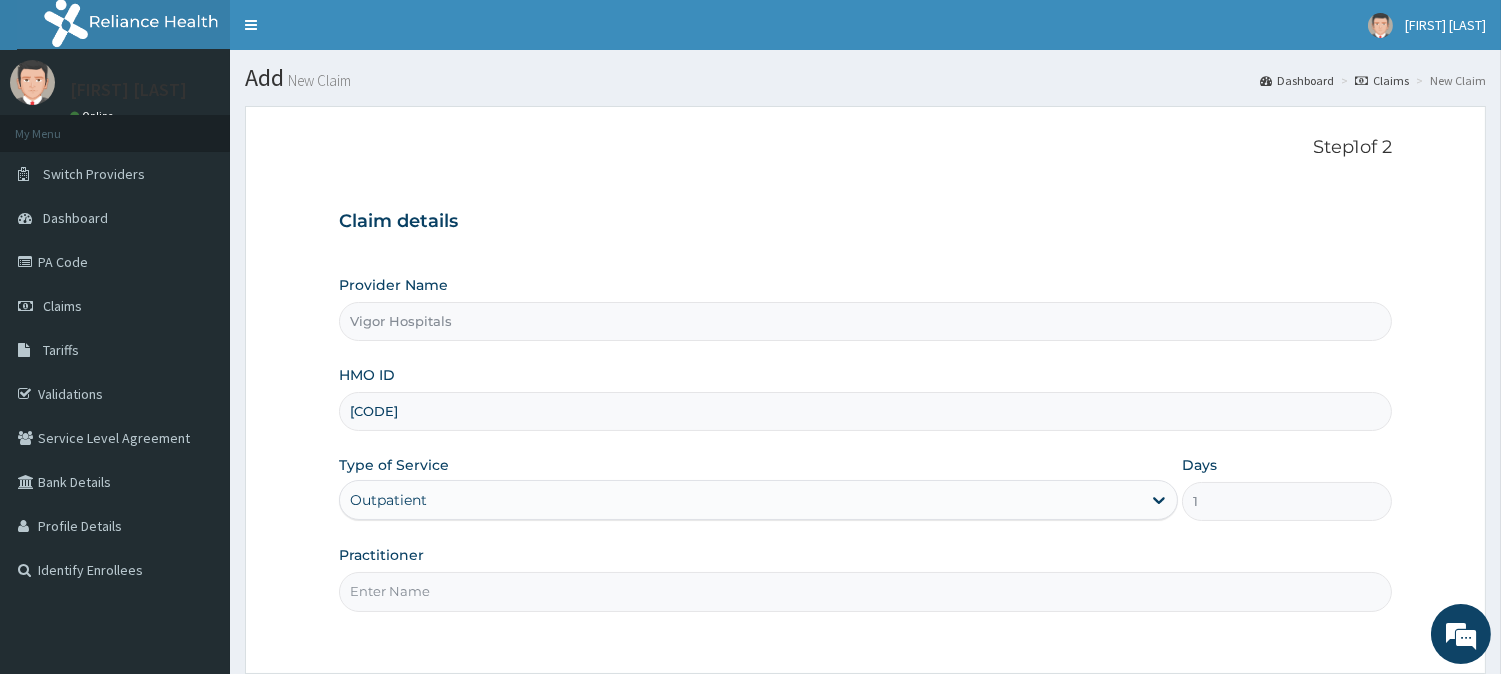 click on "Practitioner" at bounding box center (865, 591) 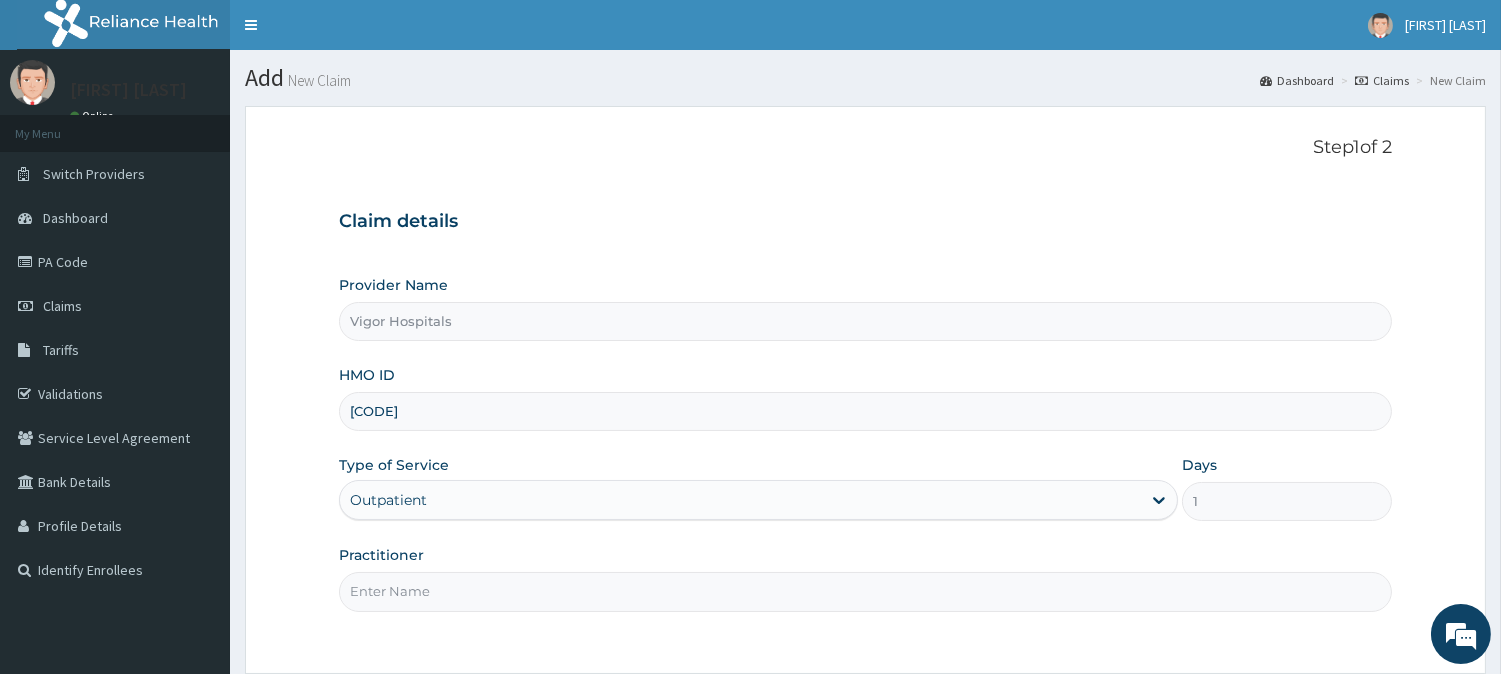 type on "OBENG SIMON" 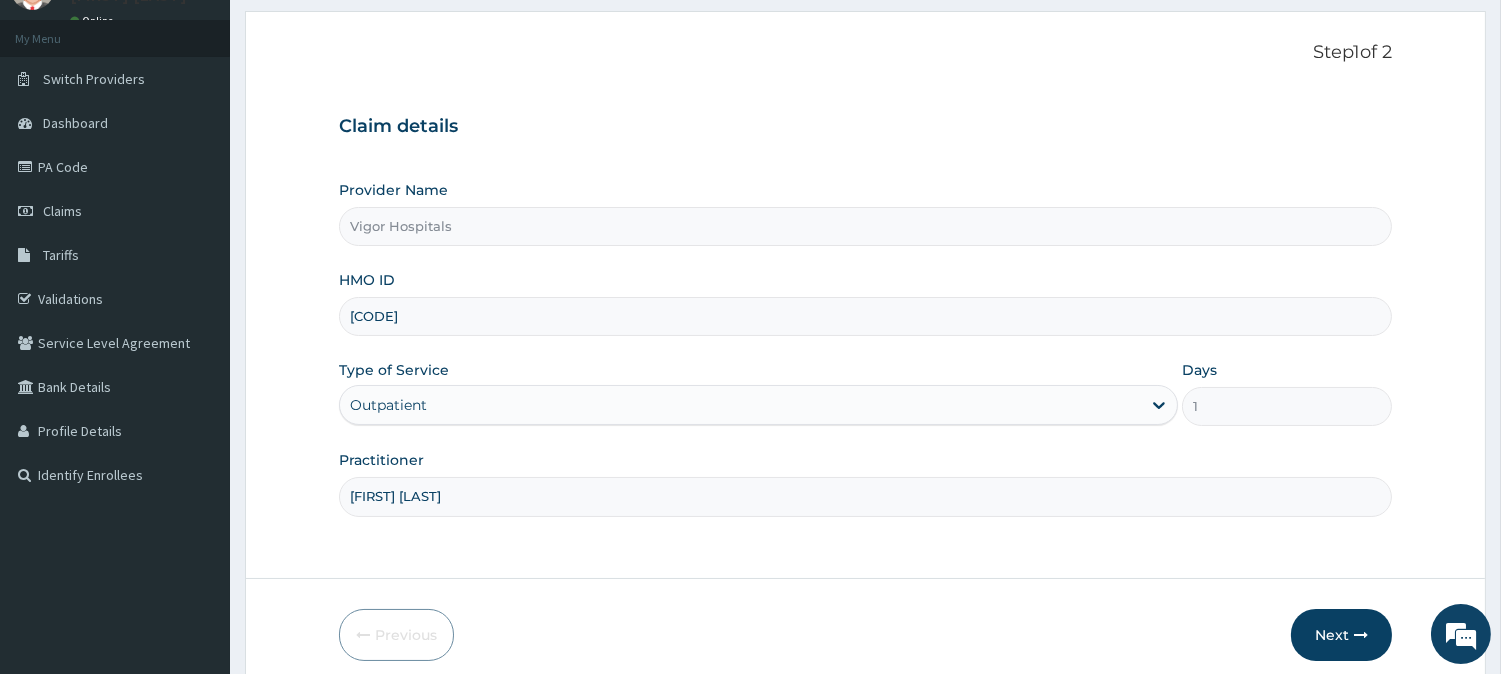 scroll, scrollTop: 178, scrollLeft: 0, axis: vertical 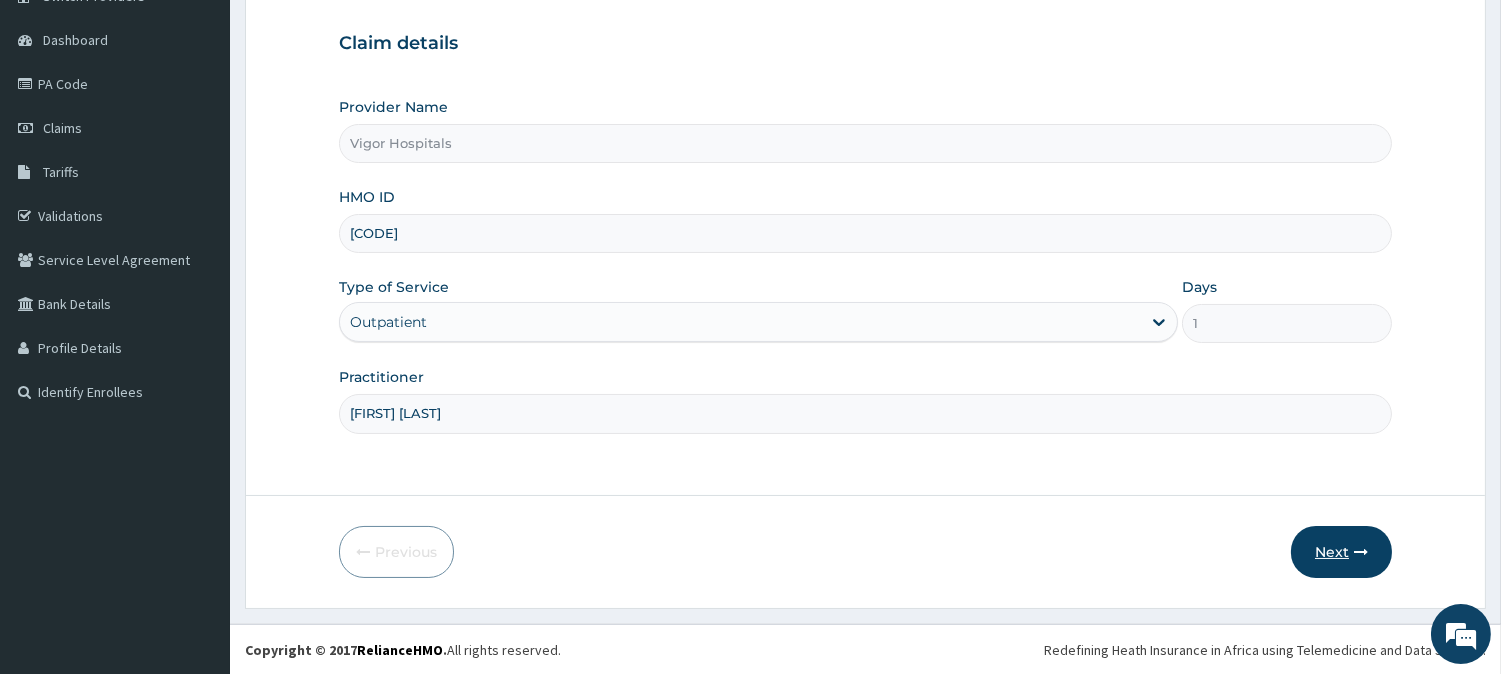 click on "Next" at bounding box center (1341, 552) 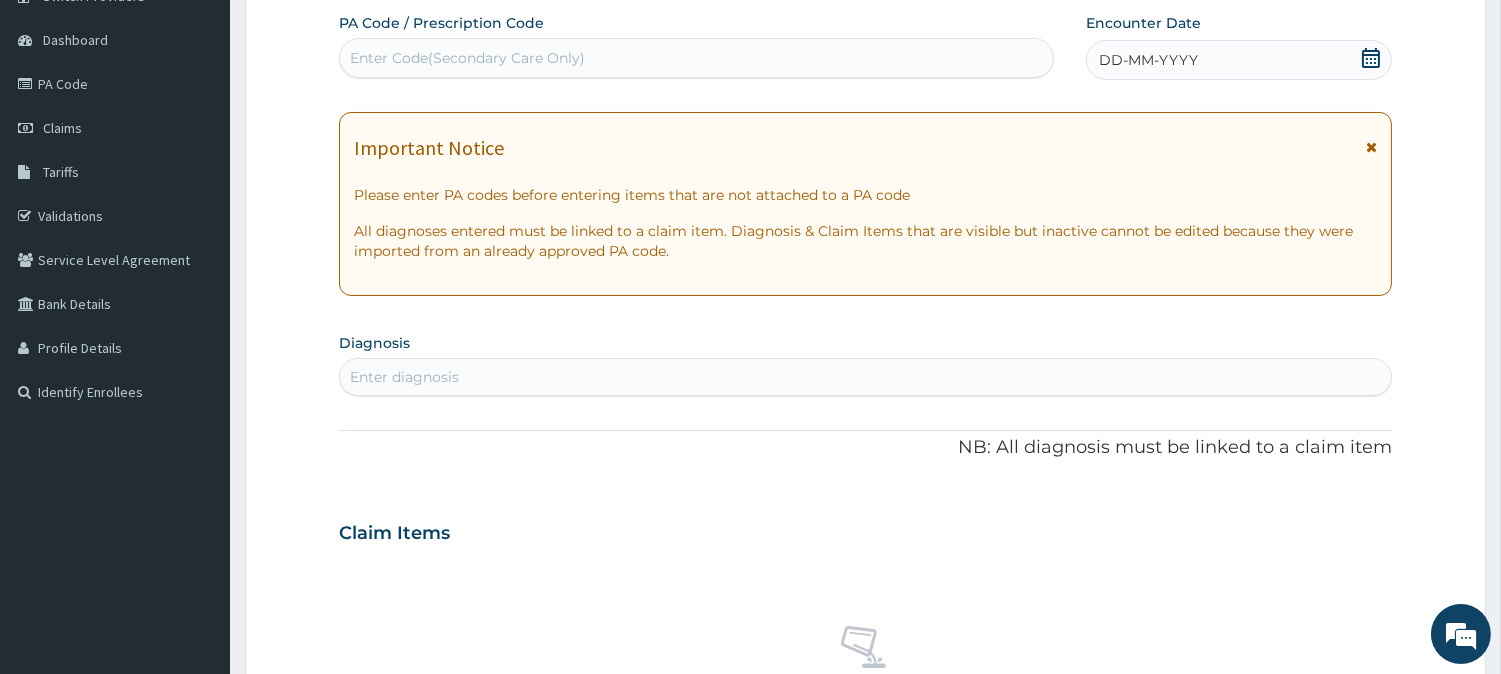 click on "DD-MM-YYYY" at bounding box center [1148, 60] 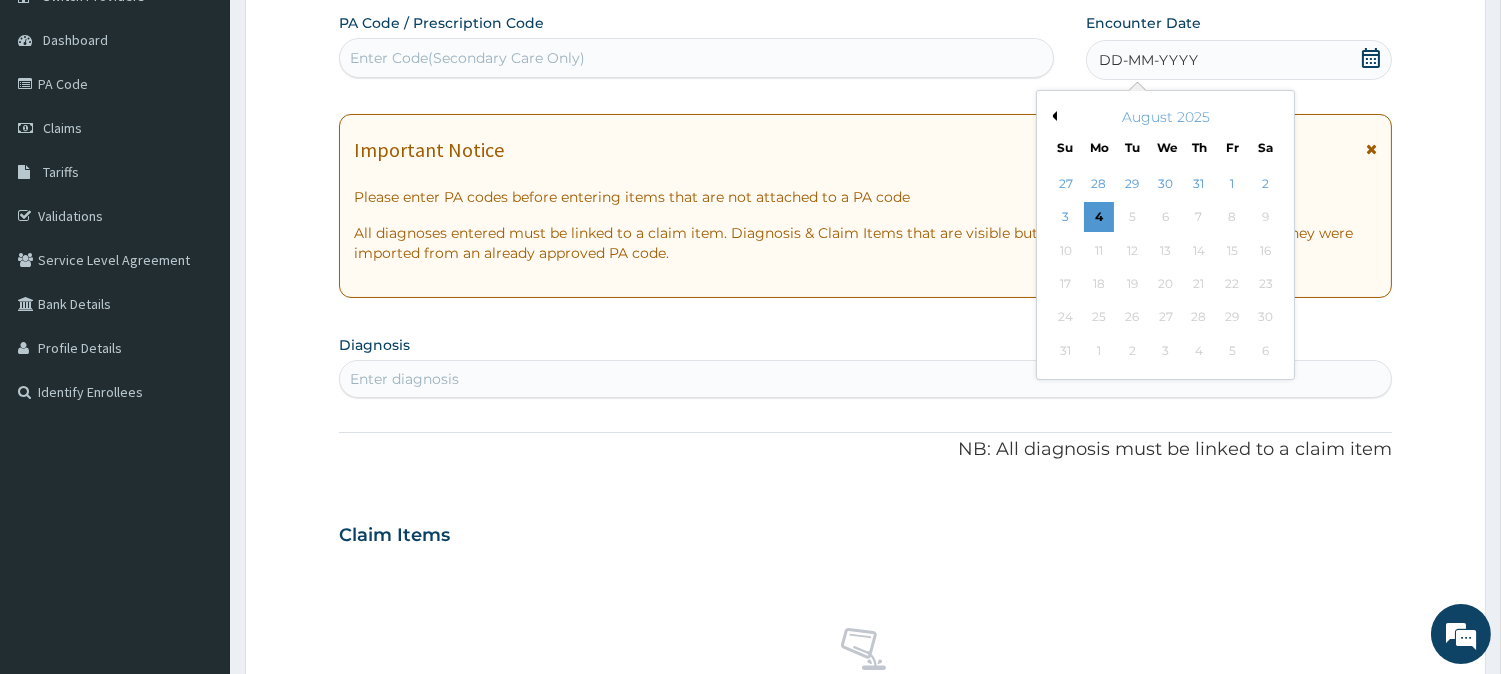 click on "Previous Month" at bounding box center [1052, 116] 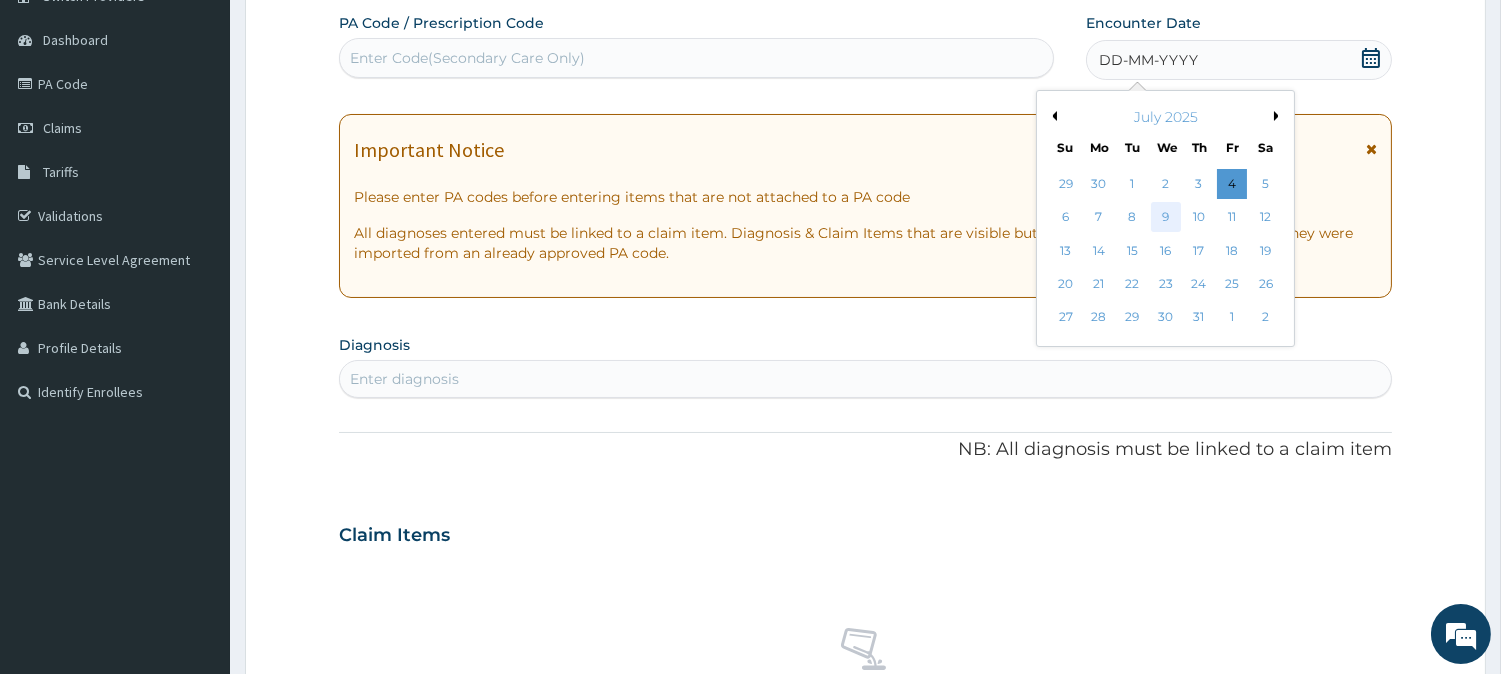 click on "9" at bounding box center (1165, 218) 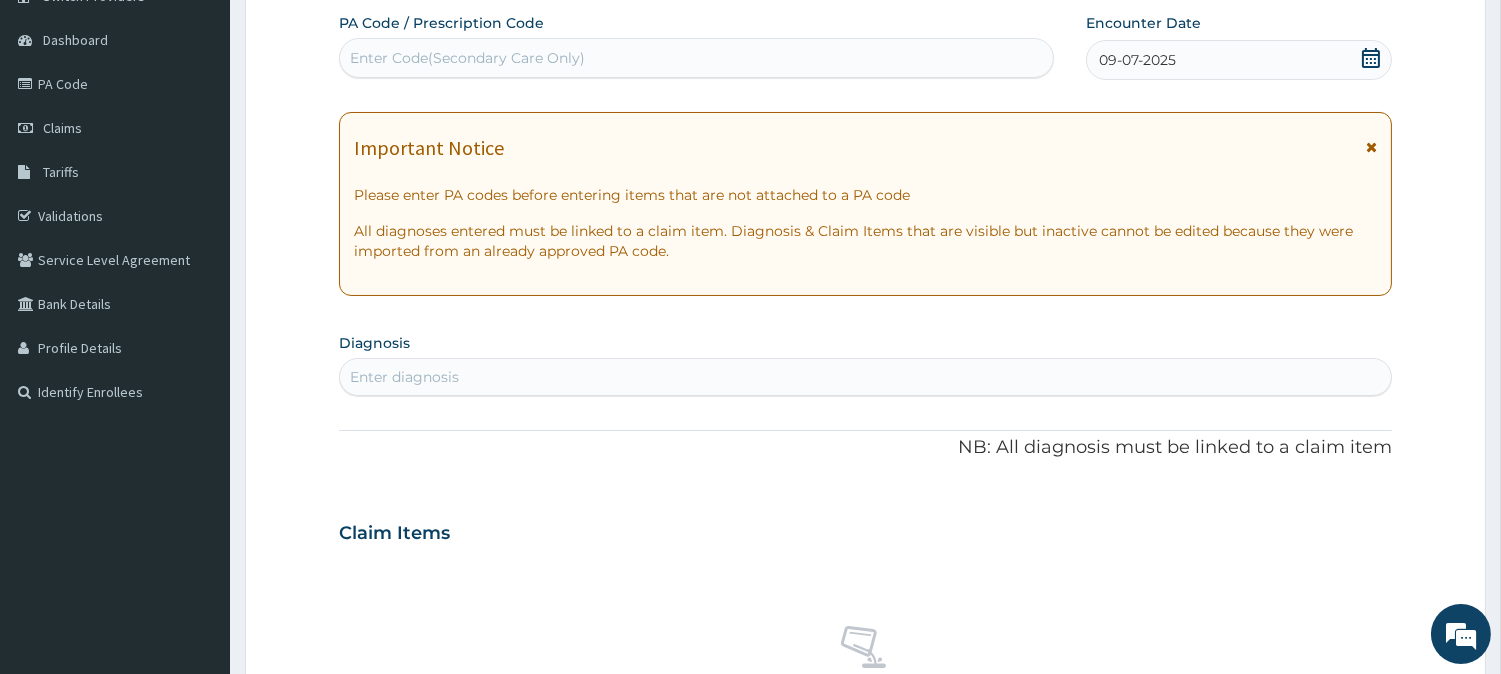 click on "Enter diagnosis" at bounding box center [865, 377] 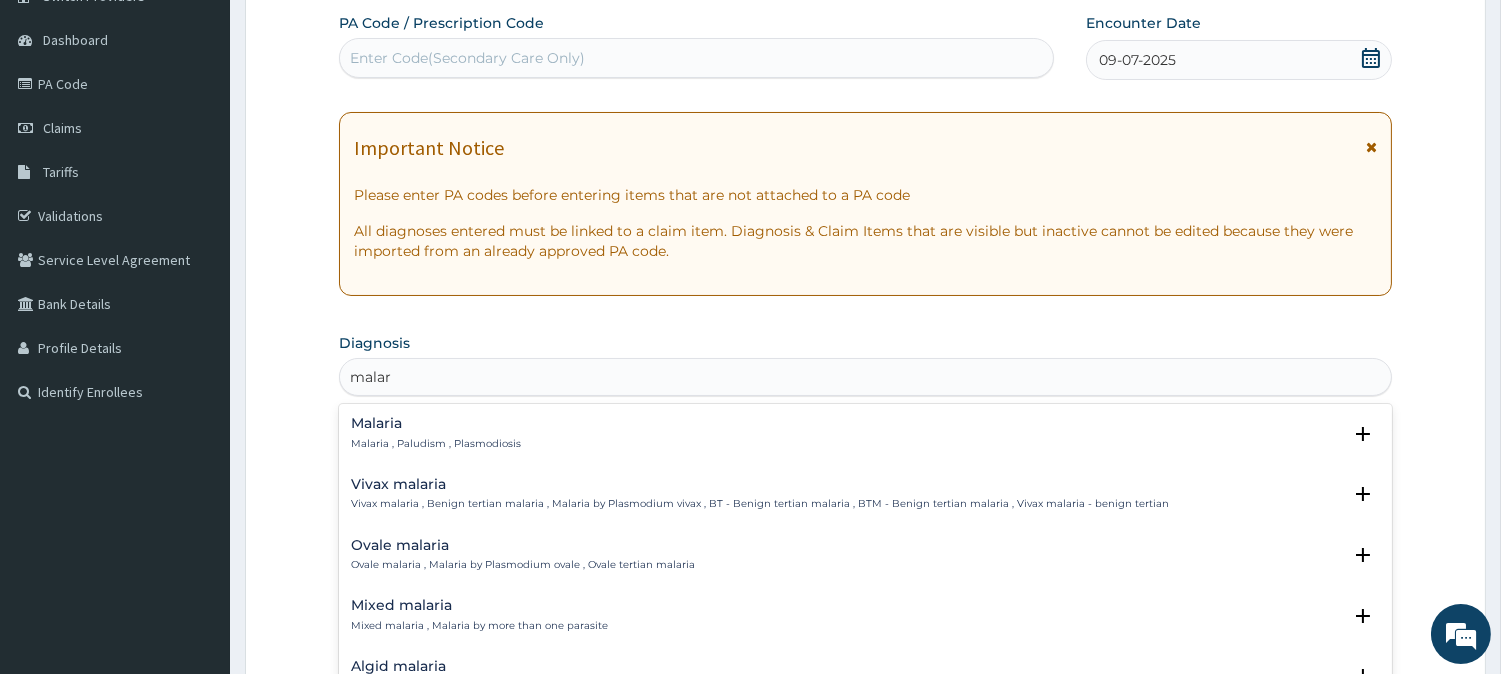 type on "malari" 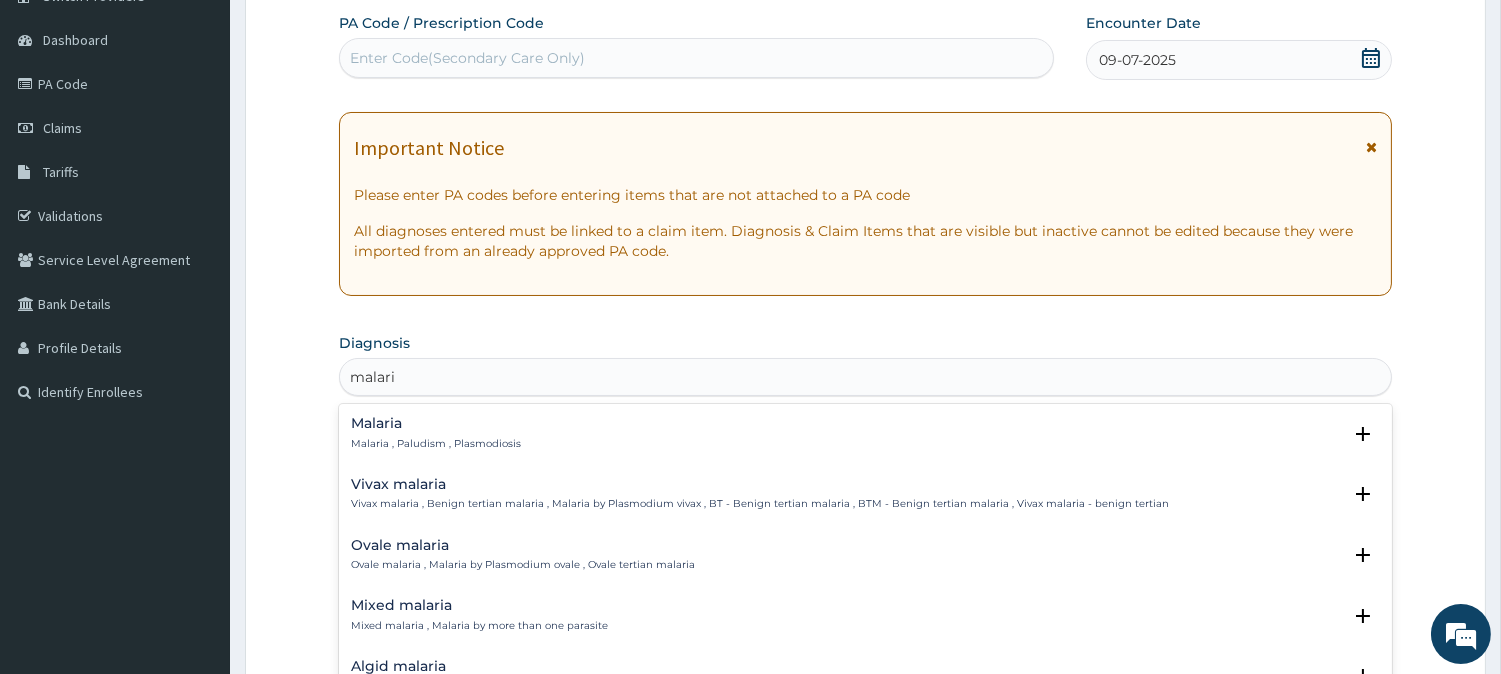 click on "Malaria" at bounding box center (436, 423) 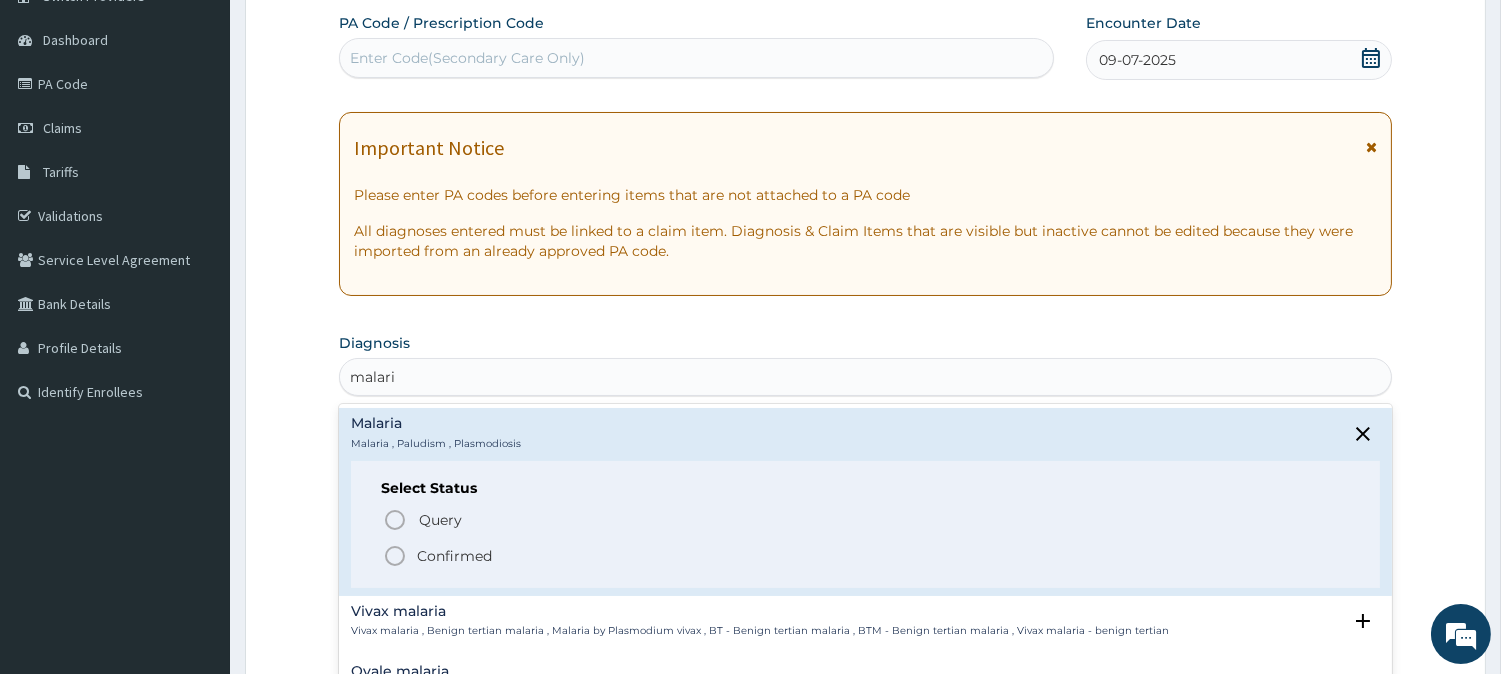 click 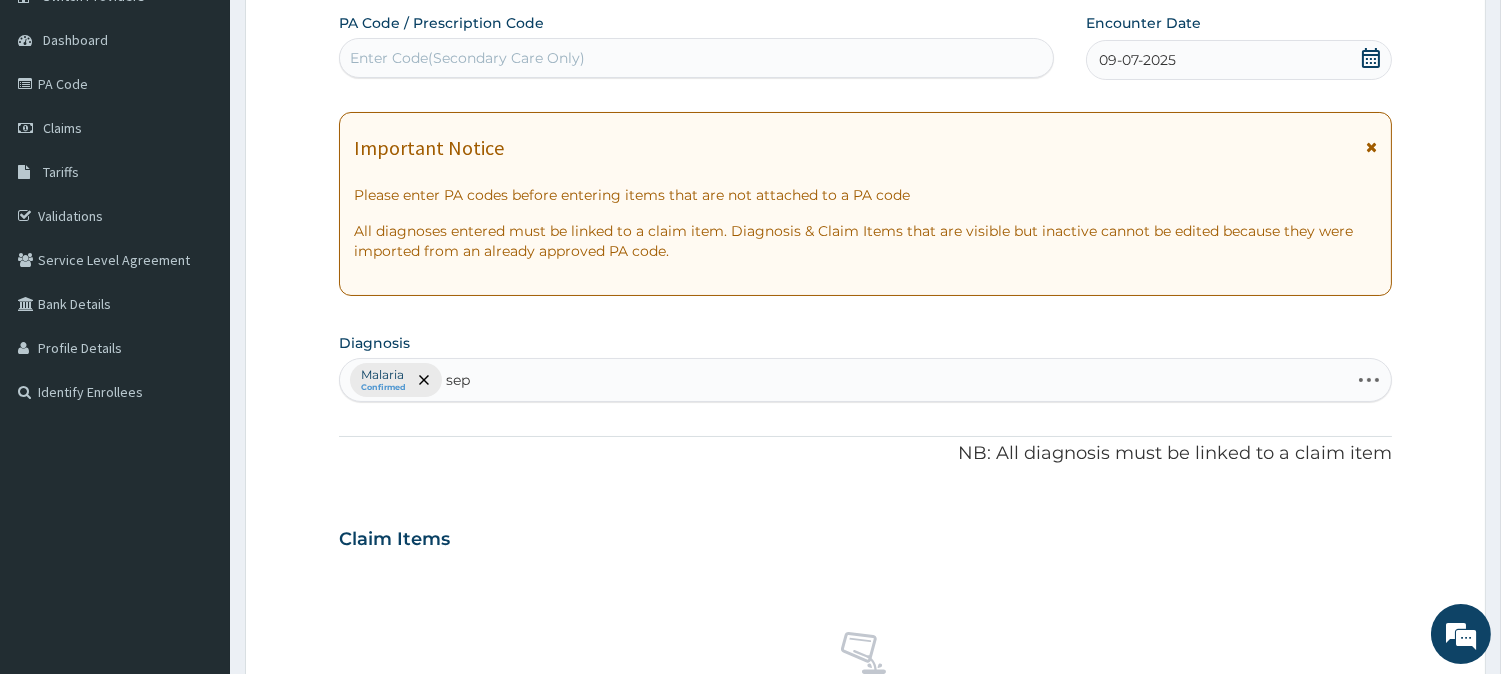 type on "seps" 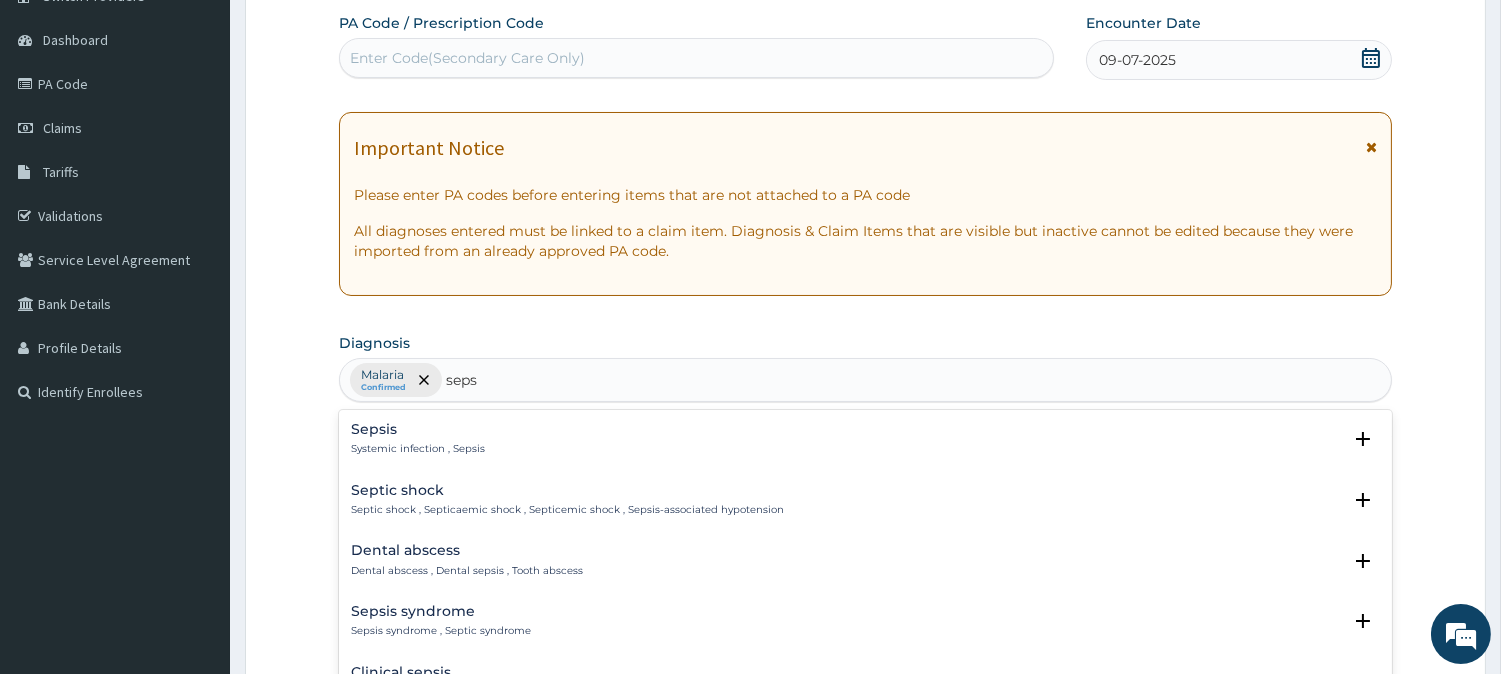 click on "Systemic infection , Sepsis" at bounding box center [418, 449] 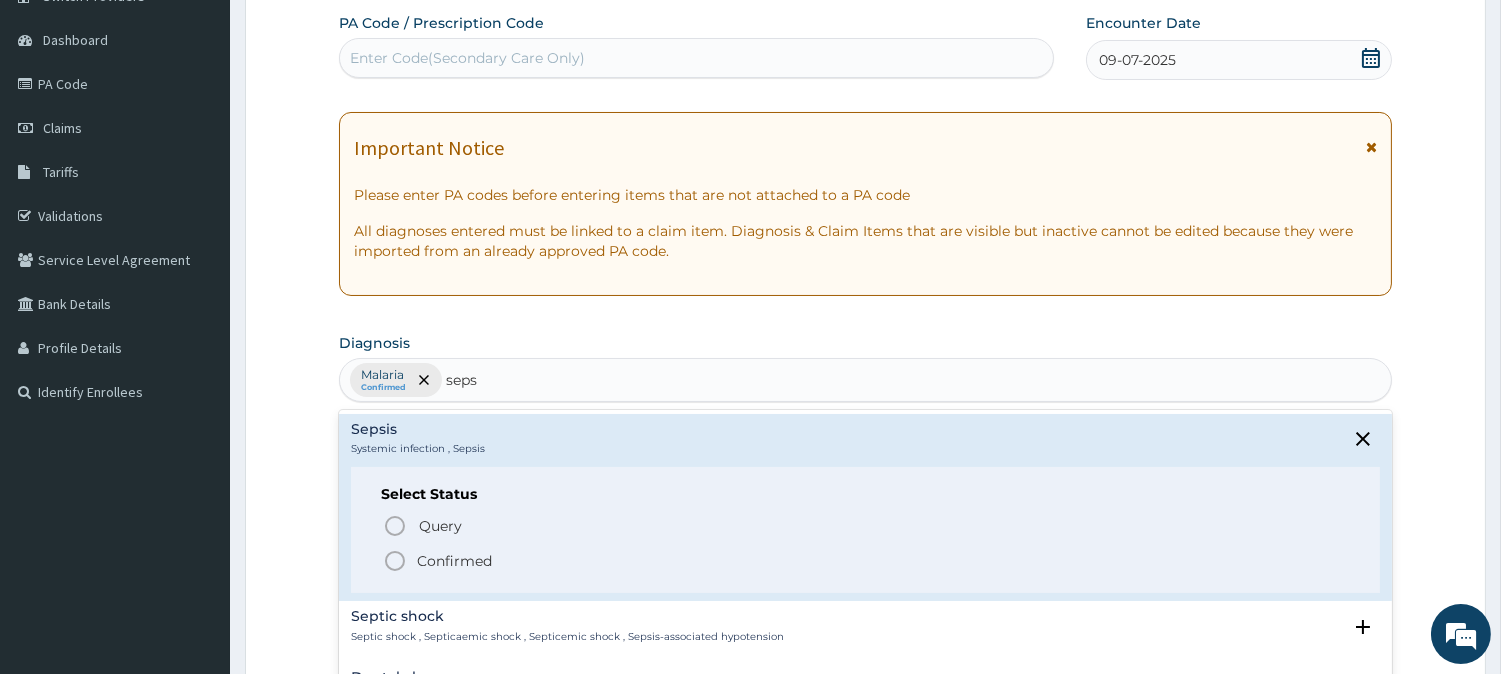 click 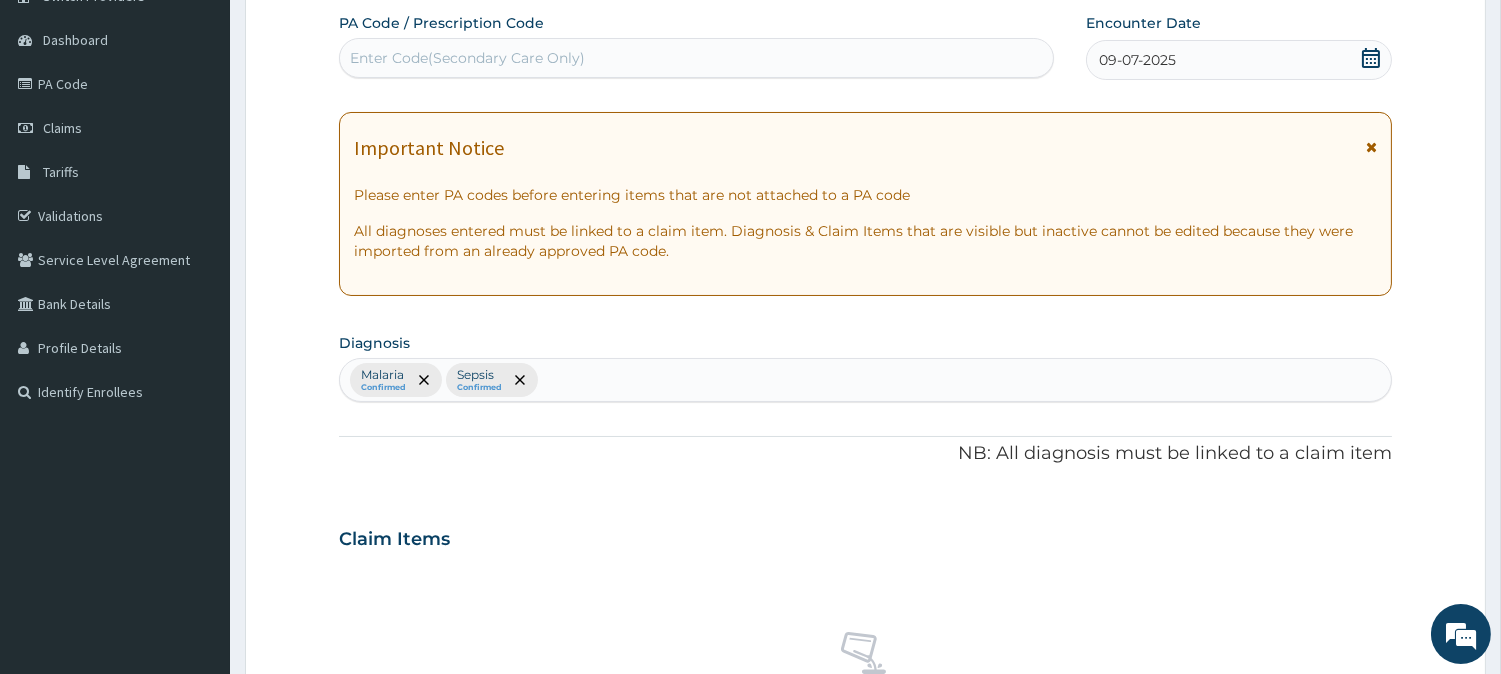 scroll, scrollTop: 767, scrollLeft: 0, axis: vertical 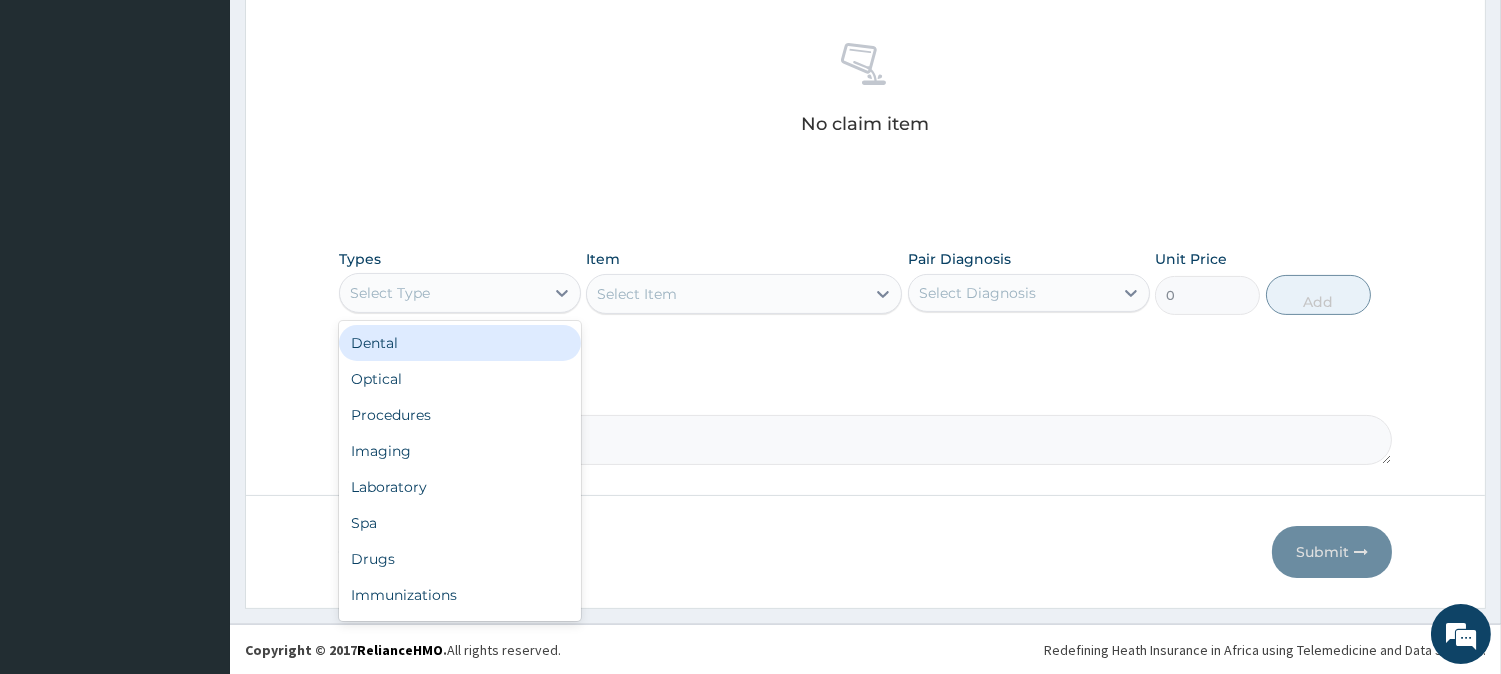 click on "Select Type" at bounding box center (460, 293) 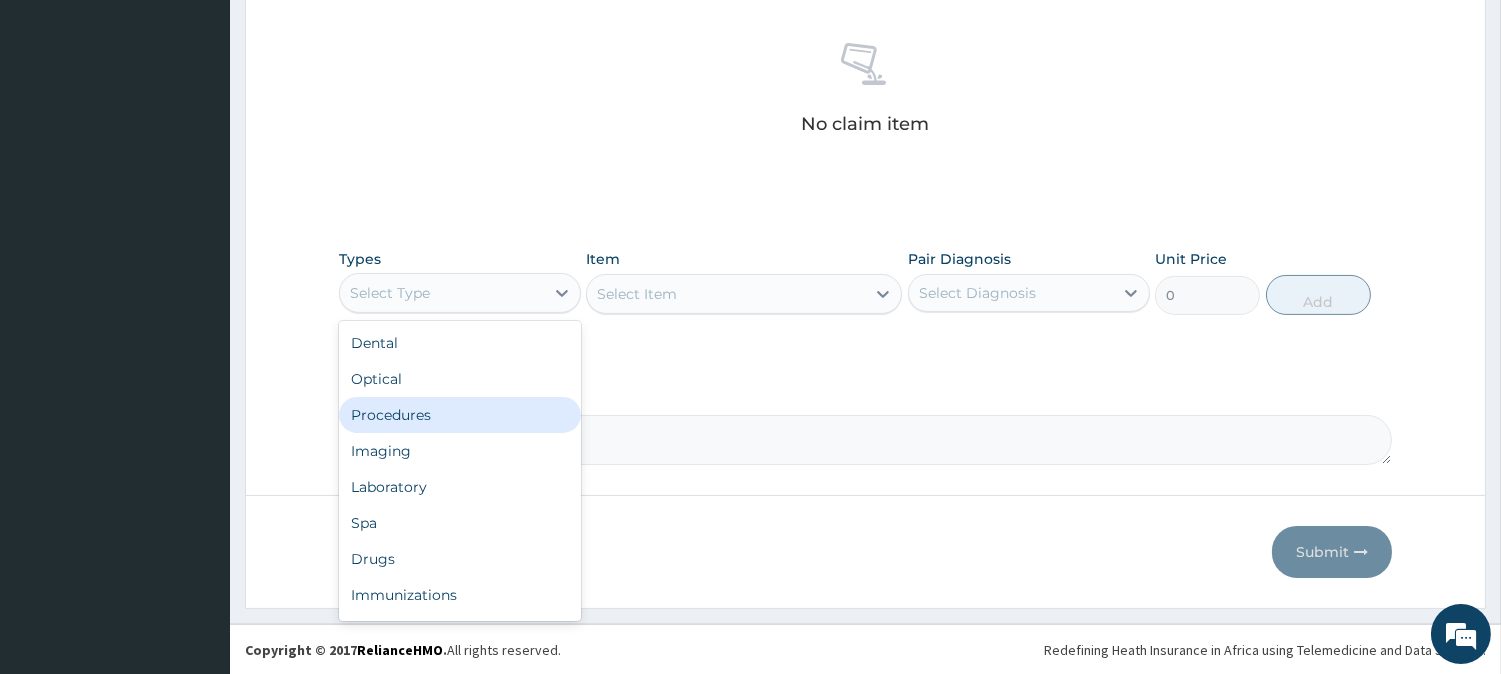 click on "Procedures" at bounding box center (460, 415) 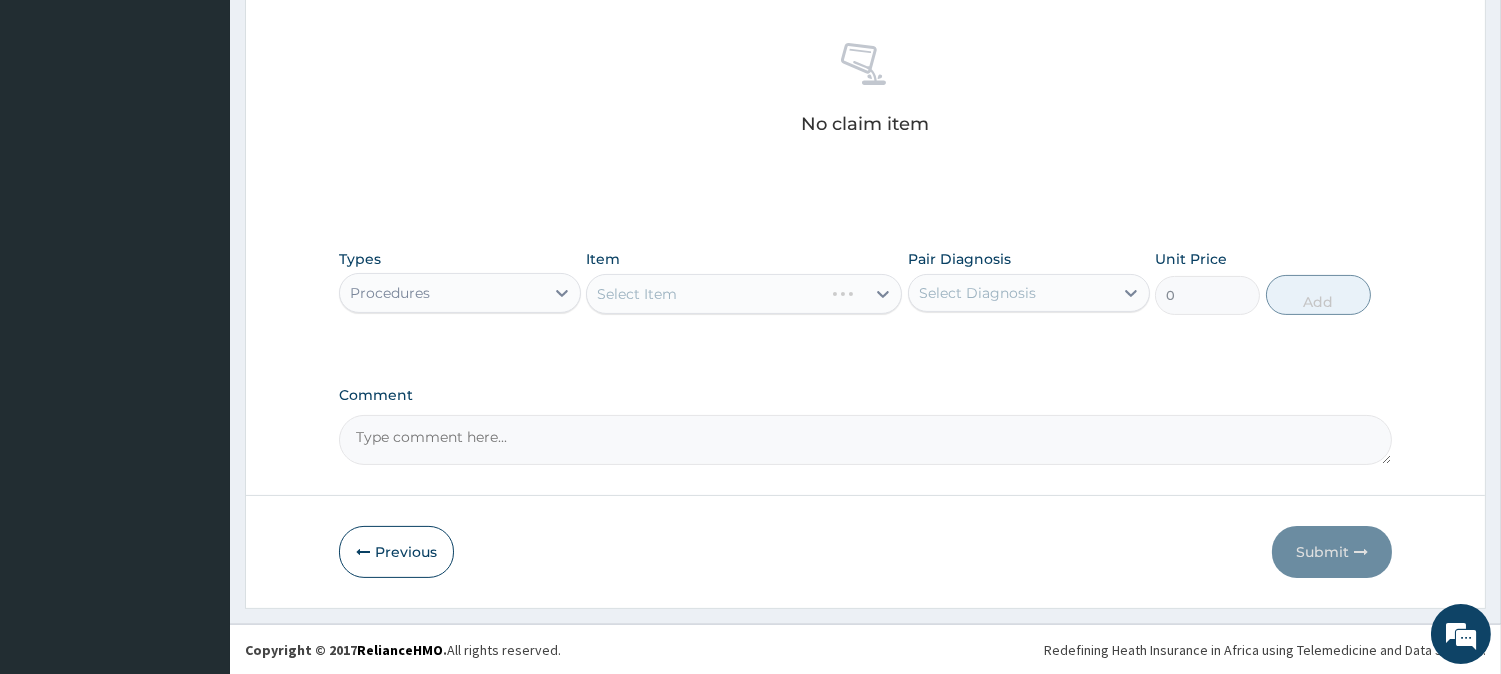 click on "Select Diagnosis" at bounding box center (977, 293) 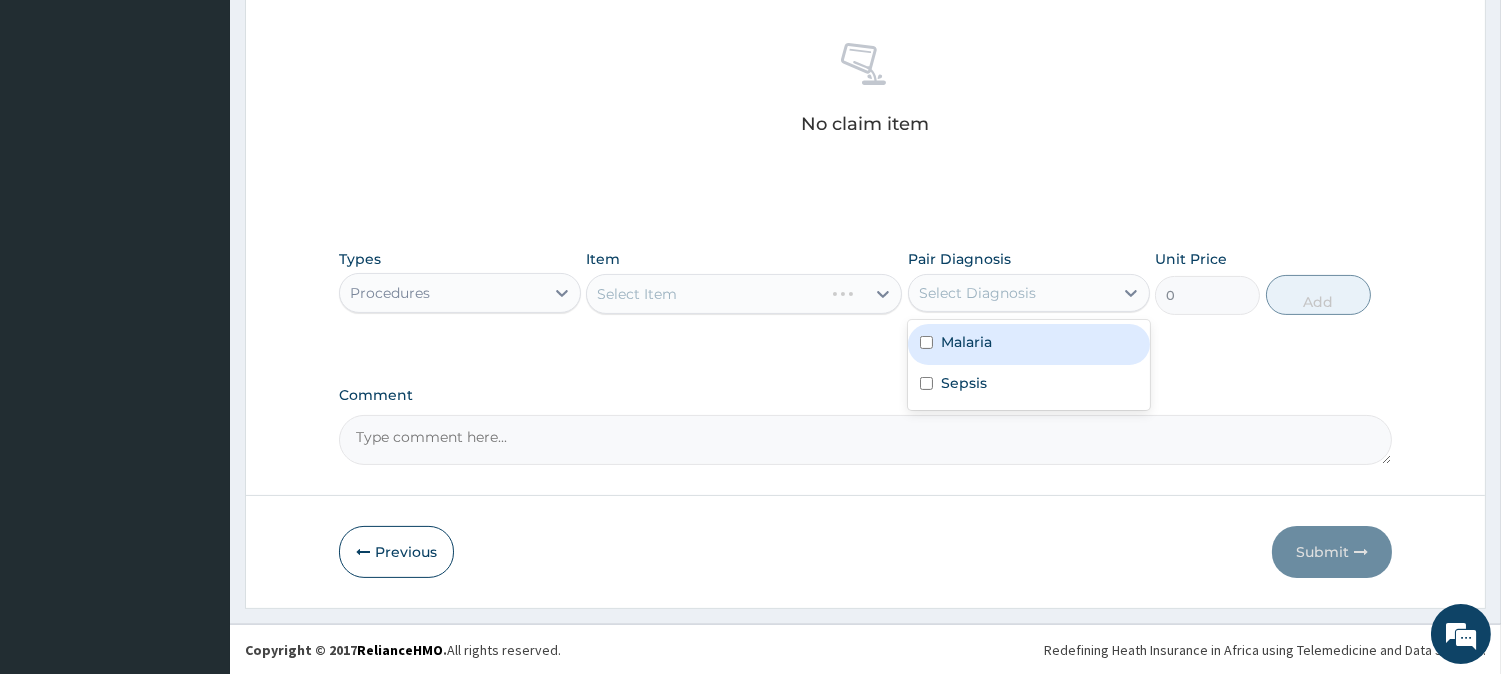 drag, startPoint x: 1008, startPoint y: 323, endPoint x: 998, endPoint y: 348, distance: 26.925823 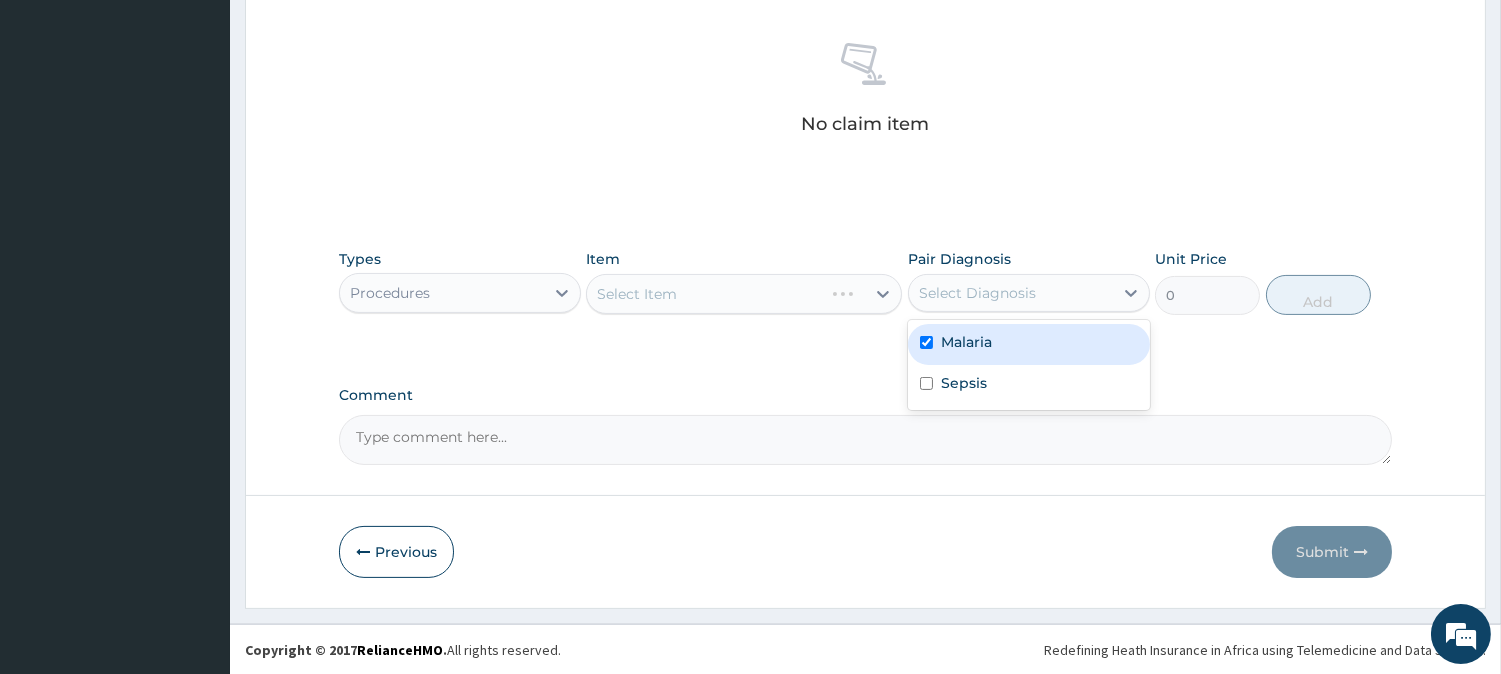 checkbox on "true" 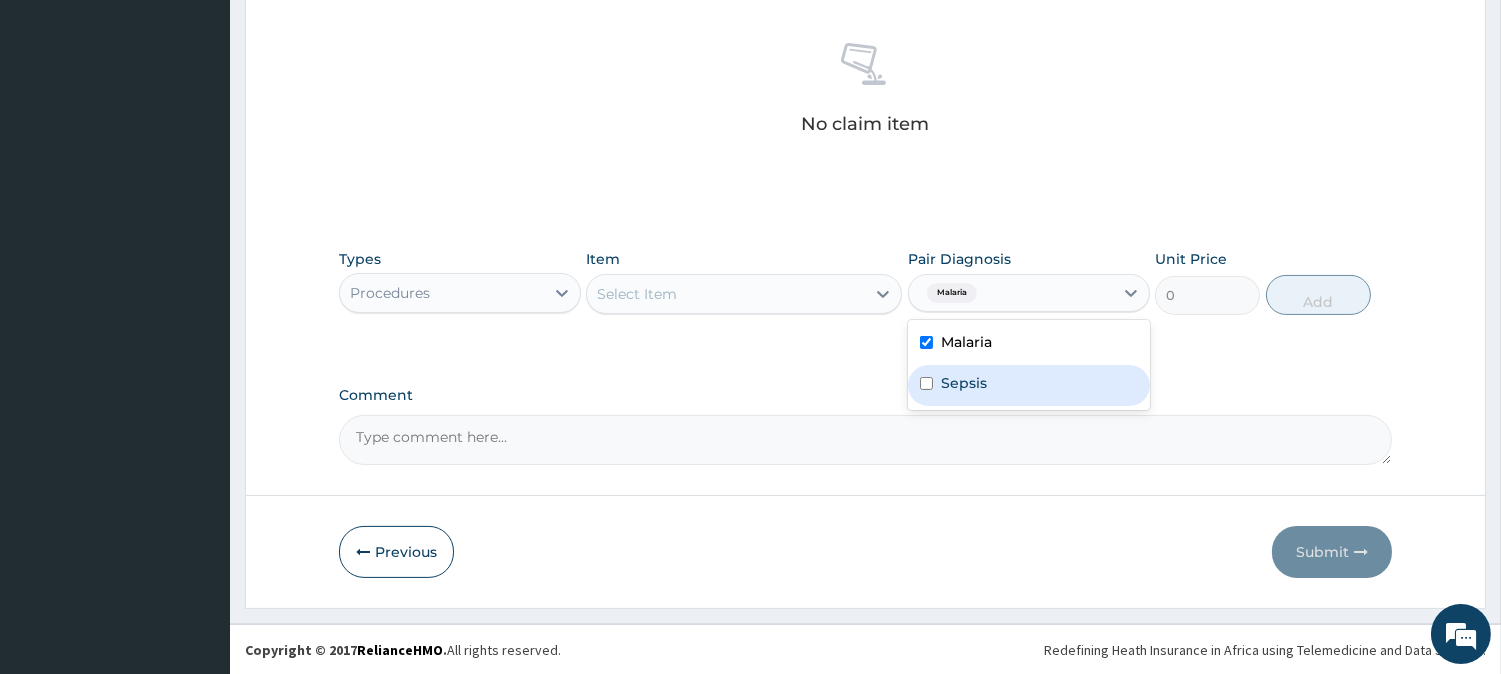 click on "Sepsis" at bounding box center [1029, 385] 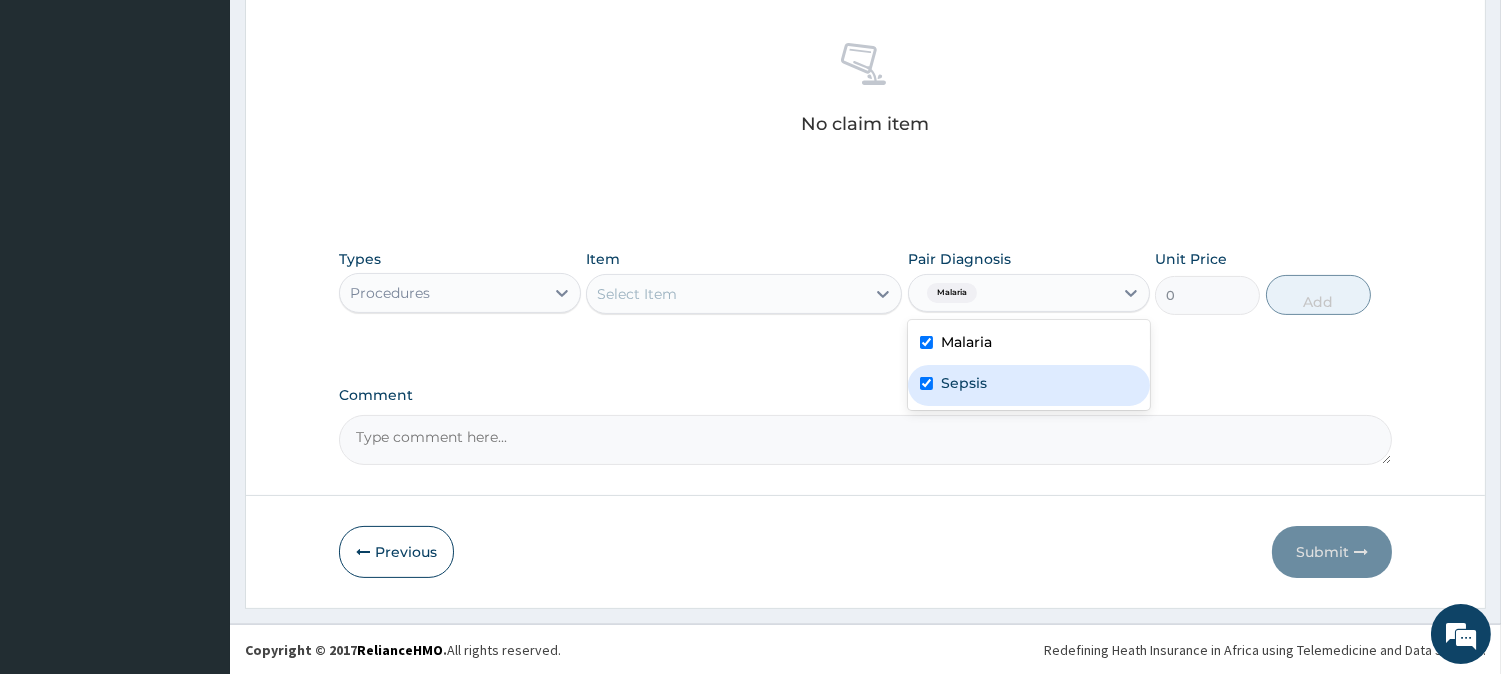 checkbox on "true" 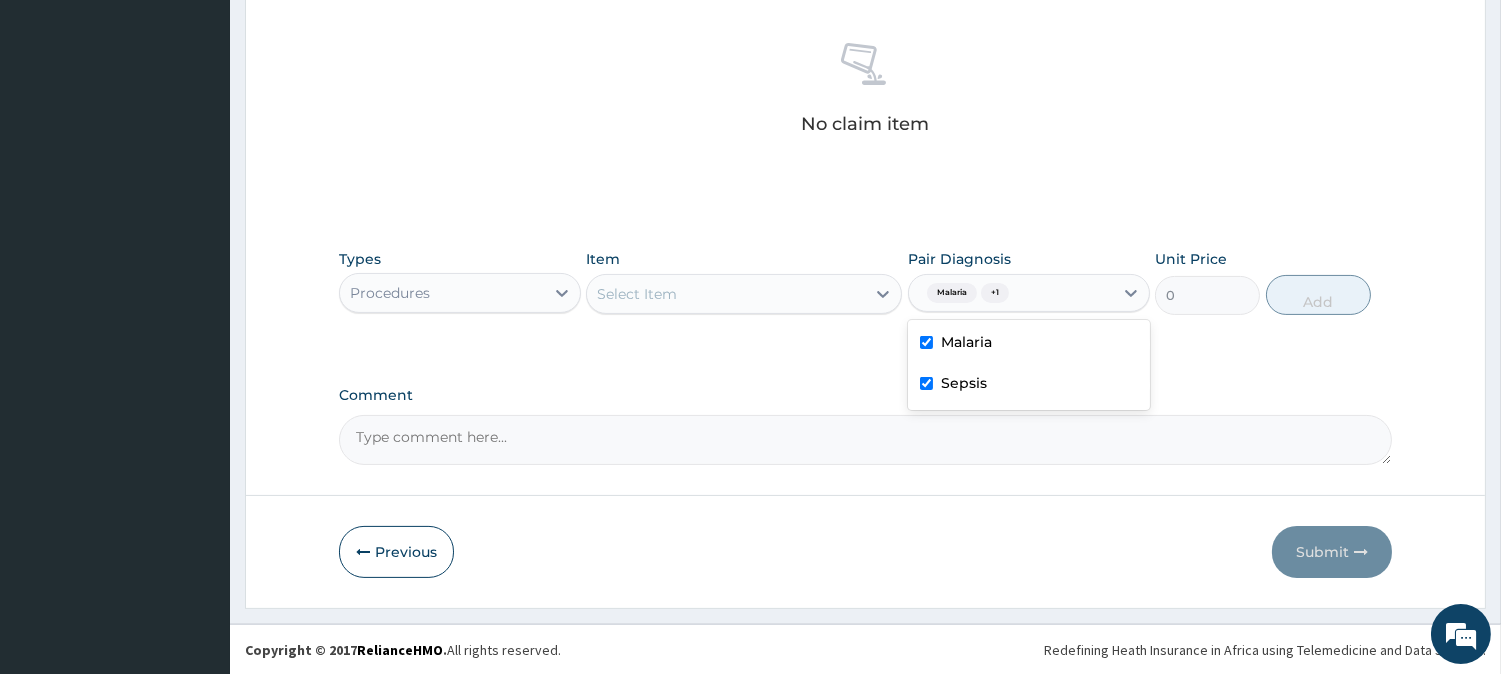click on "Select Item" at bounding box center (726, 294) 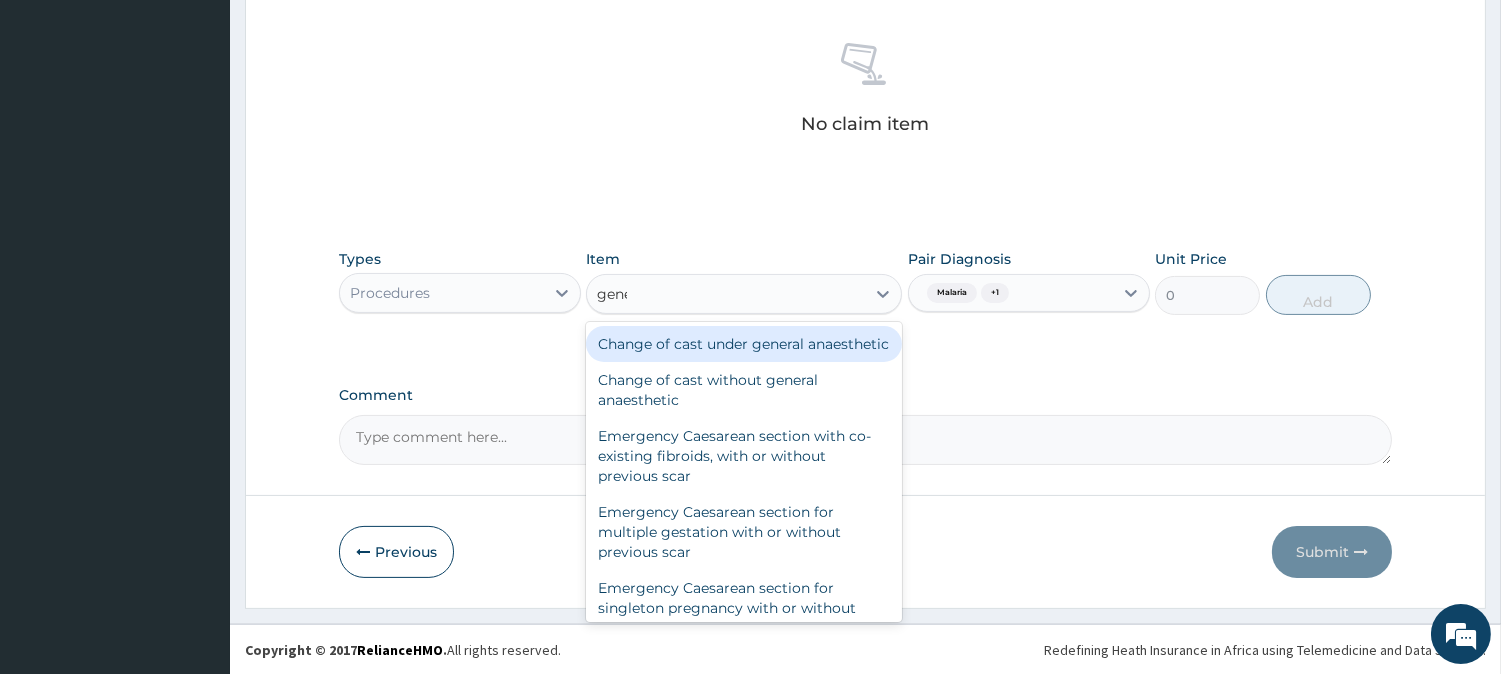 type on "gener" 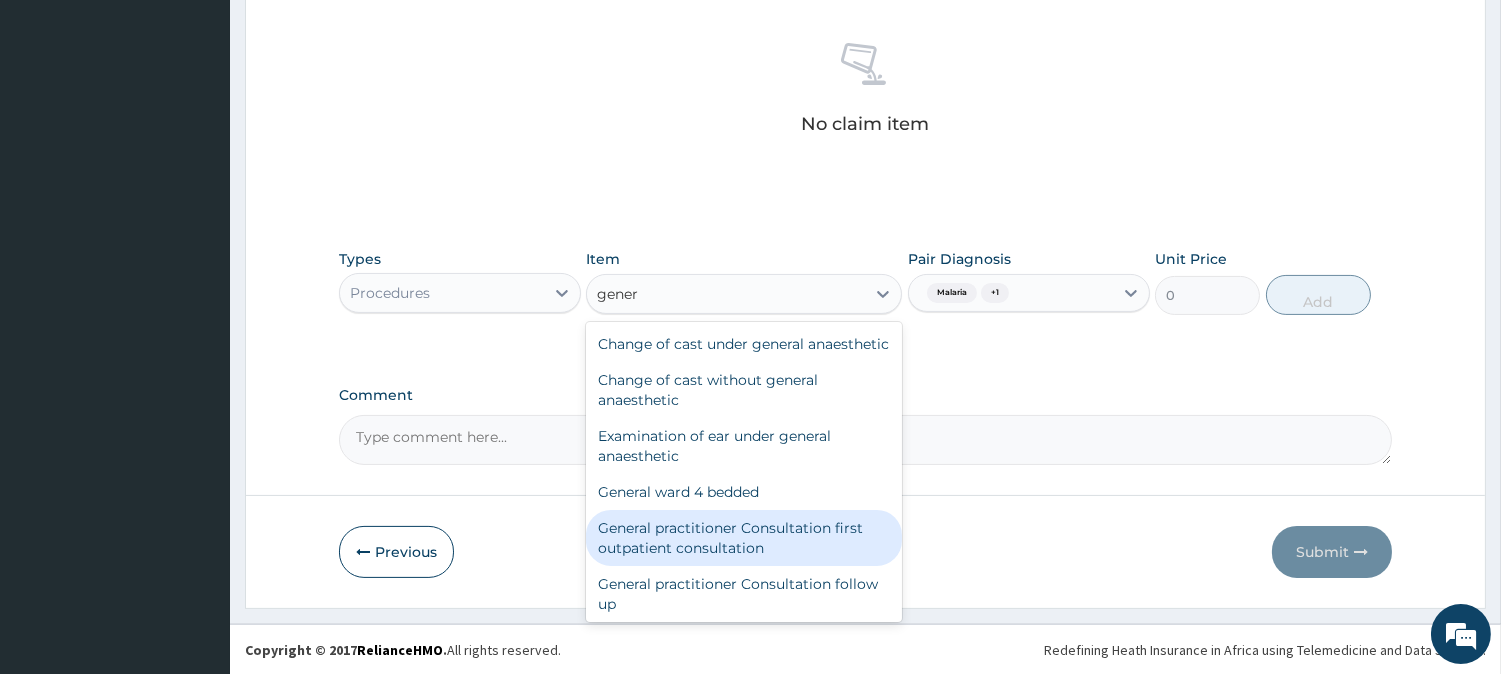 click on "General practitioner Consultation first outpatient consultation" at bounding box center [744, 538] 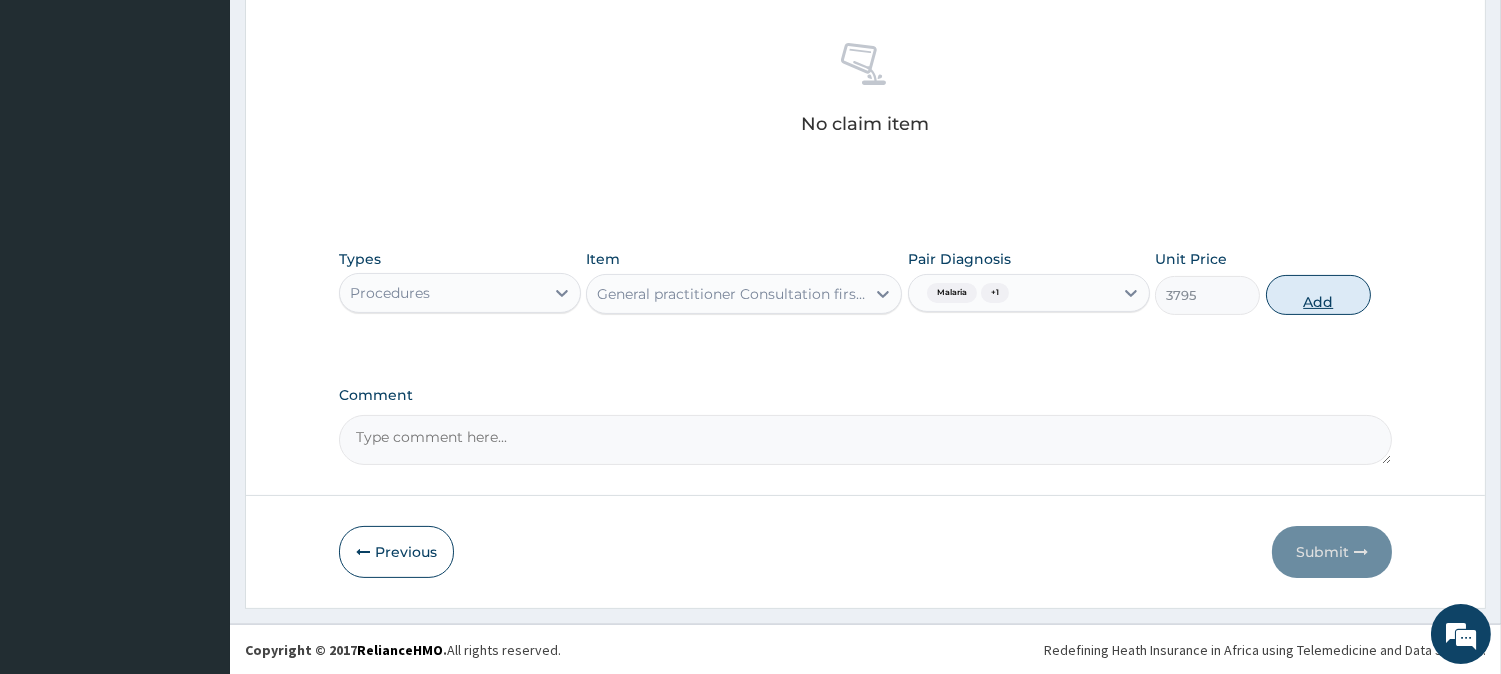 click on "Add" at bounding box center [1318, 295] 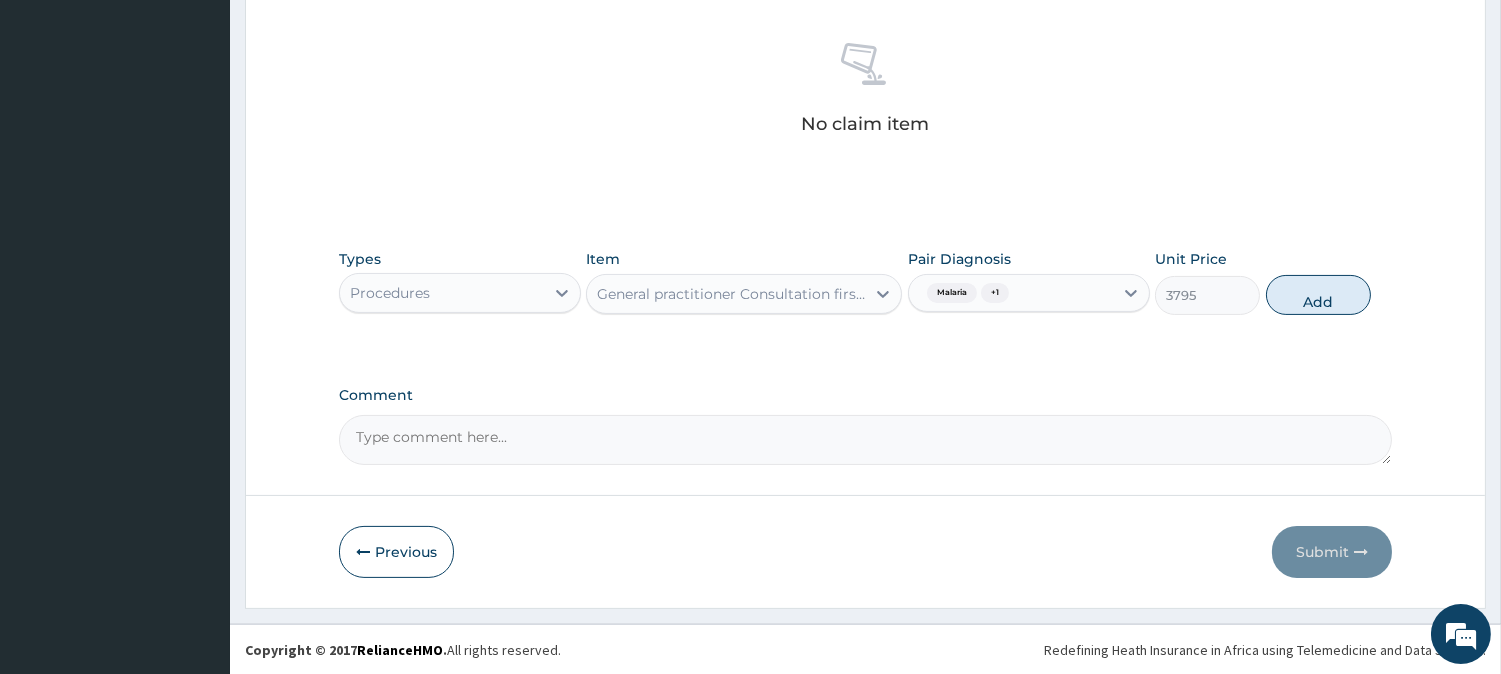 type on "0" 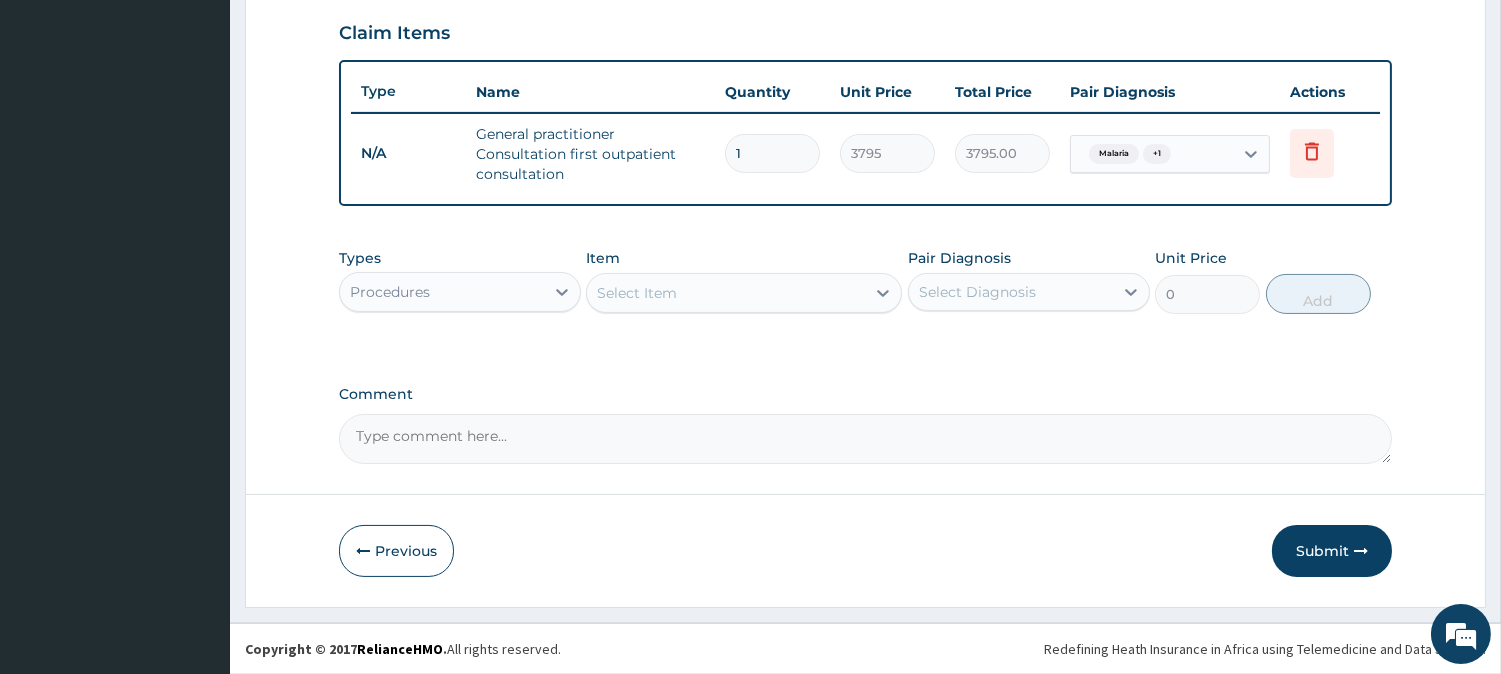 scroll, scrollTop: 681, scrollLeft: 0, axis: vertical 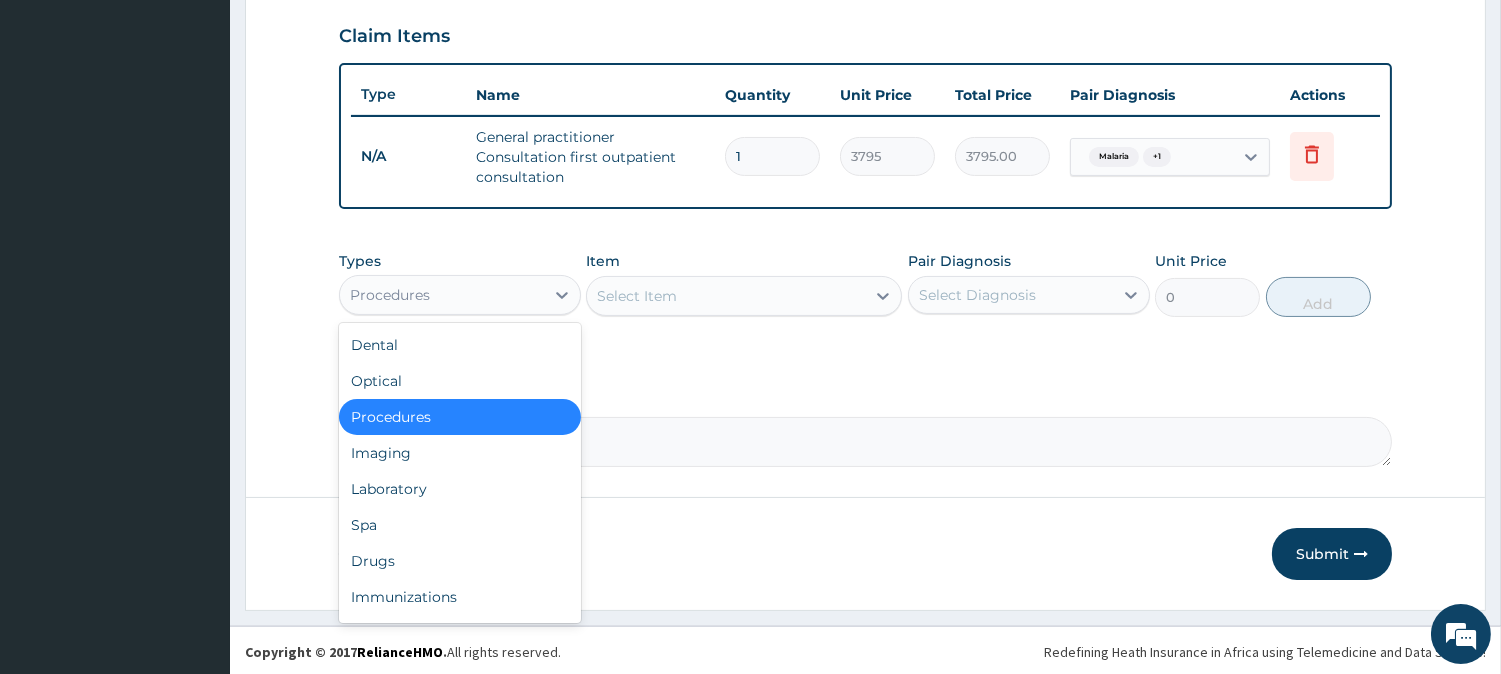 click on "Procedures" at bounding box center (442, 295) 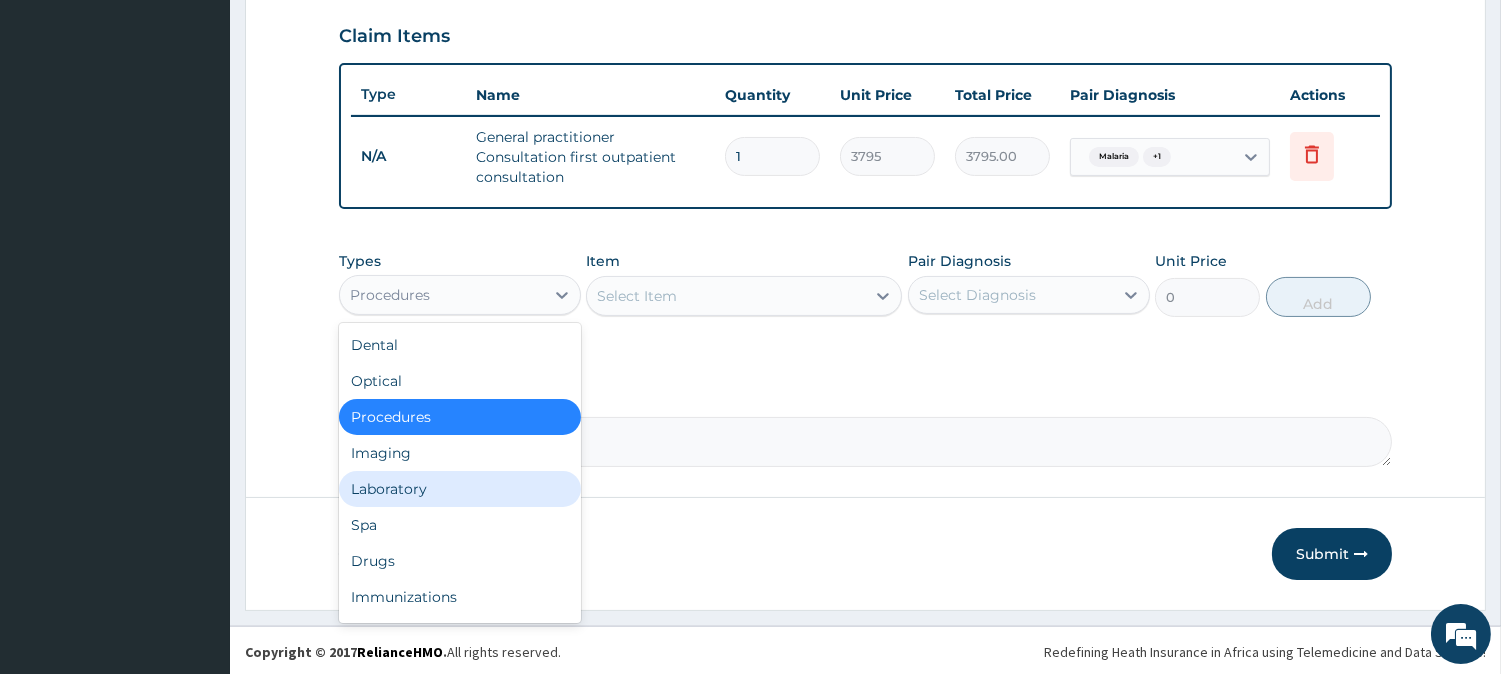 click on "Laboratory" at bounding box center (460, 489) 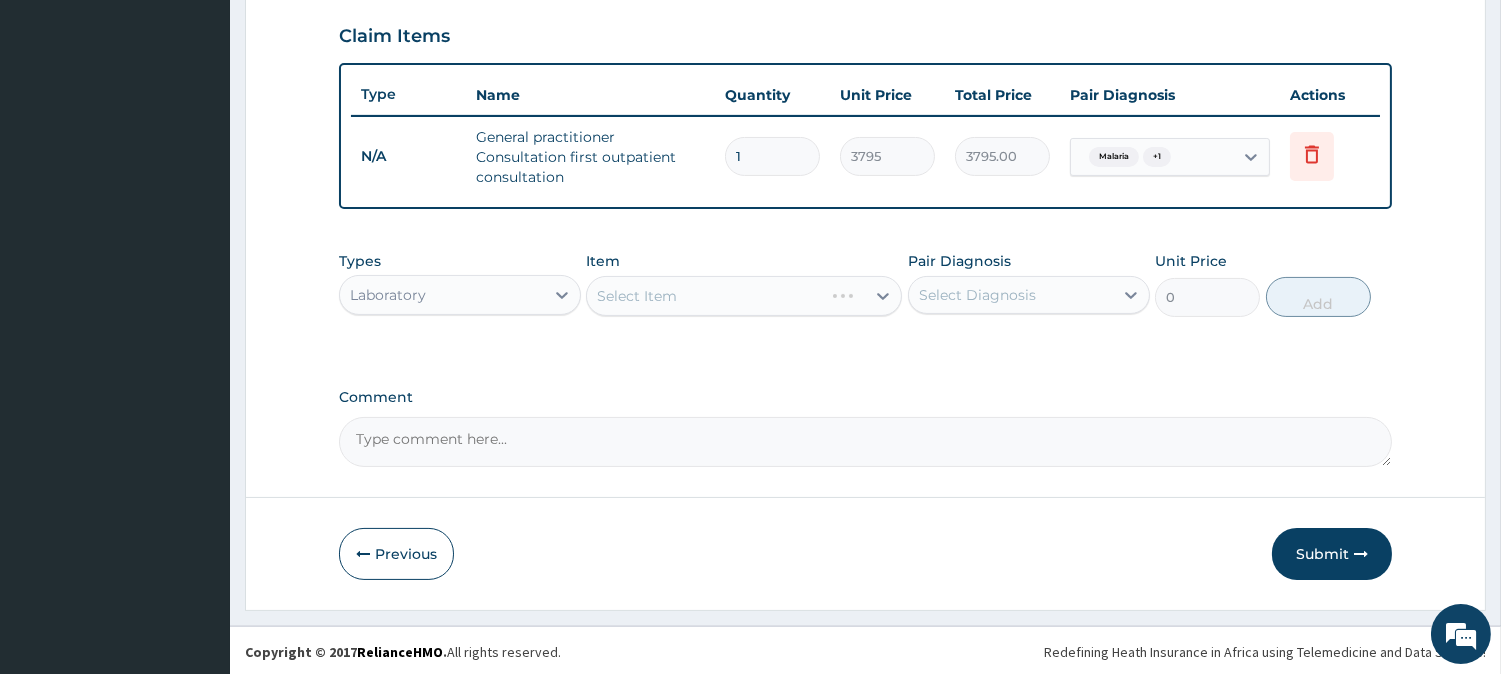 click on "Pair Diagnosis Select Diagnosis" at bounding box center (1029, 284) 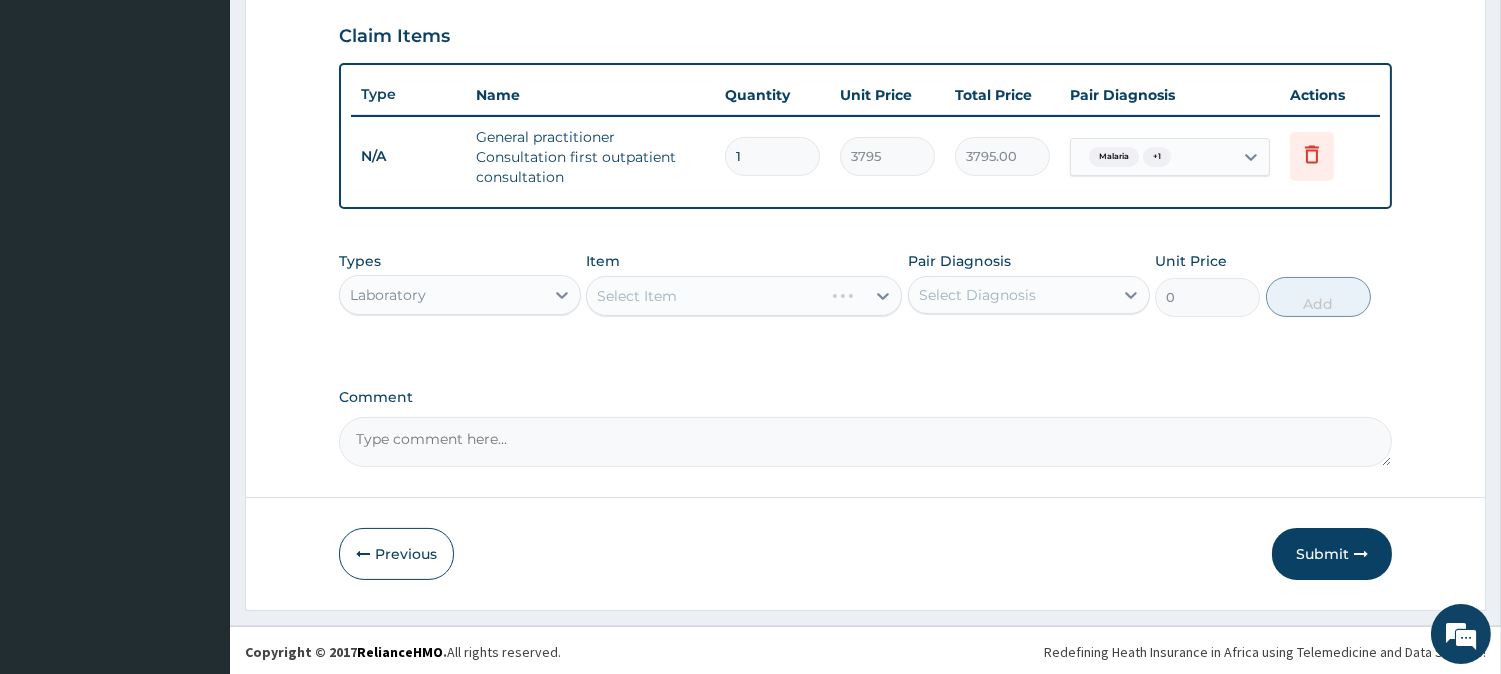 click on "Select Diagnosis" at bounding box center (1011, 295) 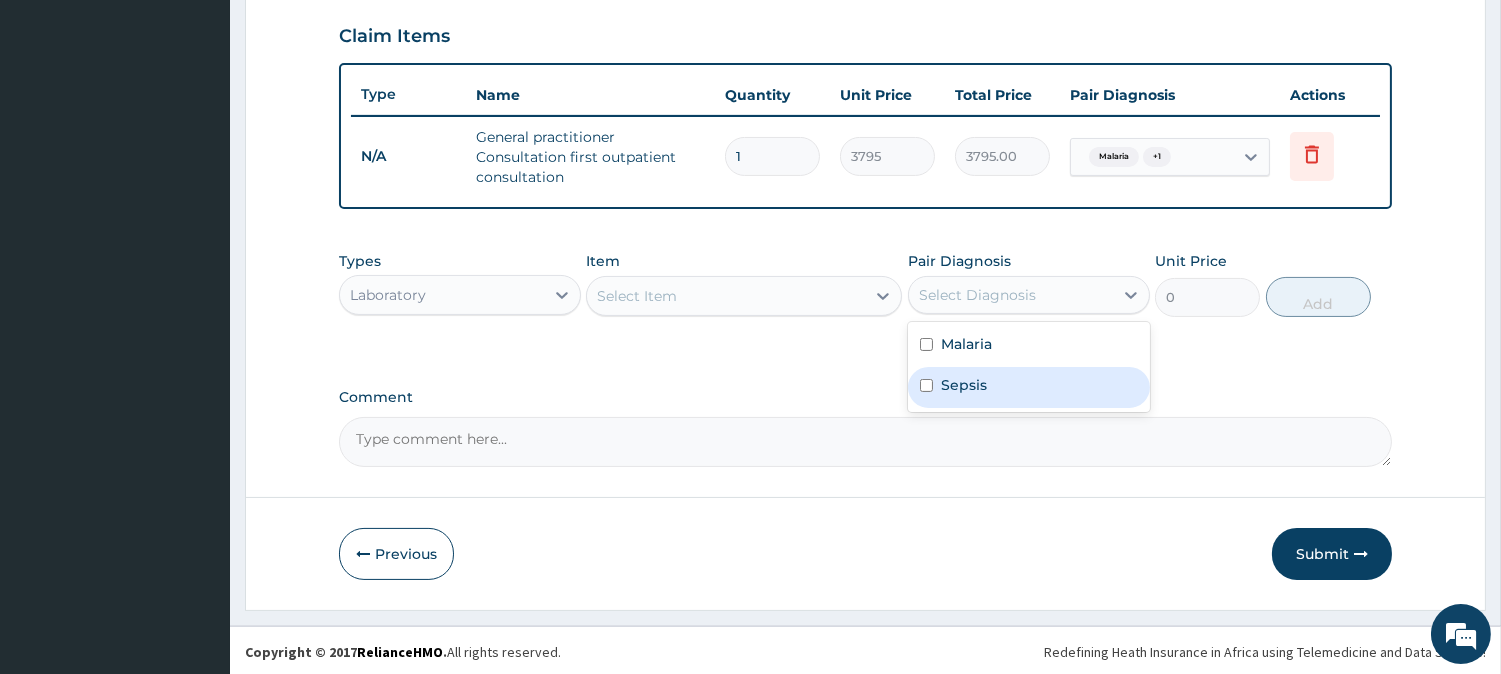 click on "Sepsis" at bounding box center [1029, 387] 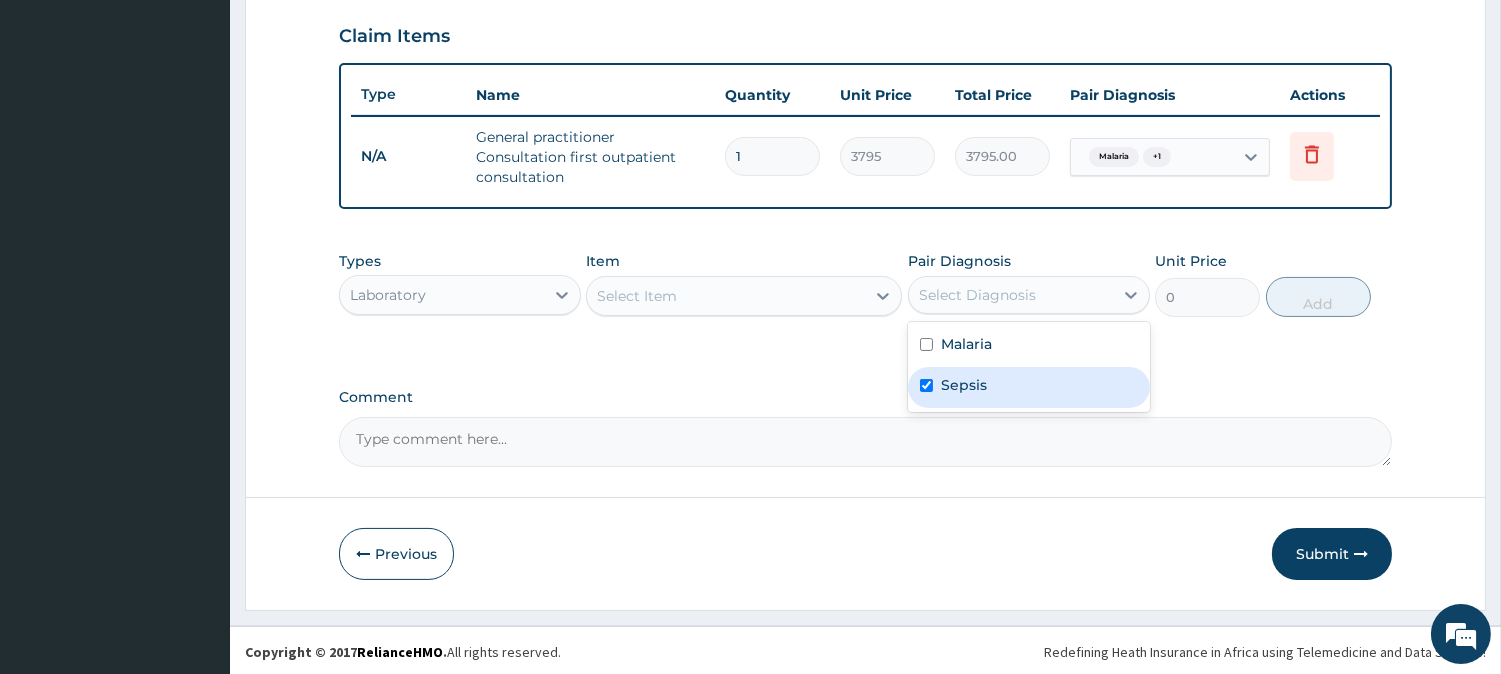 checkbox on "true" 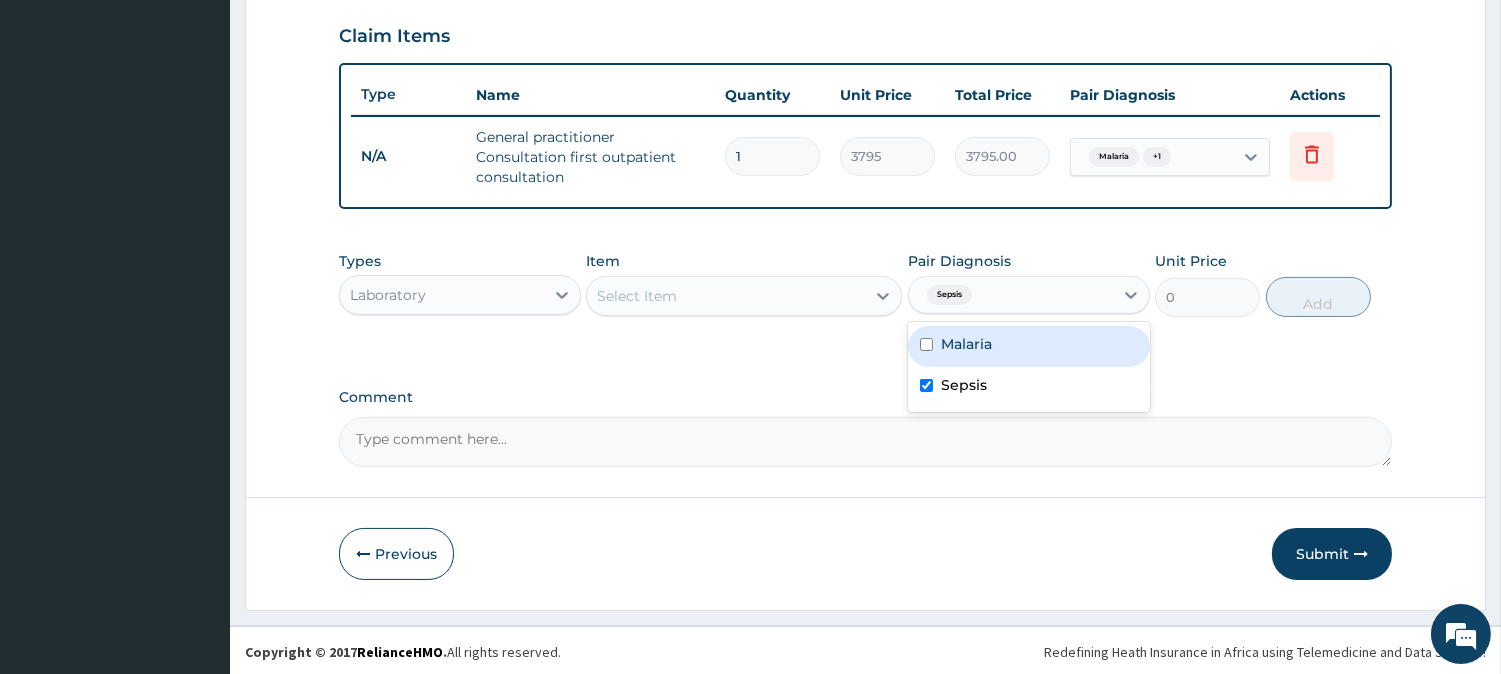 click on "Malaria" at bounding box center (1029, 346) 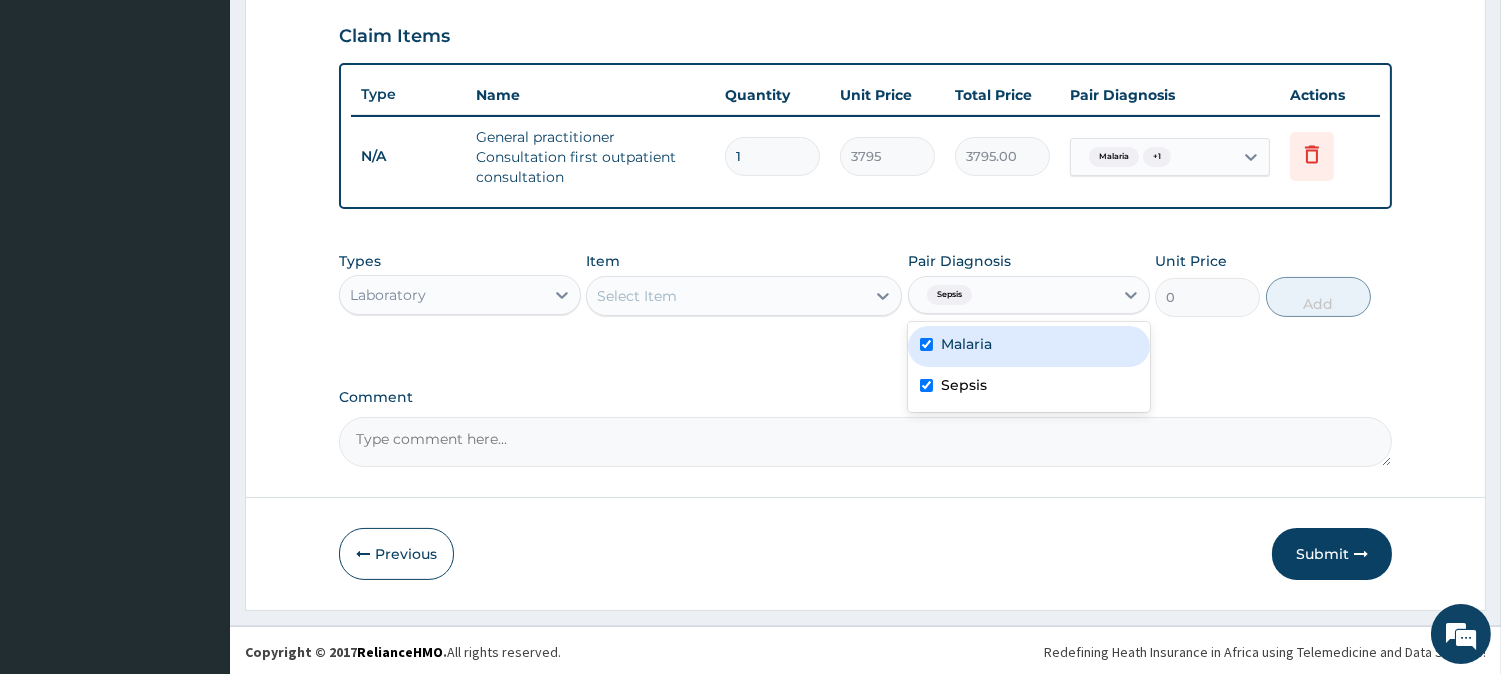 checkbox on "true" 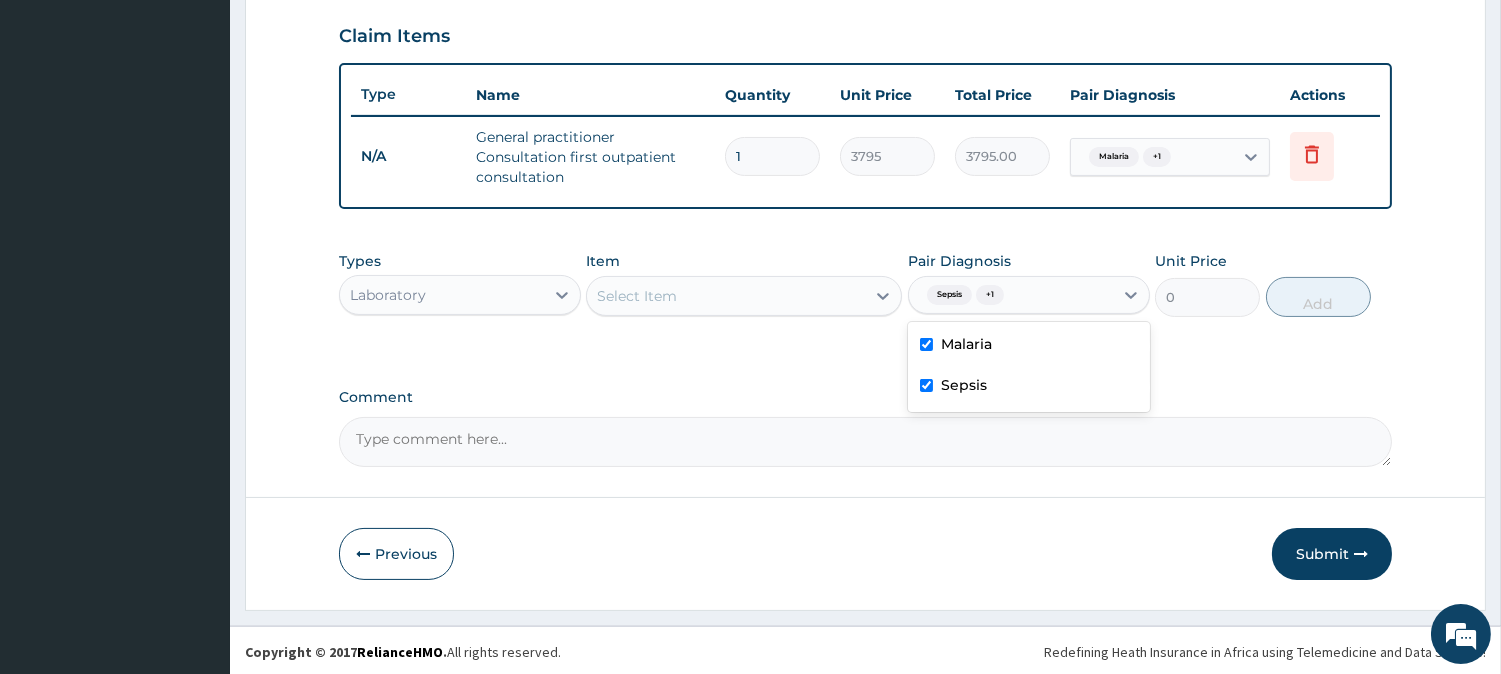click on "Sepsis" at bounding box center (1029, 387) 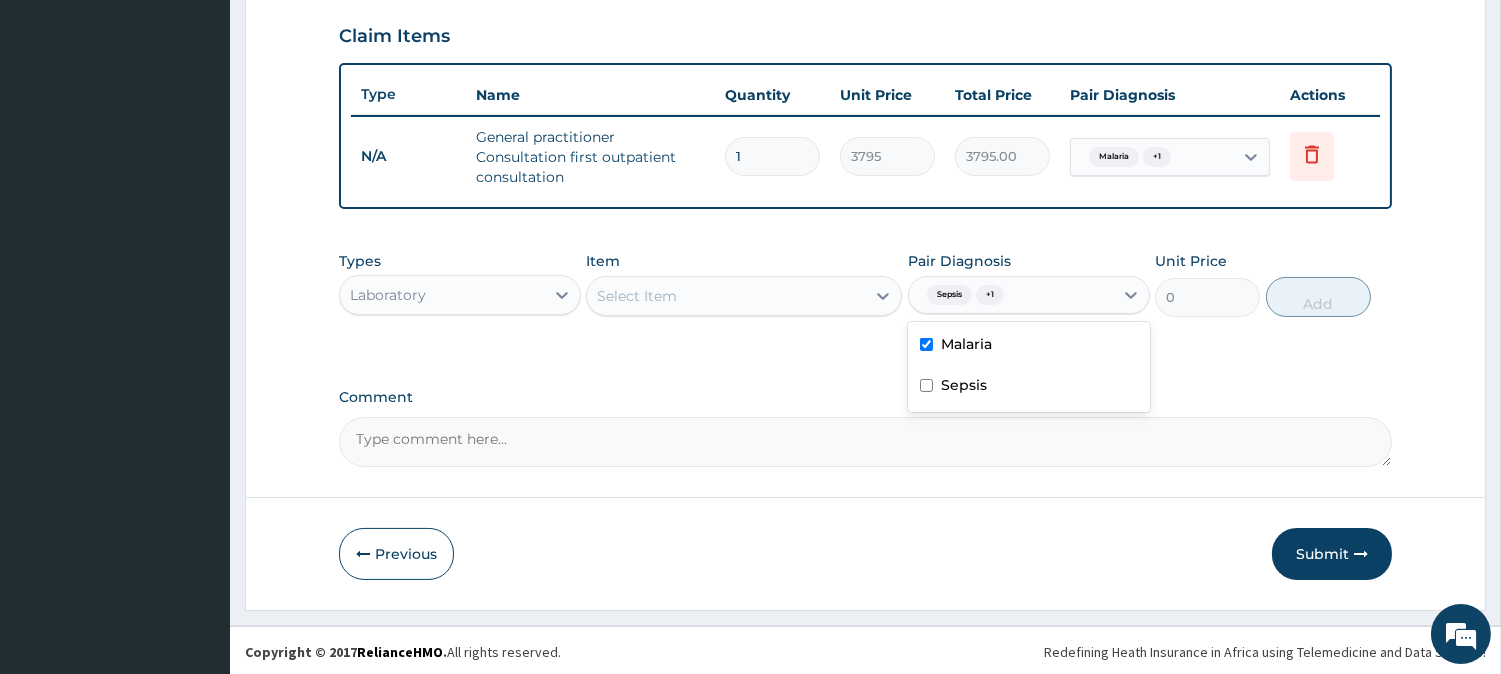 checkbox on "false" 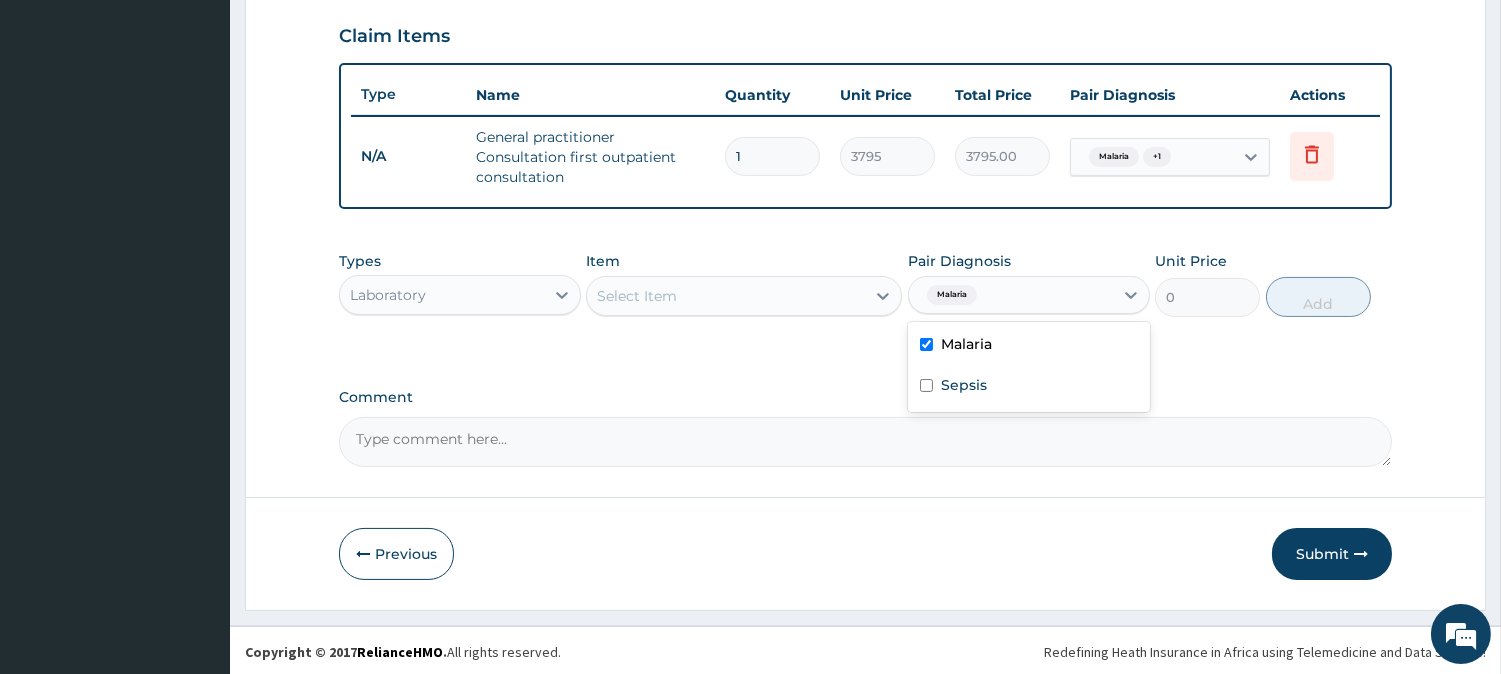 click on "Select Item" at bounding box center [726, 296] 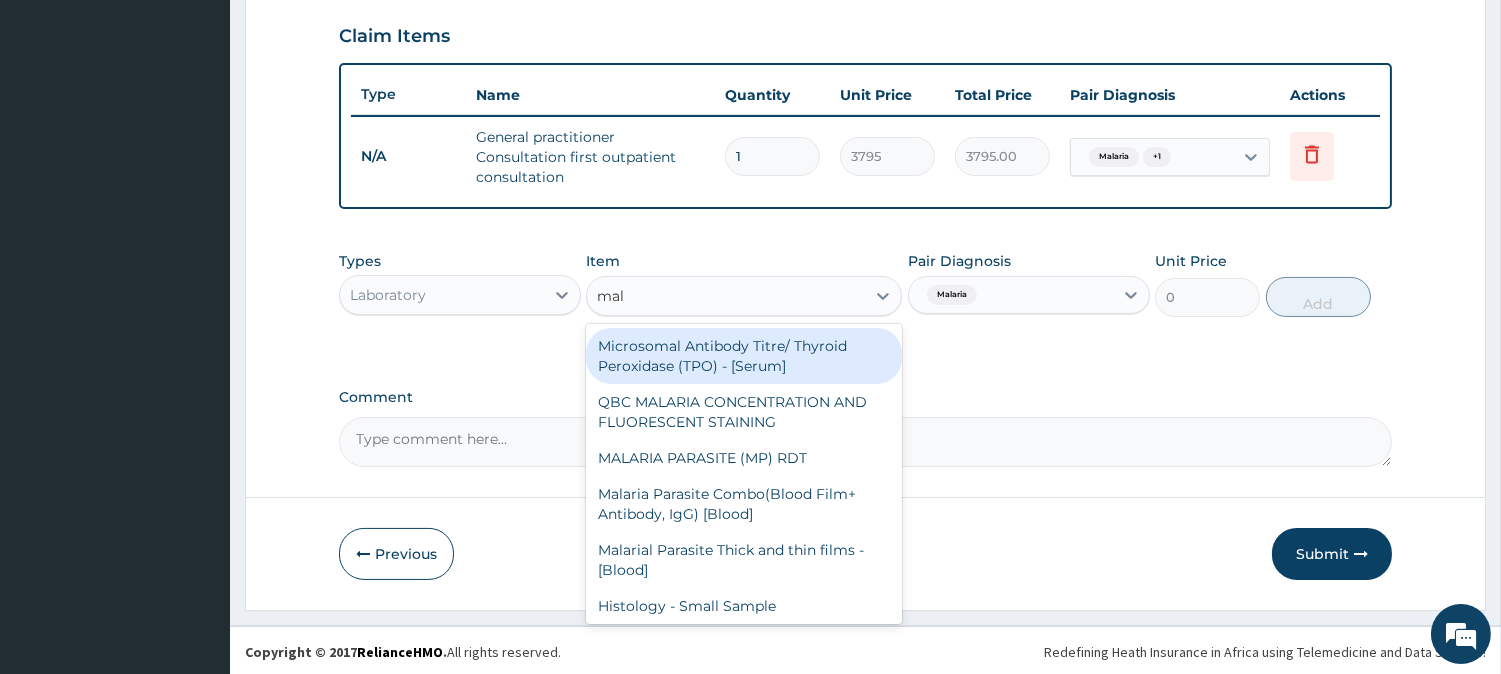 type on "mala" 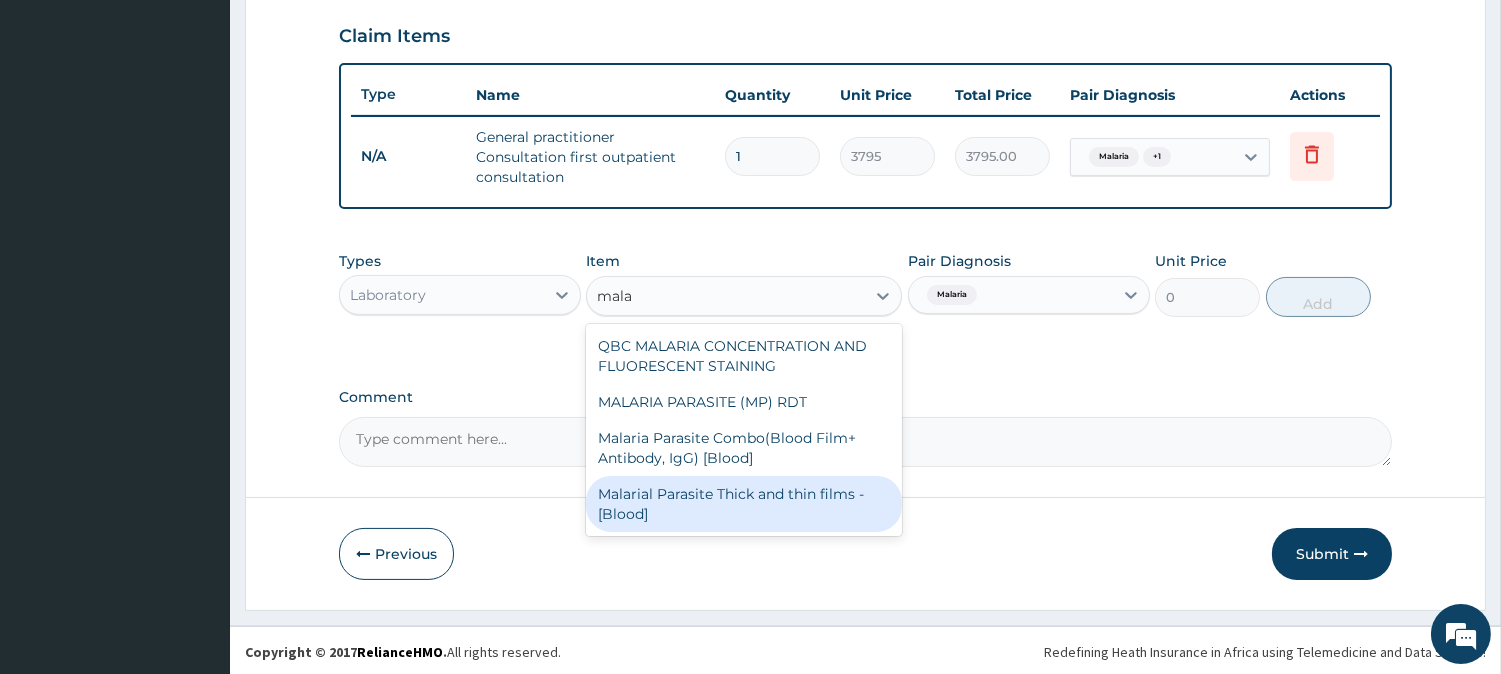 click on "Malarial Parasite Thick and thin films - [Blood]" at bounding box center [744, 504] 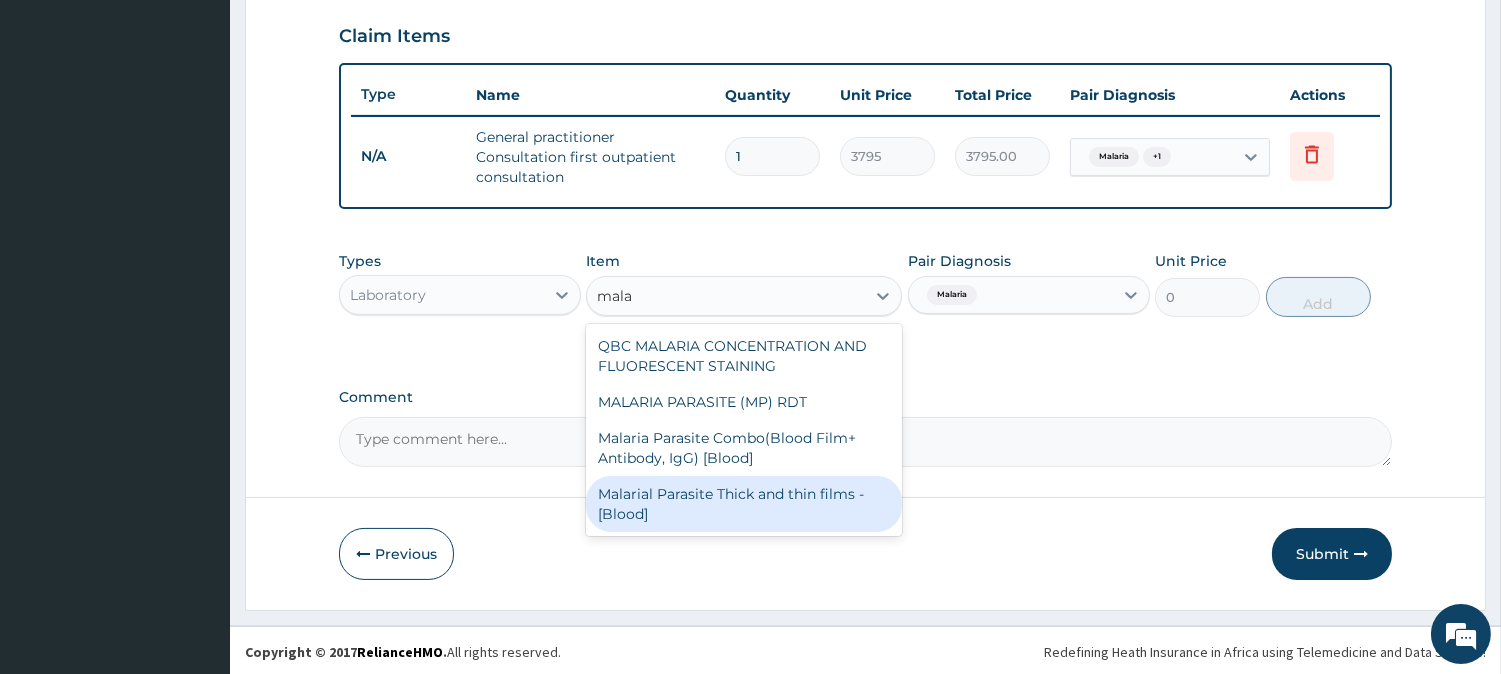 type 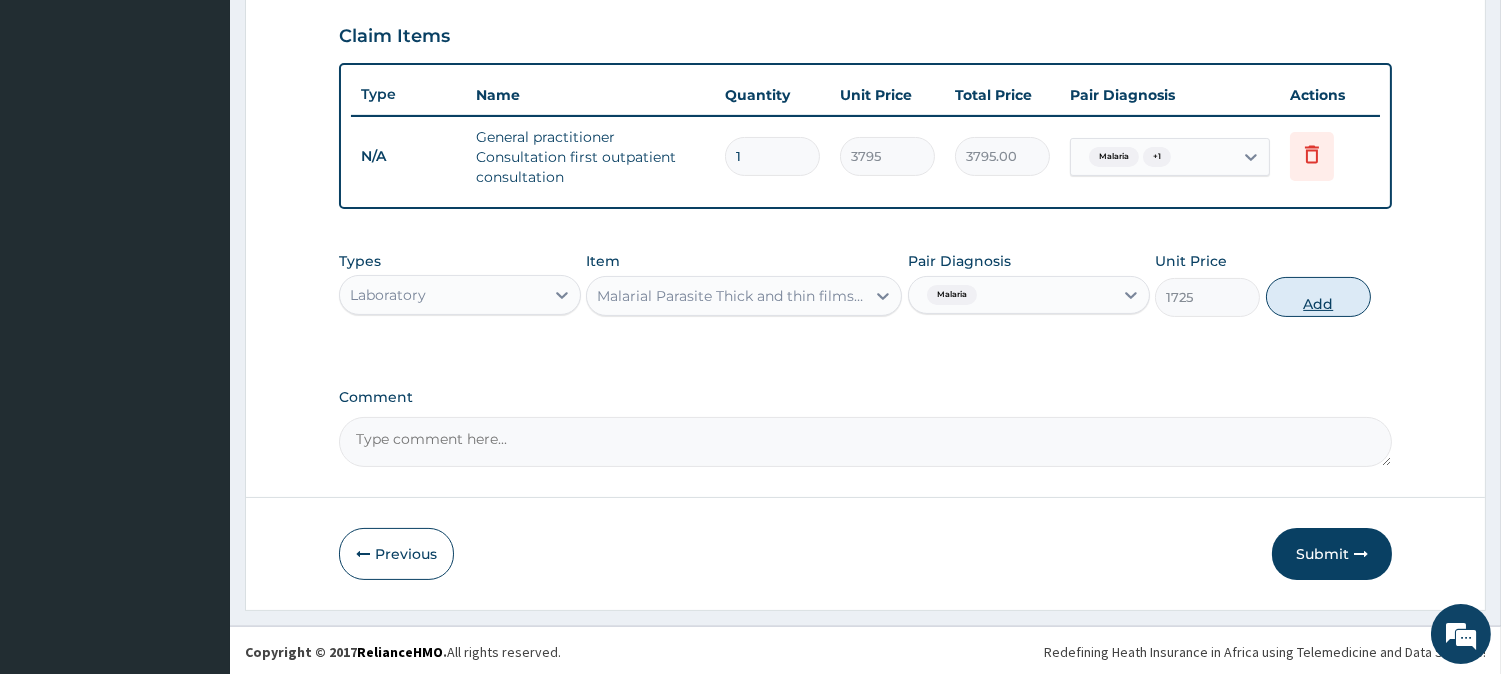 click on "Add" at bounding box center [1318, 297] 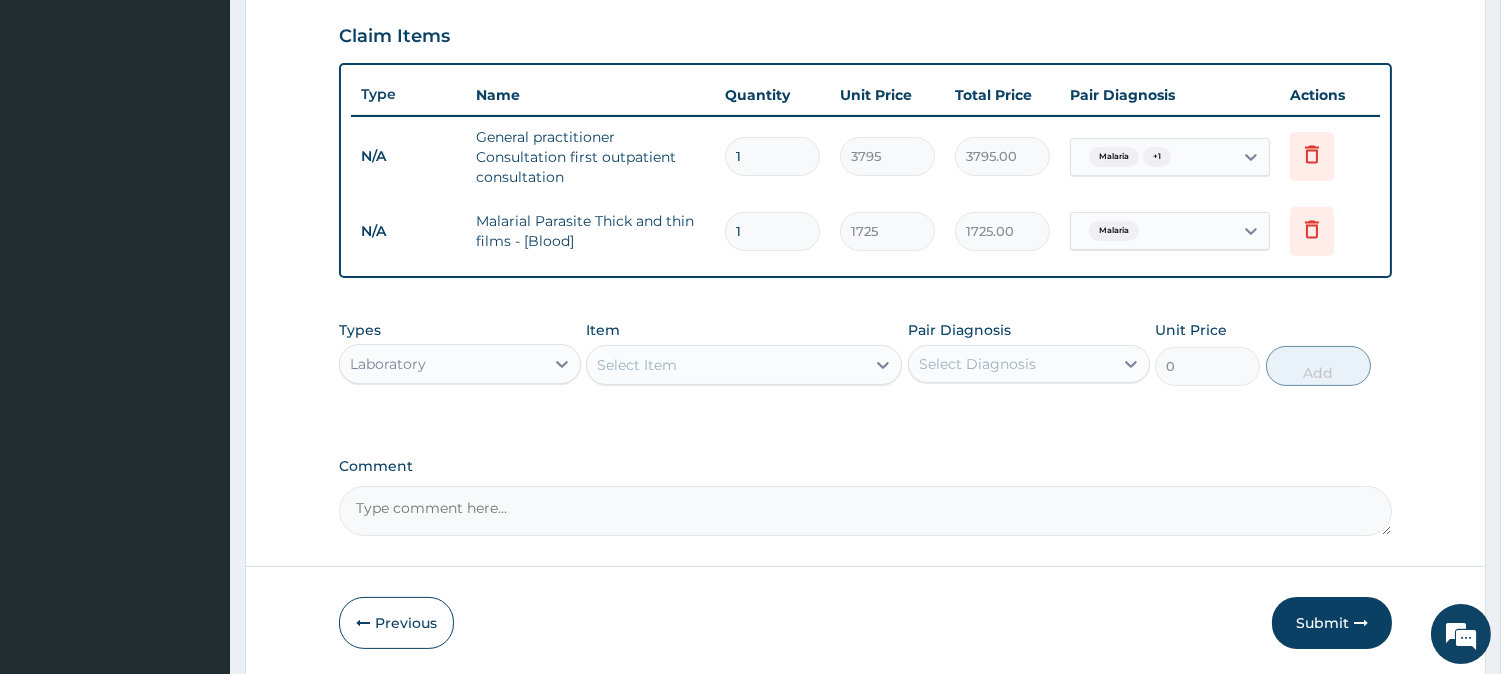 click on "Select Item" at bounding box center (726, 365) 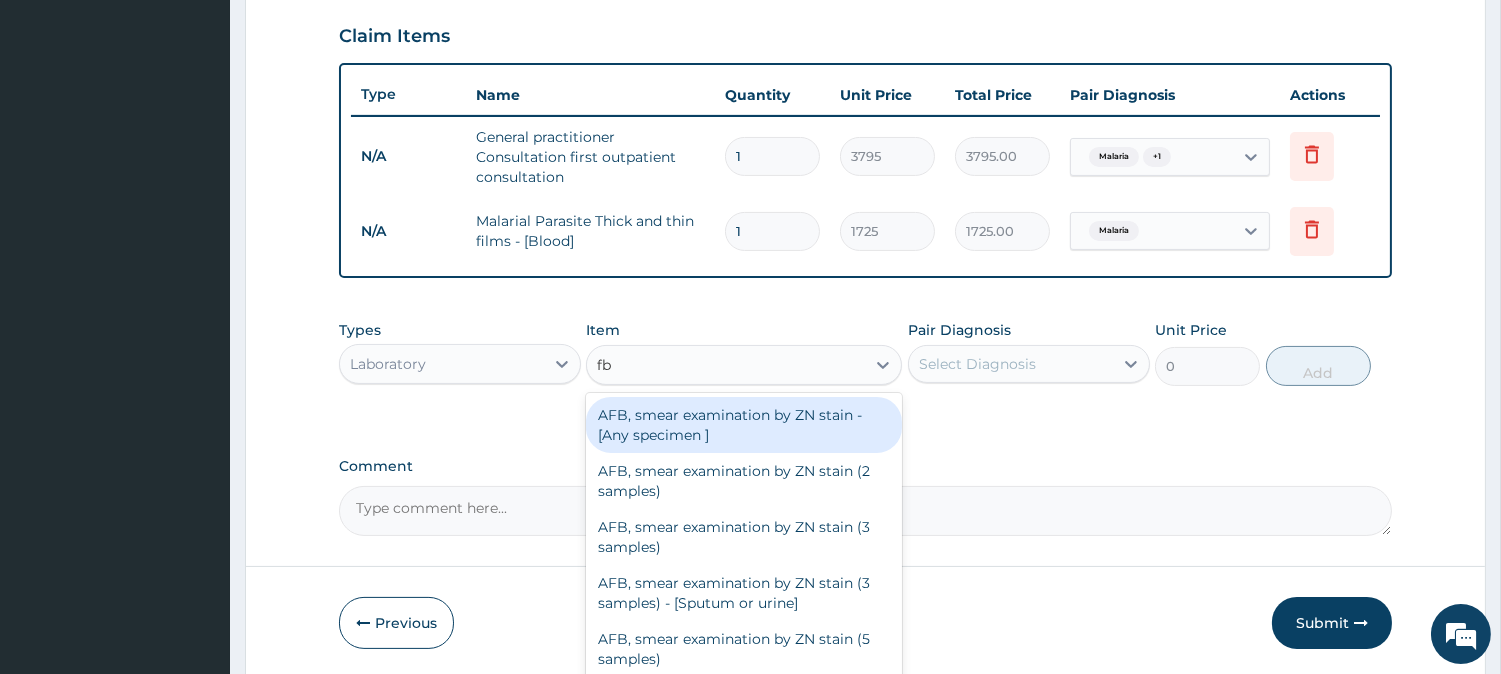 type on "fbc" 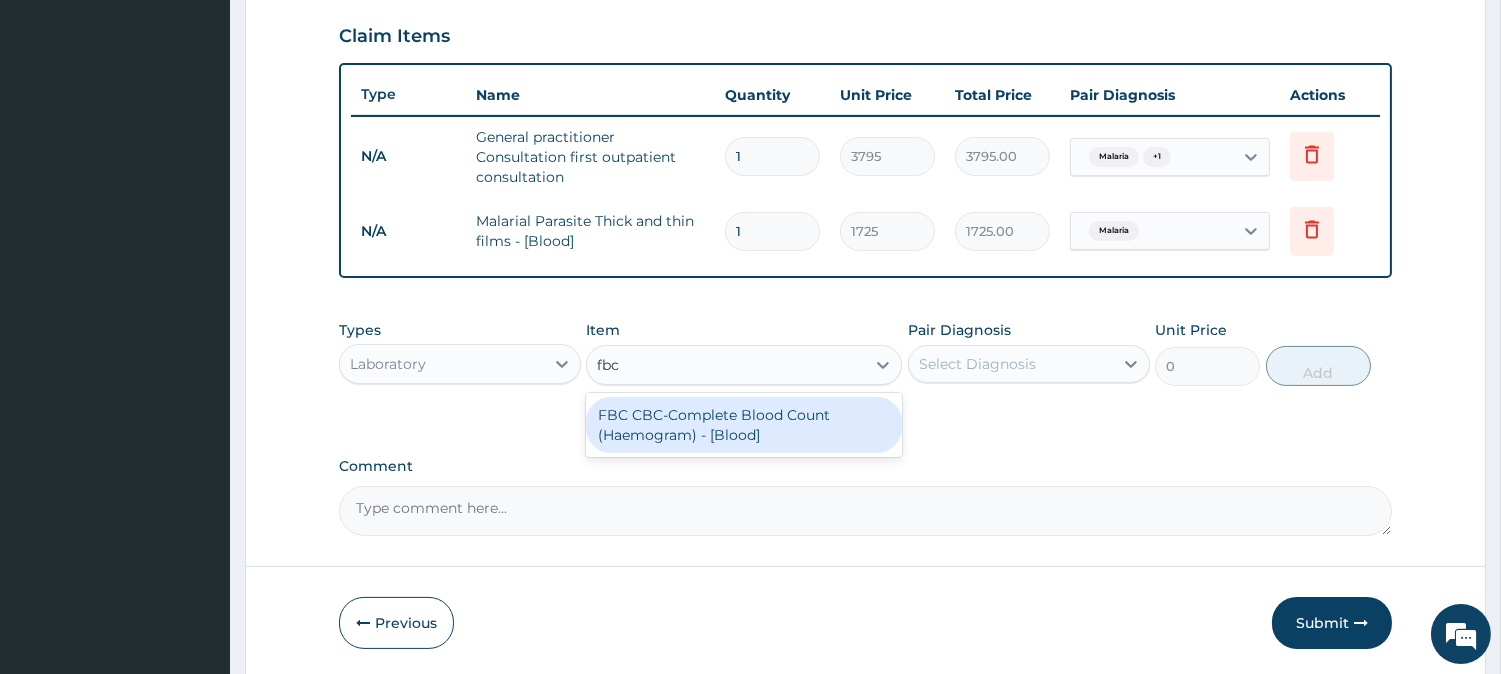 click on "FBC CBC-Complete Blood Count (Haemogram) - [Blood]" at bounding box center [744, 425] 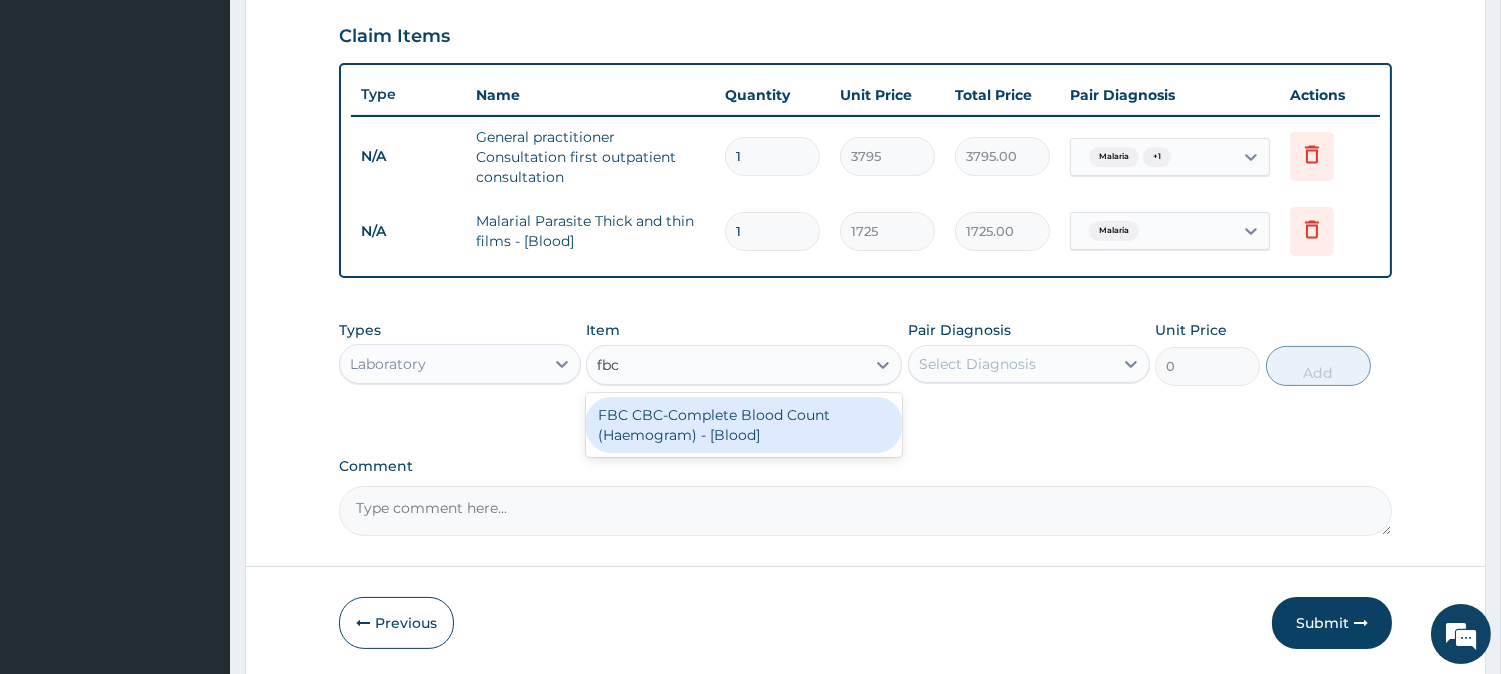 type 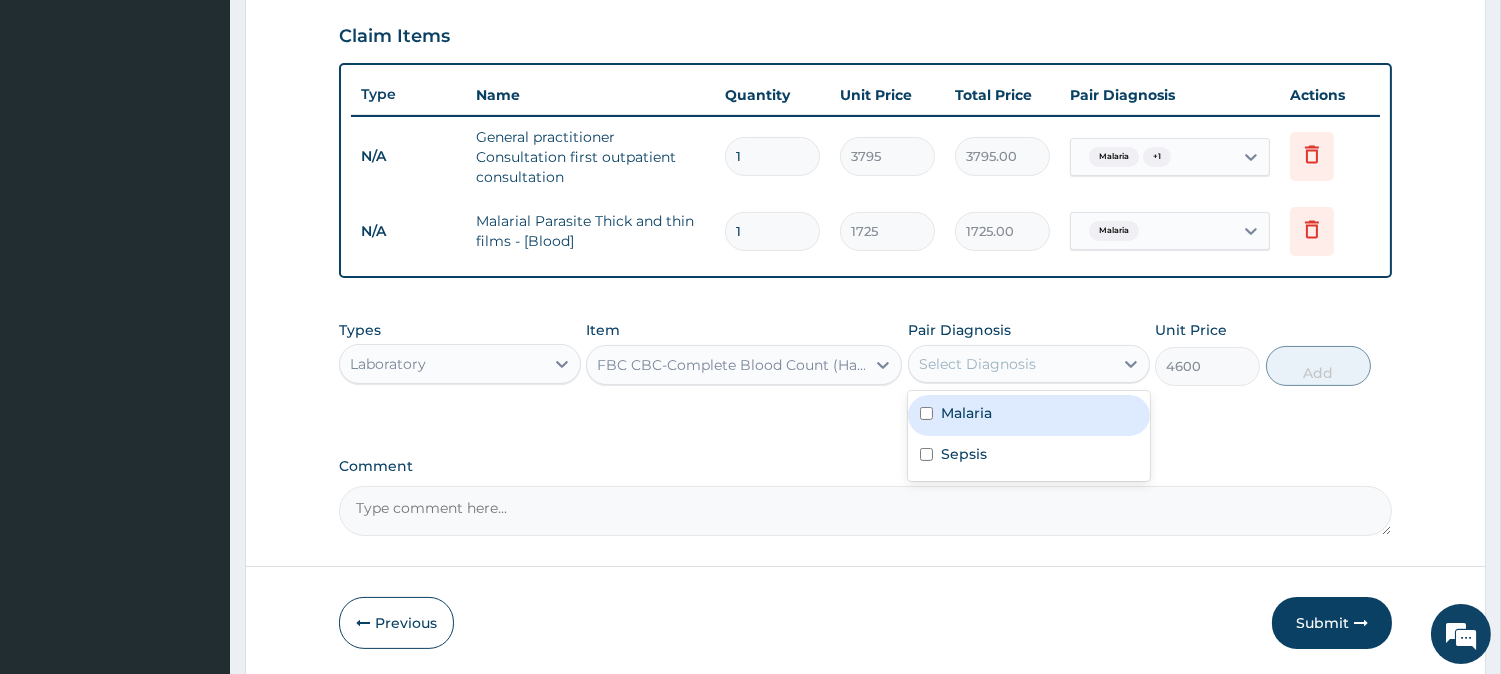 click on "Select Diagnosis" at bounding box center (977, 364) 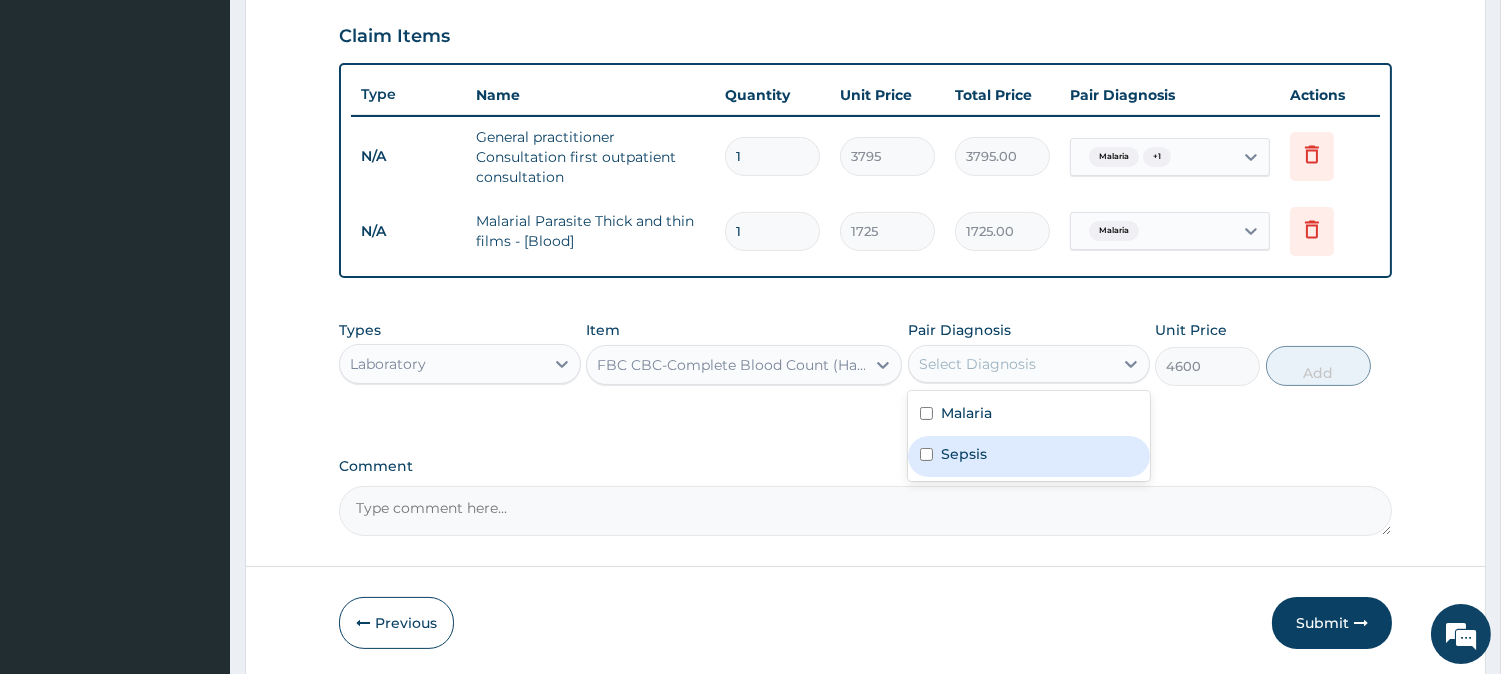 click on "Sepsis" at bounding box center (1029, 456) 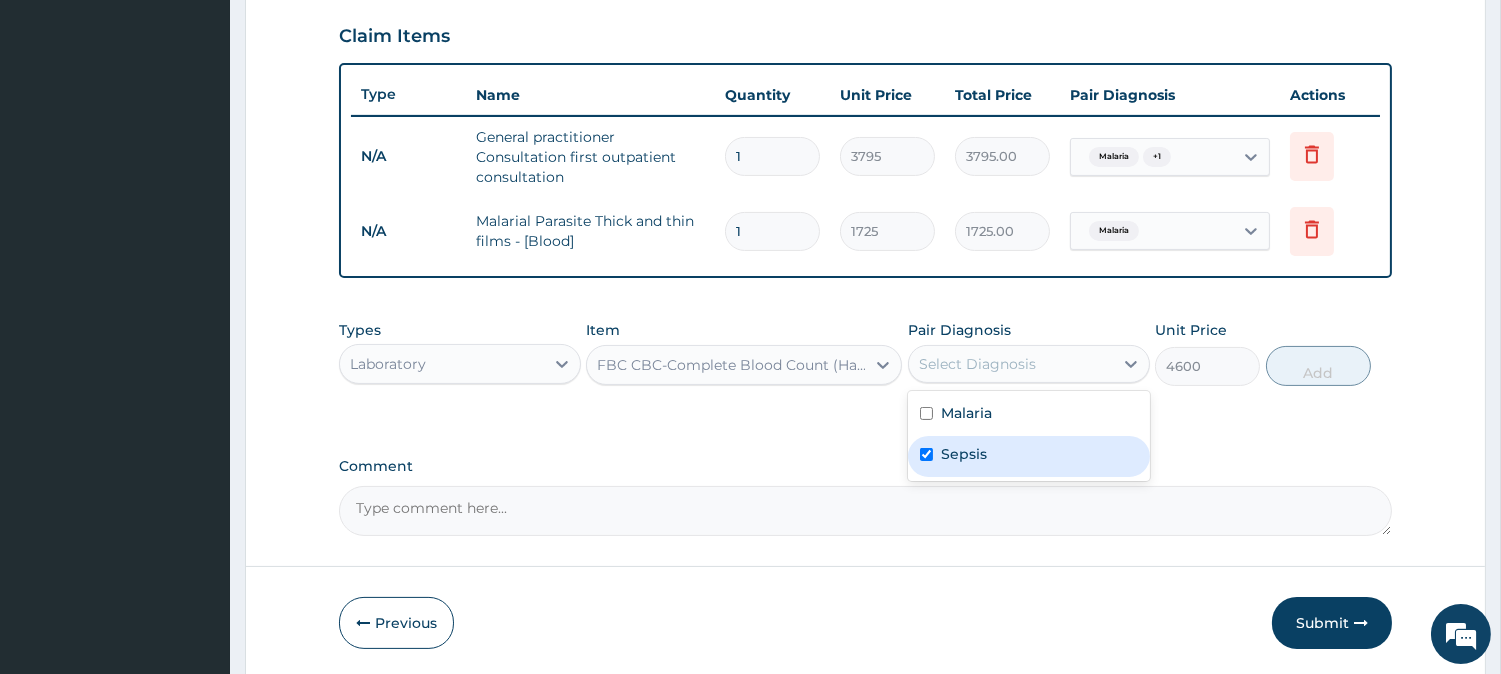checkbox on "true" 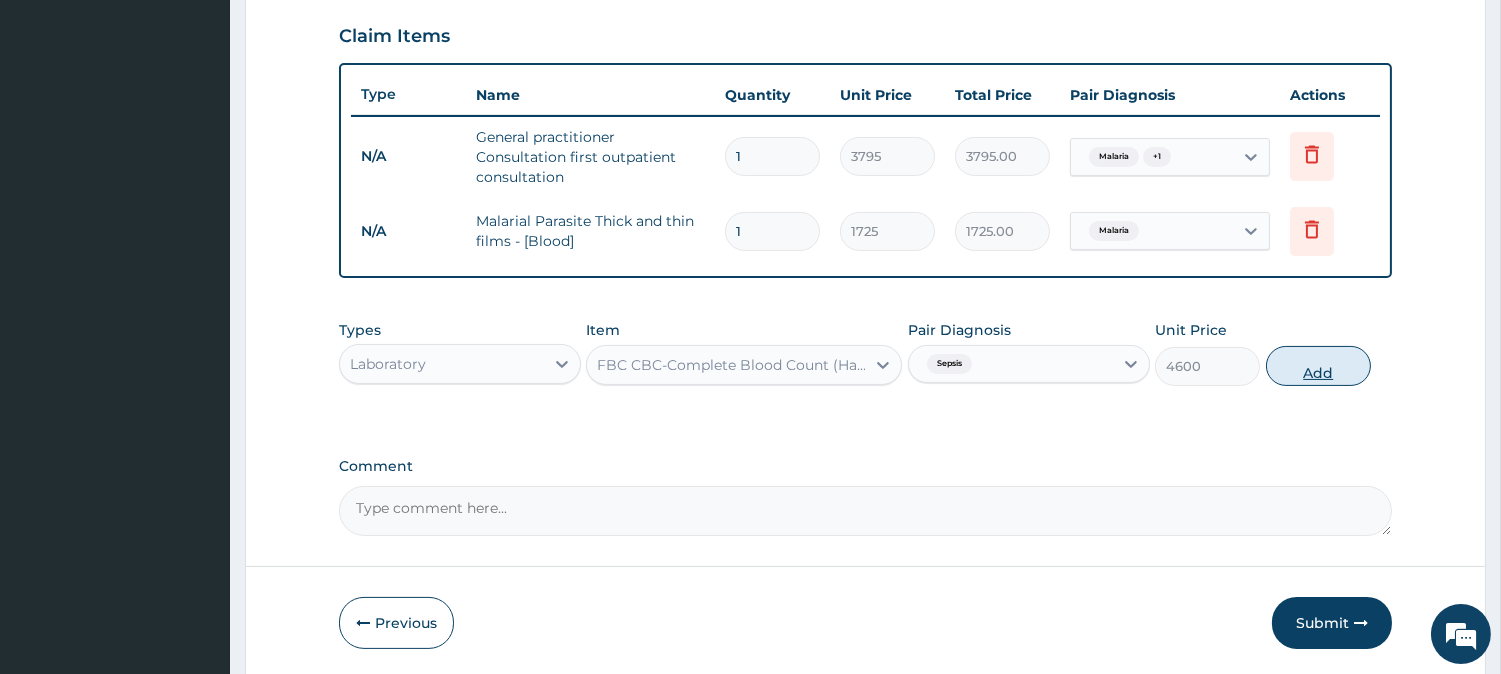 click on "Add" at bounding box center [1318, 366] 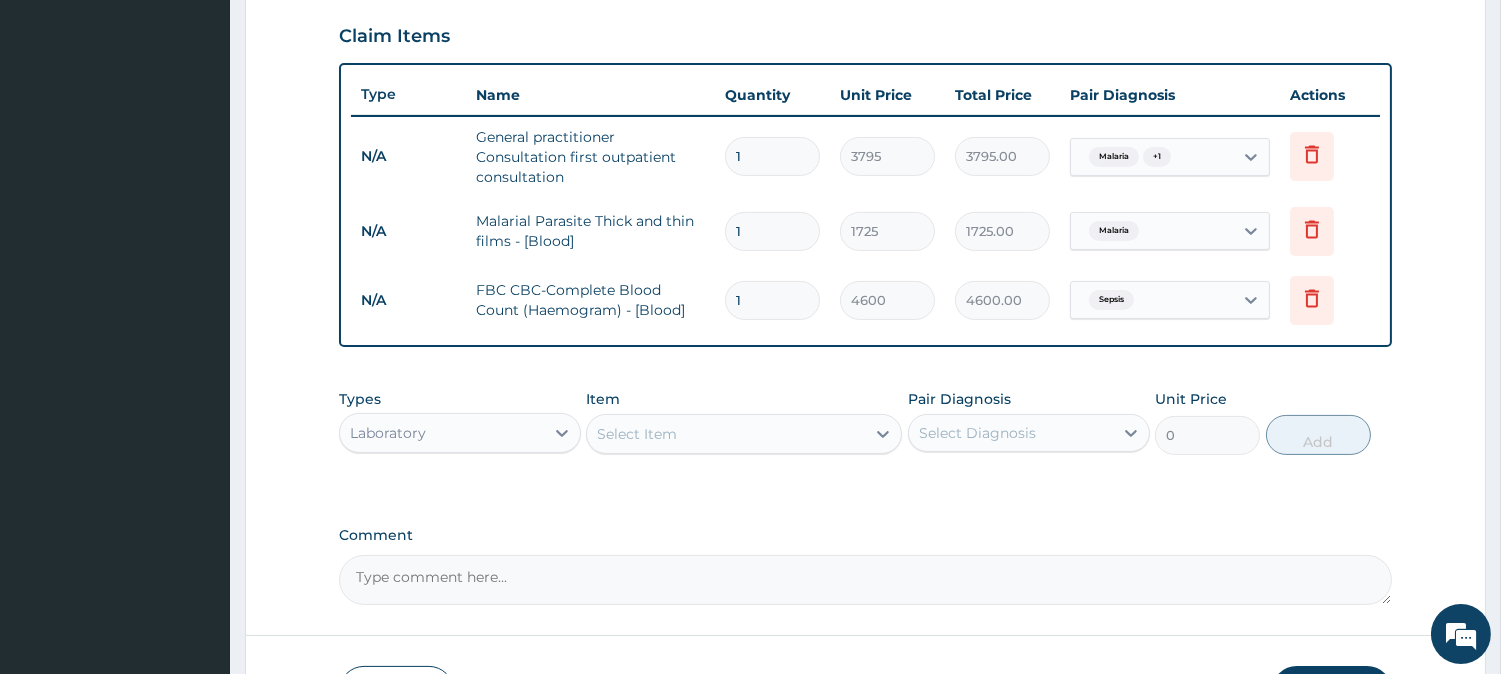 drag, startPoint x: 1117, startPoint y: 364, endPoint x: 926, endPoint y: 297, distance: 202.41048 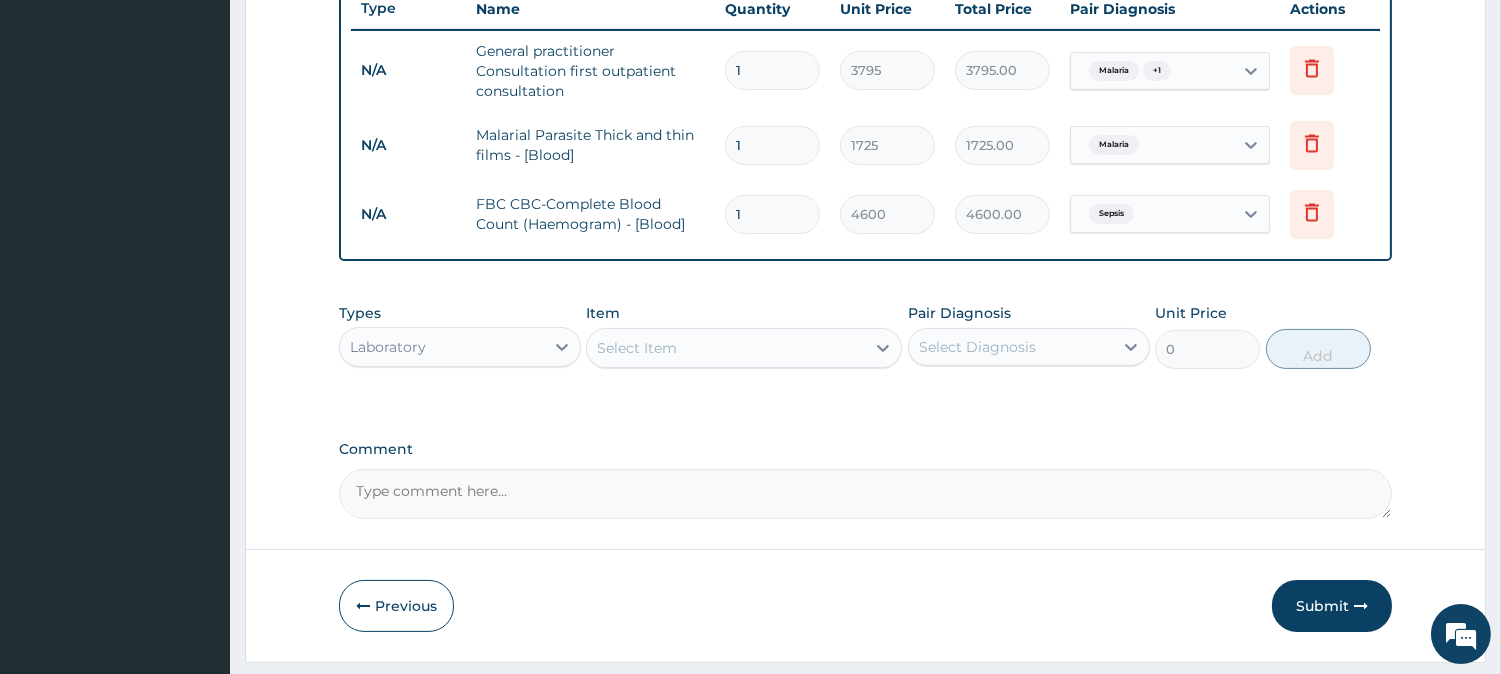 scroll, scrollTop: 820, scrollLeft: 0, axis: vertical 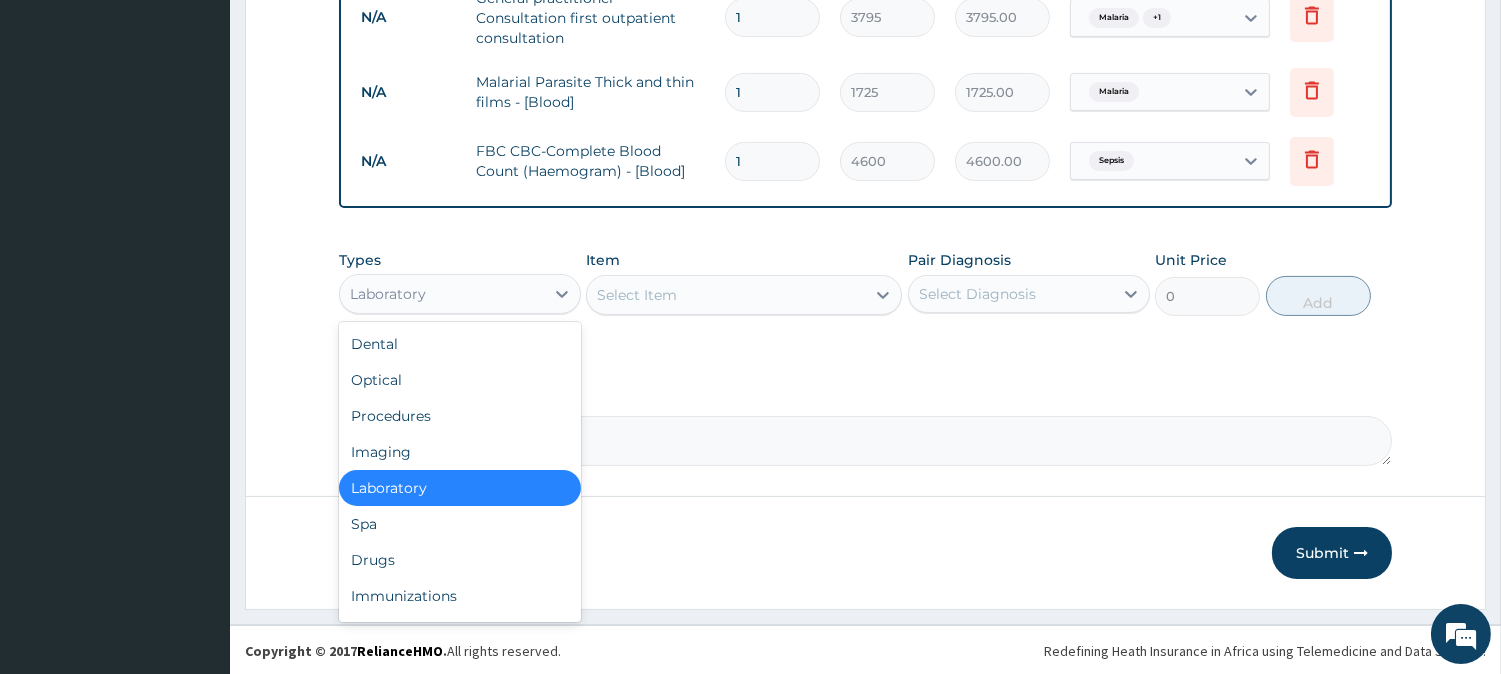 click on "Laboratory" at bounding box center (442, 294) 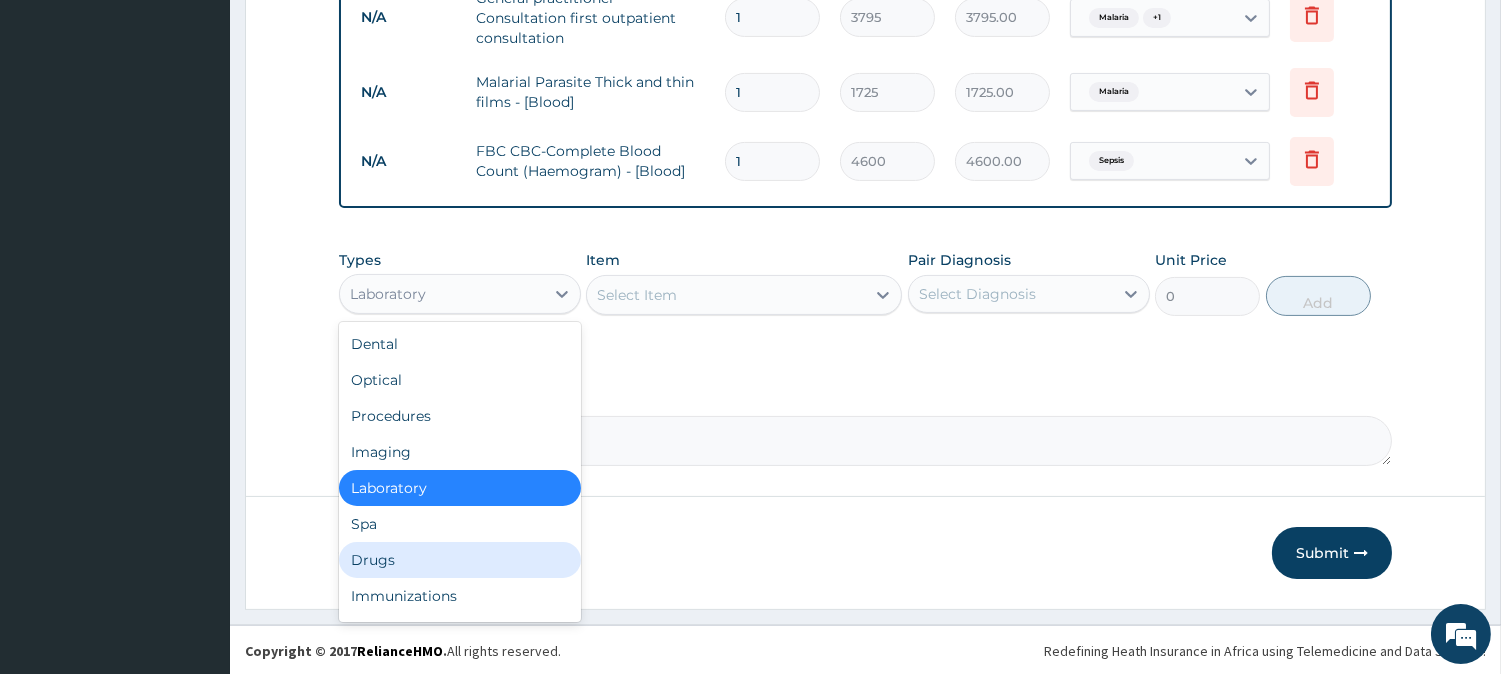 click on "Drugs" at bounding box center (460, 560) 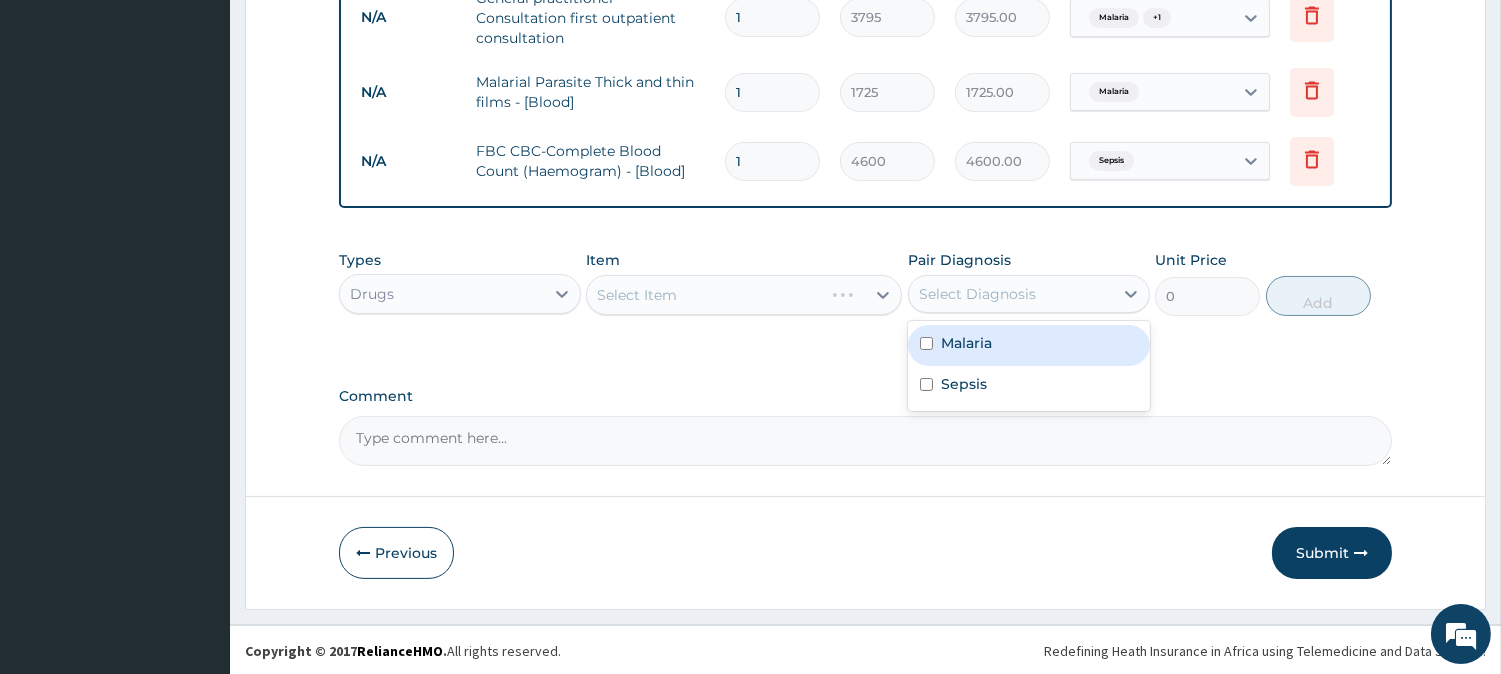 click on "Select Diagnosis" at bounding box center [977, 294] 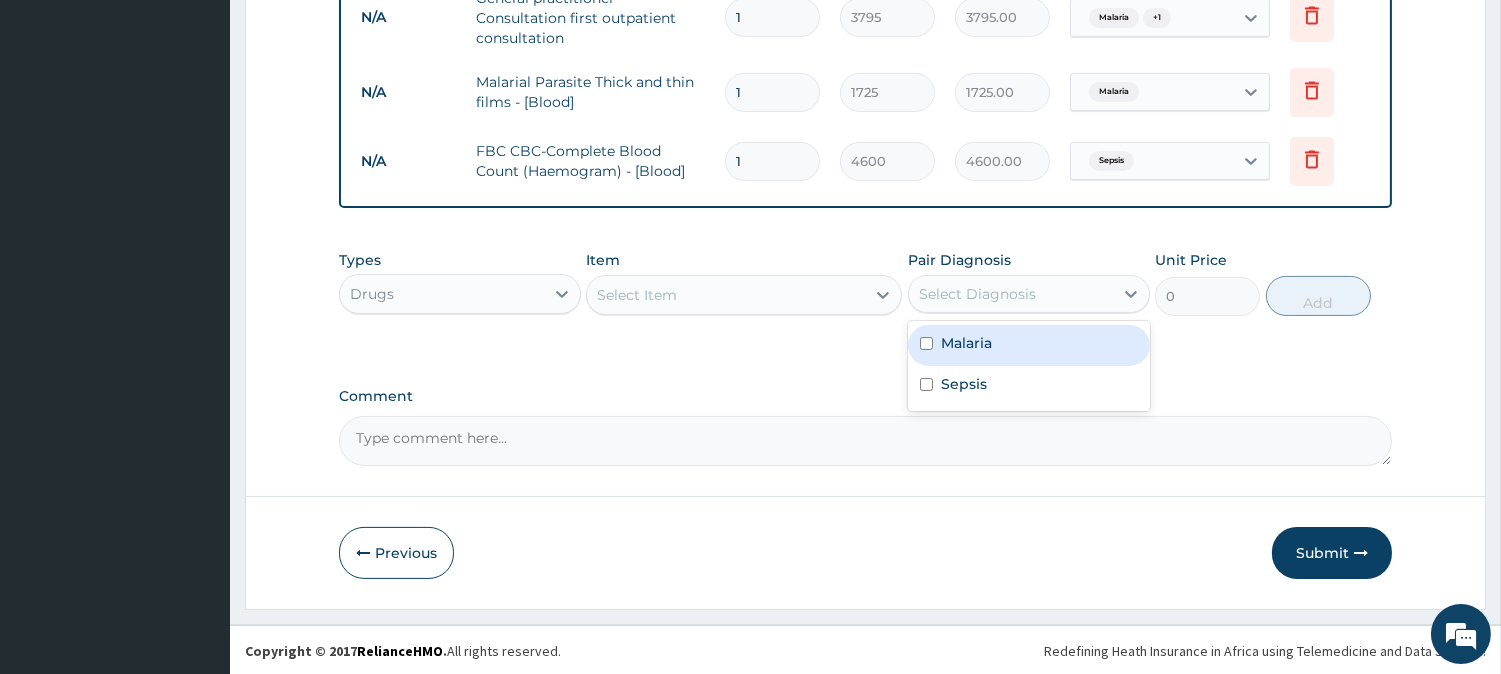 click on "Malaria" at bounding box center (1029, 345) 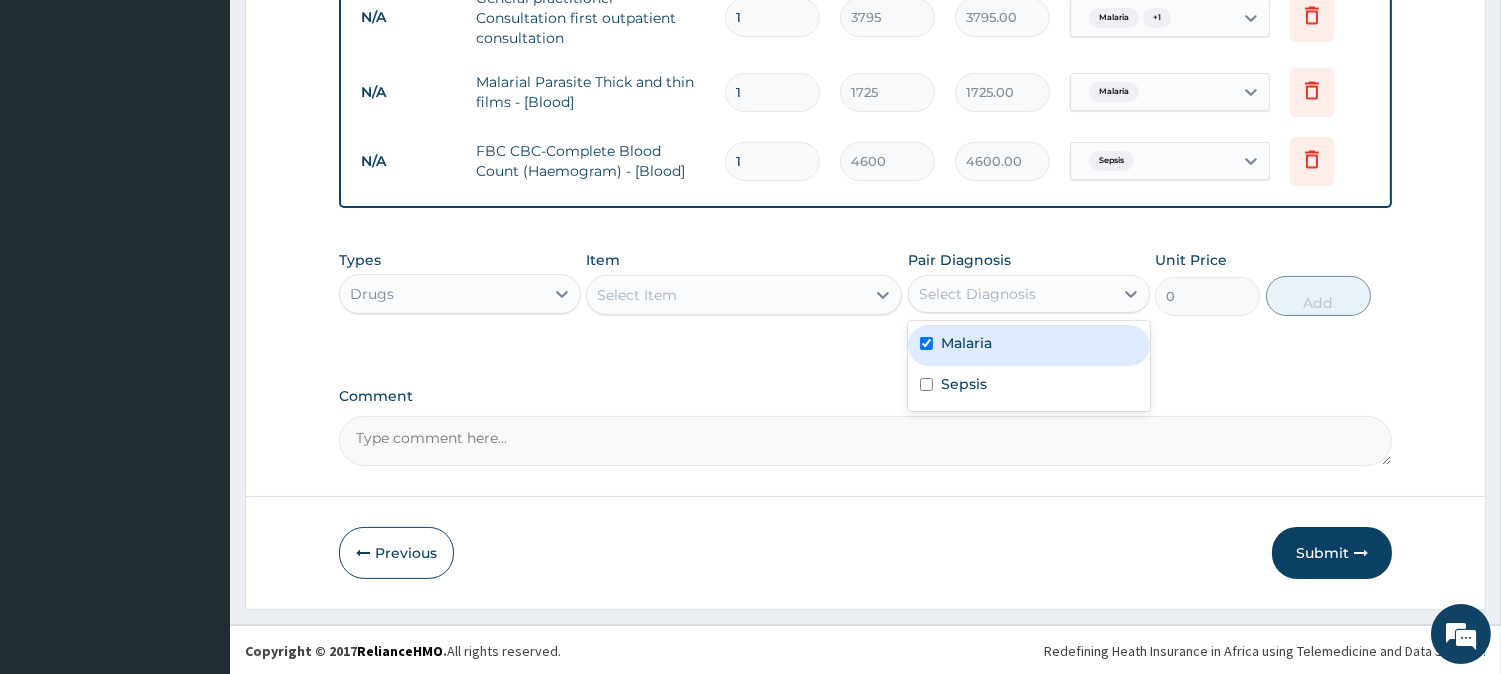 checkbox on "true" 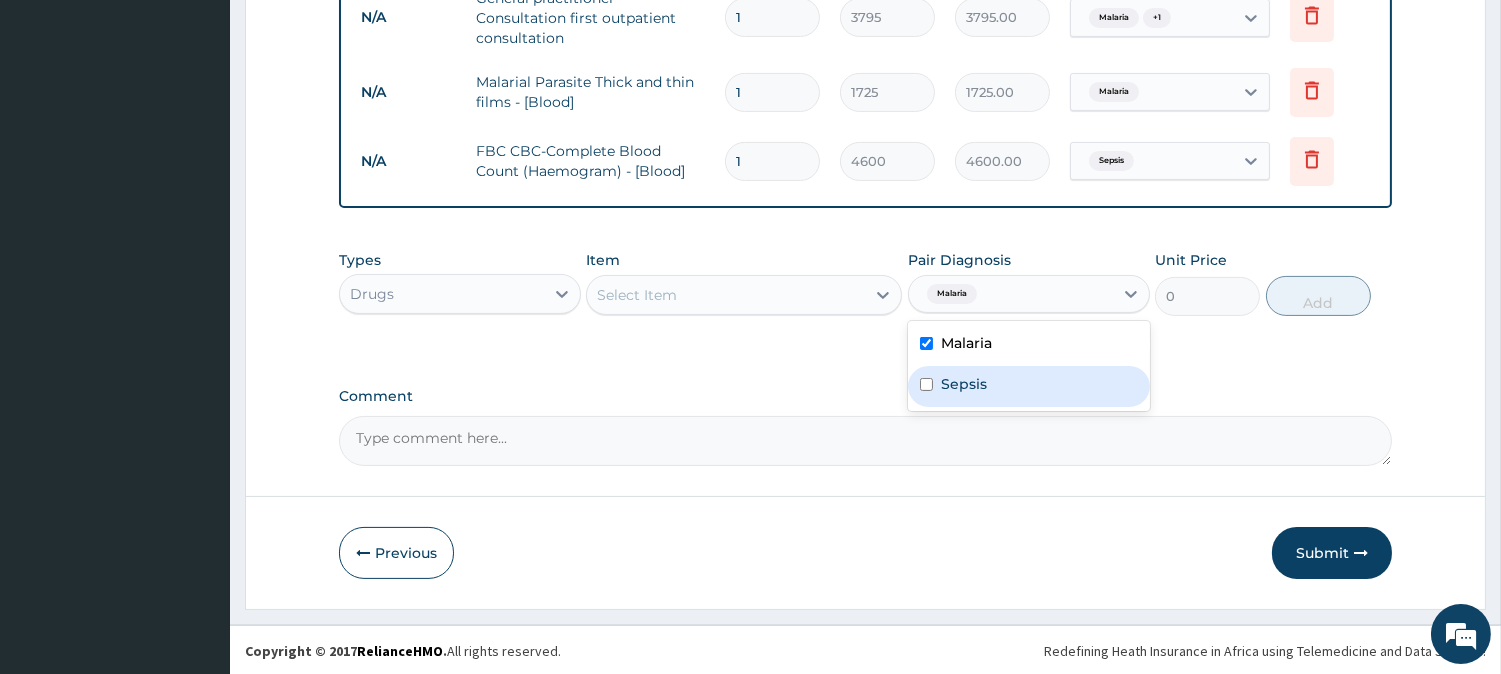 click on "Select Item" at bounding box center [726, 295] 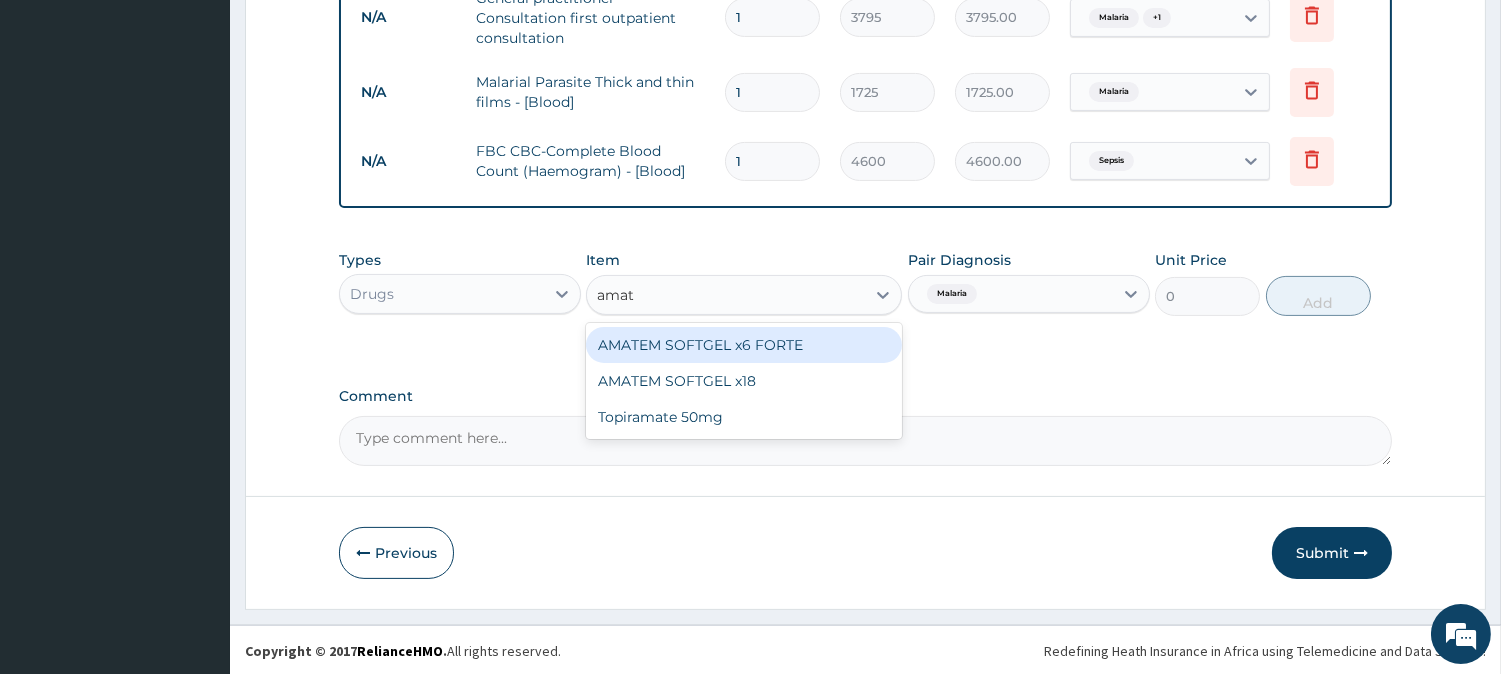 type on "amate" 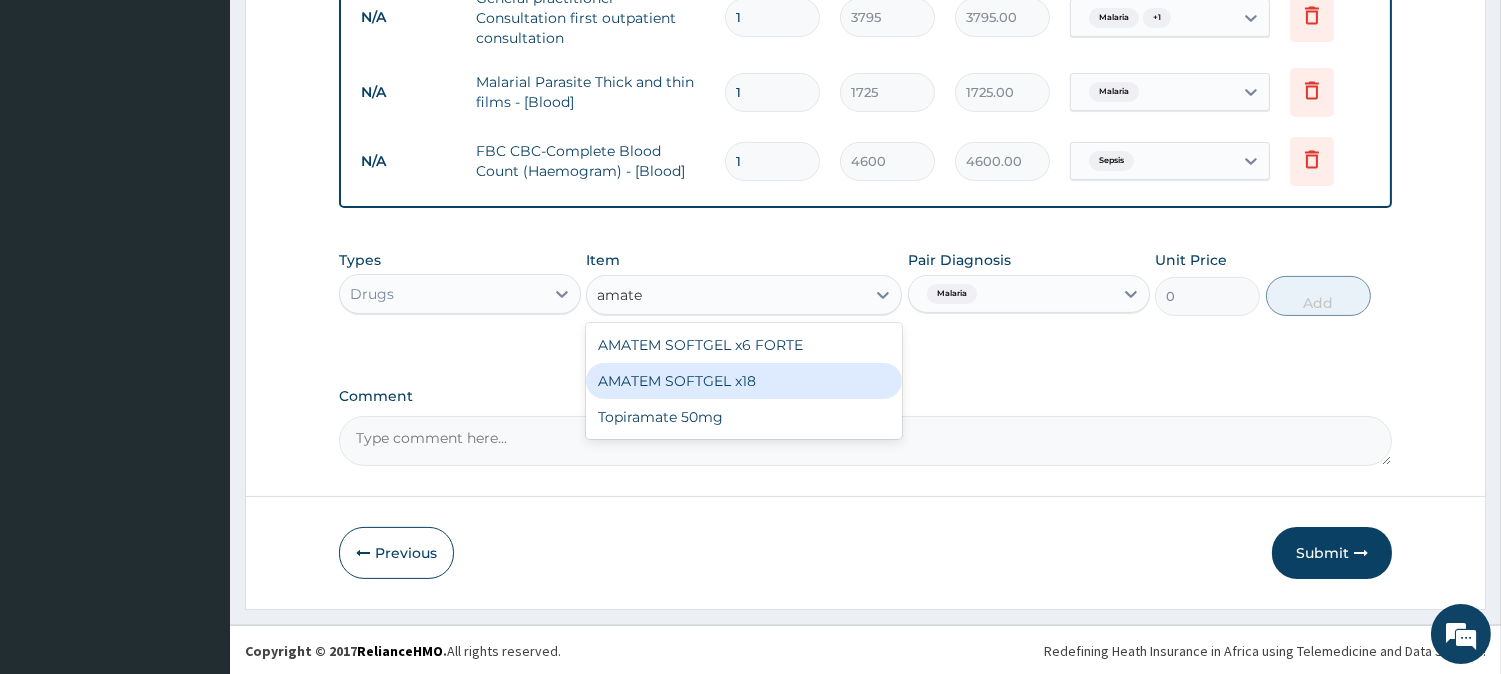 click on "AMATEM SOFTGEL x18" at bounding box center [744, 381] 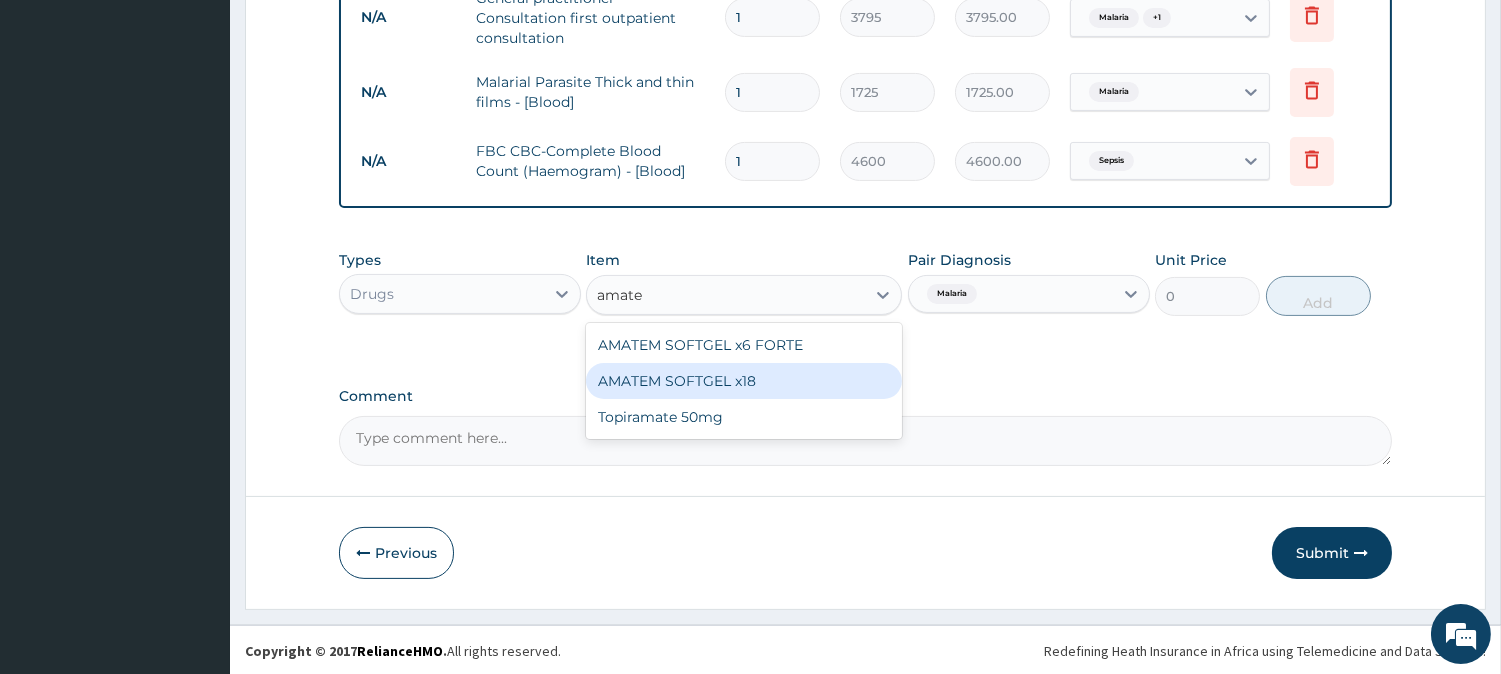 type 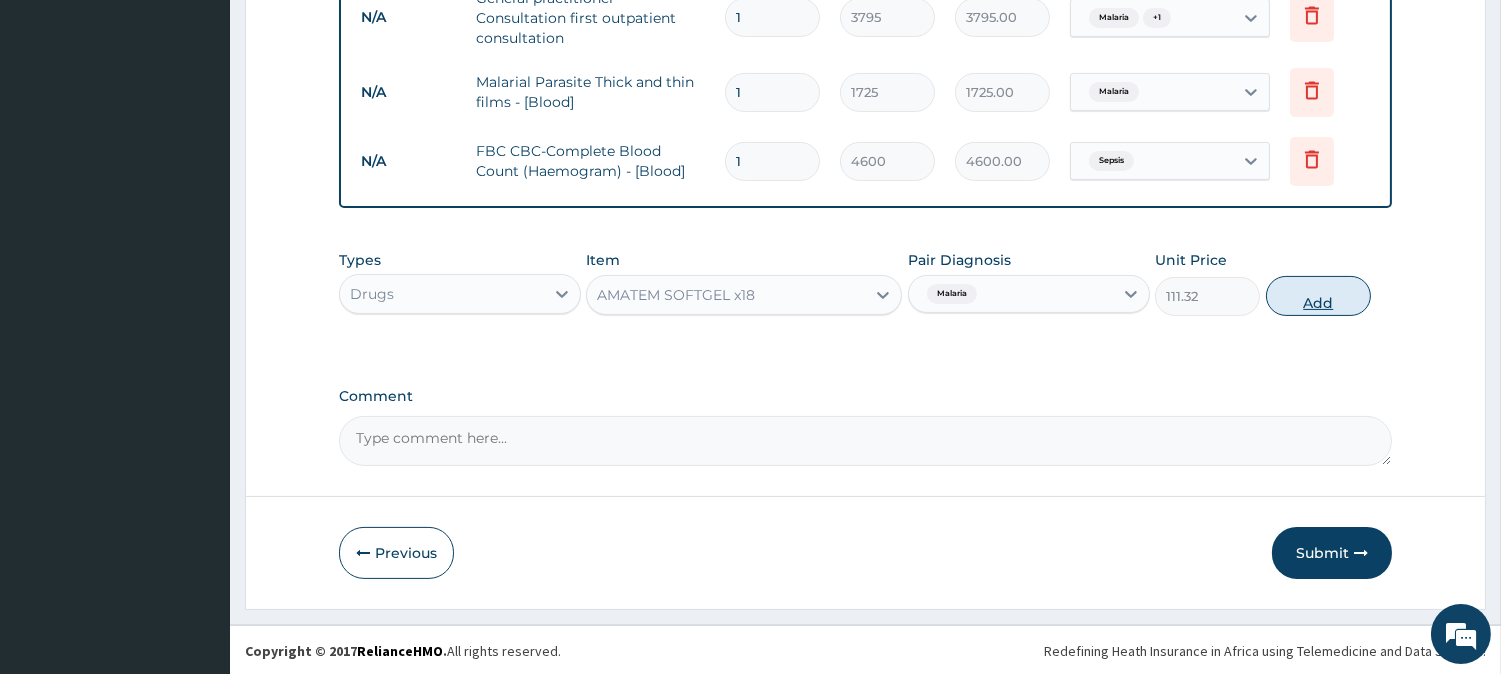 click on "Add" at bounding box center (1318, 296) 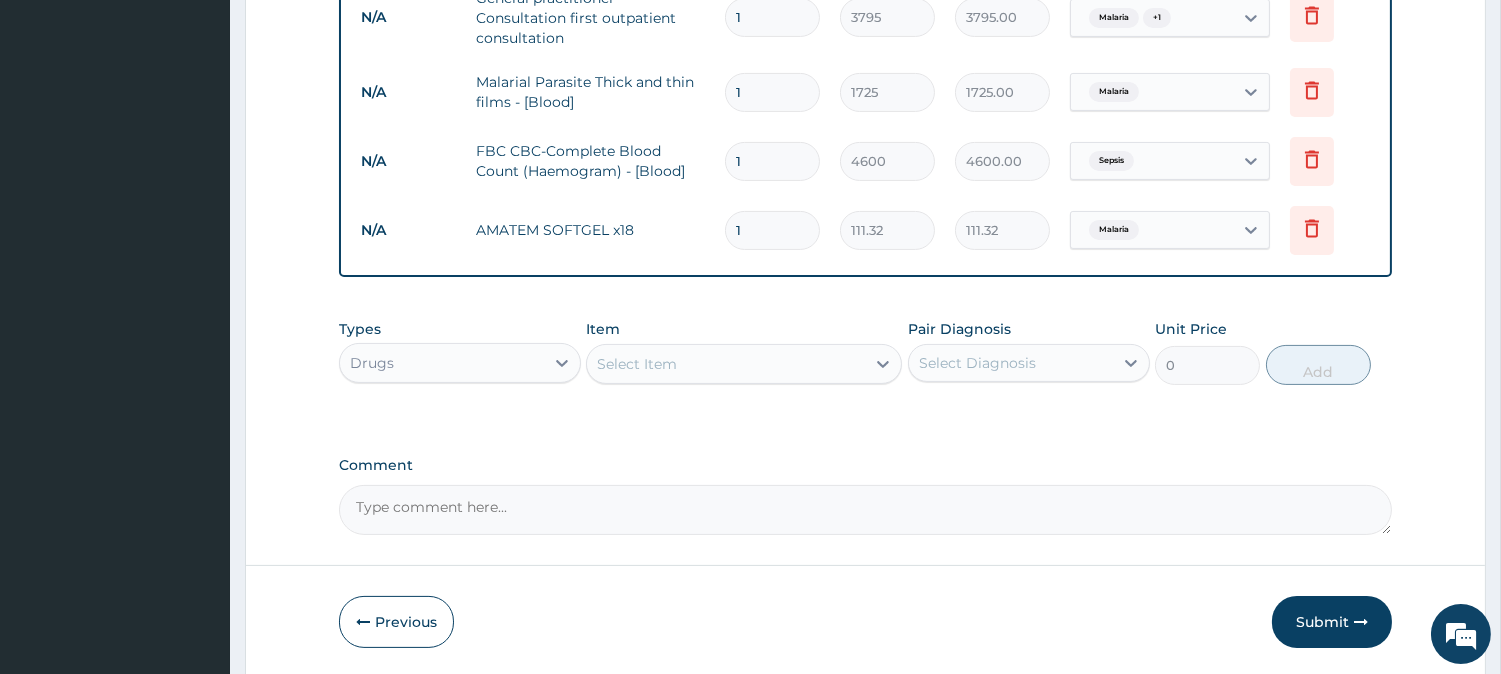 type 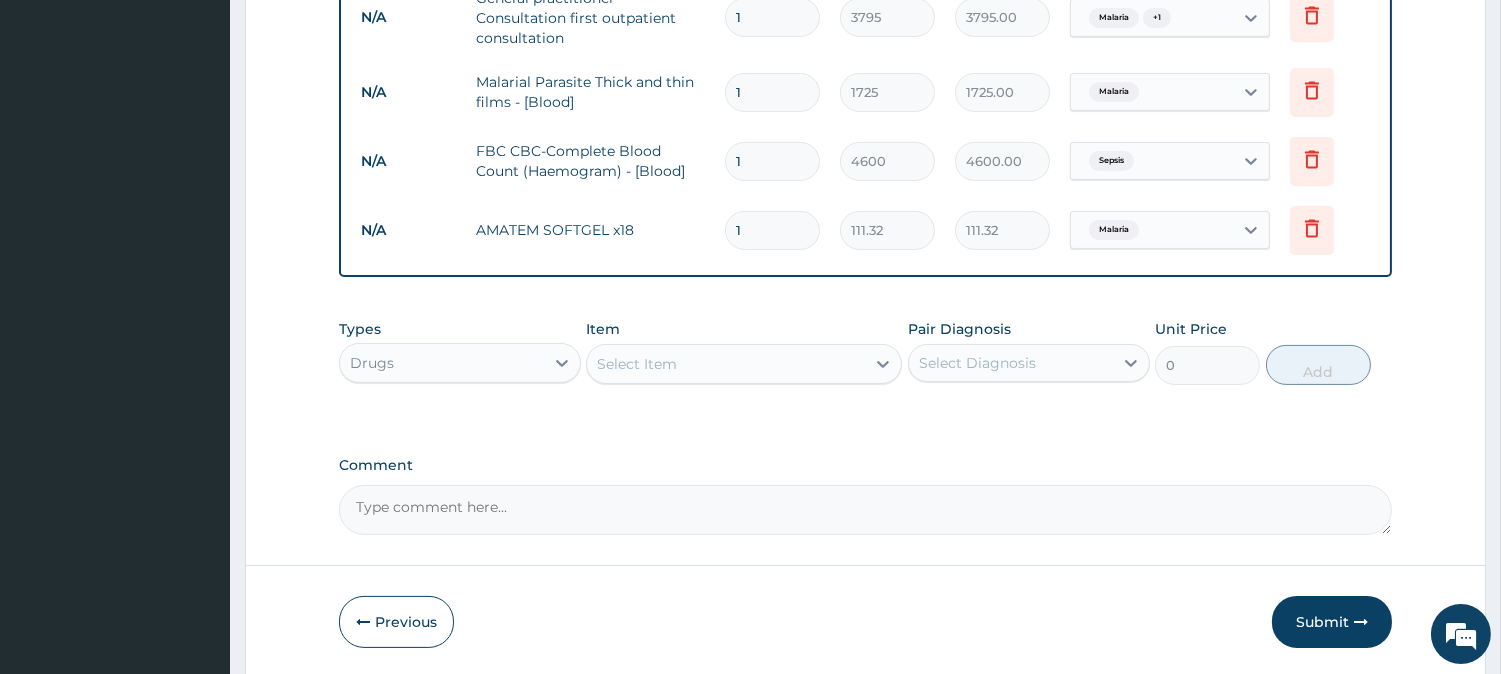 type on "0.00" 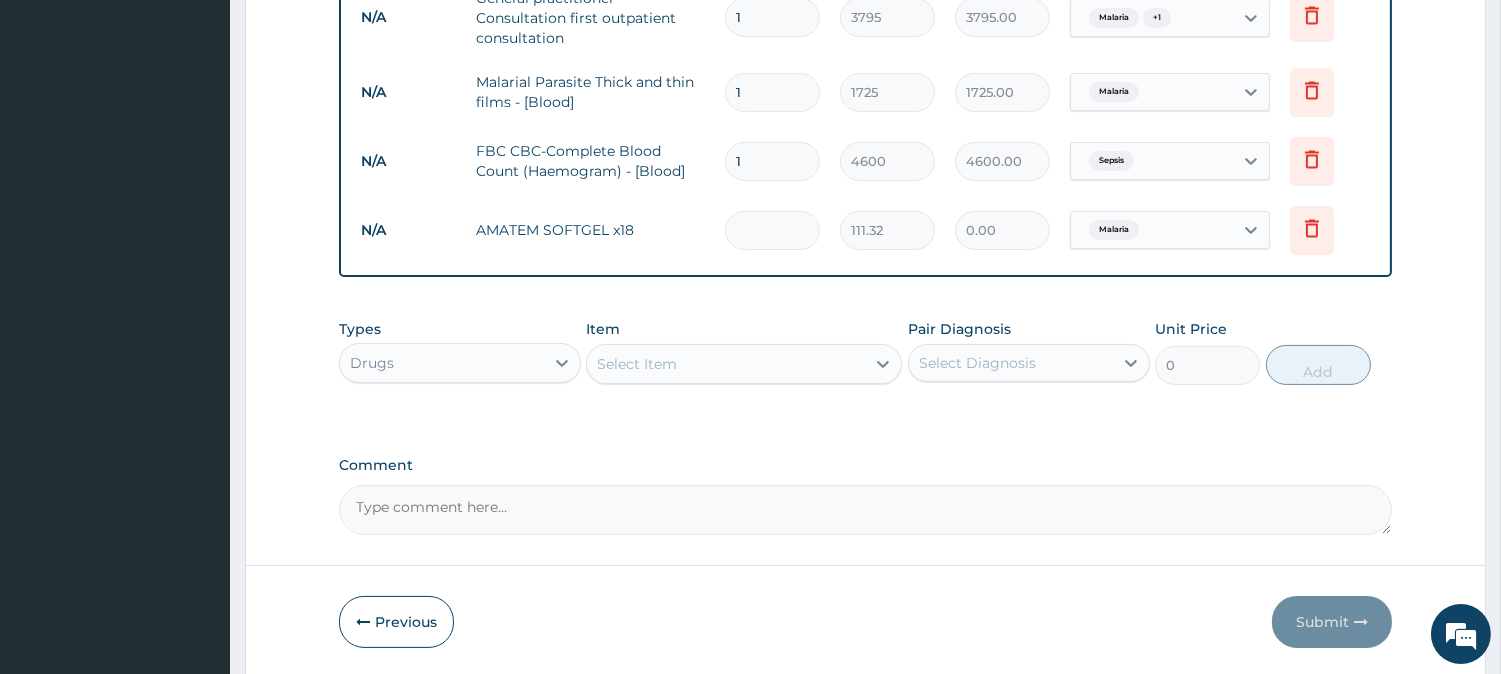 type on "6" 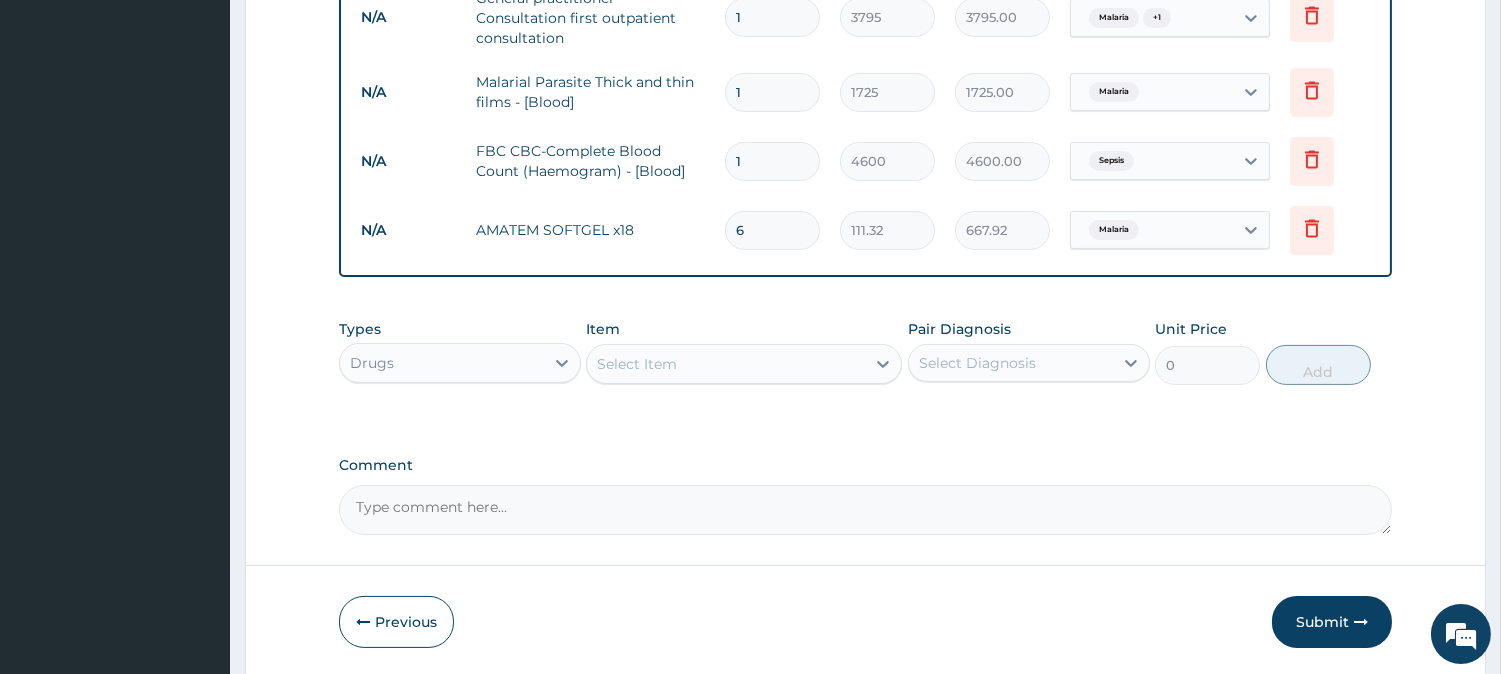scroll, scrollTop: 890, scrollLeft: 0, axis: vertical 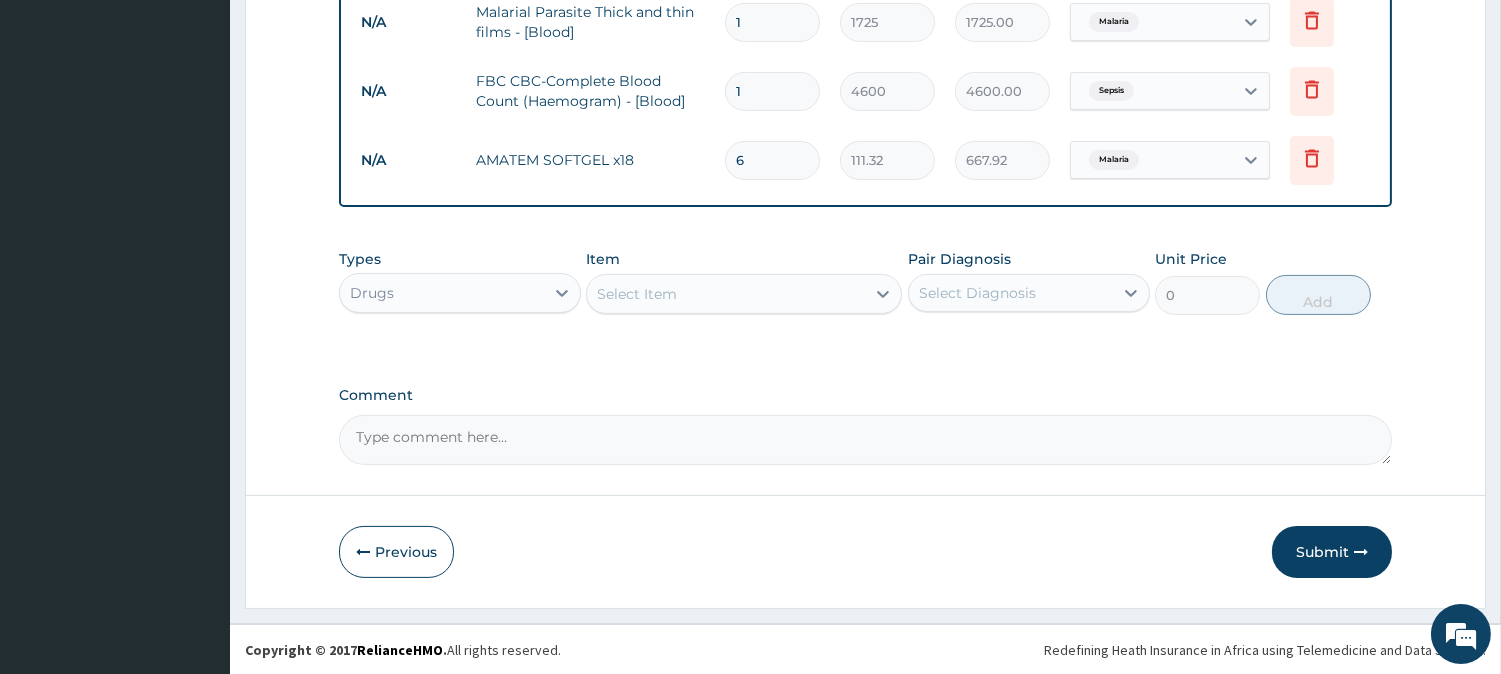 type on "6" 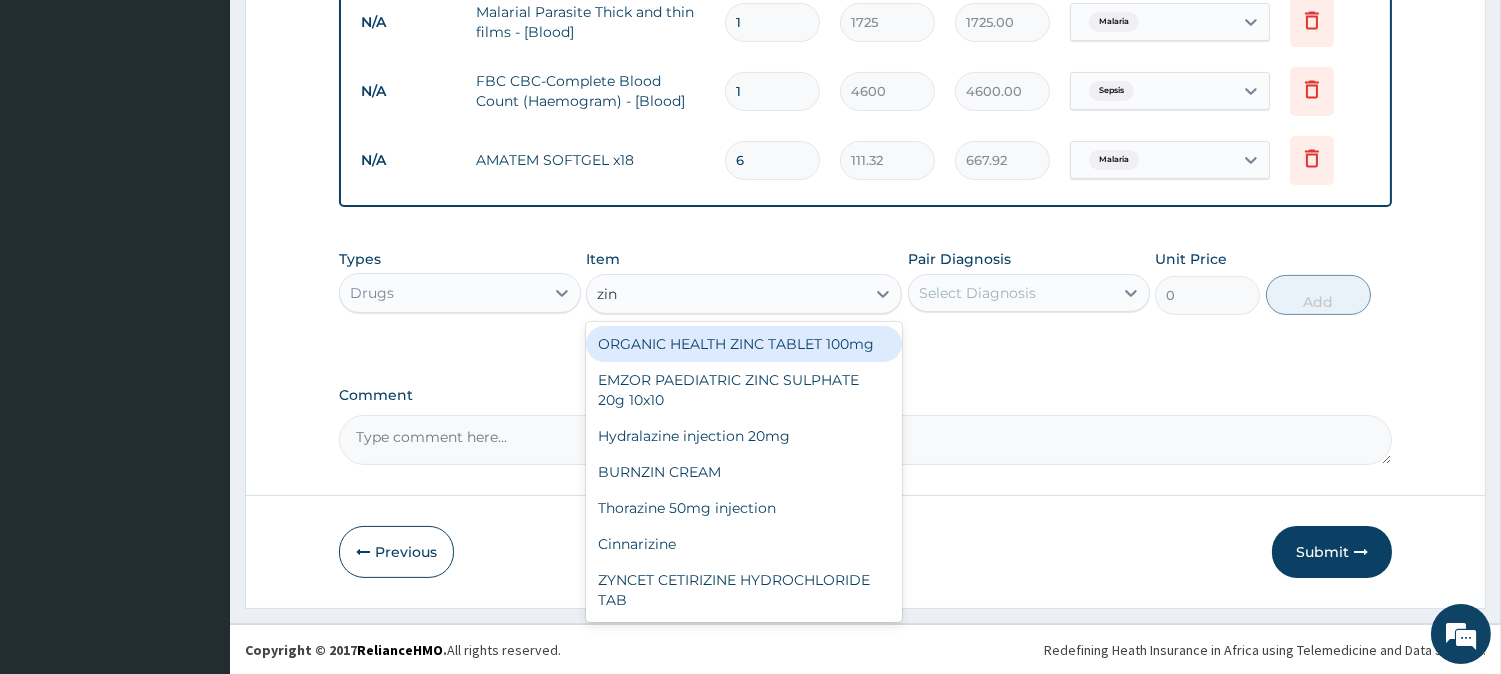 type on "zinn" 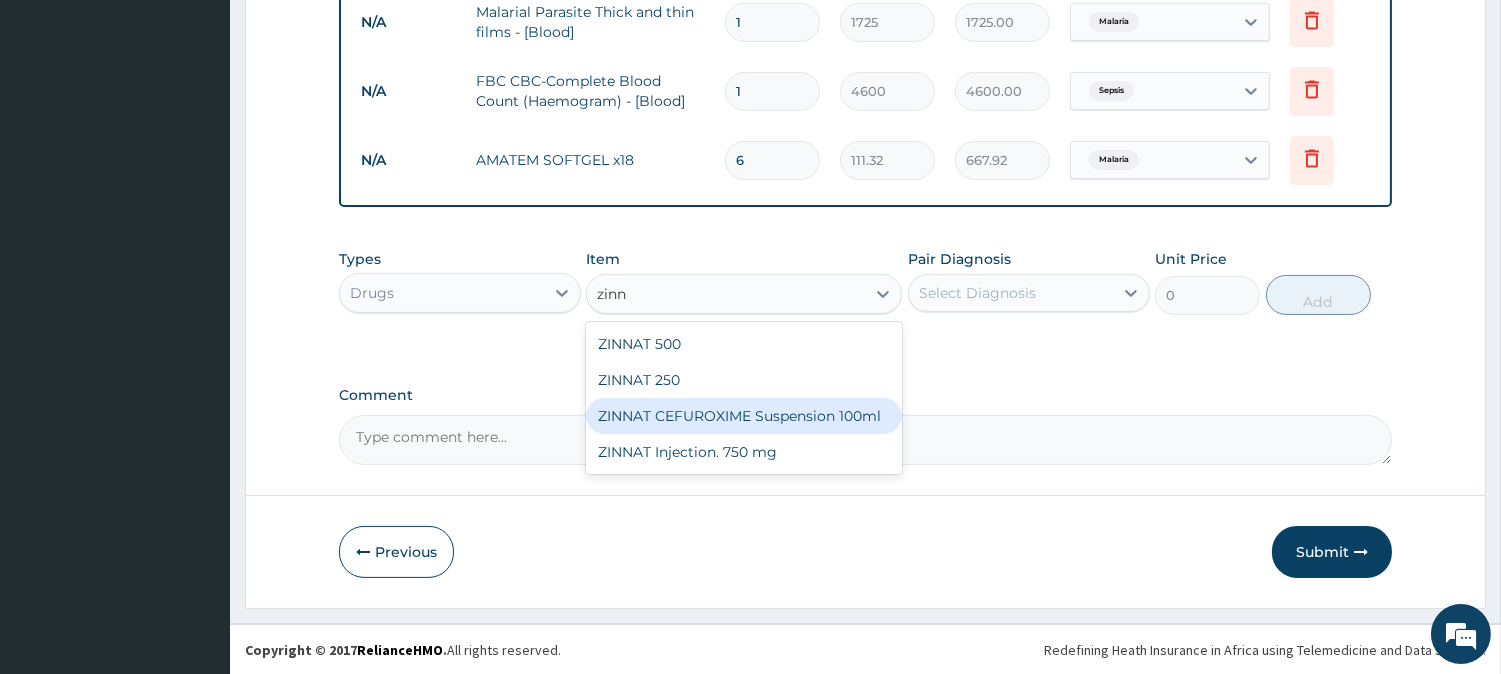 click on "ZINNAT CEFUROXIME Suspension 100ml" at bounding box center [744, 416] 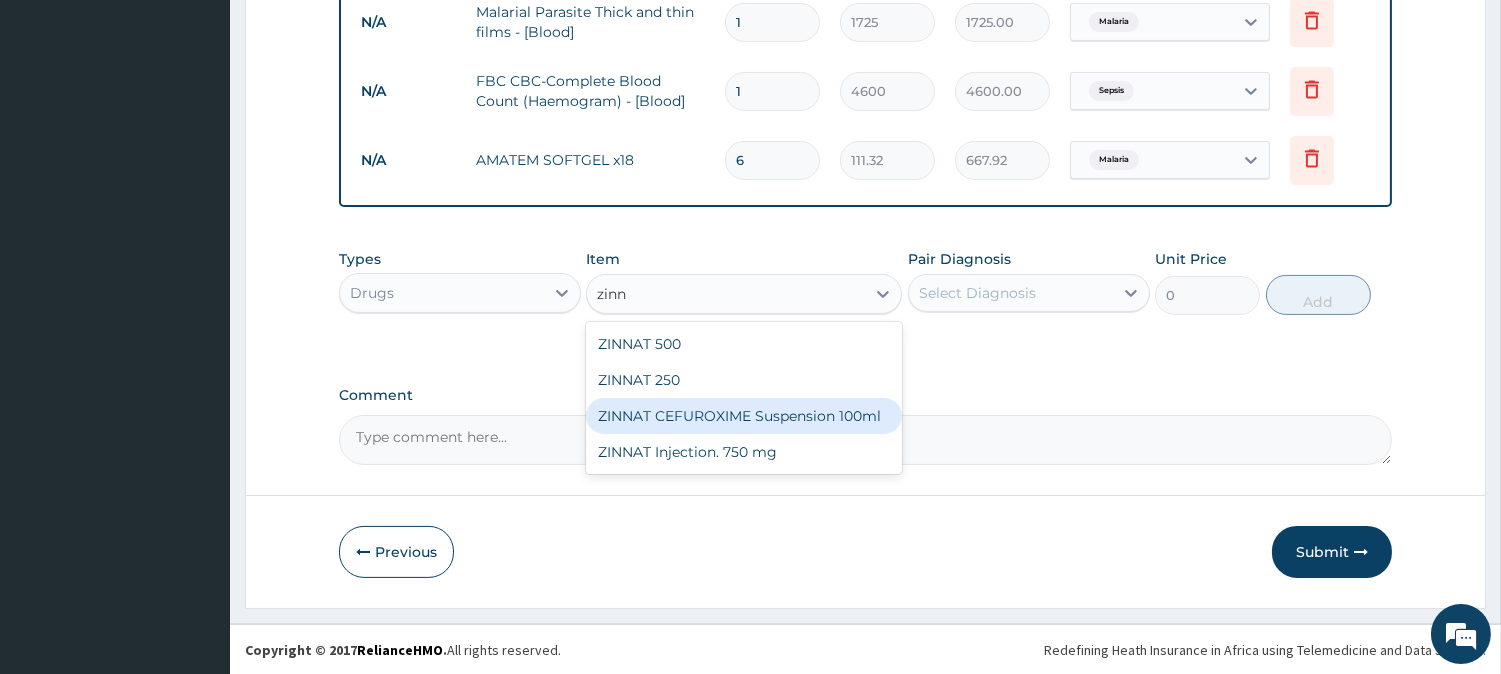 type 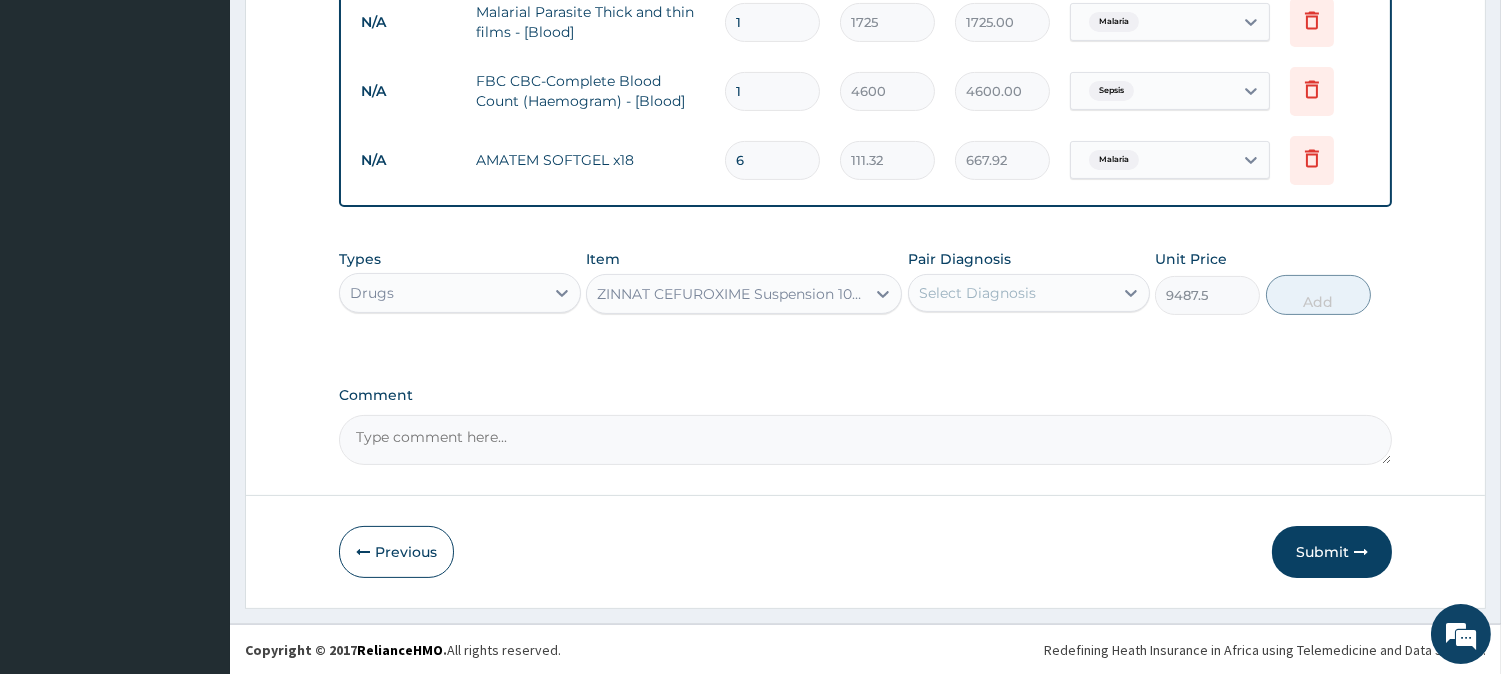 click on "Select Diagnosis" at bounding box center [1029, 293] 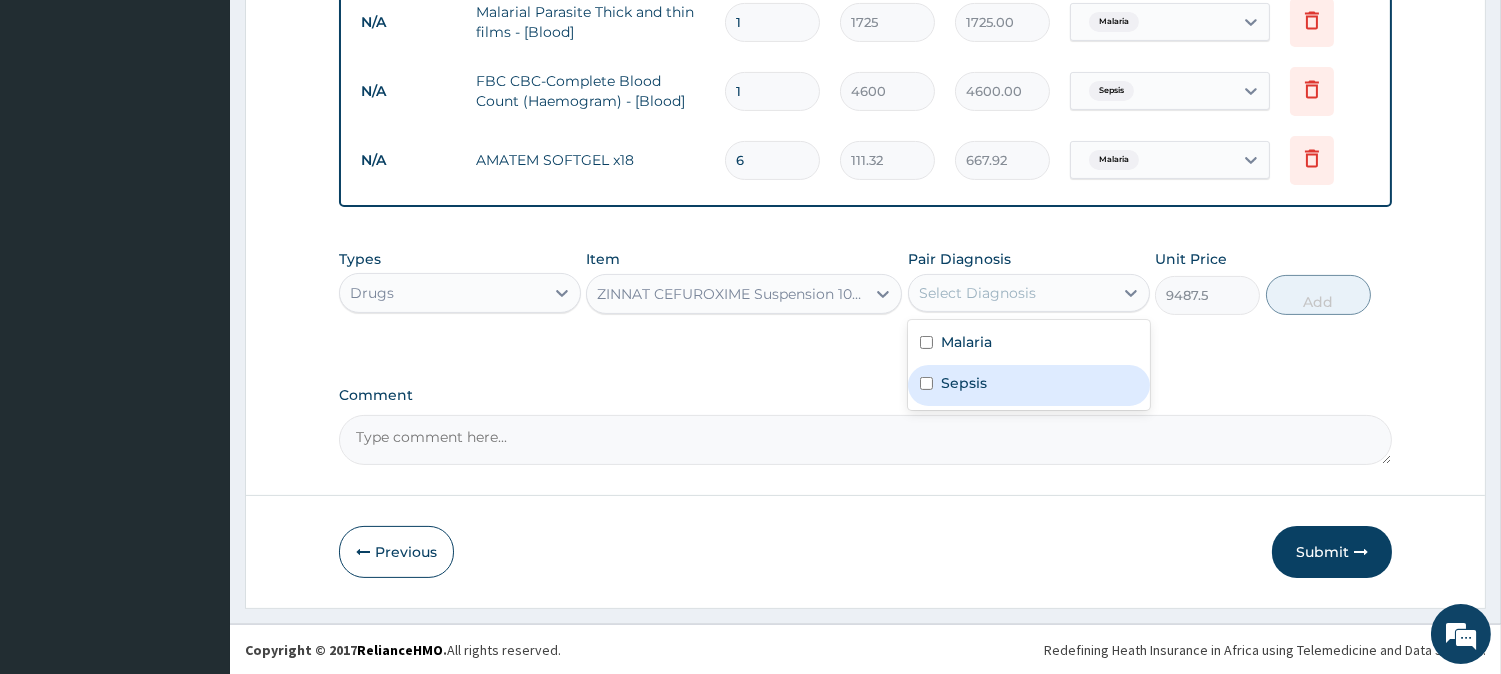 click on "Sepsis" at bounding box center (1029, 385) 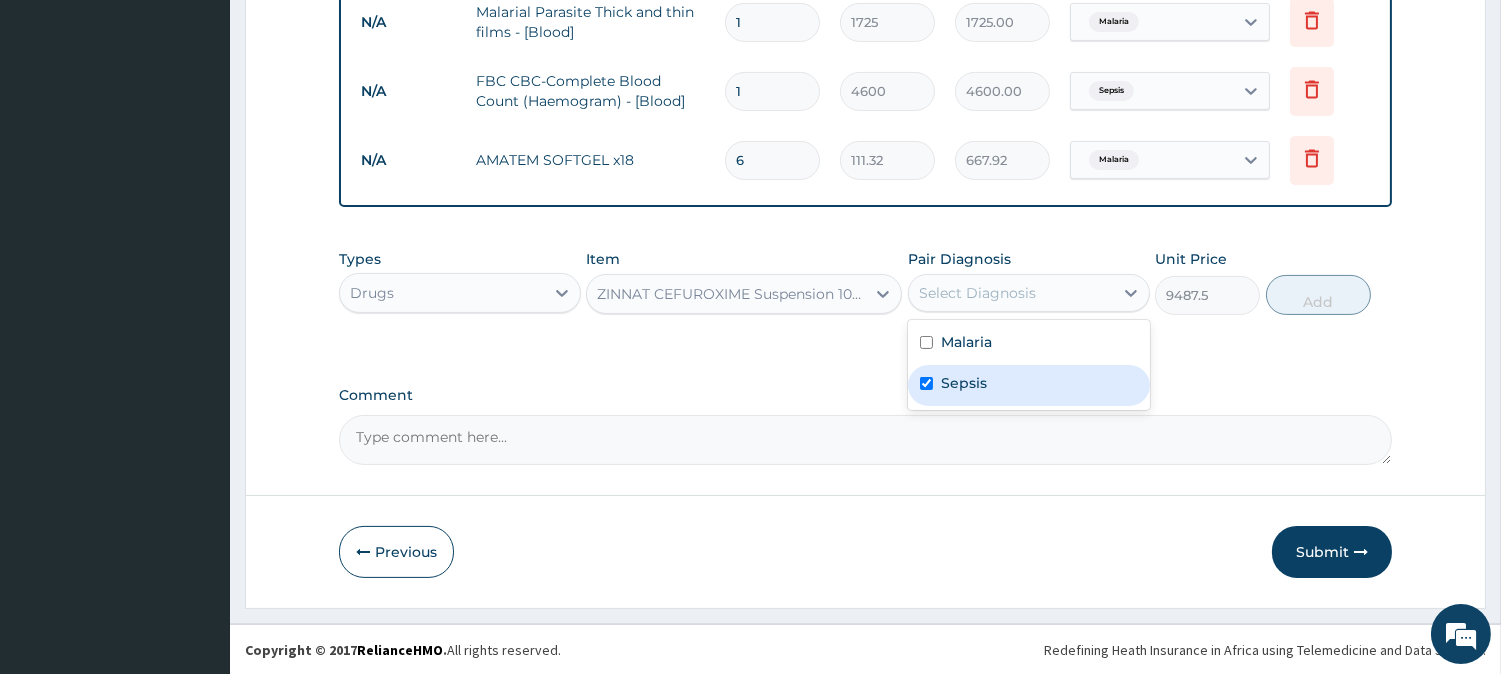 checkbox on "true" 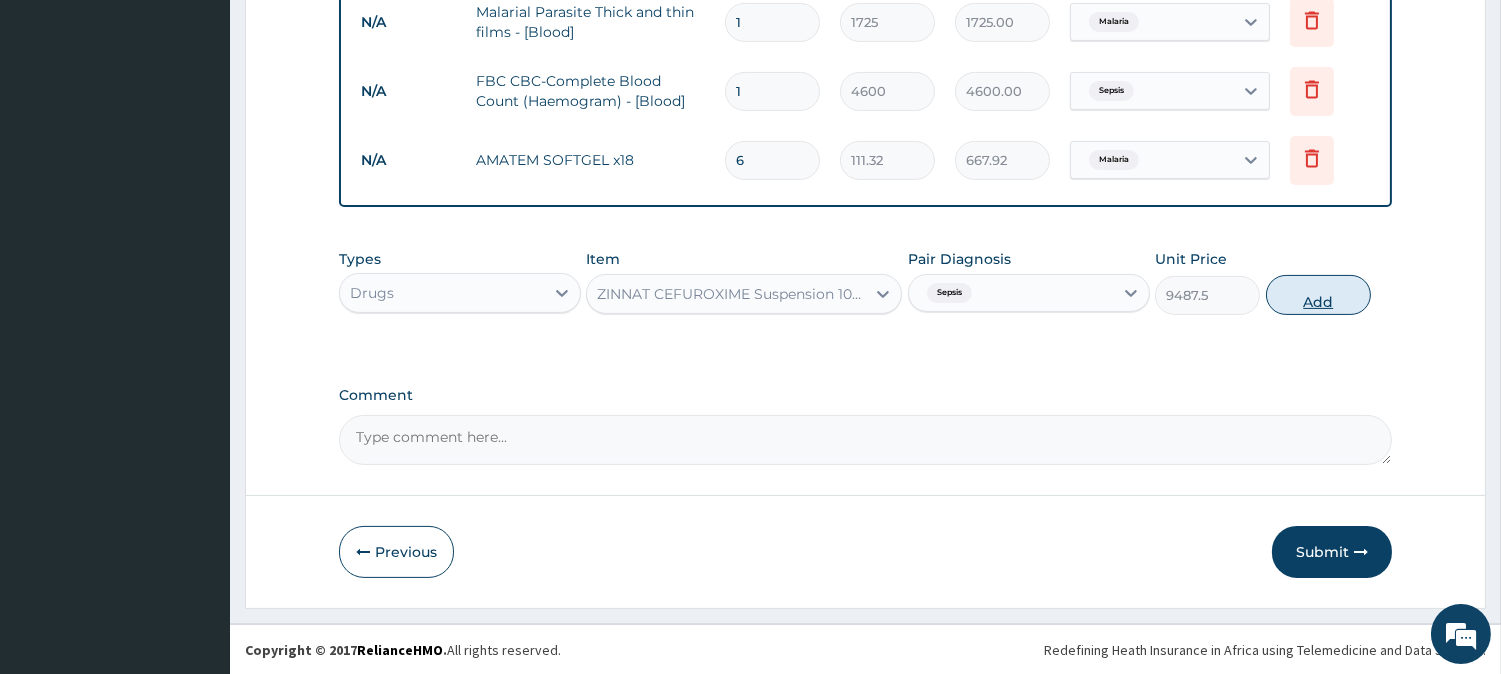 click on "Add" at bounding box center [1318, 295] 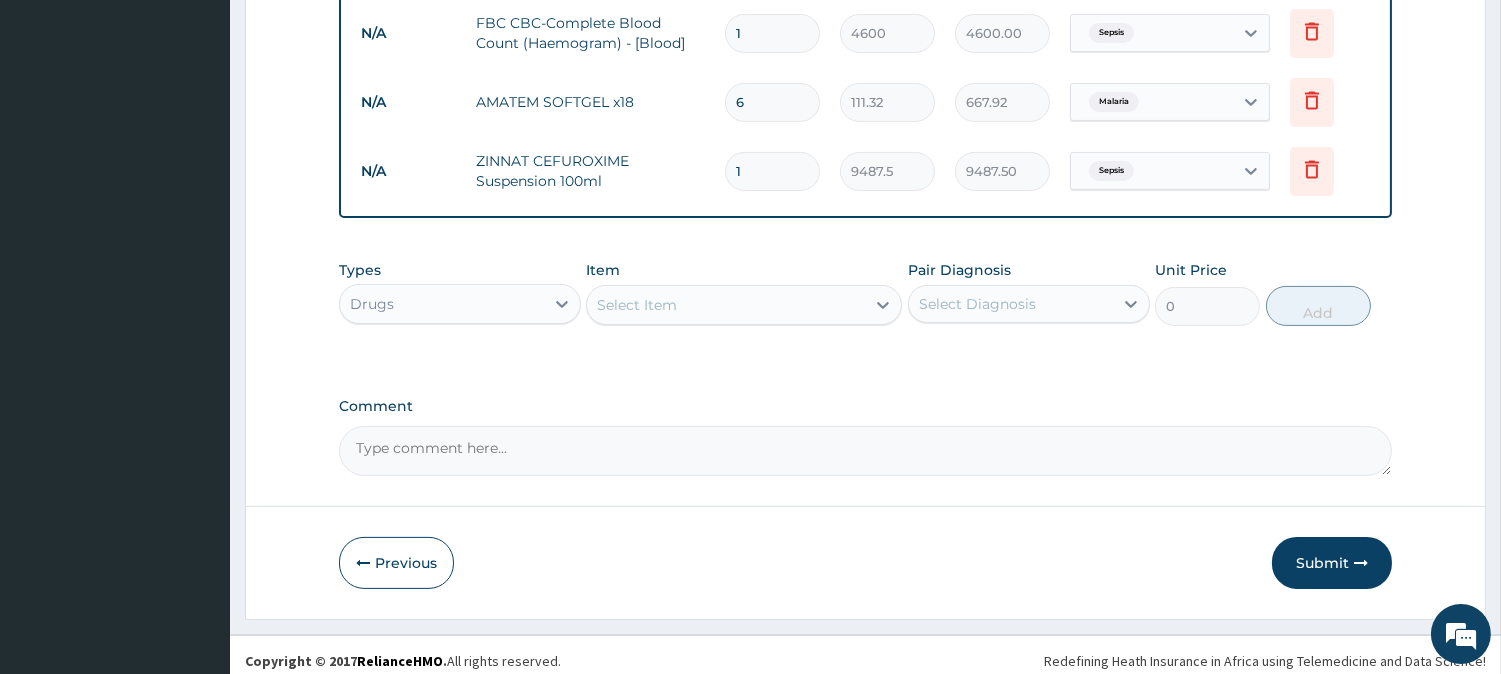 scroll, scrollTop: 960, scrollLeft: 0, axis: vertical 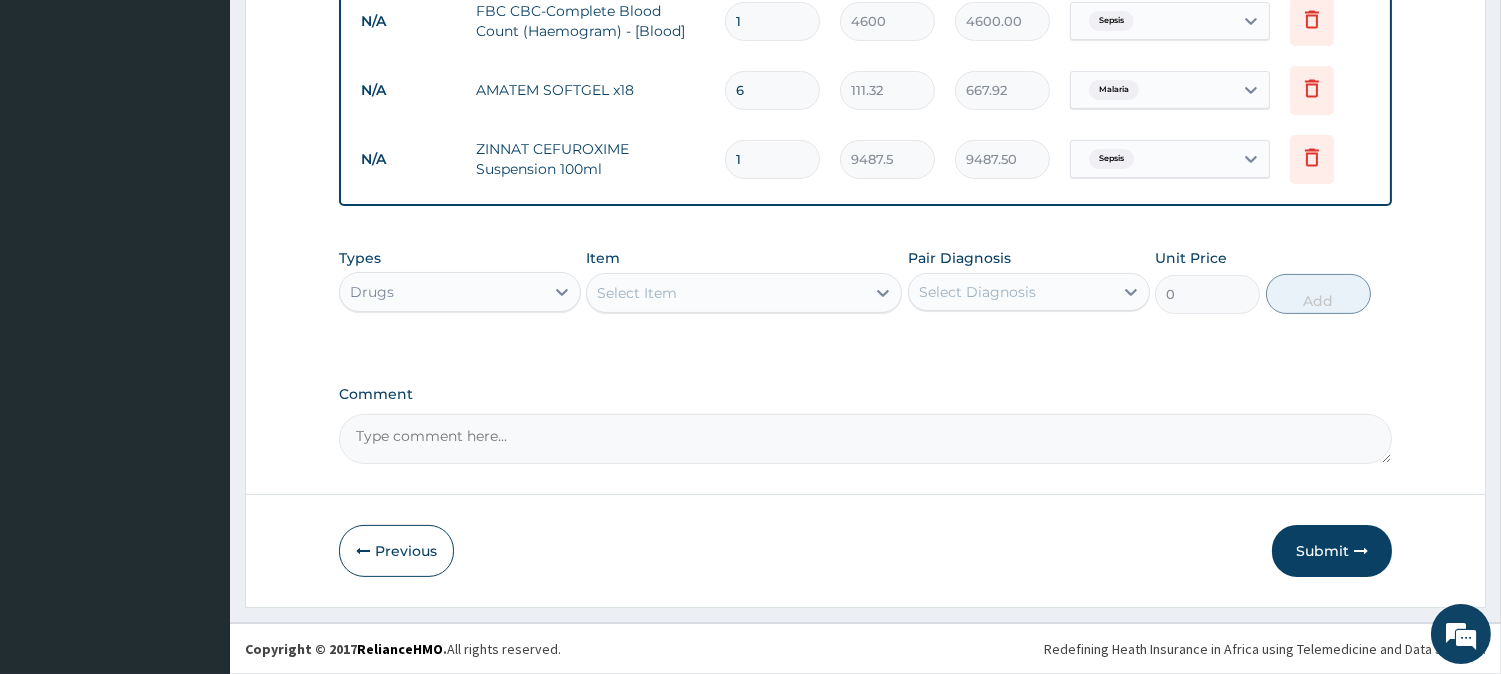 click on "Select Item" at bounding box center [726, 293] 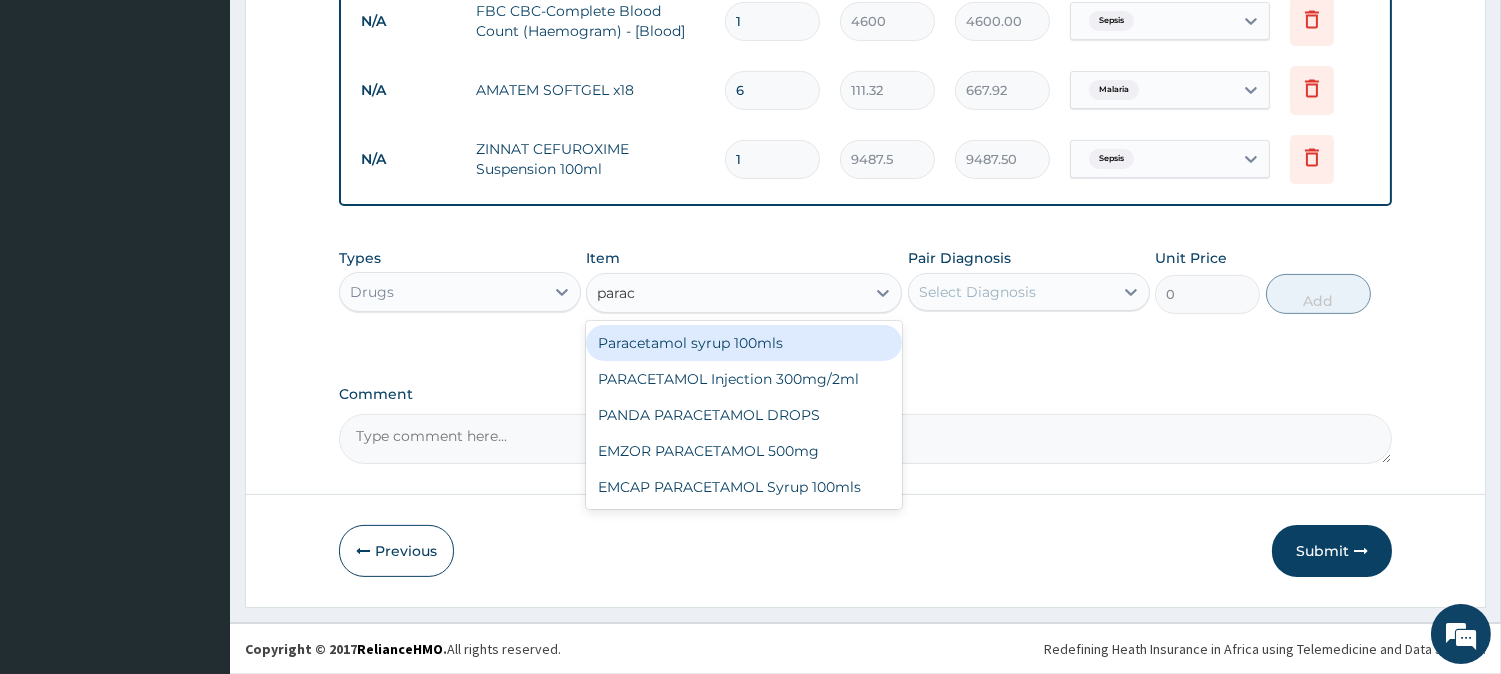 type on "parace" 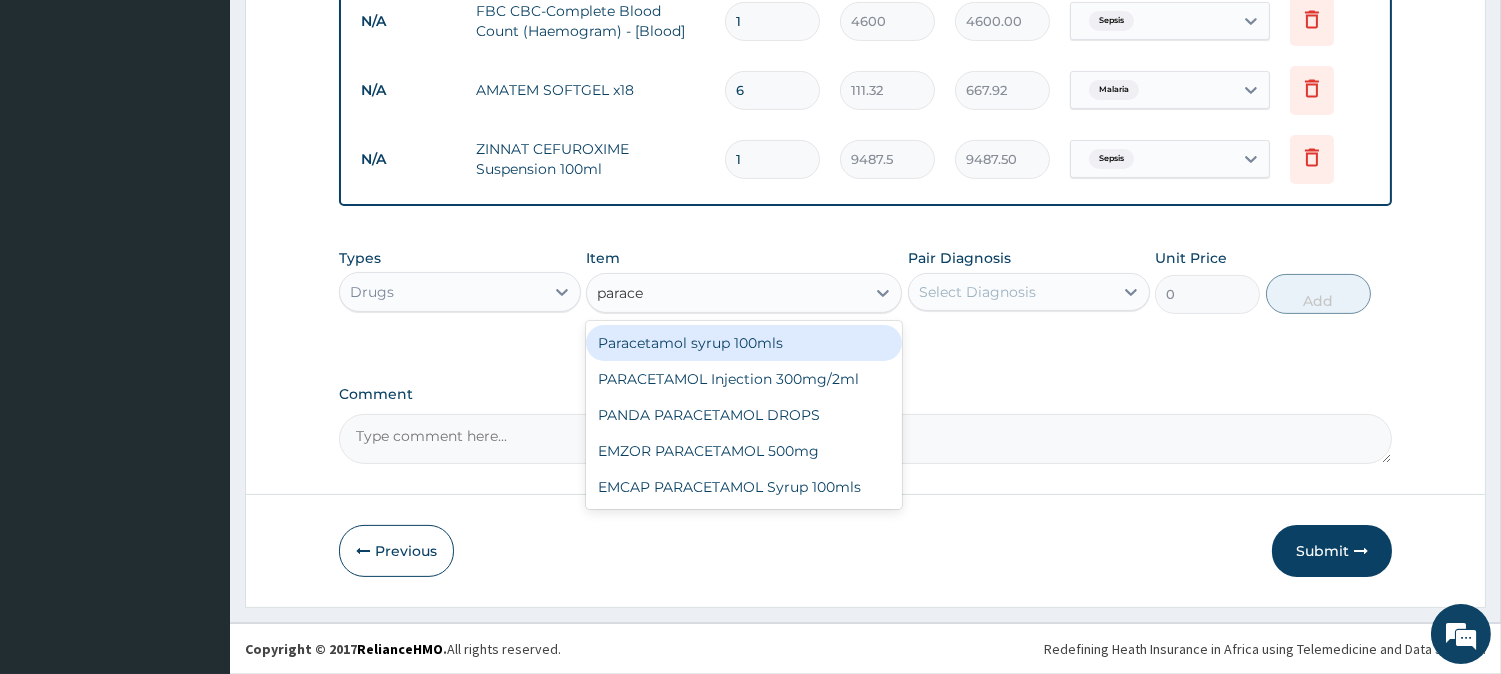 click on "Paracetamol syrup 100mls" at bounding box center [744, 343] 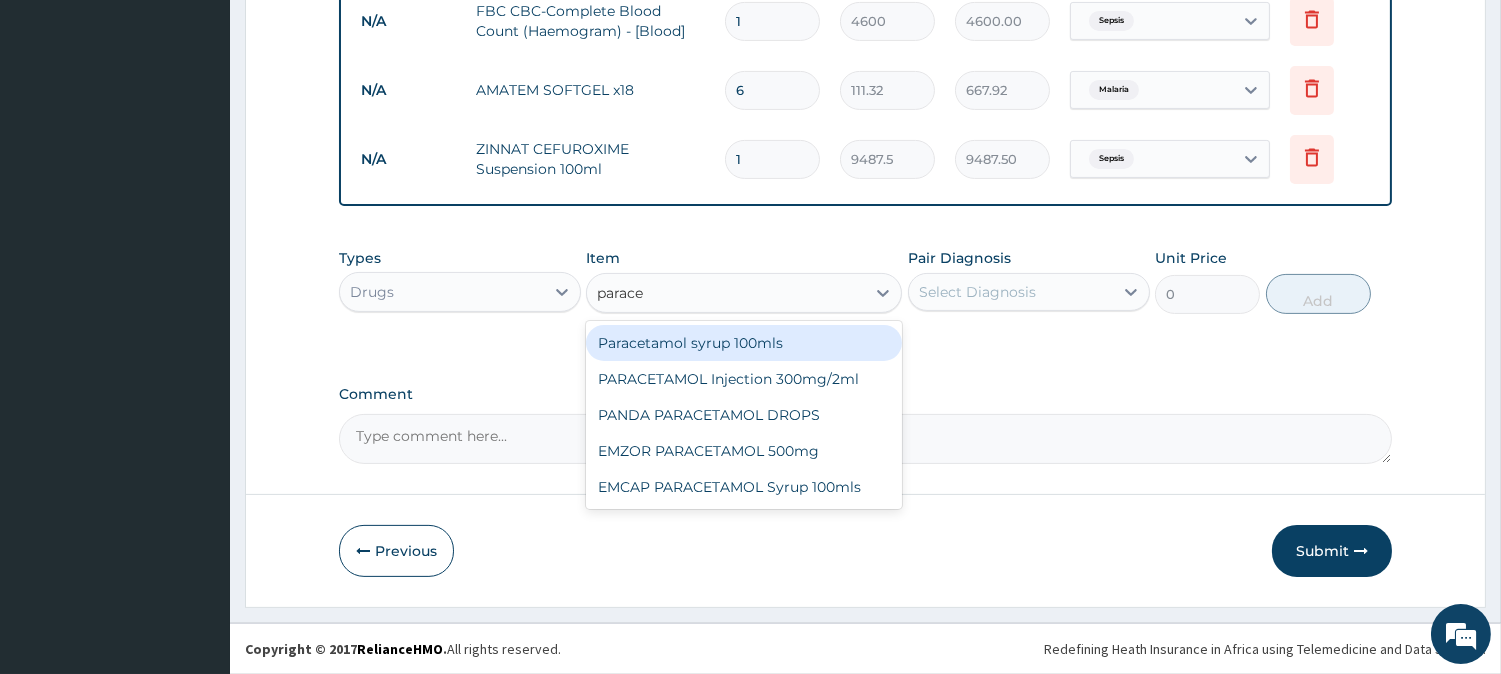 type 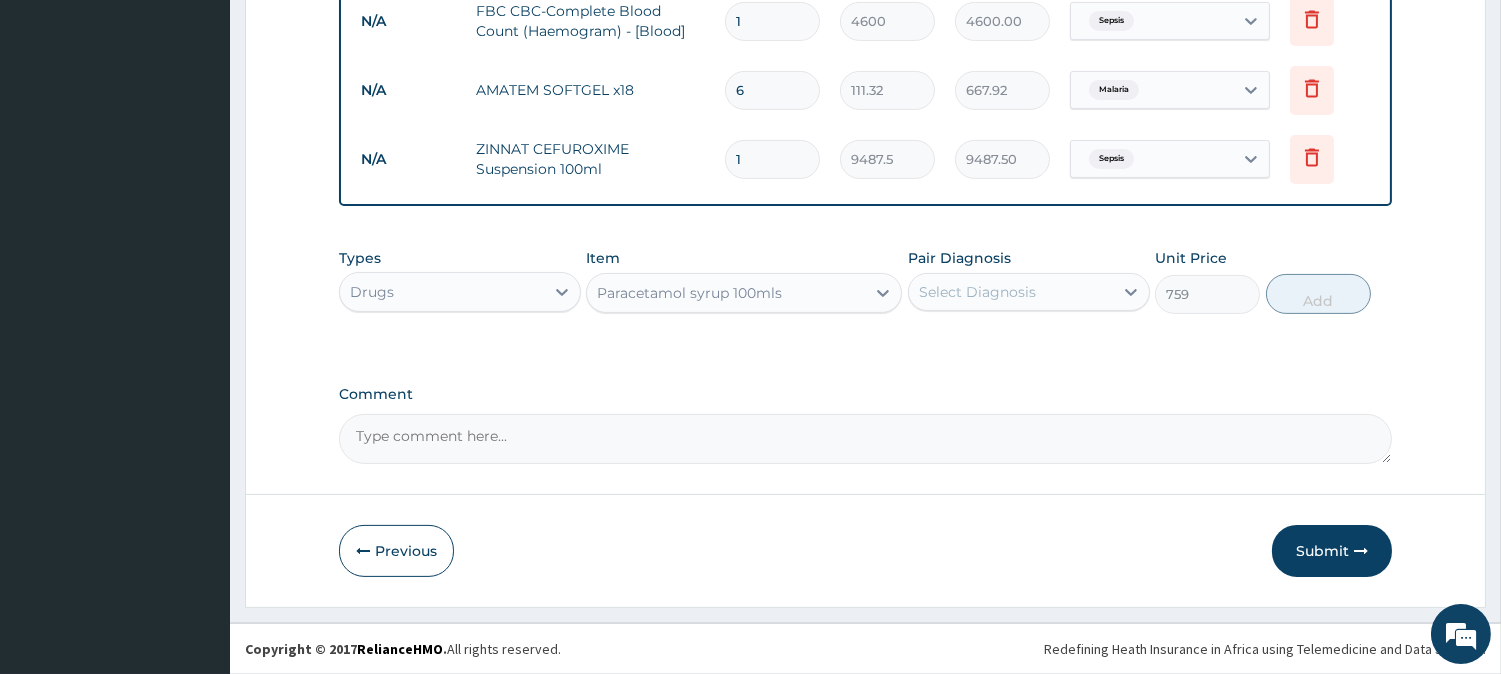click on "Select Diagnosis" at bounding box center (1011, 292) 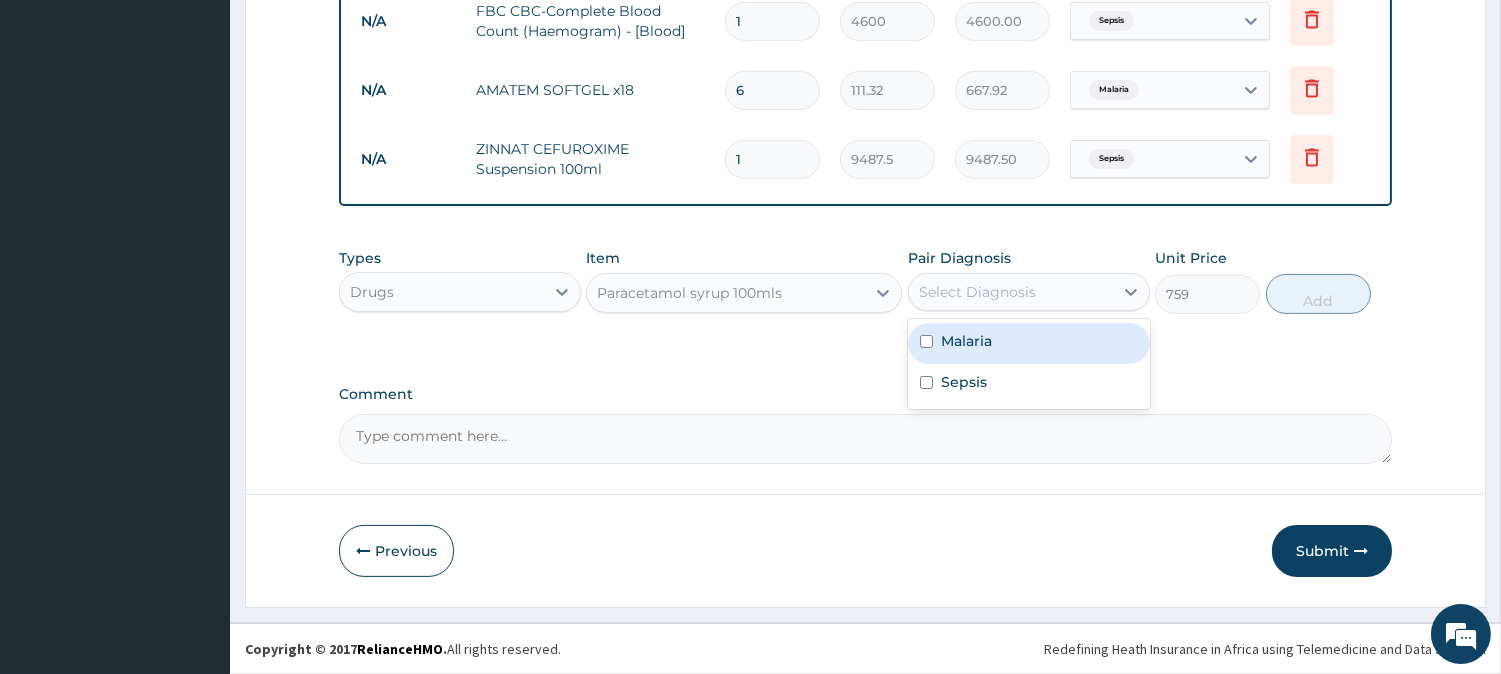 click on "Malaria" at bounding box center [1029, 343] 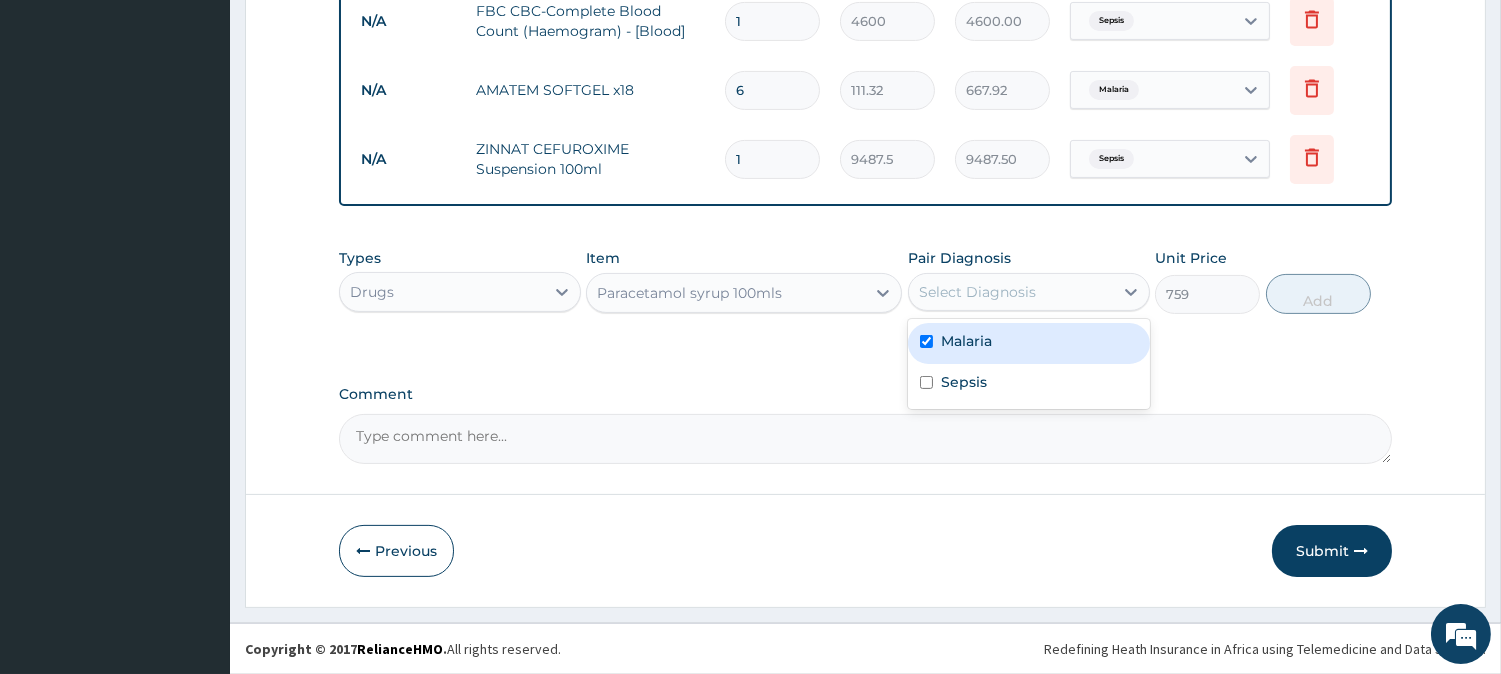 checkbox on "true" 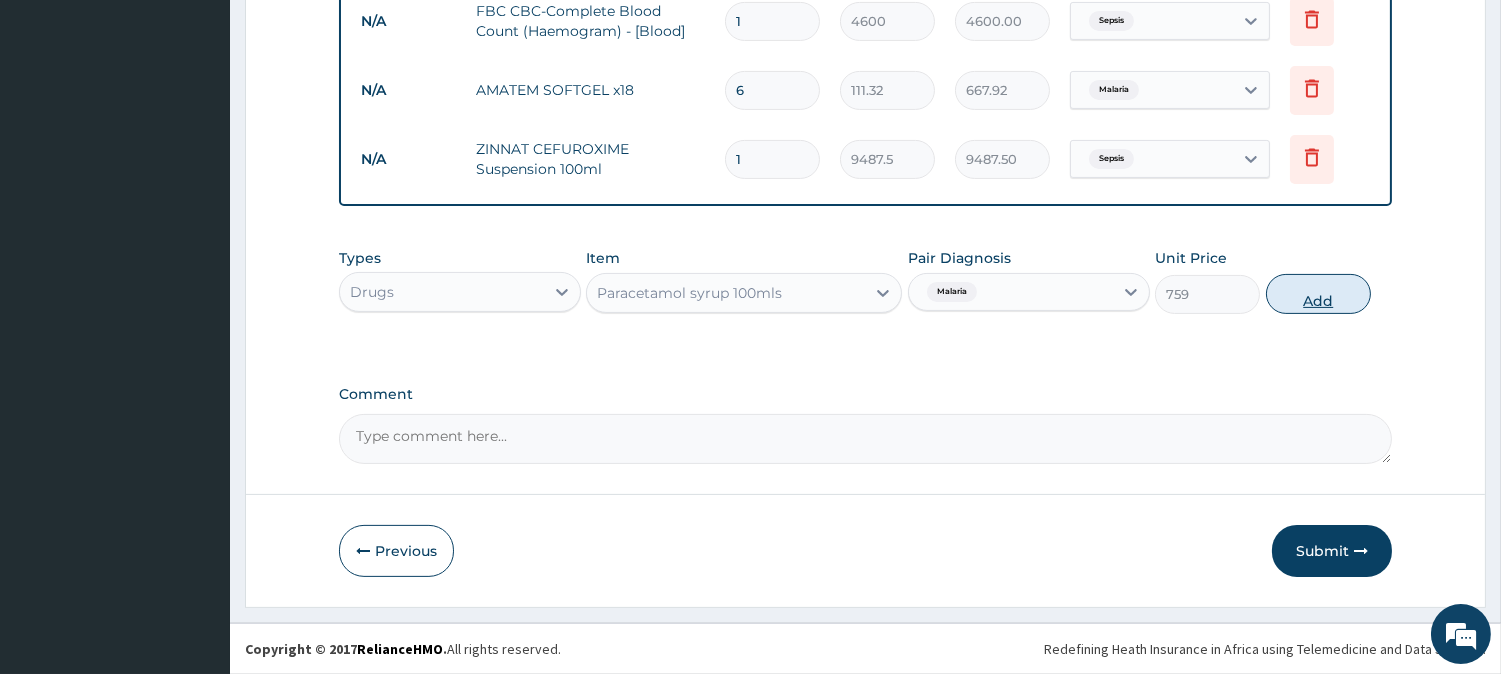 click on "Add" at bounding box center [1318, 294] 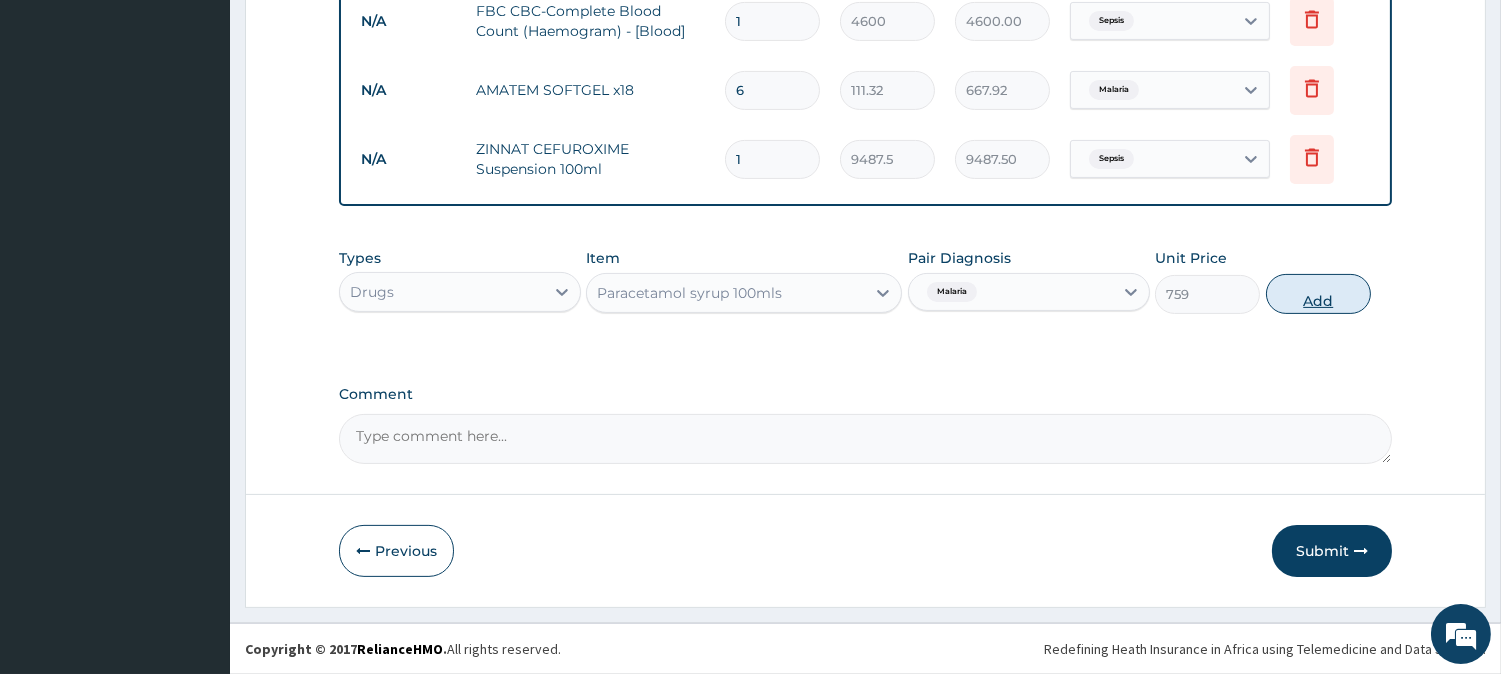 type on "0" 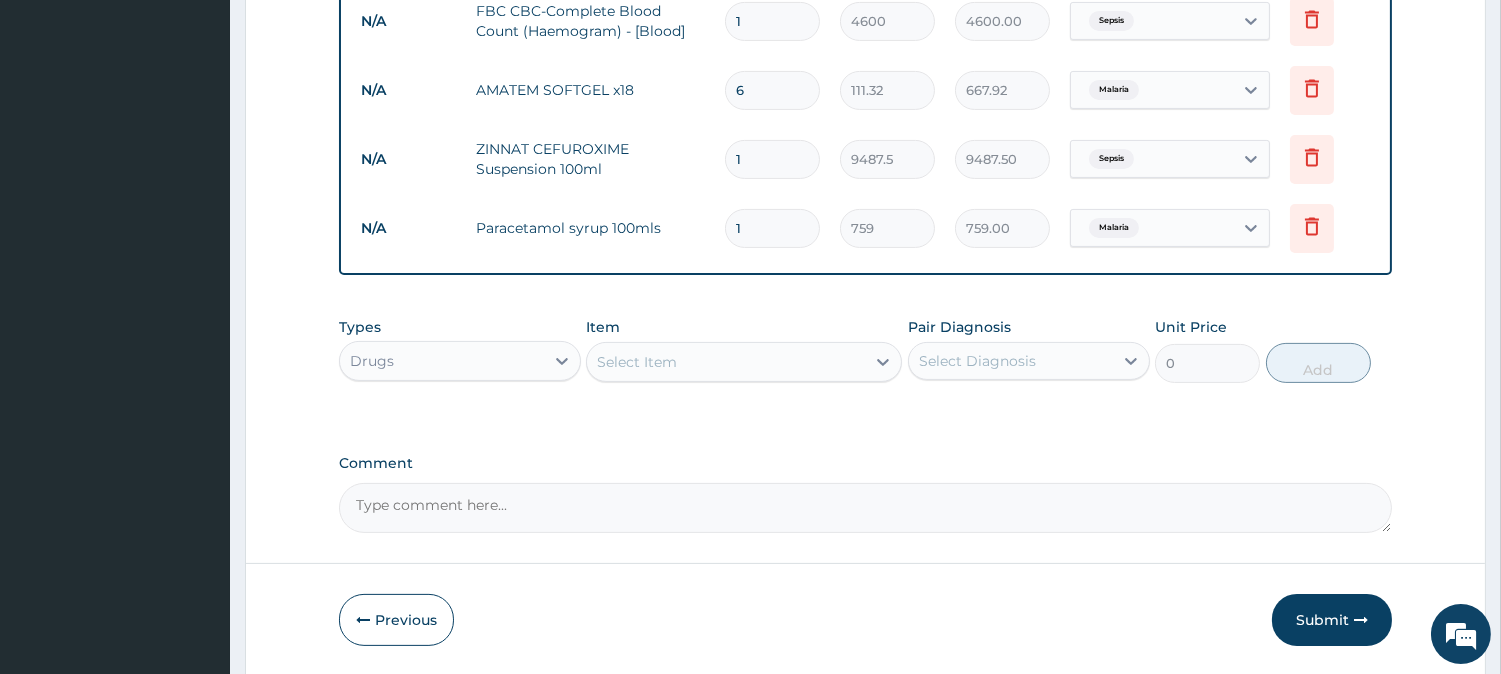 click on "Select Item" at bounding box center (726, 362) 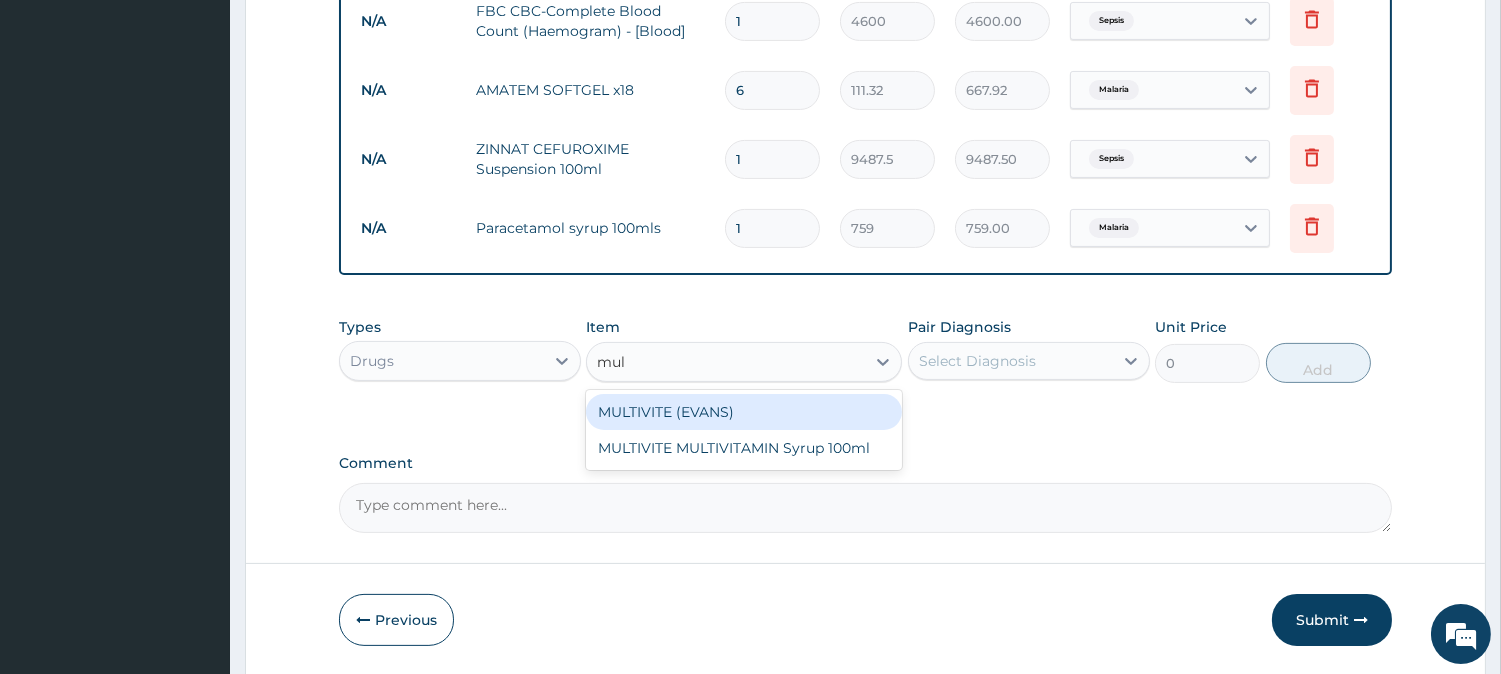 type on "mult" 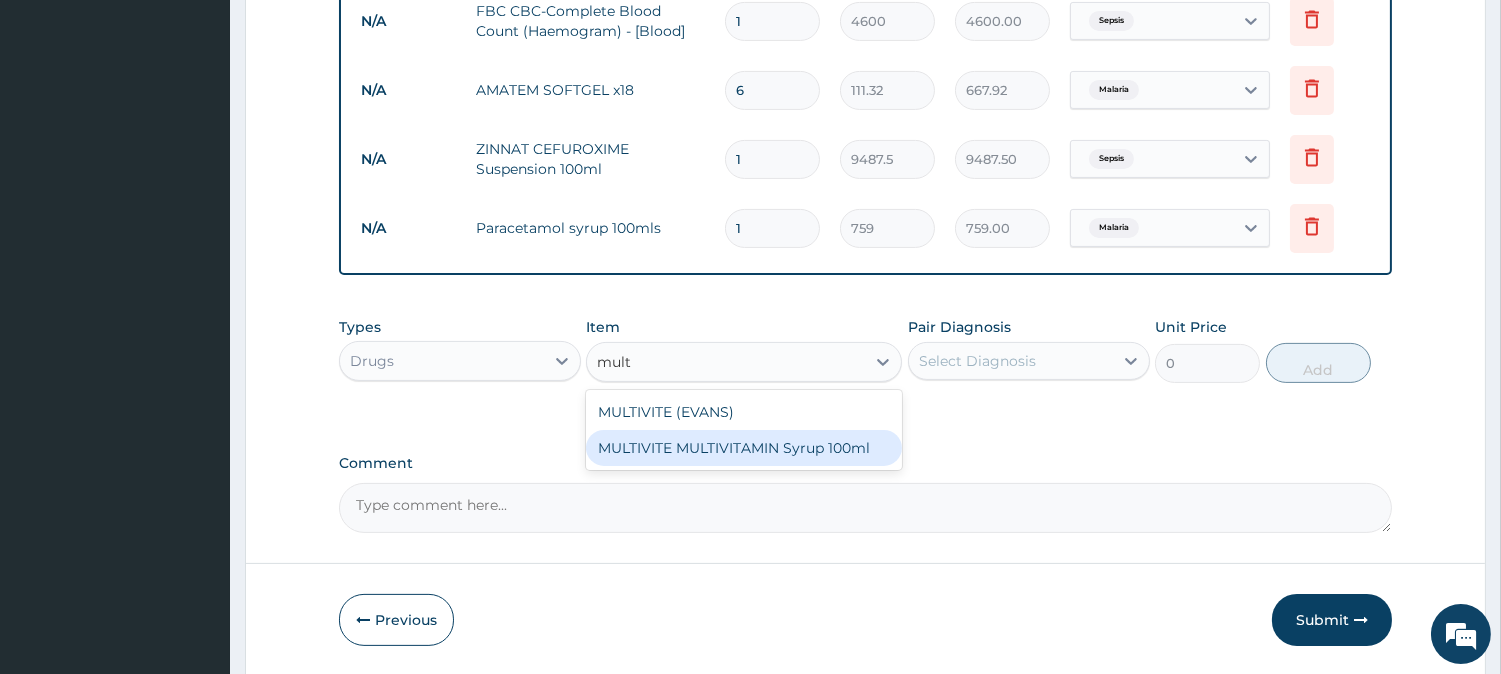 click on "MULTIVITE MULTIVITAMIN Syrup 100ml" at bounding box center [744, 448] 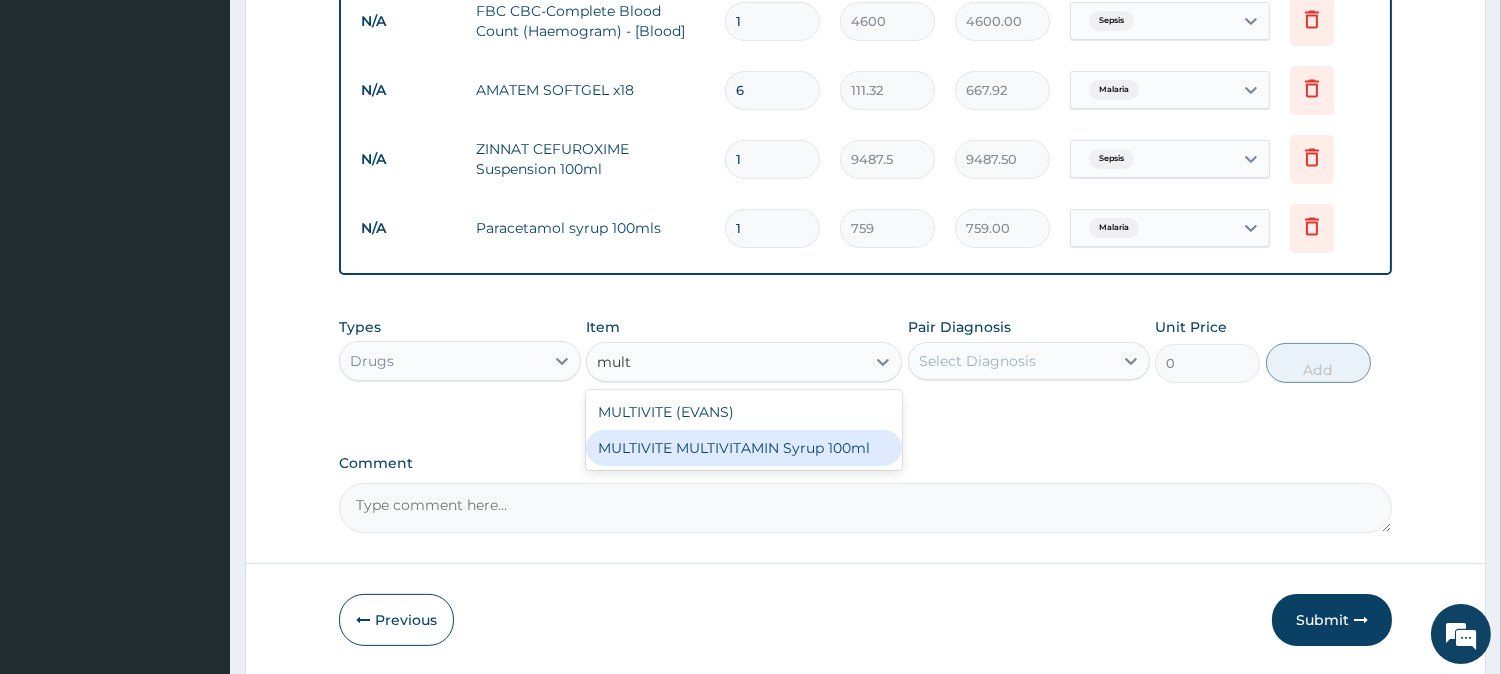 type 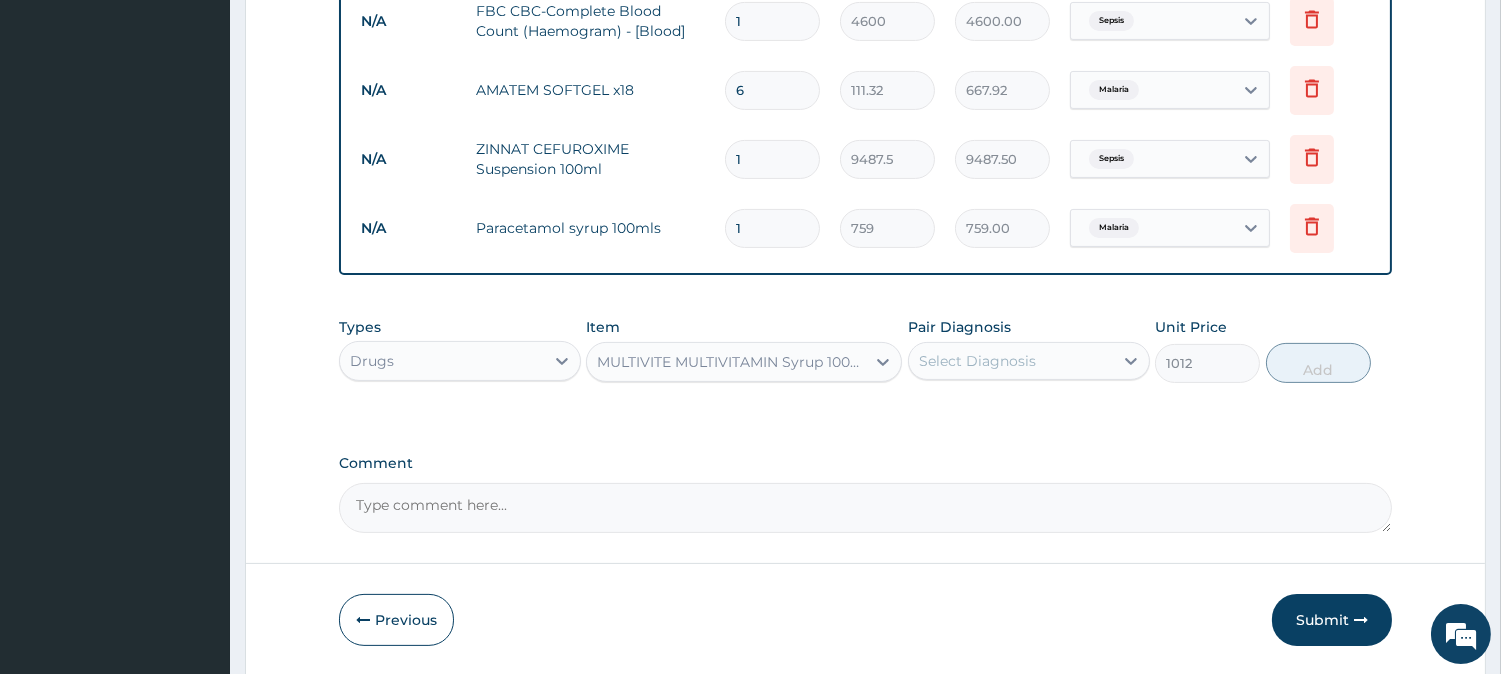 click on "Select Diagnosis" at bounding box center [977, 361] 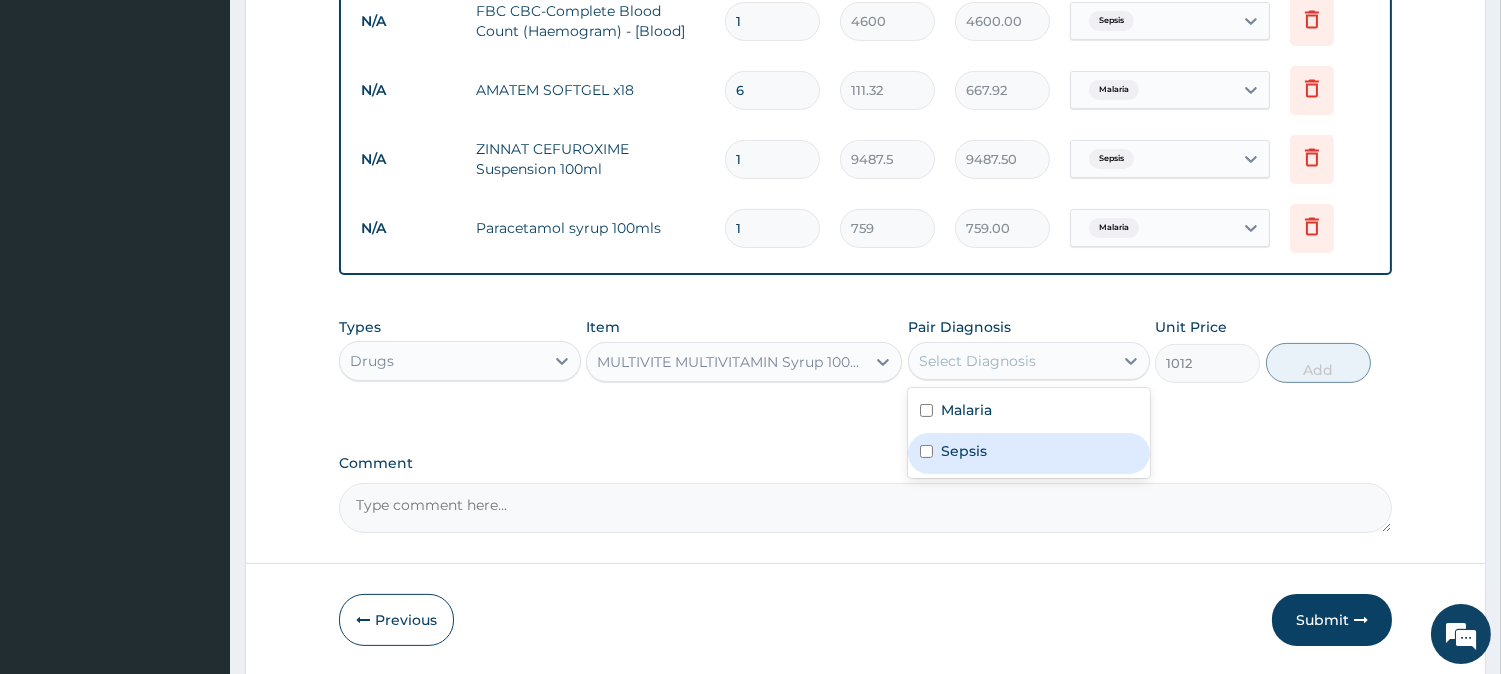 click on "Sepsis" at bounding box center [1029, 453] 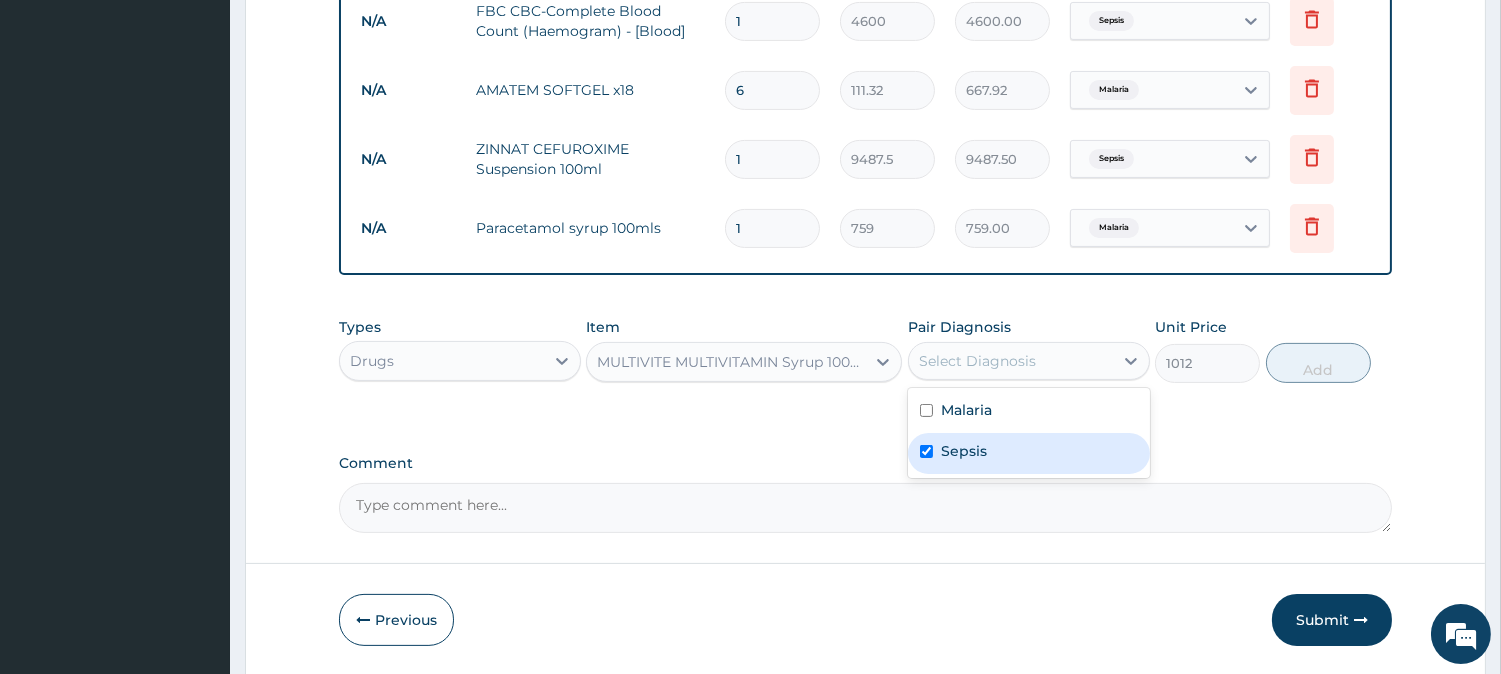 checkbox on "true" 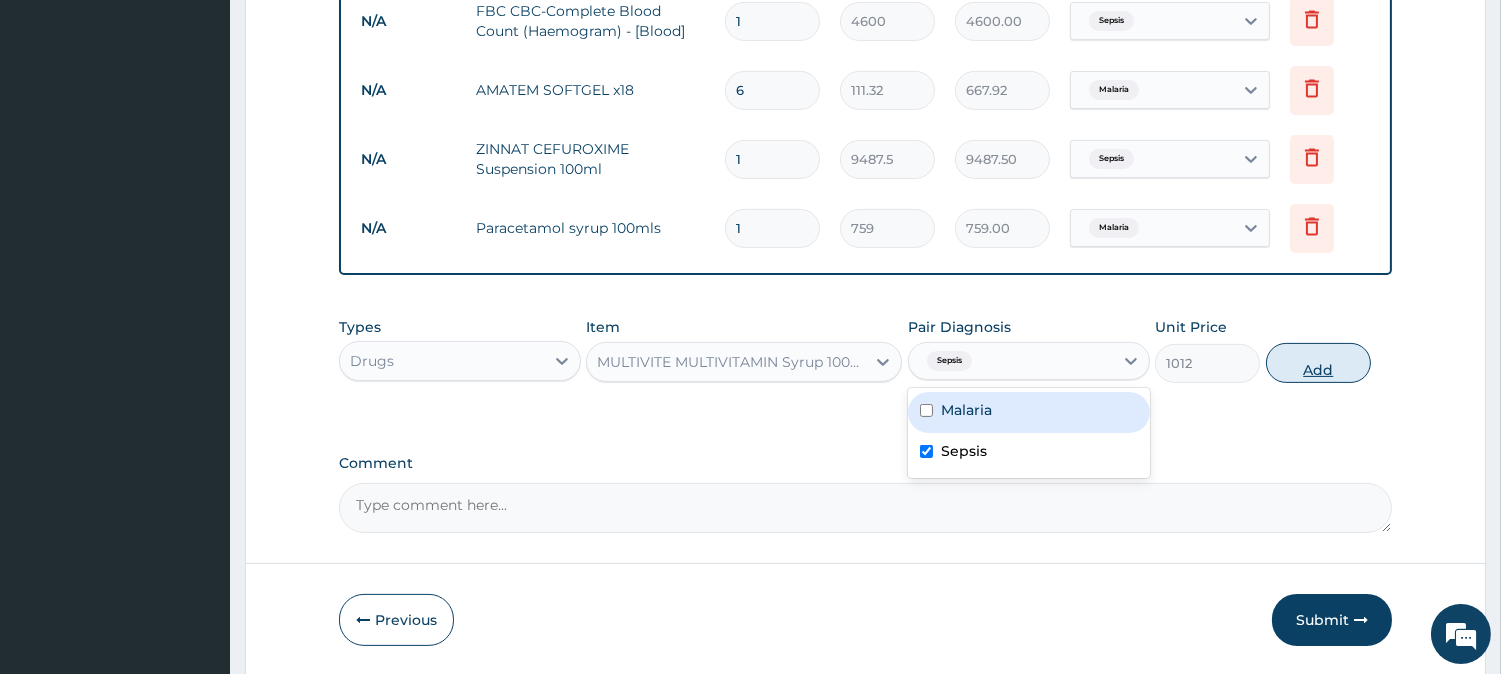 click on "Add" at bounding box center [1318, 363] 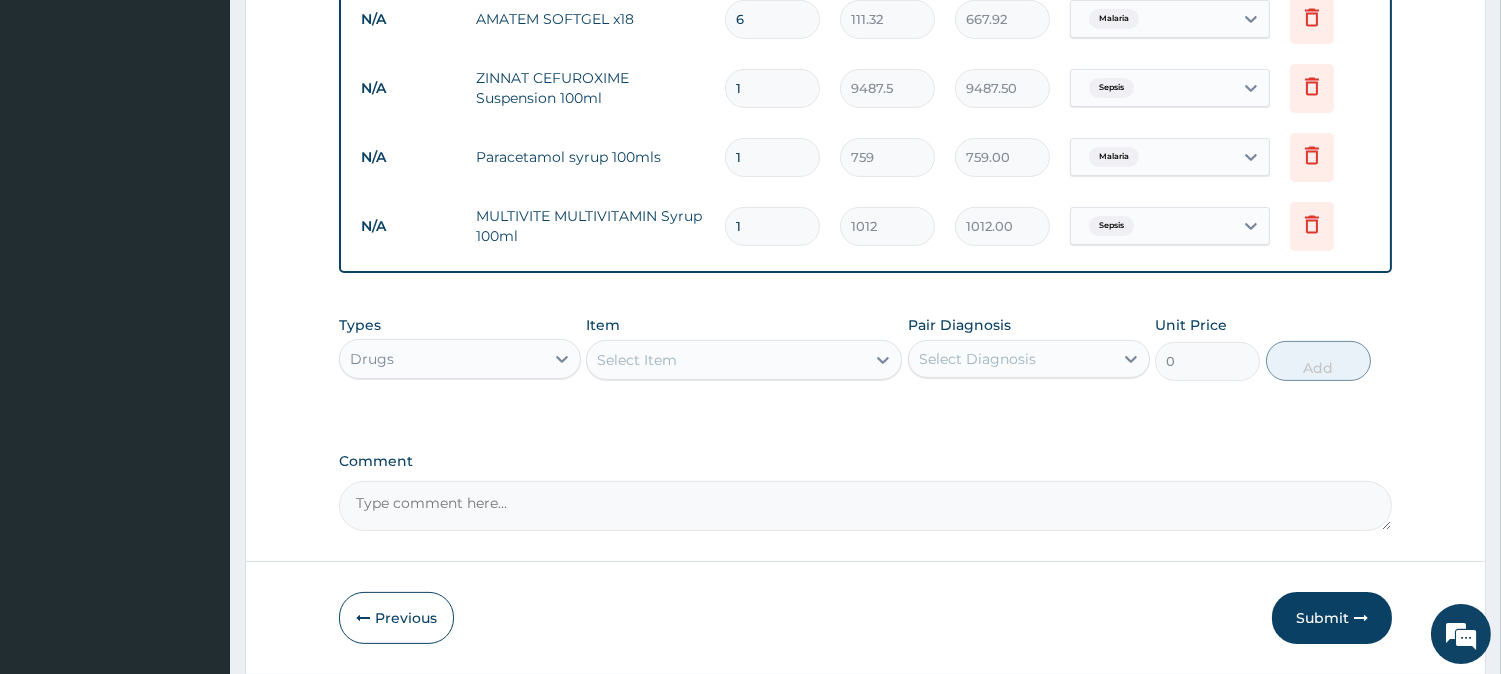 scroll, scrollTop: 1098, scrollLeft: 0, axis: vertical 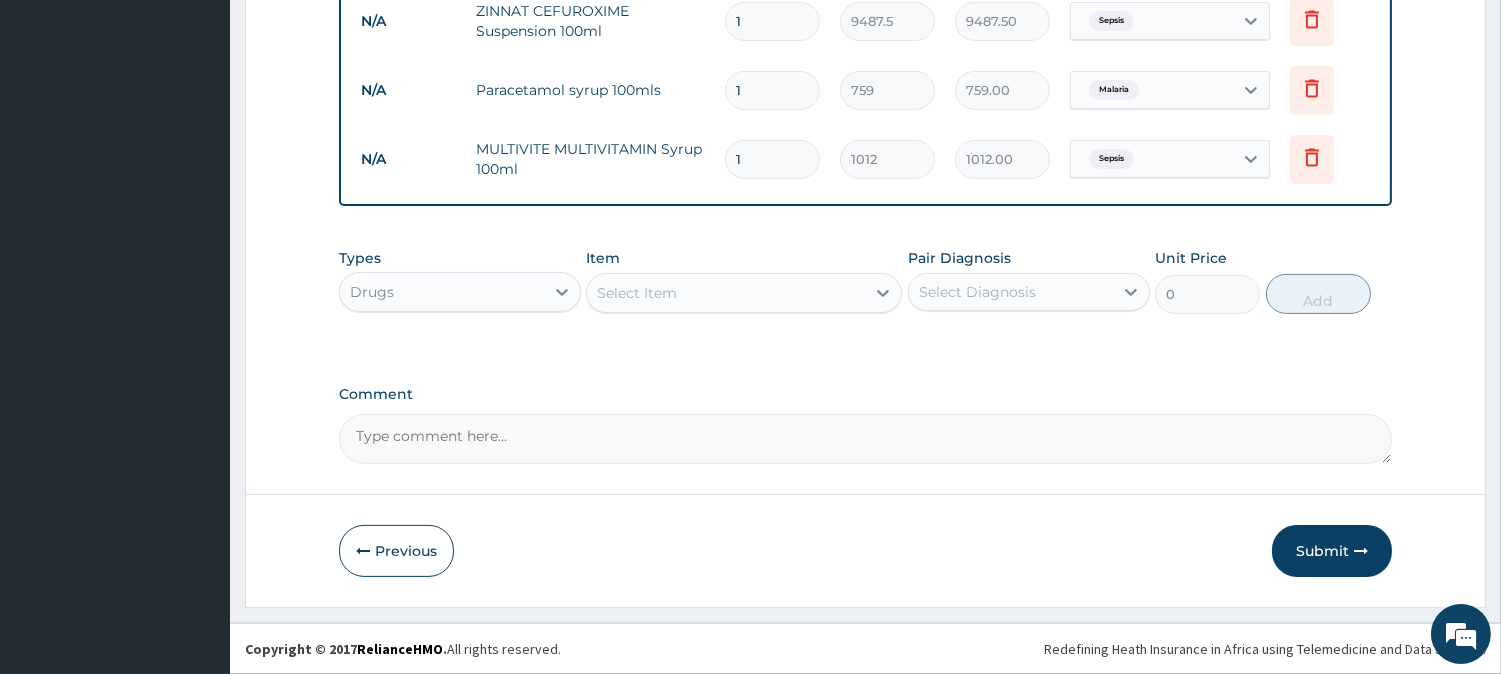 click on "Select Item" at bounding box center [726, 293] 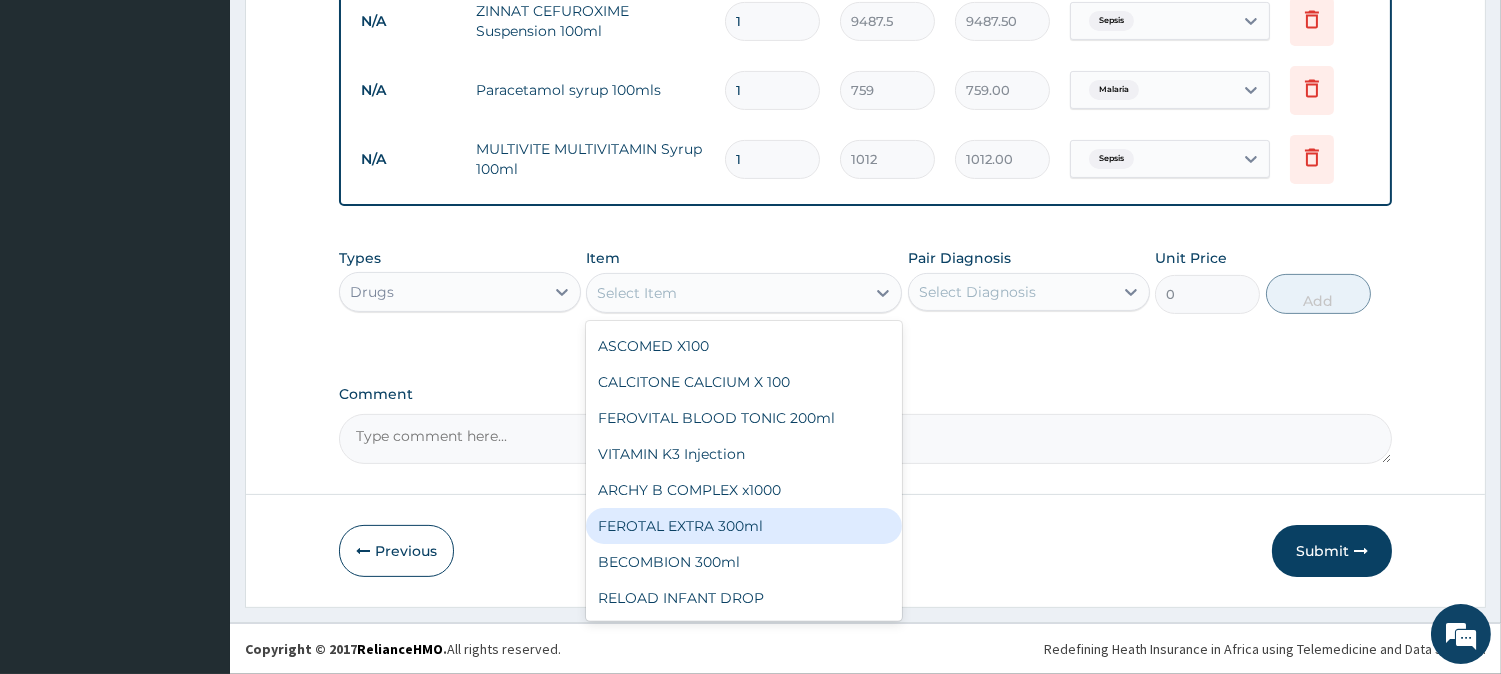 scroll, scrollTop: 1222, scrollLeft: 0, axis: vertical 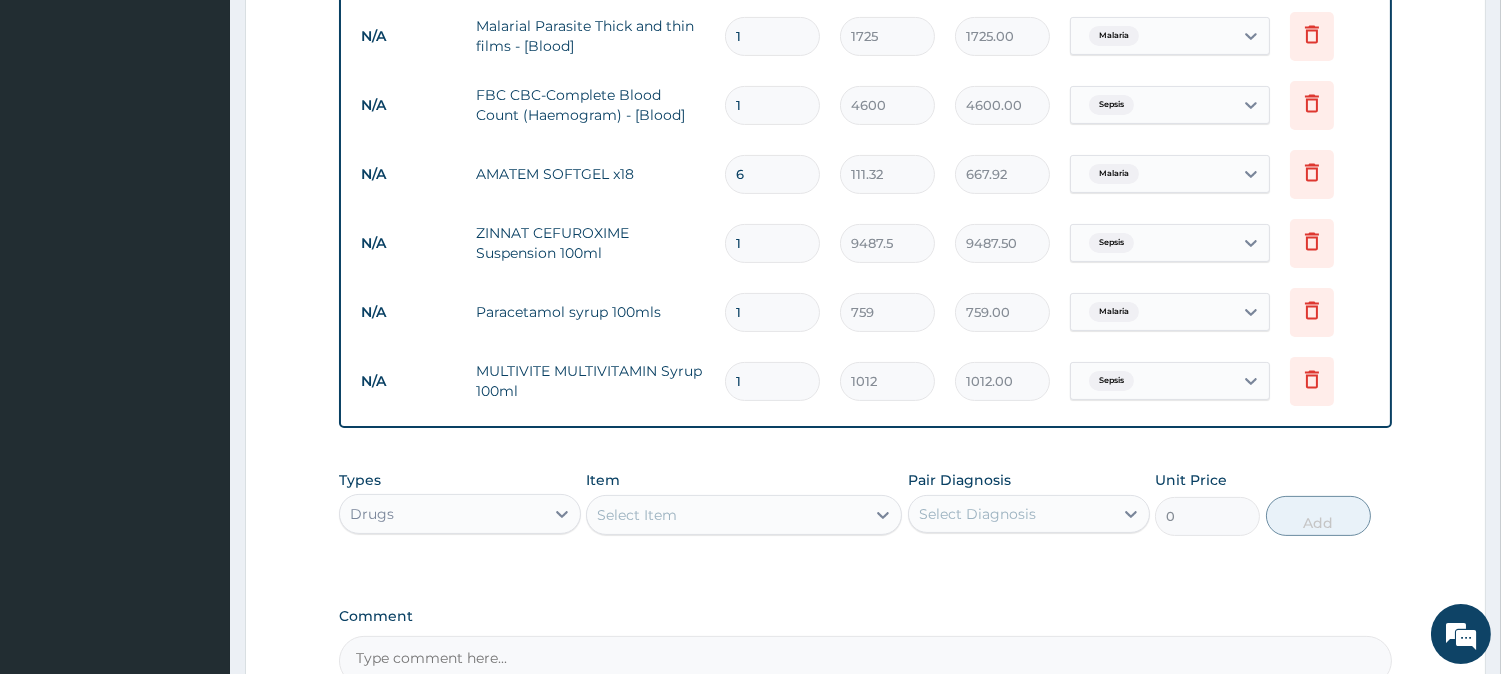 click on "Select Item" at bounding box center [726, 515] 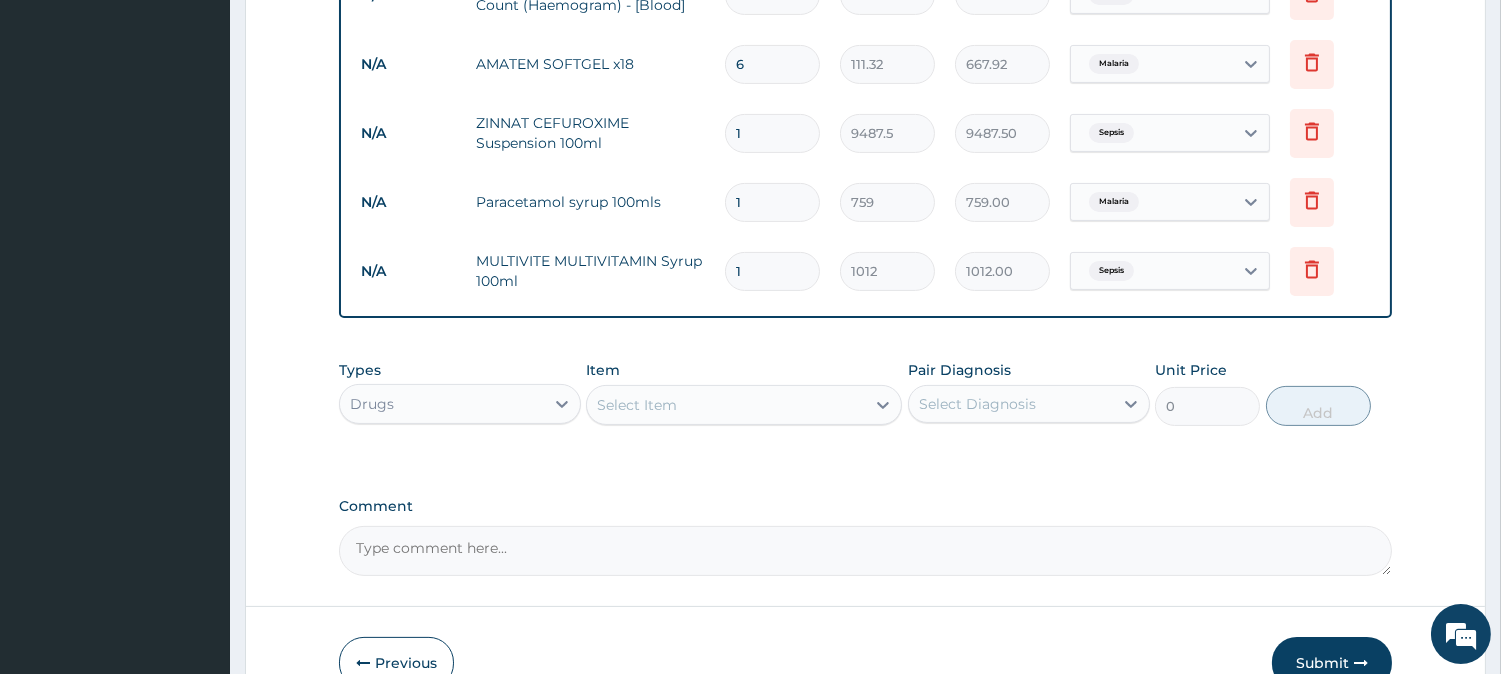 scroll, scrollTop: 1098, scrollLeft: 0, axis: vertical 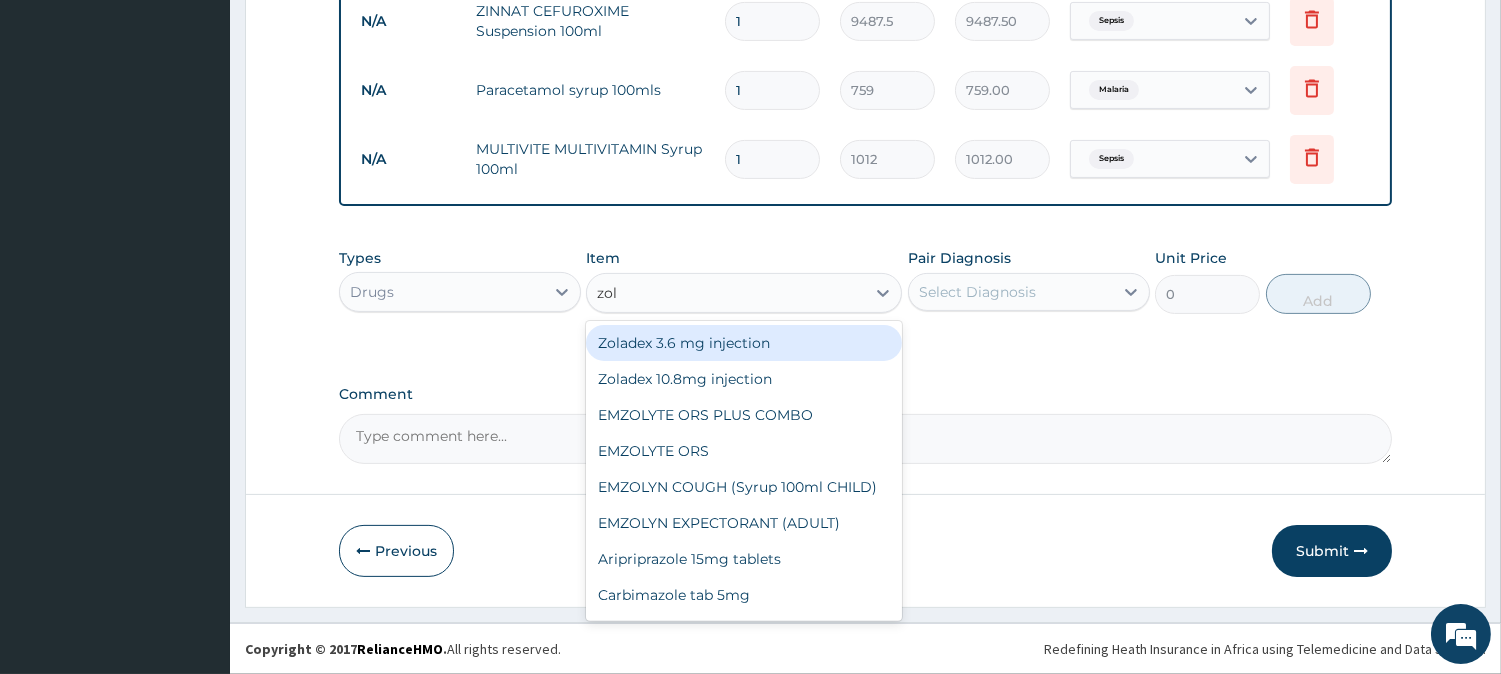 type on "zole" 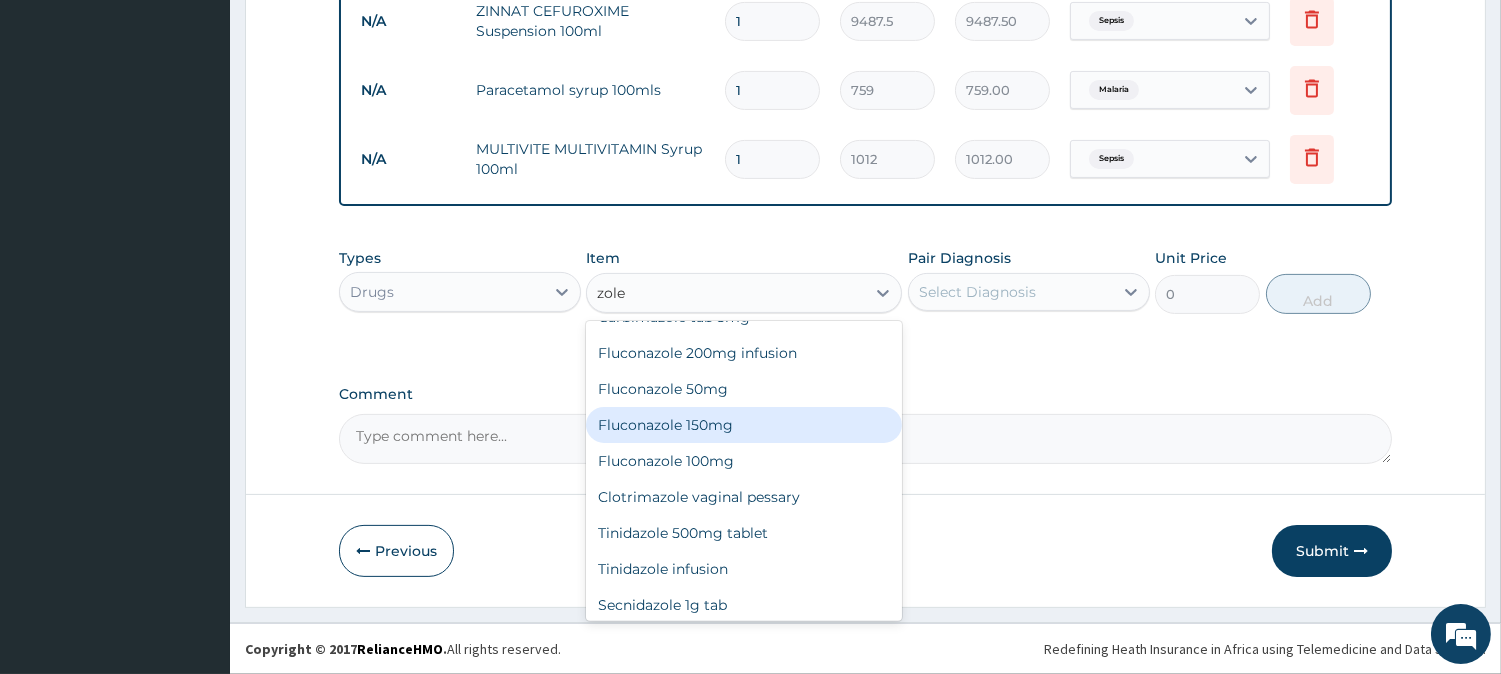 scroll, scrollTop: 111, scrollLeft: 0, axis: vertical 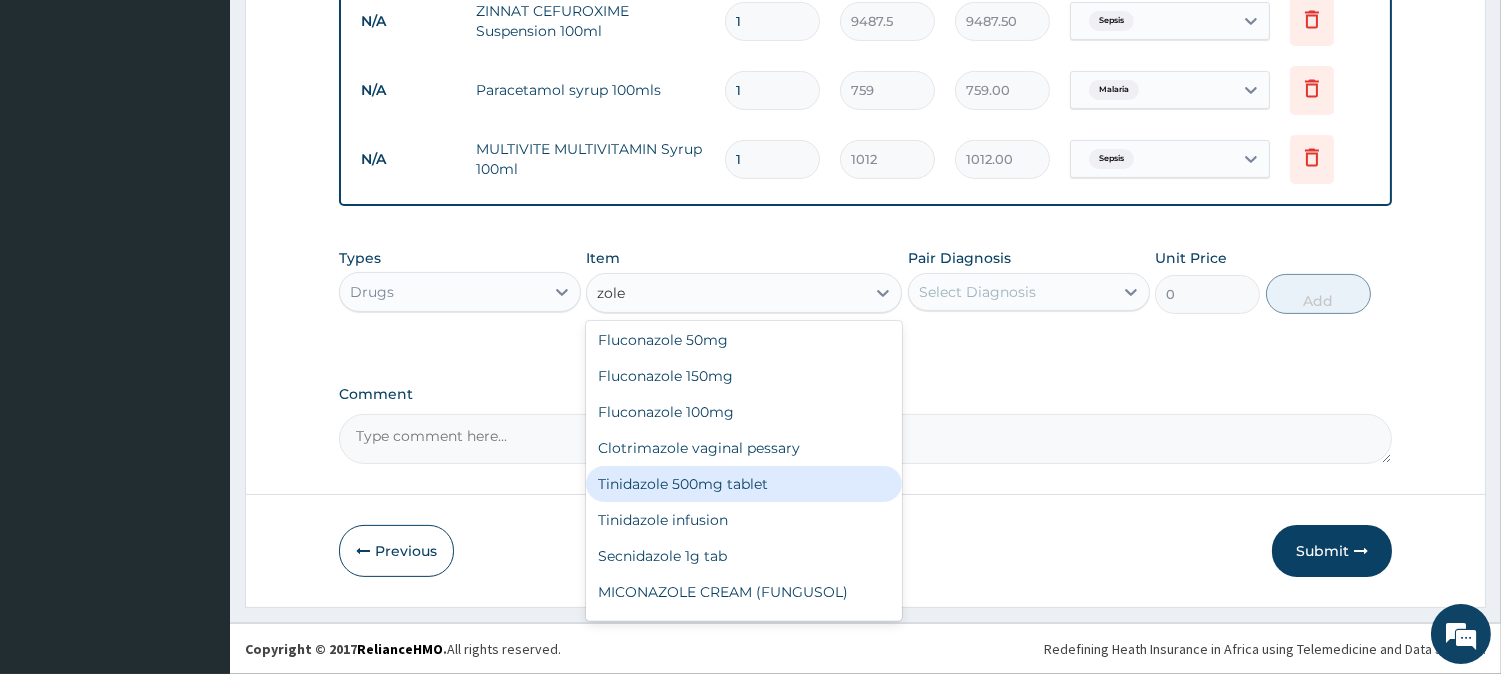 click on "Tinidazole 500mg tablet" at bounding box center [744, 484] 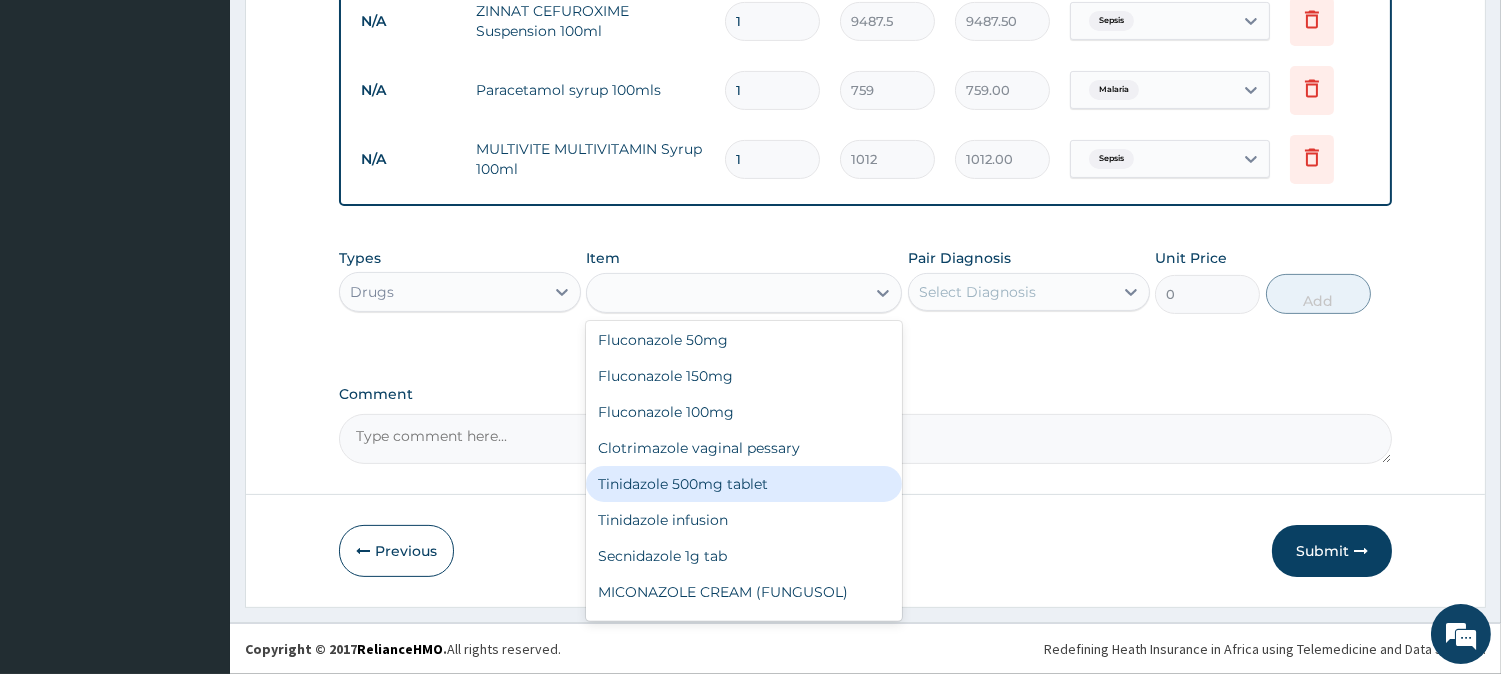 type on "164.45" 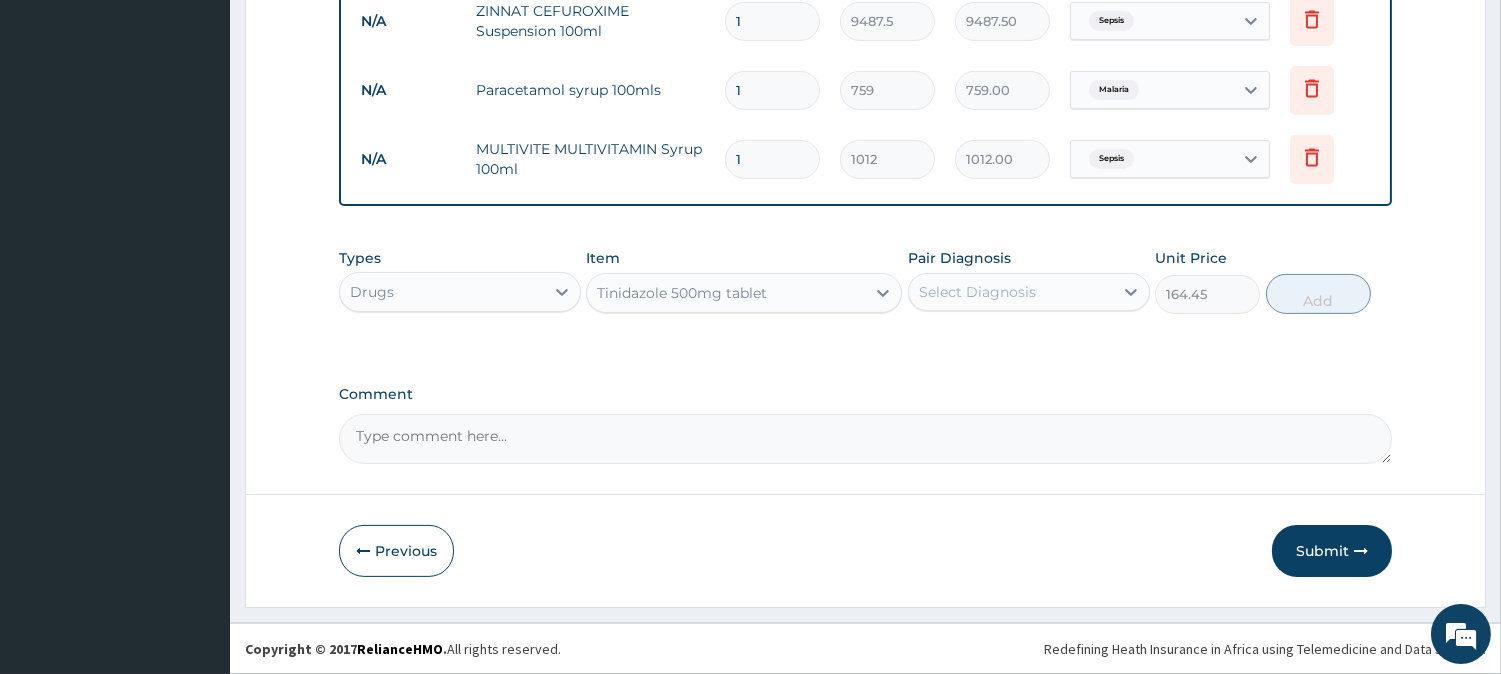 click on "Tinidazole 500mg tablet" at bounding box center [726, 293] 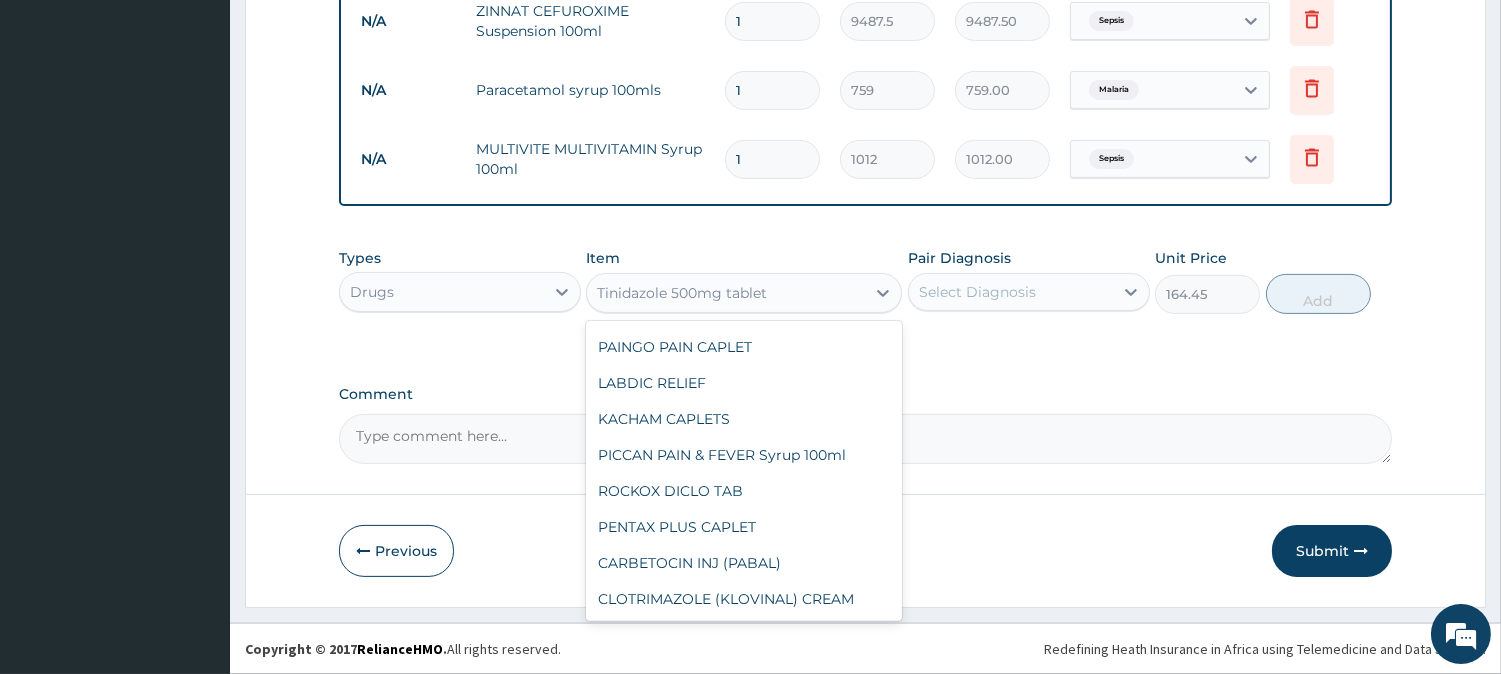 scroll, scrollTop: 28947, scrollLeft: 0, axis: vertical 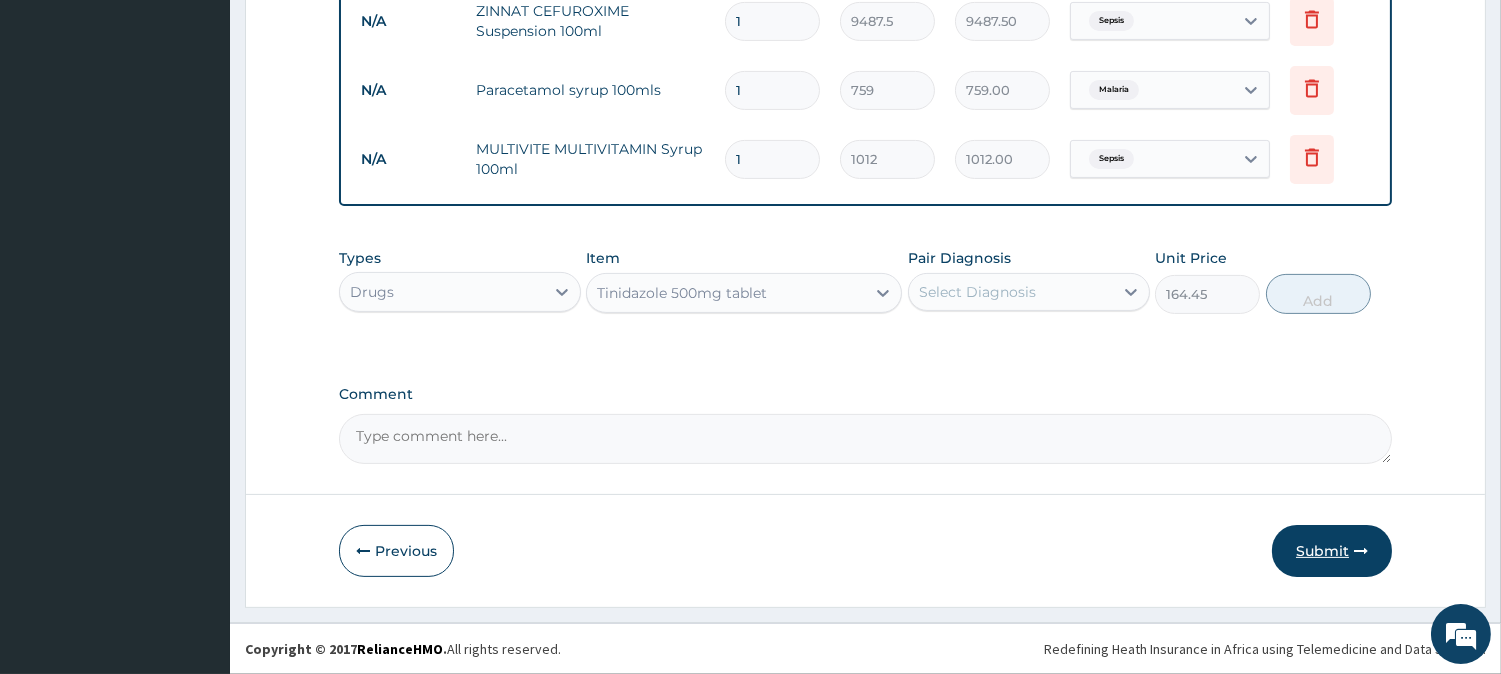 click on "Submit" at bounding box center [1332, 551] 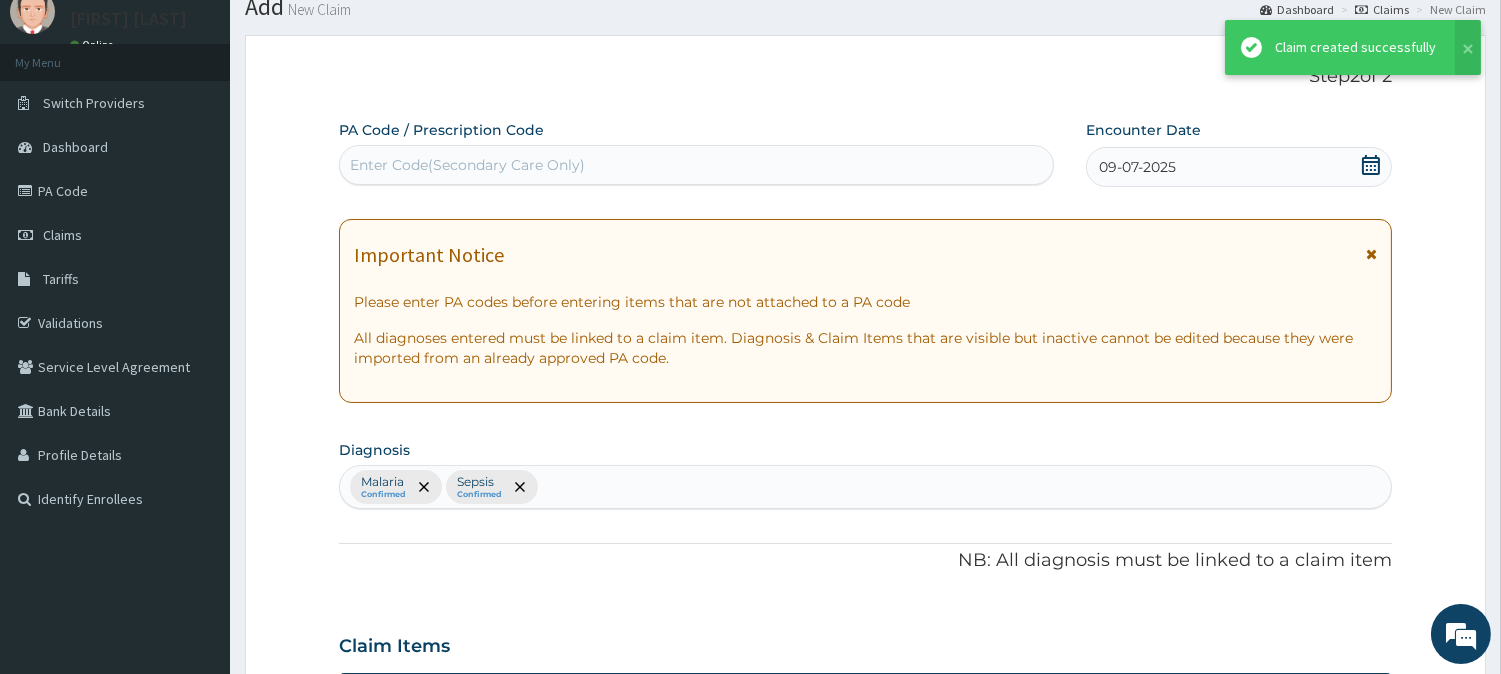 scroll, scrollTop: 1098, scrollLeft: 0, axis: vertical 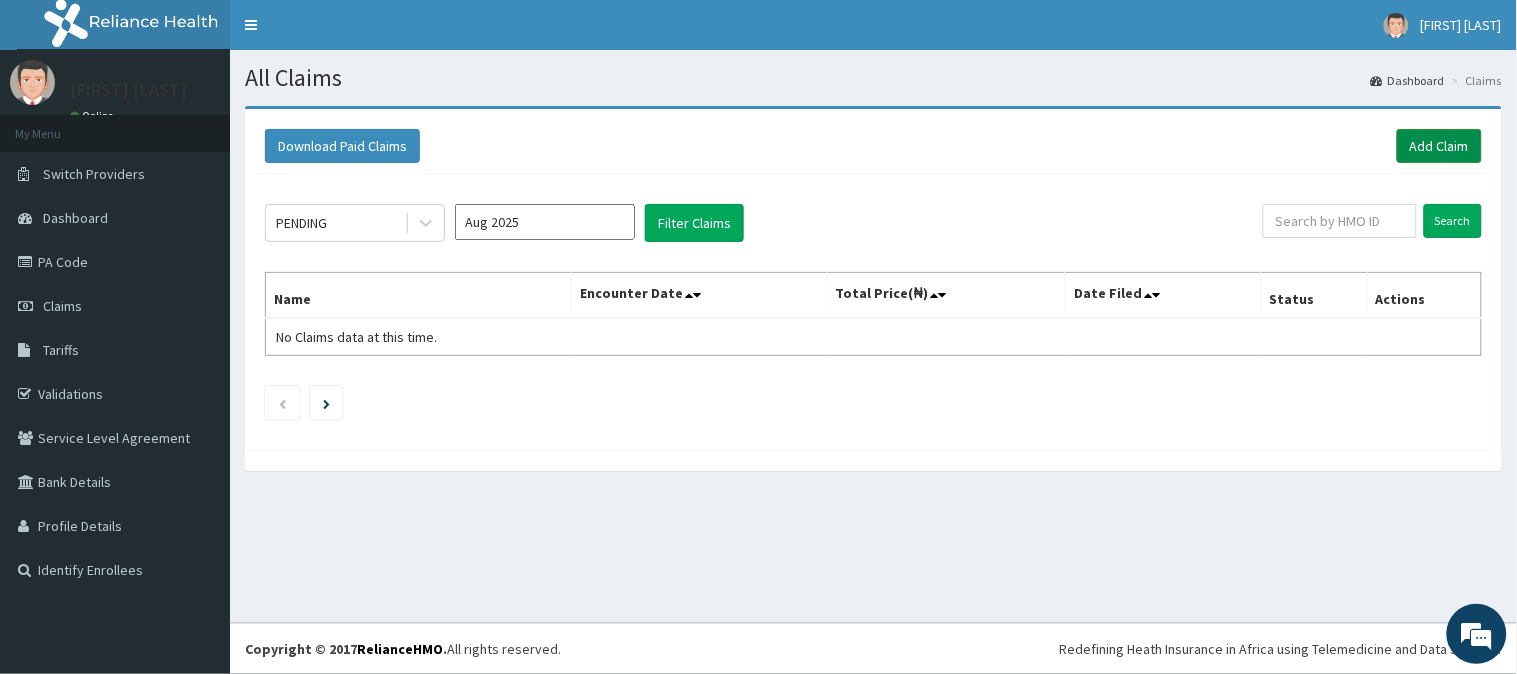 click on "Add Claim" at bounding box center [1439, 146] 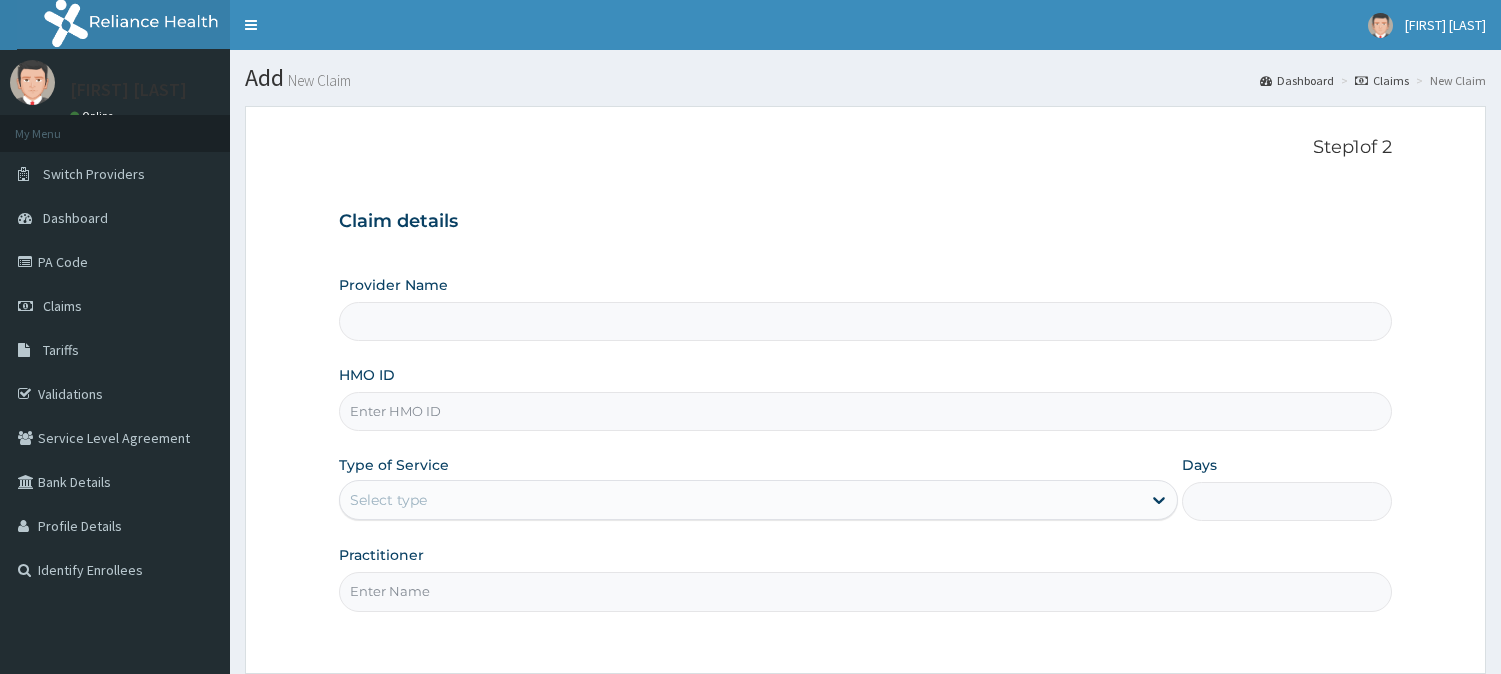 scroll, scrollTop: 0, scrollLeft: 0, axis: both 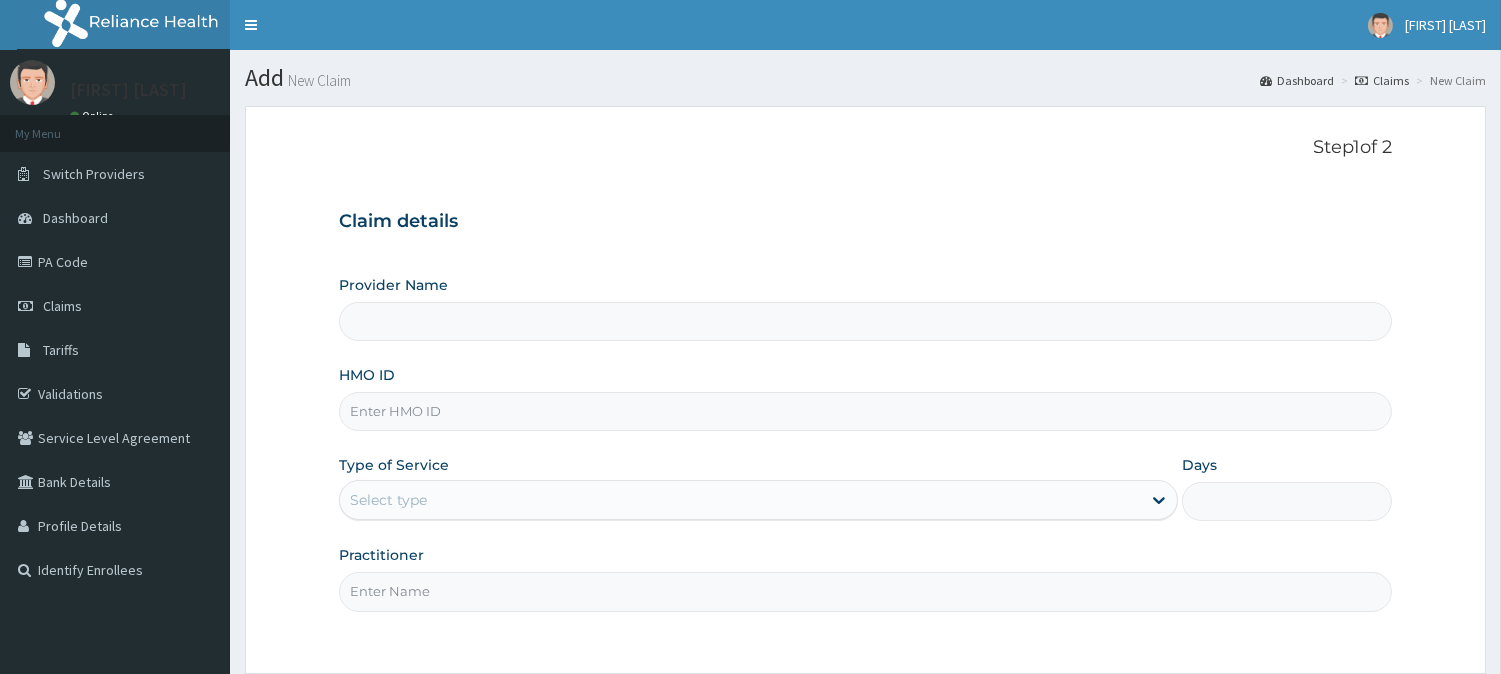 click on "HMO ID" at bounding box center [865, 411] 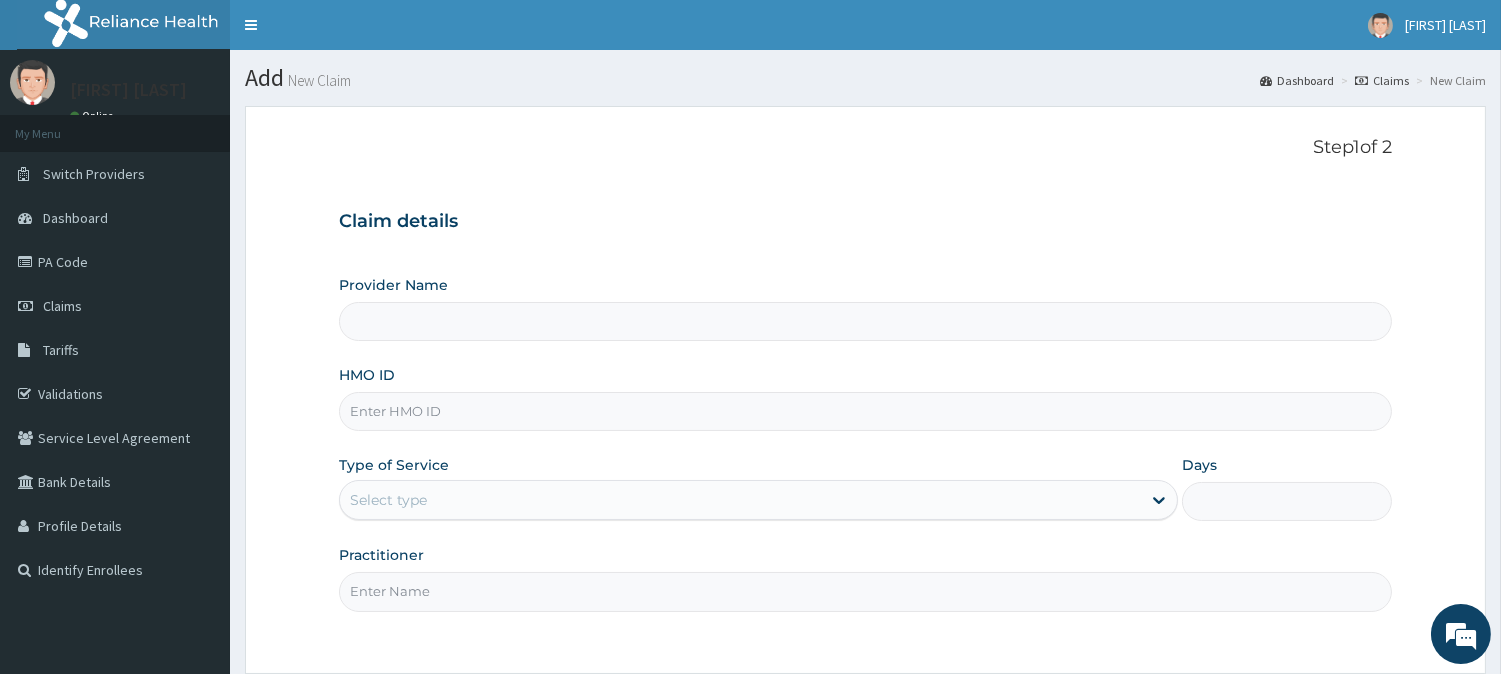 type on "Vigor Hospitals" 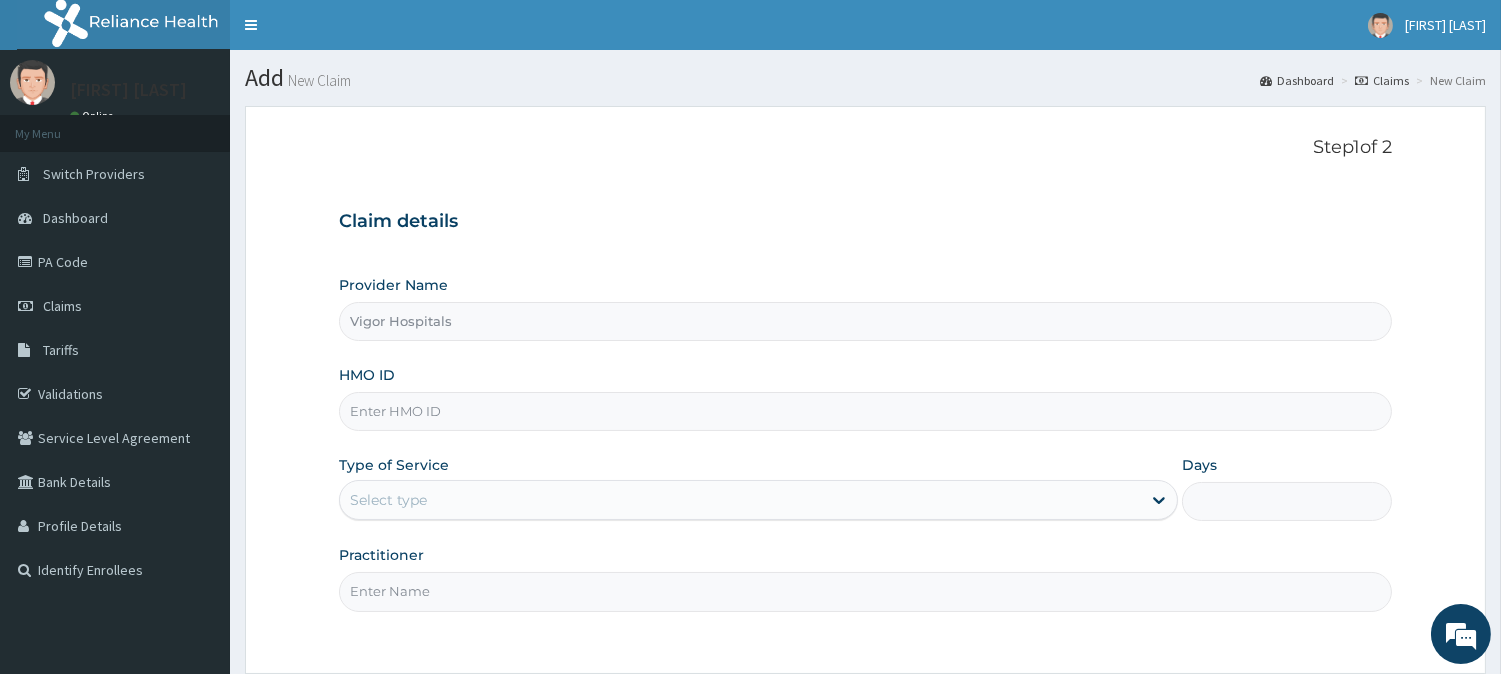 scroll, scrollTop: 0, scrollLeft: 0, axis: both 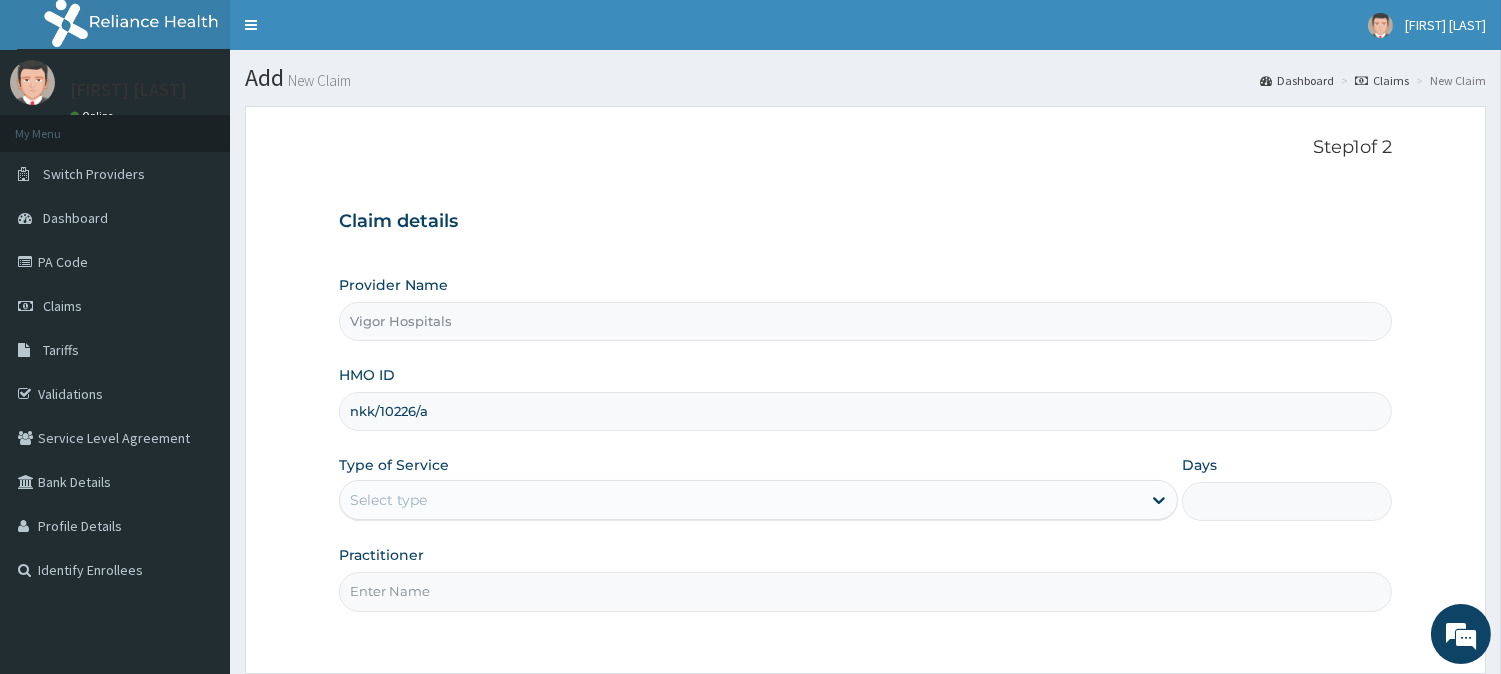 type on "nkk/10226/a" 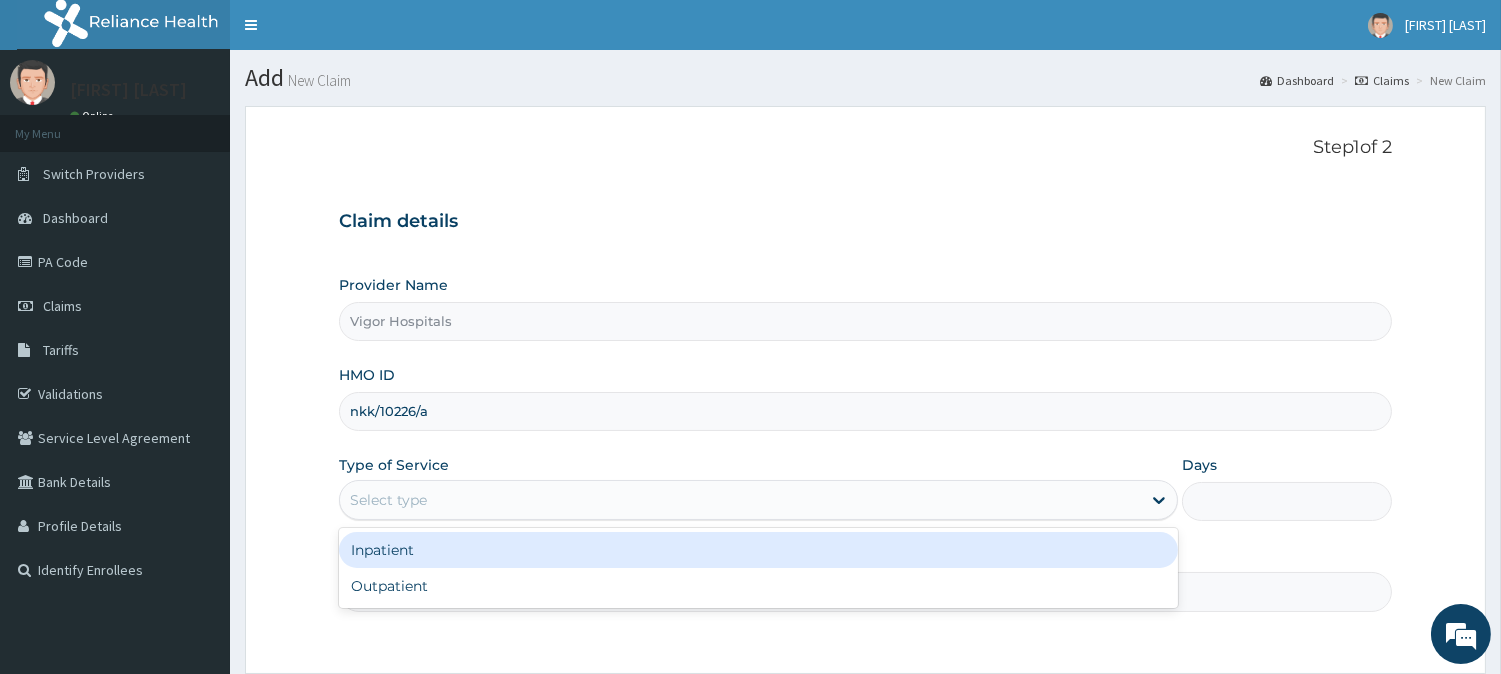 click on "Select type" at bounding box center [388, 500] 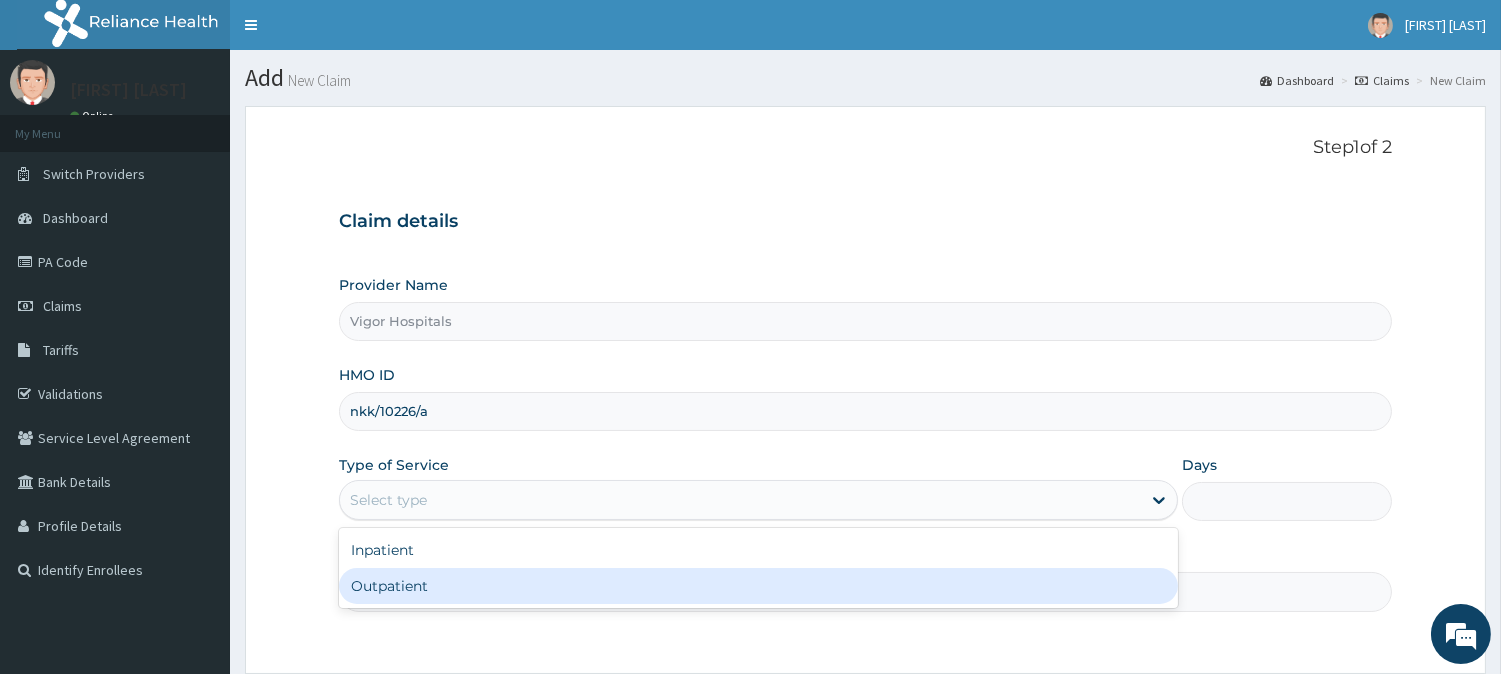 click on "Outpatient" at bounding box center (758, 586) 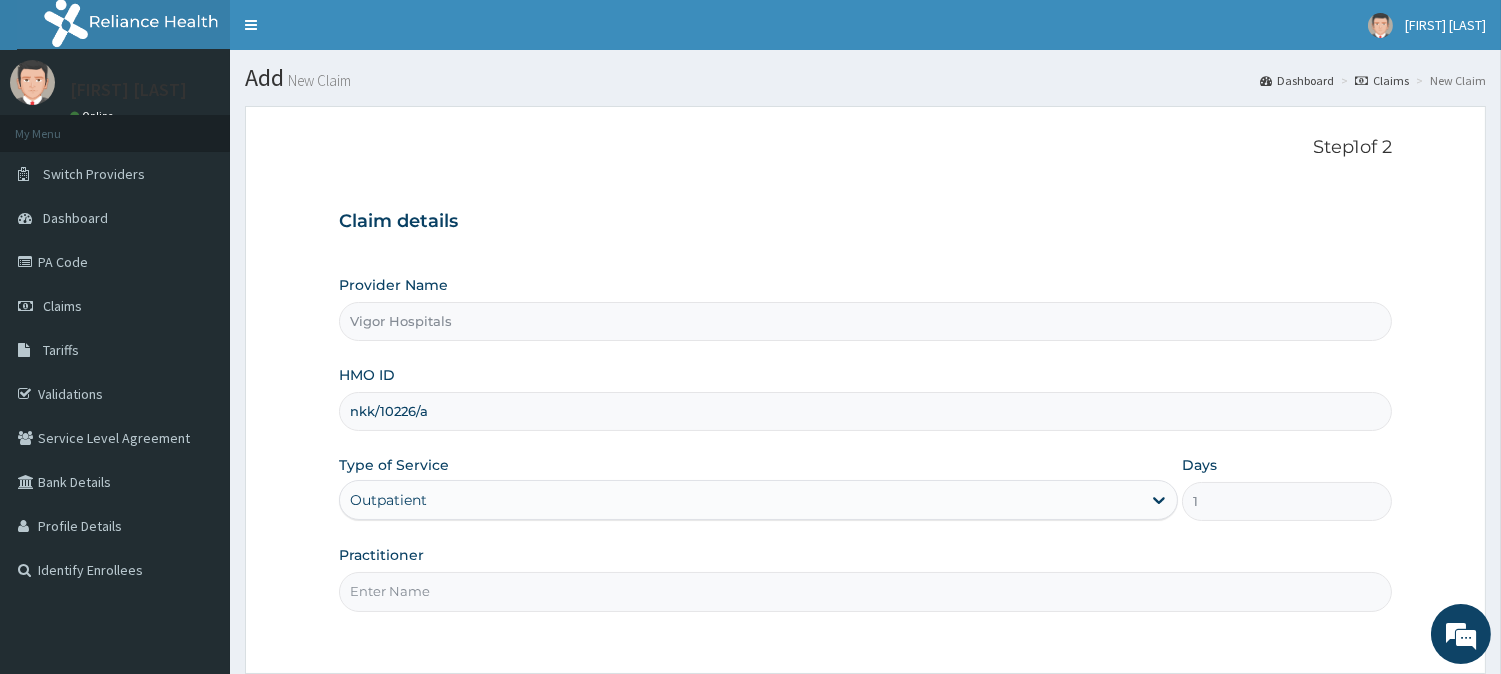 click on "Practitioner" at bounding box center (865, 591) 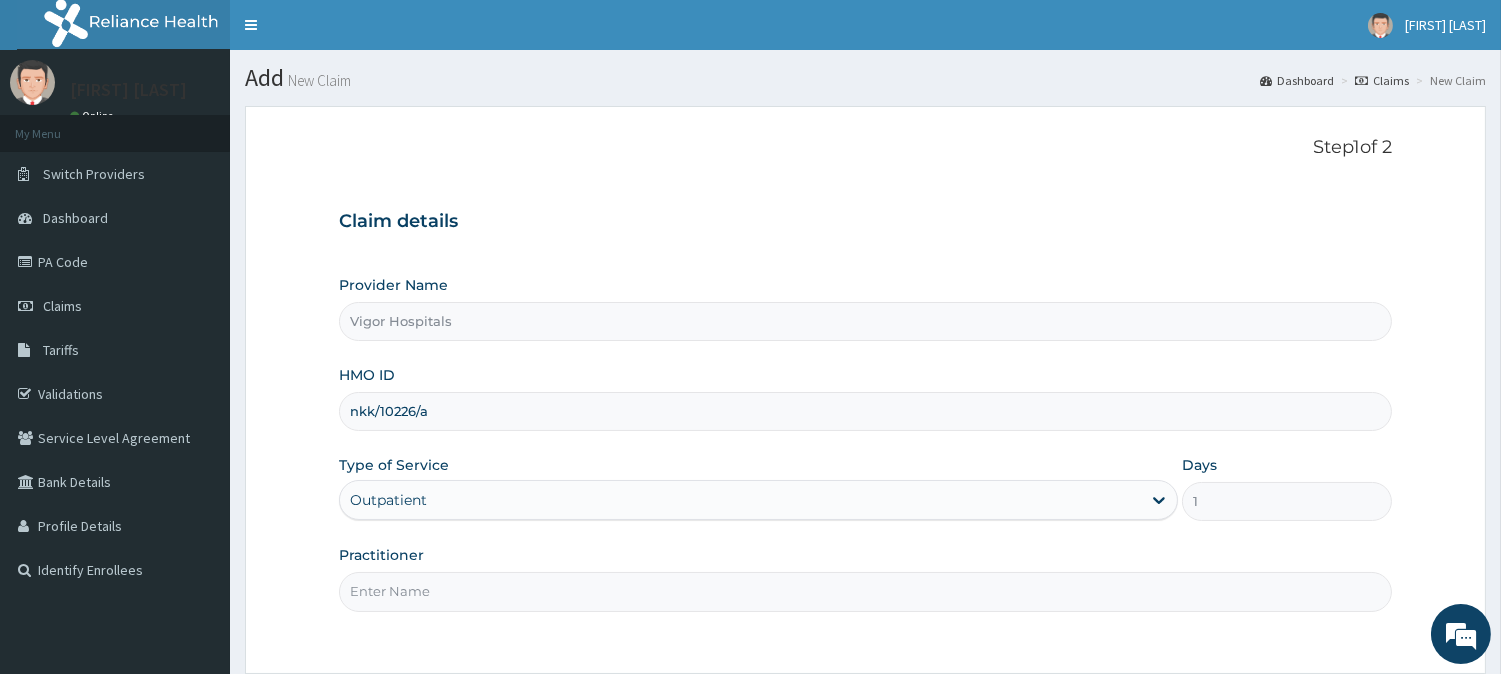 type on "[FIRST] [LAST]" 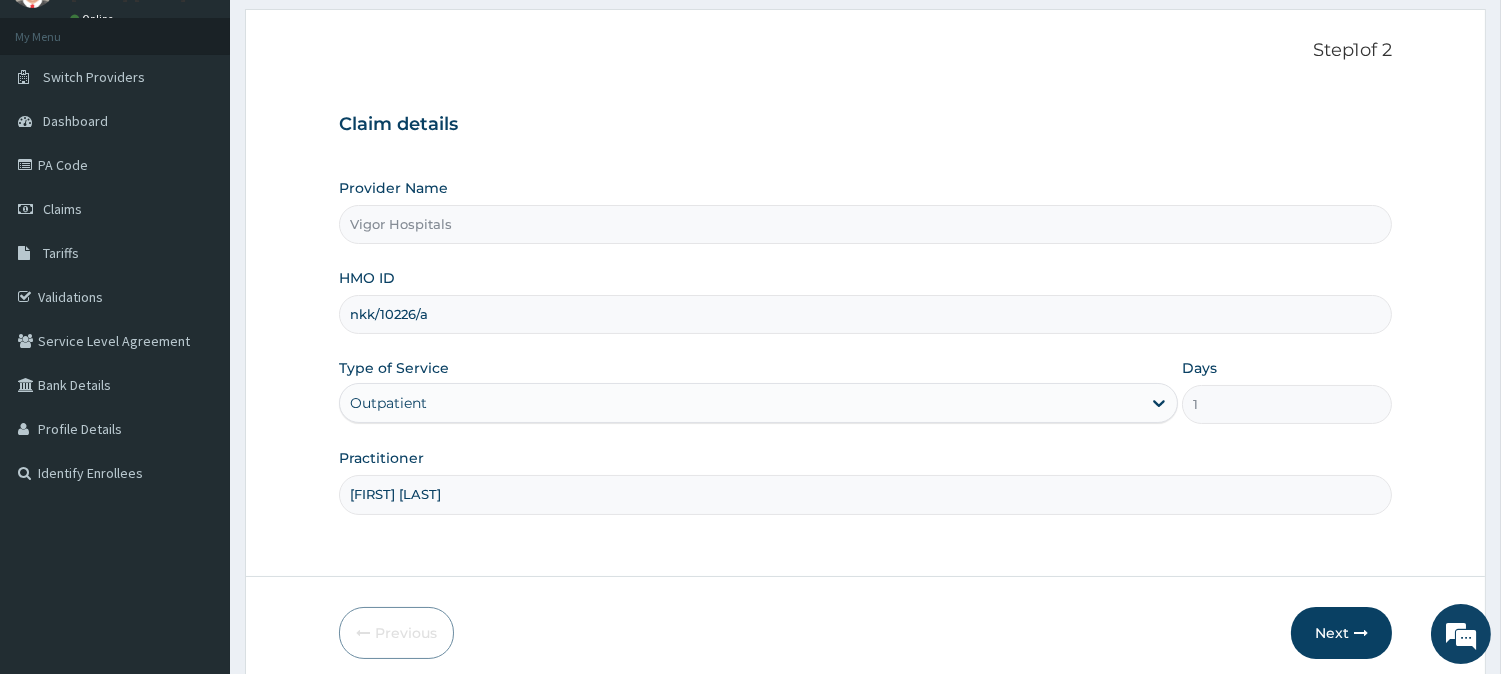 scroll, scrollTop: 178, scrollLeft: 0, axis: vertical 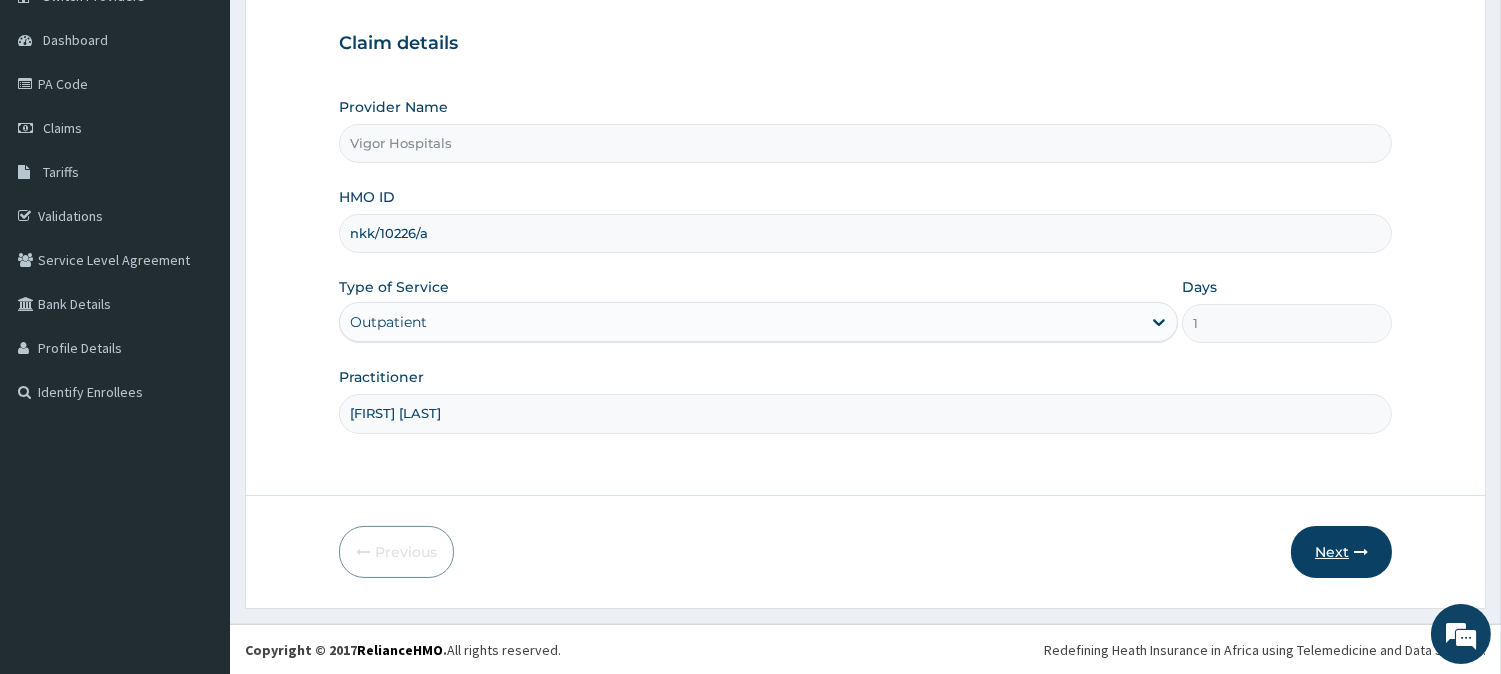 click at bounding box center [1361, 552] 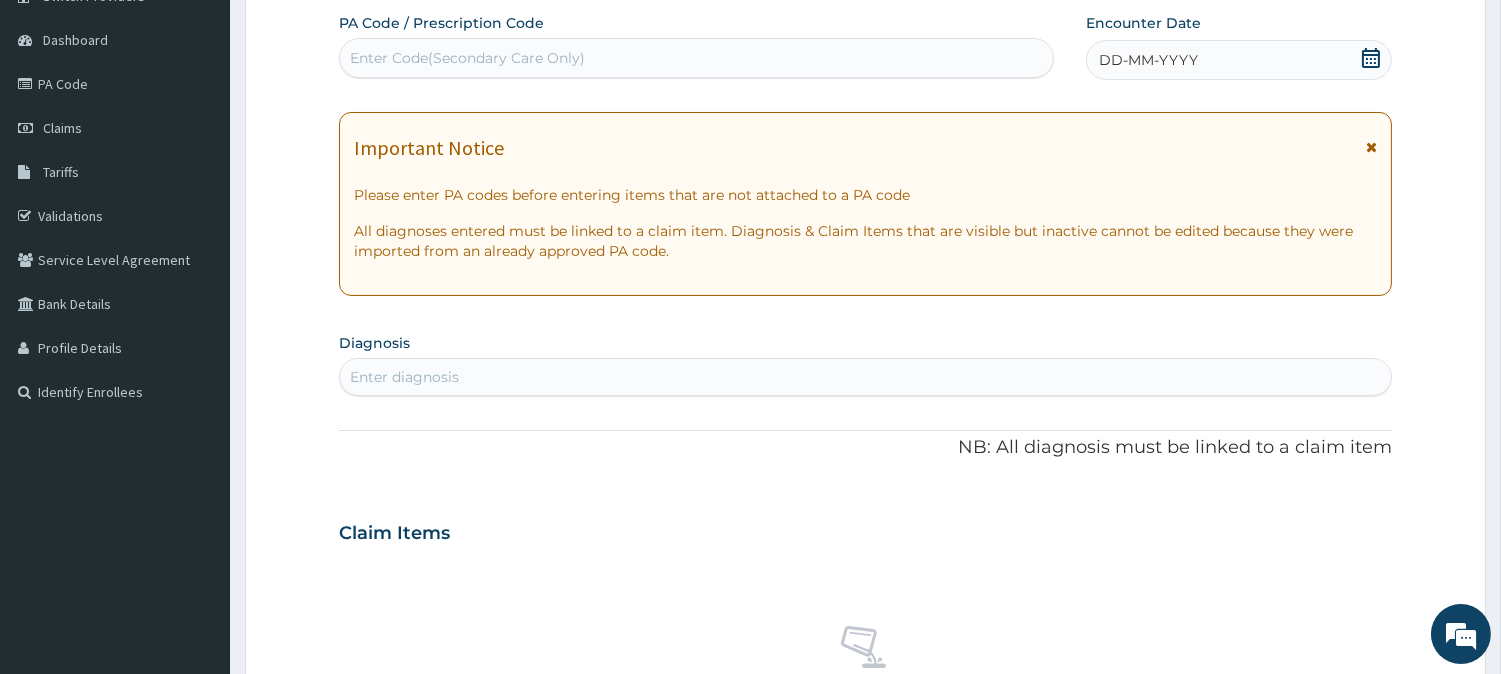 click on "DD-MM-YYYY" at bounding box center [1239, 60] 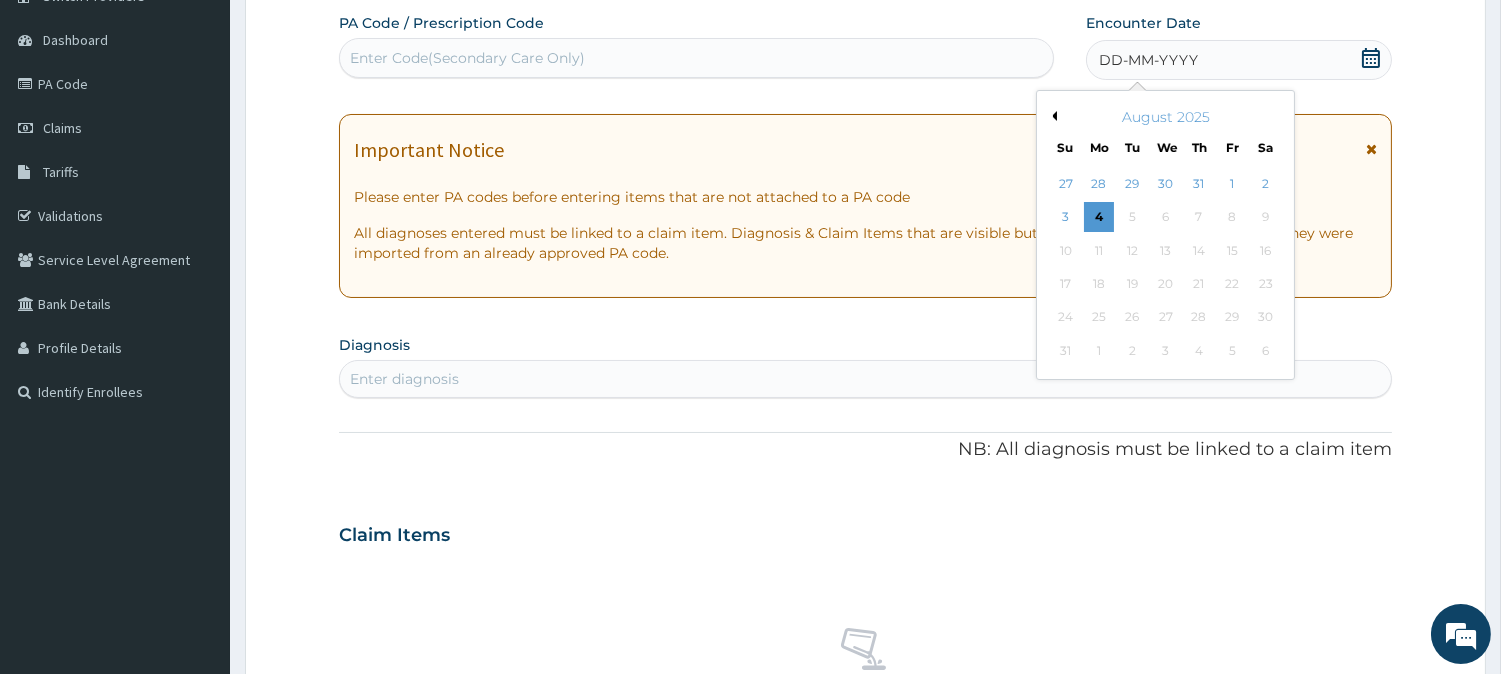 click on "Previous Month" at bounding box center (1052, 116) 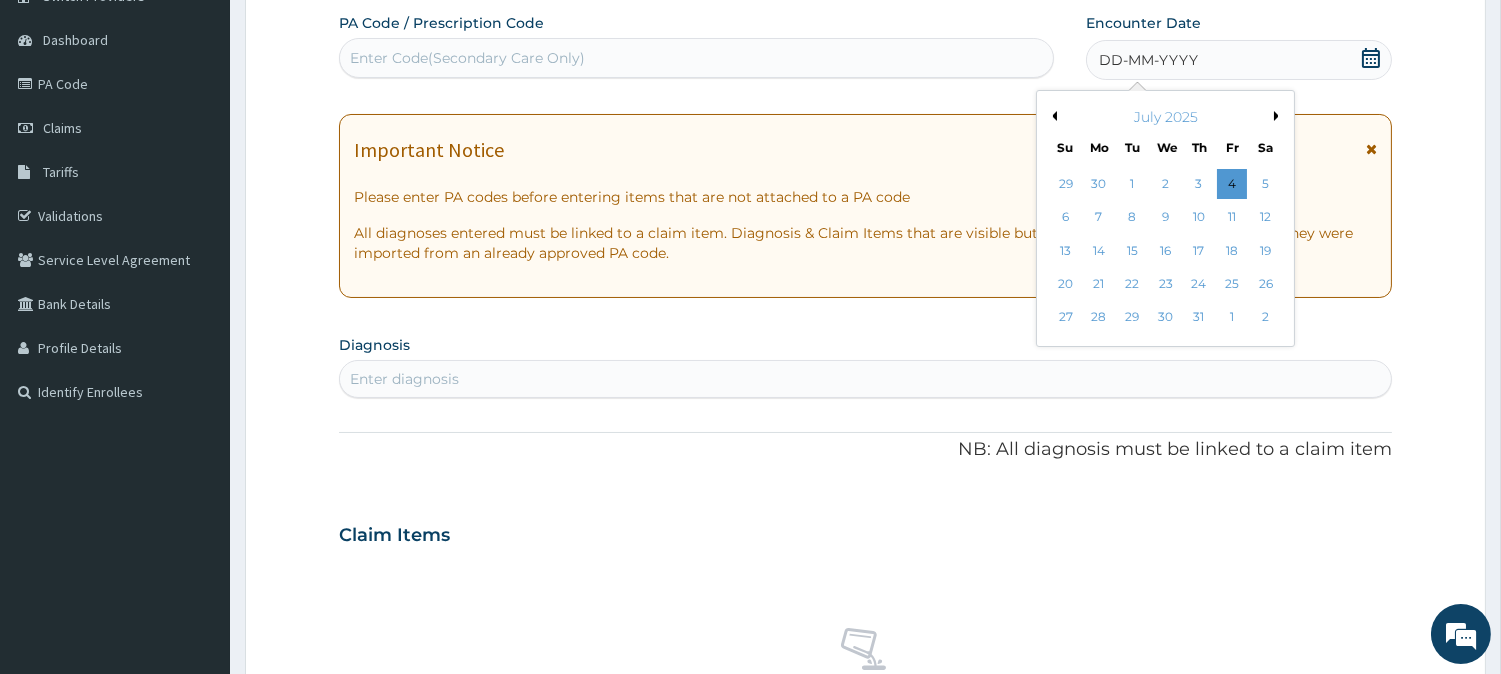 click on "6 7 8 9 10 11 12" at bounding box center (1165, 217) 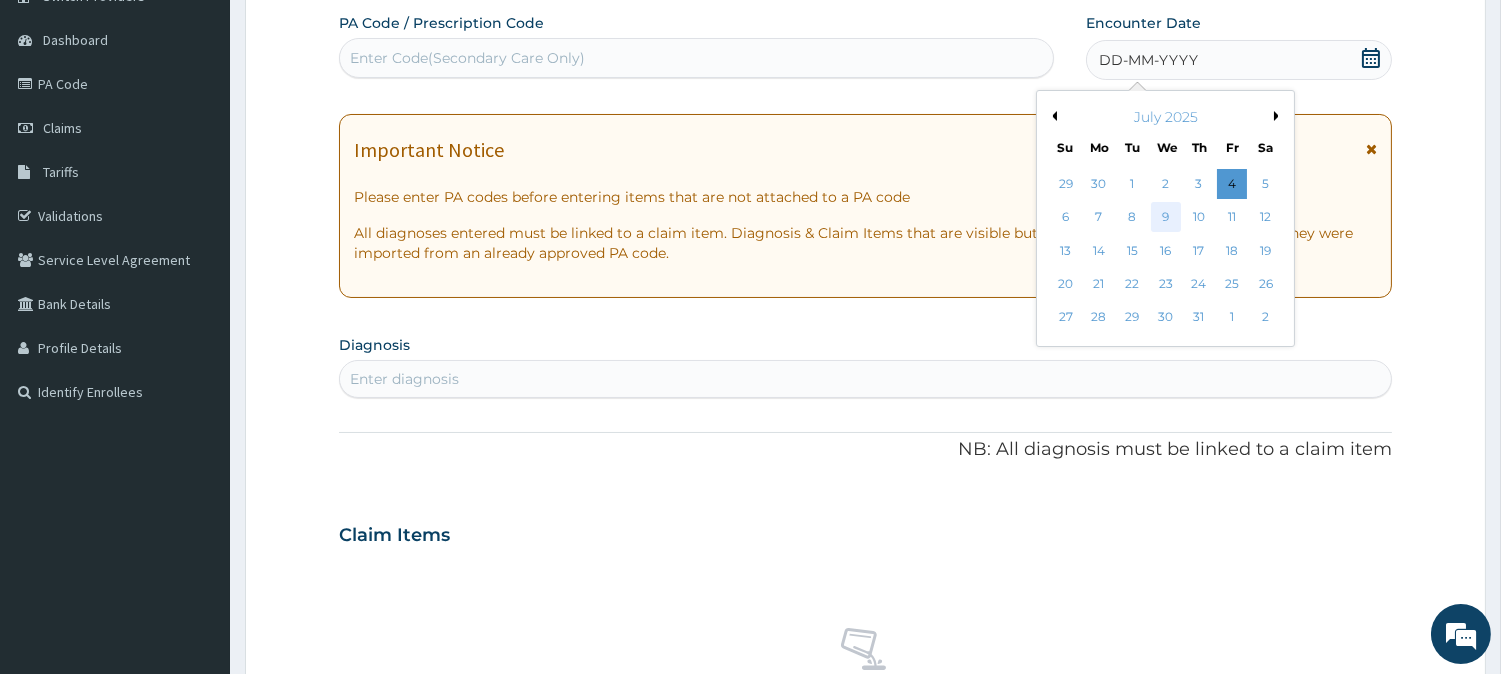 click on "9" at bounding box center (1165, 218) 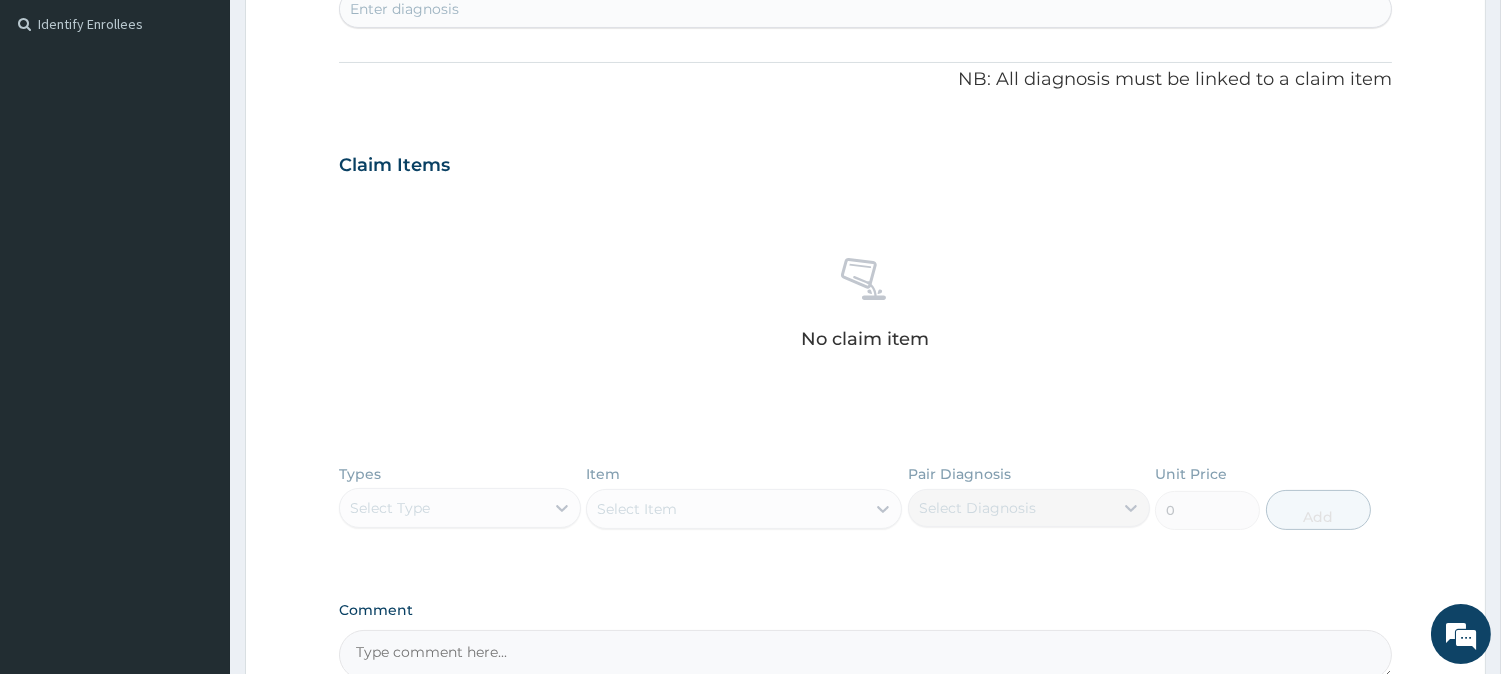 scroll, scrollTop: 401, scrollLeft: 0, axis: vertical 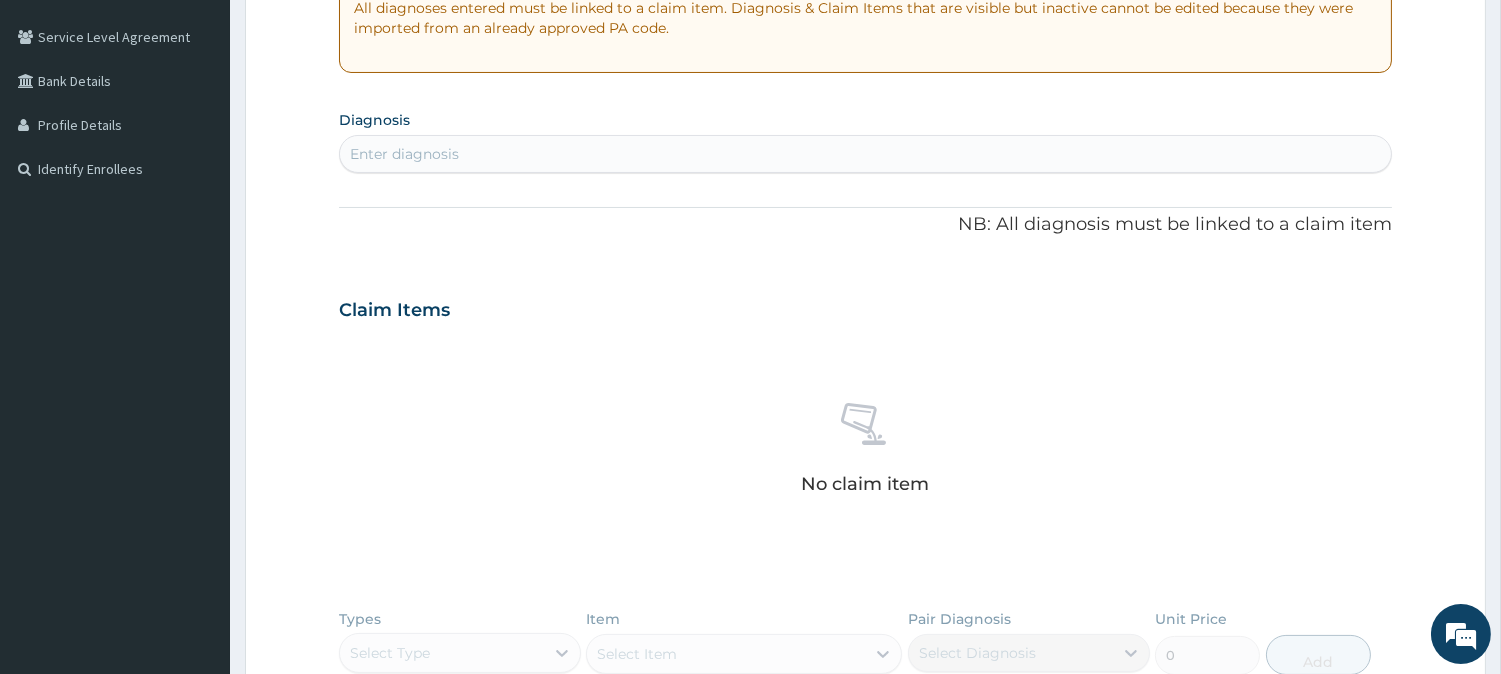 click on "Enter diagnosis" at bounding box center [865, 154] 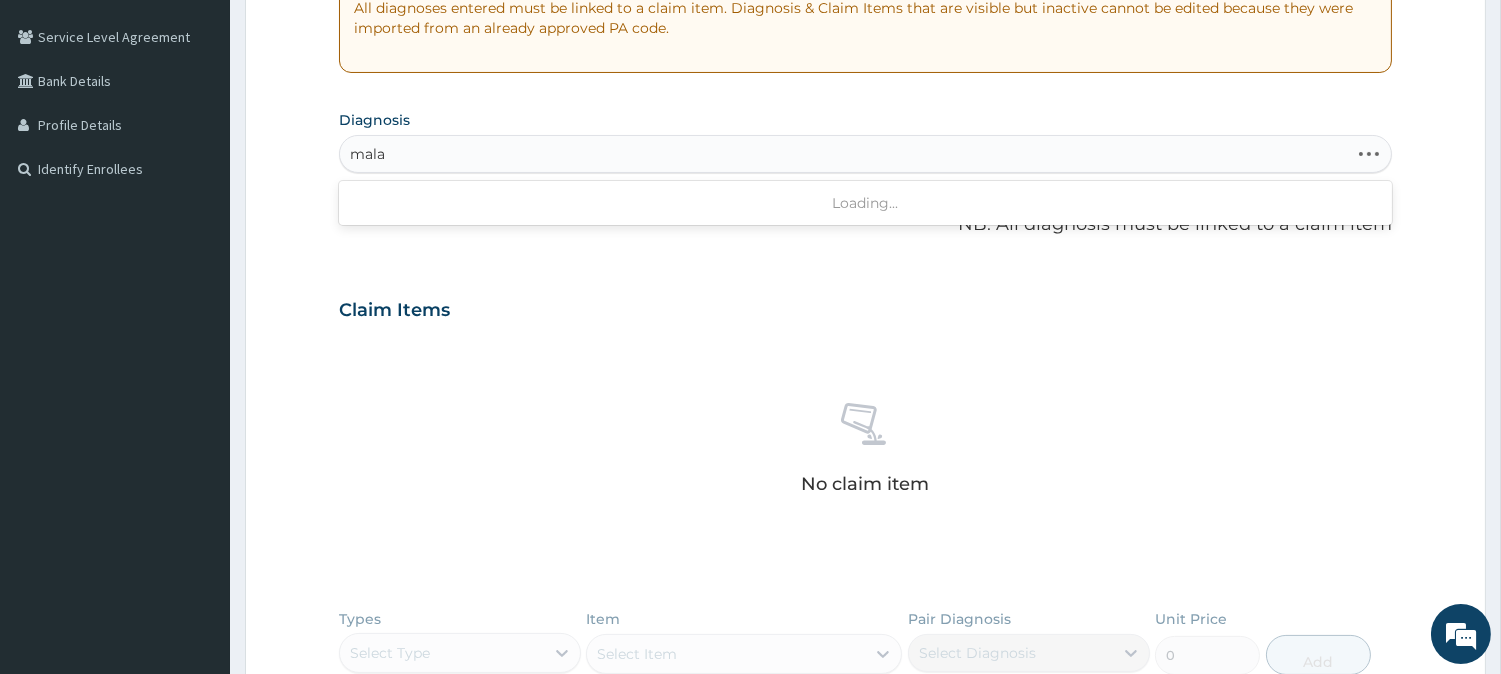 type on "malar" 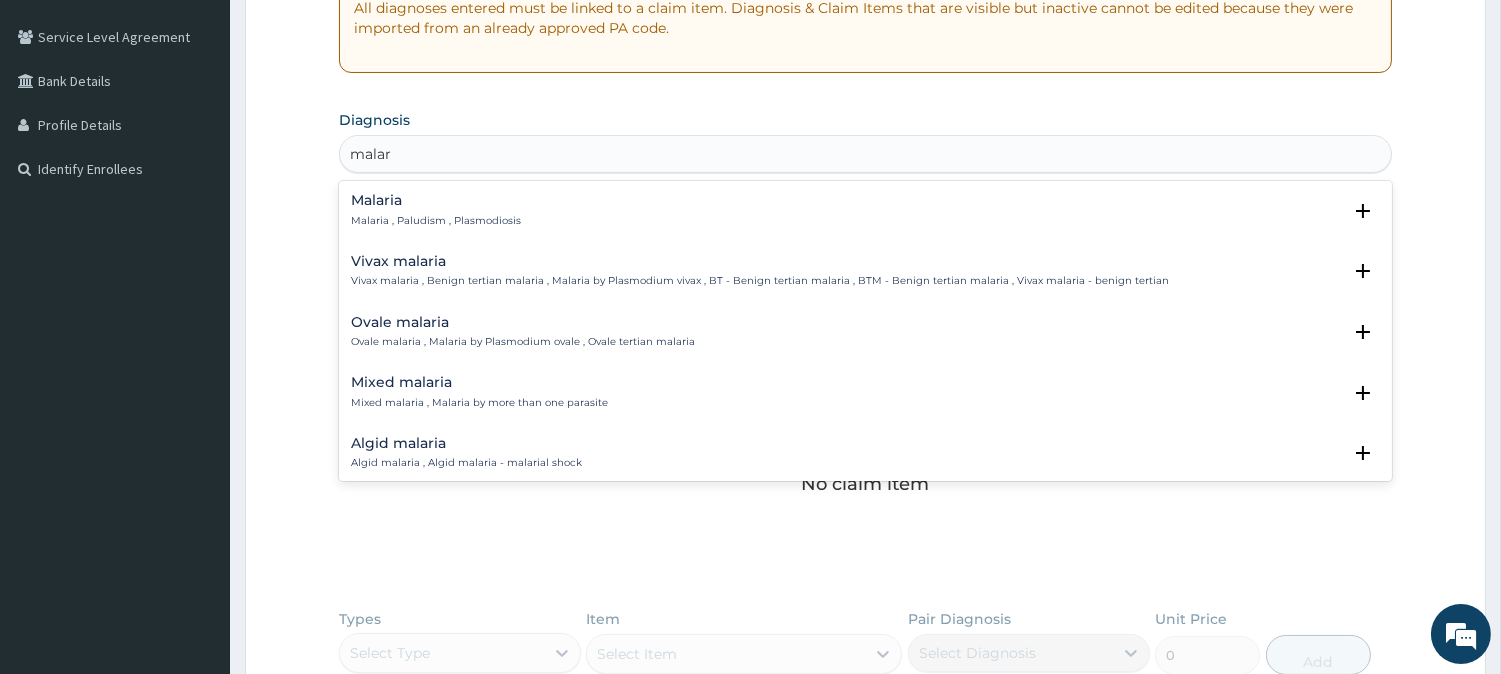 click on "Malaria Malaria , Paludism , Plasmodiosis Select Status Query Query covers suspected (?), Keep in view (kiv), Ruled out (r/o) Confirmed" at bounding box center (865, 215) 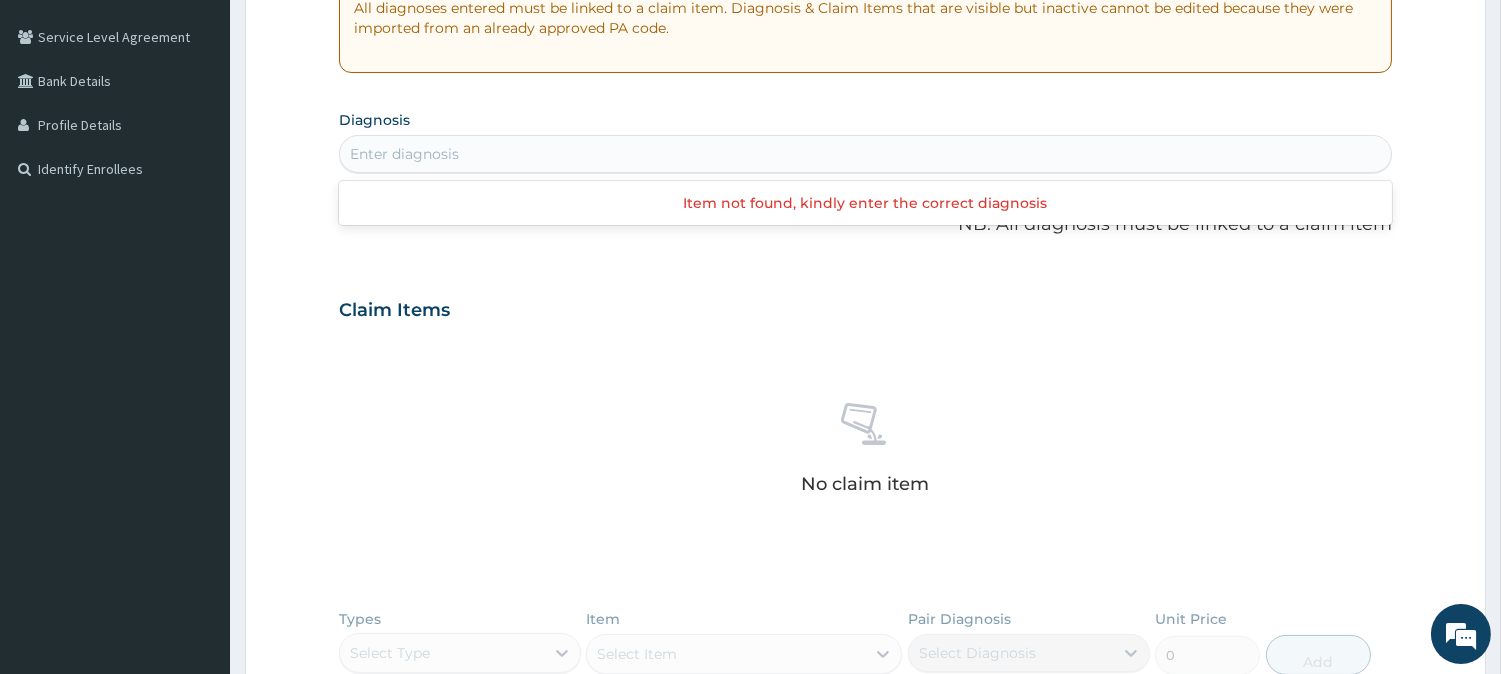 drag, startPoint x: 456, startPoint y: 165, endPoint x: 432, endPoint y: 201, distance: 43.266617 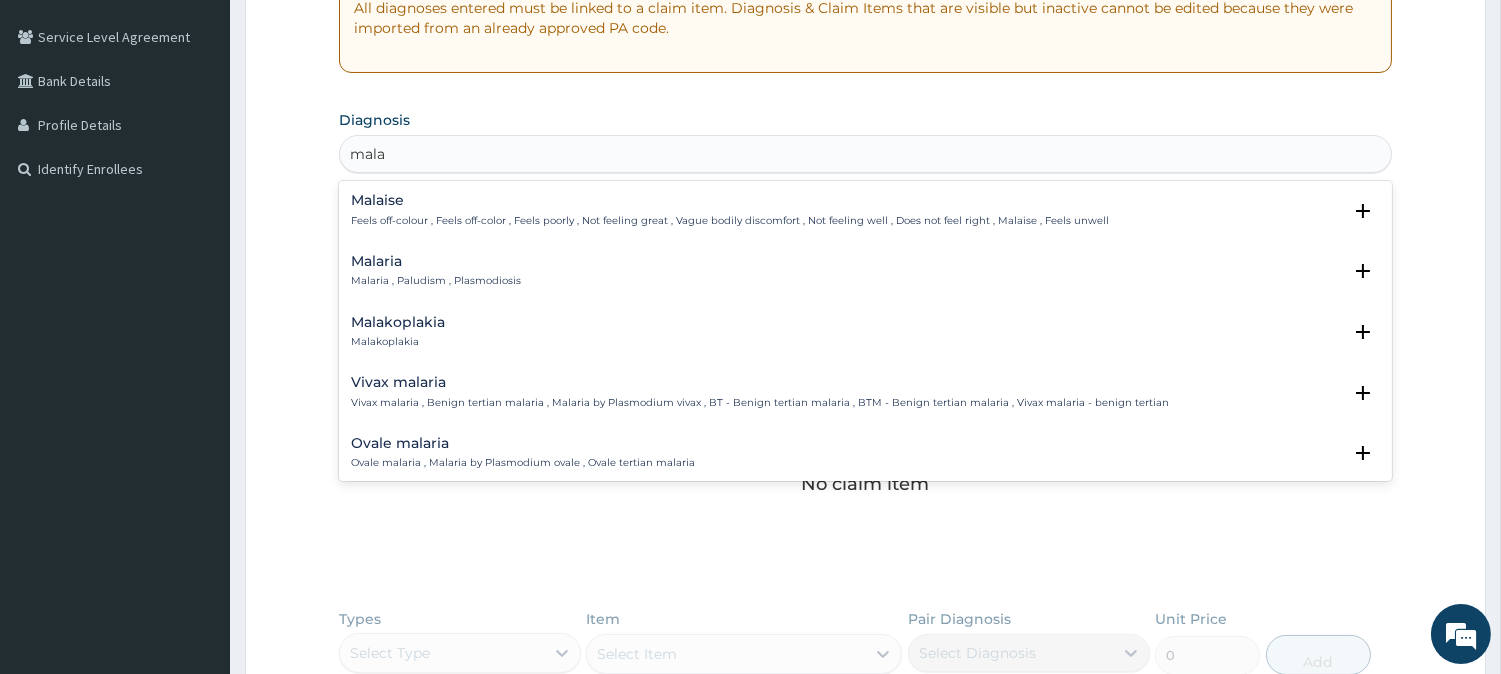 type on "malar" 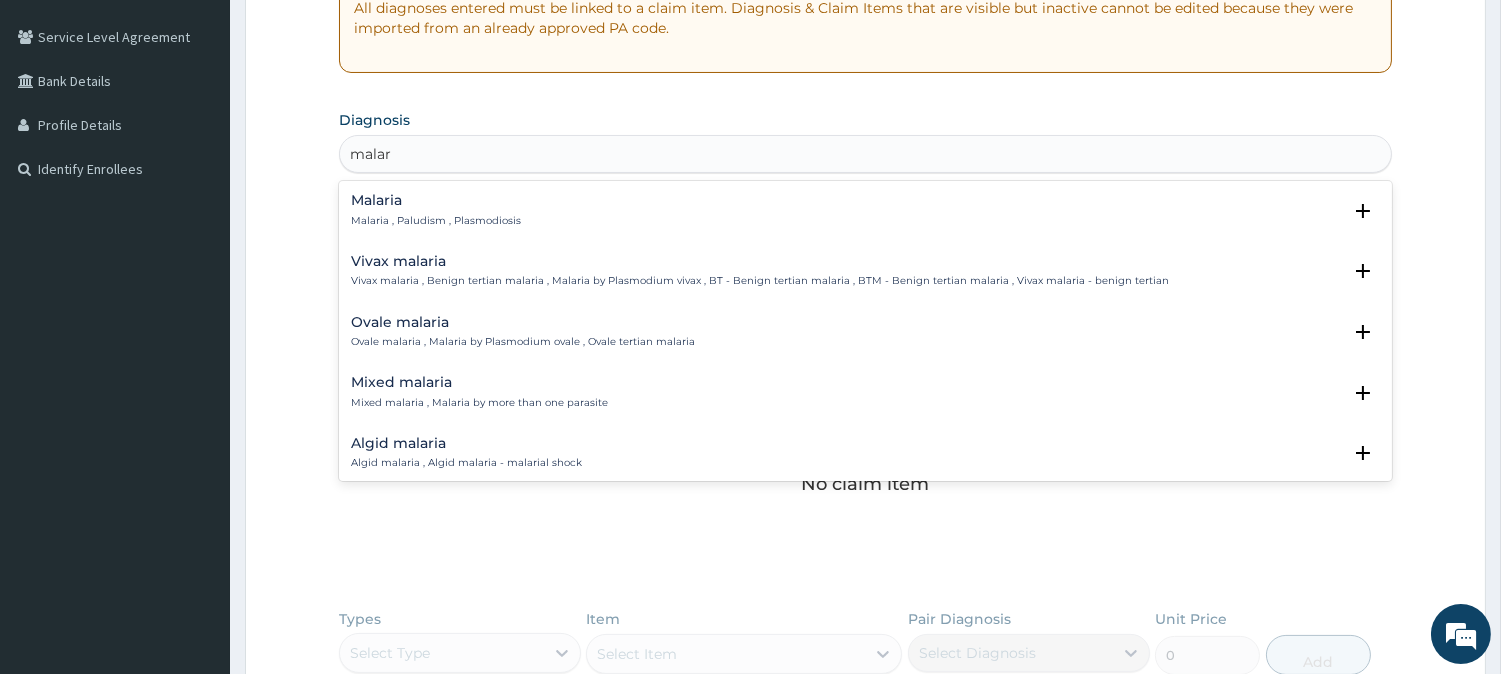 click on "Malaria , Paludism , Plasmodiosis" at bounding box center [436, 221] 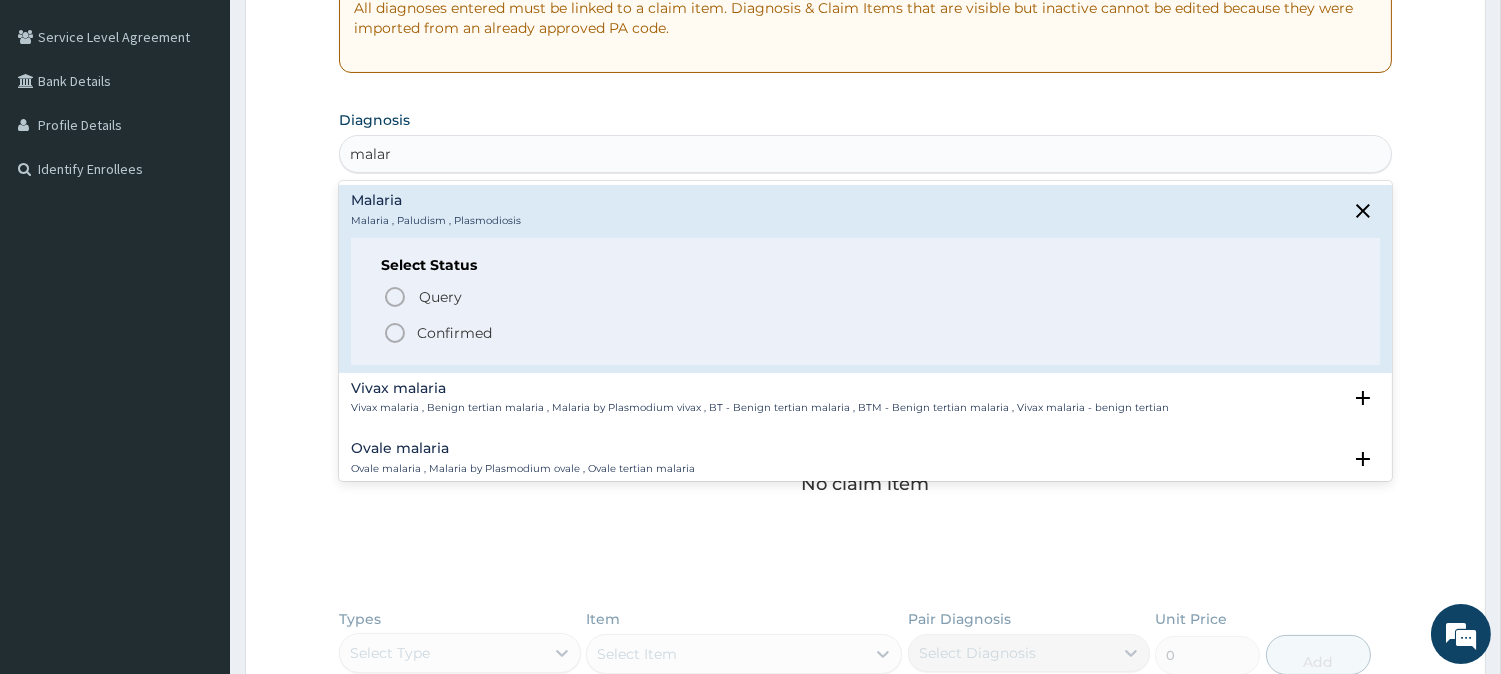 click 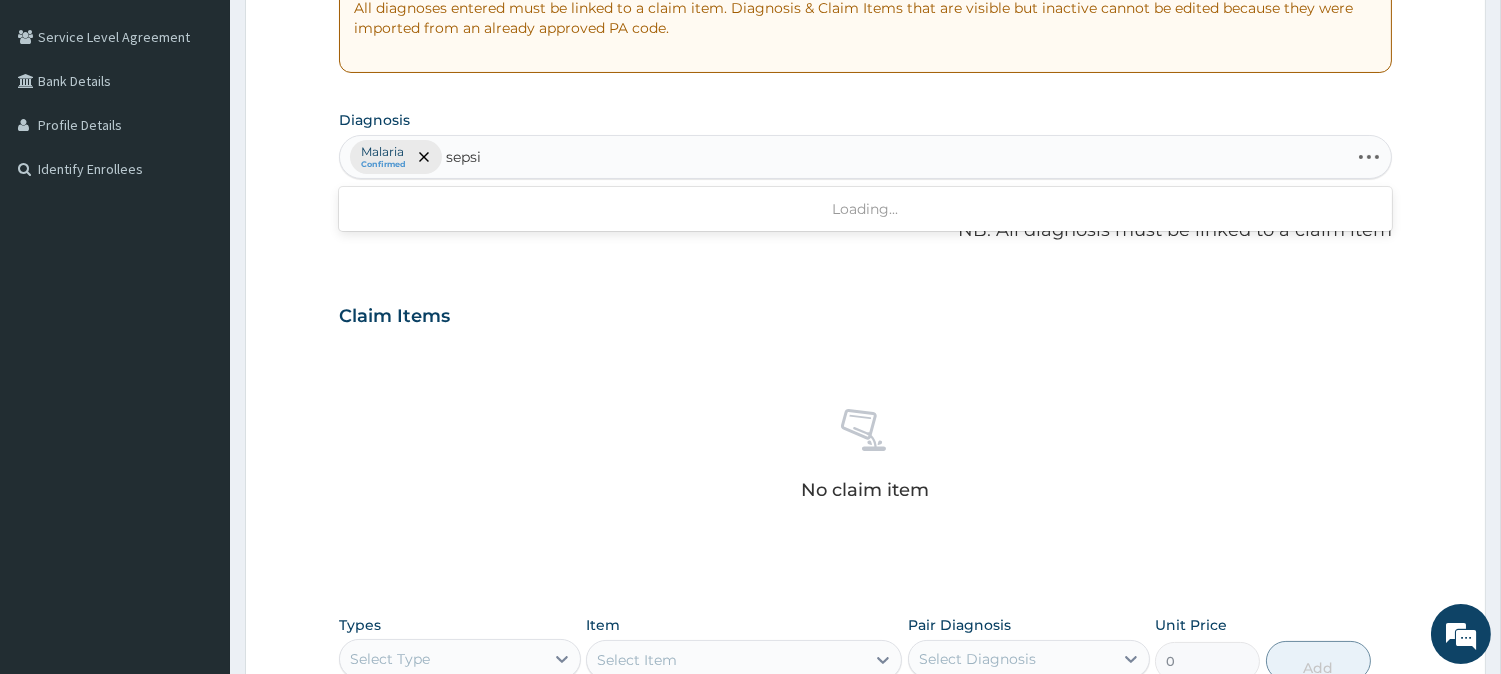 type on "sepsis" 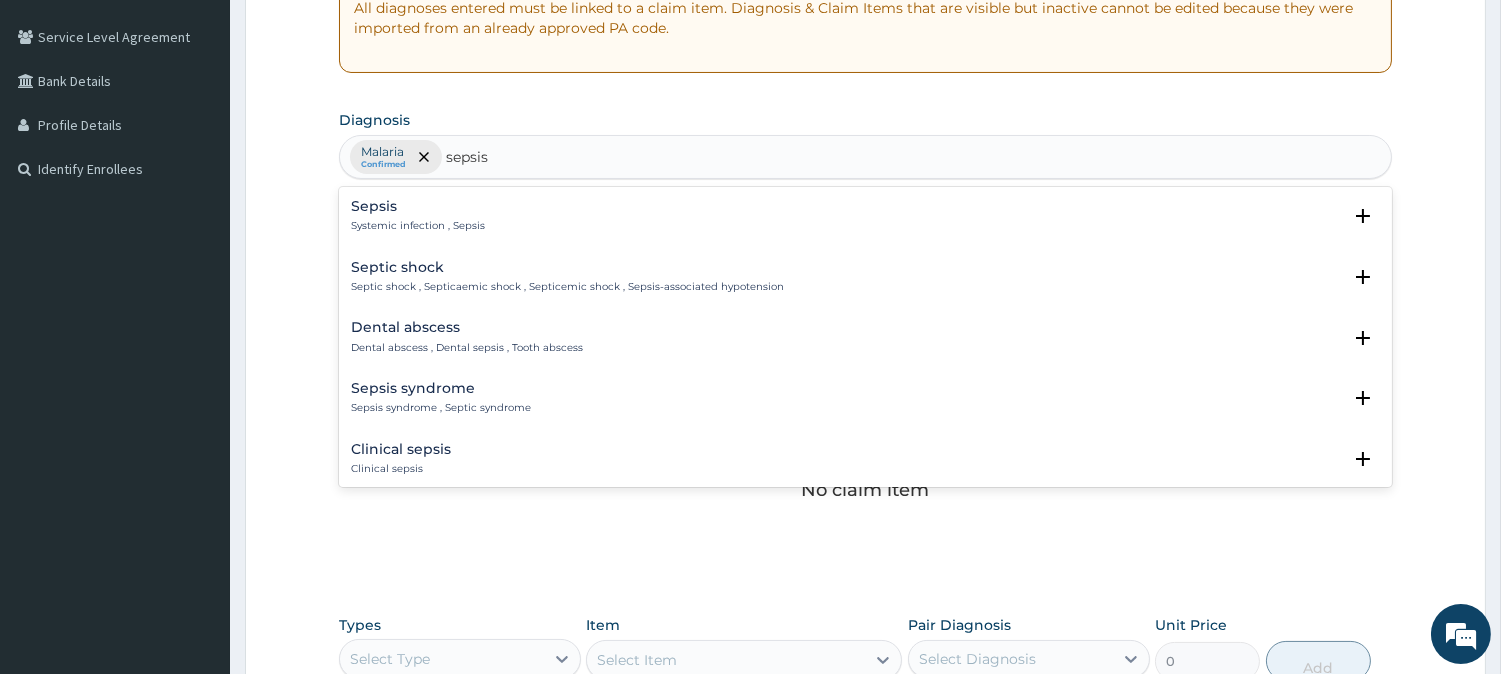 click on "Sepsis Systemic infection , Sepsis" at bounding box center [418, 216] 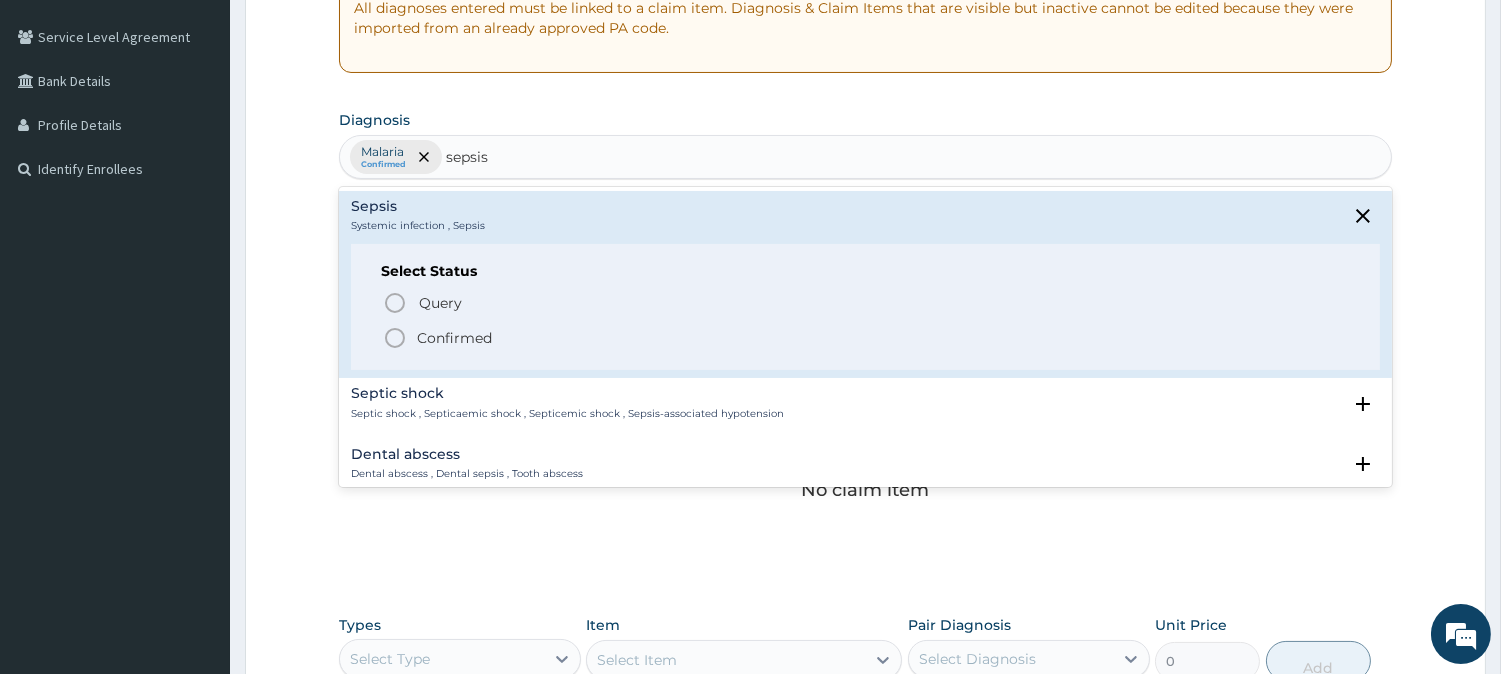 click on "Select Status Query Query covers suspected (?), Keep in view (kiv), Ruled out (r/o) Confirmed" at bounding box center (865, 307) 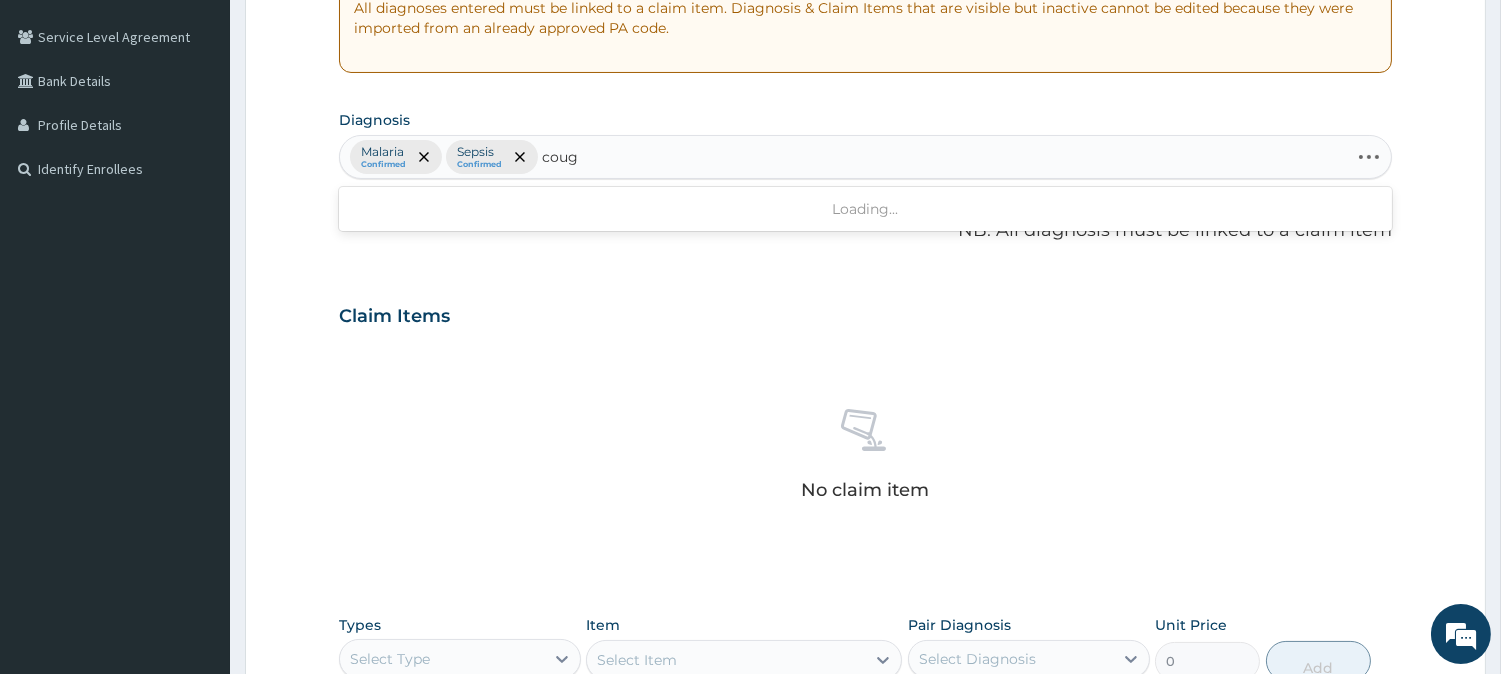 type on "cough" 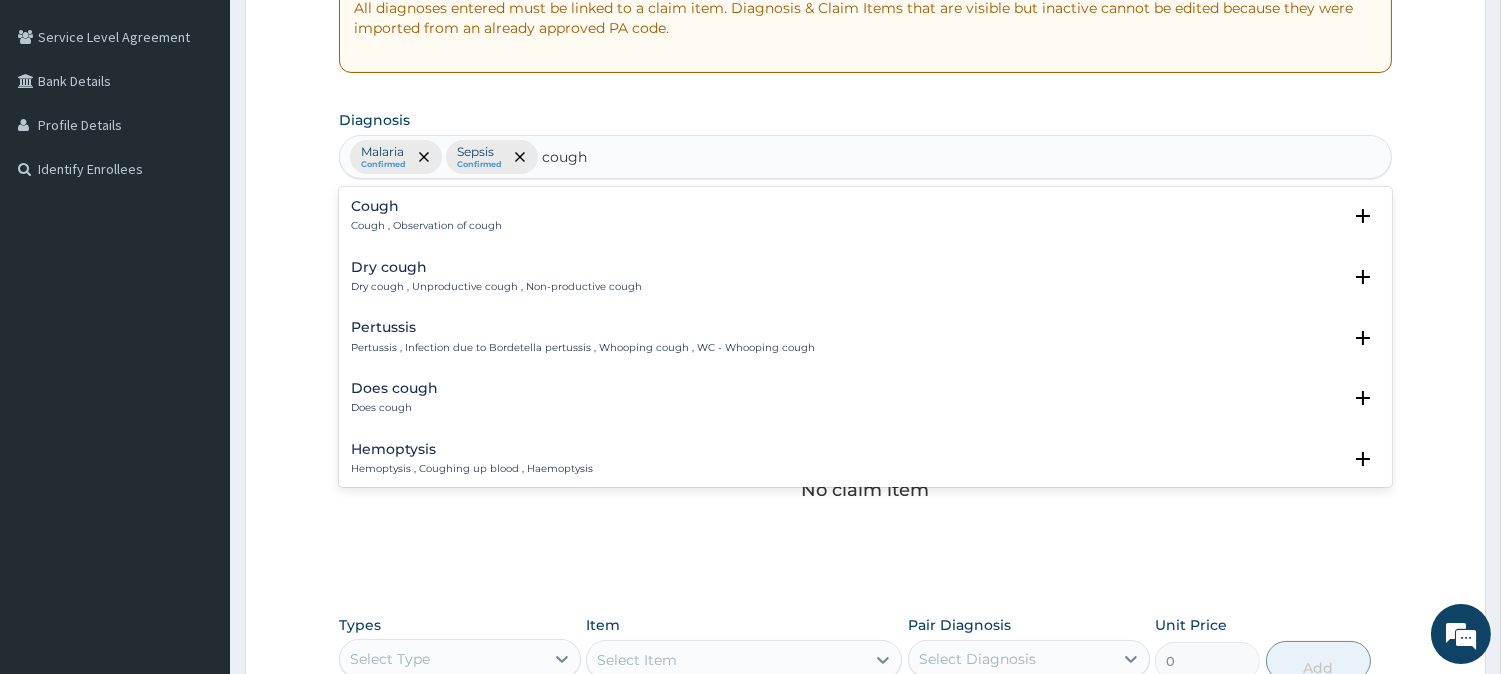 click on "Cough" at bounding box center (426, 206) 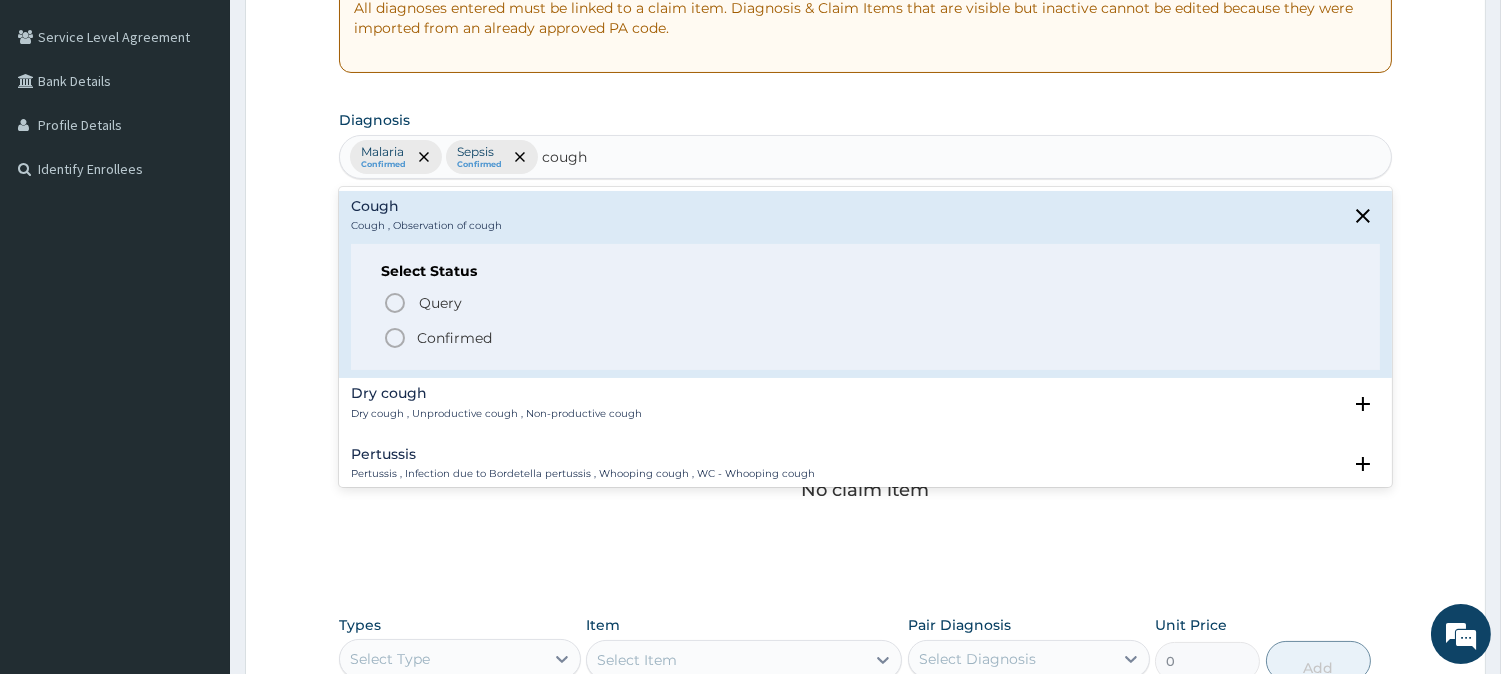 click 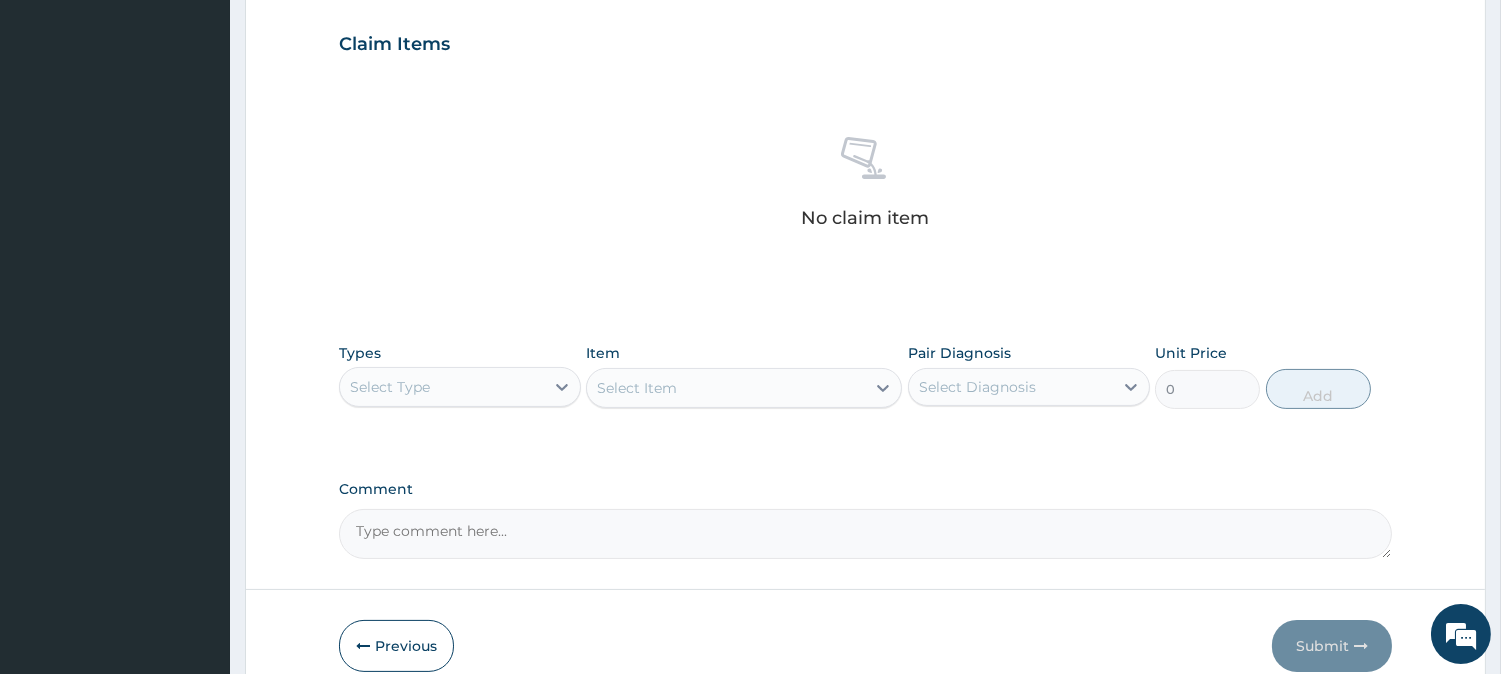 scroll, scrollTop: 767, scrollLeft: 0, axis: vertical 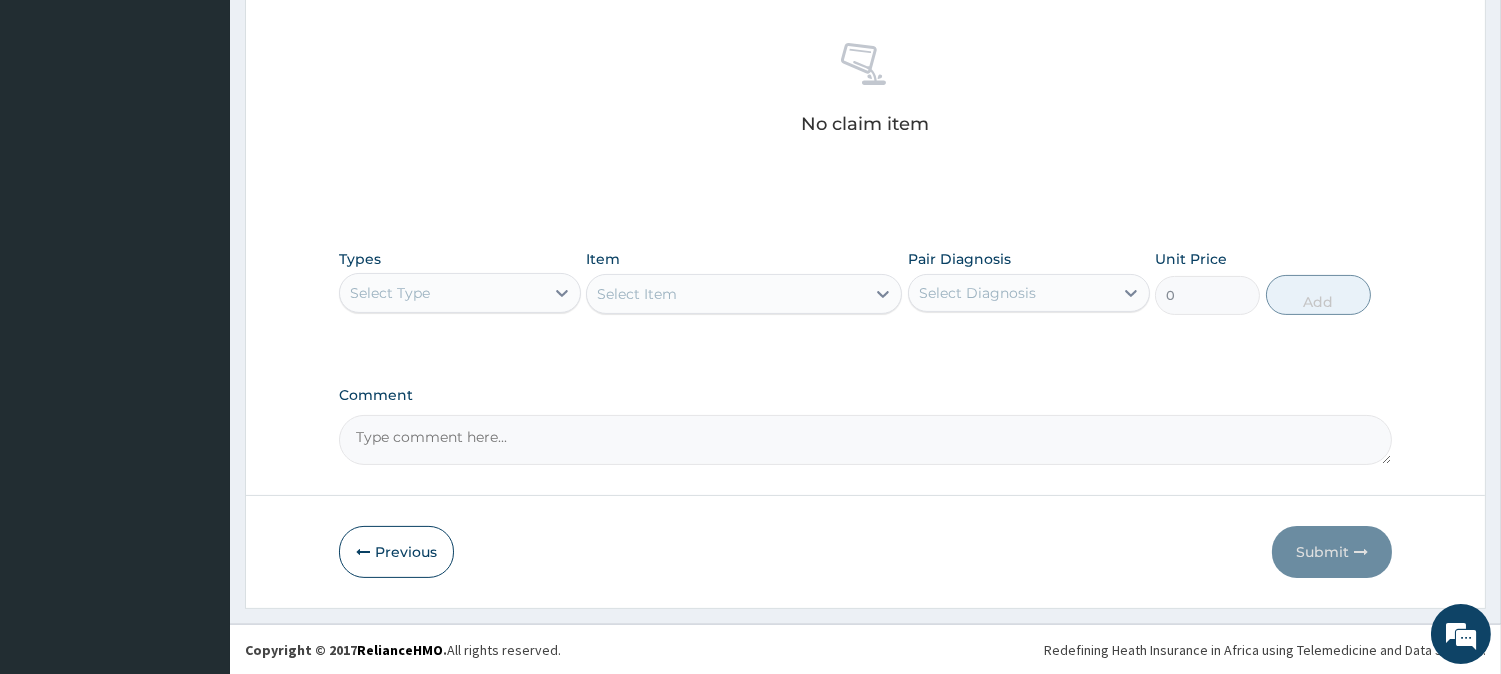 click on "Select Type" at bounding box center (442, 293) 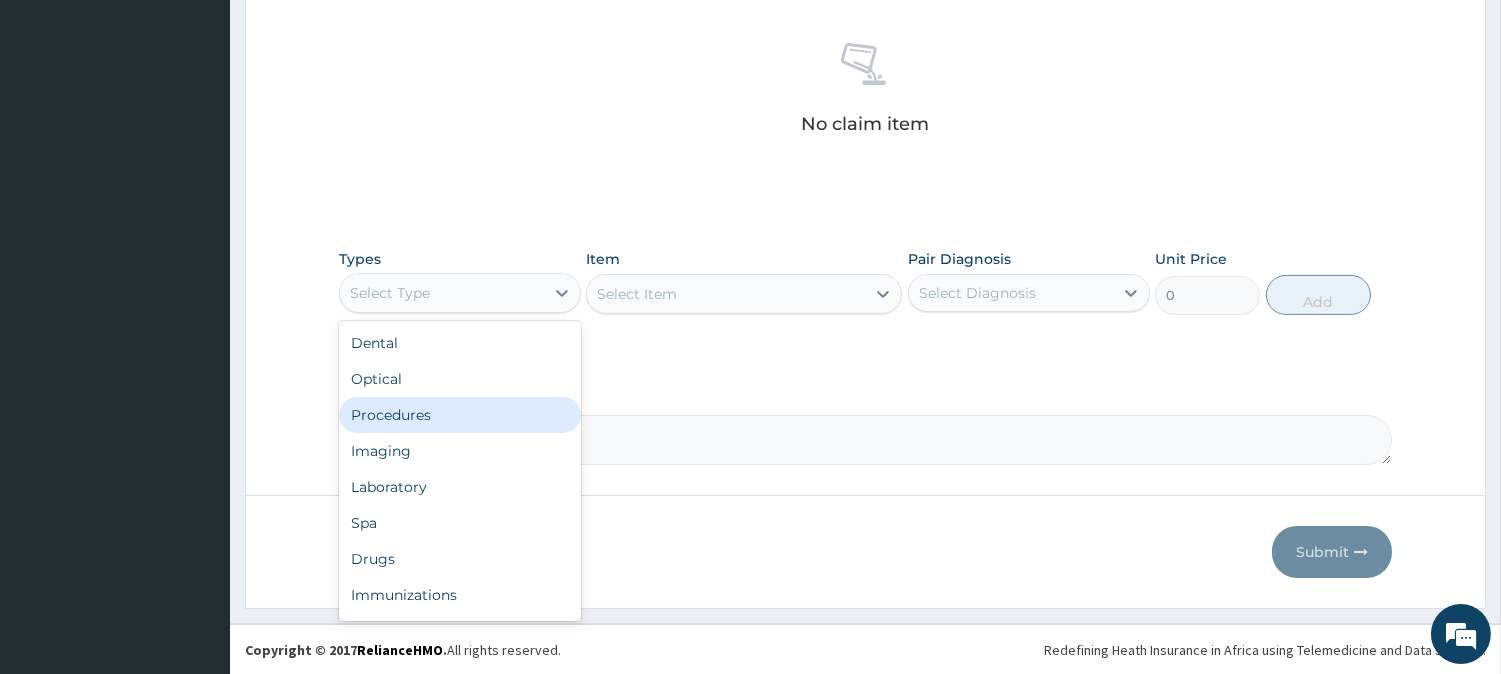 click on "Procedures" at bounding box center [460, 415] 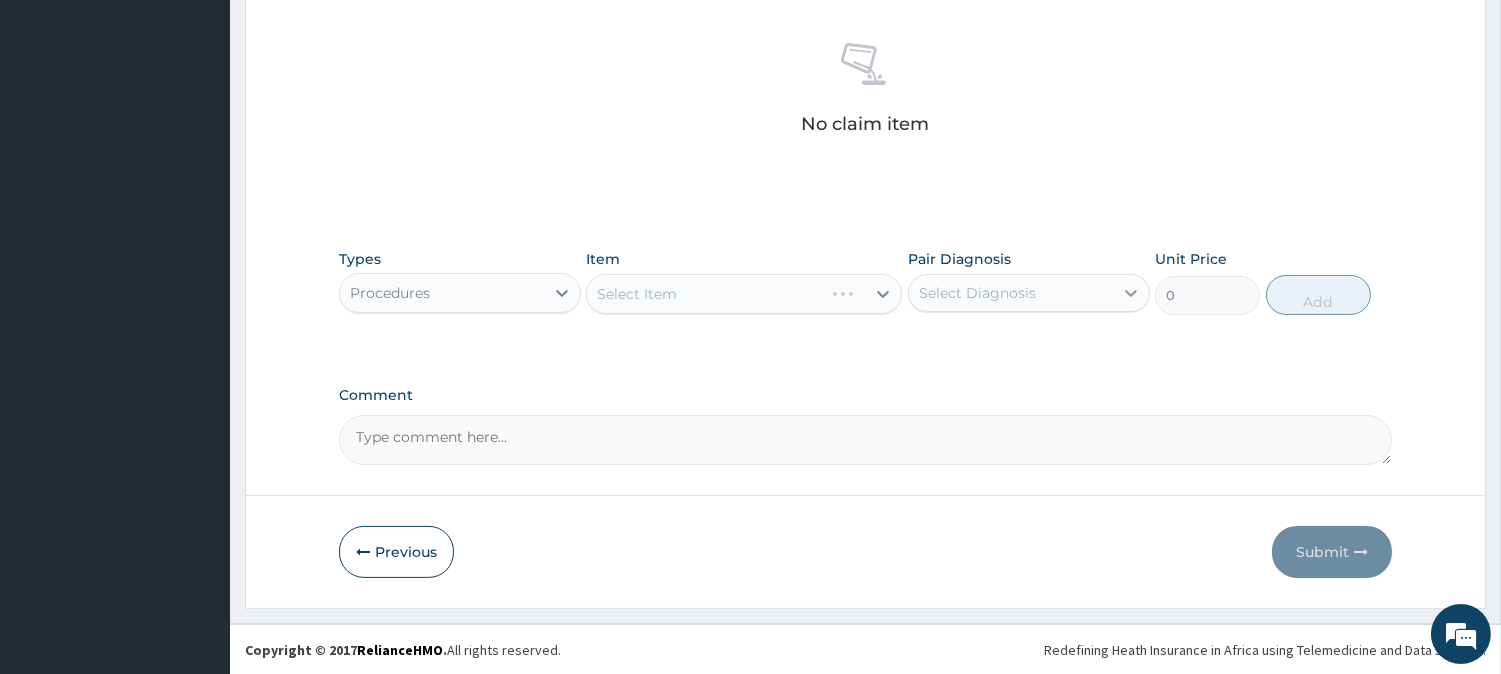 click 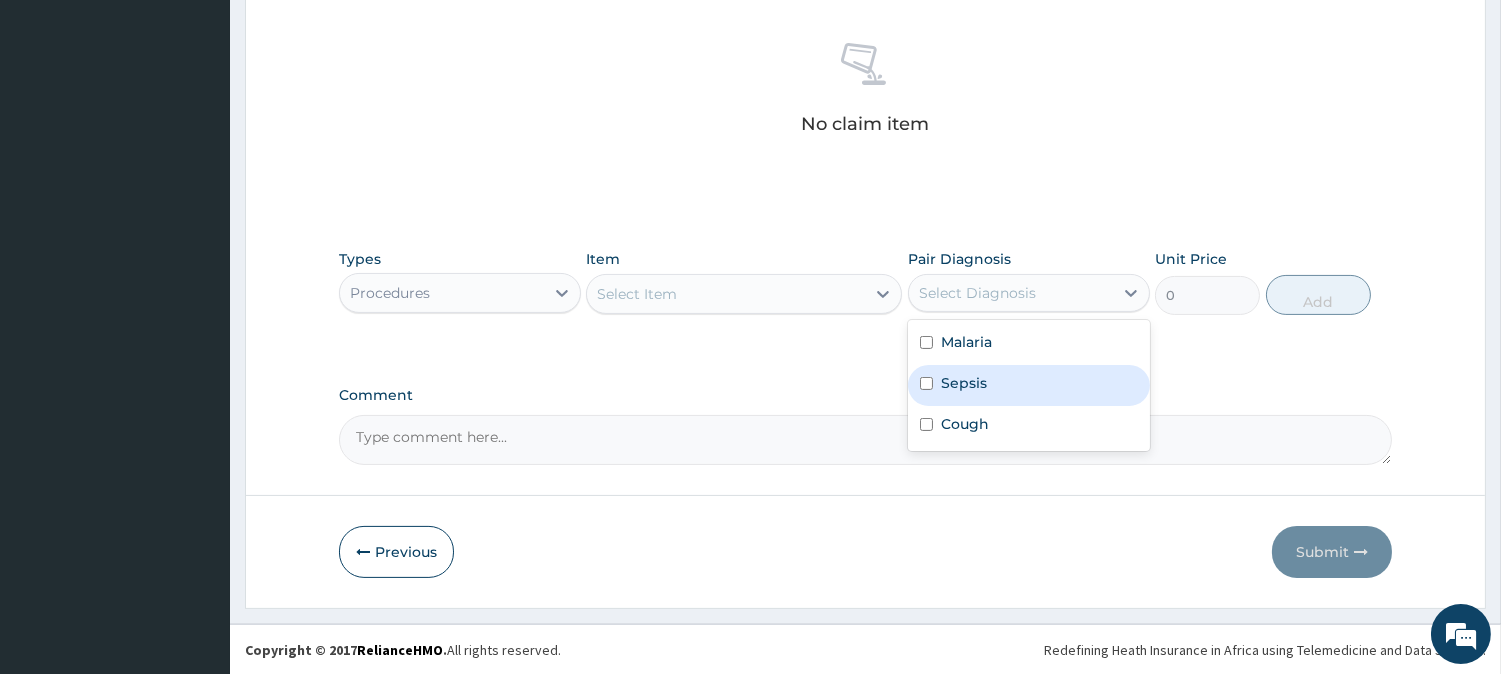 click on "Sepsis" at bounding box center [1029, 385] 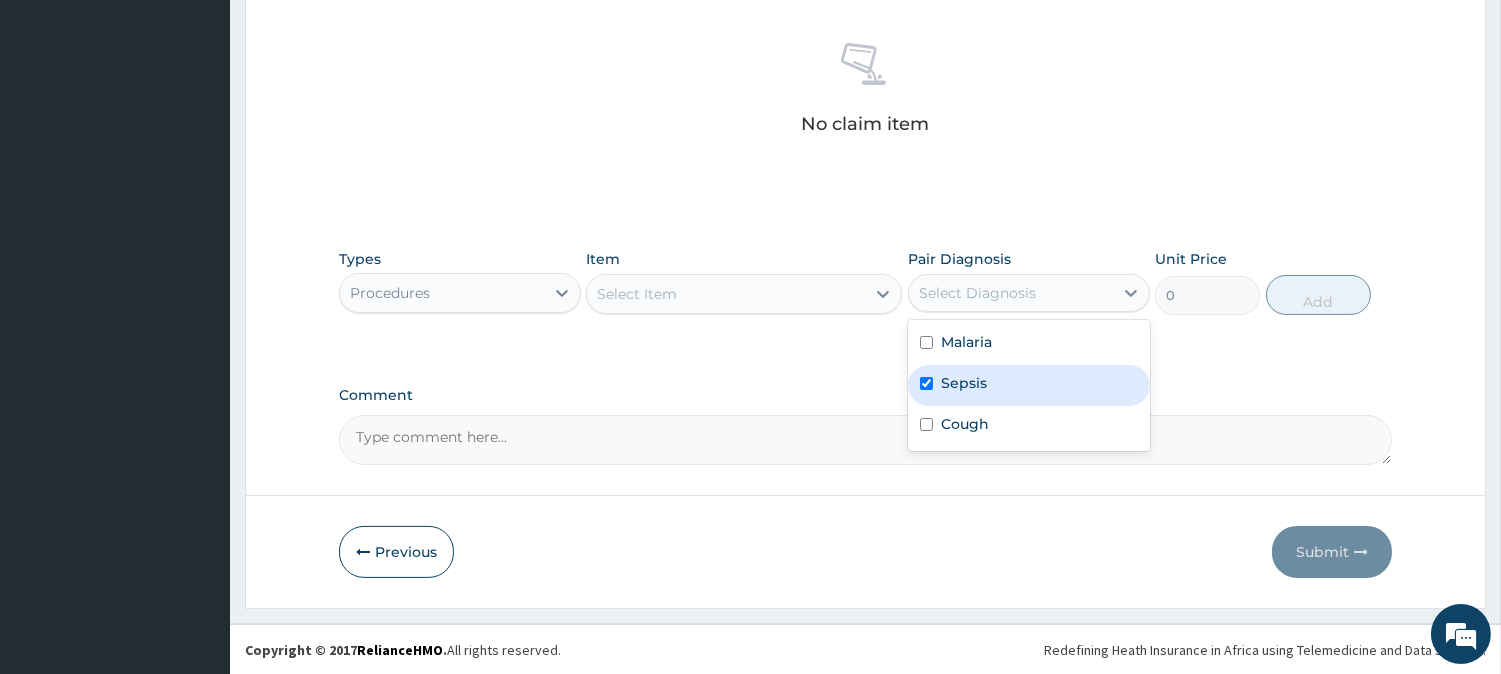 checkbox on "true" 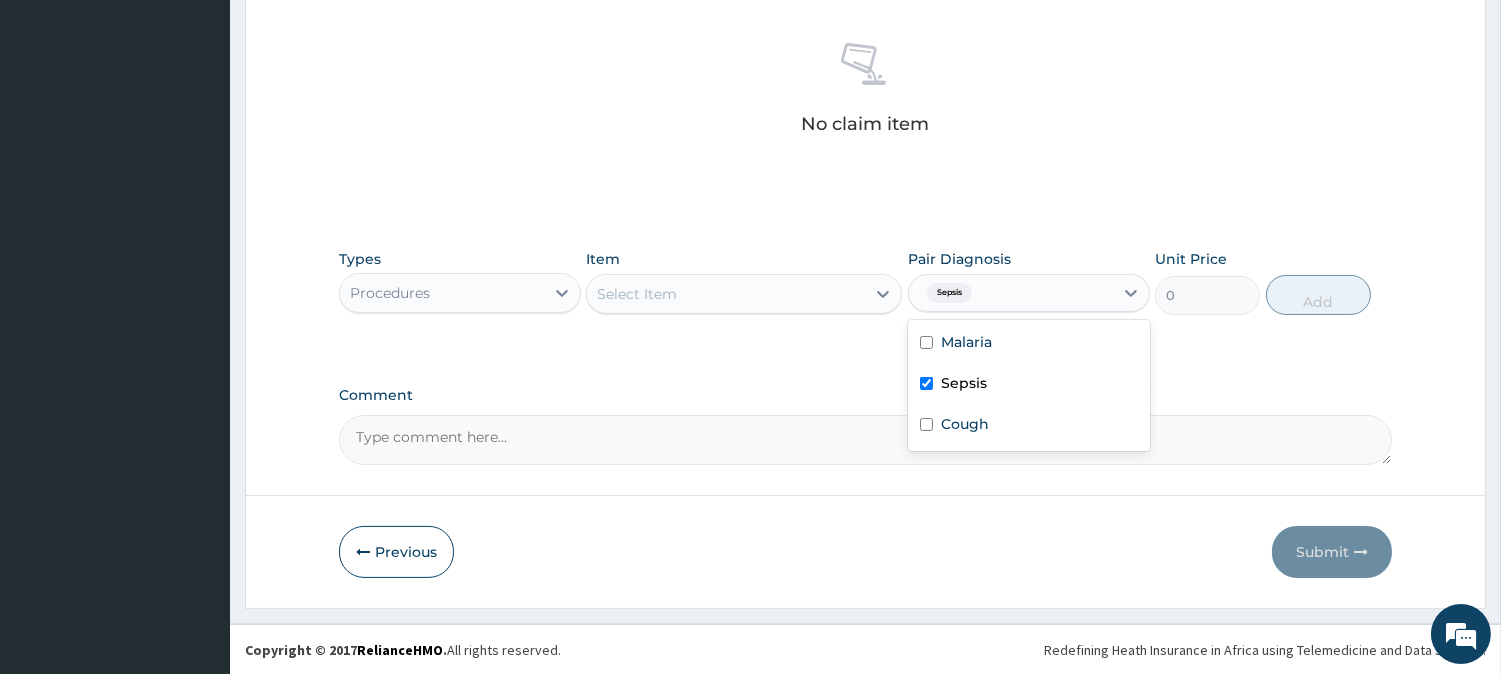 click on "Malaria" at bounding box center [1029, 344] 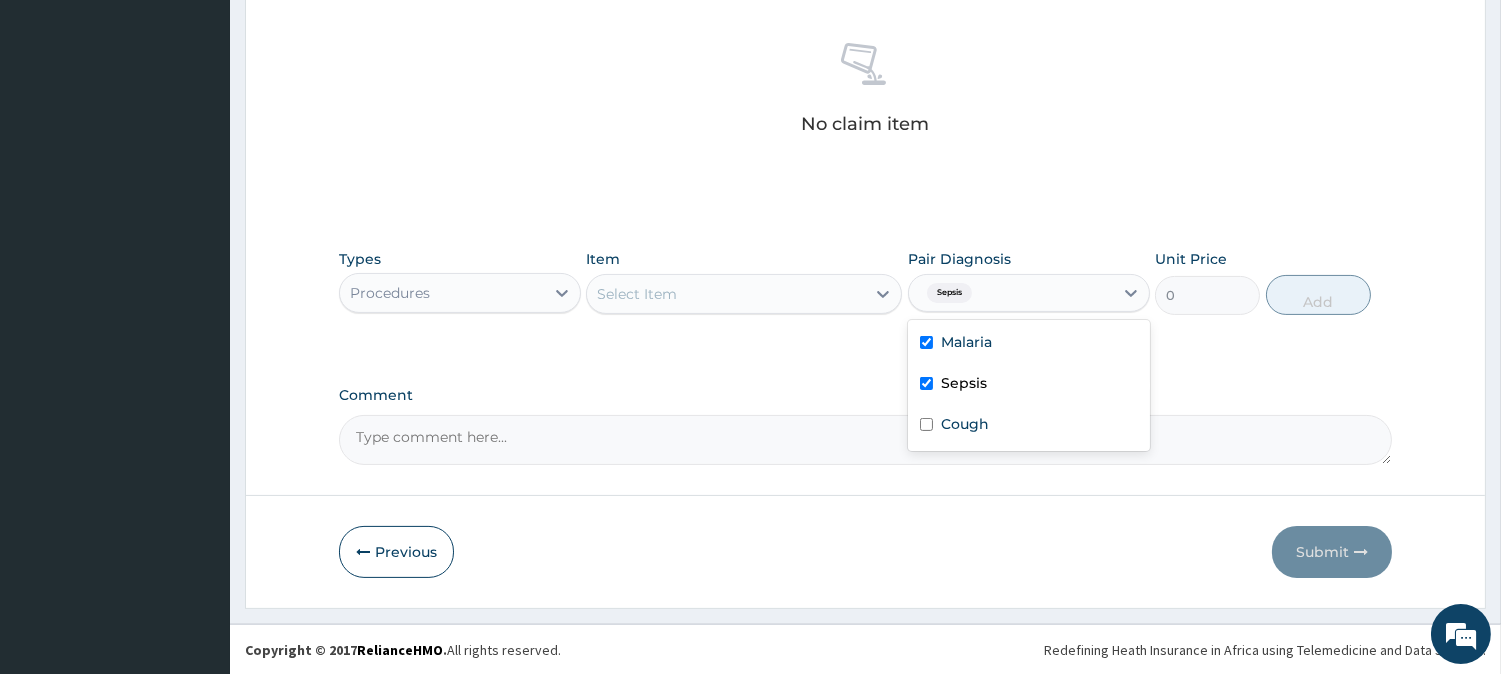 checkbox on "true" 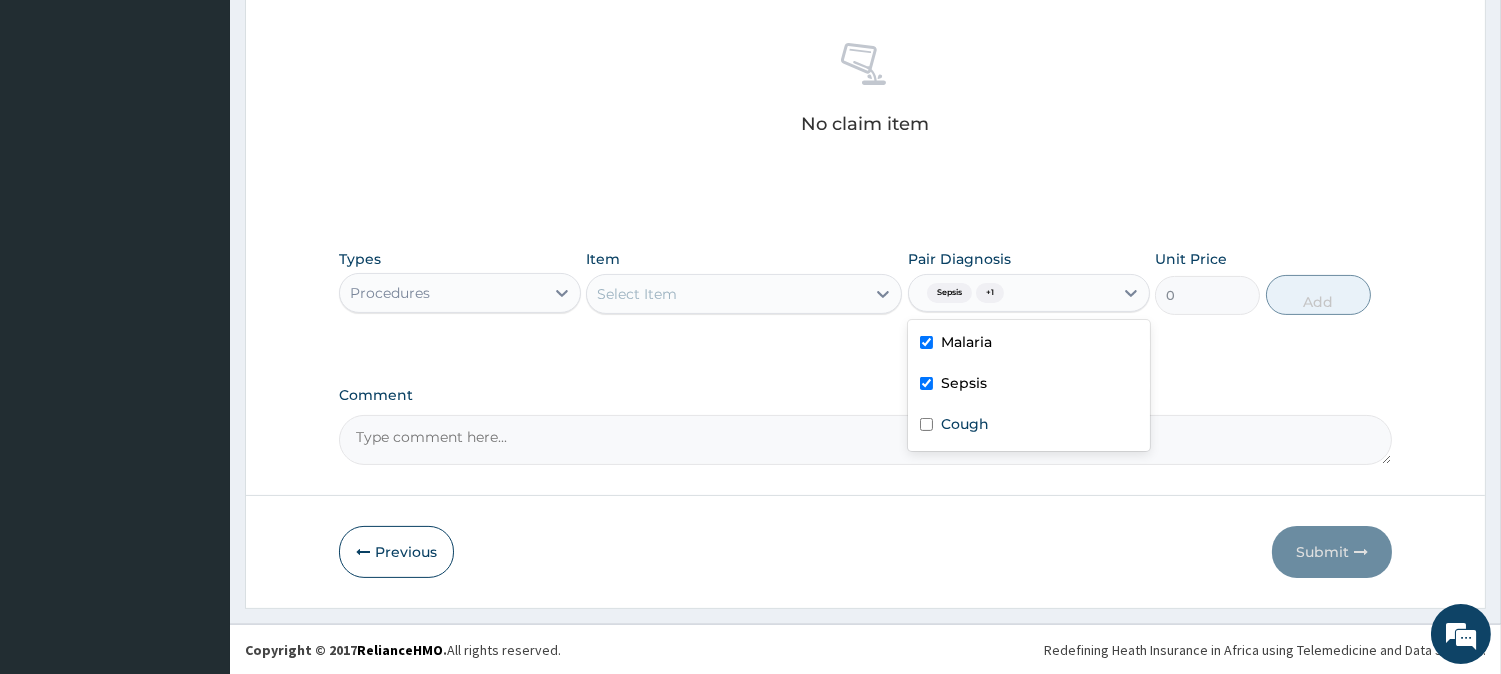 click on "Select Item" at bounding box center [726, 294] 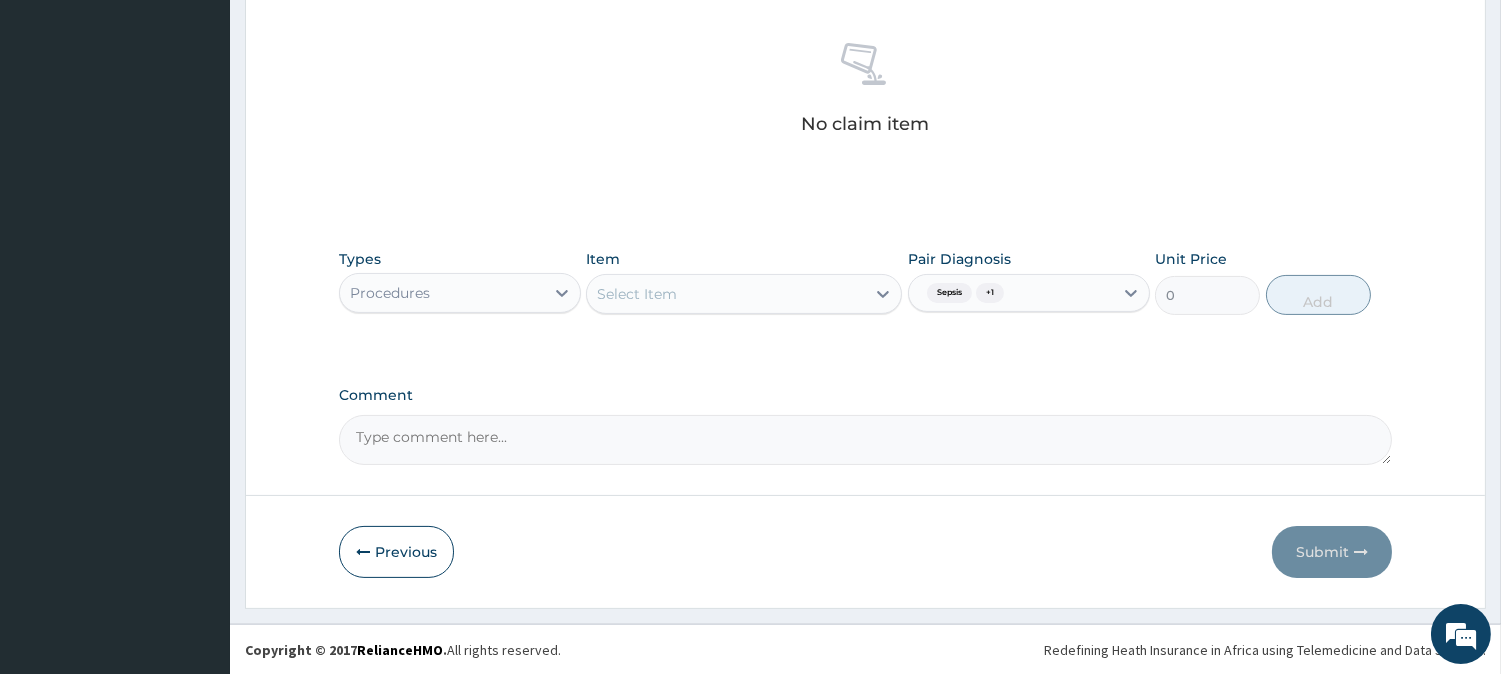 click on "Select Item" at bounding box center [726, 294] 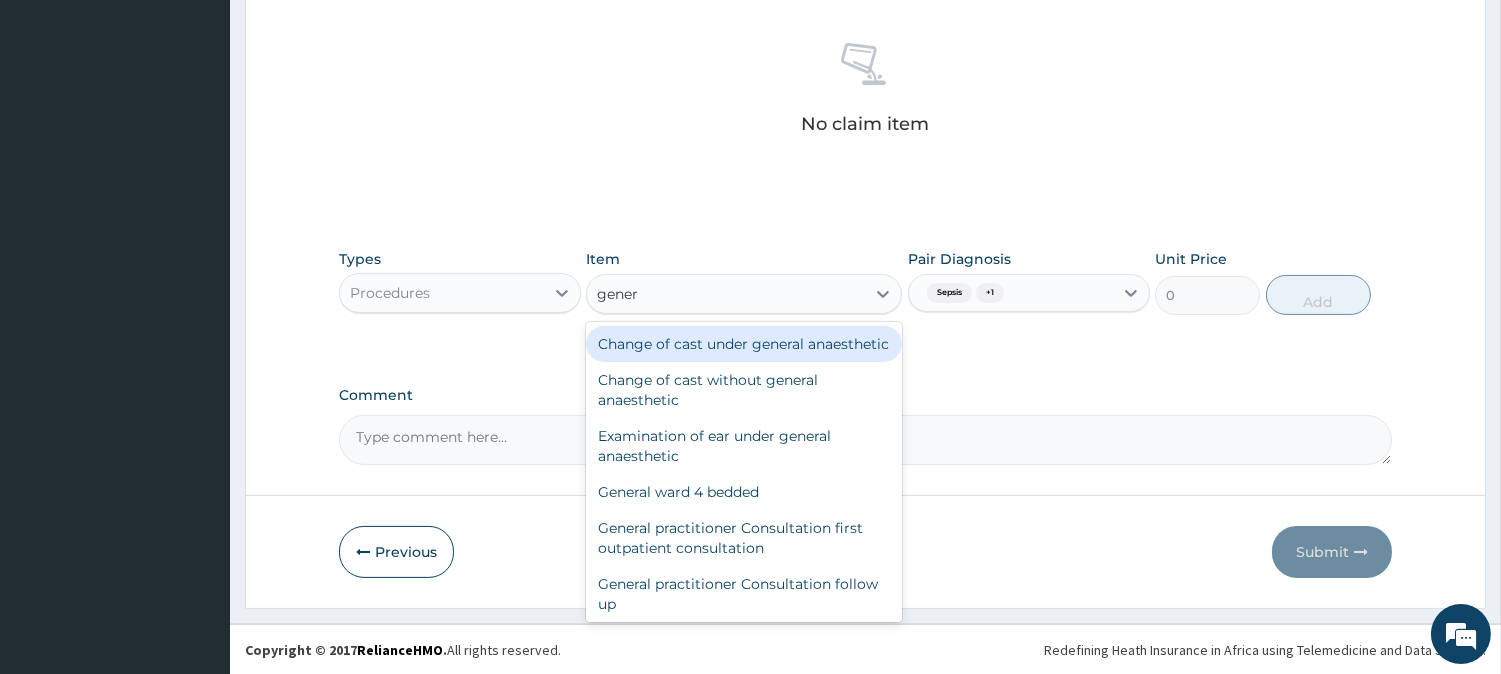 type on "genera" 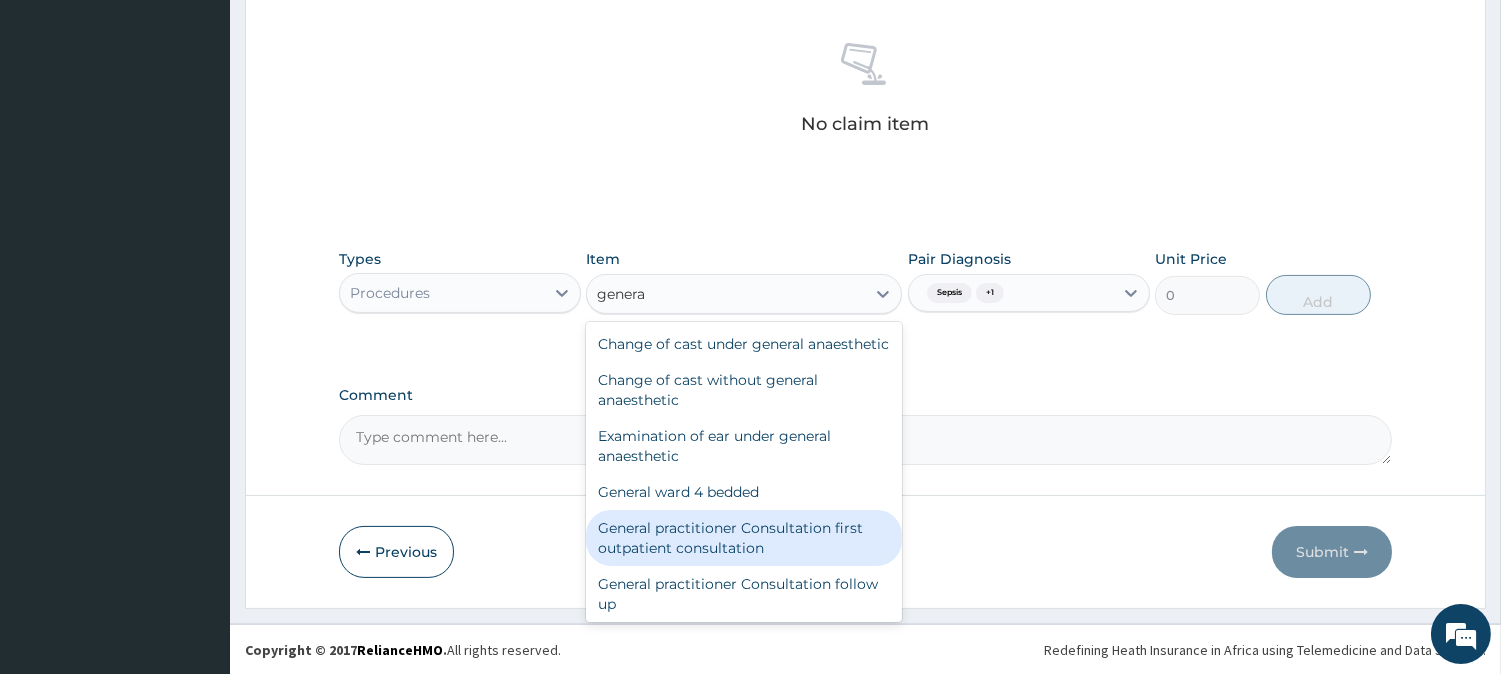 click on "General practitioner Consultation first outpatient consultation" at bounding box center (744, 538) 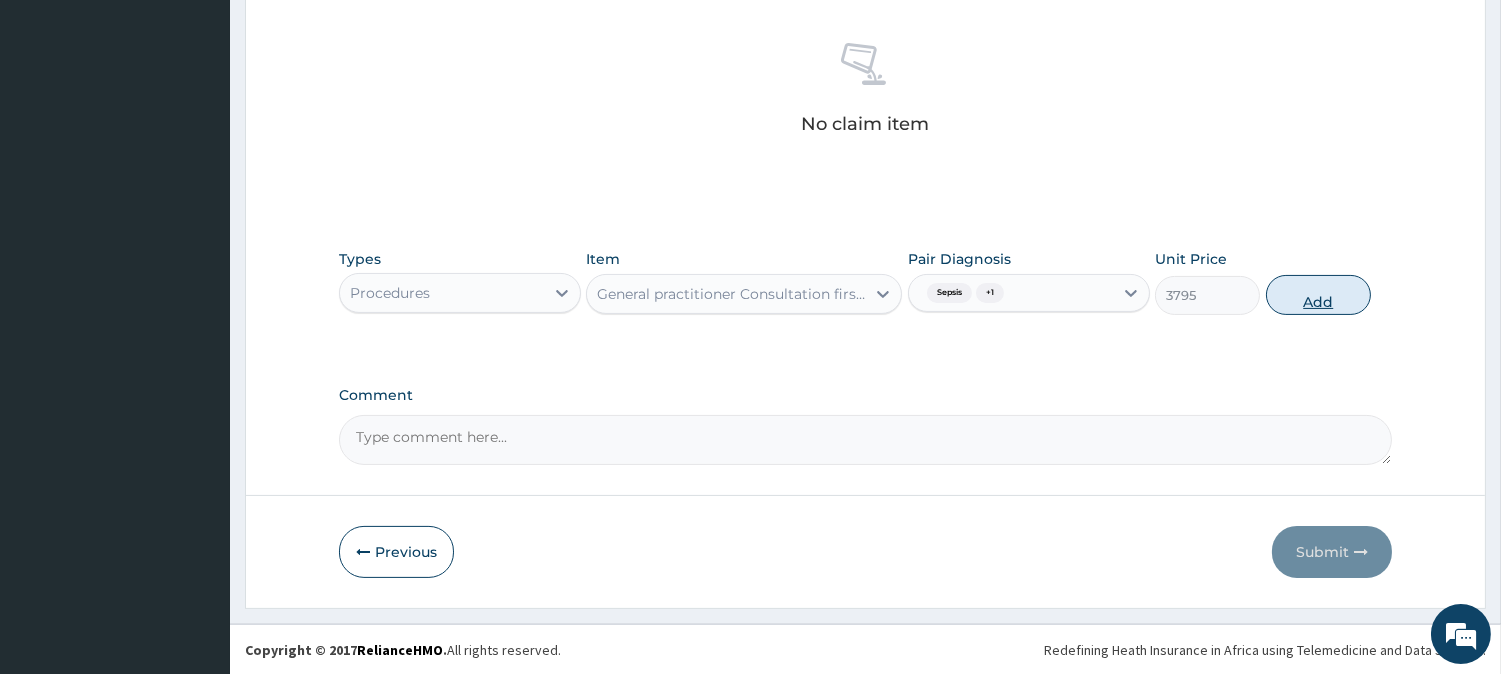 click on "Add" at bounding box center [1318, 295] 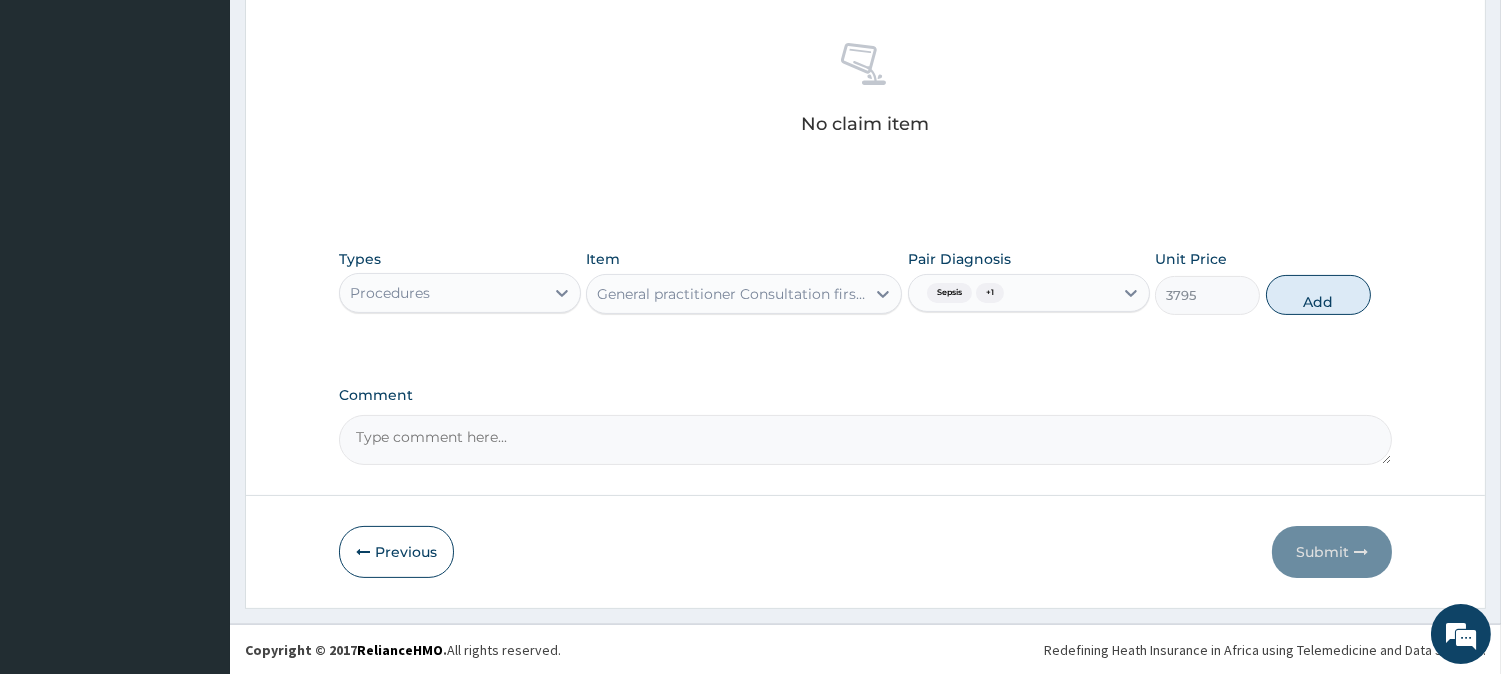 type on "0" 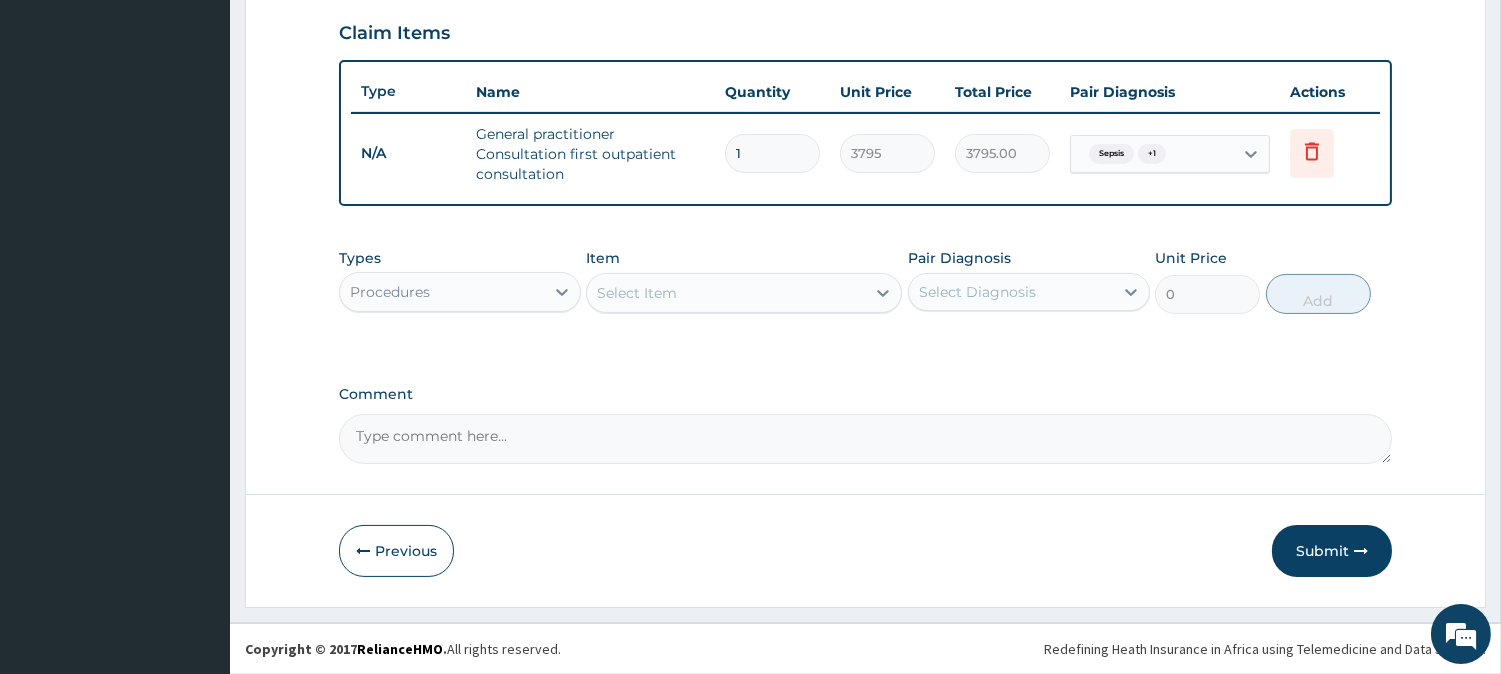 scroll, scrollTop: 681, scrollLeft: 0, axis: vertical 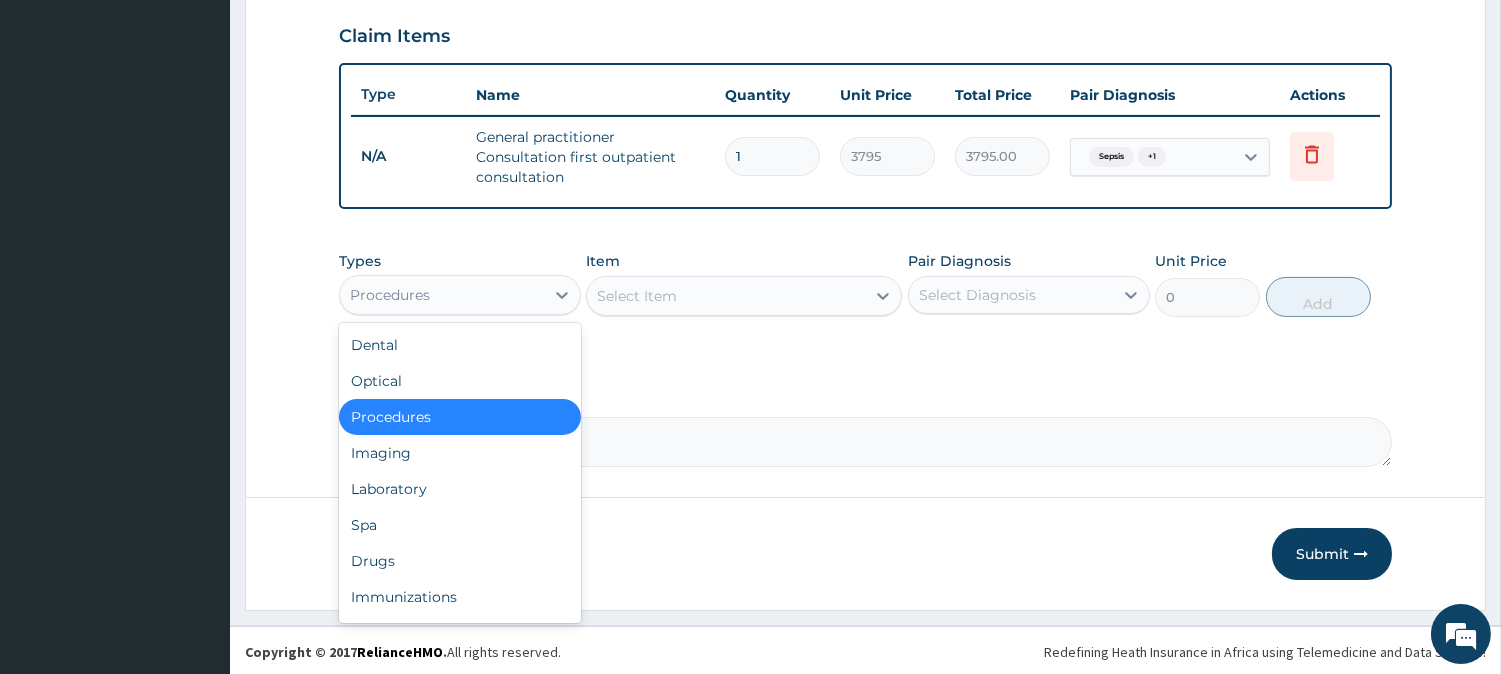 click on "Procedures" at bounding box center [442, 295] 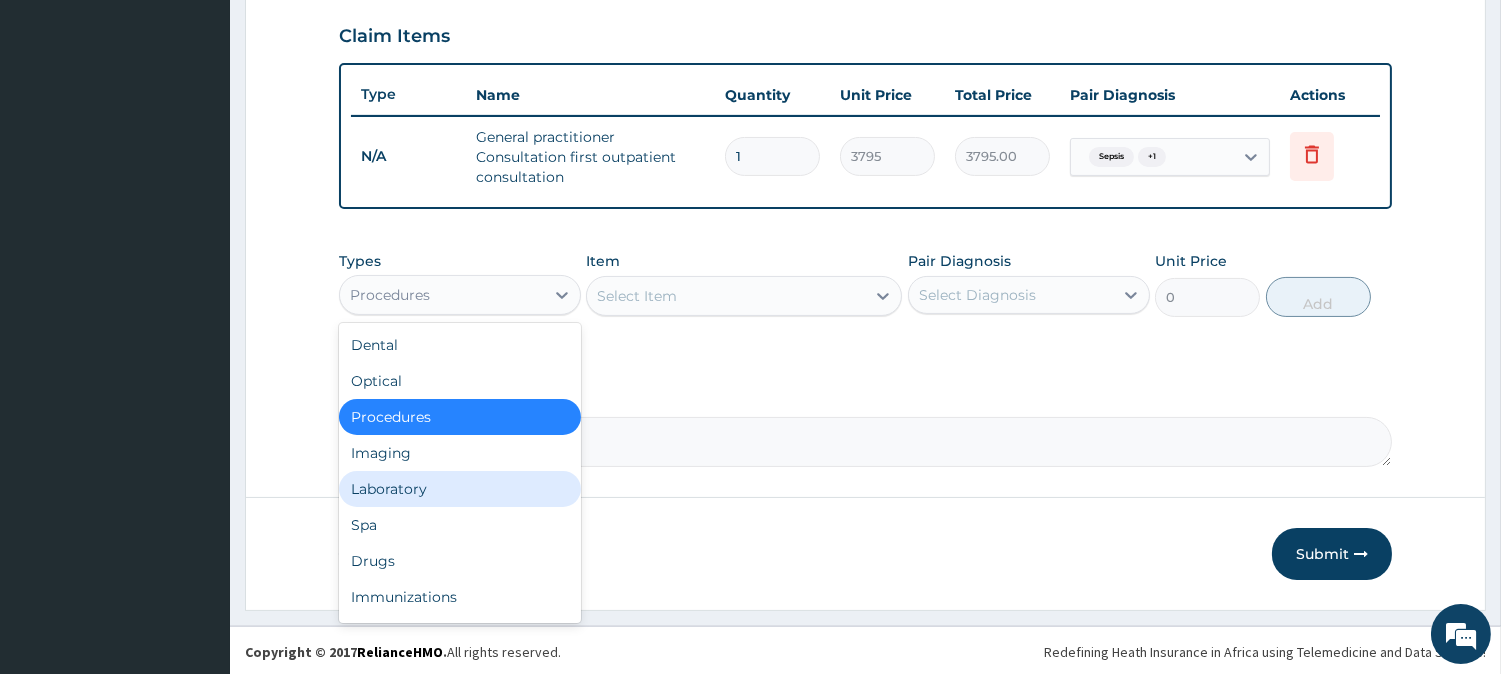 click on "Laboratory" at bounding box center [460, 489] 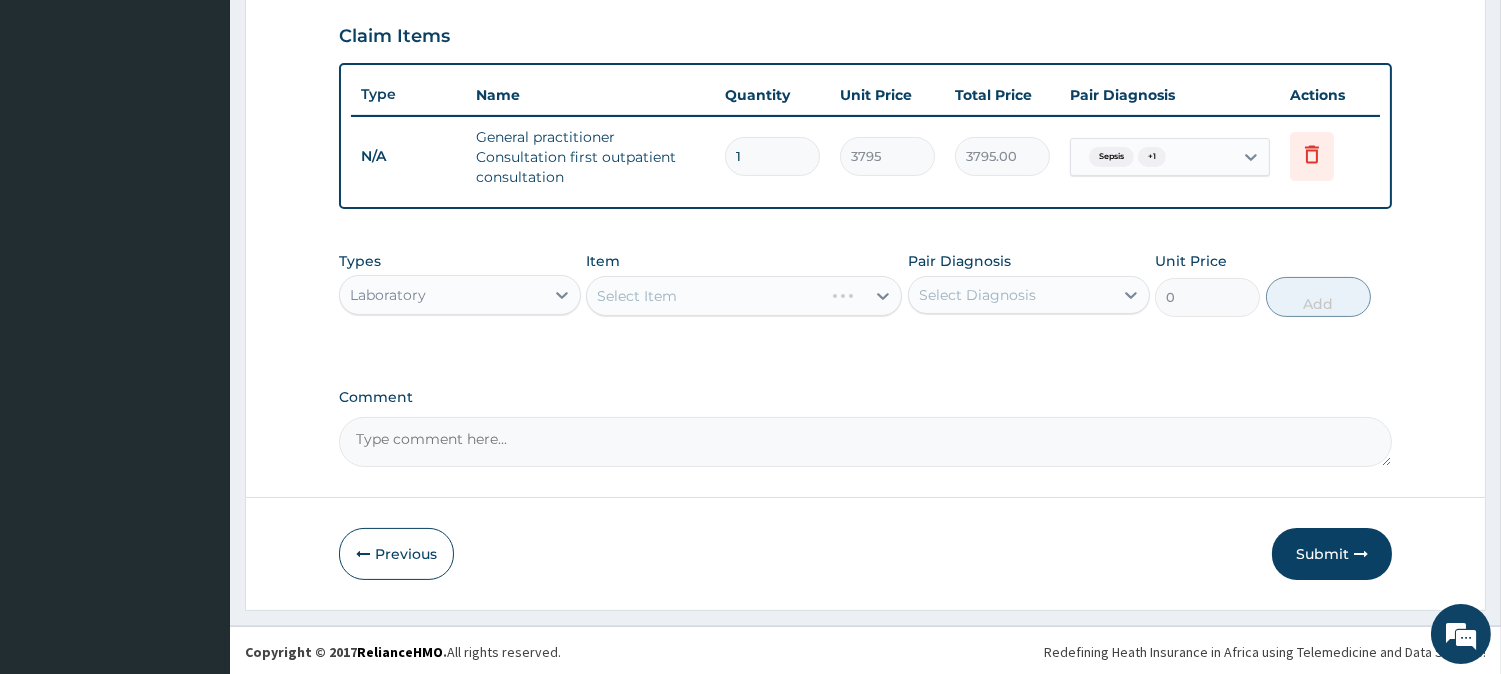 click on "Select Diagnosis" at bounding box center (1029, 295) 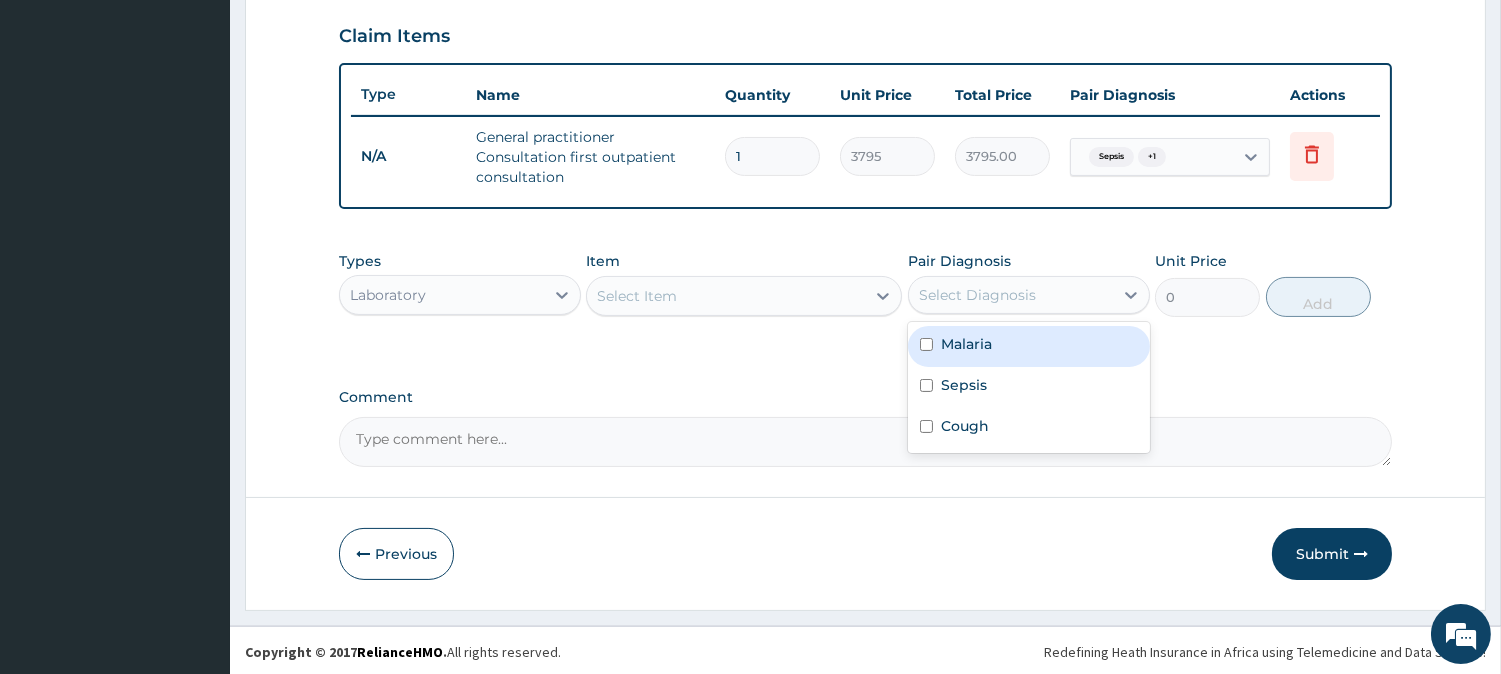 click on "Malaria" at bounding box center [1029, 346] 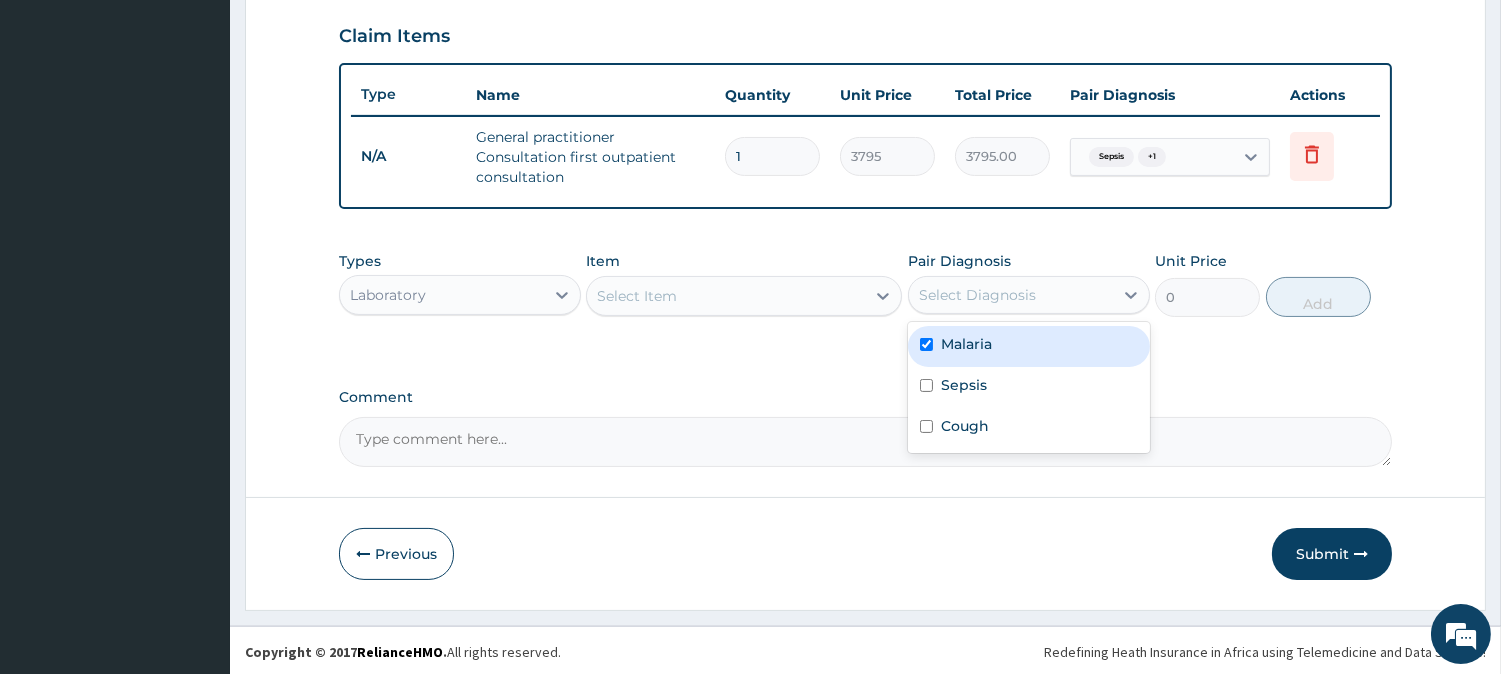 checkbox on "true" 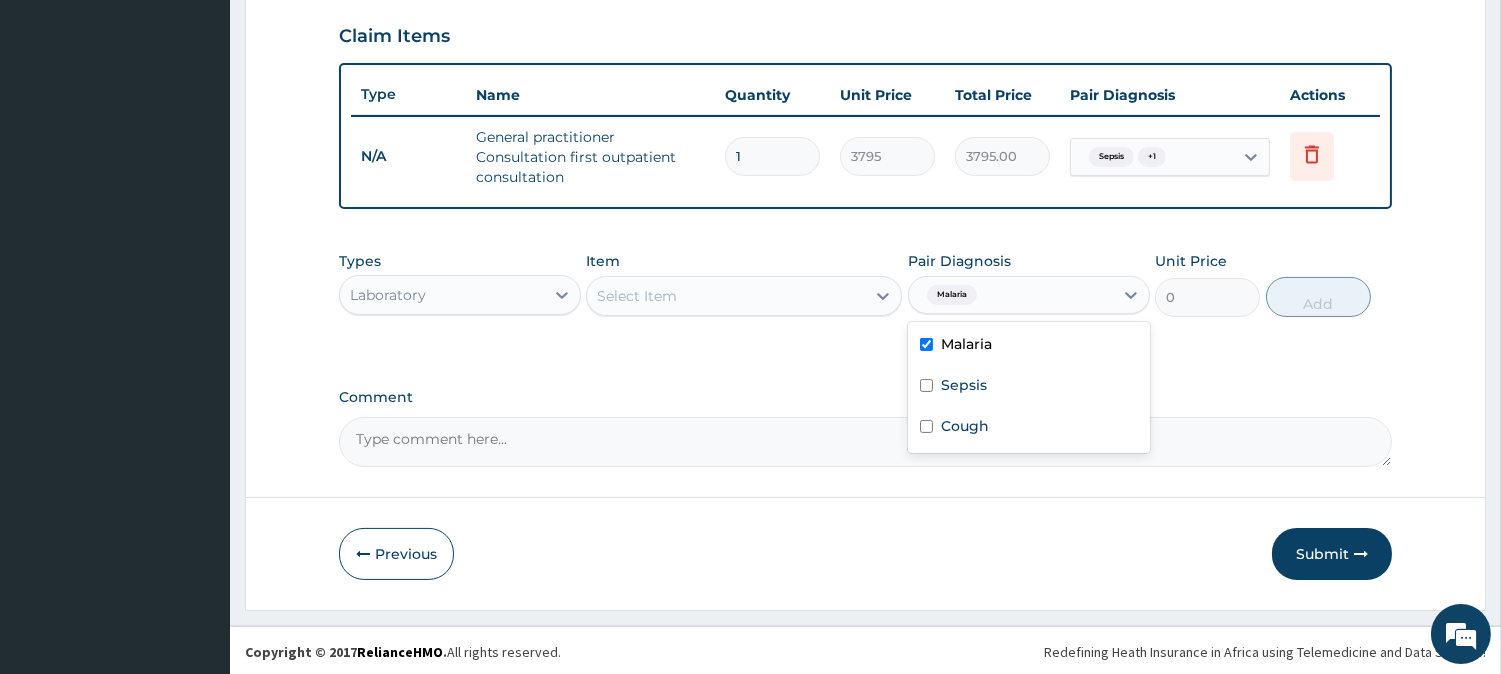click on "Select Item" at bounding box center (726, 296) 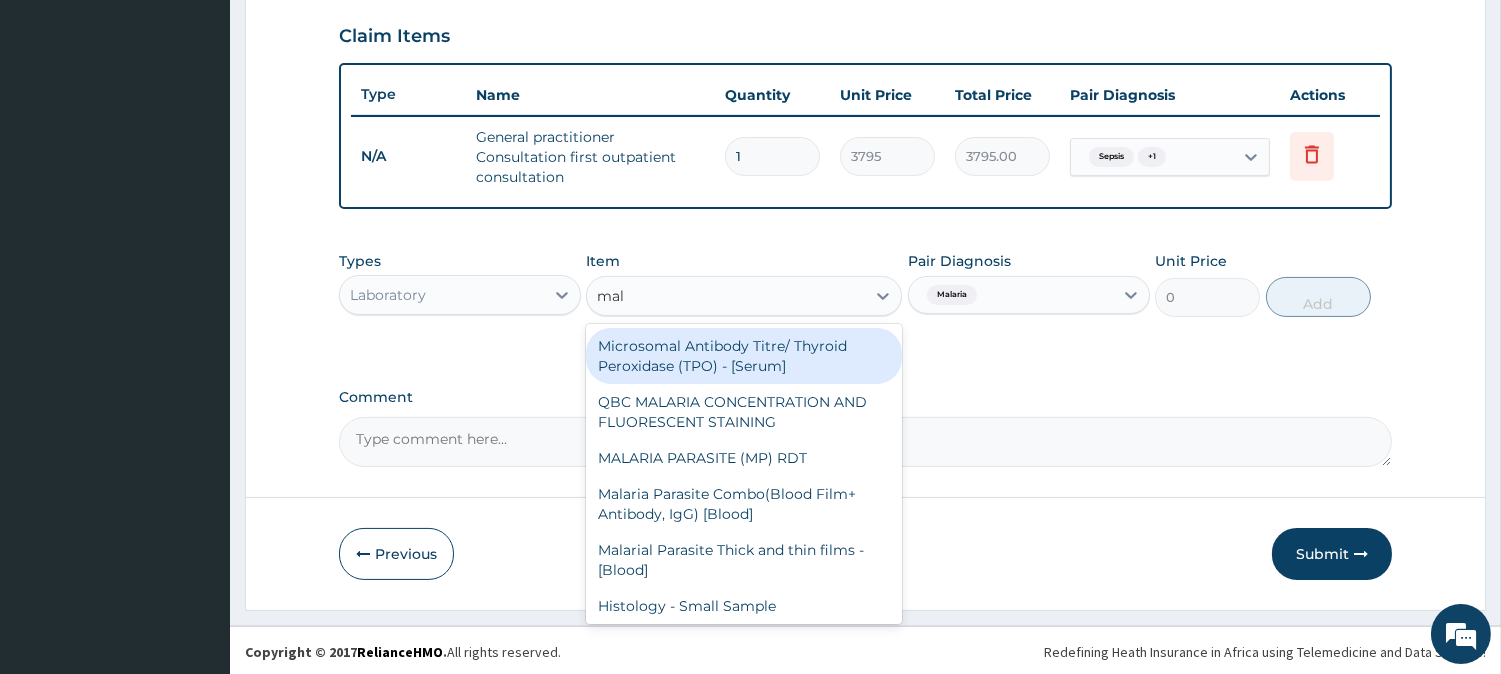 type on "mala" 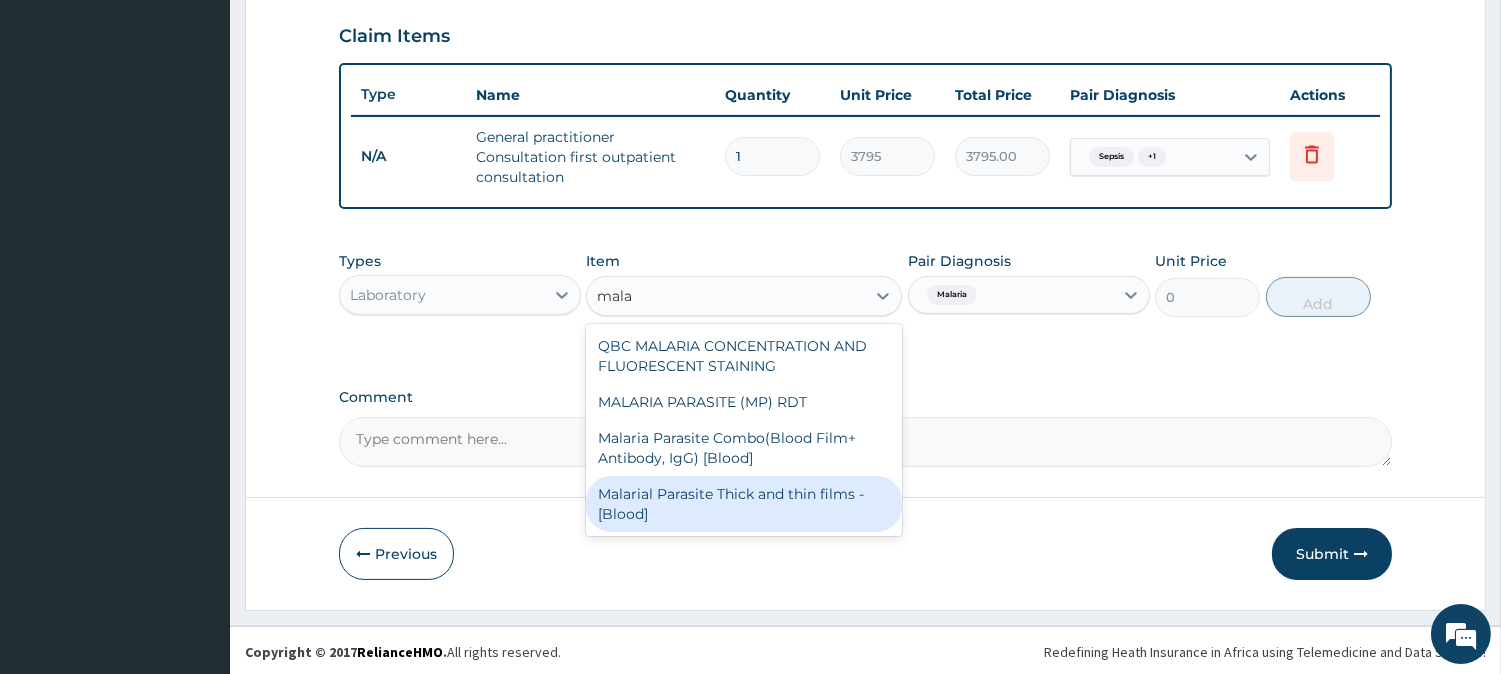 click on "Malarial Parasite Thick and thin films - [Blood]" at bounding box center [744, 504] 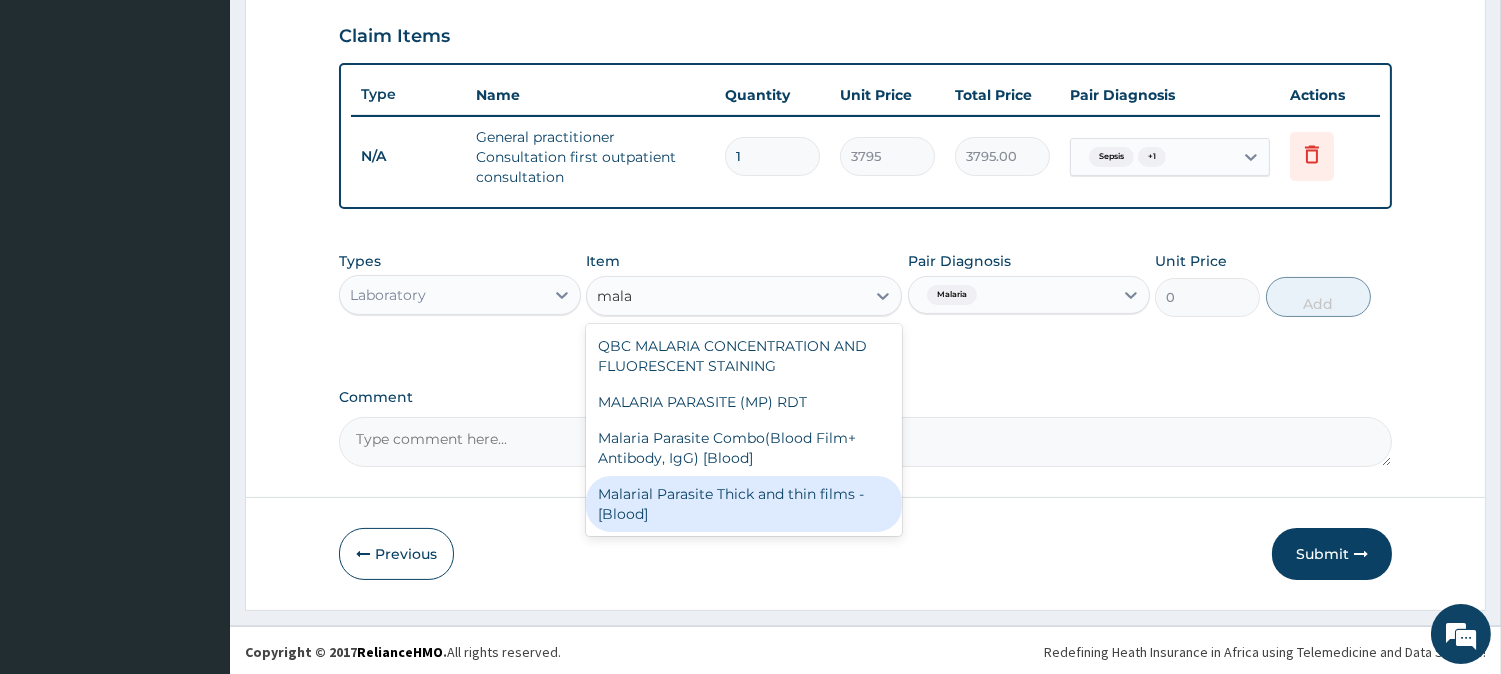 type 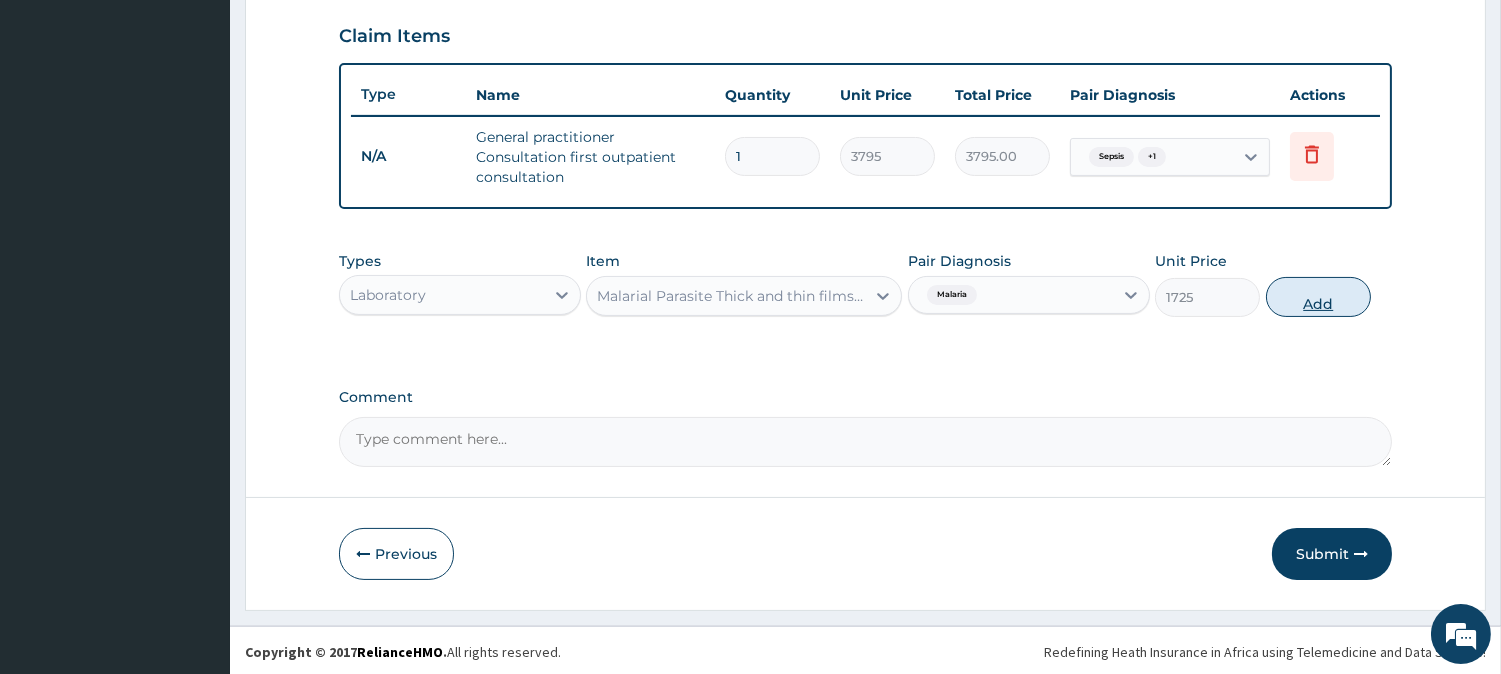 click on "Add" at bounding box center (1318, 297) 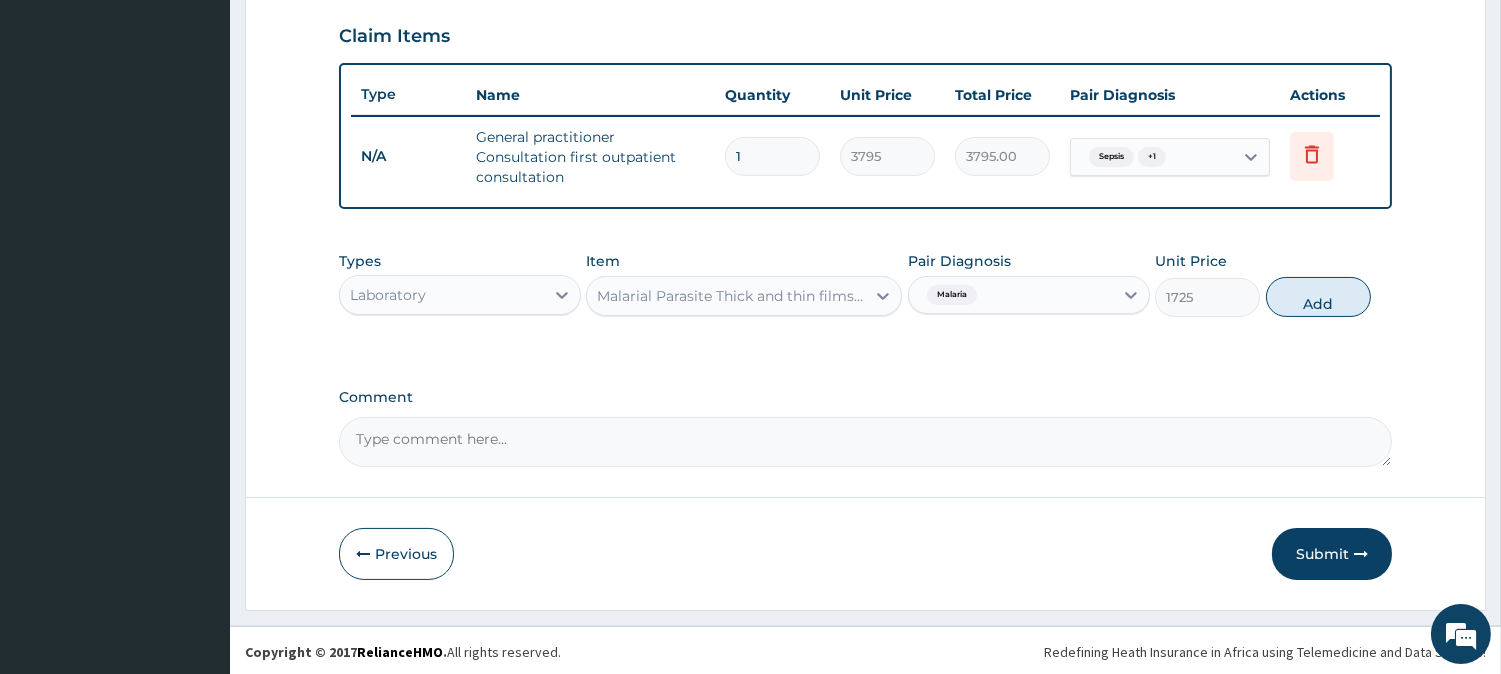 type on "0" 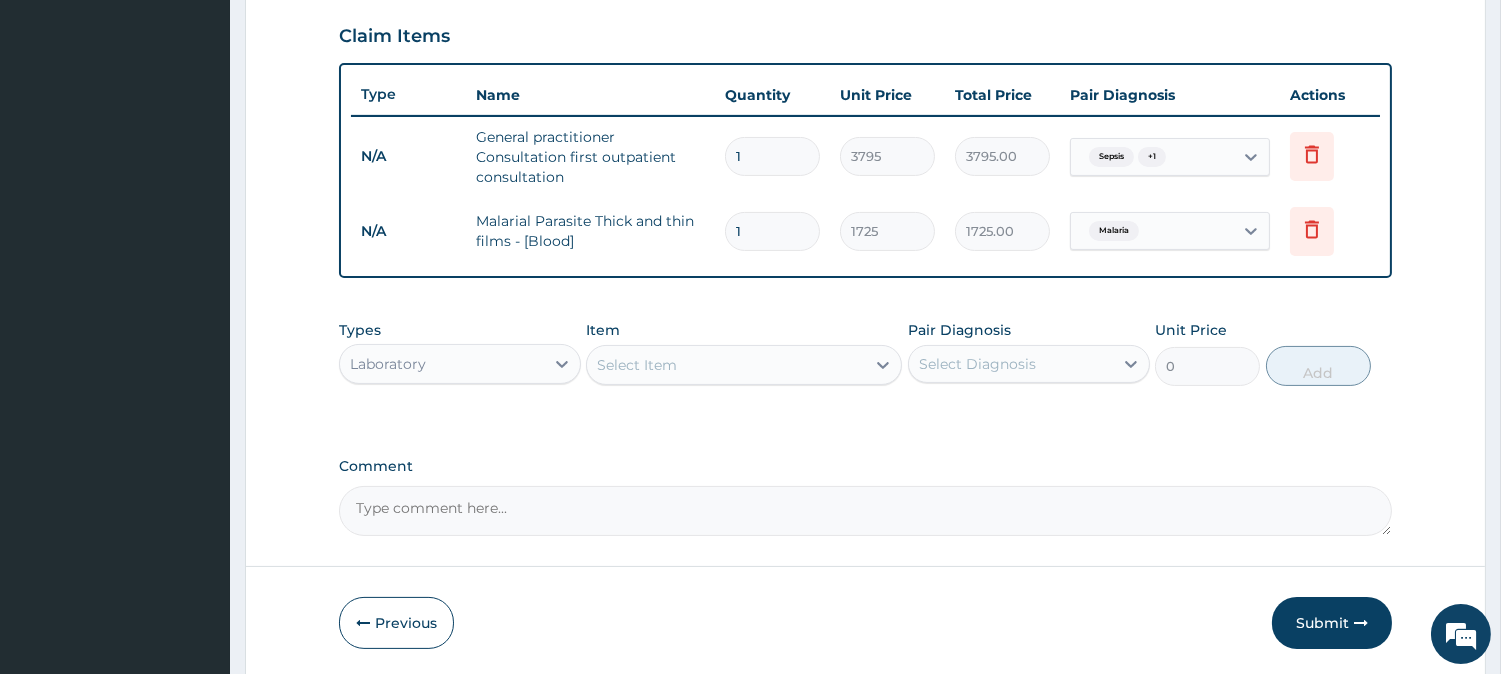 click on "Select Item" at bounding box center (726, 365) 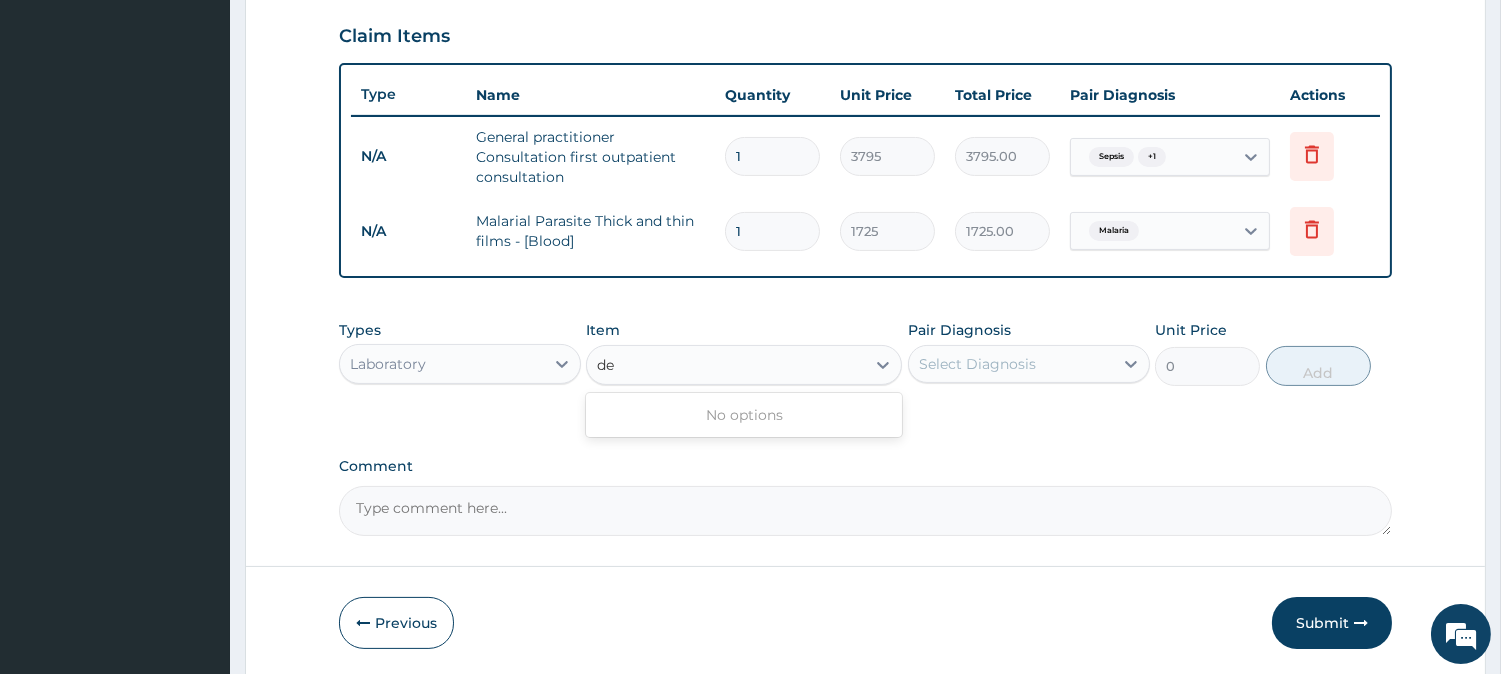 type on "d" 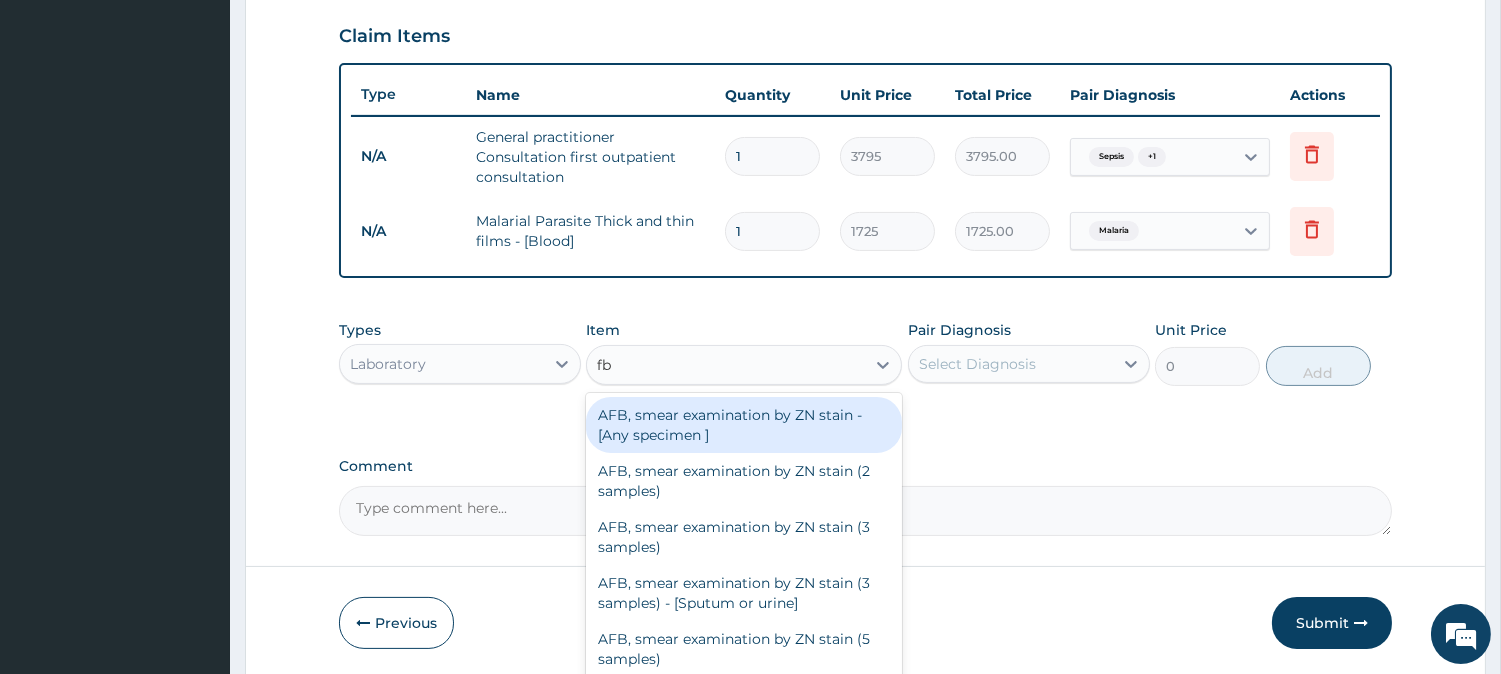 type on "fbc" 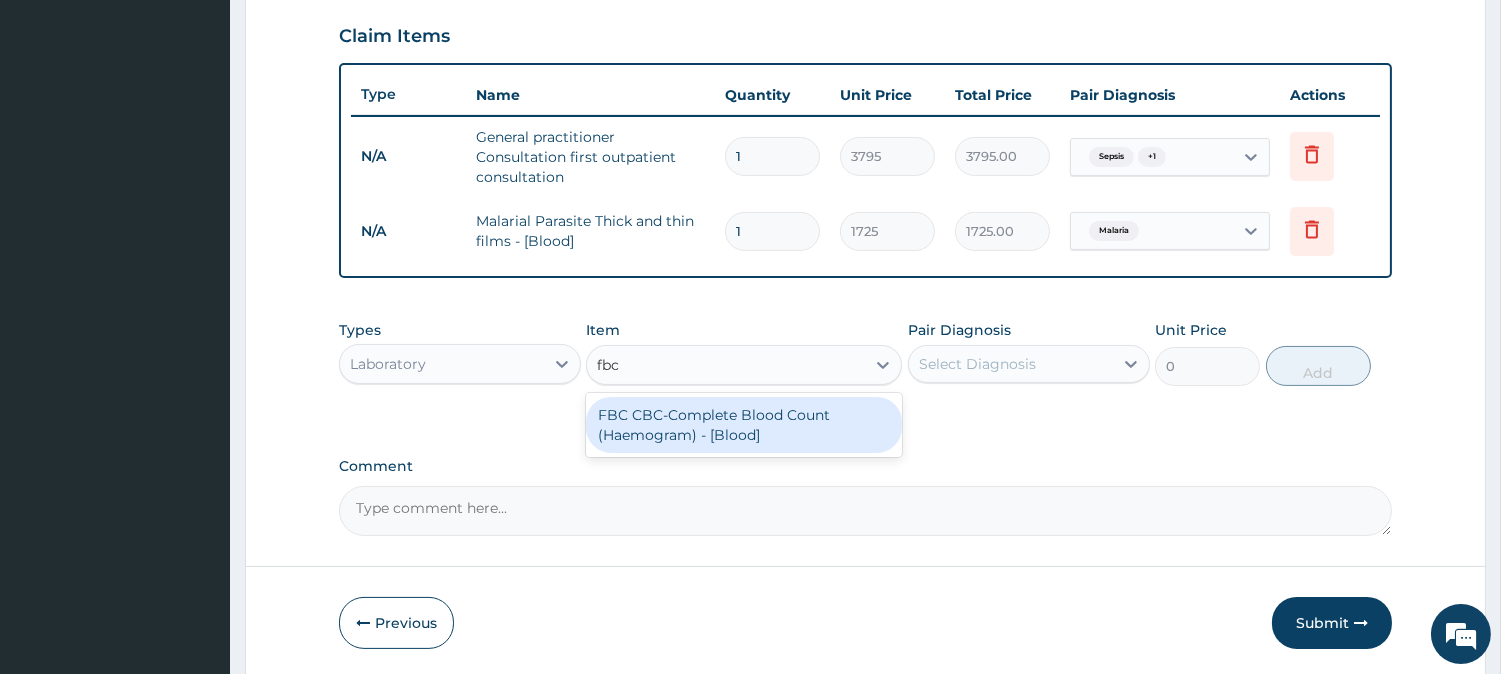 click on "FBC CBC-Complete Blood Count (Haemogram) - [Blood]" at bounding box center [744, 425] 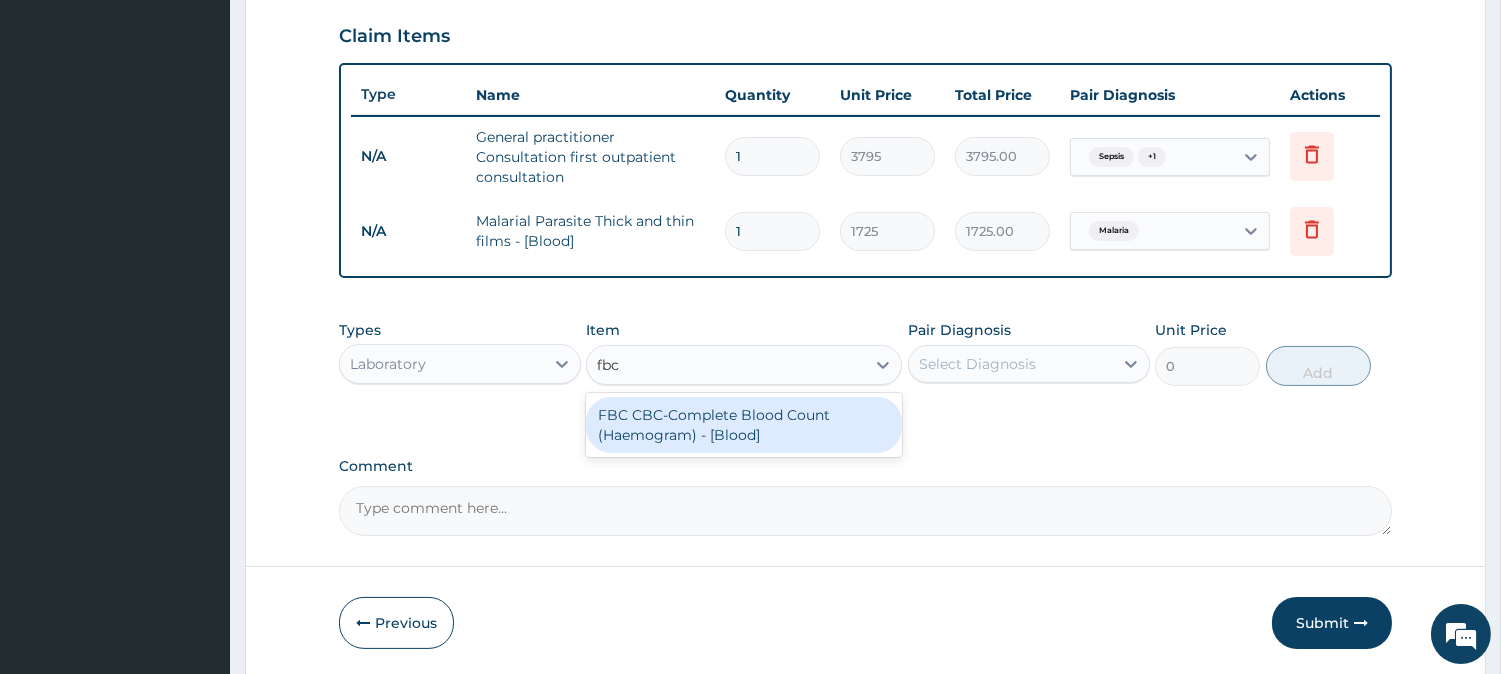 type 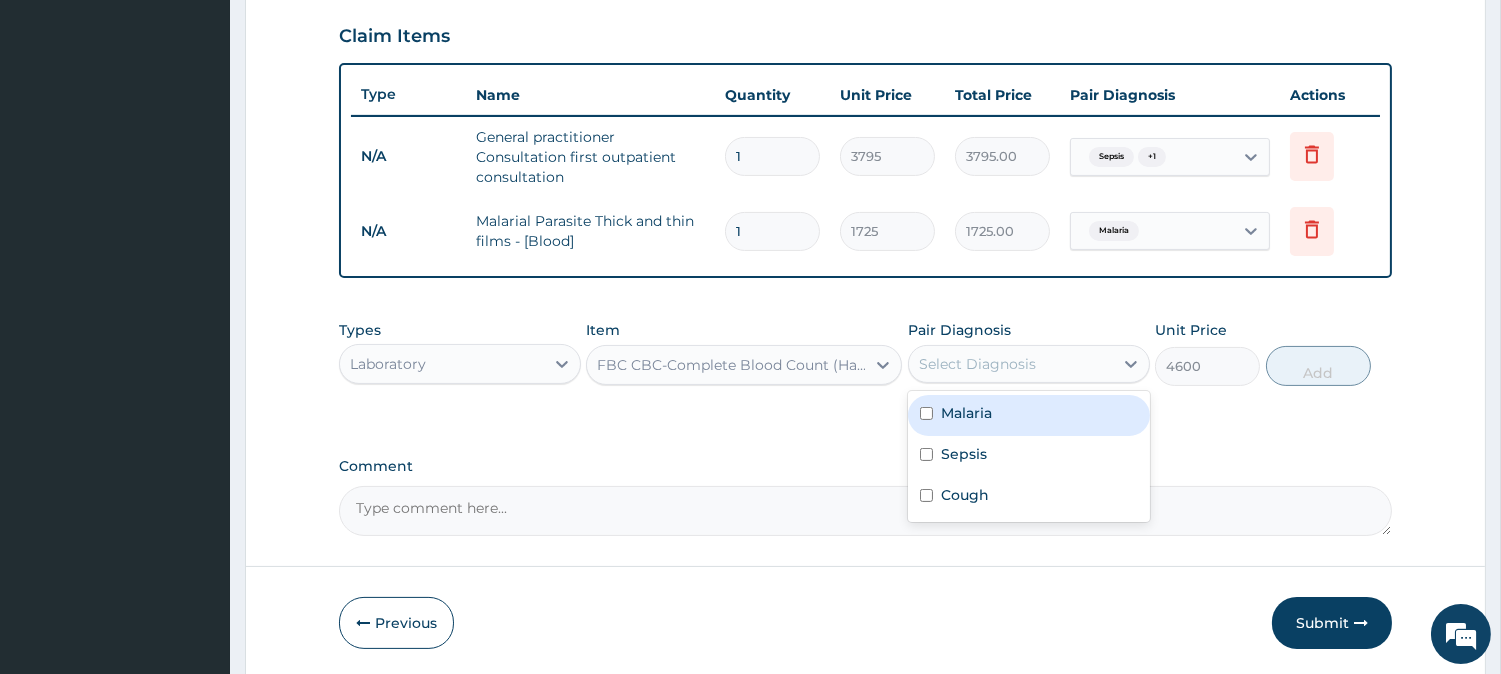 click on "Select Diagnosis" at bounding box center [1011, 364] 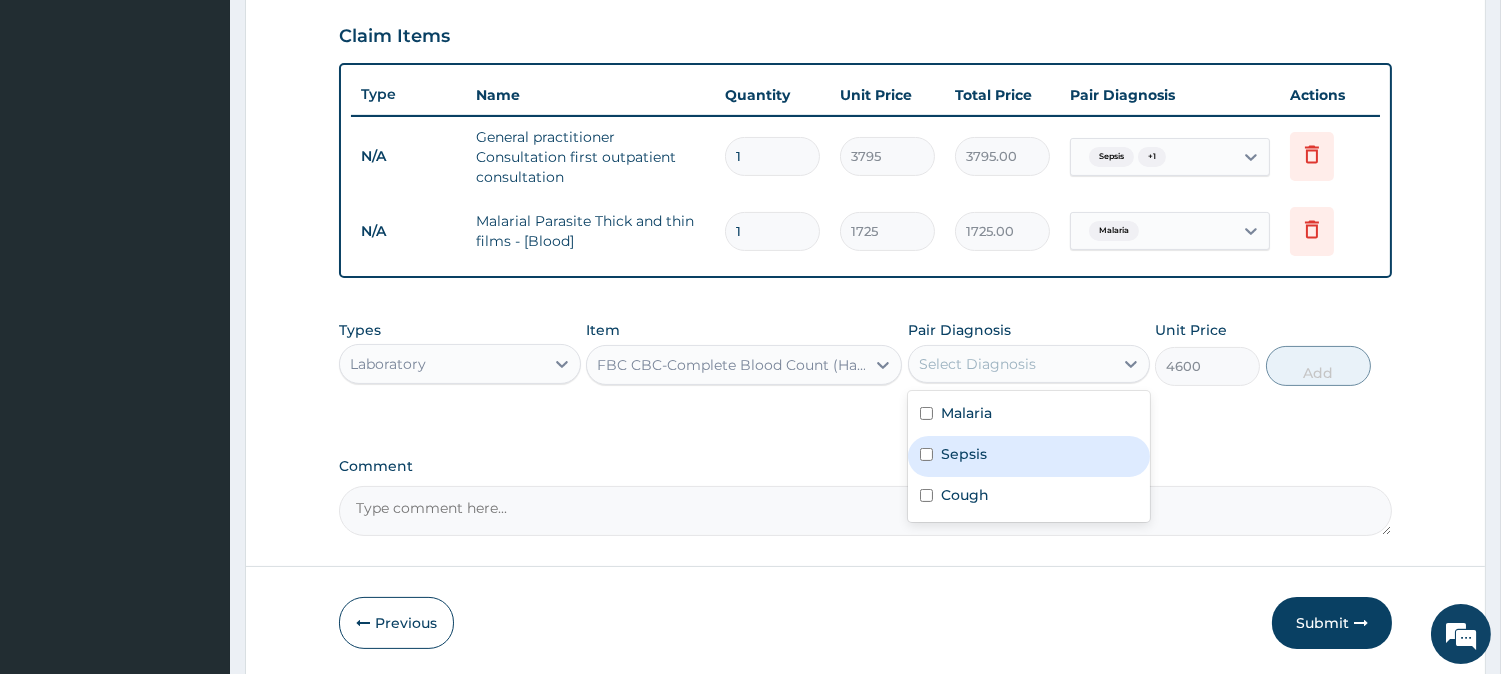 click on "Sepsis" at bounding box center (1029, 456) 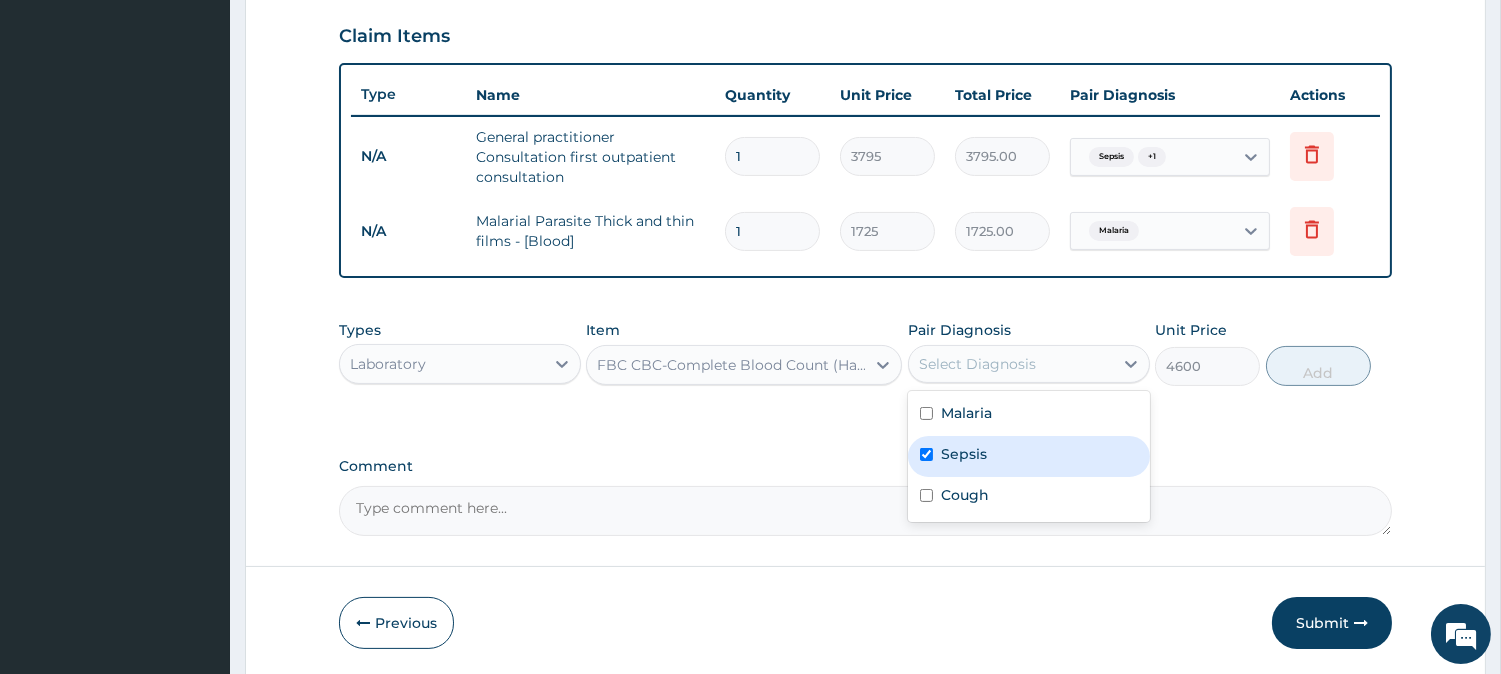 checkbox on "true" 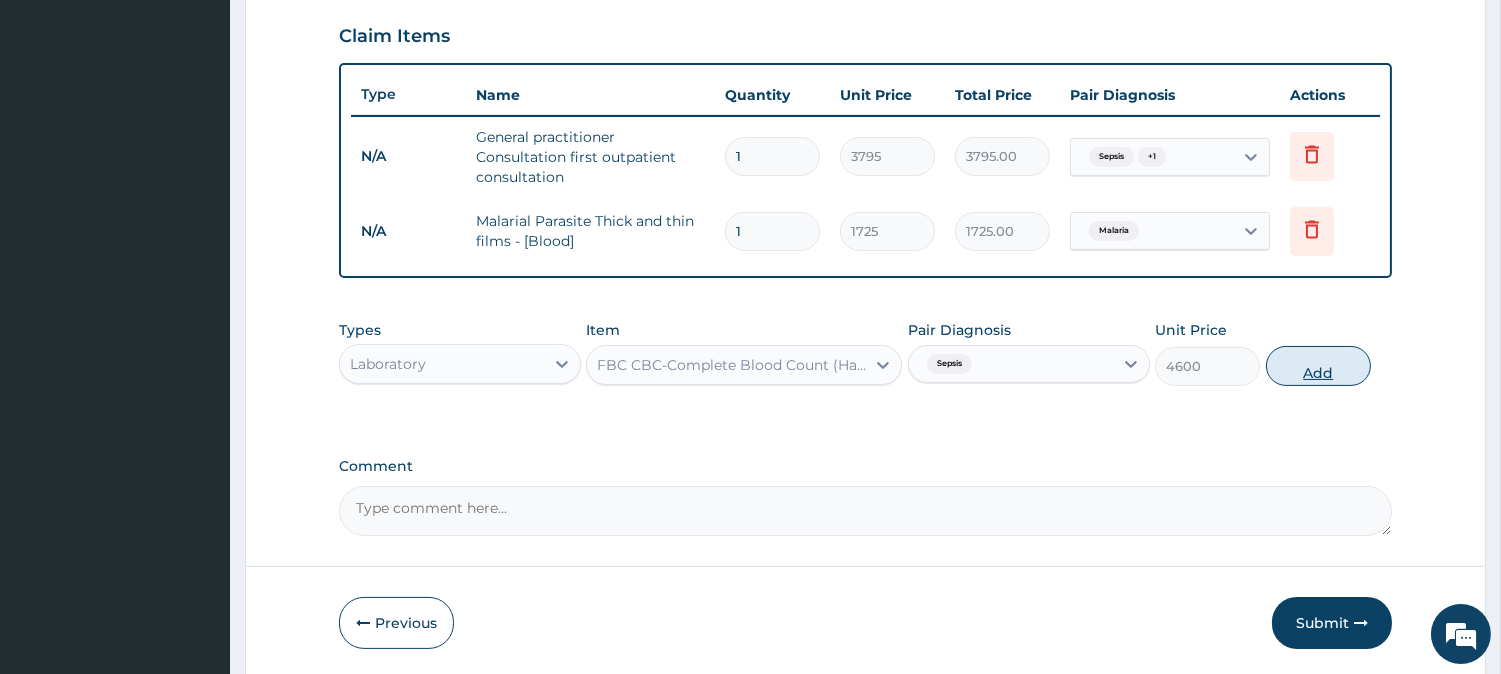 click on "Add" at bounding box center (1318, 366) 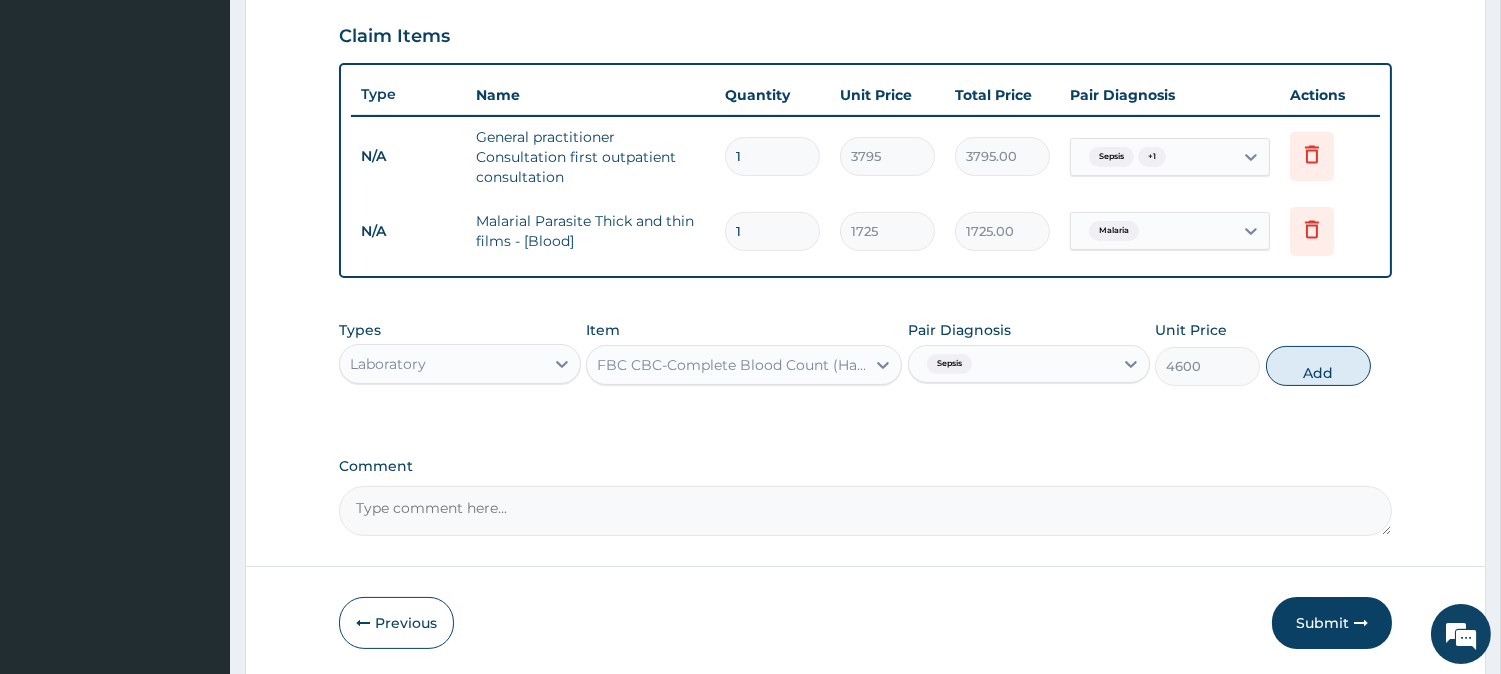 type on "0" 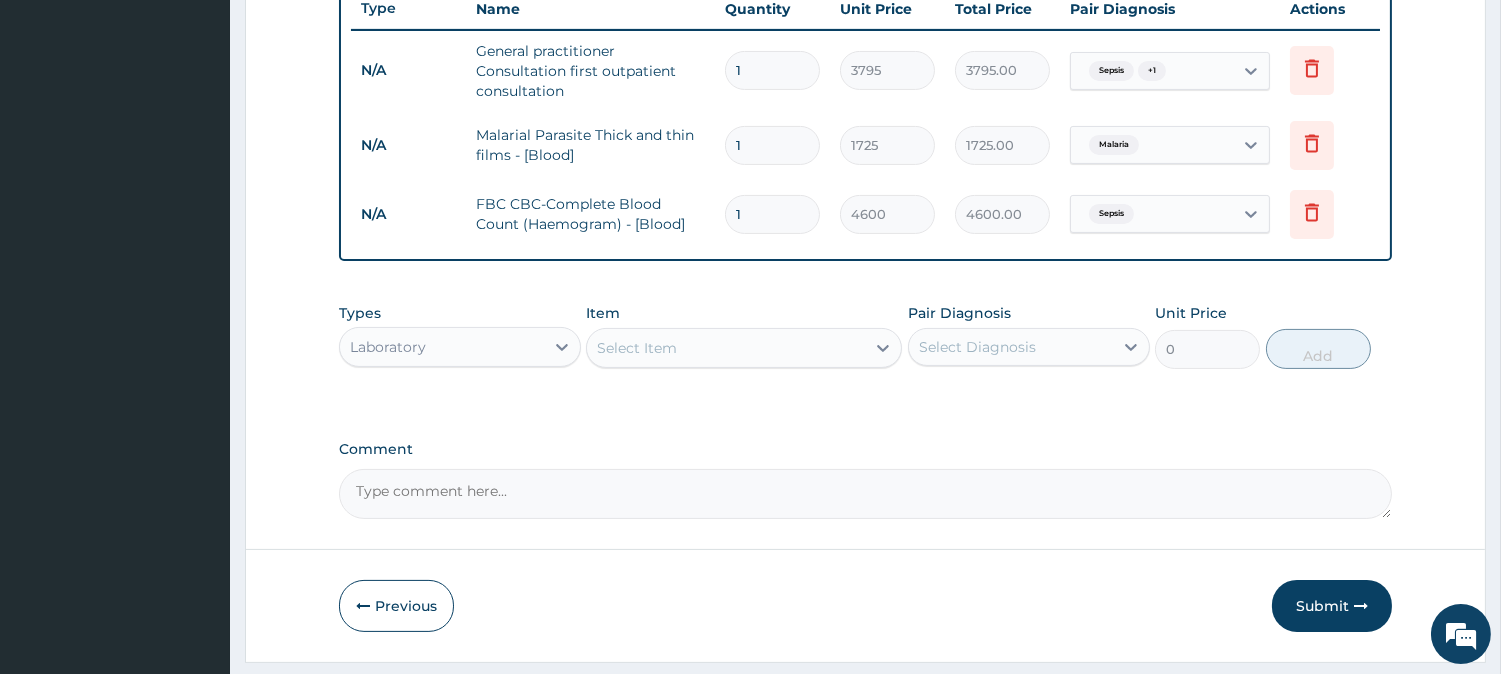 scroll, scrollTop: 820, scrollLeft: 0, axis: vertical 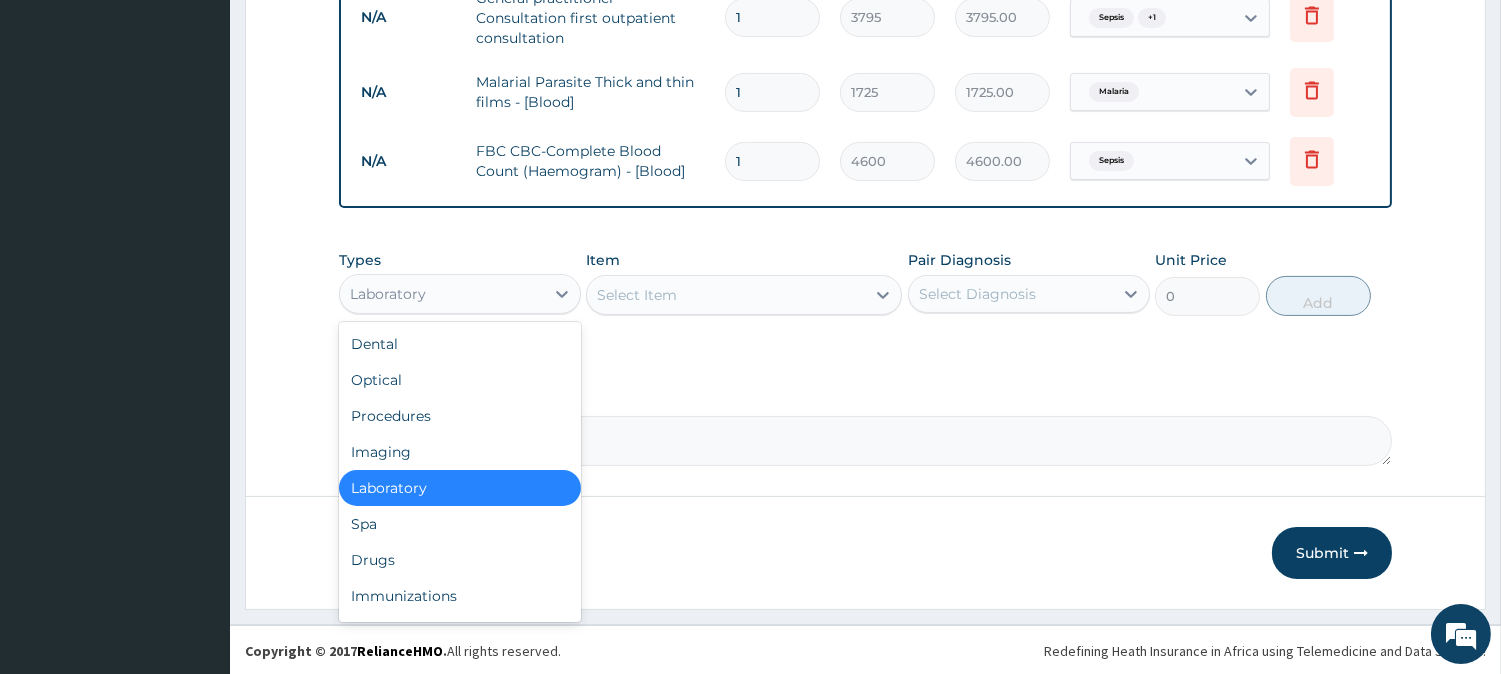 click on "Laboratory" at bounding box center [388, 294] 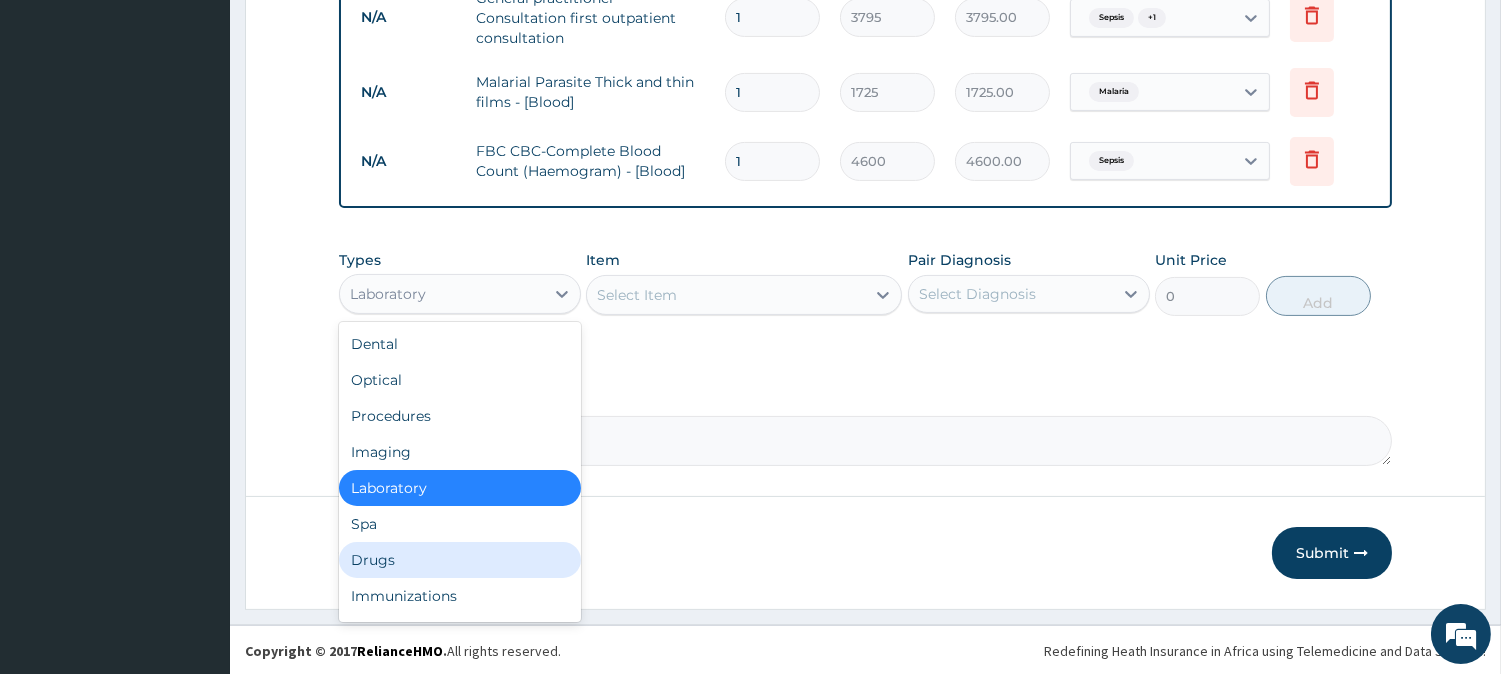 click on "Drugs" at bounding box center [460, 560] 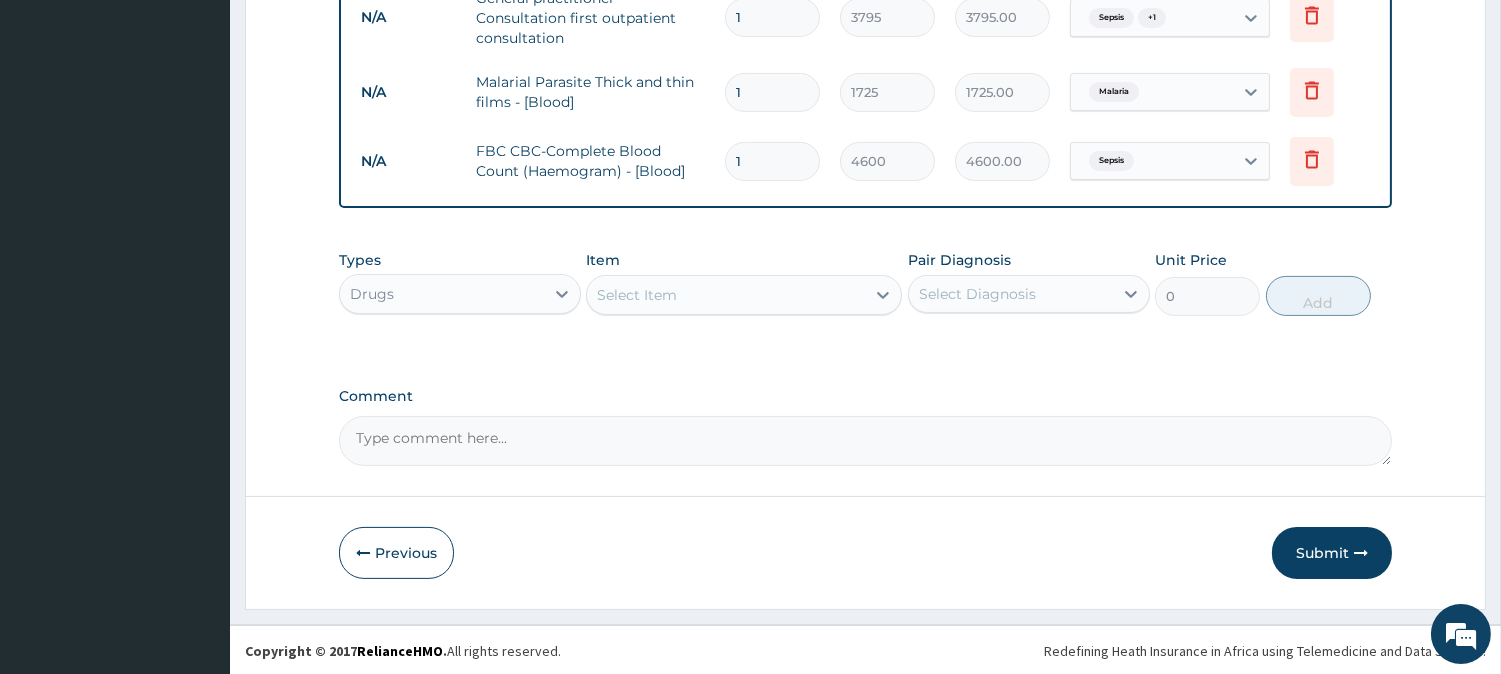 click on "Select Item" at bounding box center (726, 295) 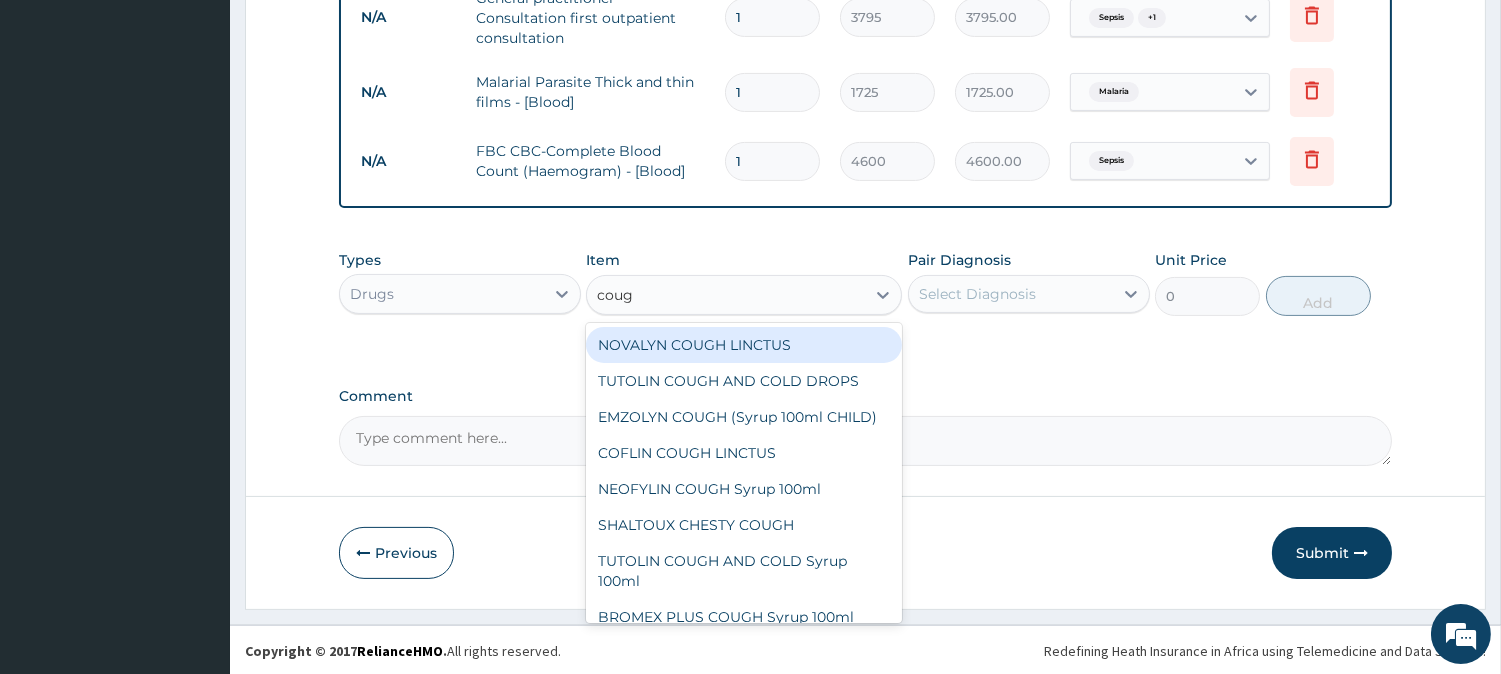 type on "cough" 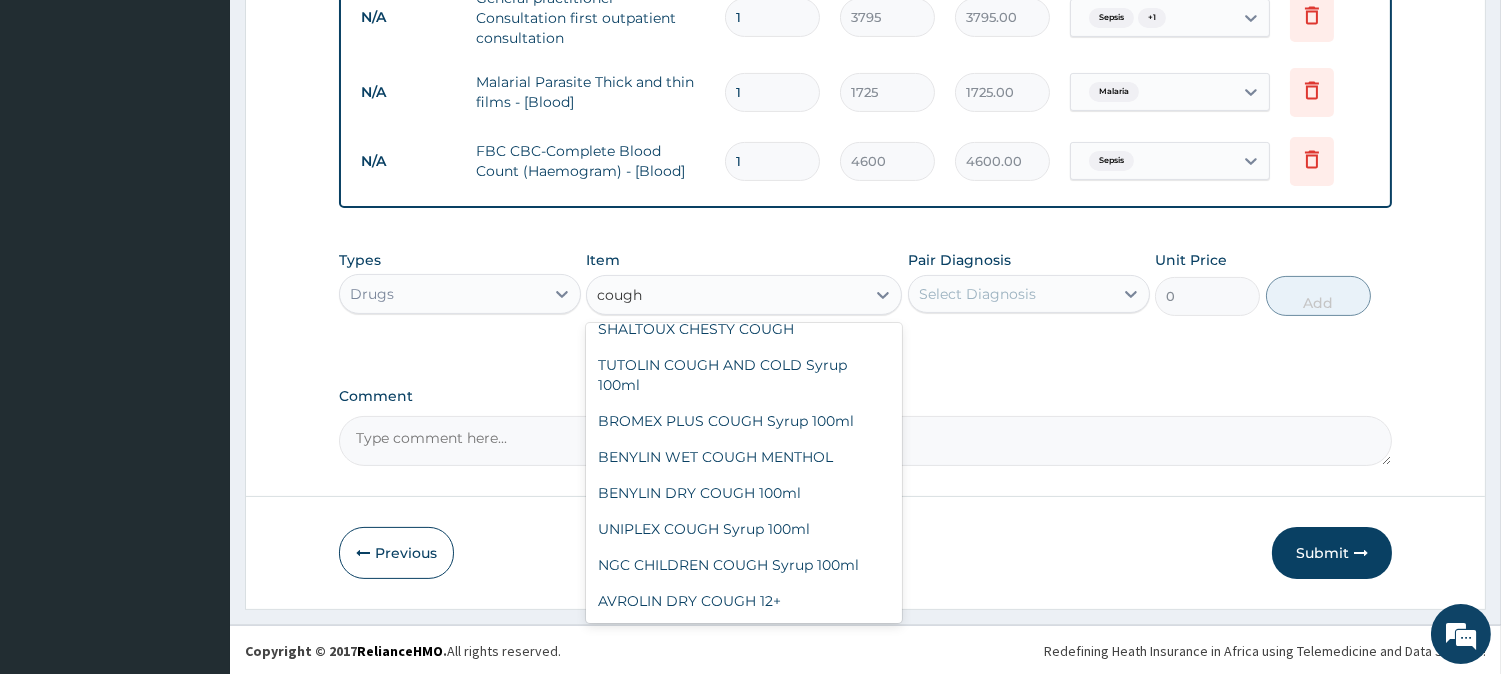 scroll, scrollTop: 215, scrollLeft: 0, axis: vertical 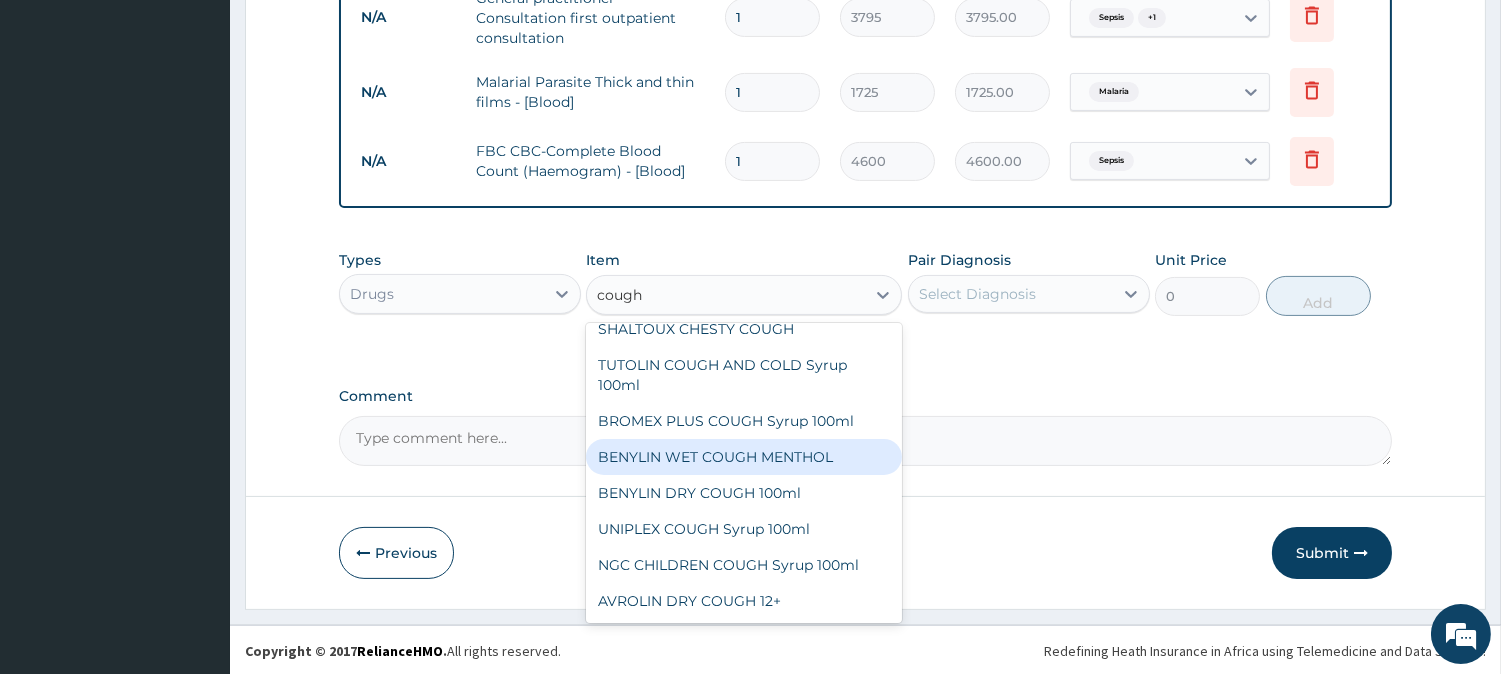 click on "BENYLIN WET COUGH MENTHOL" at bounding box center [744, 457] 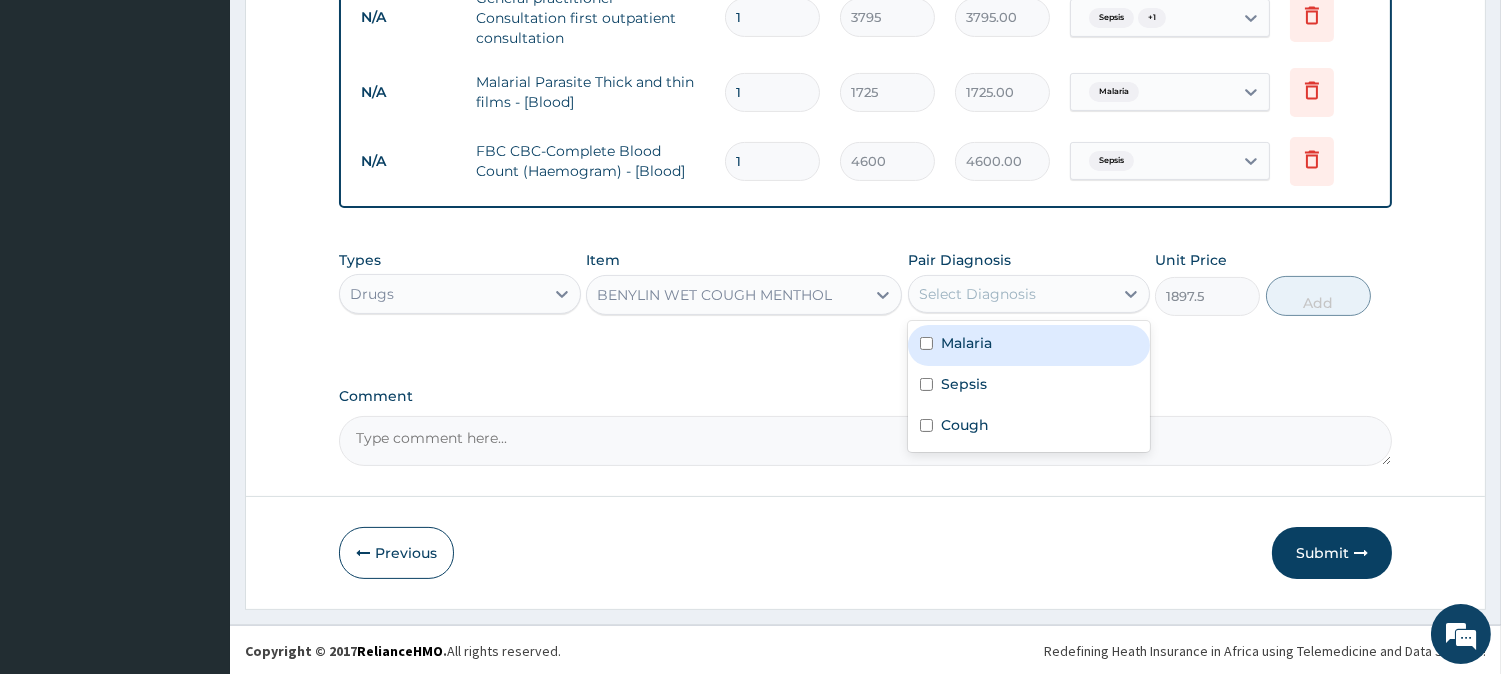 click on "Select Diagnosis" at bounding box center (1011, 294) 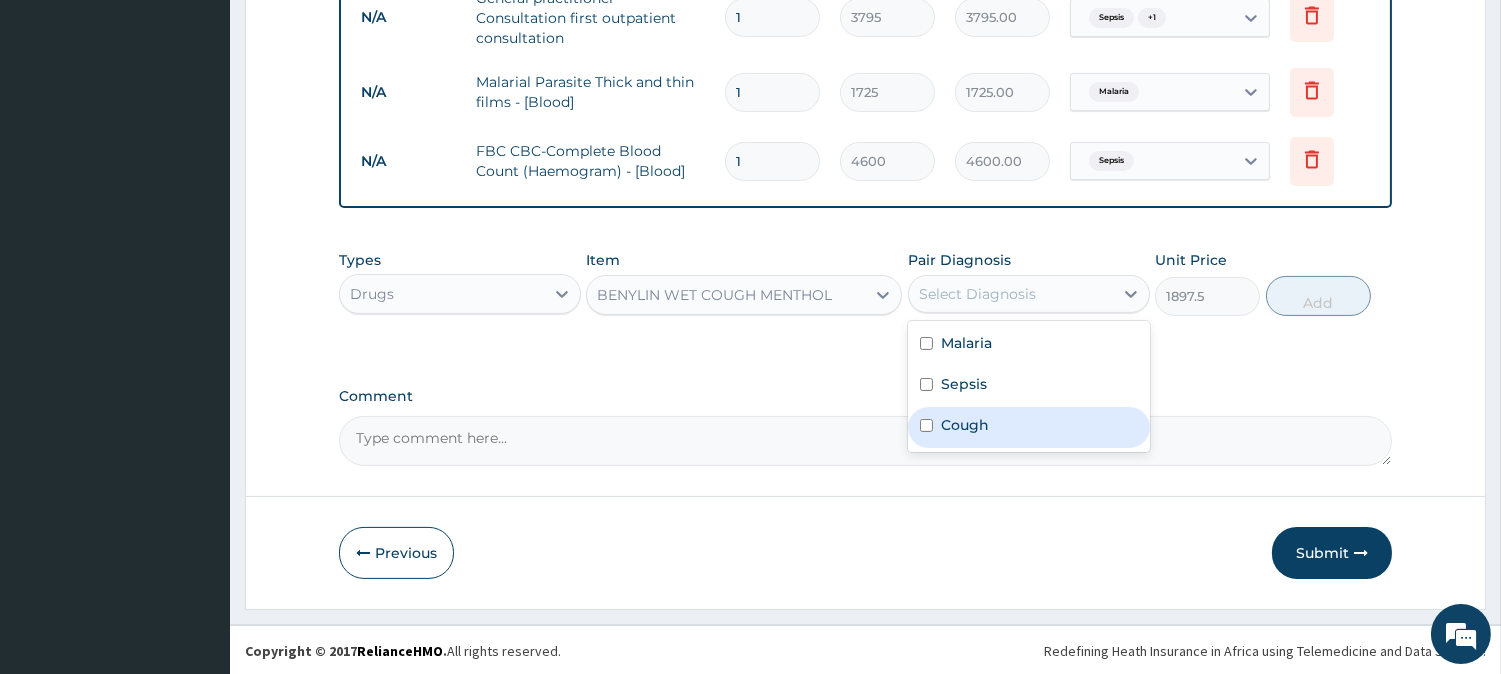 click on "Cough" at bounding box center [1029, 427] 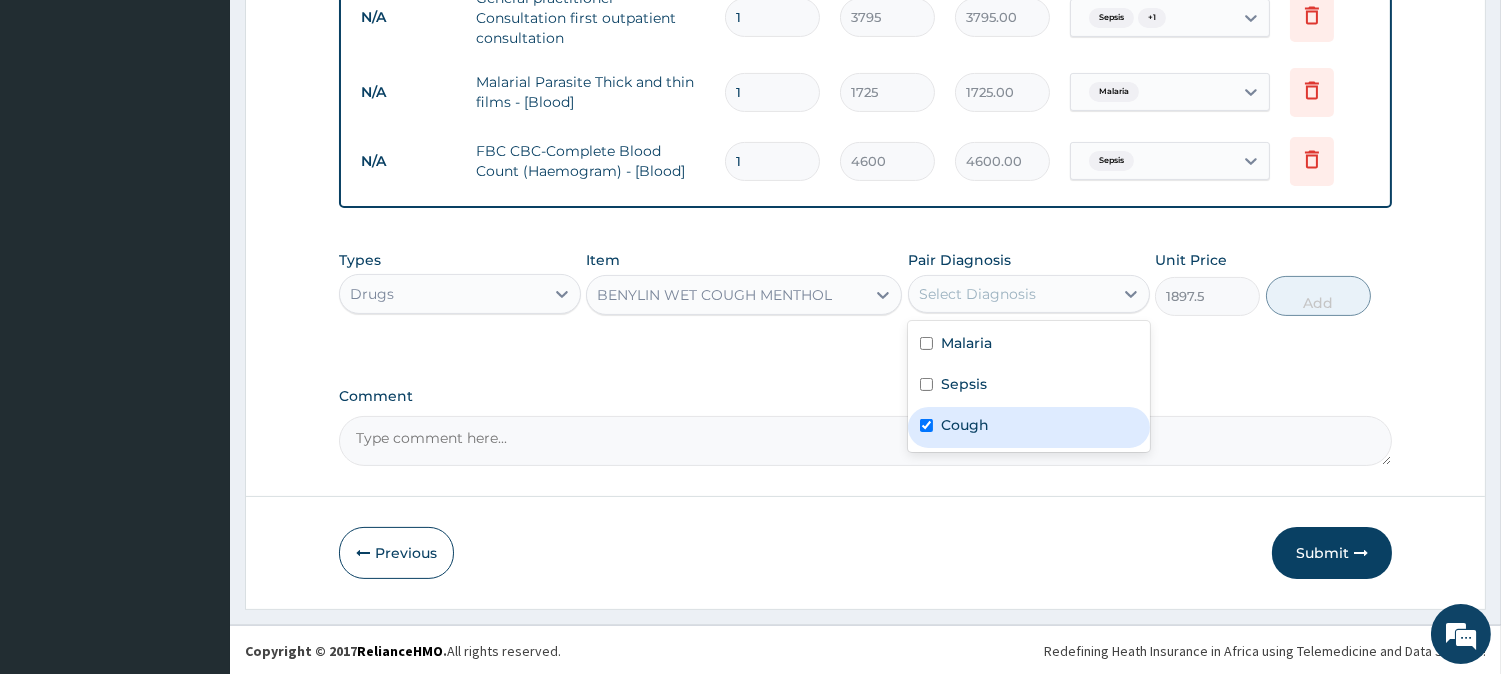 checkbox on "true" 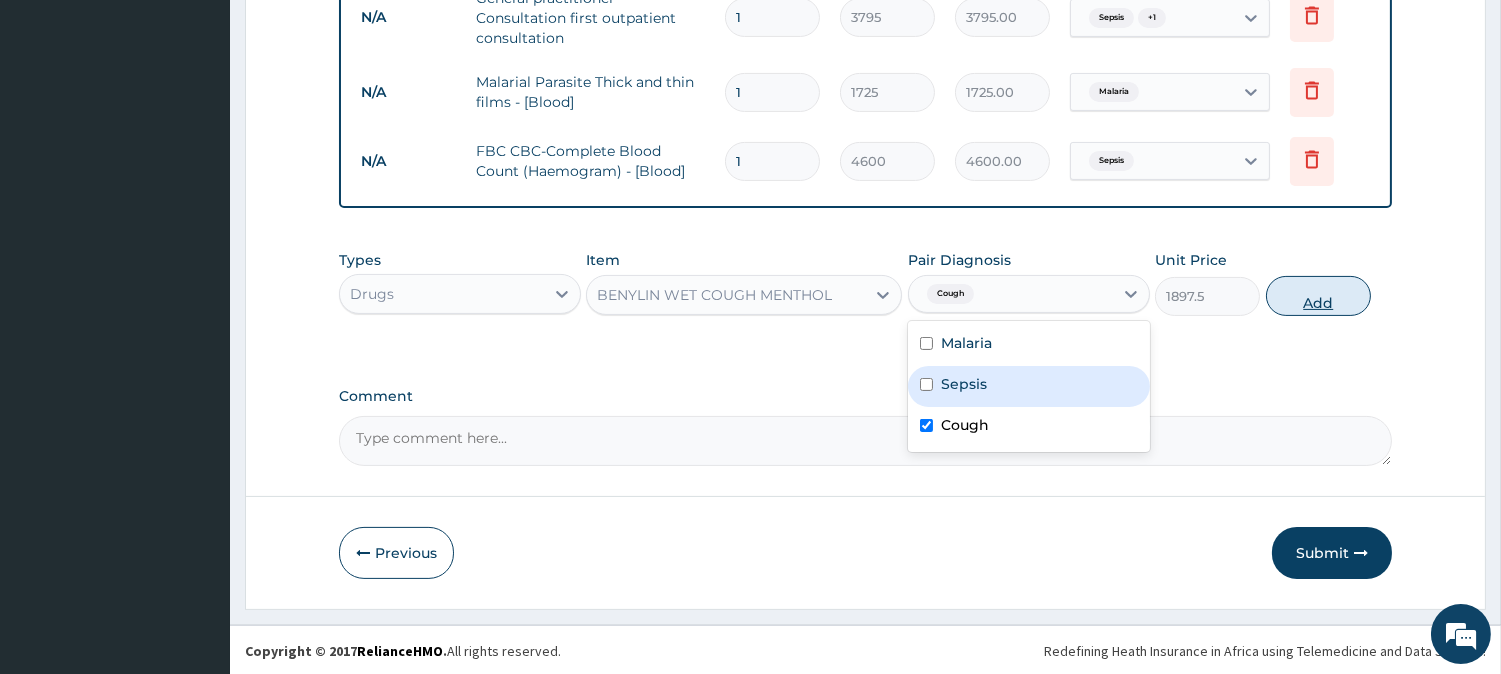 drag, startPoint x: 1293, startPoint y: 314, endPoint x: 1327, endPoint y: 286, distance: 44.04543 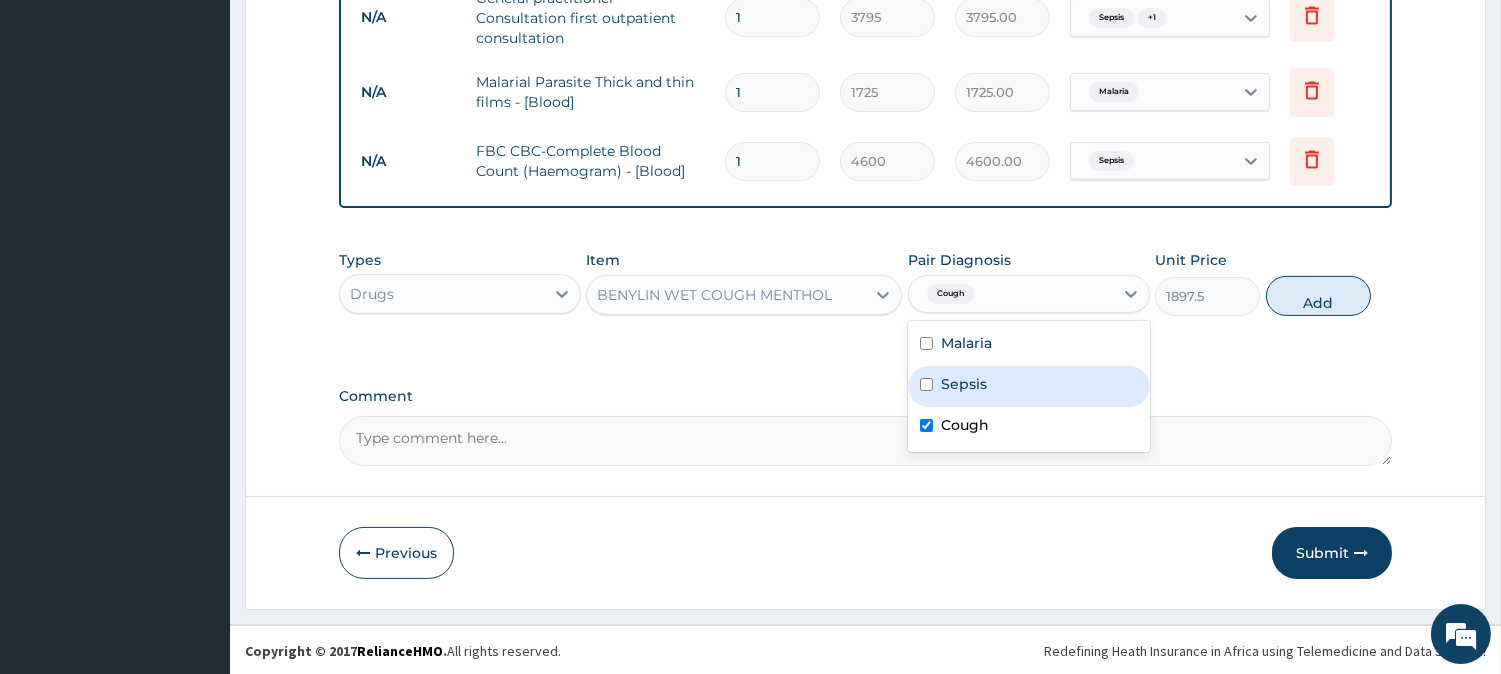 click on "Add" at bounding box center (1318, 296) 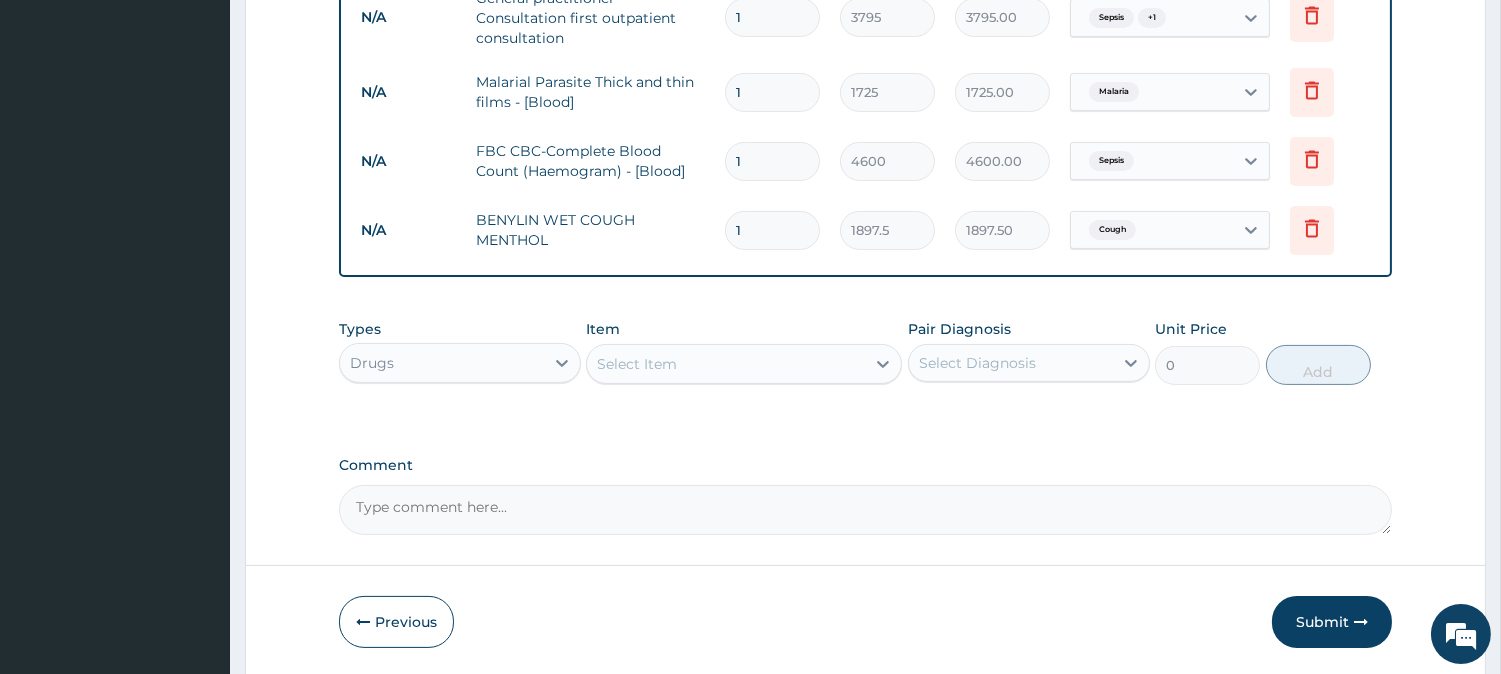 click on "PA Code / Prescription Code Enter Code(Secondary Care Only) Encounter Date 09-07-2025 Important Notice Please enter PA codes before entering items that are not attached to a PA code   All diagnoses entered must be linked to a claim item. Diagnosis & Claim Items that are visible but inactive cannot be edited because they were imported from an already approved PA code. Diagnosis Malaria Confirmed Sepsis Confirmed Cough Confirmed NB: All diagnosis must be linked to a claim item Claim Items Type Name Quantity Unit Price Total Price Pair Diagnosis Actions N/A General practitioner Consultation first outpatient consultation 1 3795 3795.00 Sepsis  + 1 Delete N/A Malarial Parasite Thick and thin films - [Blood] 1 1725 1725.00 Malaria Delete N/A FBC CBC-Complete Blood Count (Haemogram) - [Blood] 1 4600 4600.00 Sepsis Delete N/A BENYLIN WET COUGH MENTHOL 1 1897.5 1897.50 Cough Delete Types Drugs Item Select Item Pair Diagnosis Select Diagnosis Unit Price 0 Add Comment" at bounding box center [865, -47] 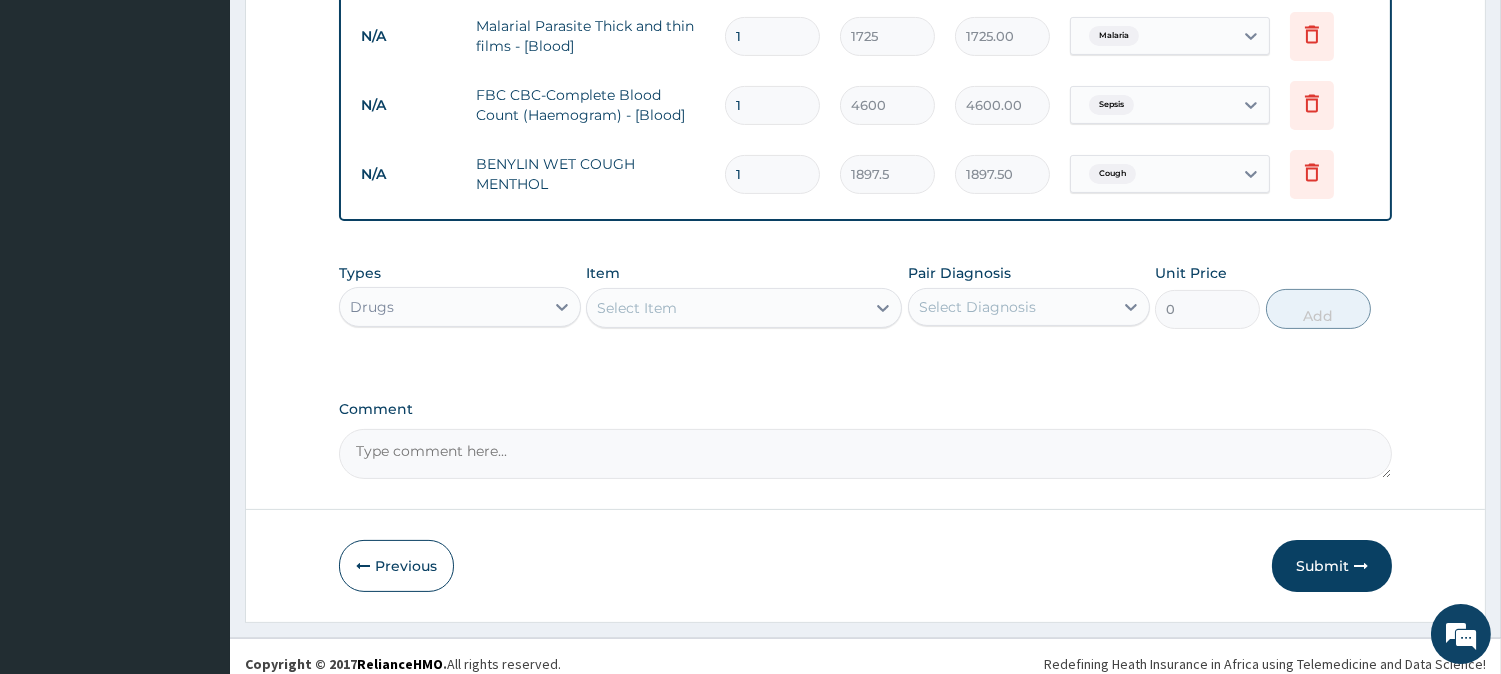scroll, scrollTop: 890, scrollLeft: 0, axis: vertical 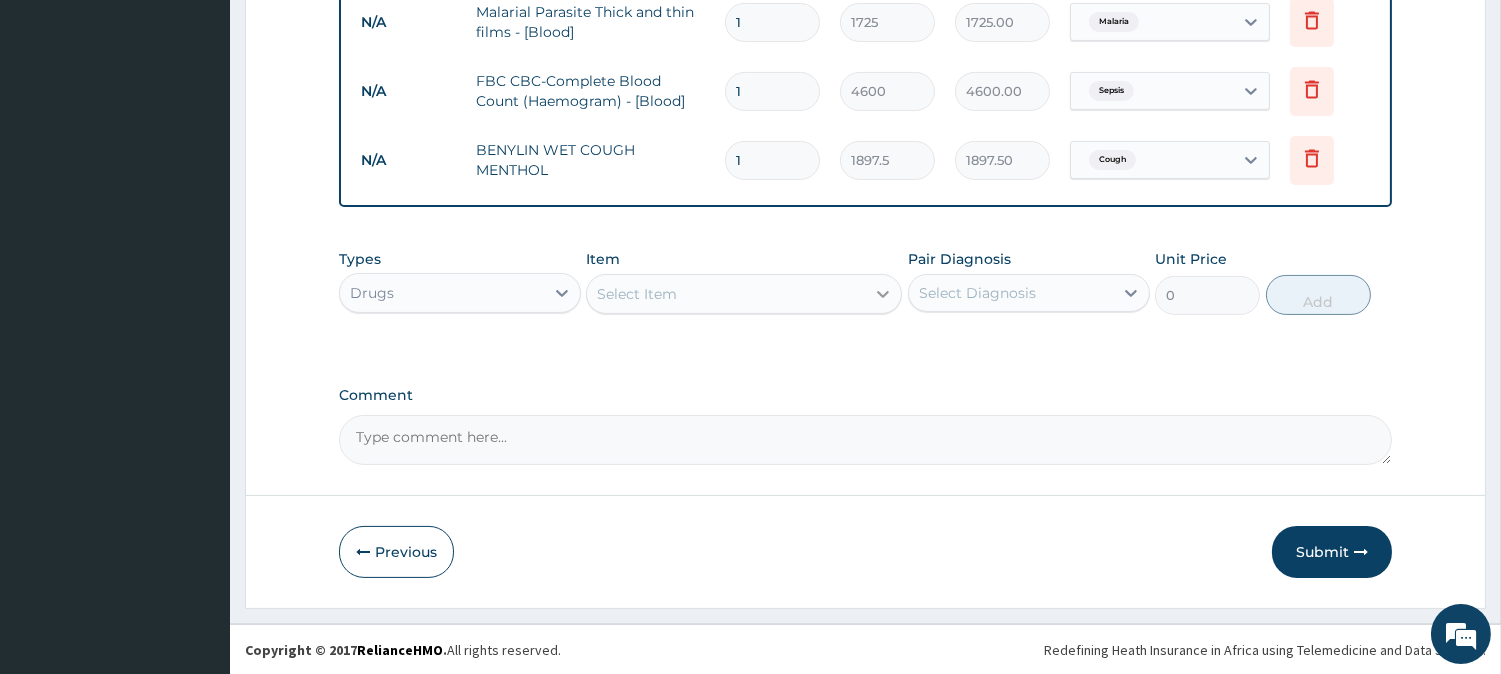 click 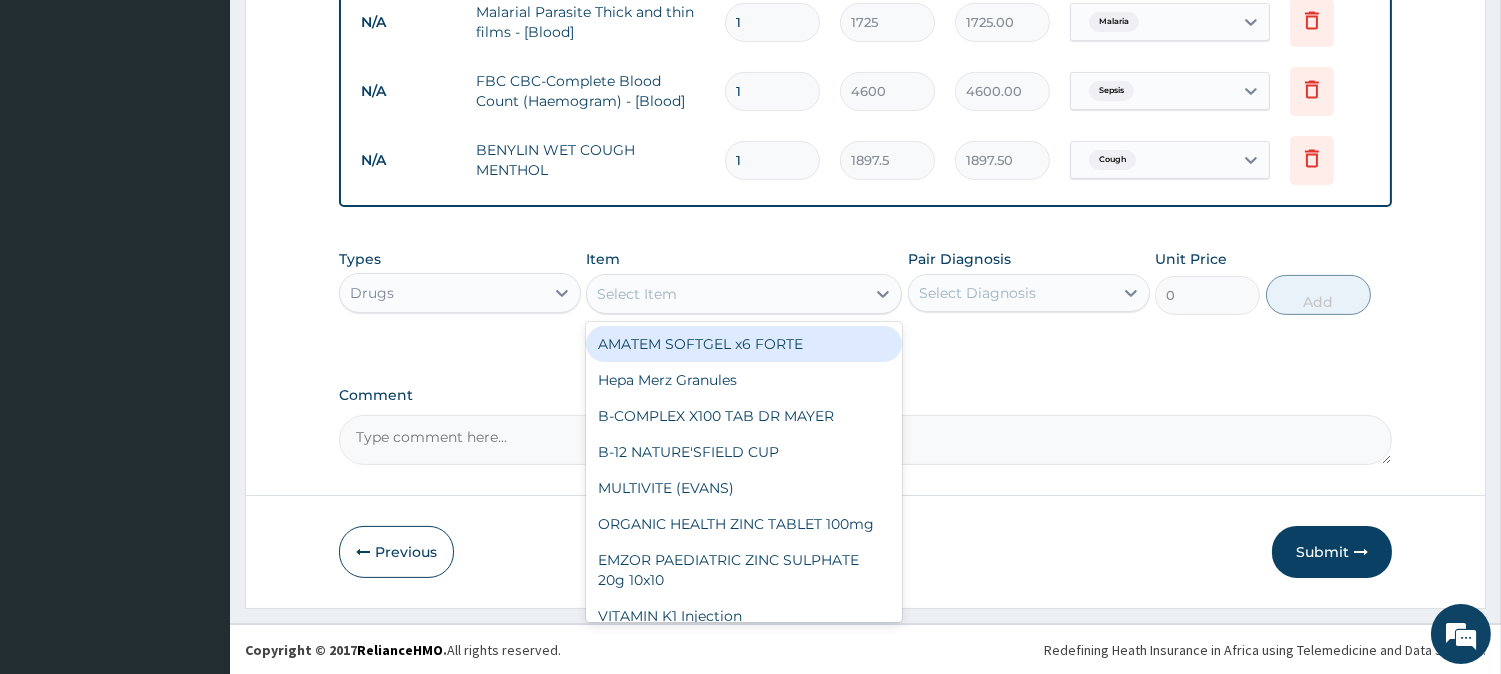click on "AMATEM SOFTGEL x6 FORTE" at bounding box center (744, 344) 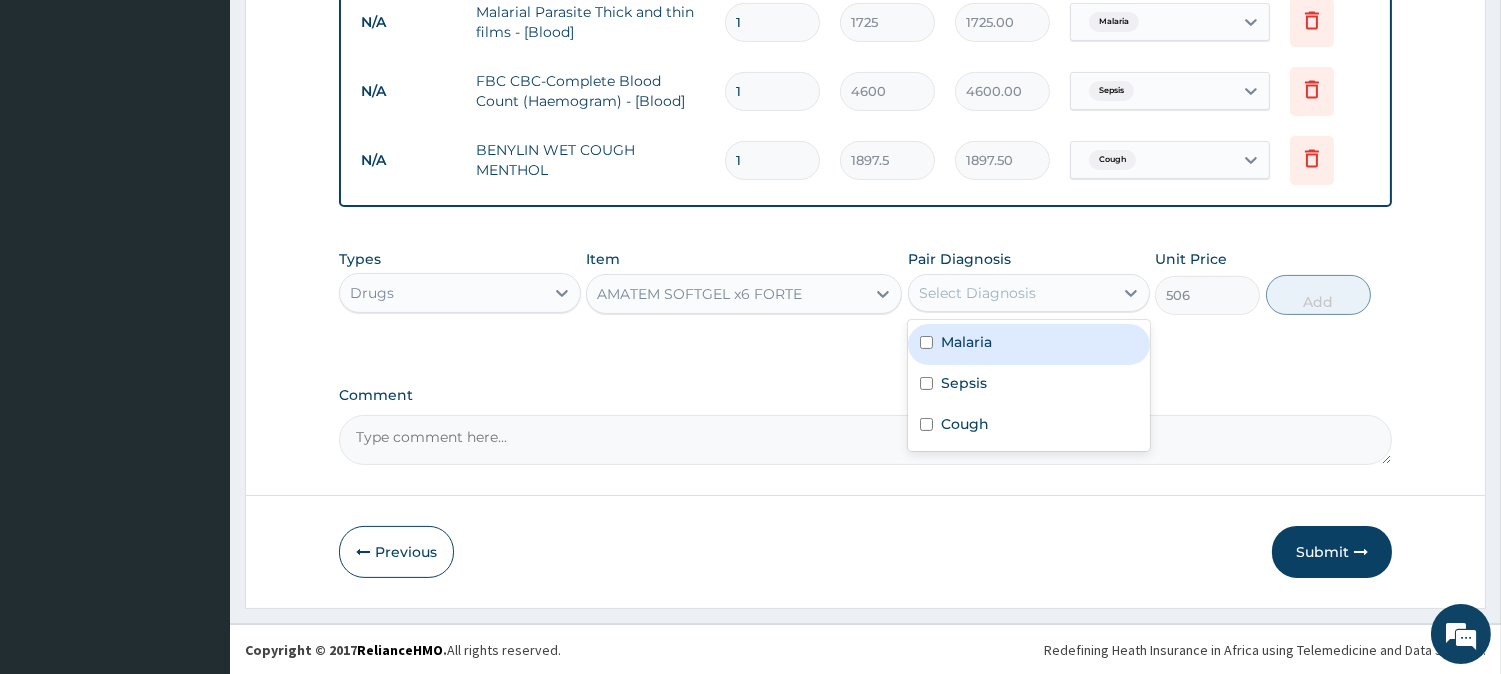click on "Select Diagnosis" at bounding box center (977, 293) 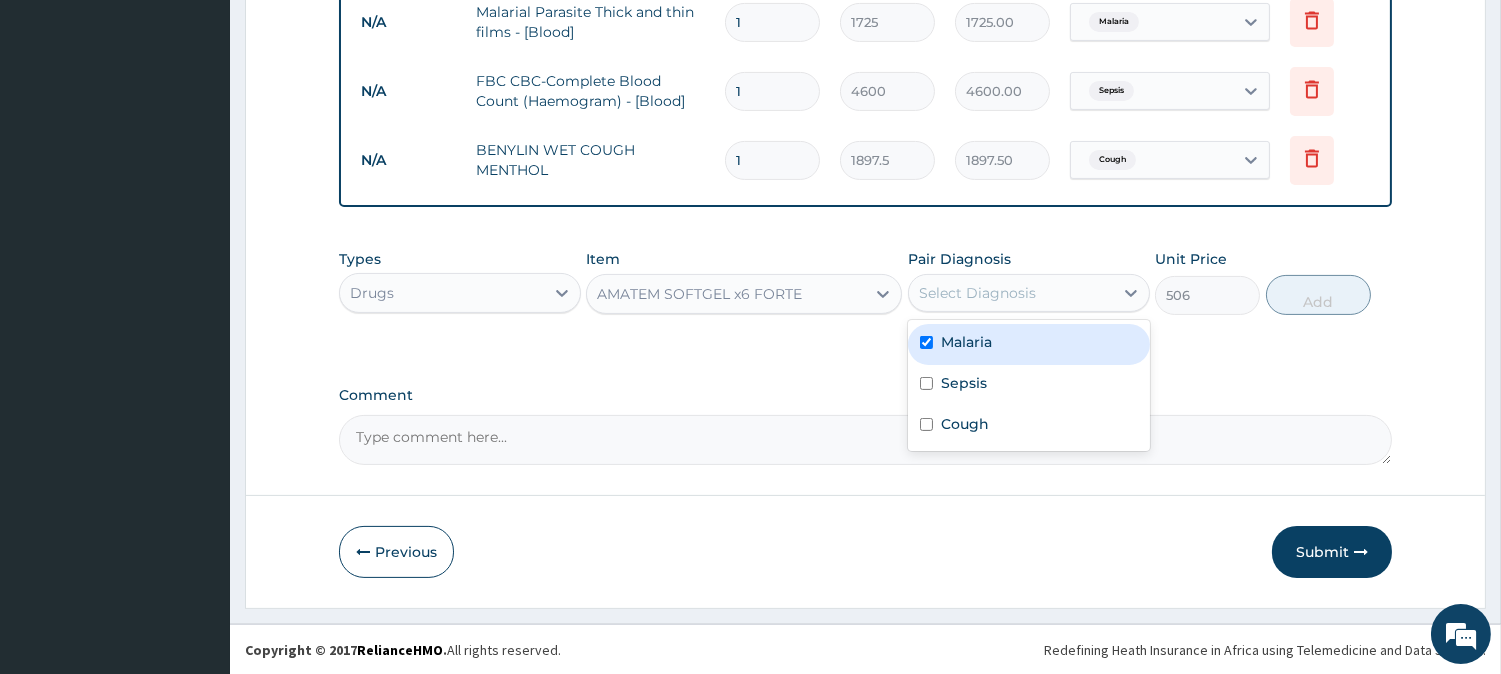 checkbox on "true" 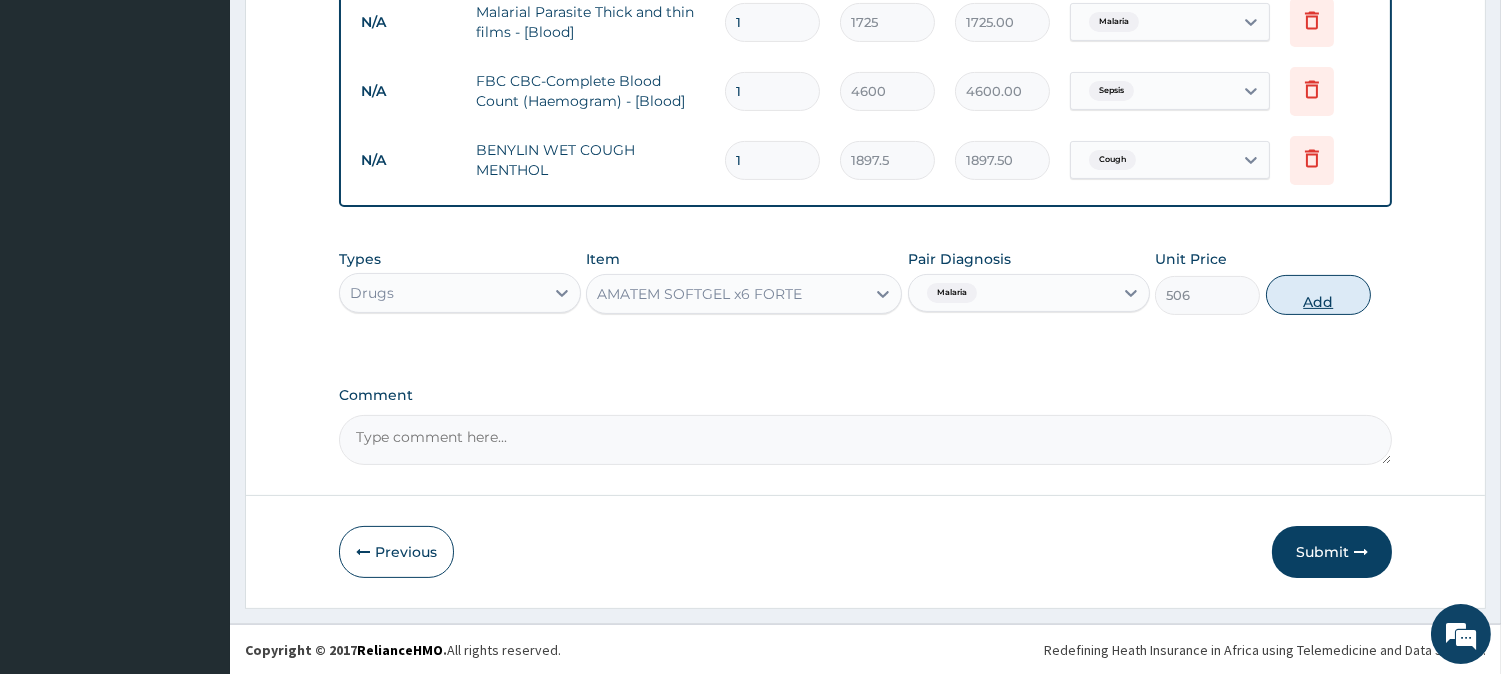 click on "Add" at bounding box center (1318, 295) 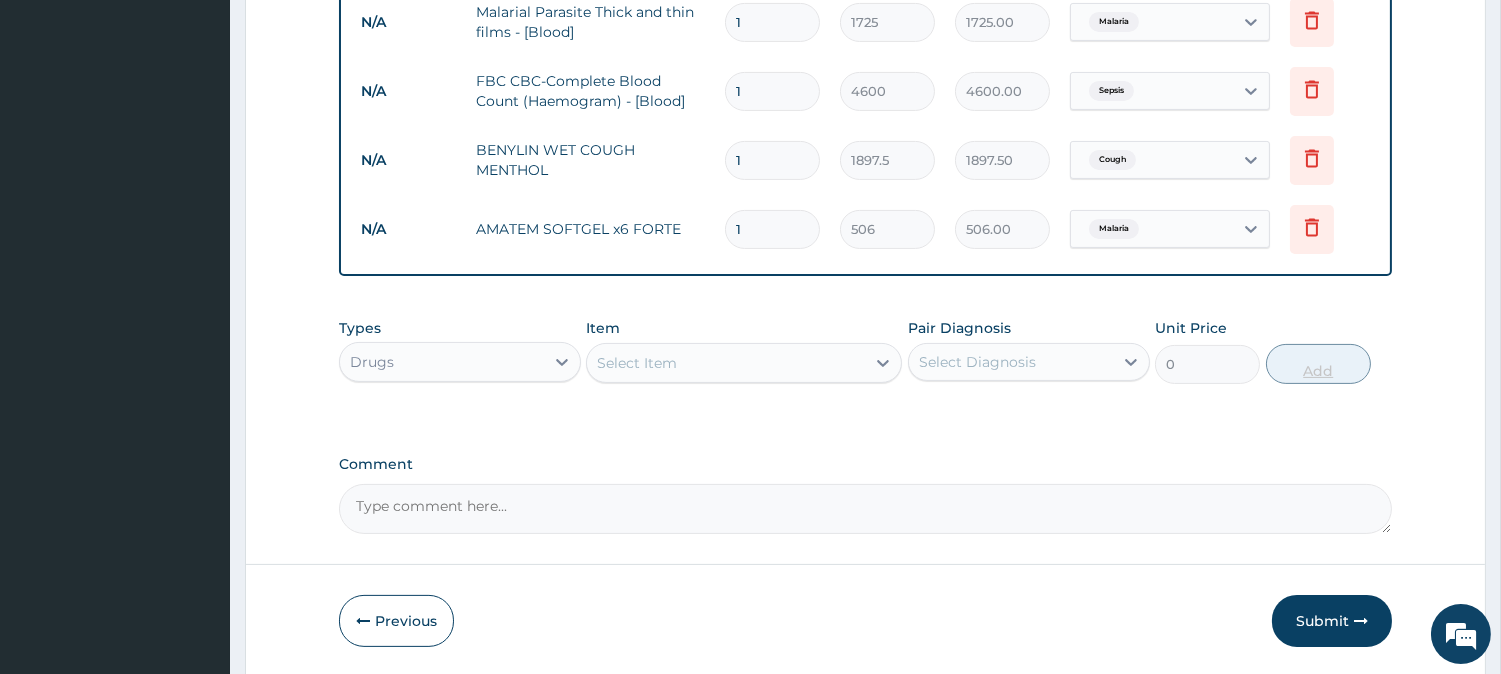 type 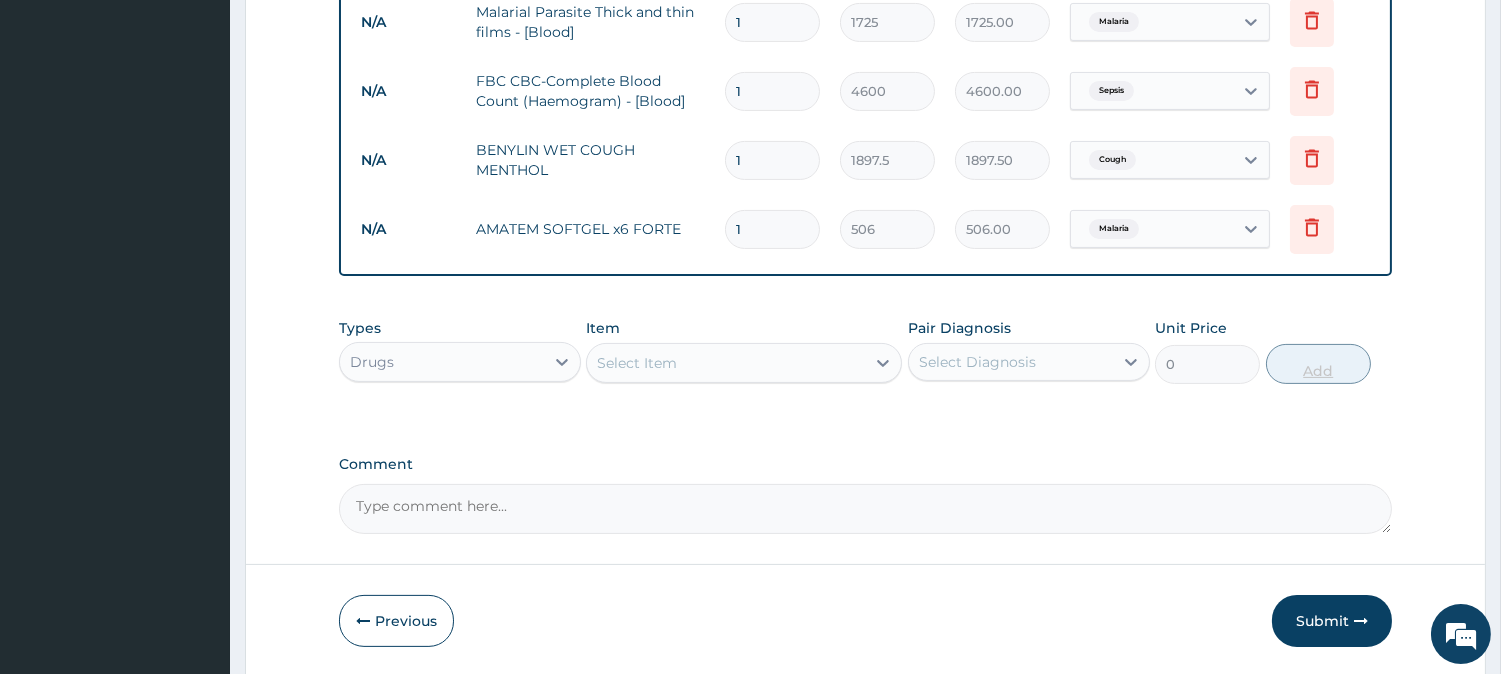 type on "0.00" 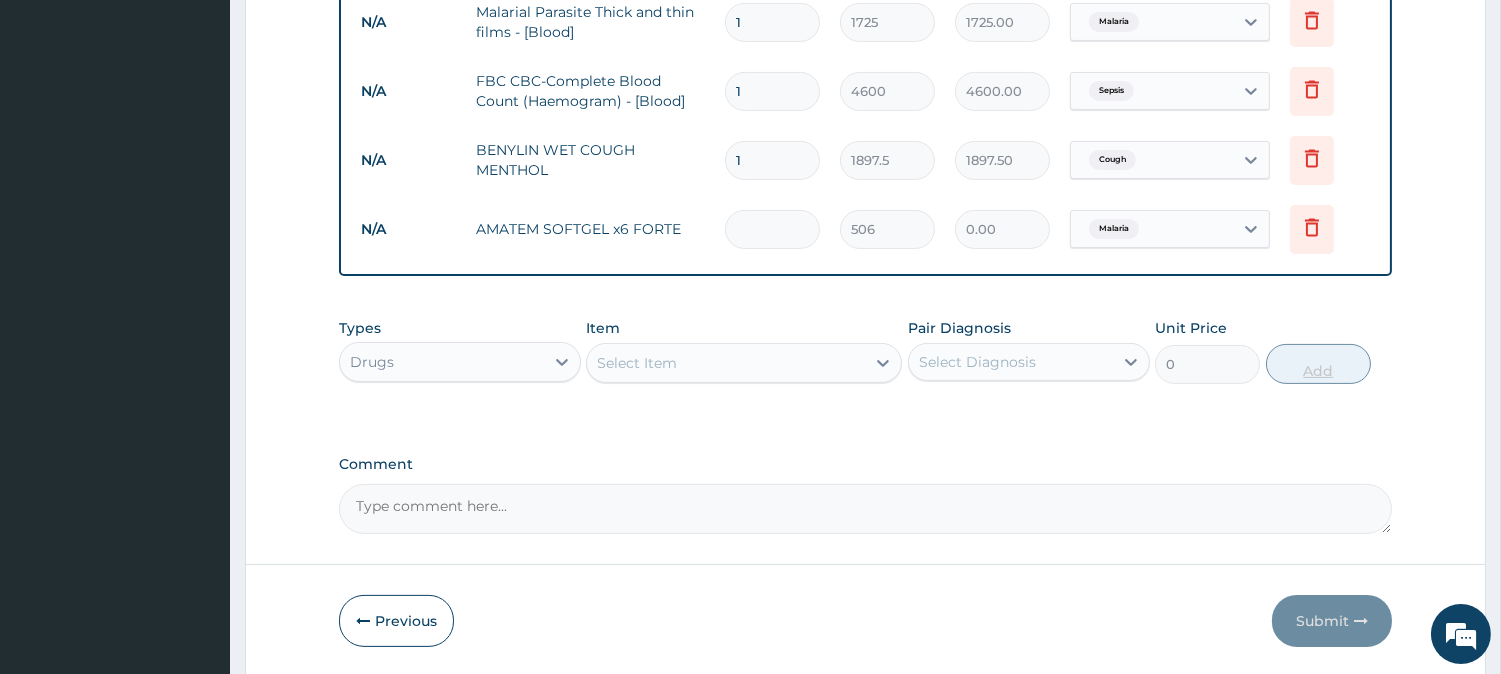 type on "6" 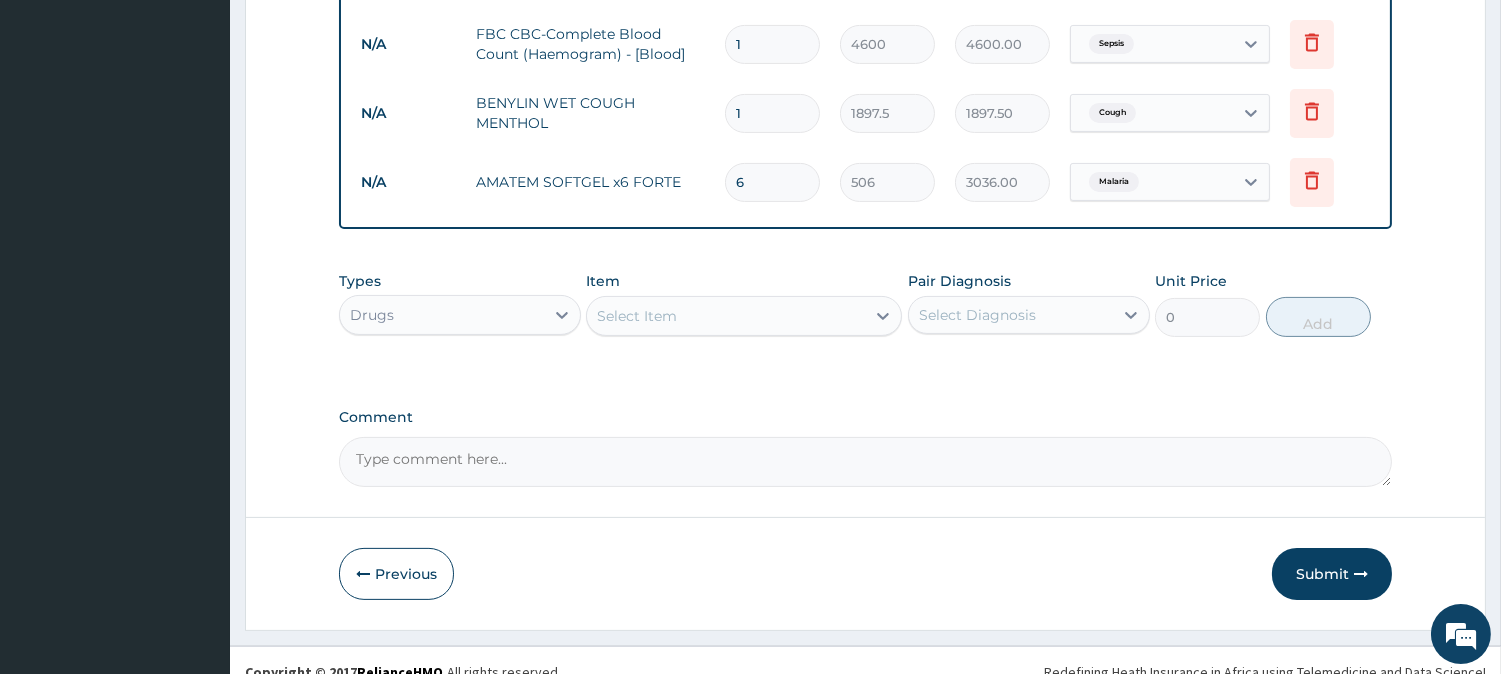 scroll, scrollTop: 960, scrollLeft: 0, axis: vertical 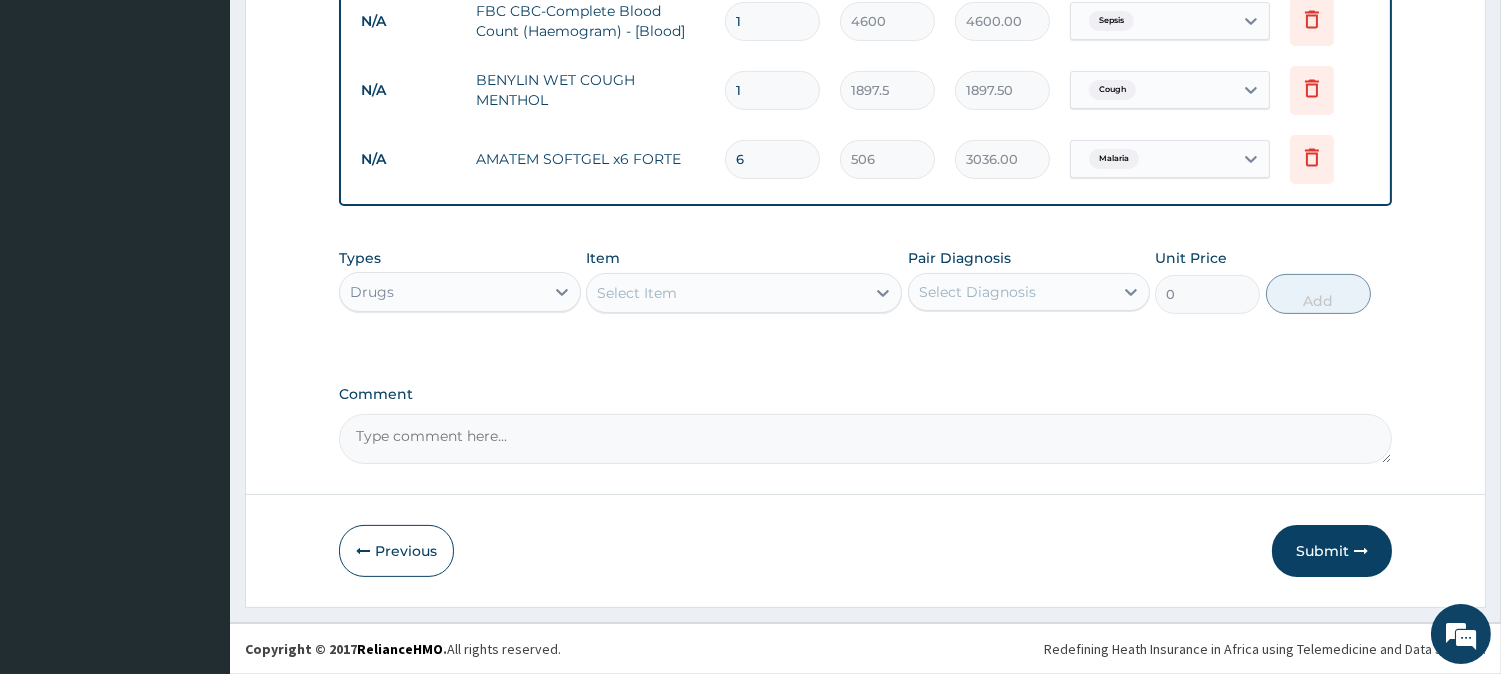 type on "6" 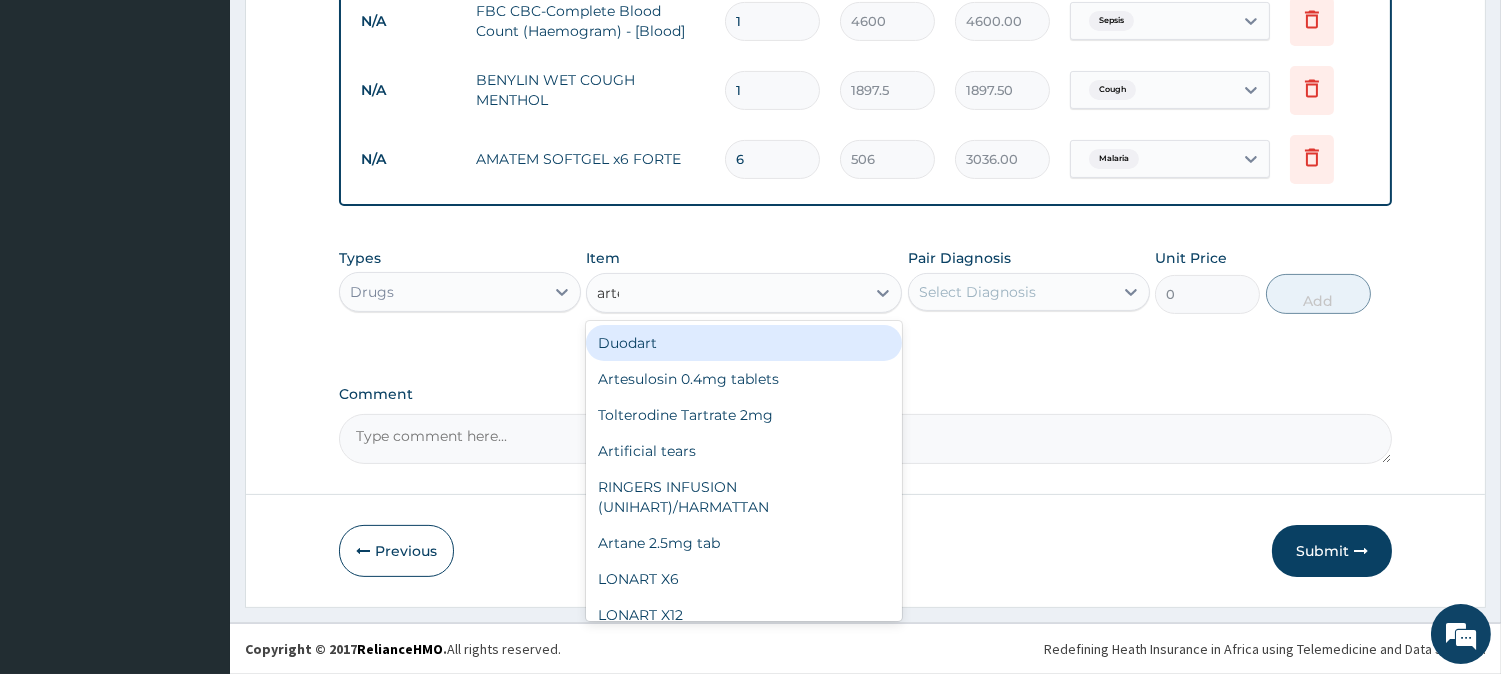 type on "artes" 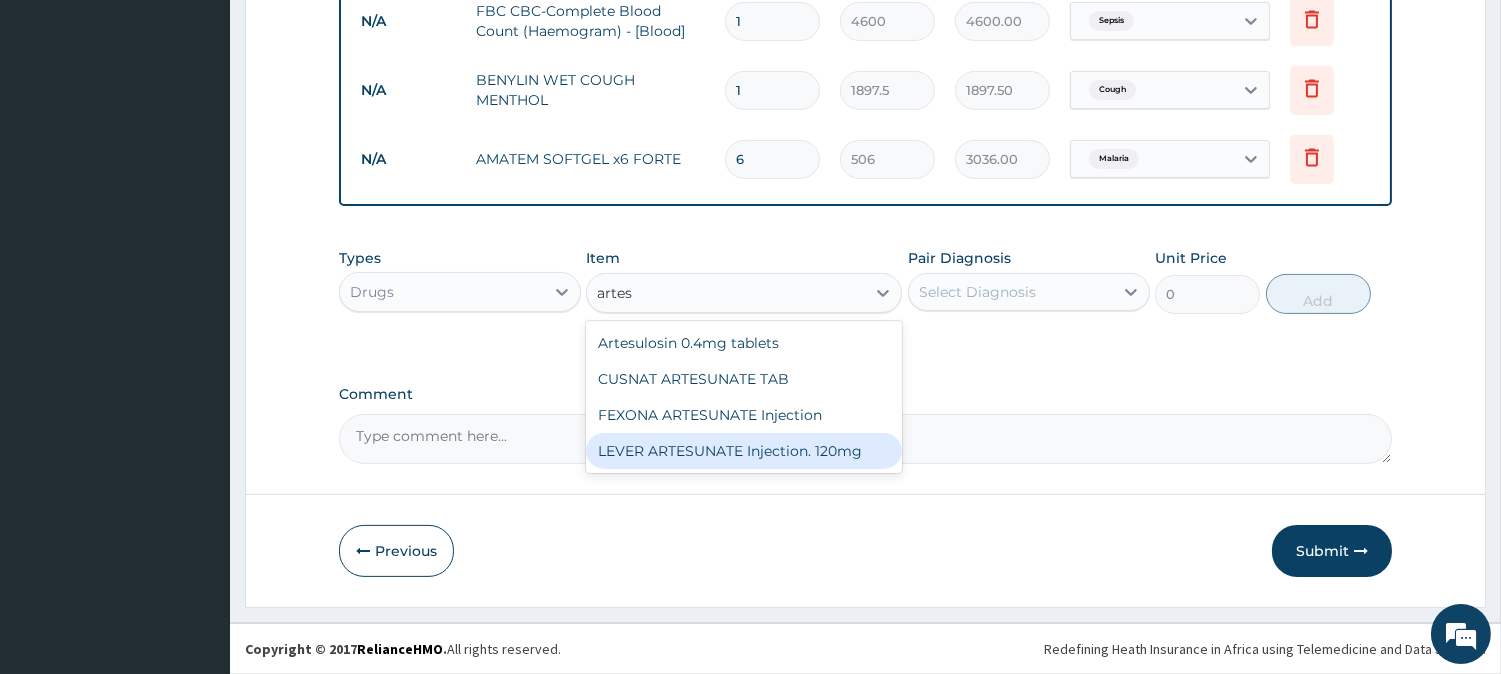 click on "LEVER ARTESUNATE Injection. 120mg" at bounding box center [744, 451] 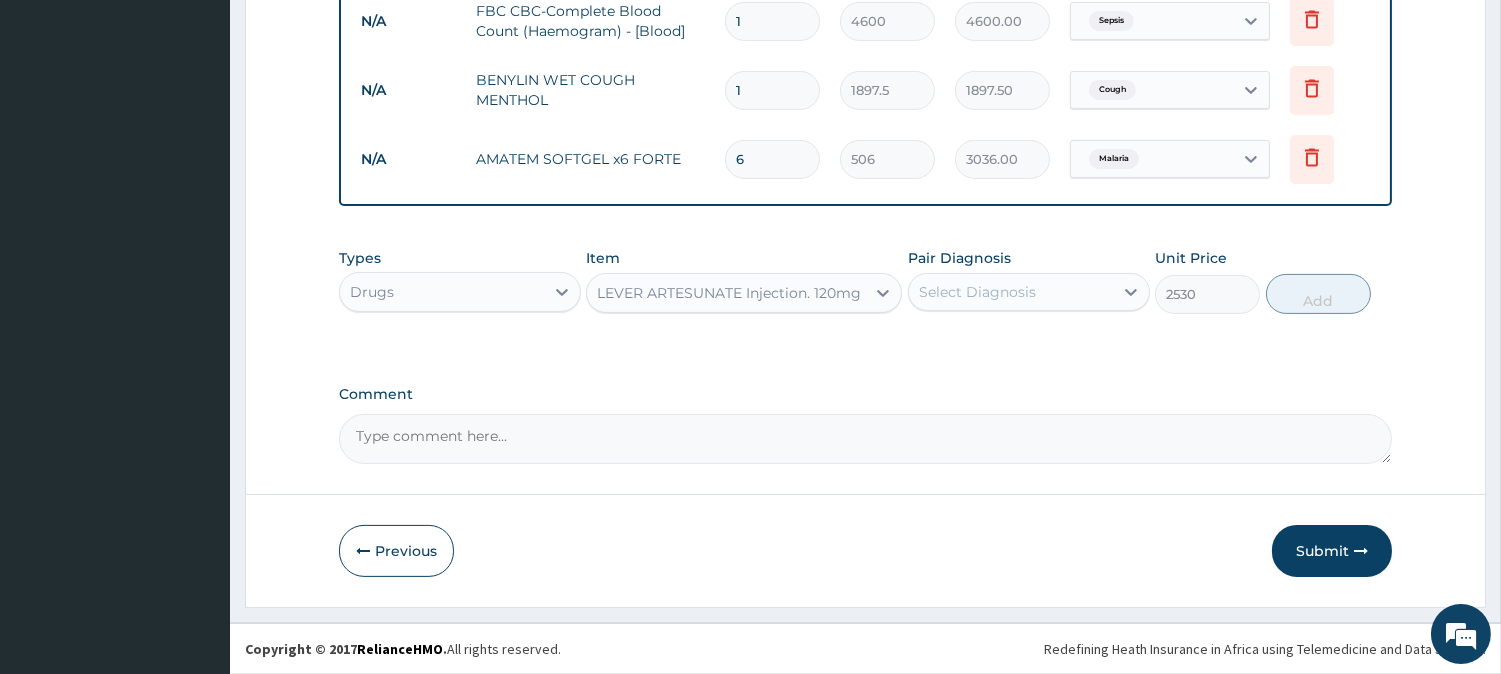 click on "Select Diagnosis" at bounding box center [1011, 292] 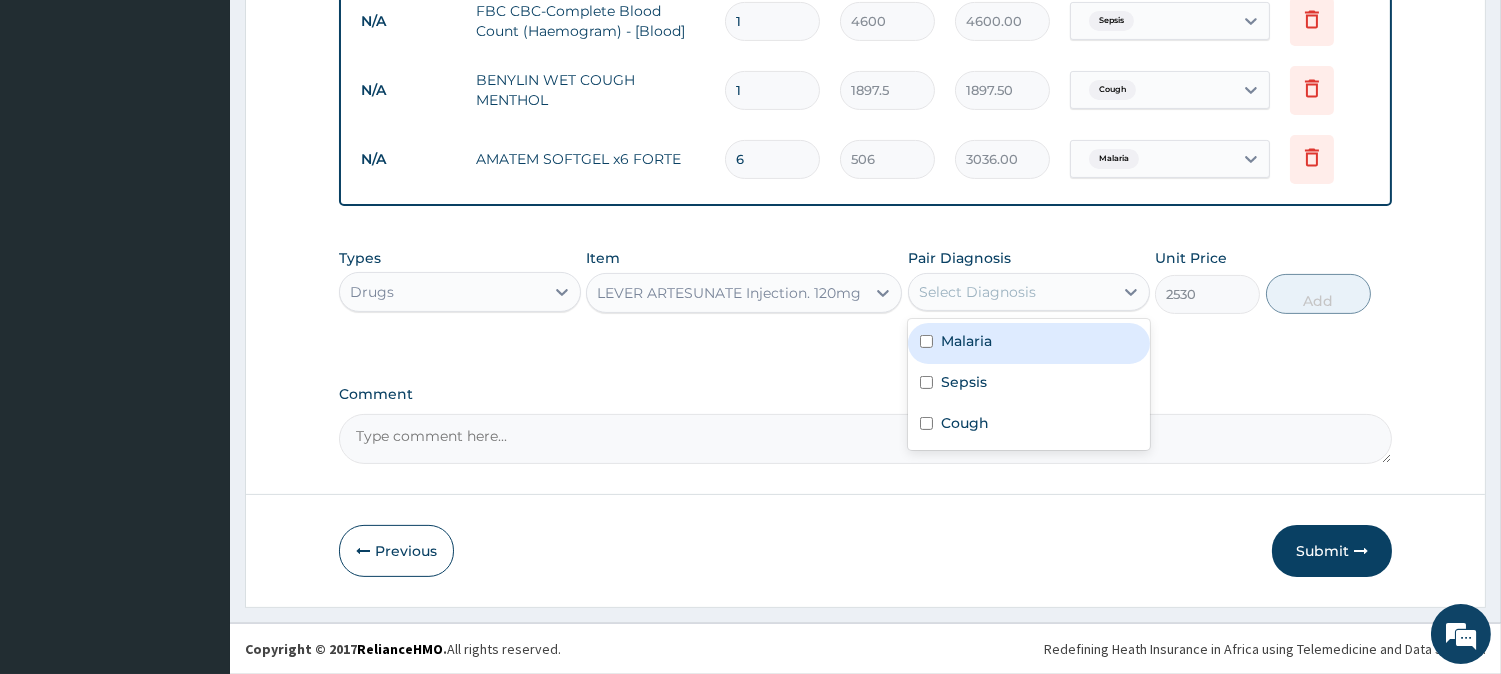 click on "Malaria" at bounding box center [1029, 343] 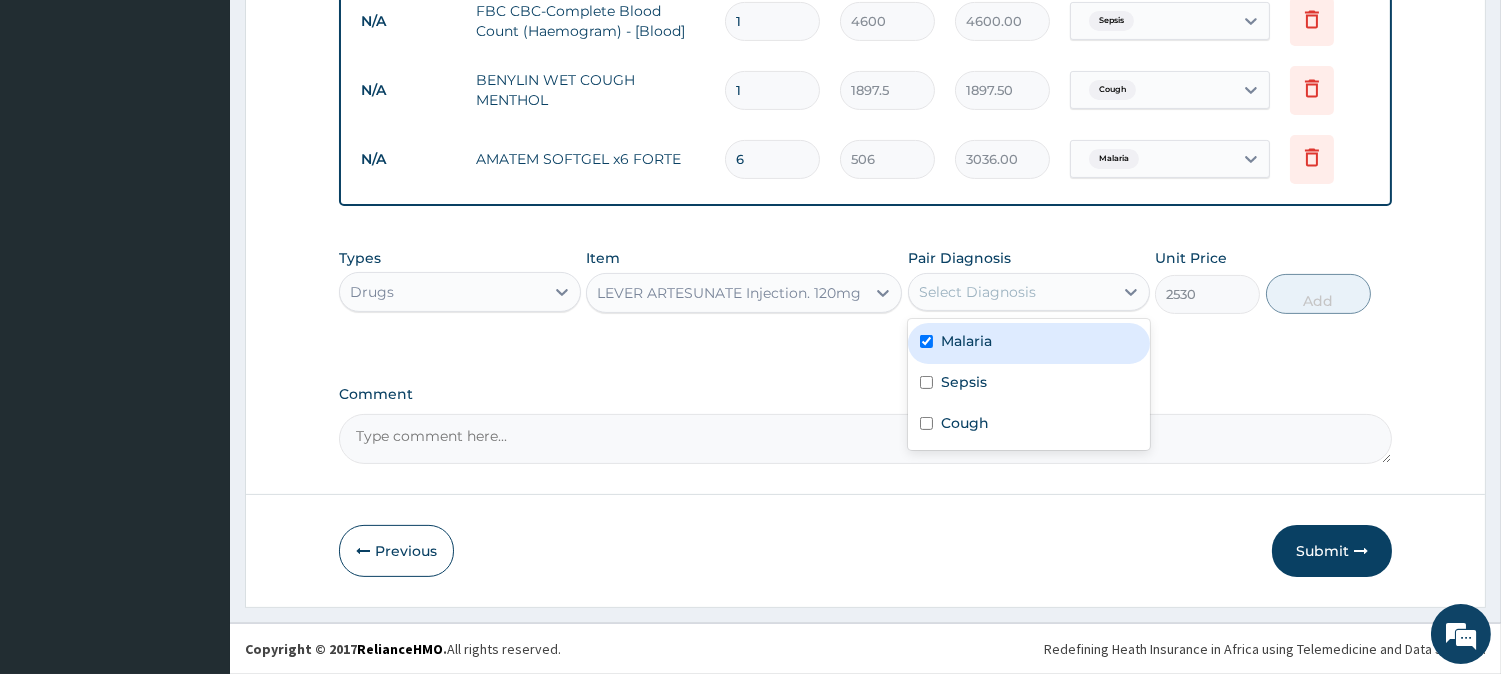 checkbox on "true" 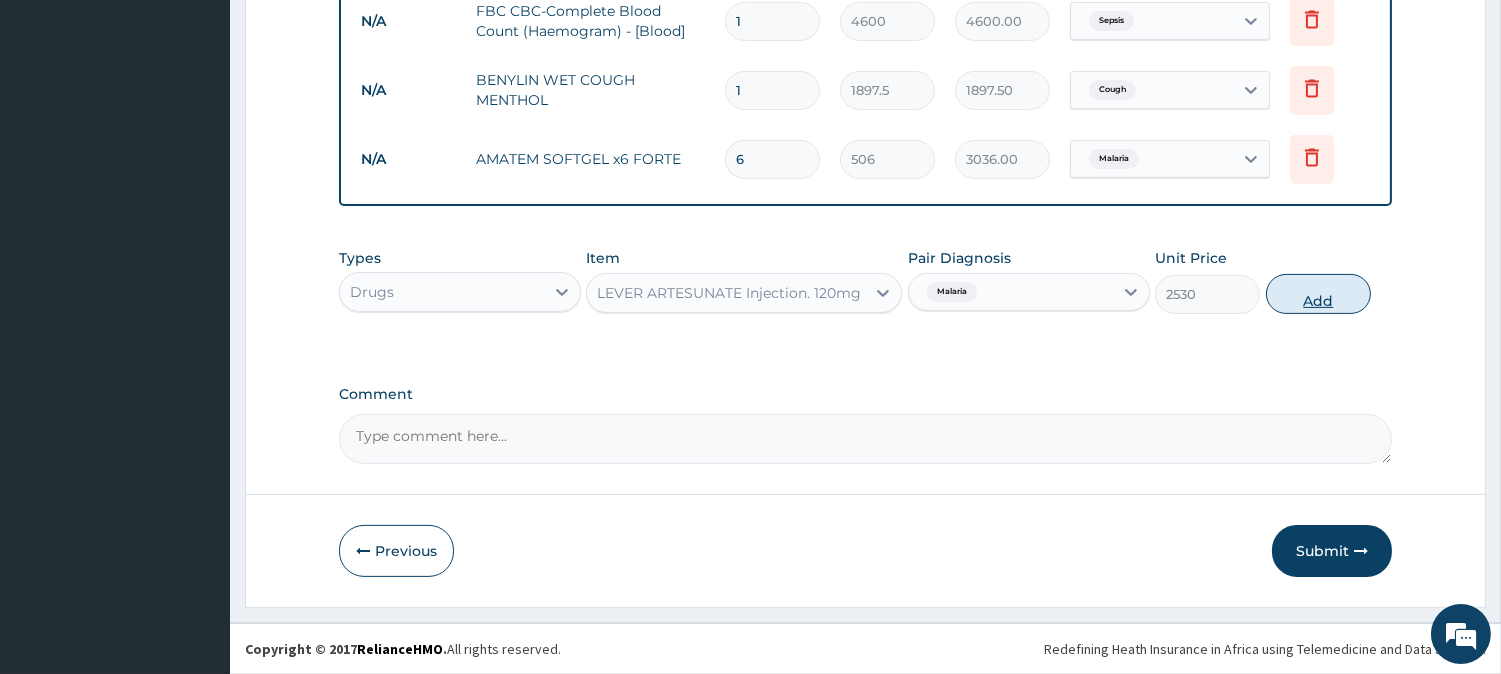 click on "Add" at bounding box center [1318, 294] 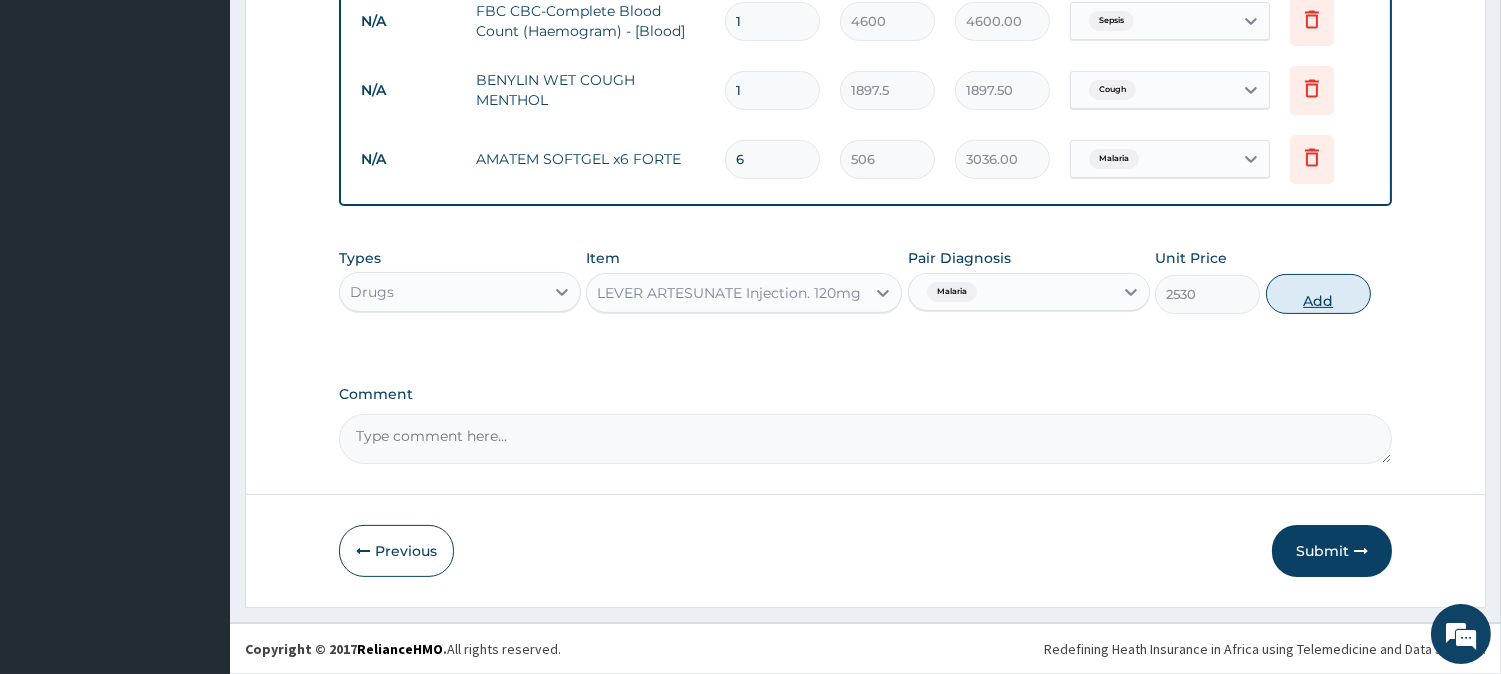 type on "0" 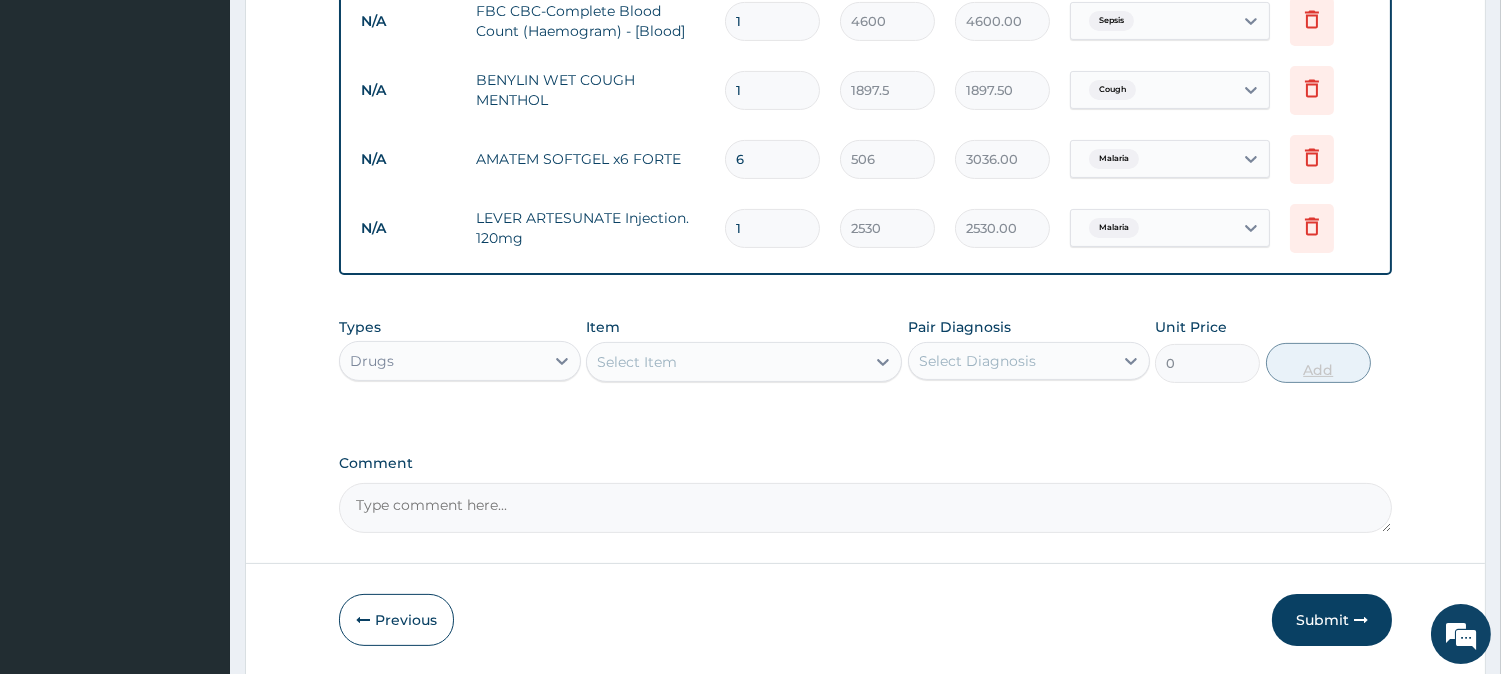 type 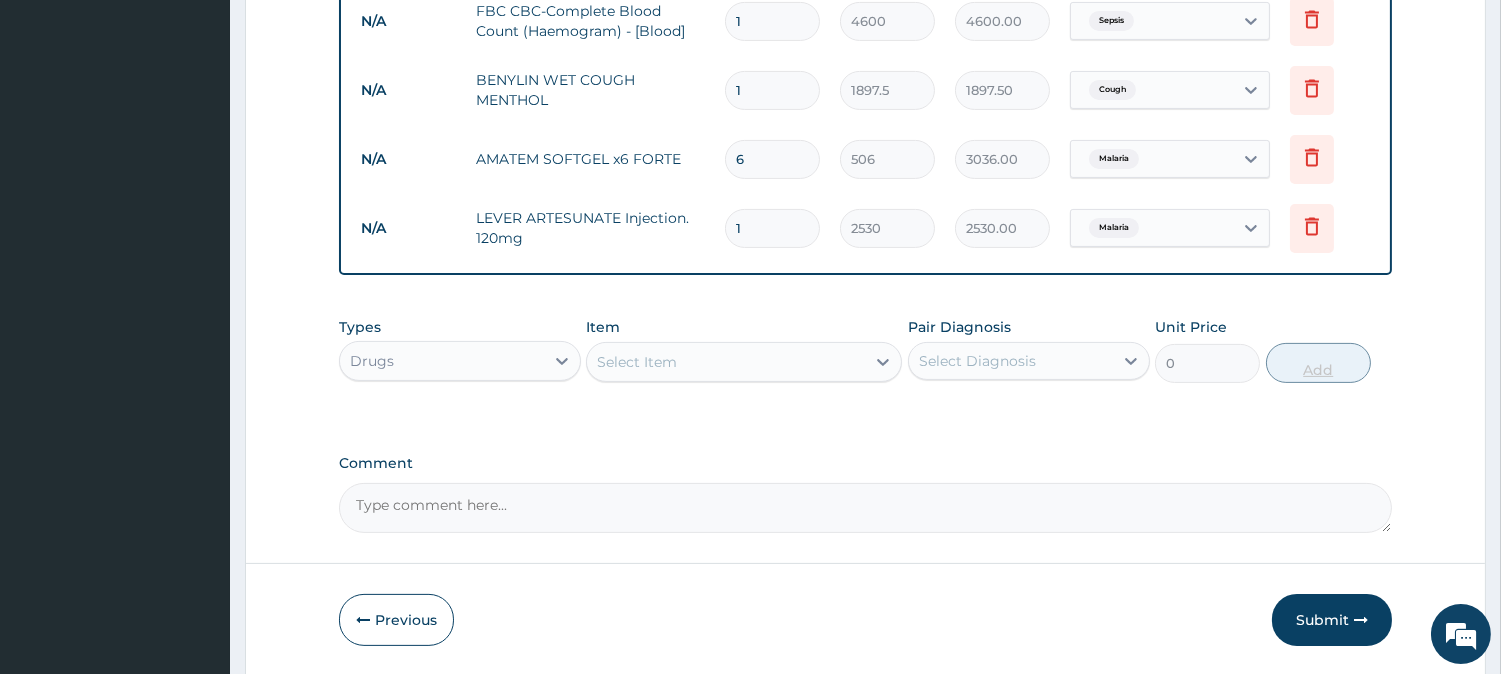 type on "0.00" 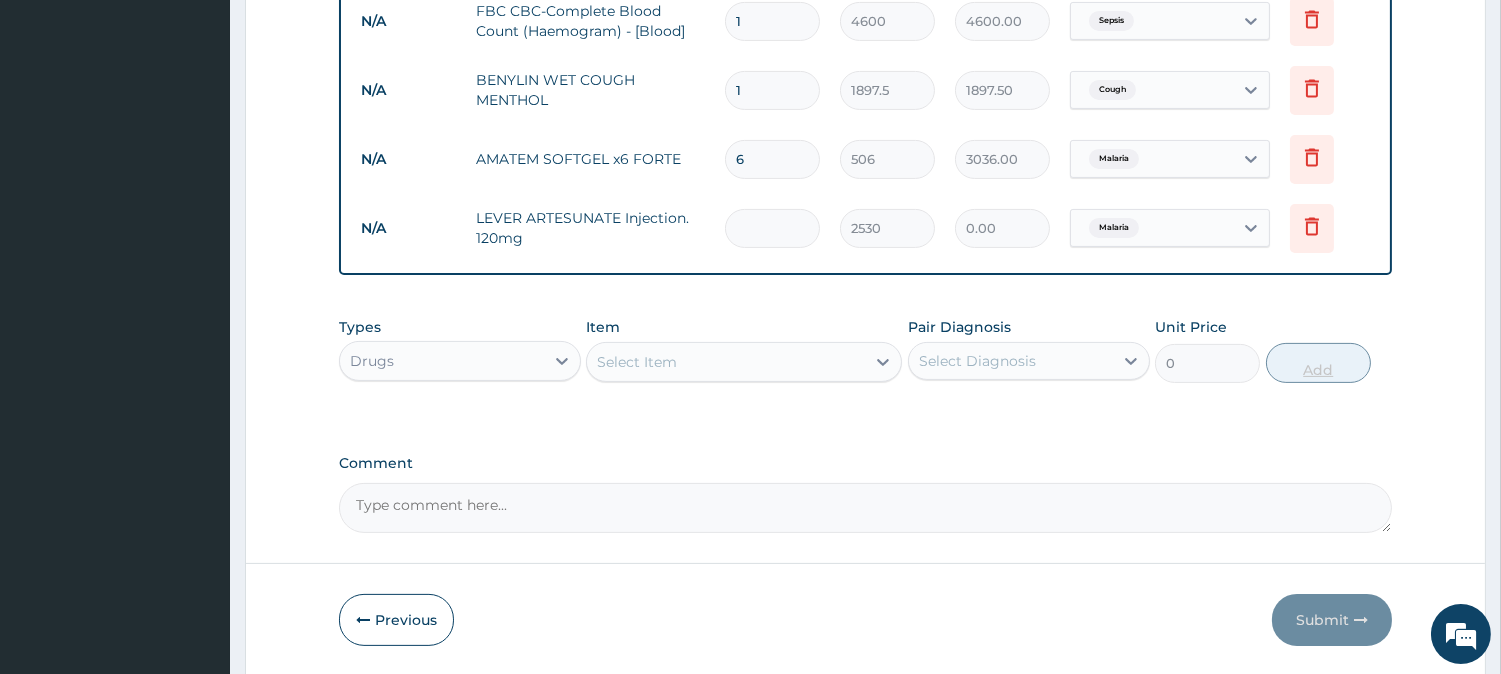 type on "4" 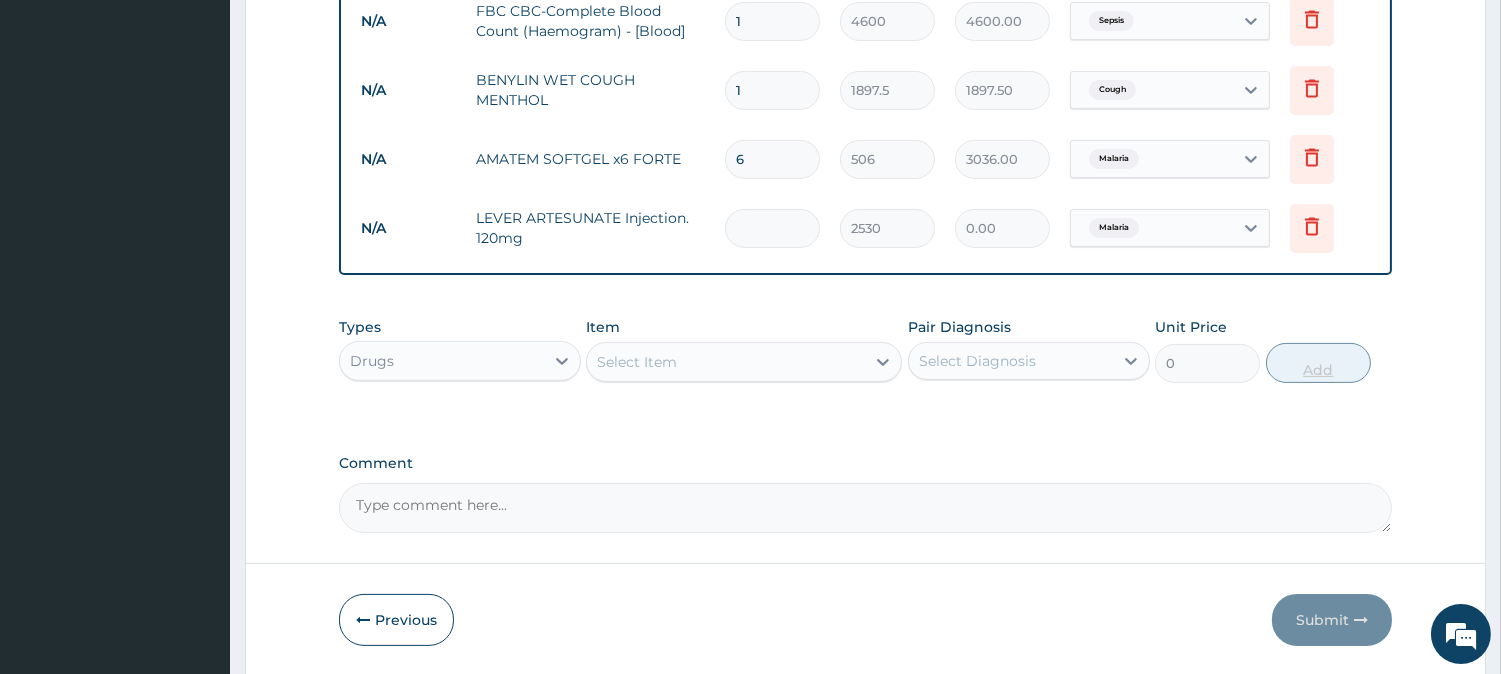 type on "10120.00" 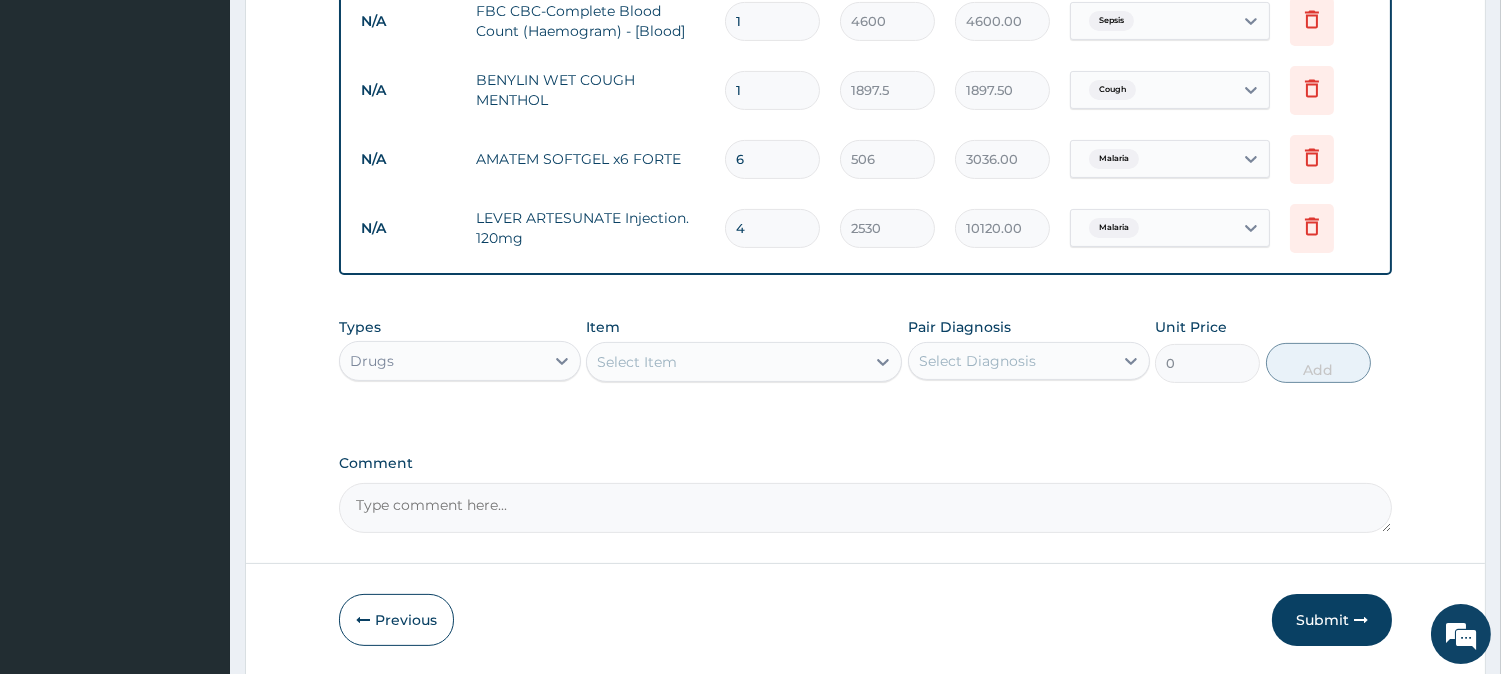 scroll, scrollTop: 1028, scrollLeft: 0, axis: vertical 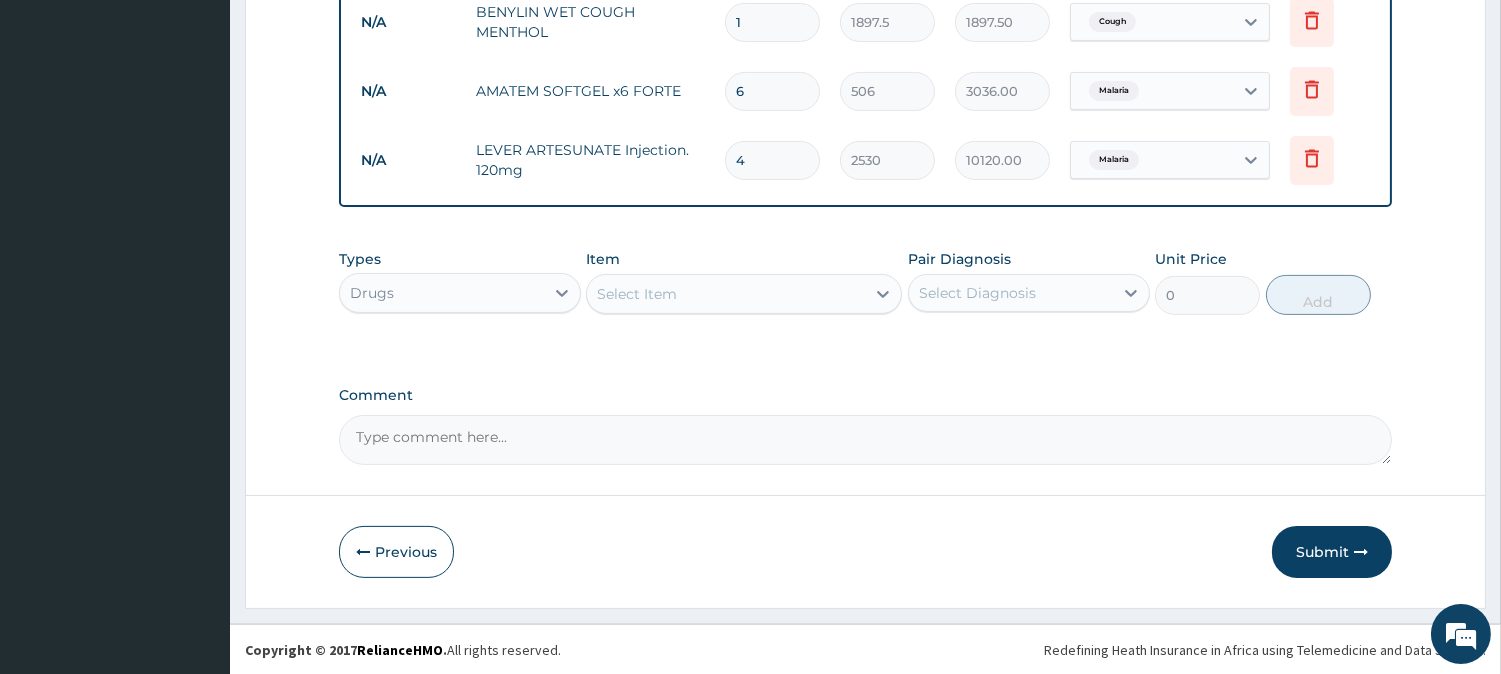 type on "4" 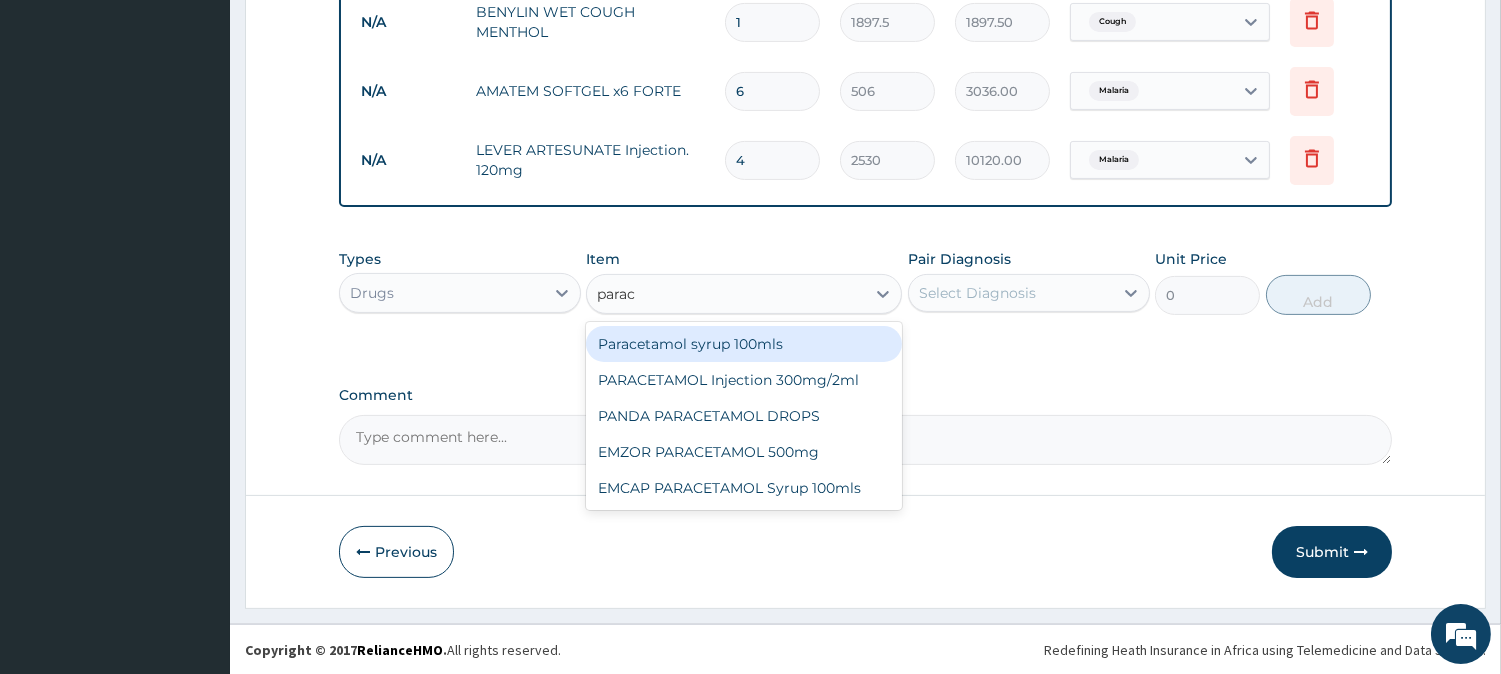 type on "parace" 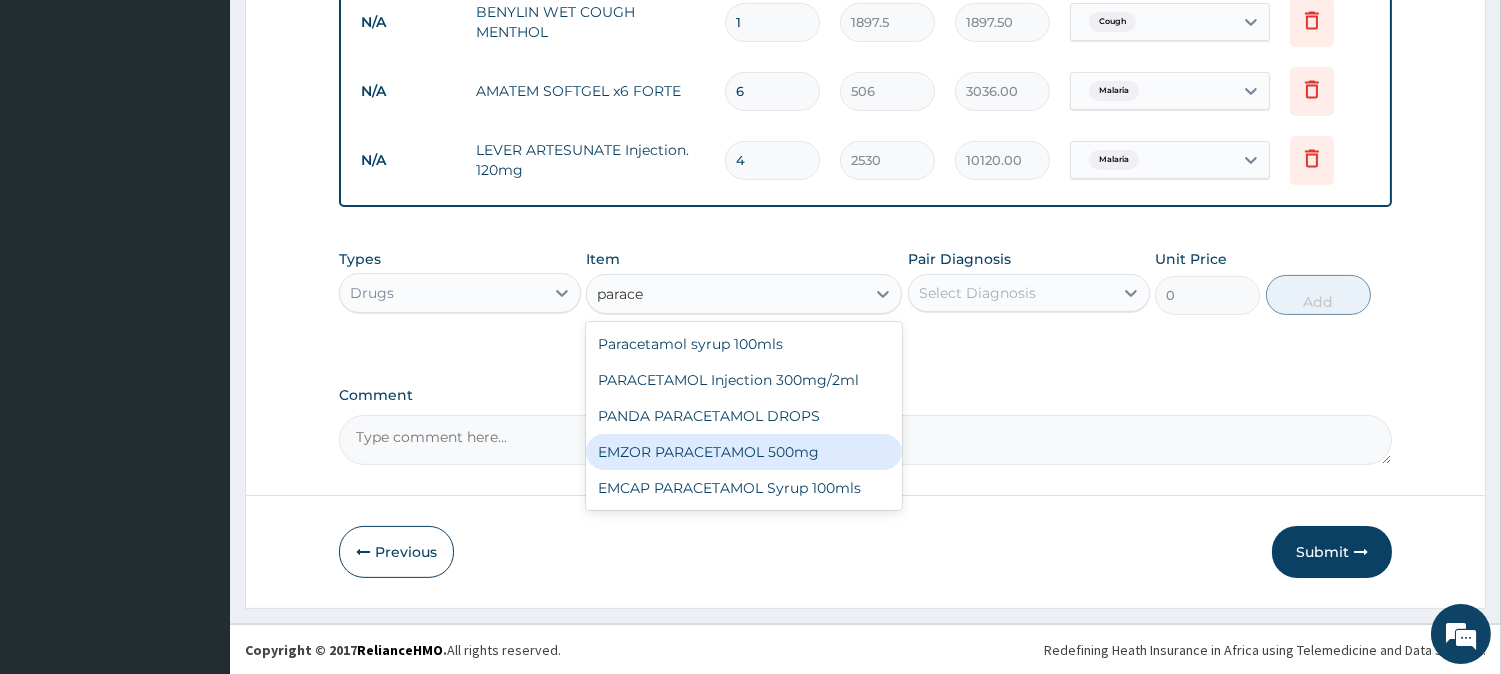 click on "EMZOR PARACETAMOL 500mg" at bounding box center [744, 452] 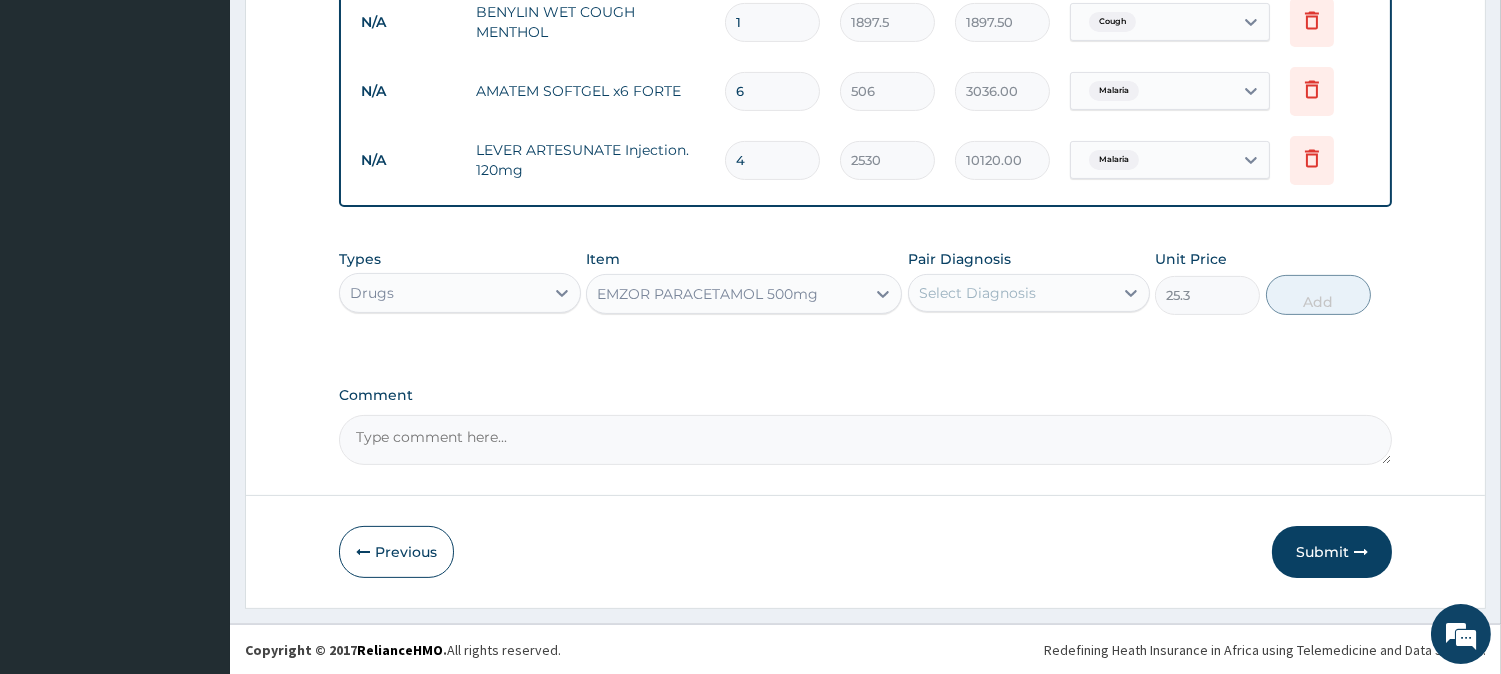 click on "Select Diagnosis" at bounding box center [977, 293] 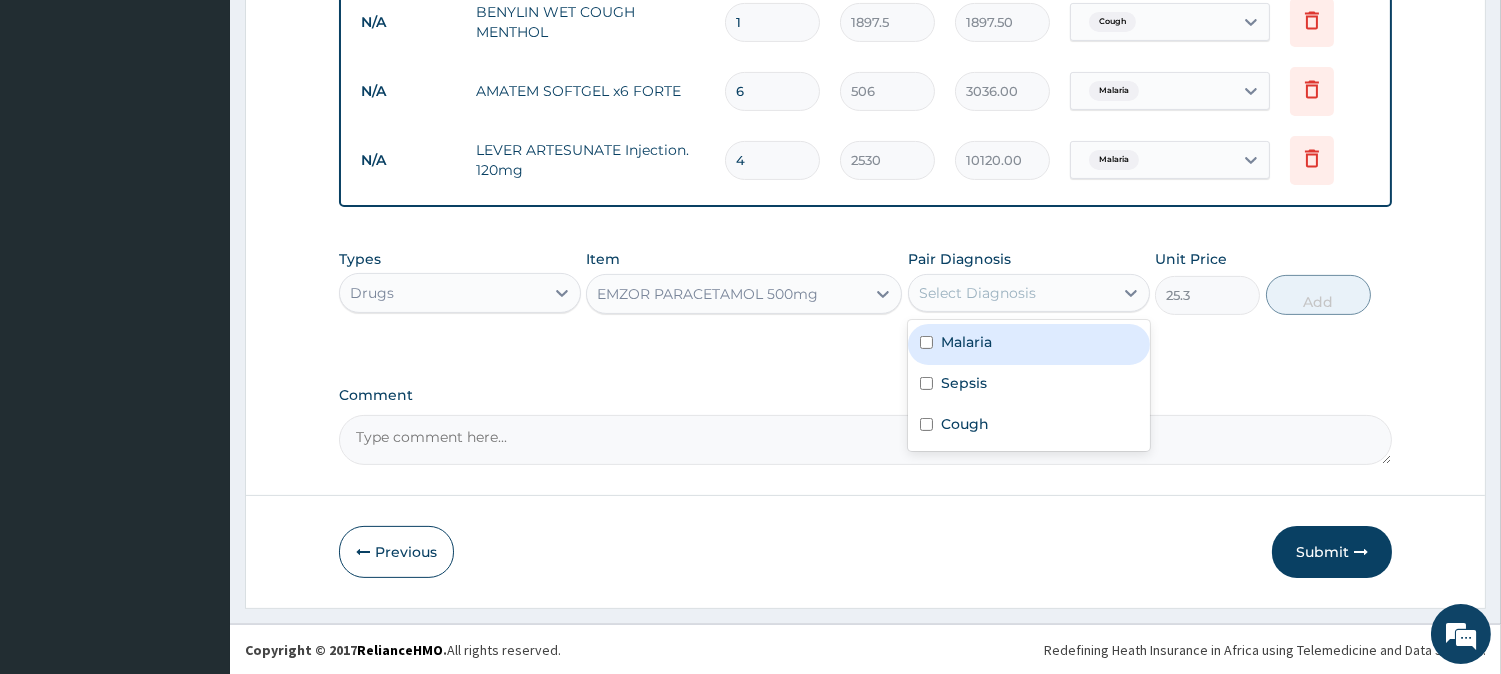 click on "Malaria" at bounding box center (966, 342) 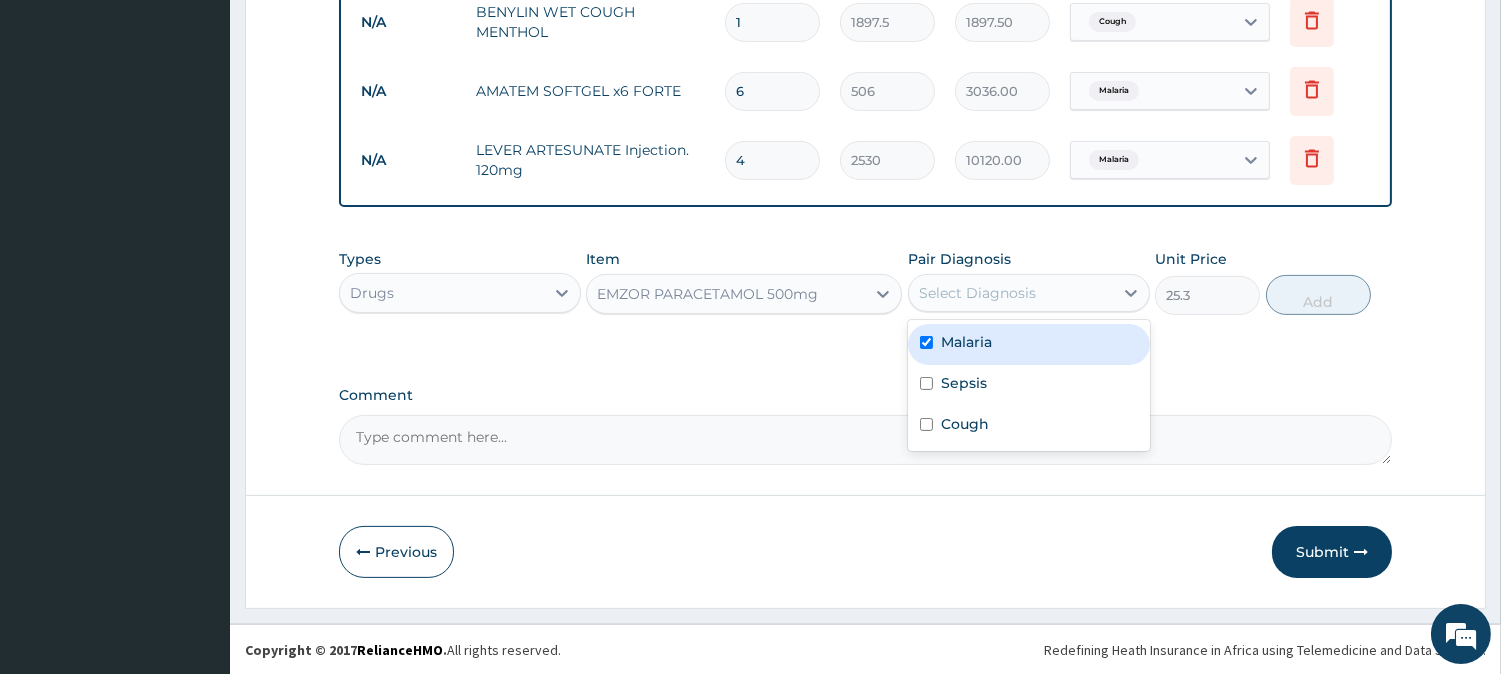 checkbox on "true" 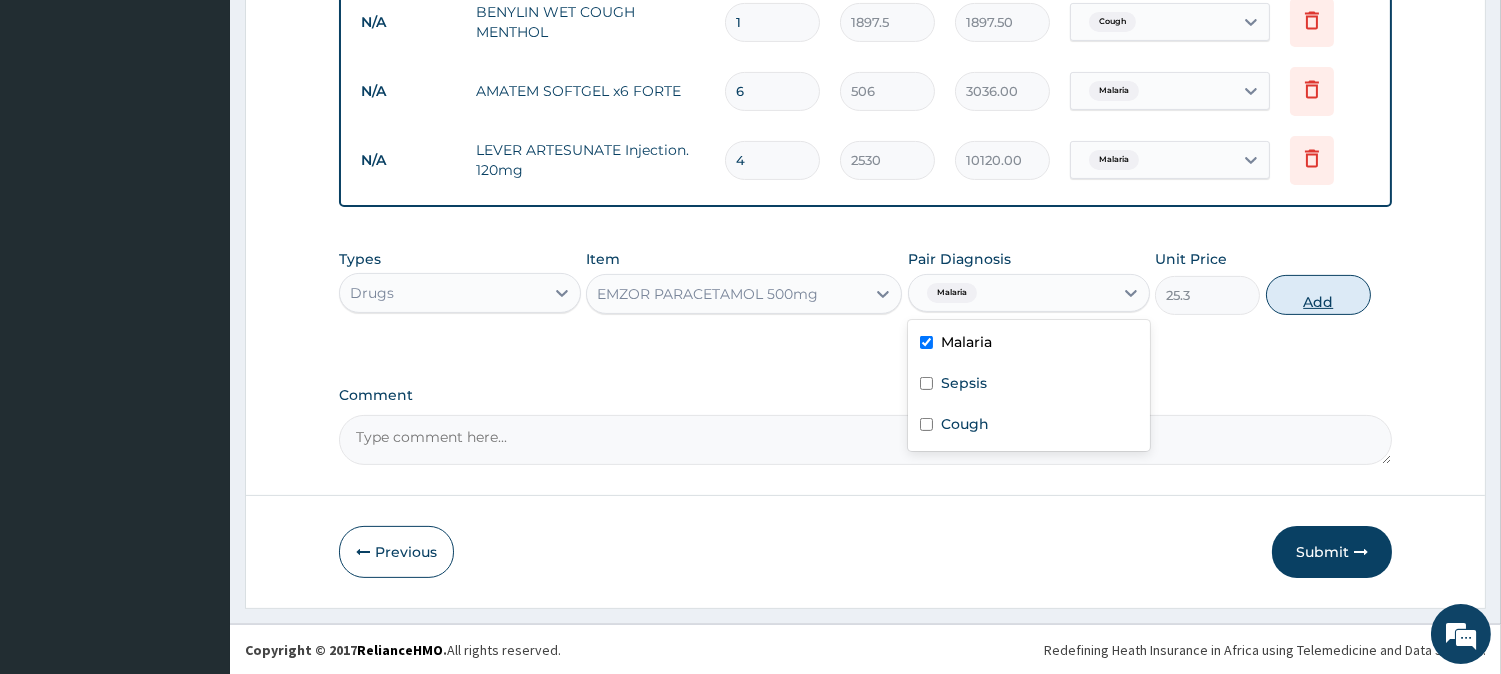 click on "Add" at bounding box center [1318, 295] 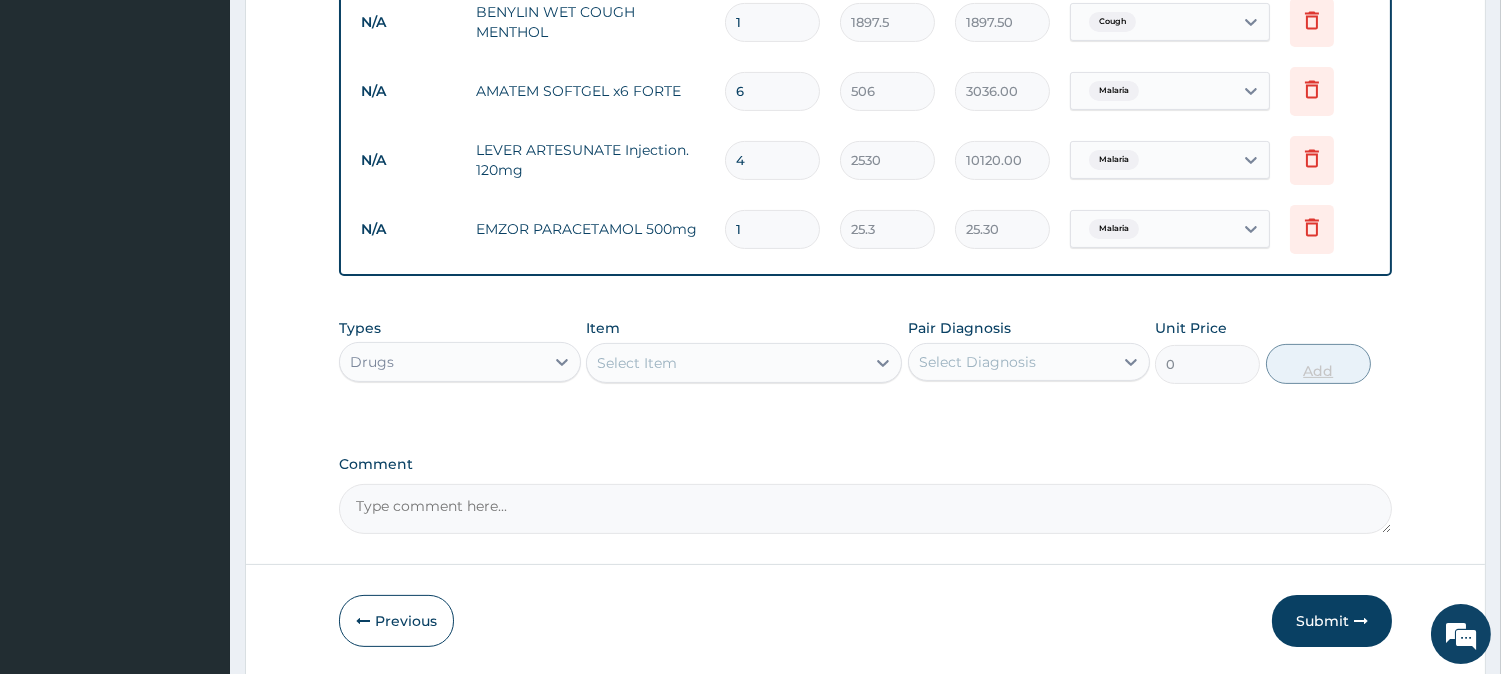 type on "18" 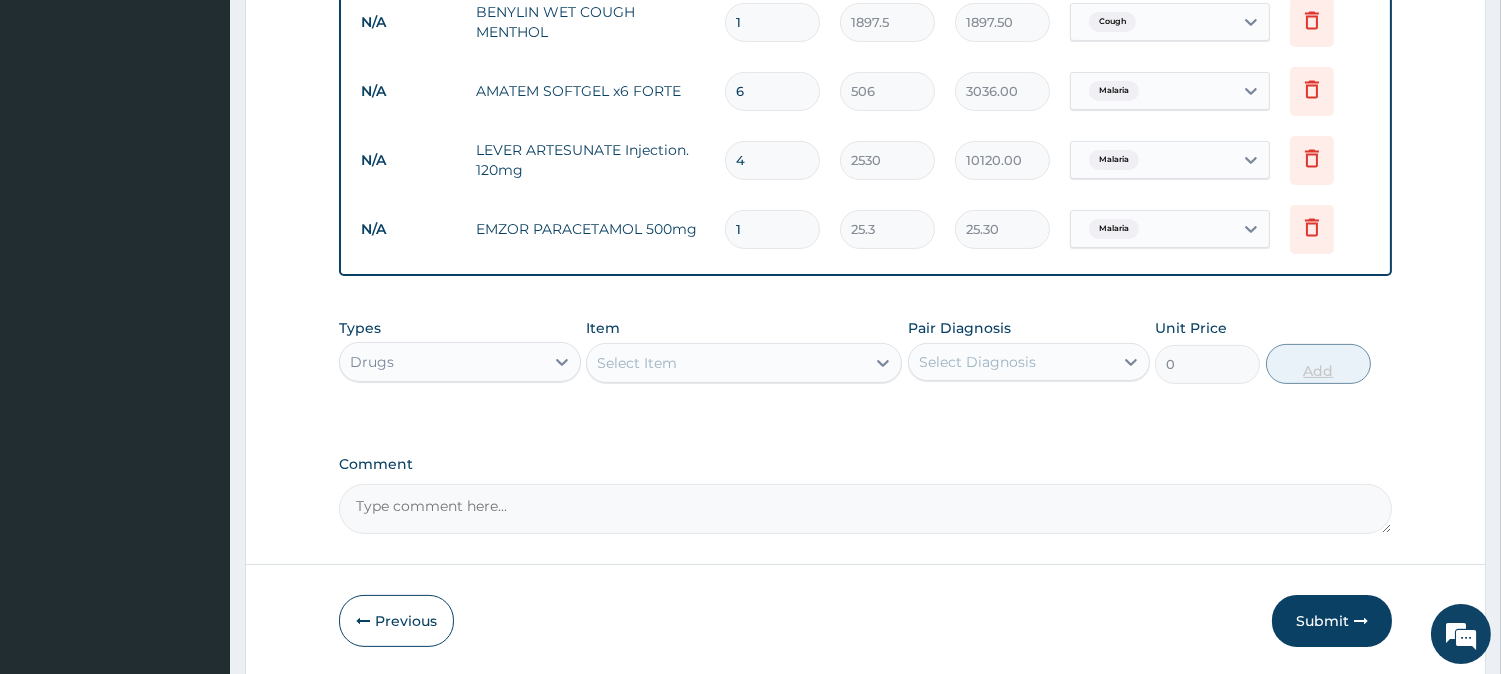 type on "455.40" 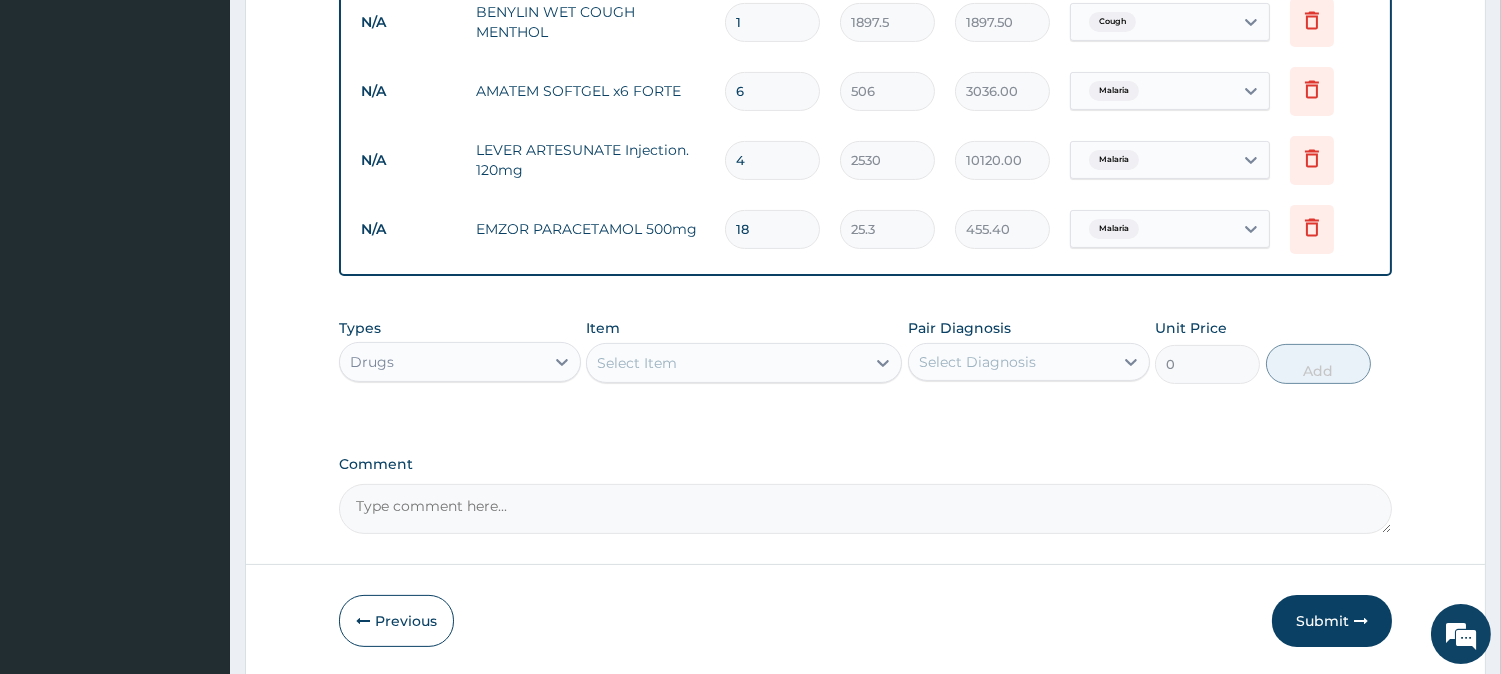 scroll, scrollTop: 1098, scrollLeft: 0, axis: vertical 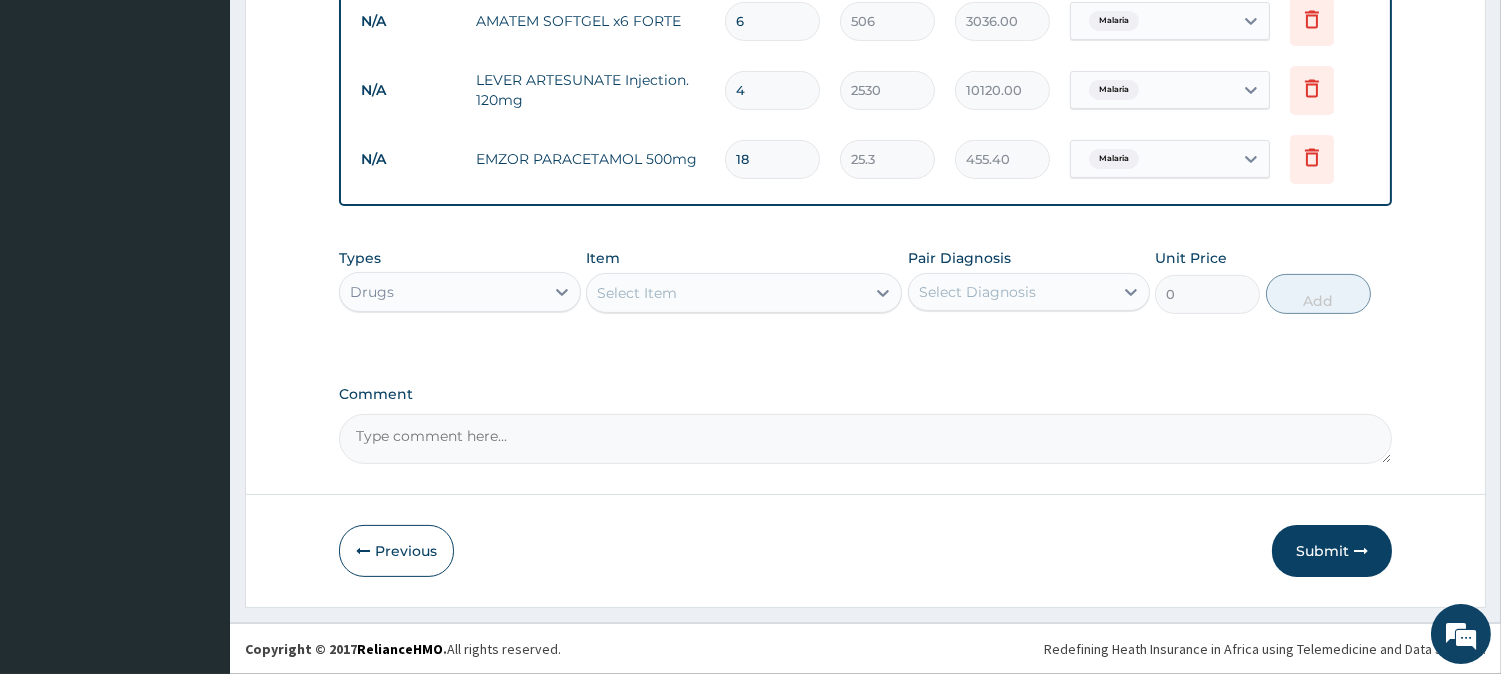 type on "18" 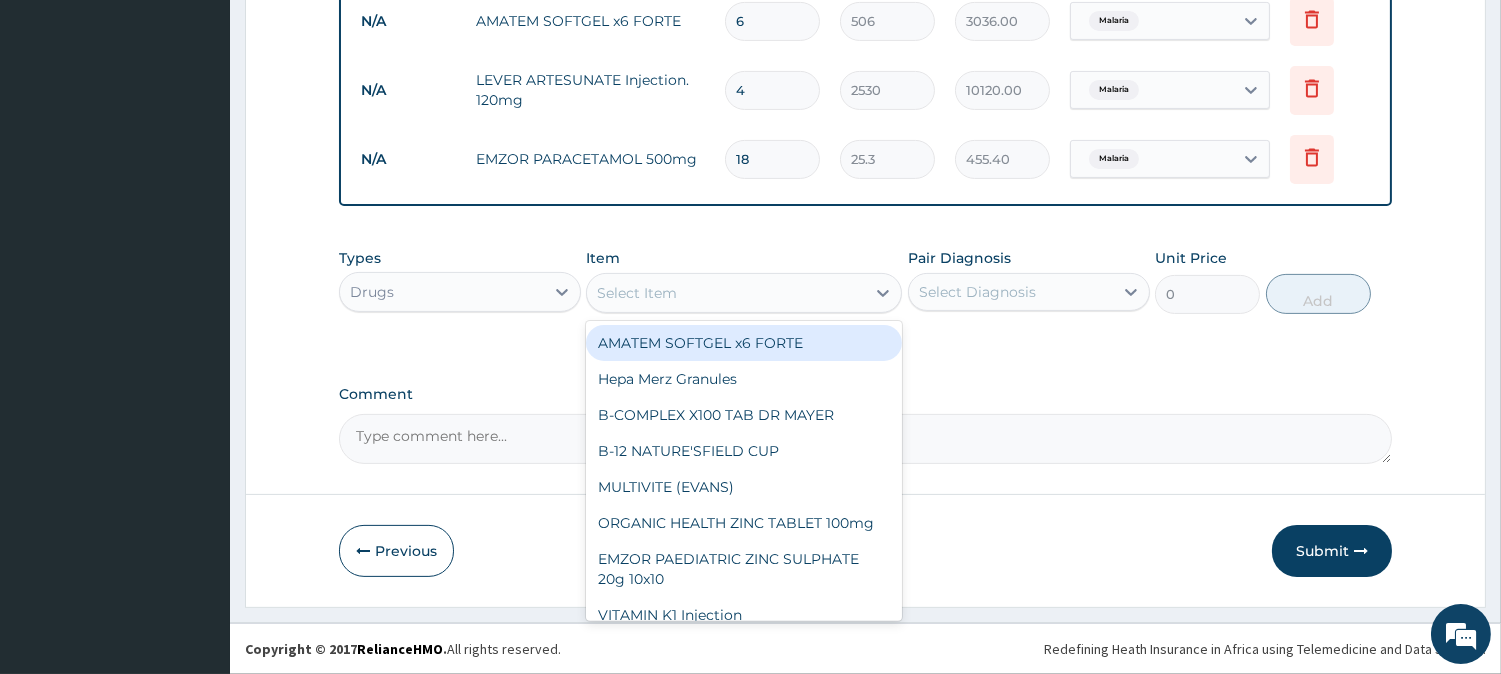 type on "c" 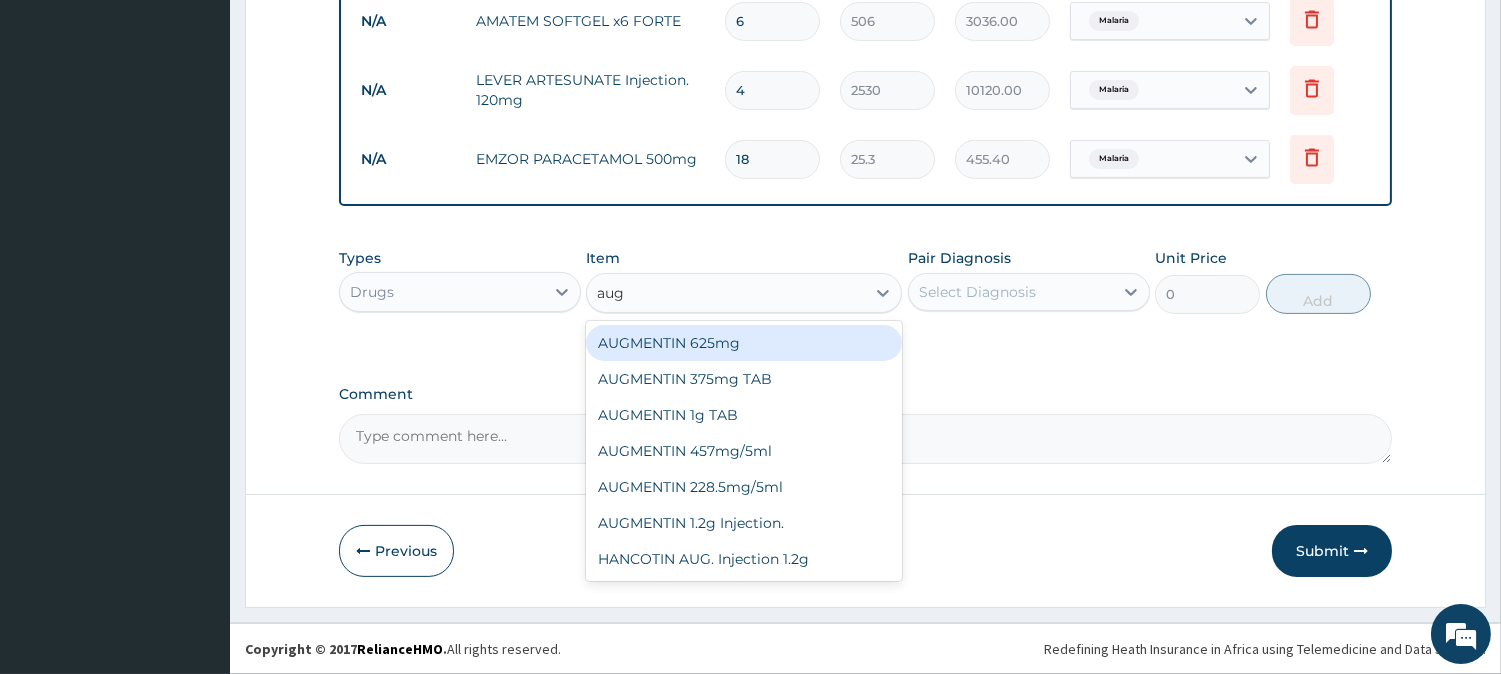 type on "augm" 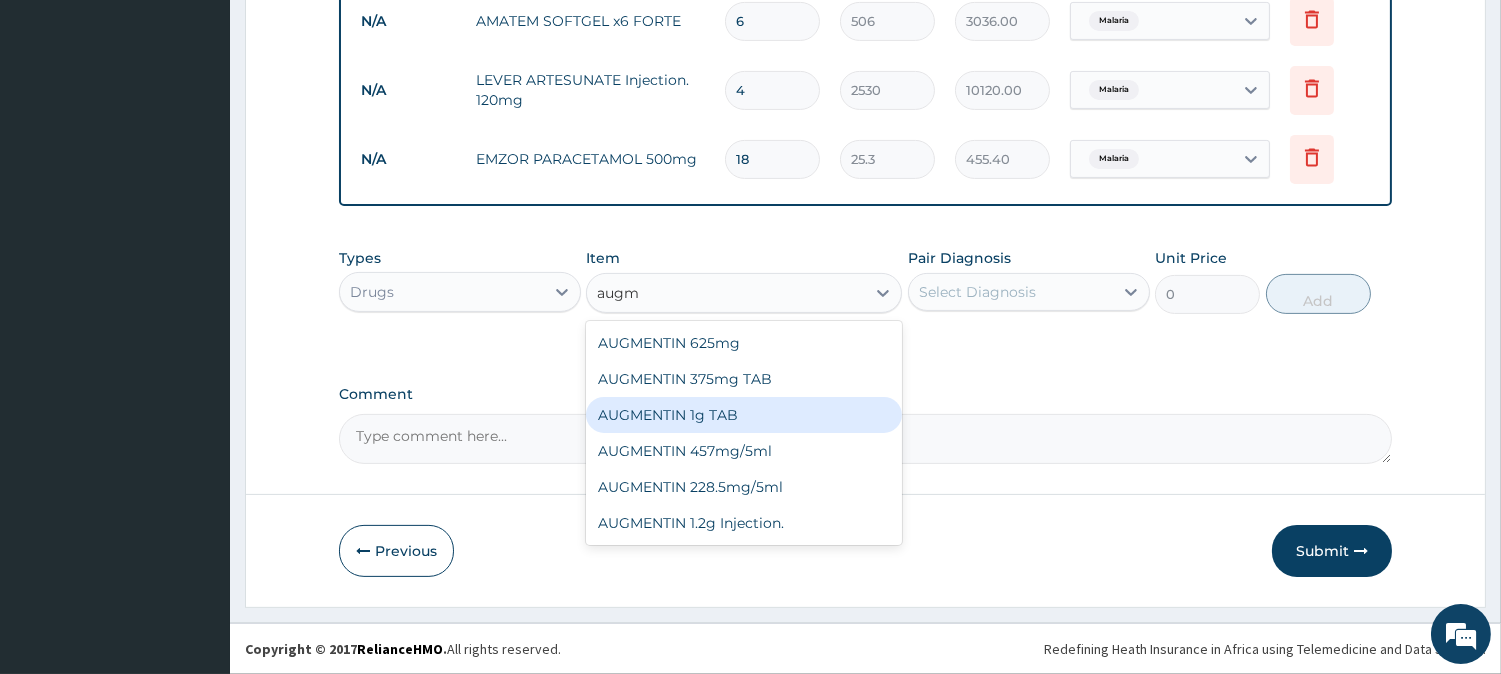 click on "AUGMENTIN 1g TAB" at bounding box center (744, 415) 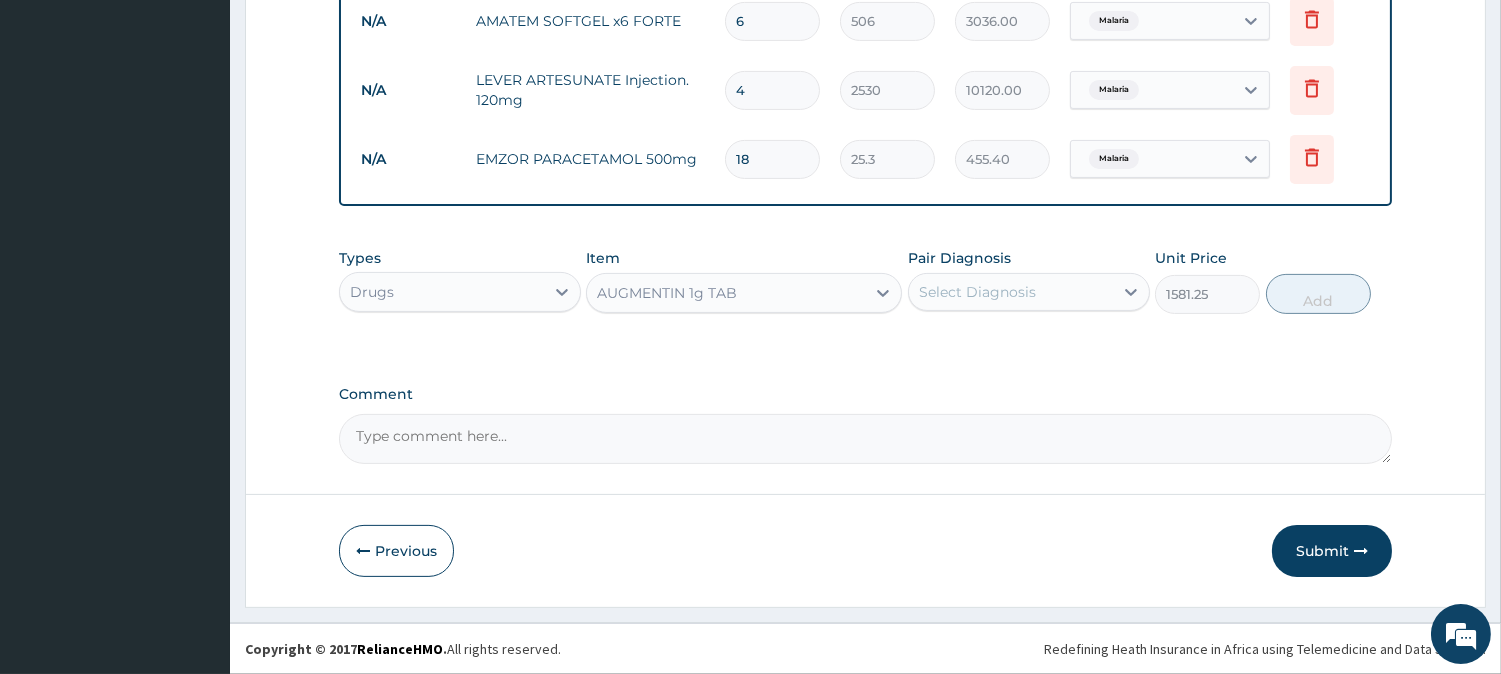 click on "Select Diagnosis" at bounding box center [977, 292] 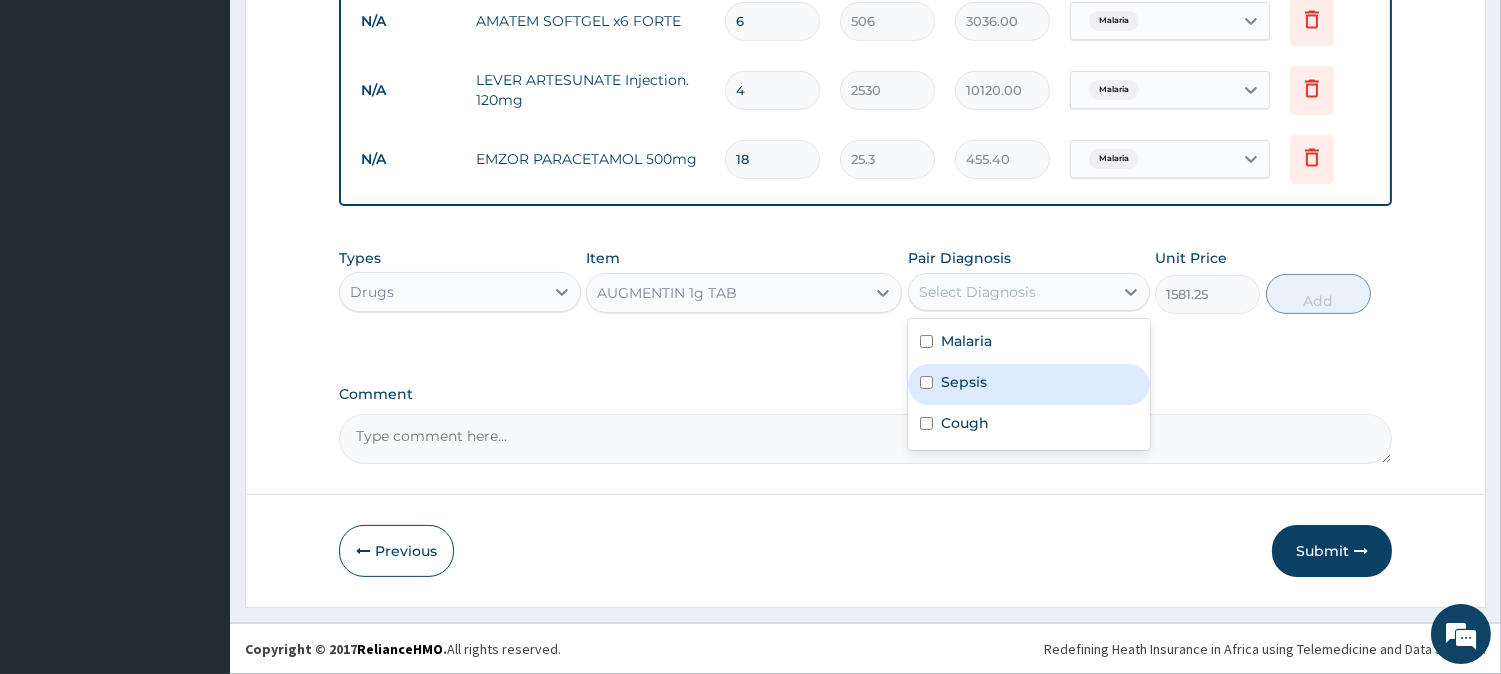 click on "Sepsis" at bounding box center (1029, 384) 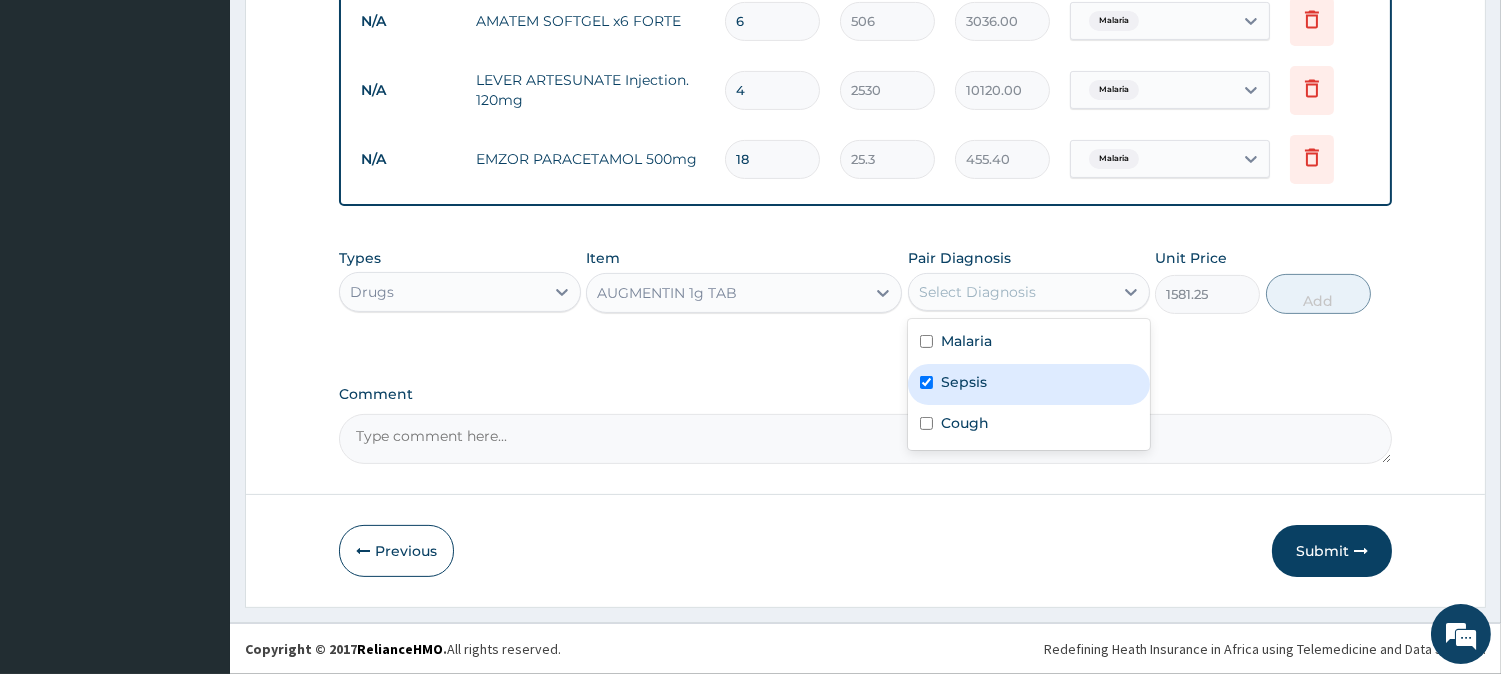 checkbox on "true" 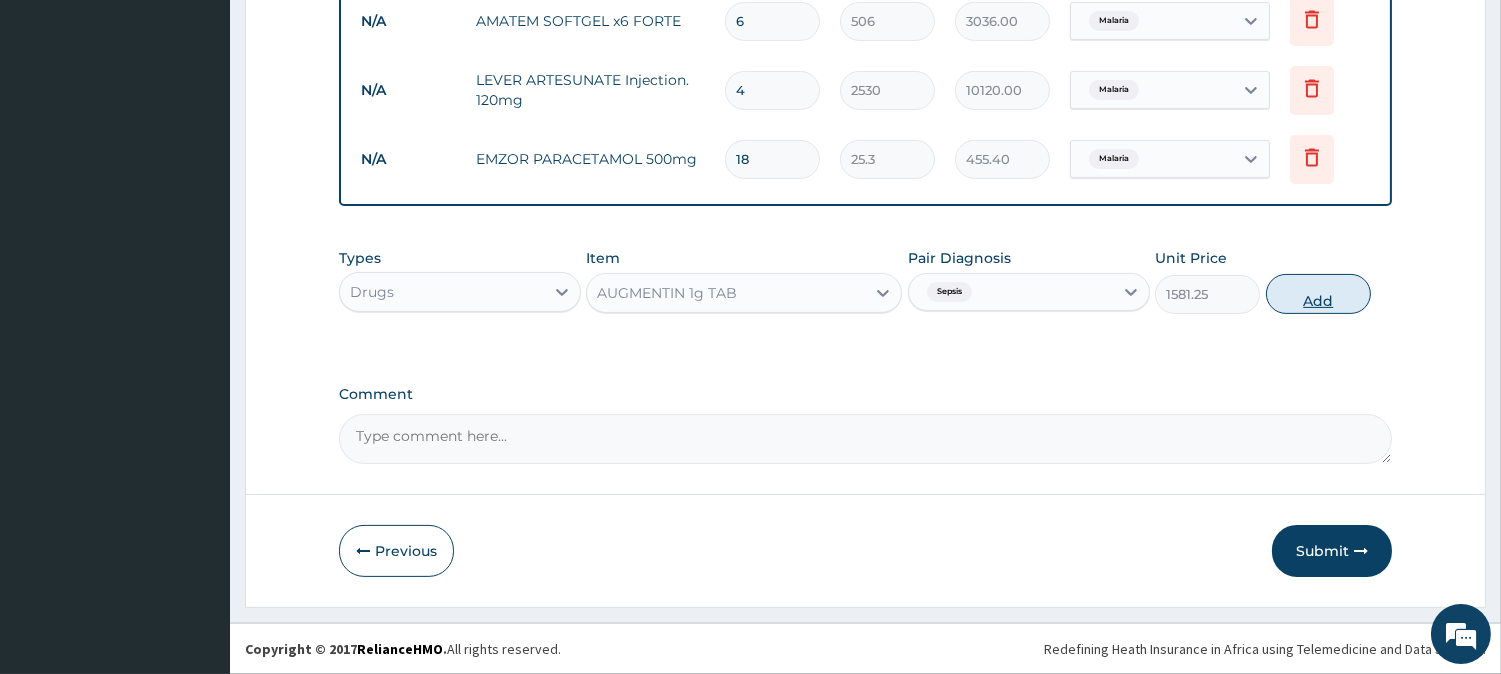 click on "Add" at bounding box center (1318, 294) 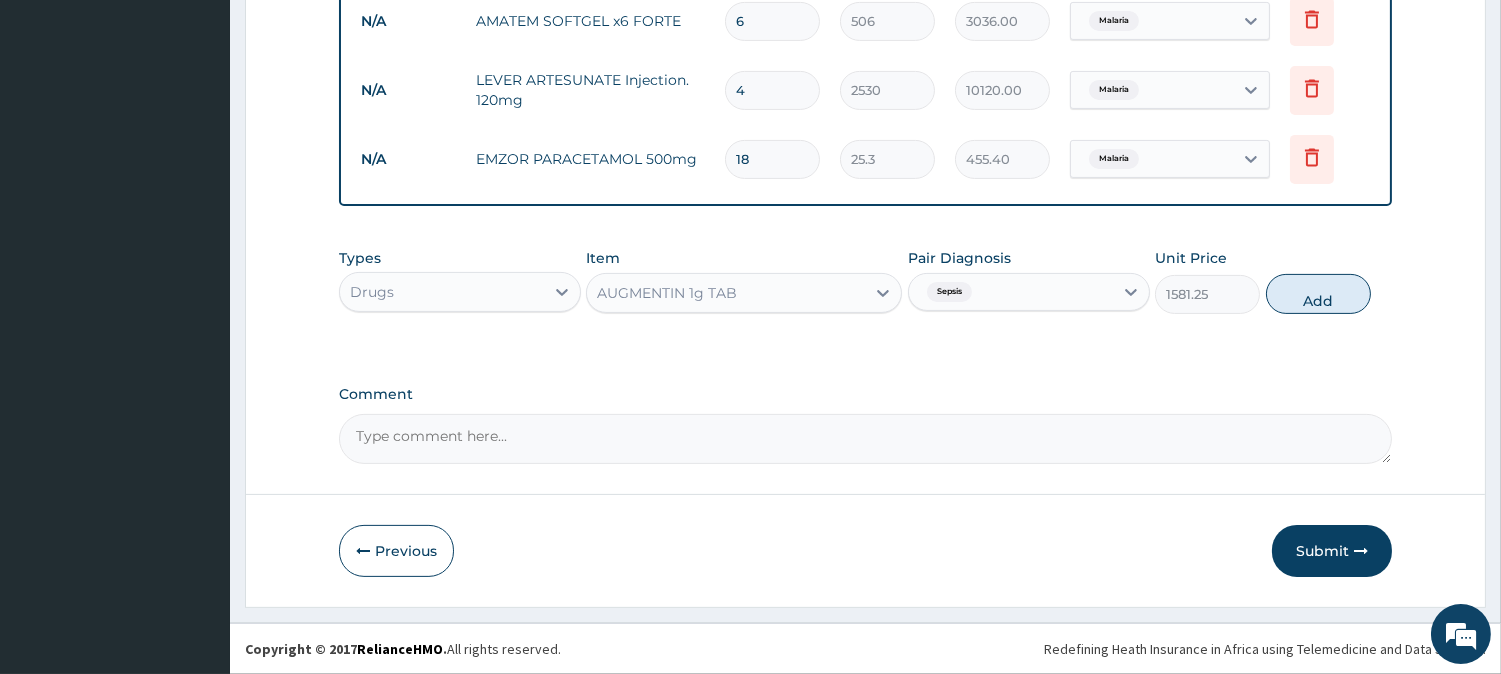 type on "0" 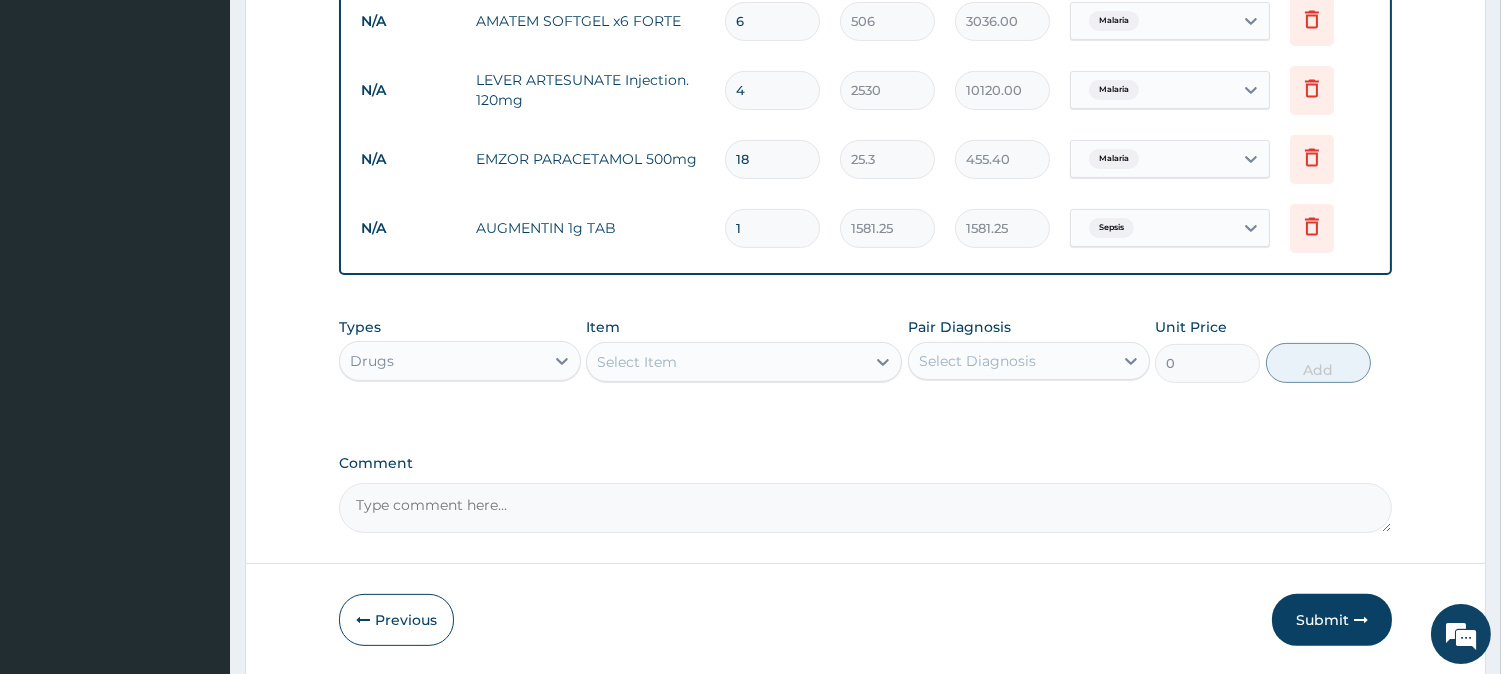 type on "14" 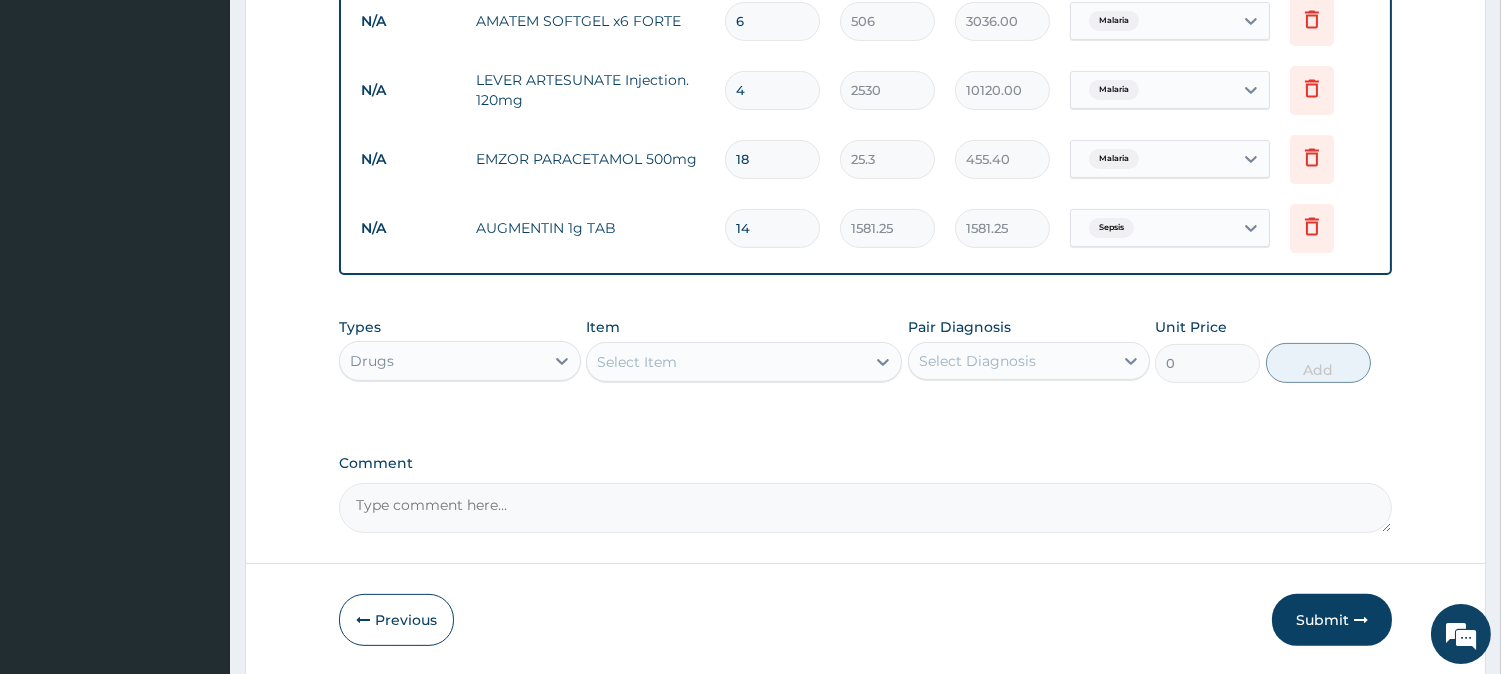type on "22137.50" 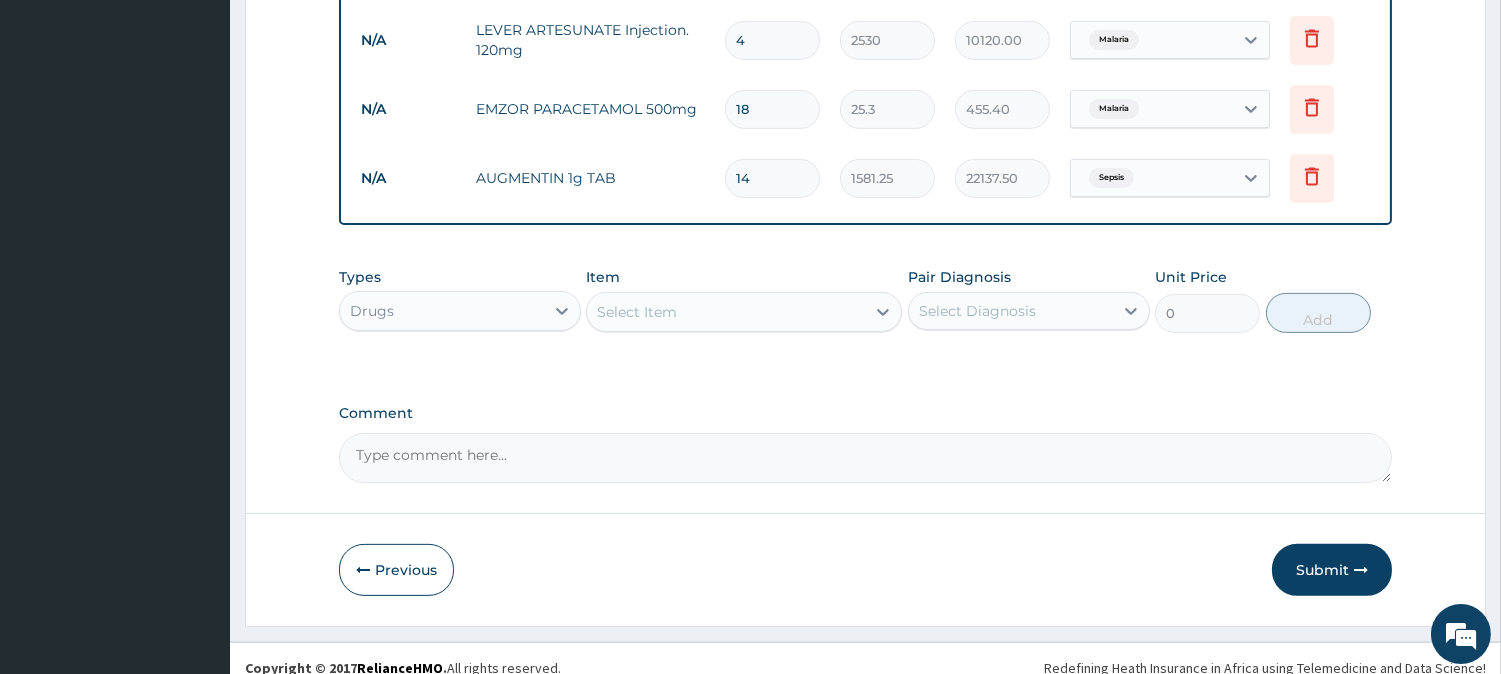 scroll, scrollTop: 1167, scrollLeft: 0, axis: vertical 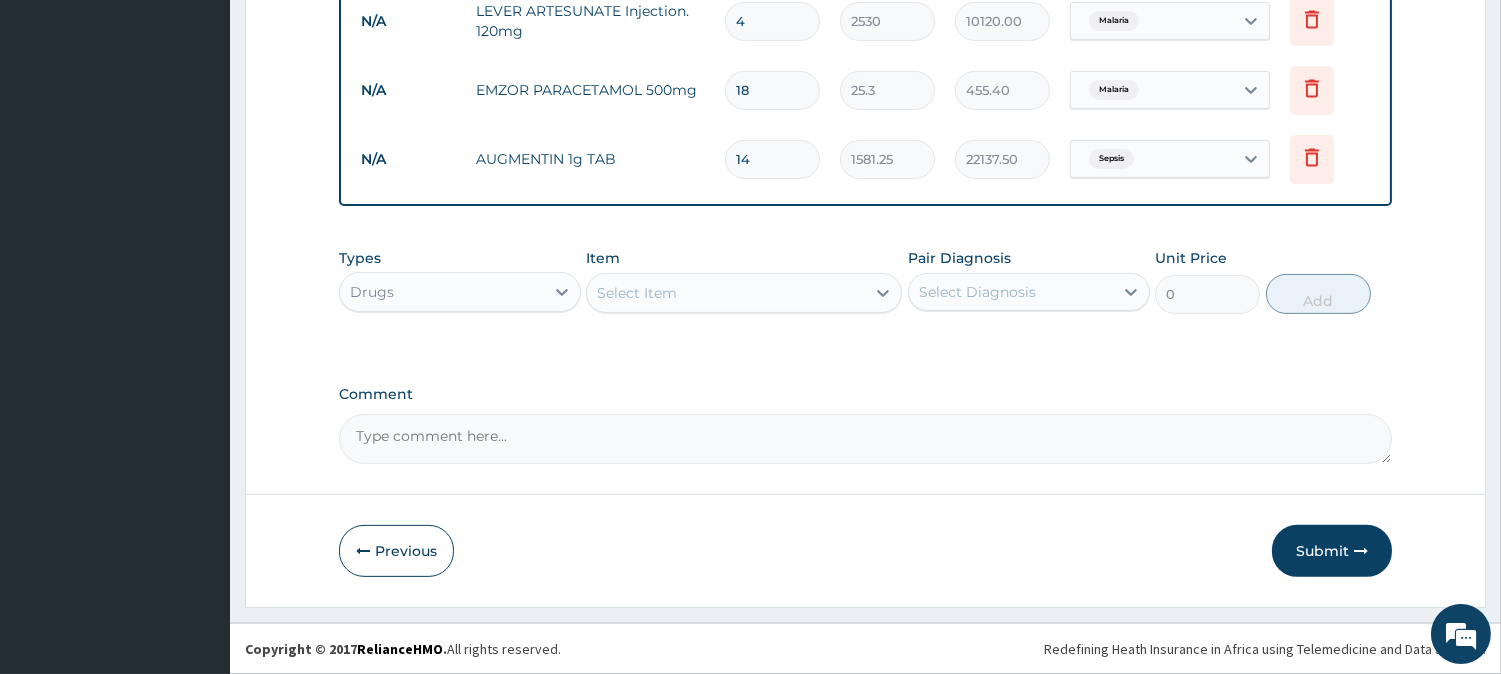 type on "14" 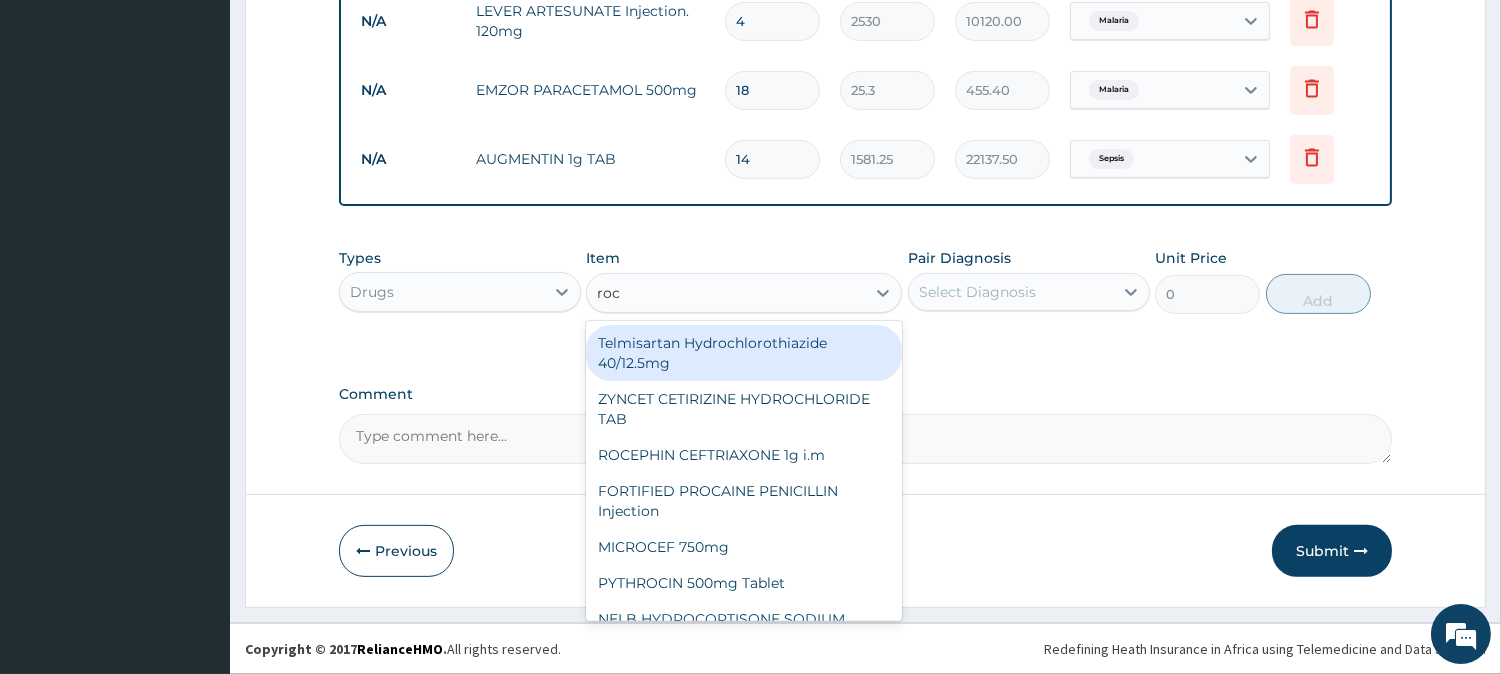 type on "roce" 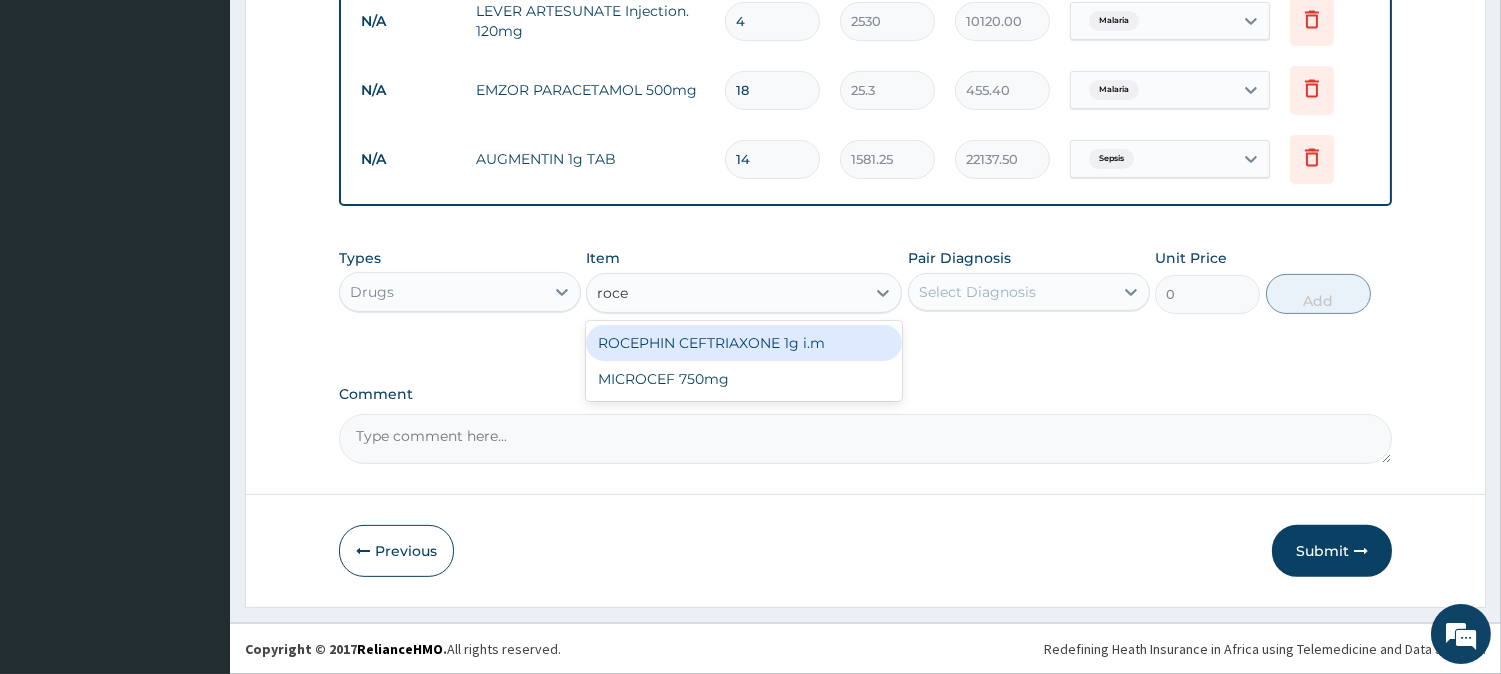 click on "ROCEPHIN CEFTRIAXONE 1g i.m" at bounding box center [744, 343] 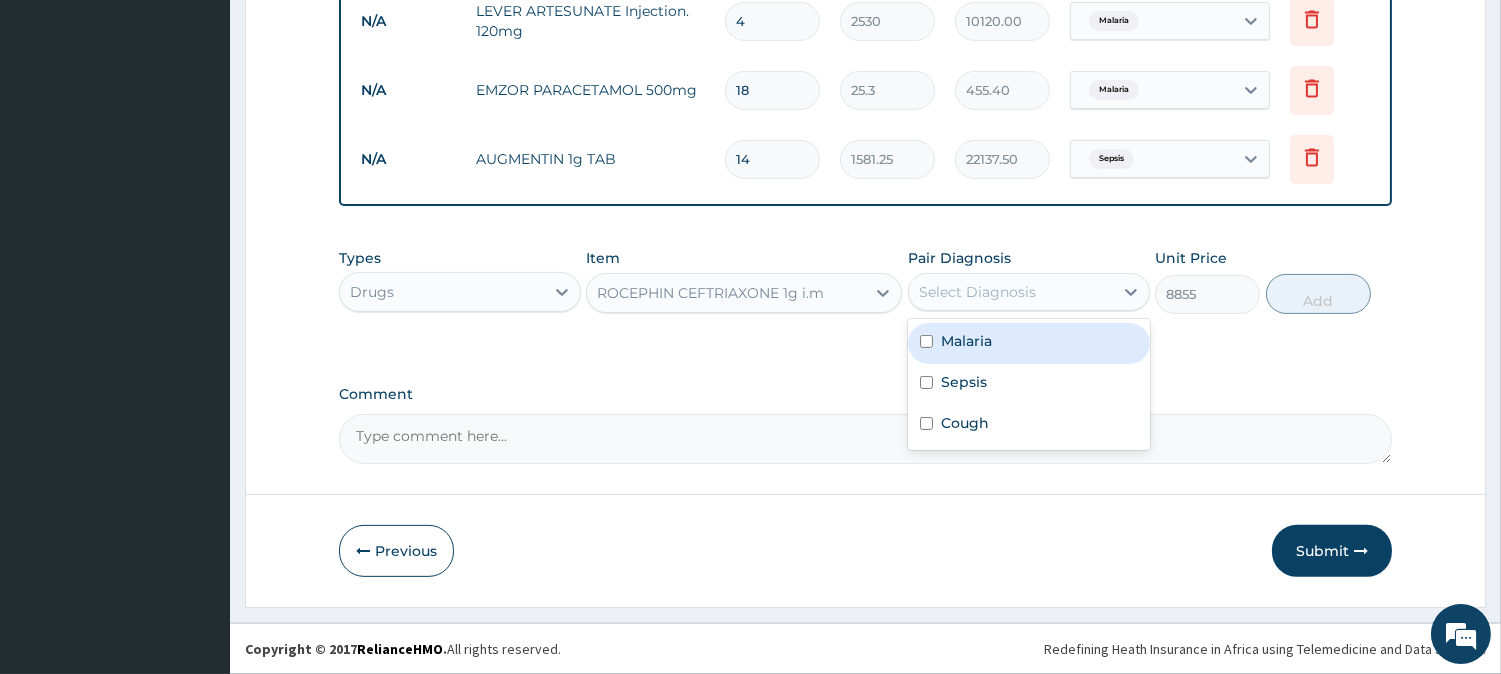 click on "Select Diagnosis" at bounding box center [1011, 292] 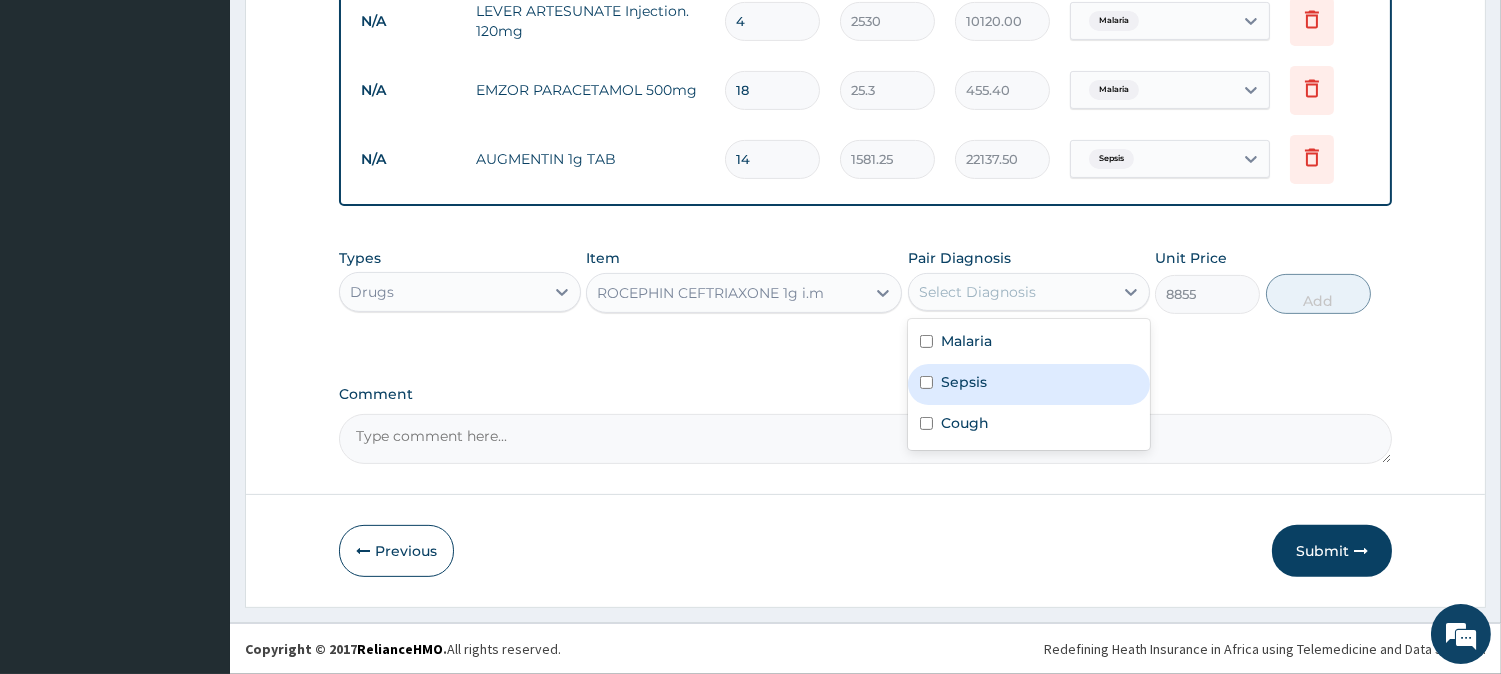 click on "Sepsis" at bounding box center (1029, 384) 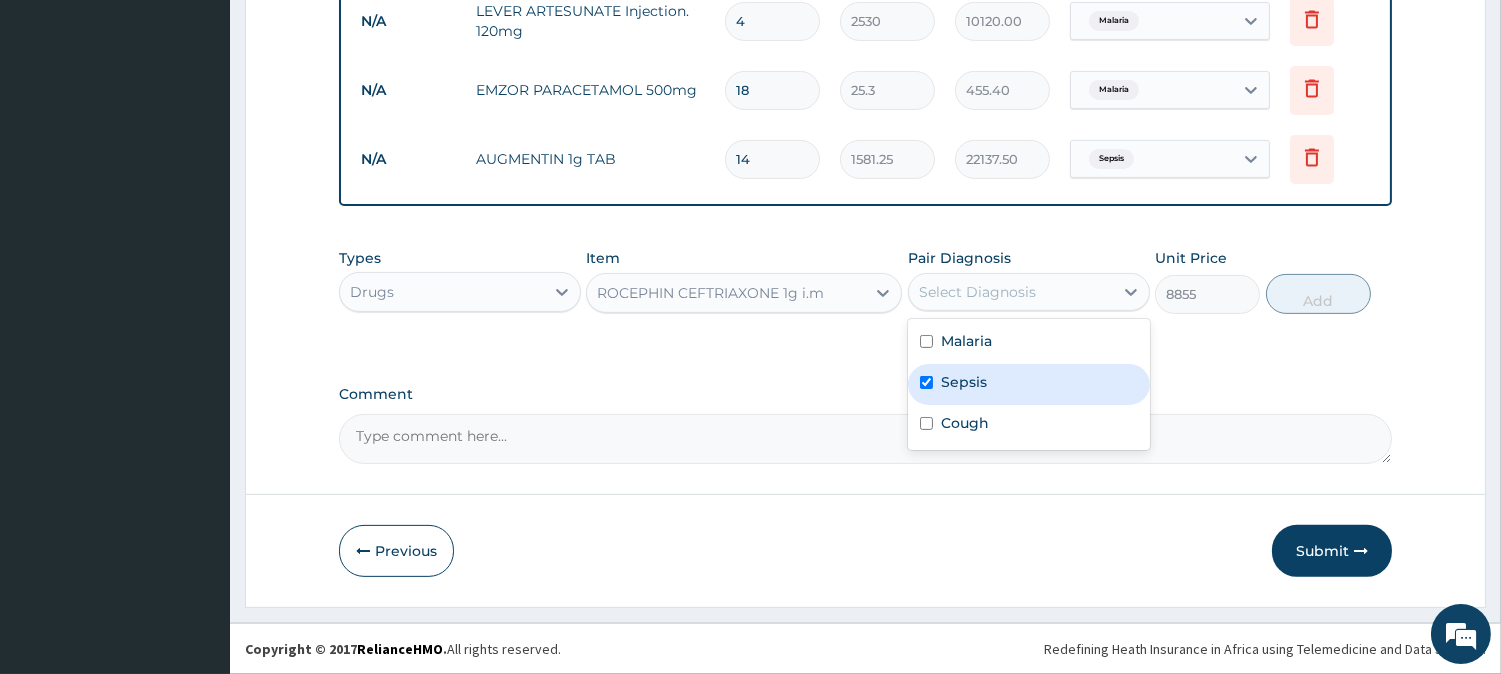 checkbox on "true" 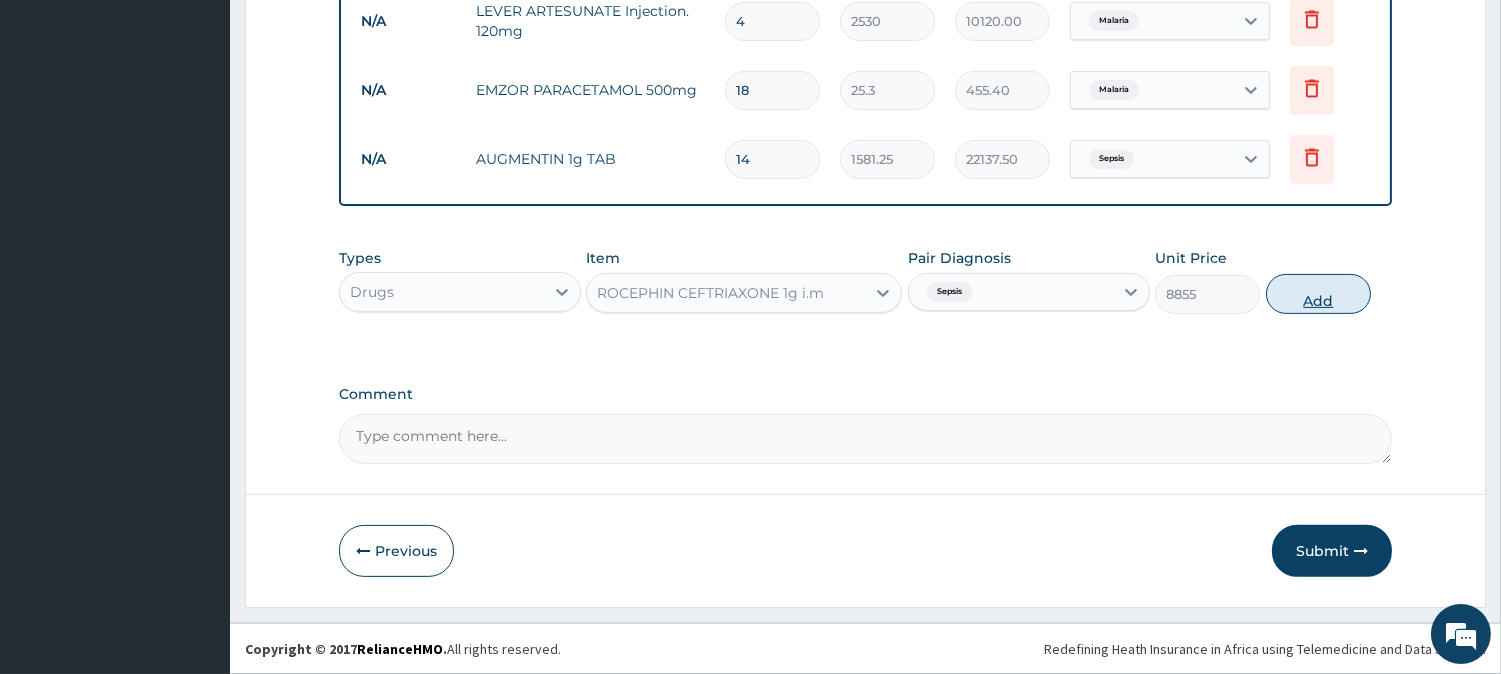 click on "Add" at bounding box center (1318, 294) 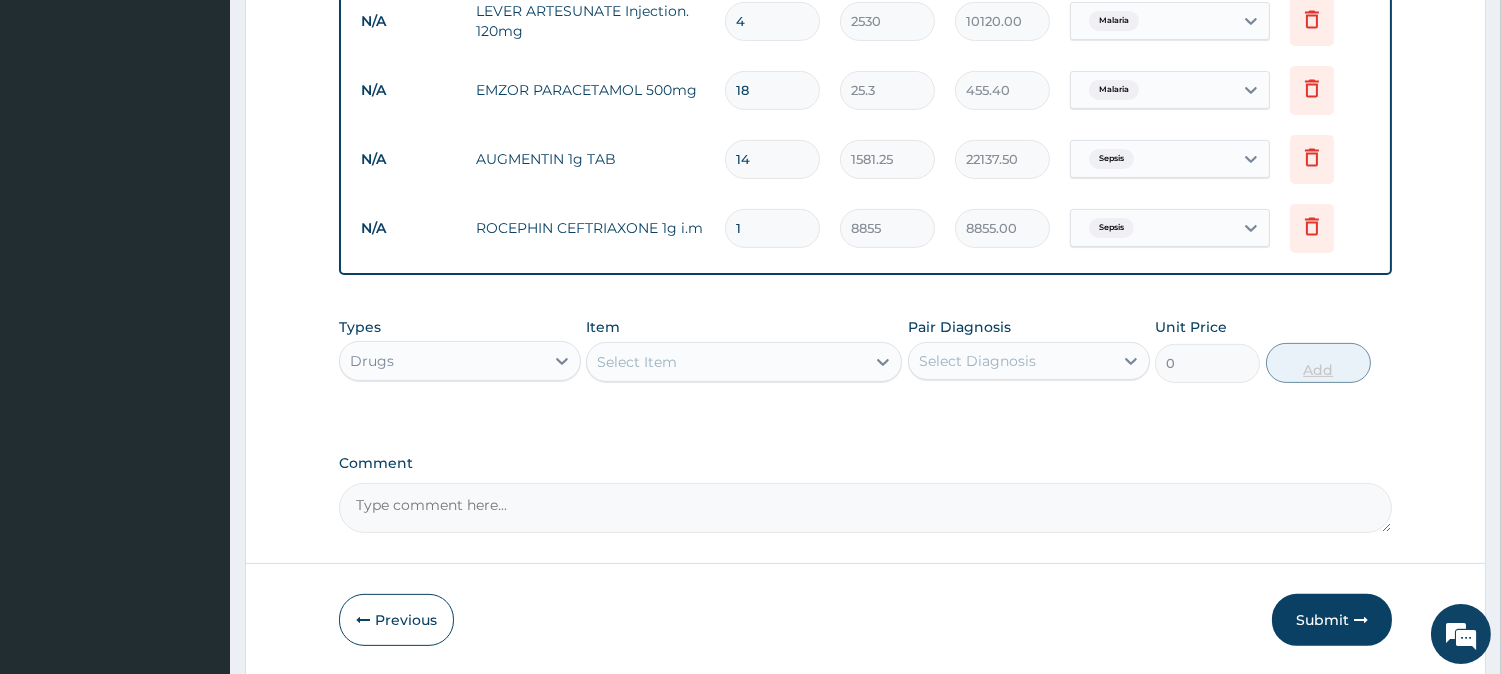 type 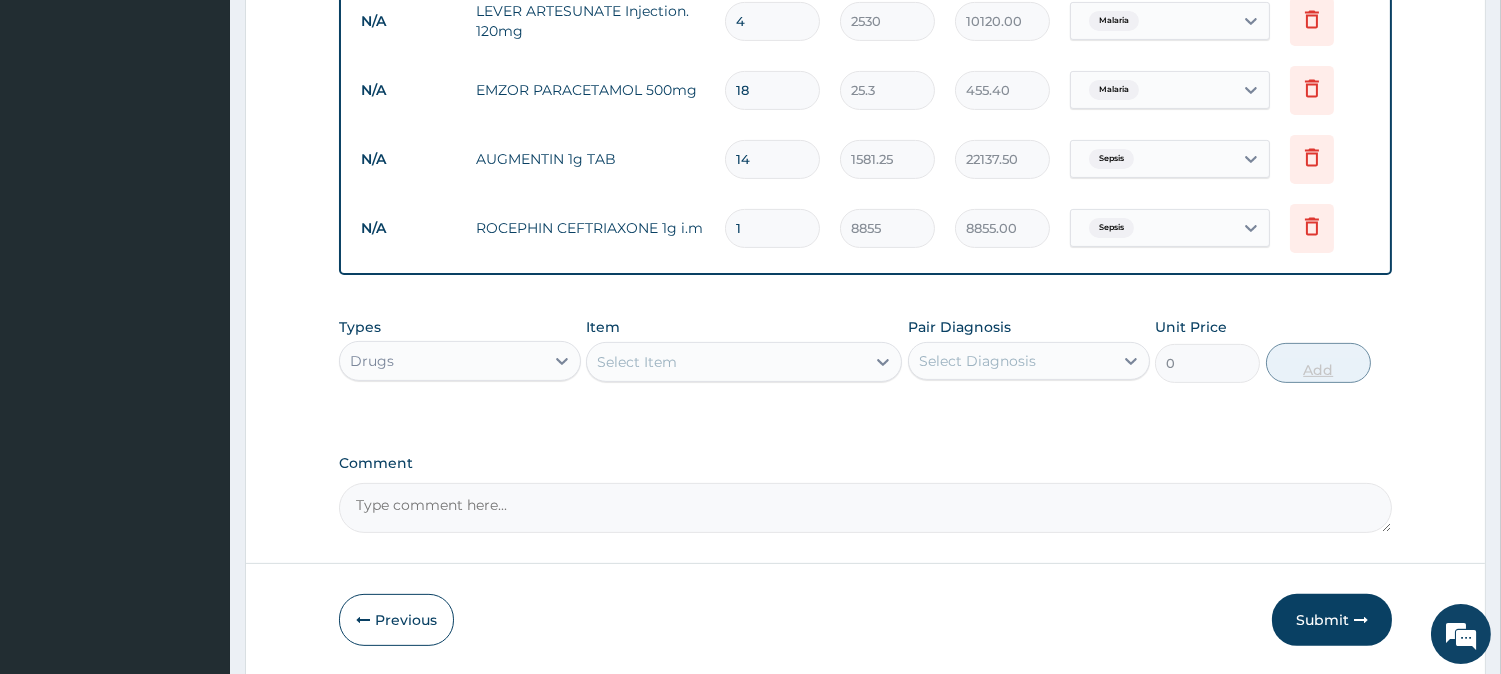 type on "0.00" 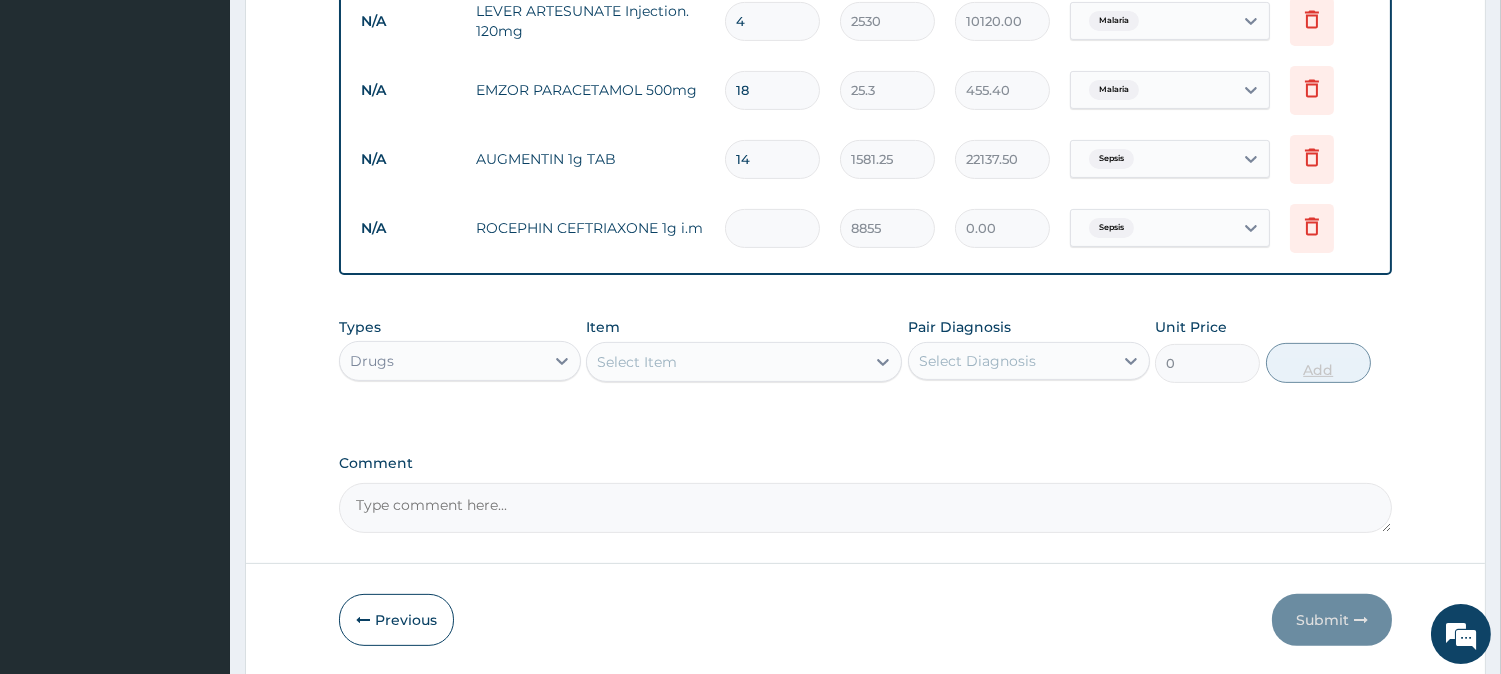 type on "5" 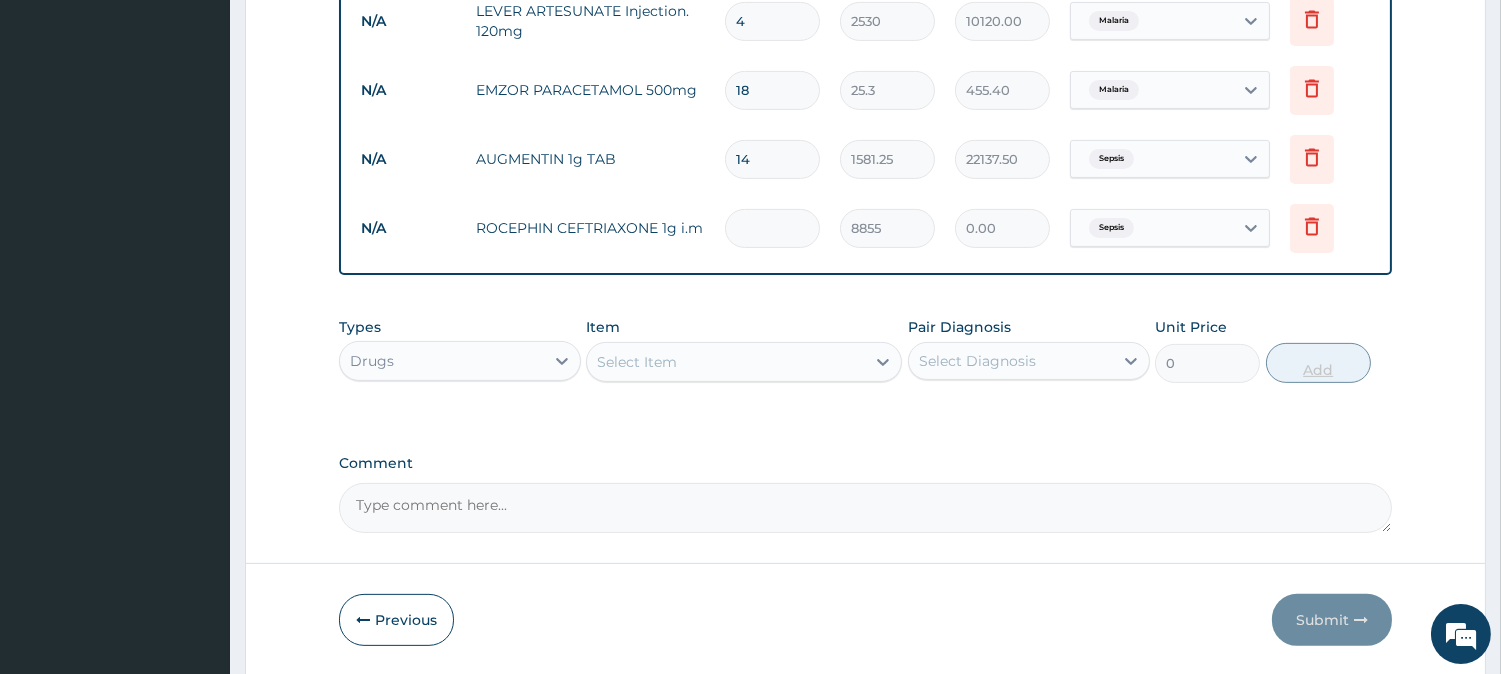 type on "44275.00" 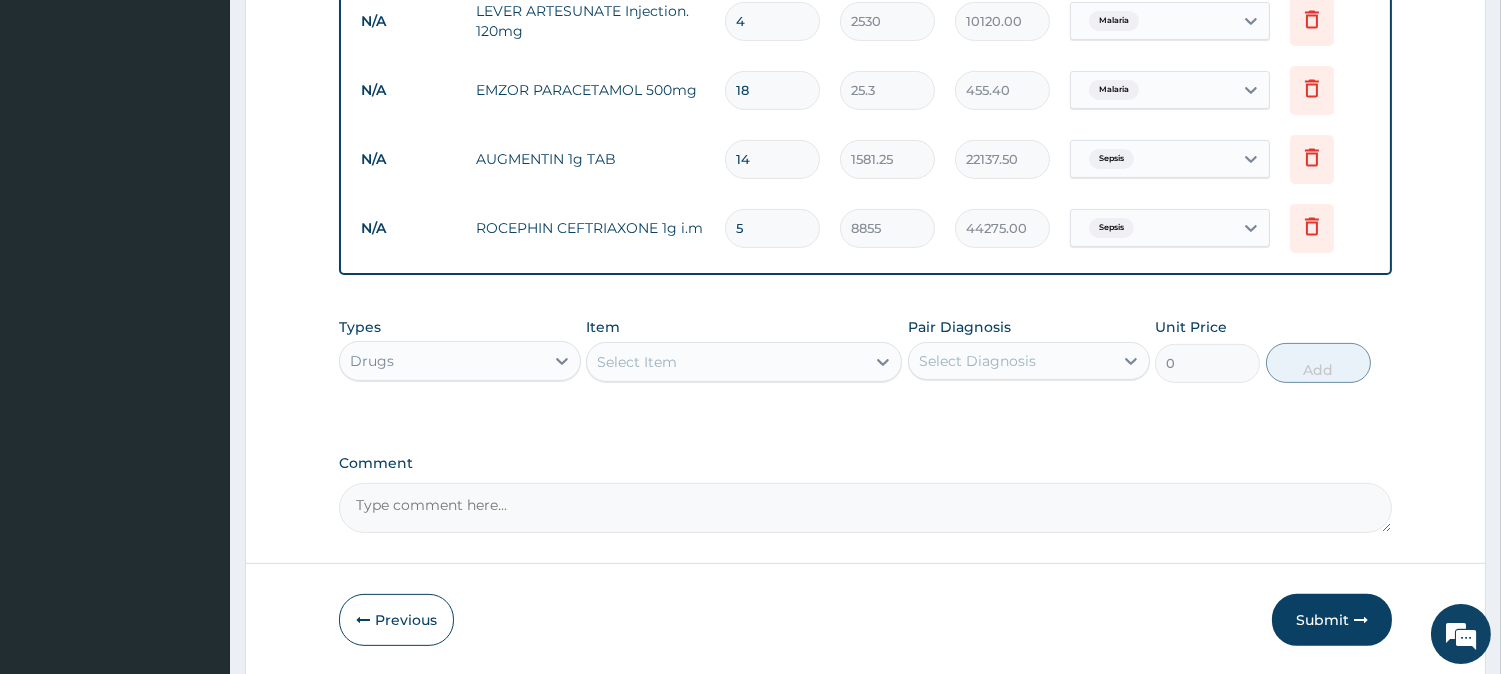 type on "5" 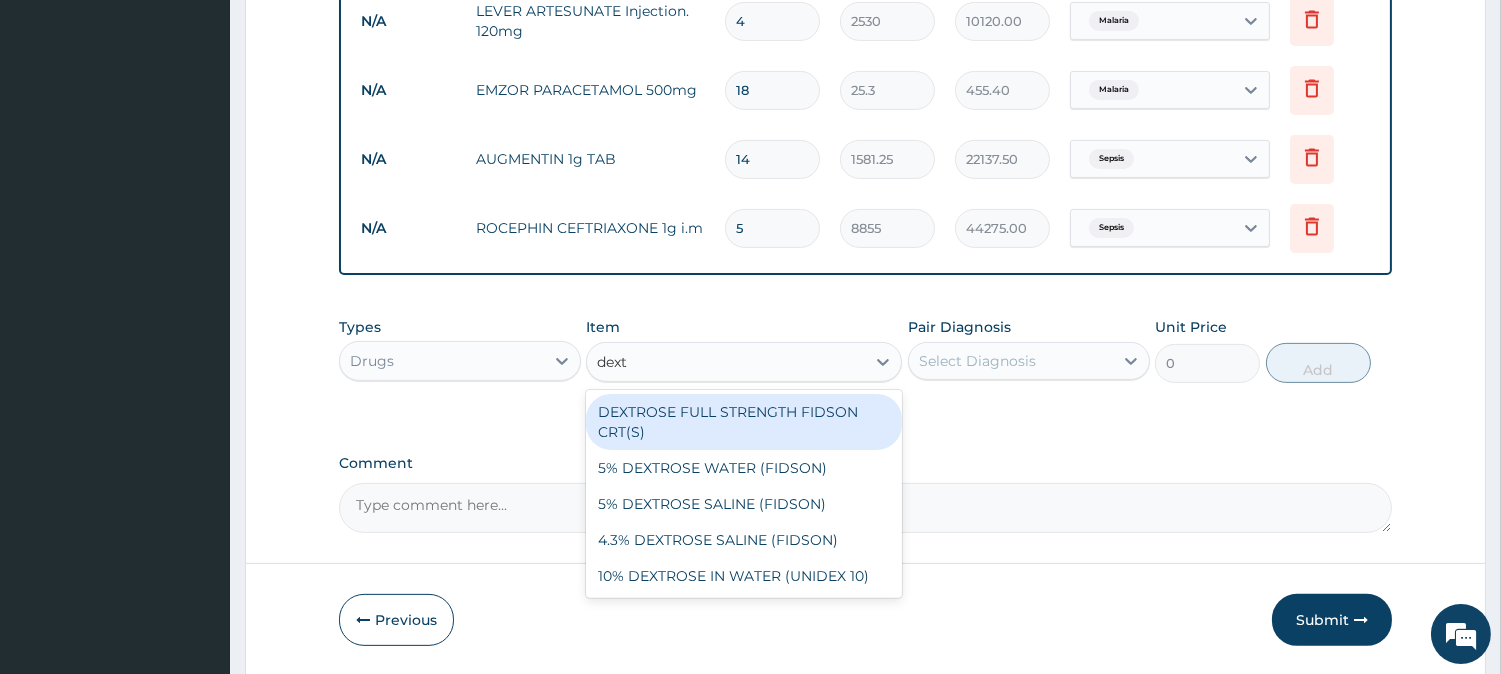type on "dextr" 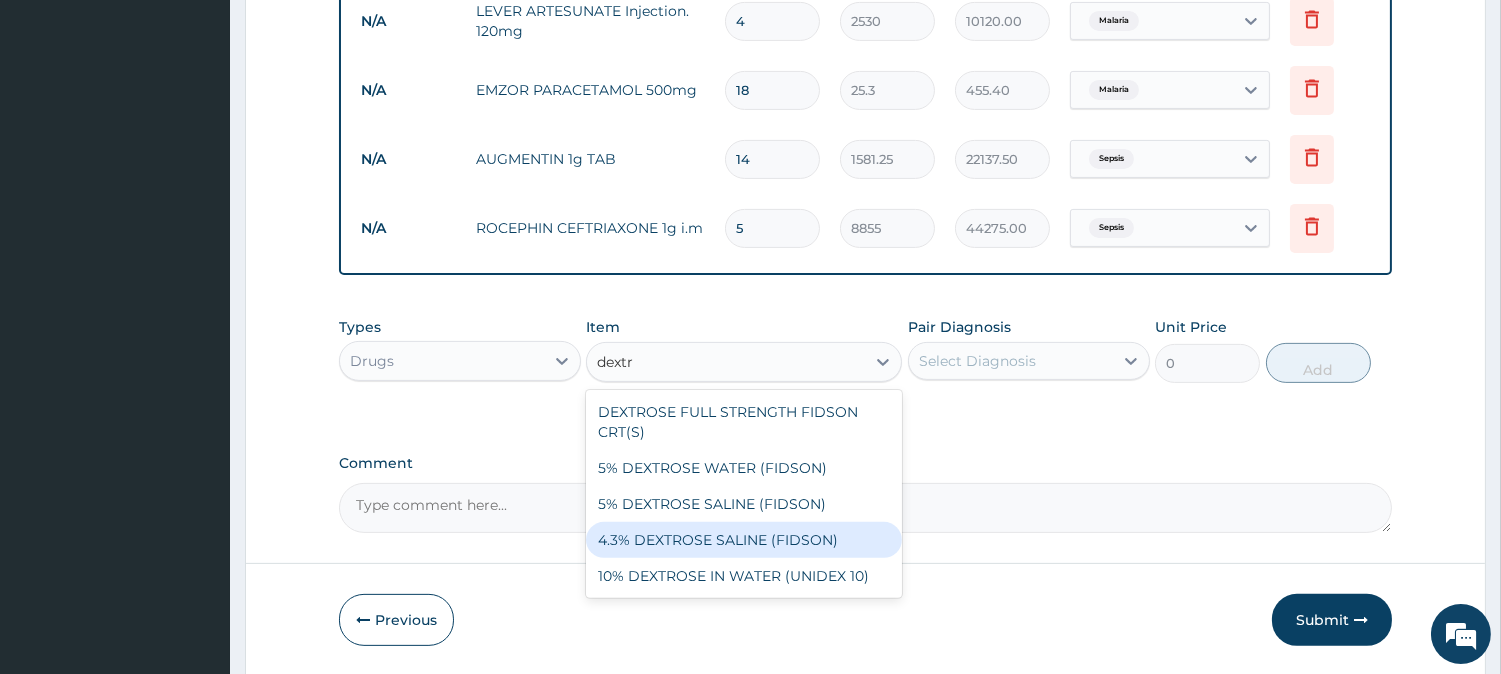 click on "4.3% DEXTROSE SALINE (FIDSON)" at bounding box center (744, 540) 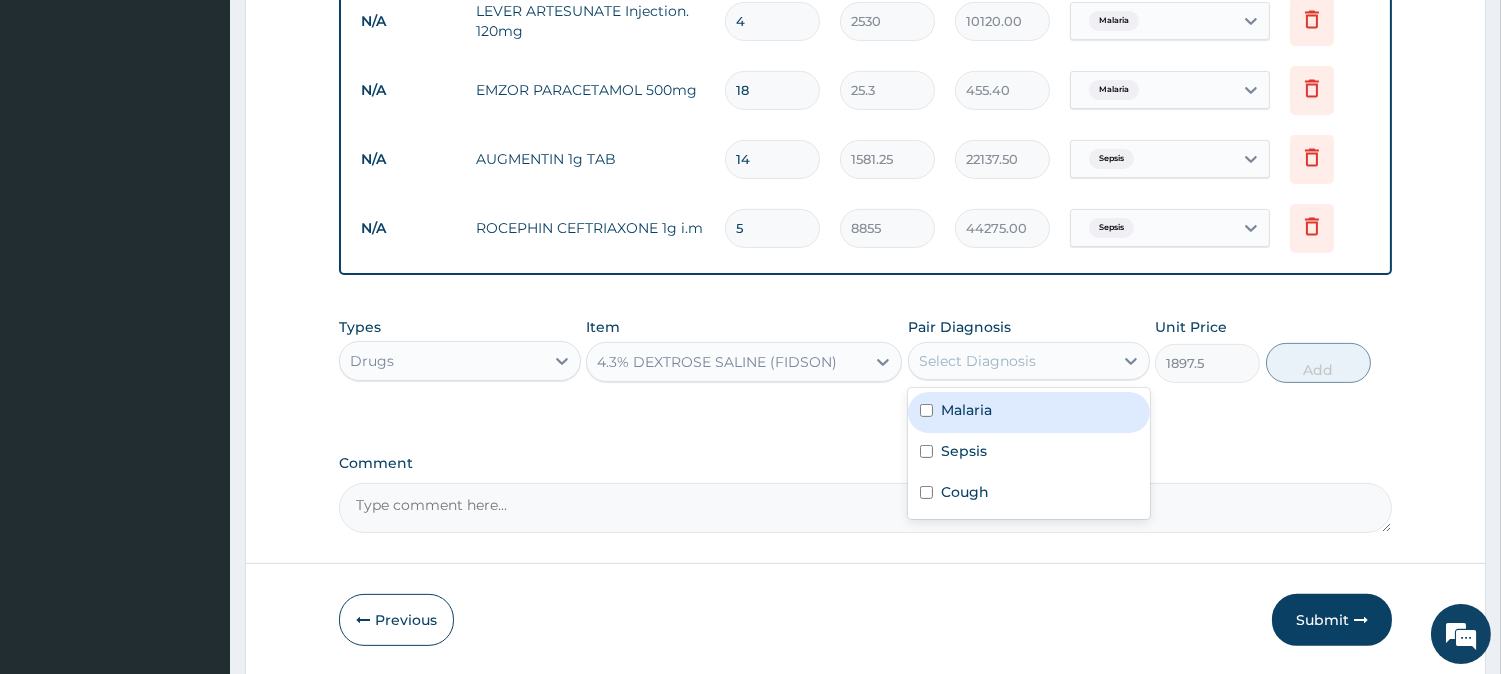 click on "Select Diagnosis" at bounding box center (977, 361) 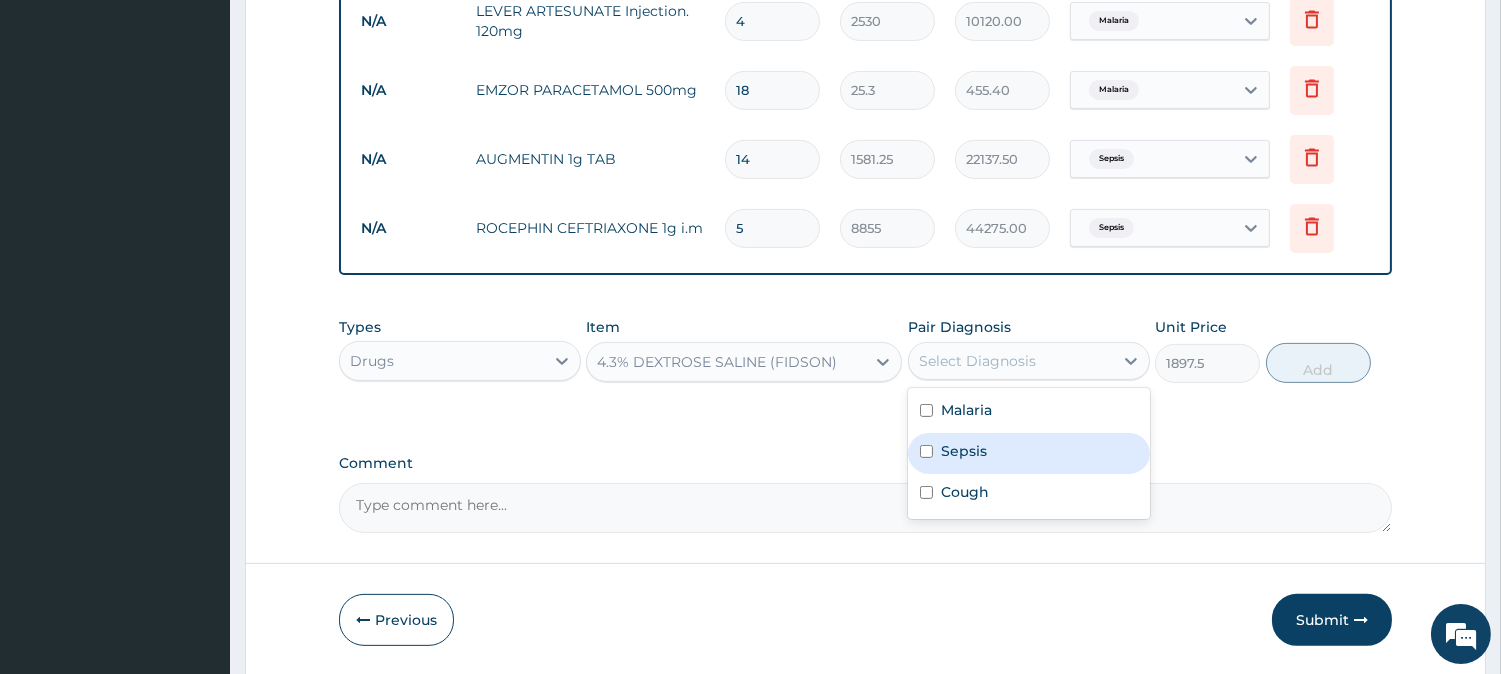click on "Sepsis" at bounding box center [1029, 453] 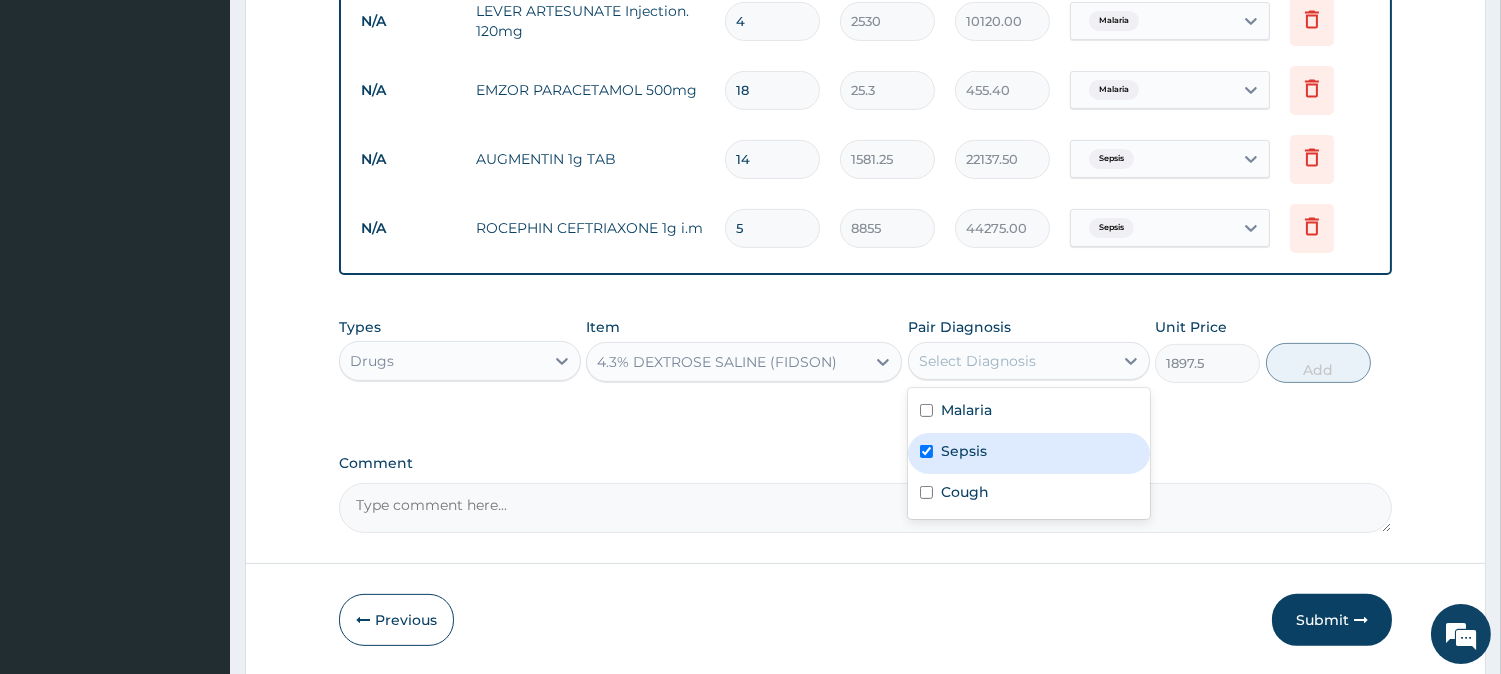 checkbox on "true" 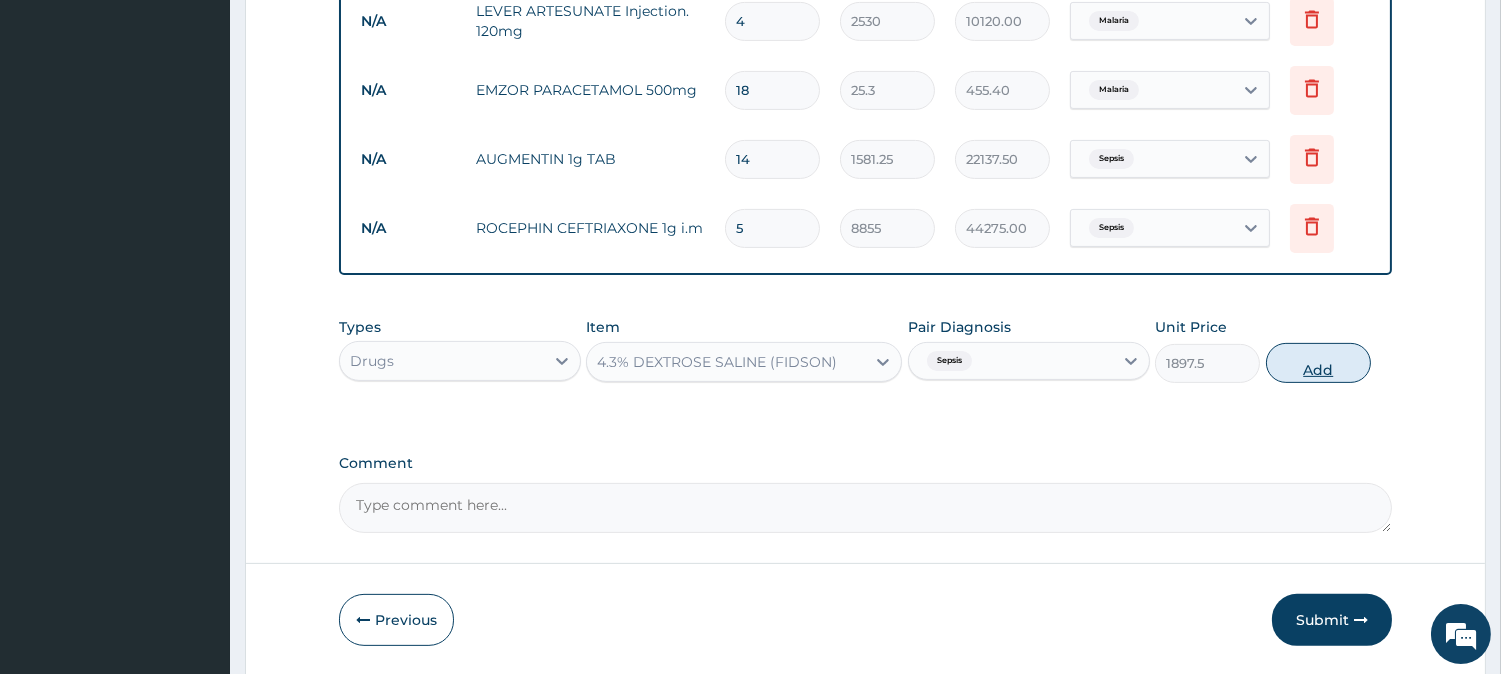 click on "Add" at bounding box center [1318, 363] 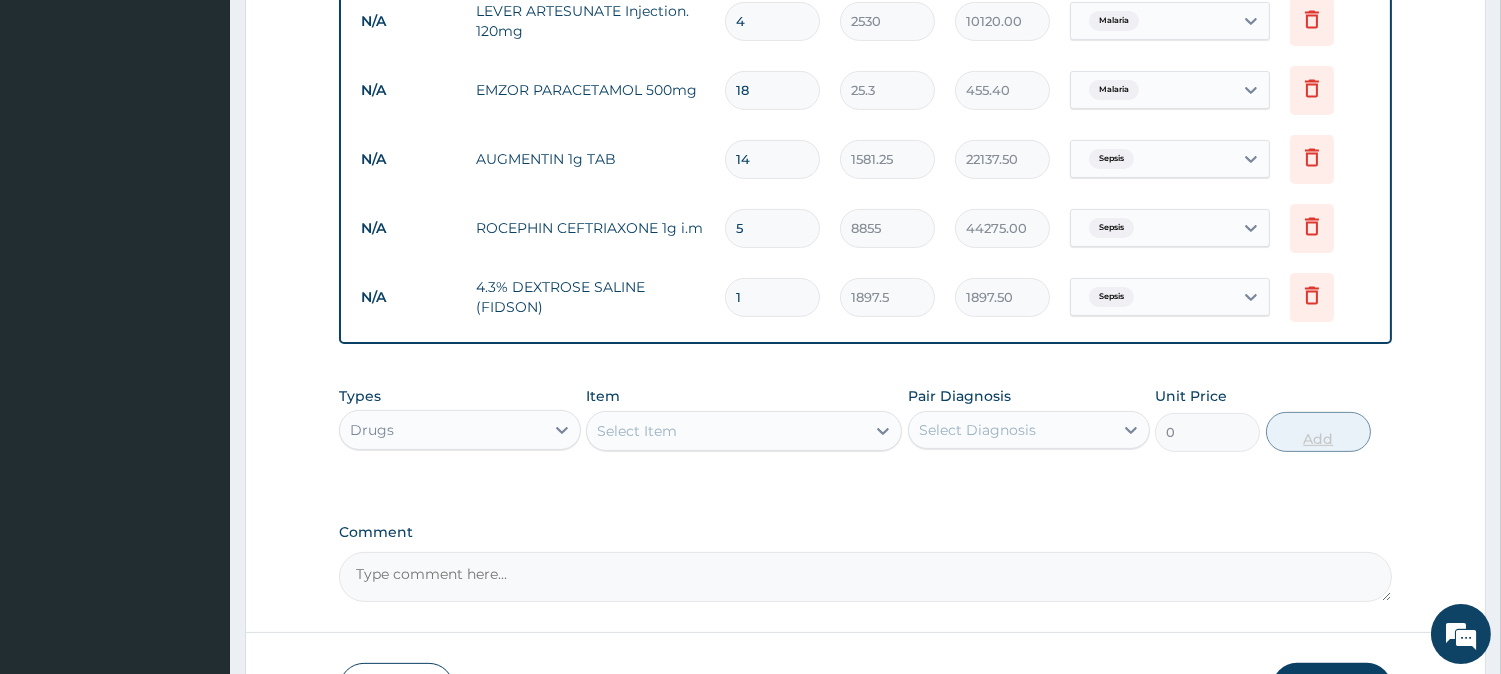type 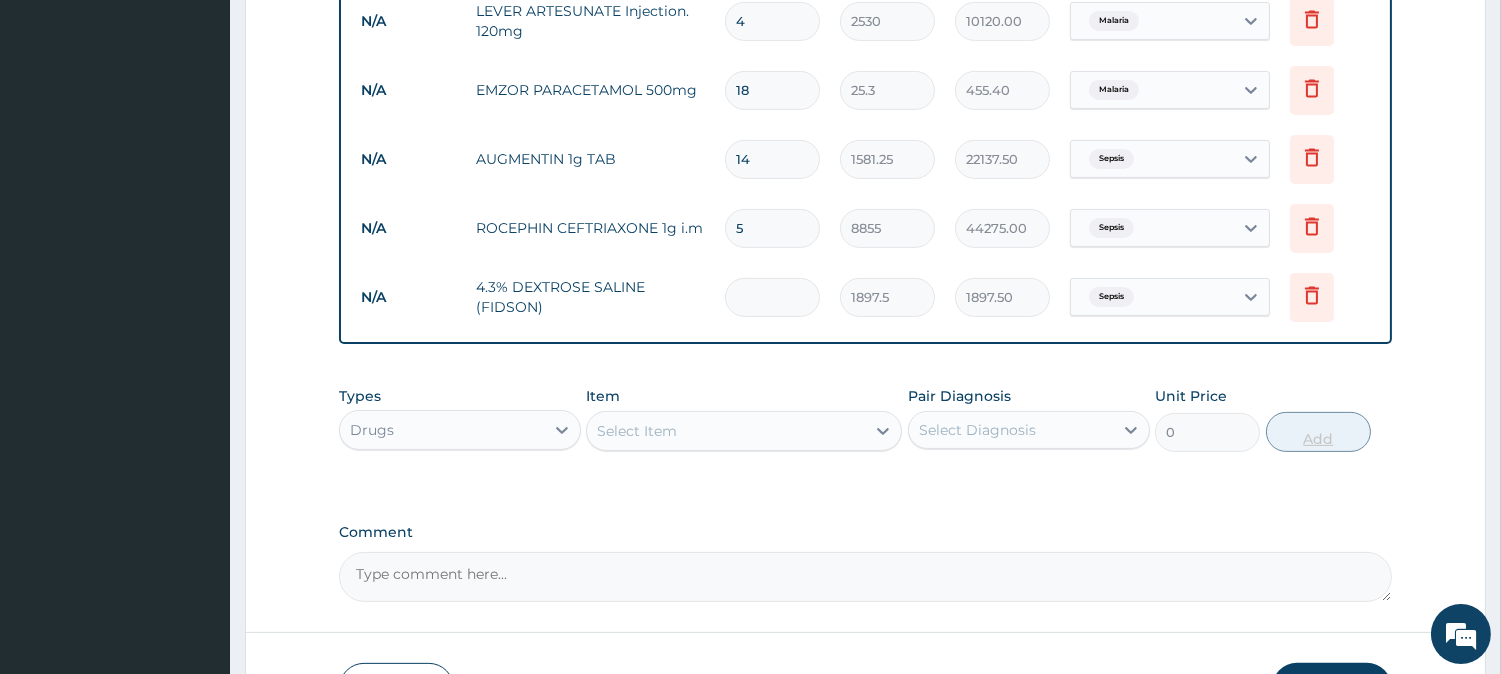 type on "0.00" 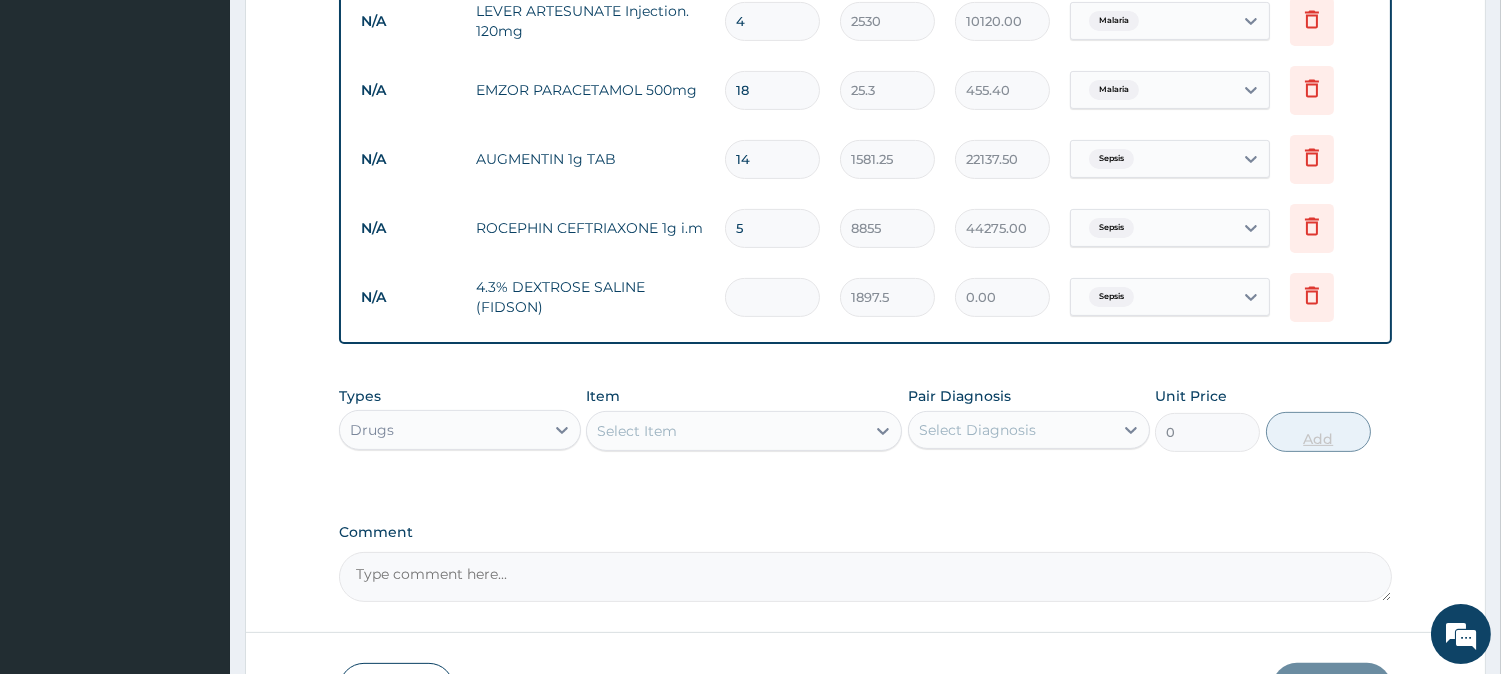 type on "4" 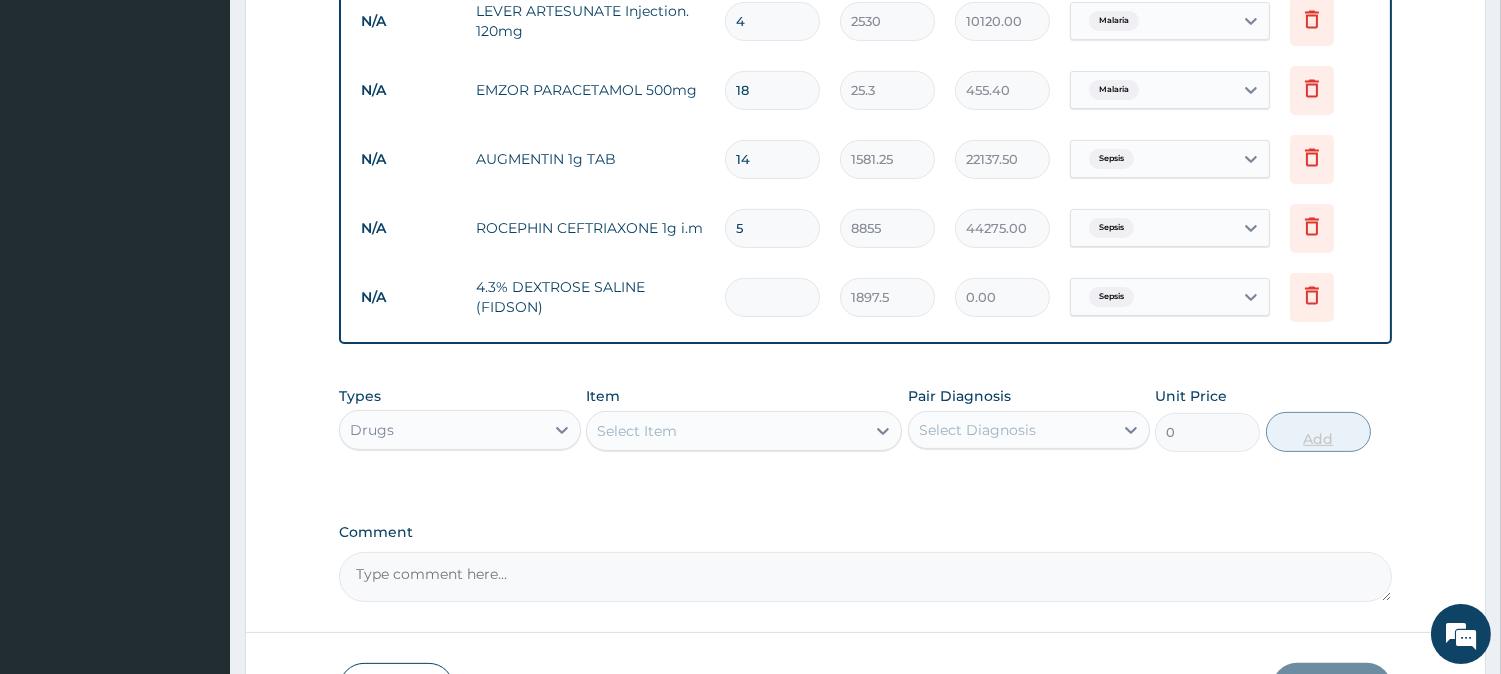 type on "7590.00" 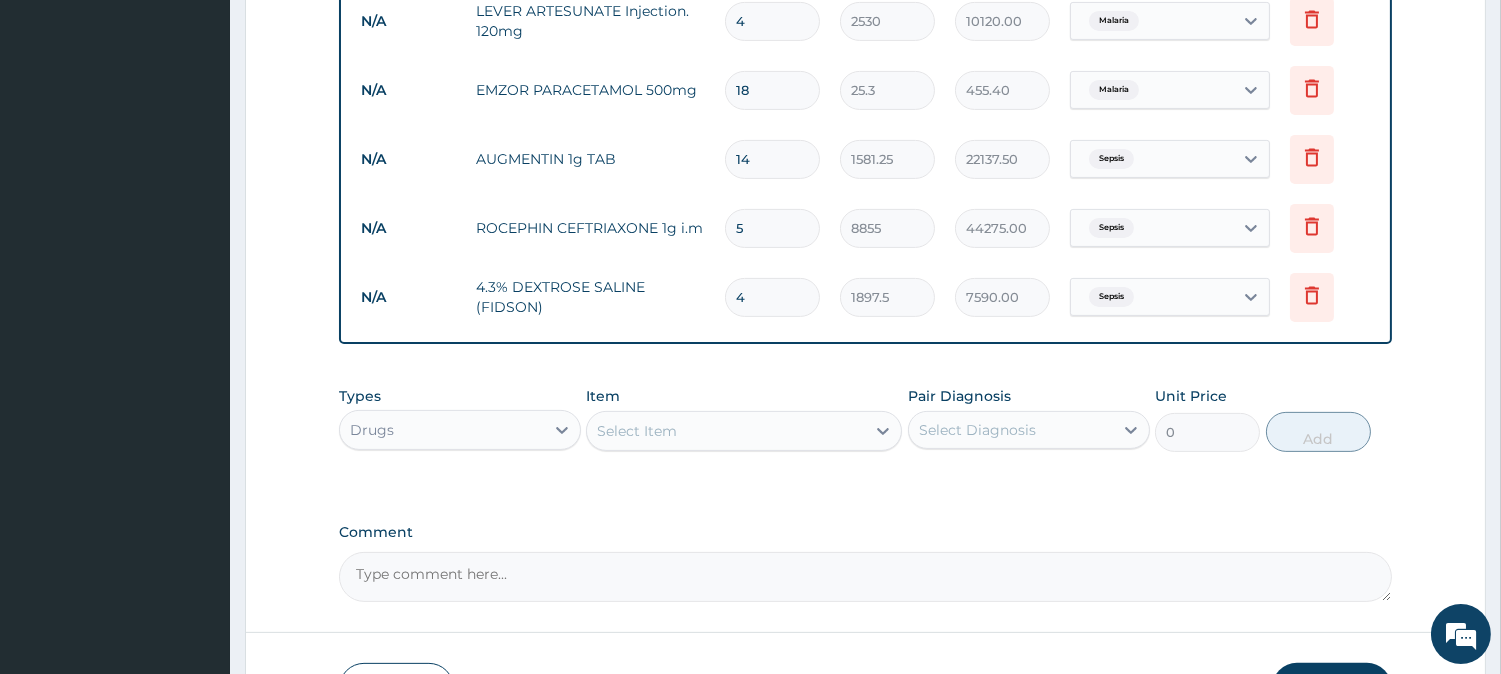 type on "4" 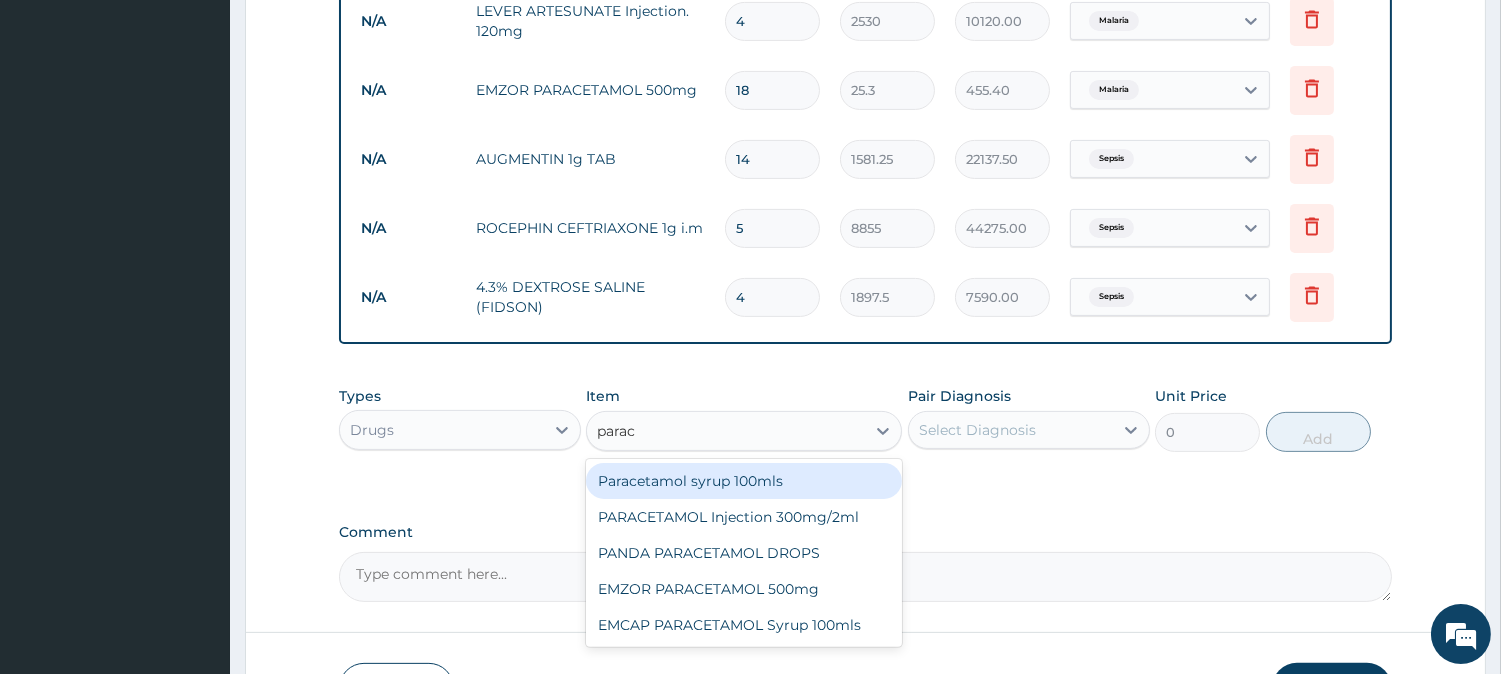 type on "parace" 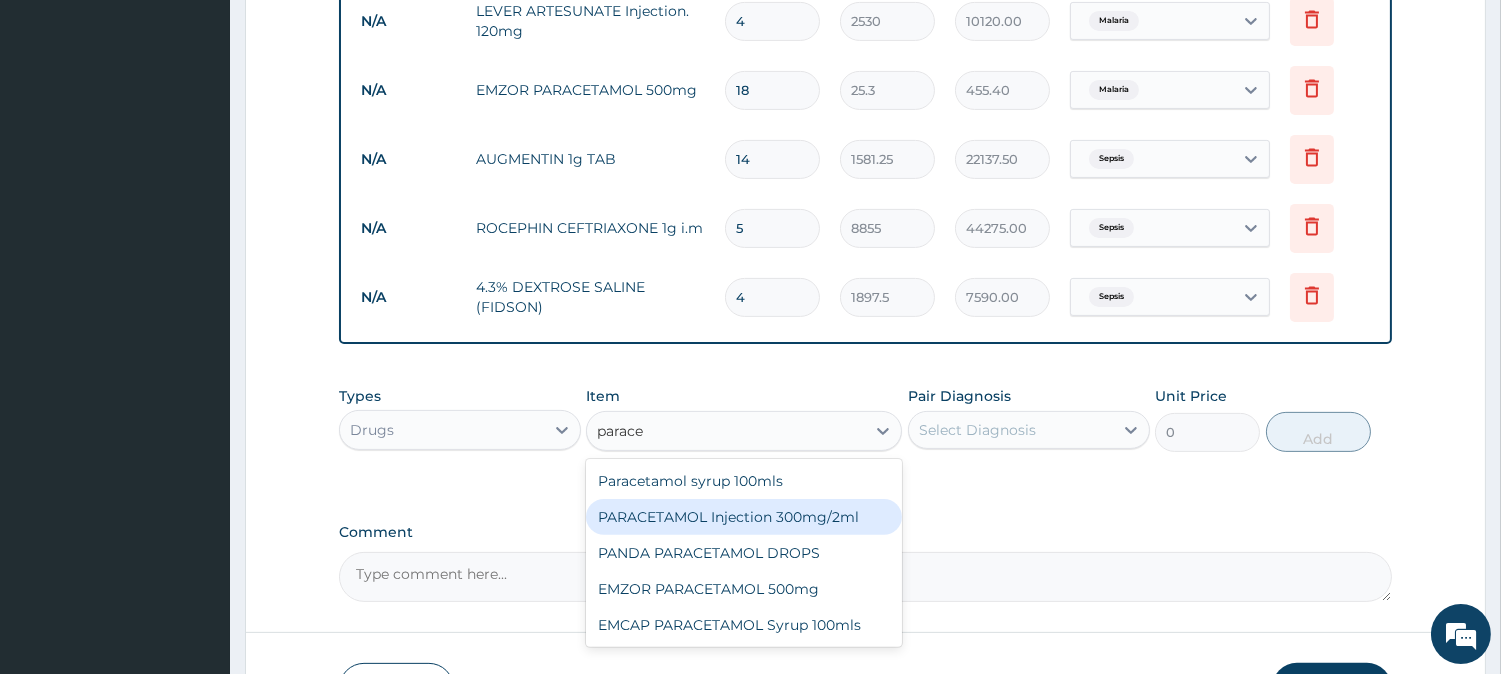 click on "PARACETAMOL Injection 300mg/2ml" at bounding box center [744, 517] 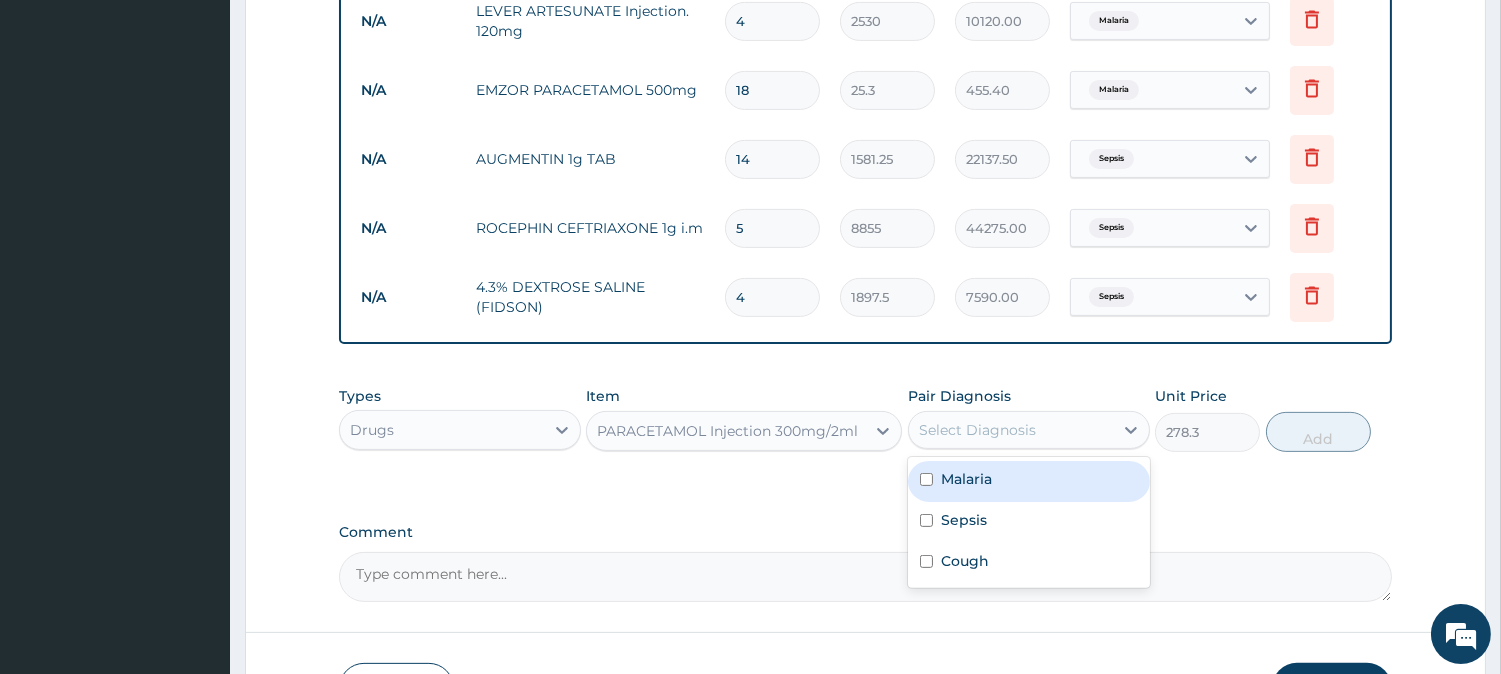 click on "Select Diagnosis" at bounding box center [977, 430] 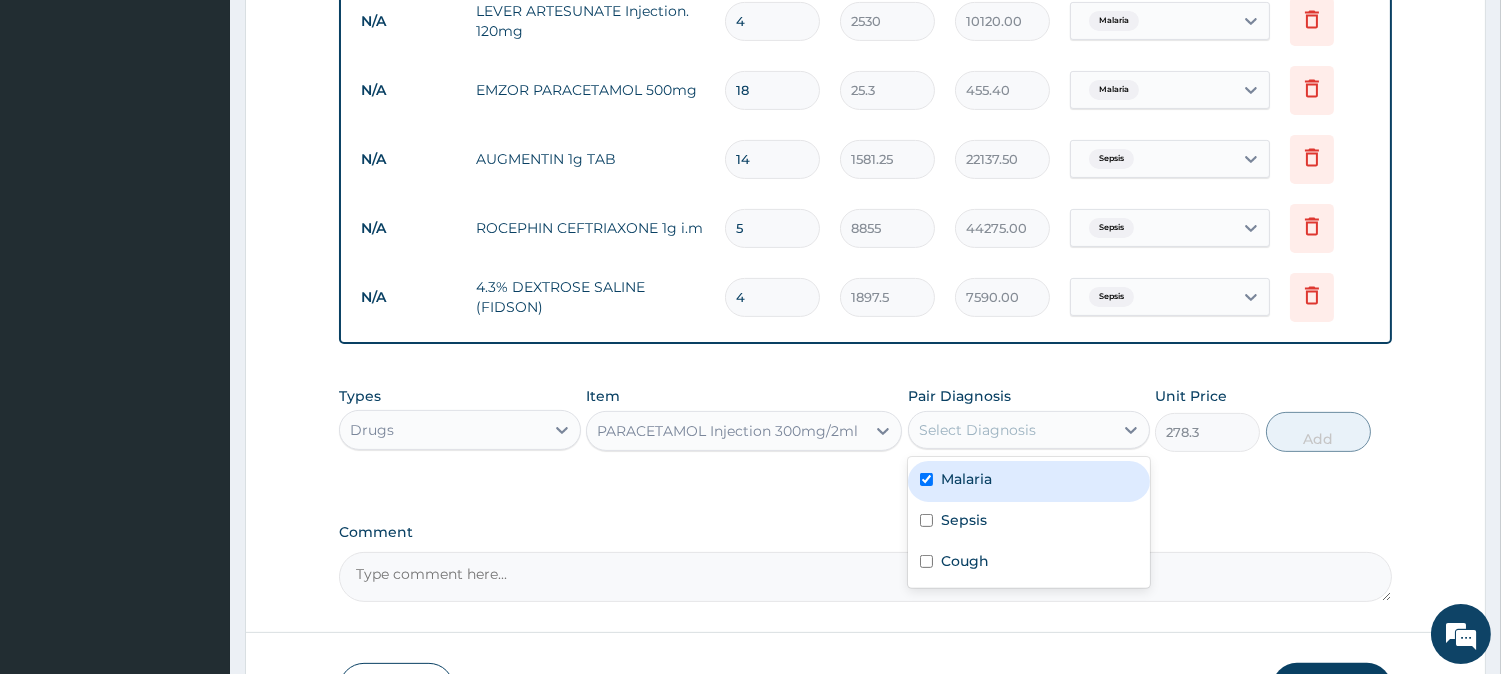 checkbox on "true" 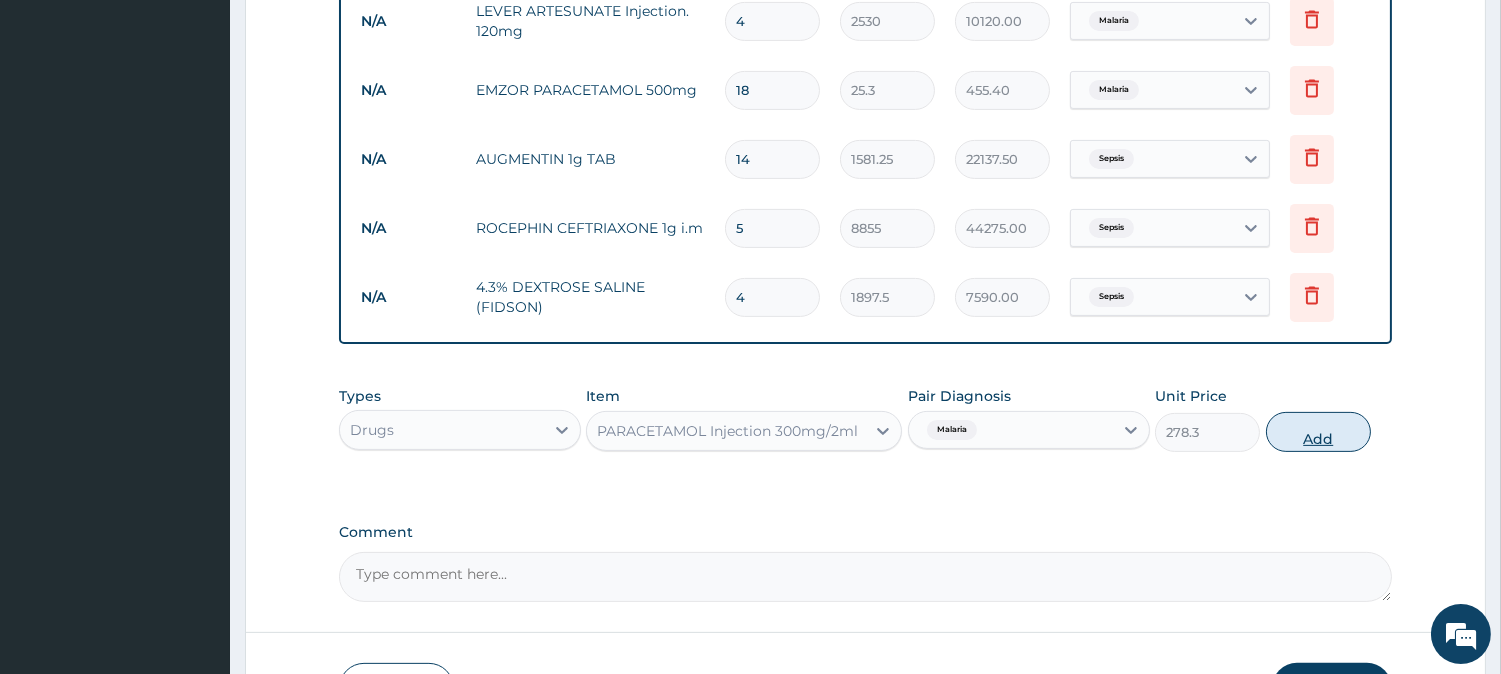 click on "Add" at bounding box center (1318, 432) 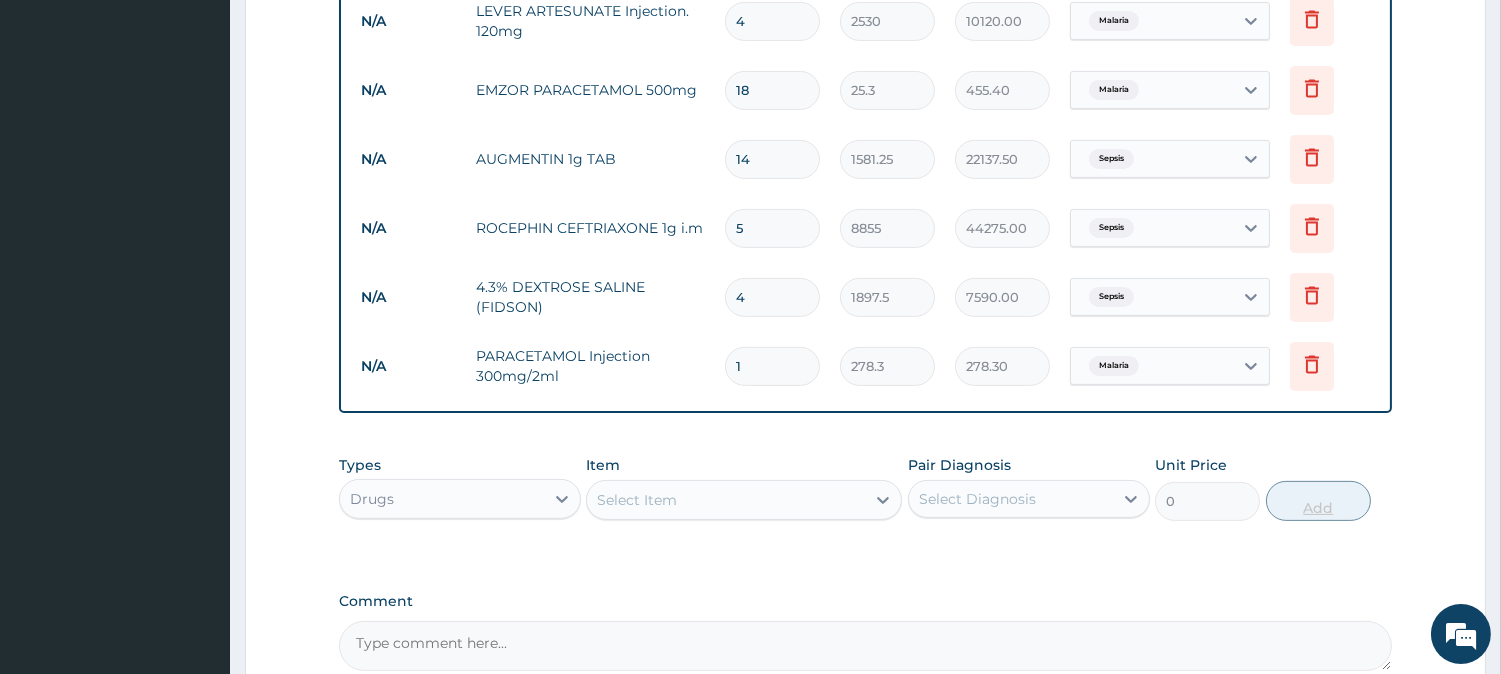 type 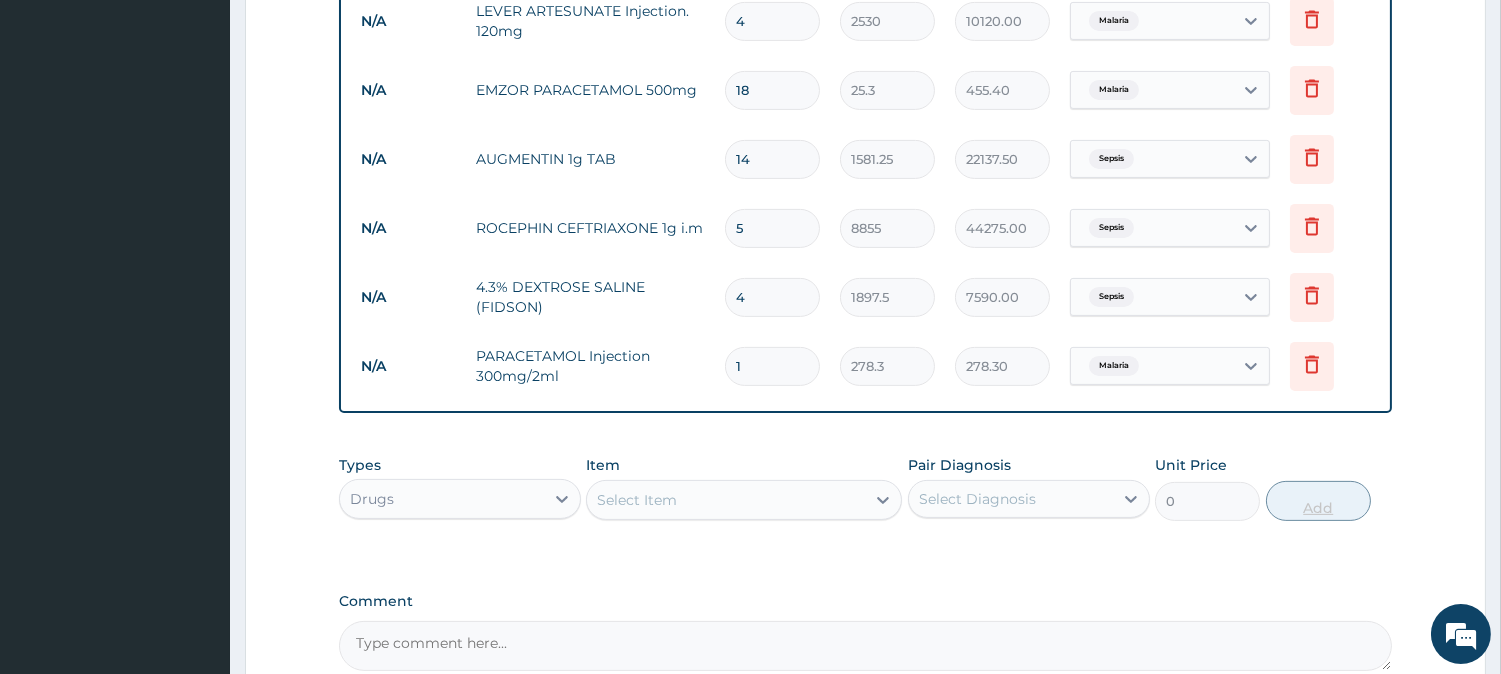 type on "0.00" 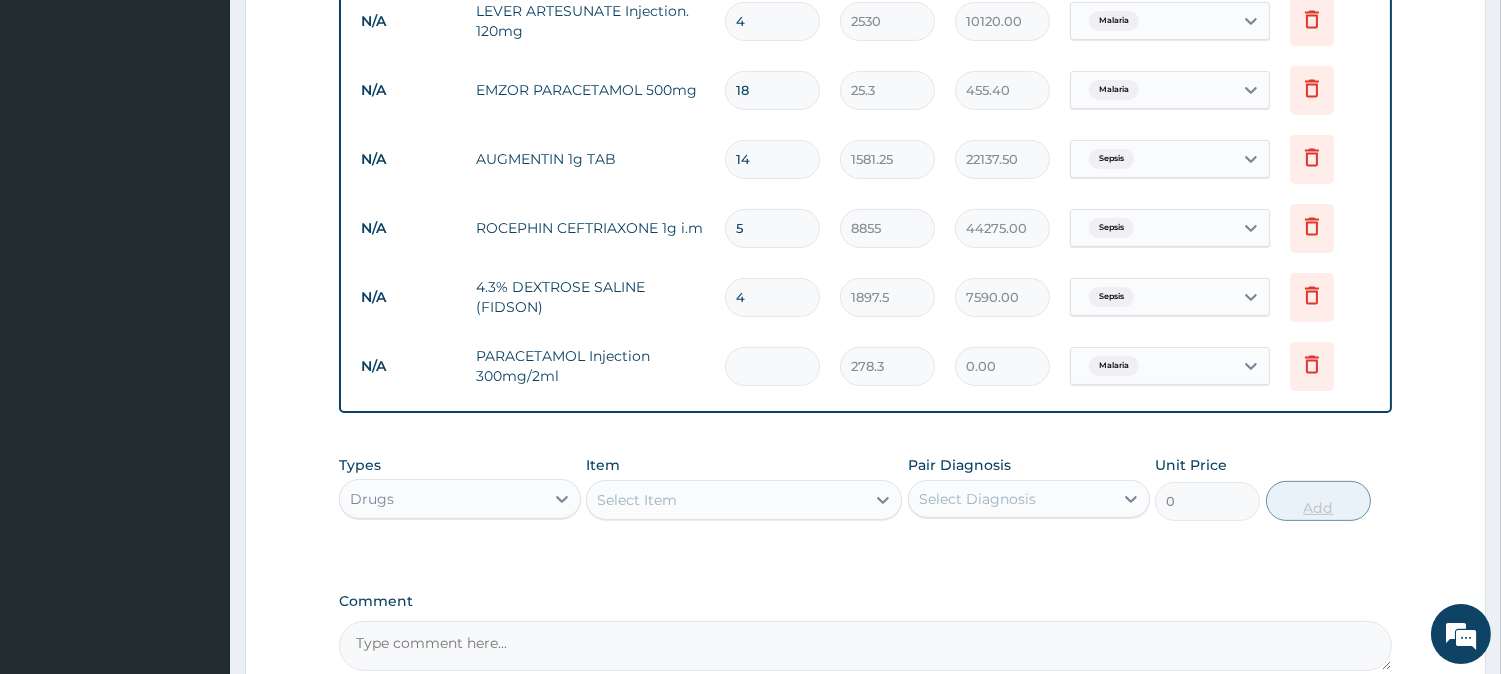 type on "6" 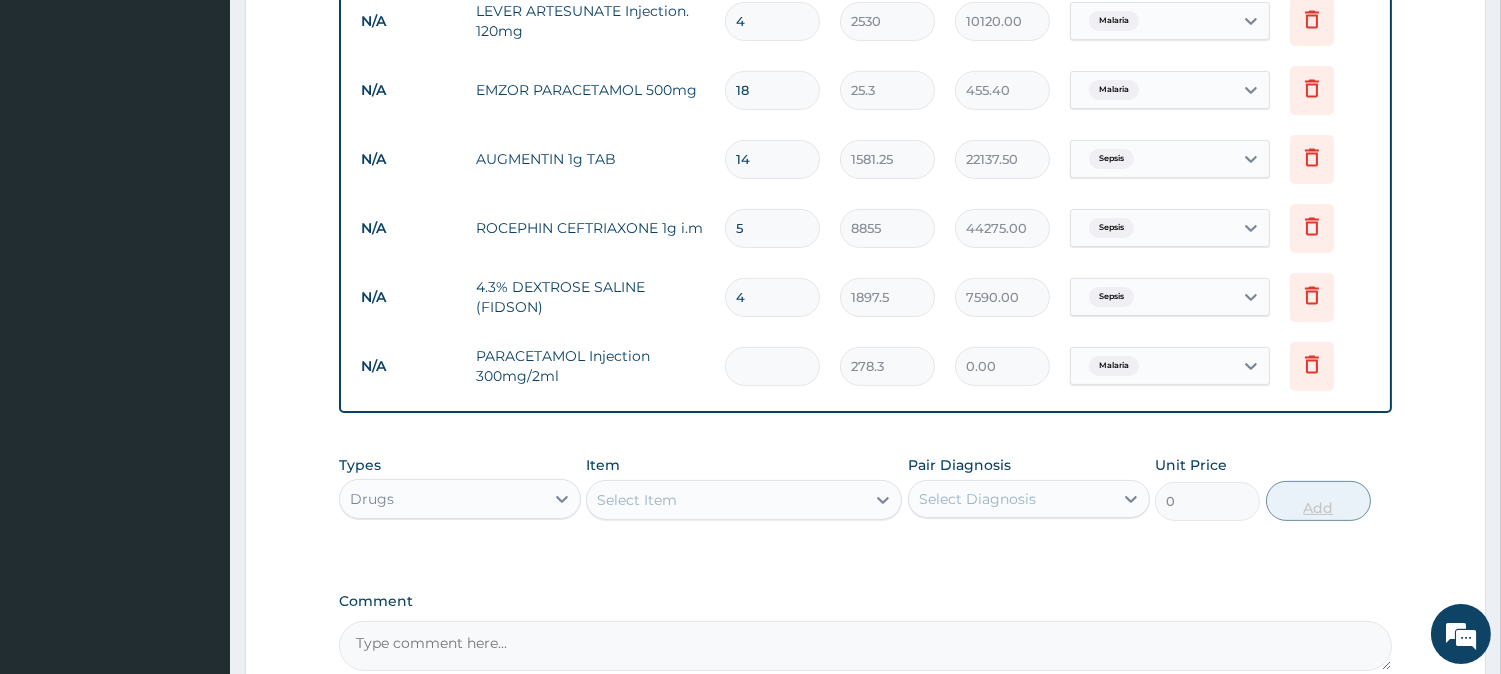 type on "1669.80" 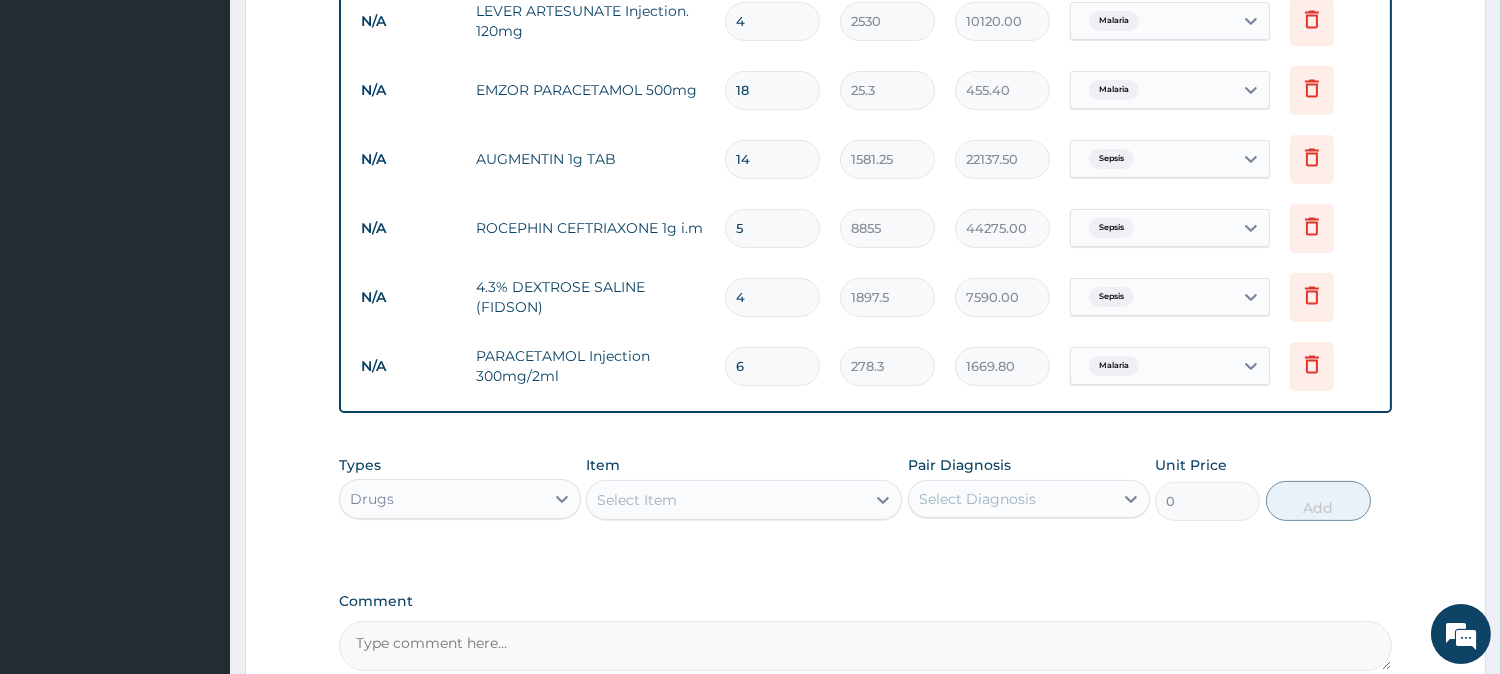 scroll, scrollTop: 1376, scrollLeft: 0, axis: vertical 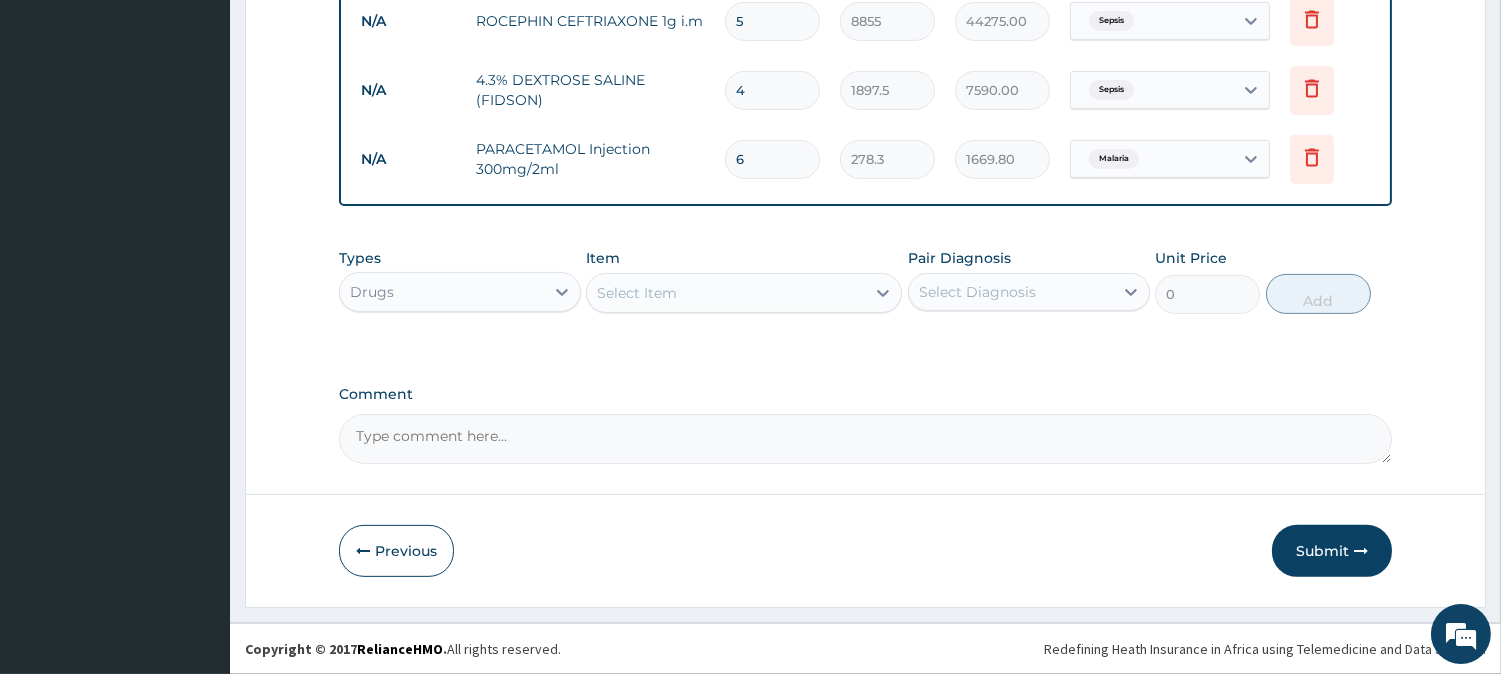 type on "6" 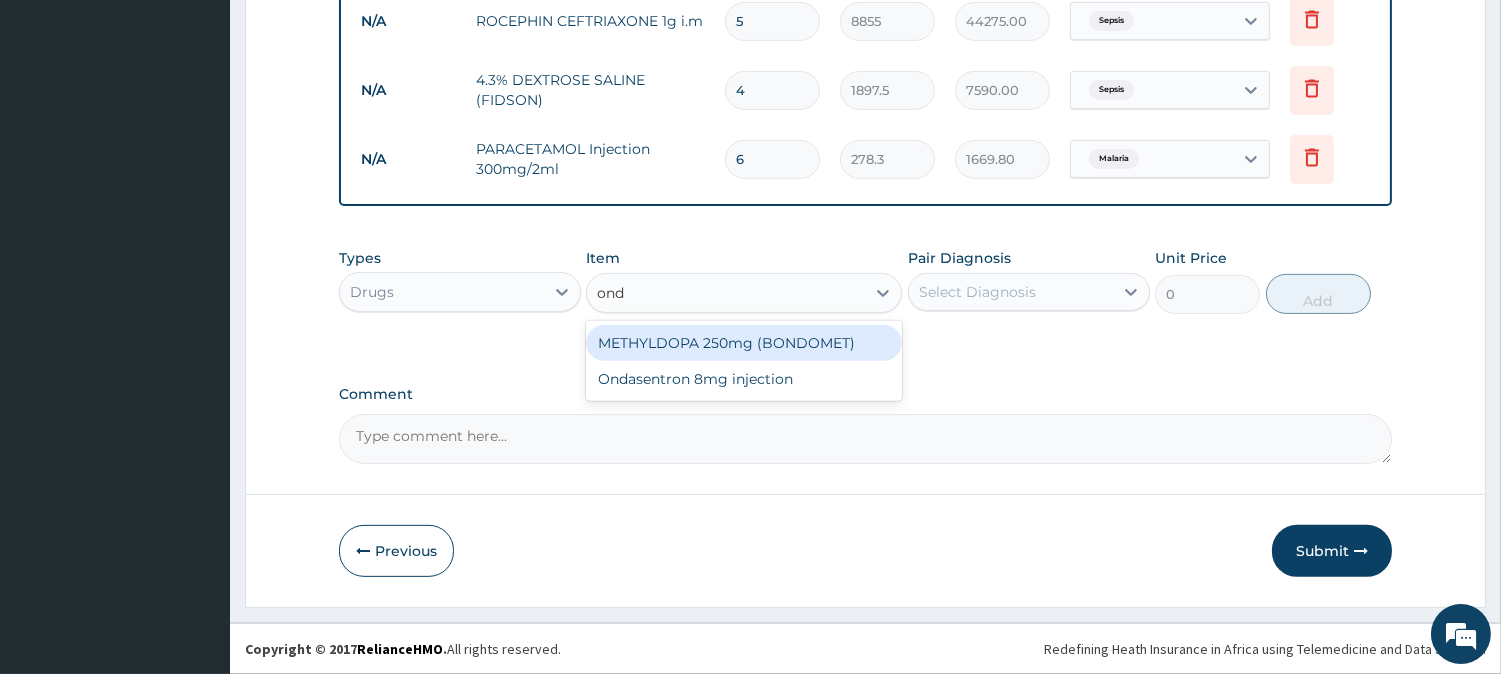 type on "onda" 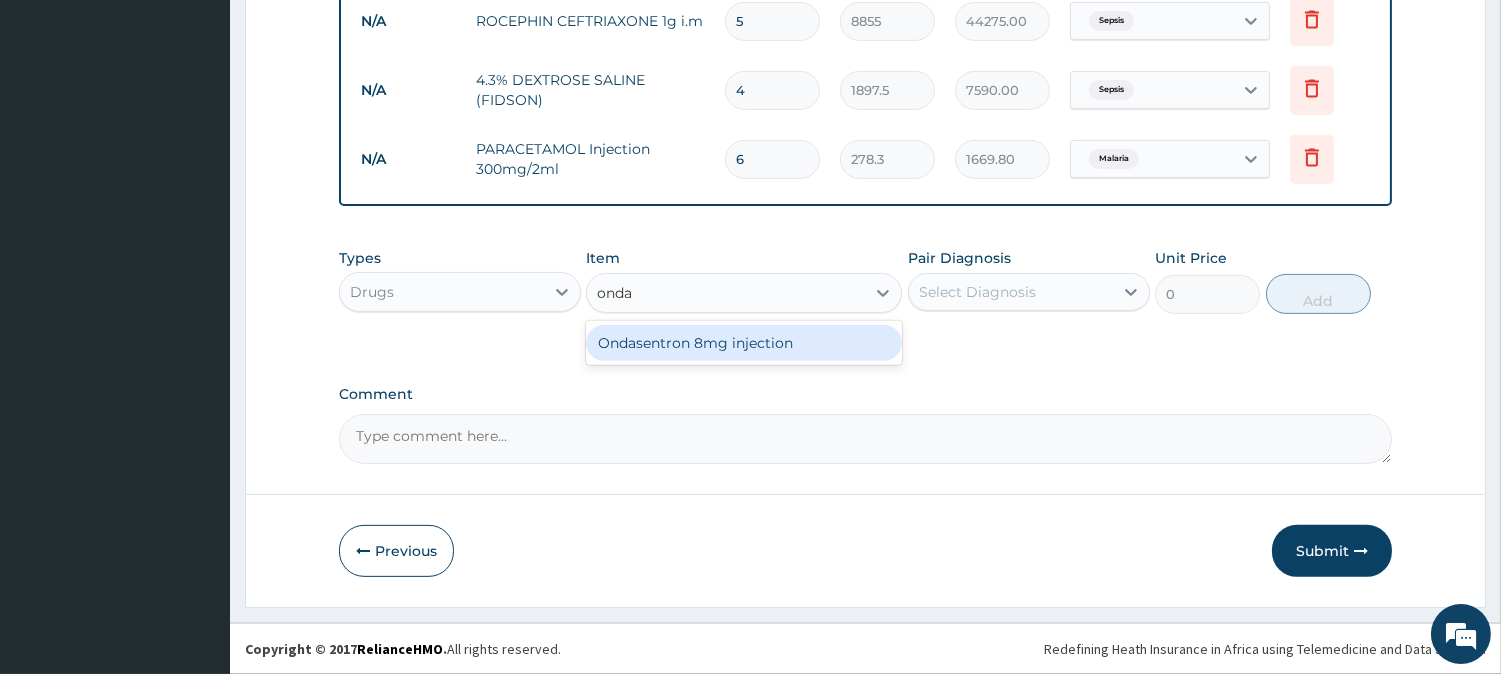 click on "Ondasentron 8mg injection" at bounding box center (744, 343) 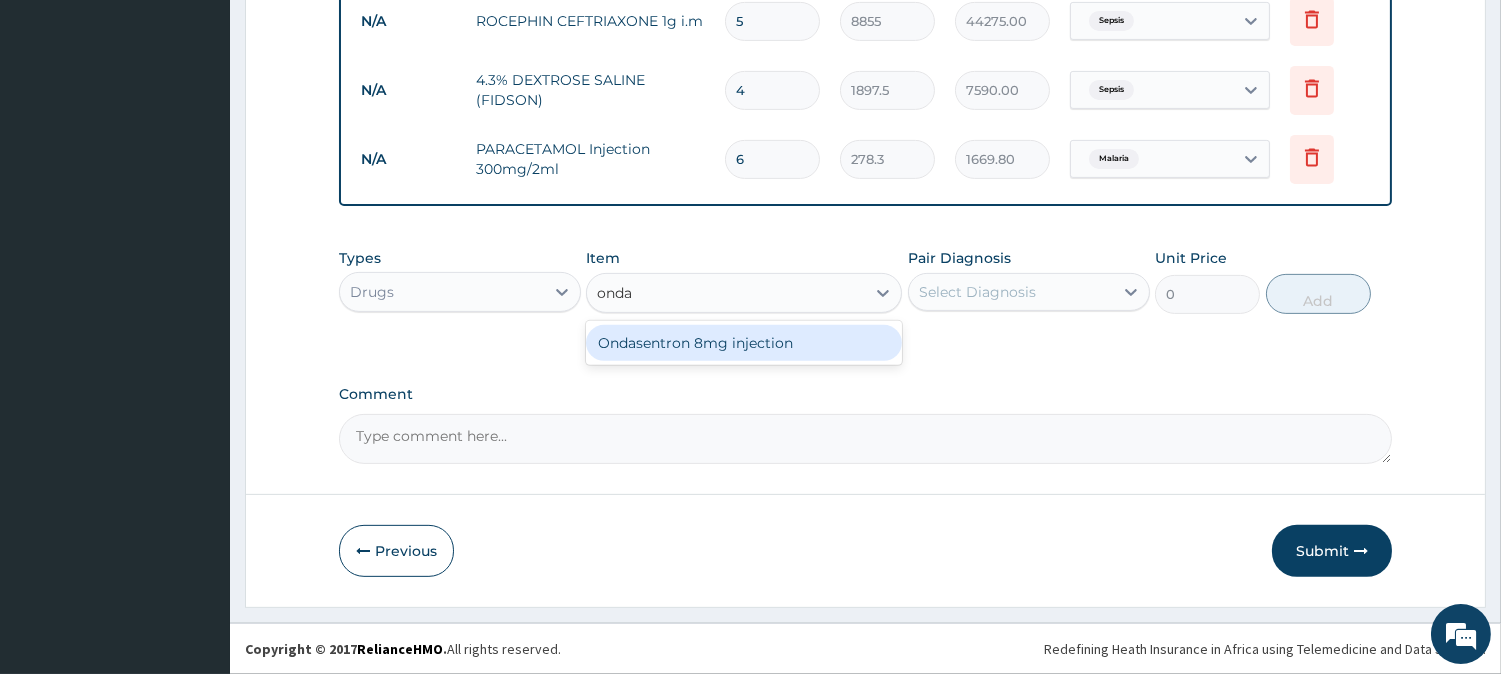 type 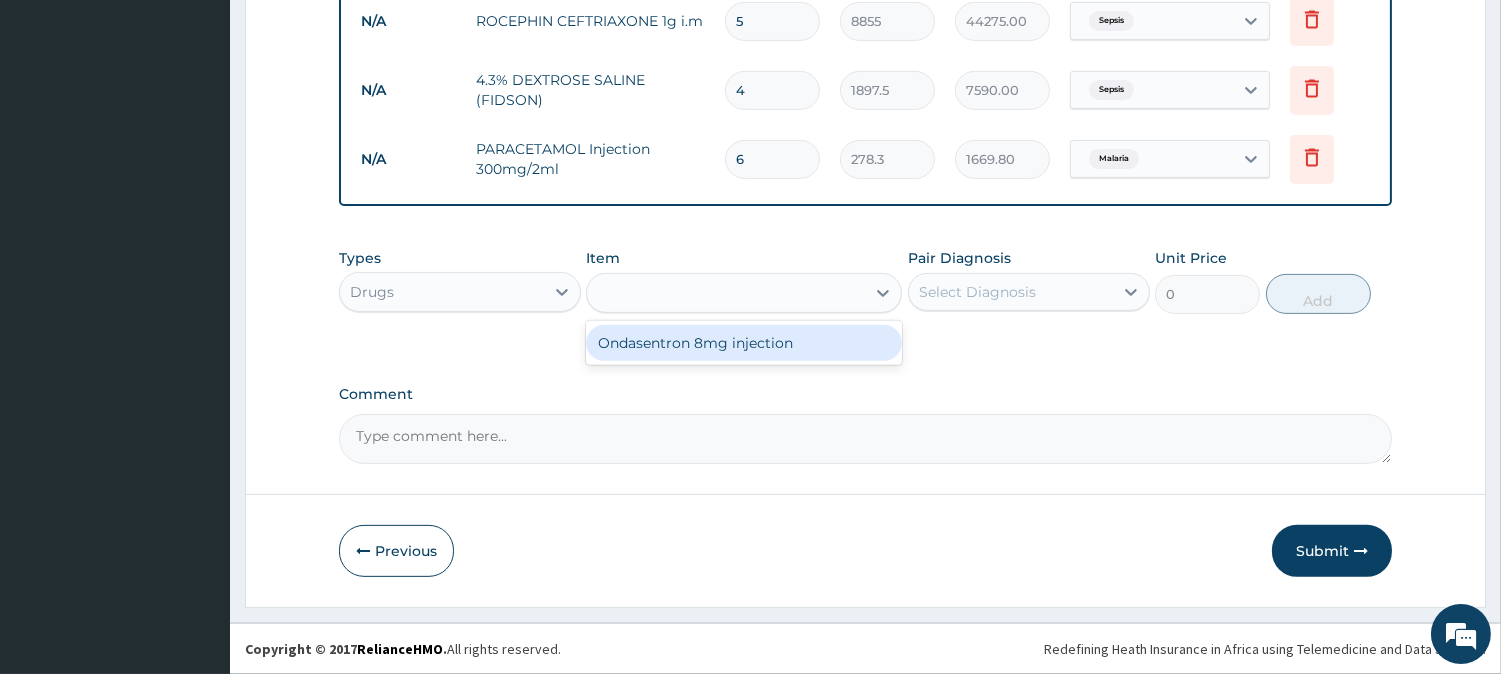type on "1075.25" 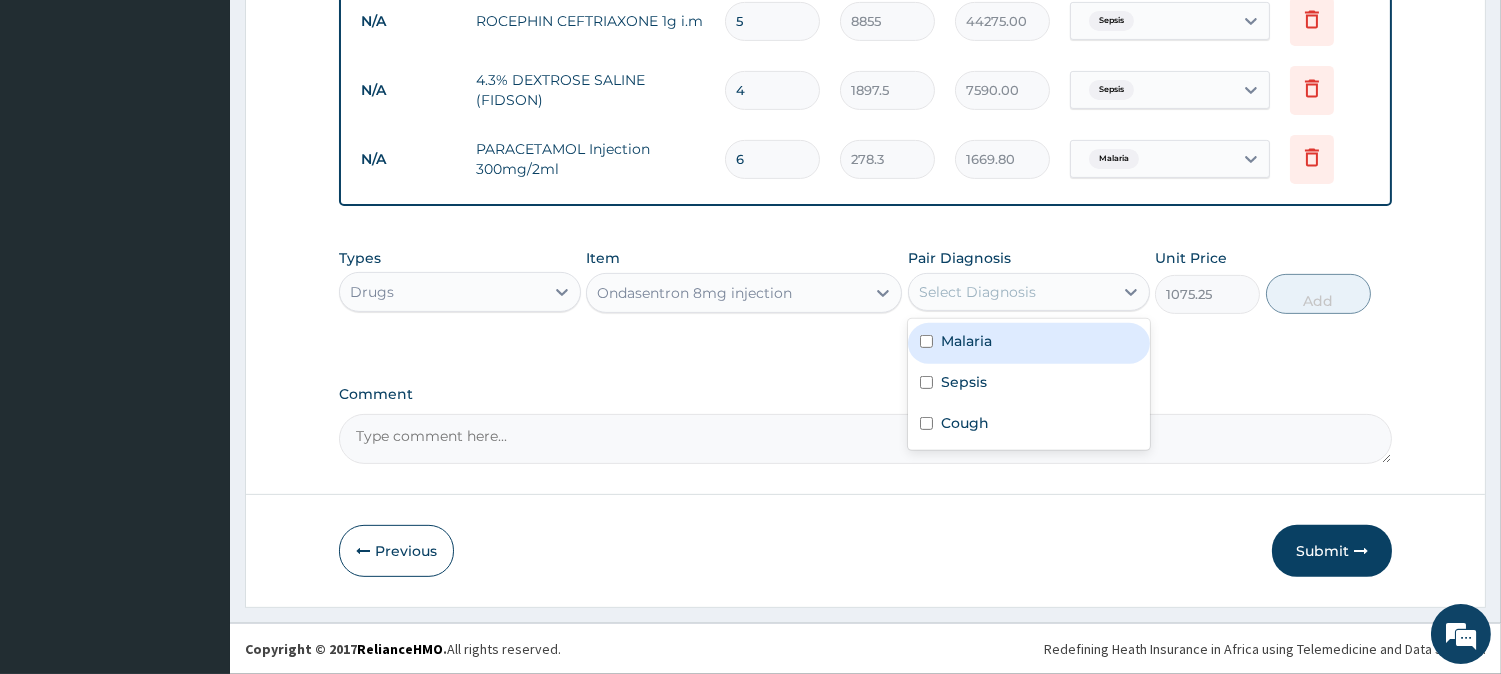 click on "Select Diagnosis" at bounding box center (1011, 292) 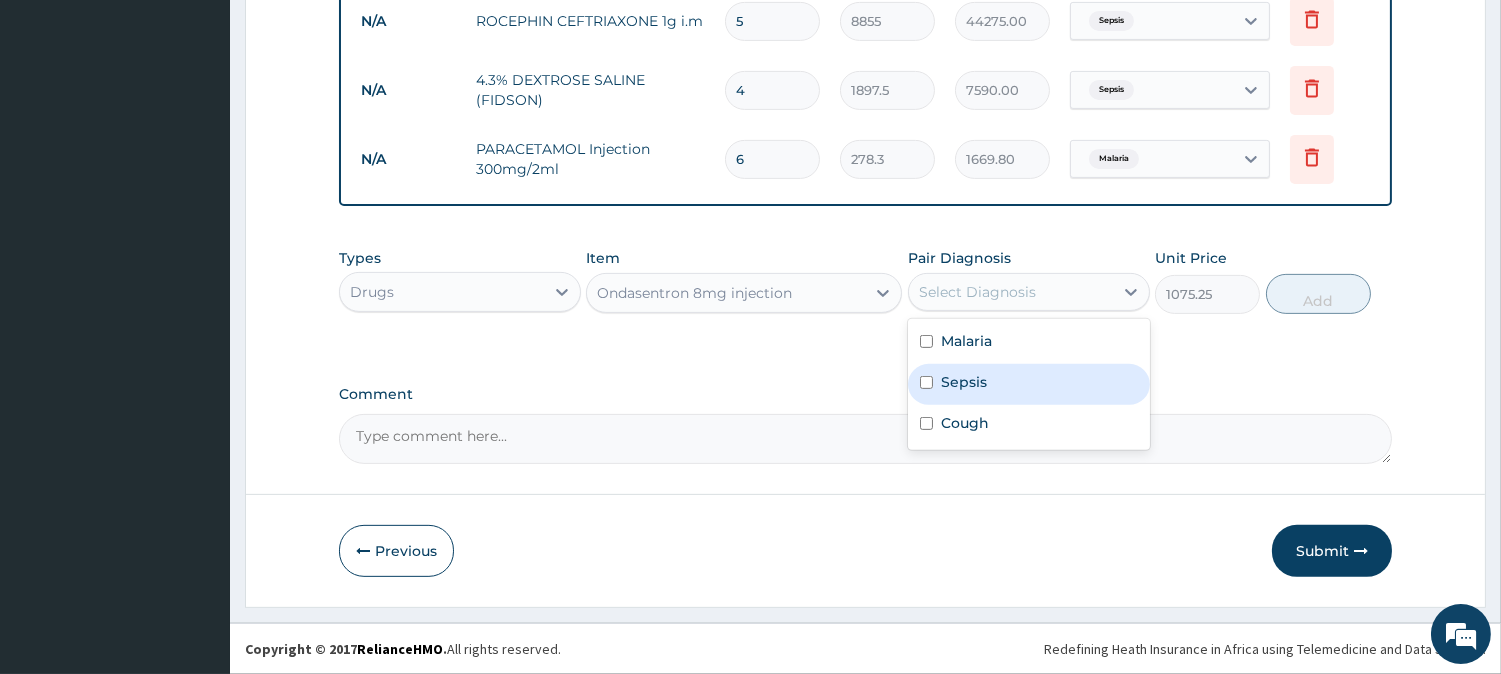 click on "Sepsis" at bounding box center [1029, 384] 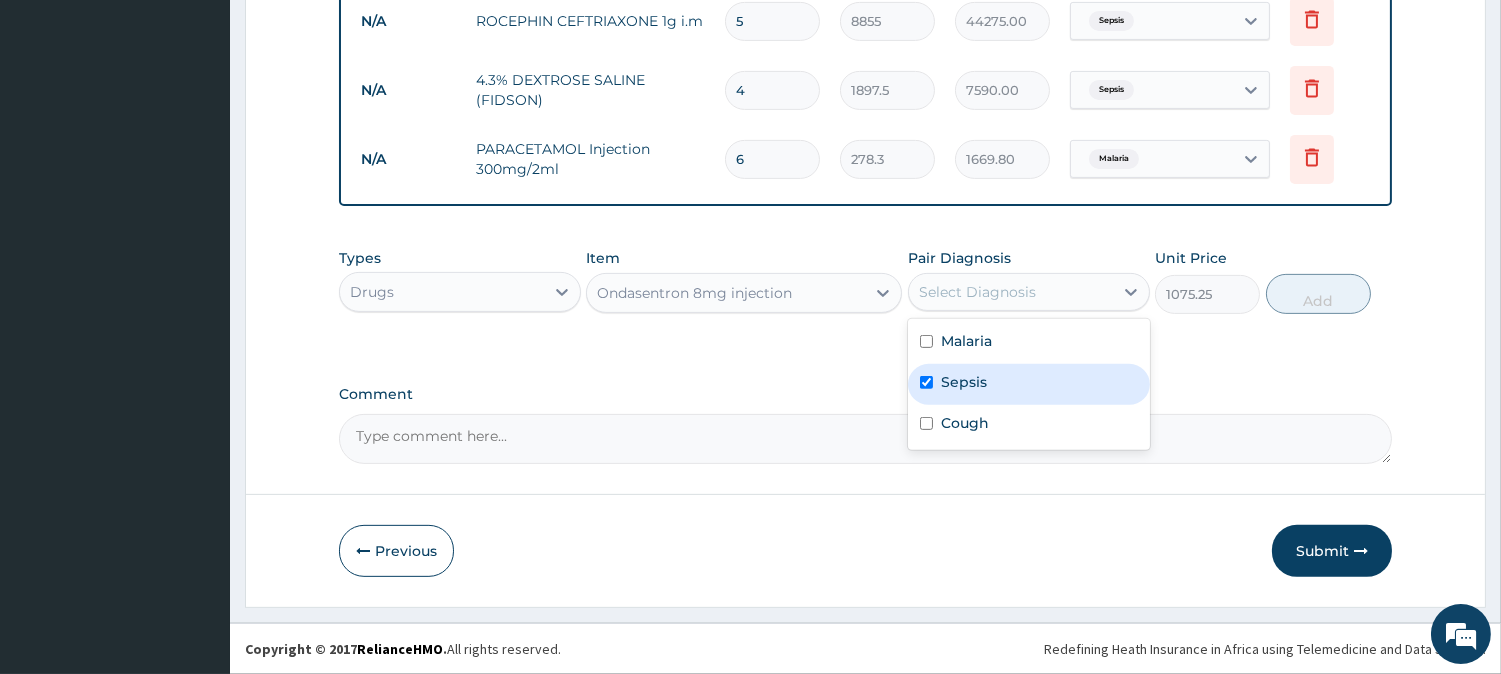 checkbox on "true" 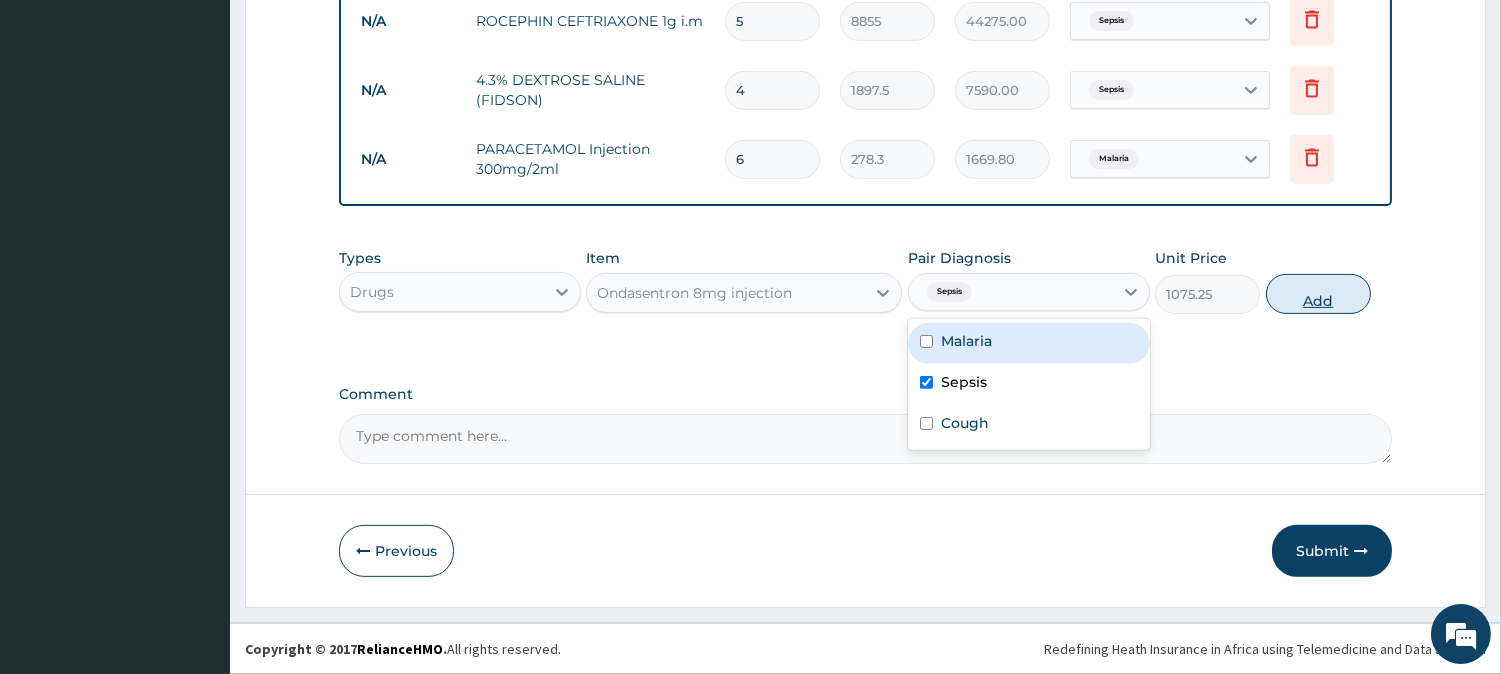click on "Add" at bounding box center (1318, 294) 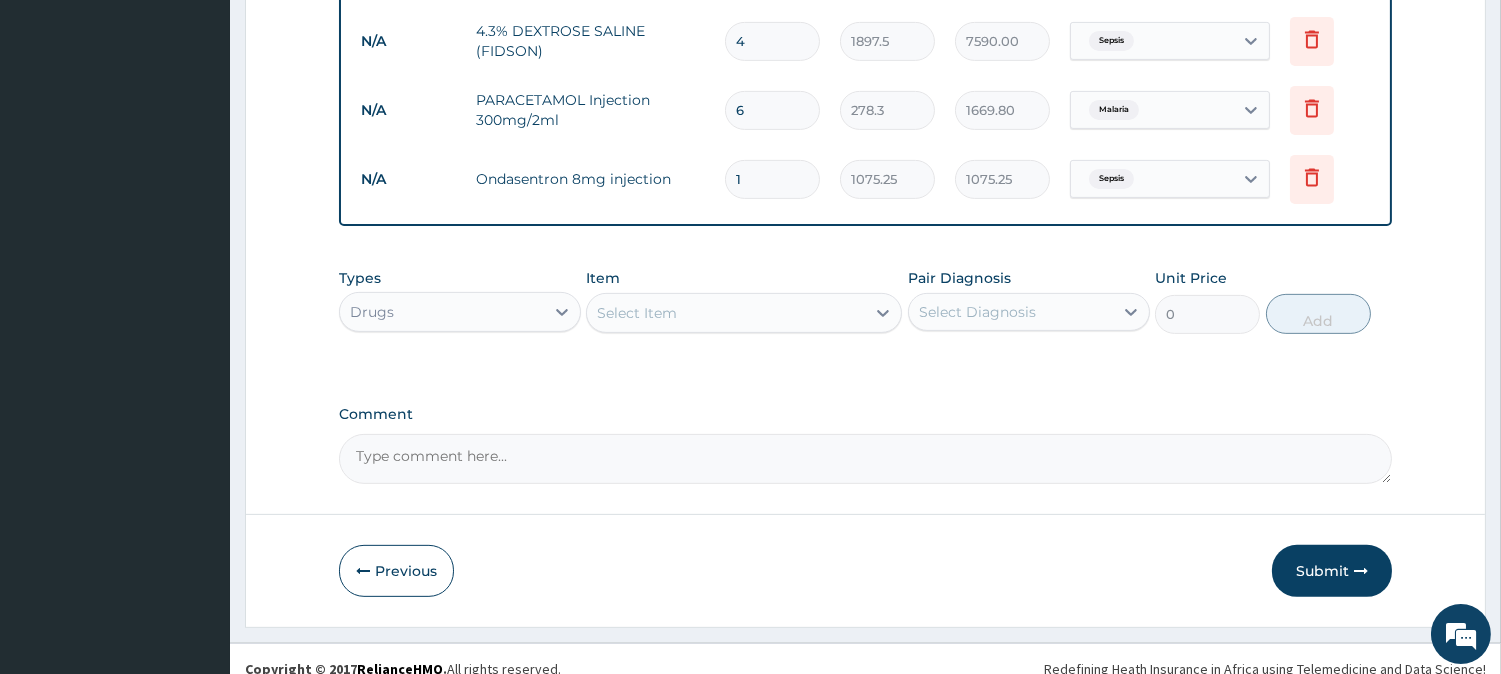 scroll, scrollTop: 1446, scrollLeft: 0, axis: vertical 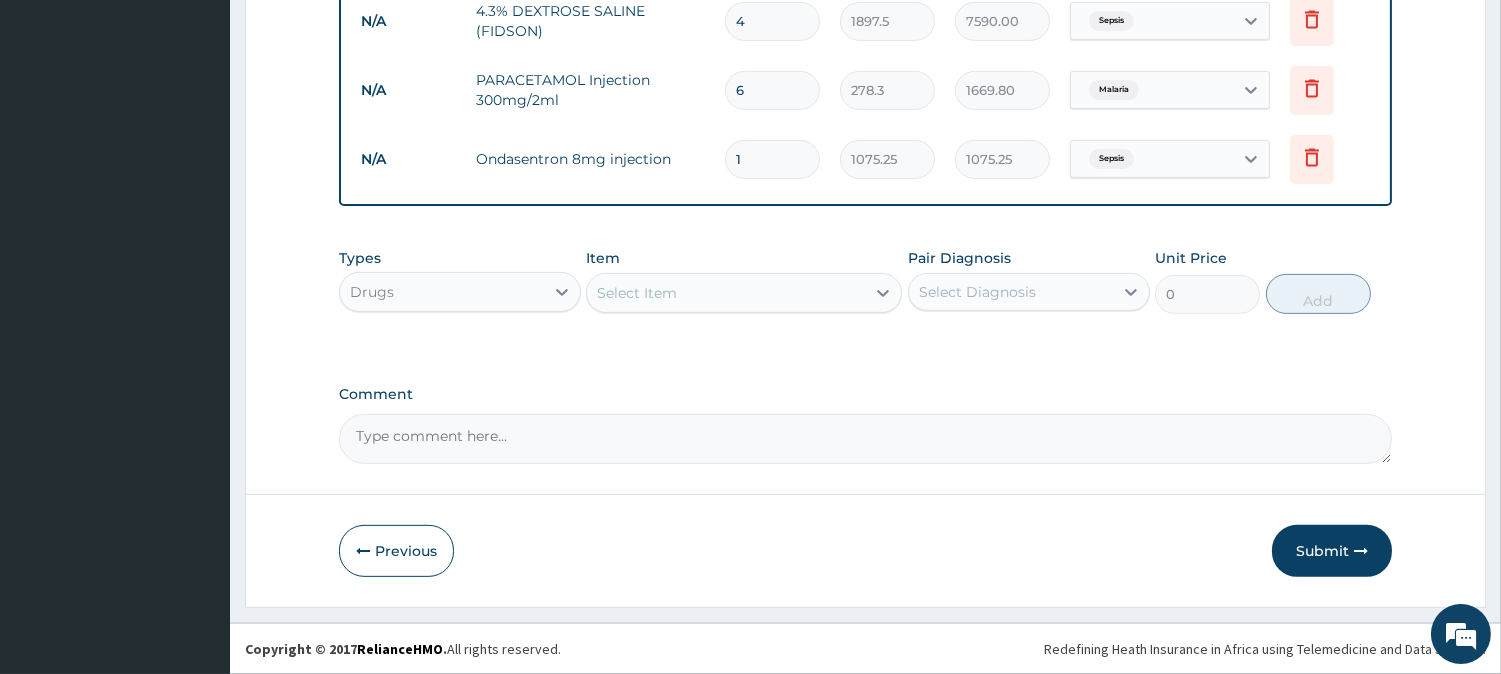 click on "Select Item" at bounding box center (726, 293) 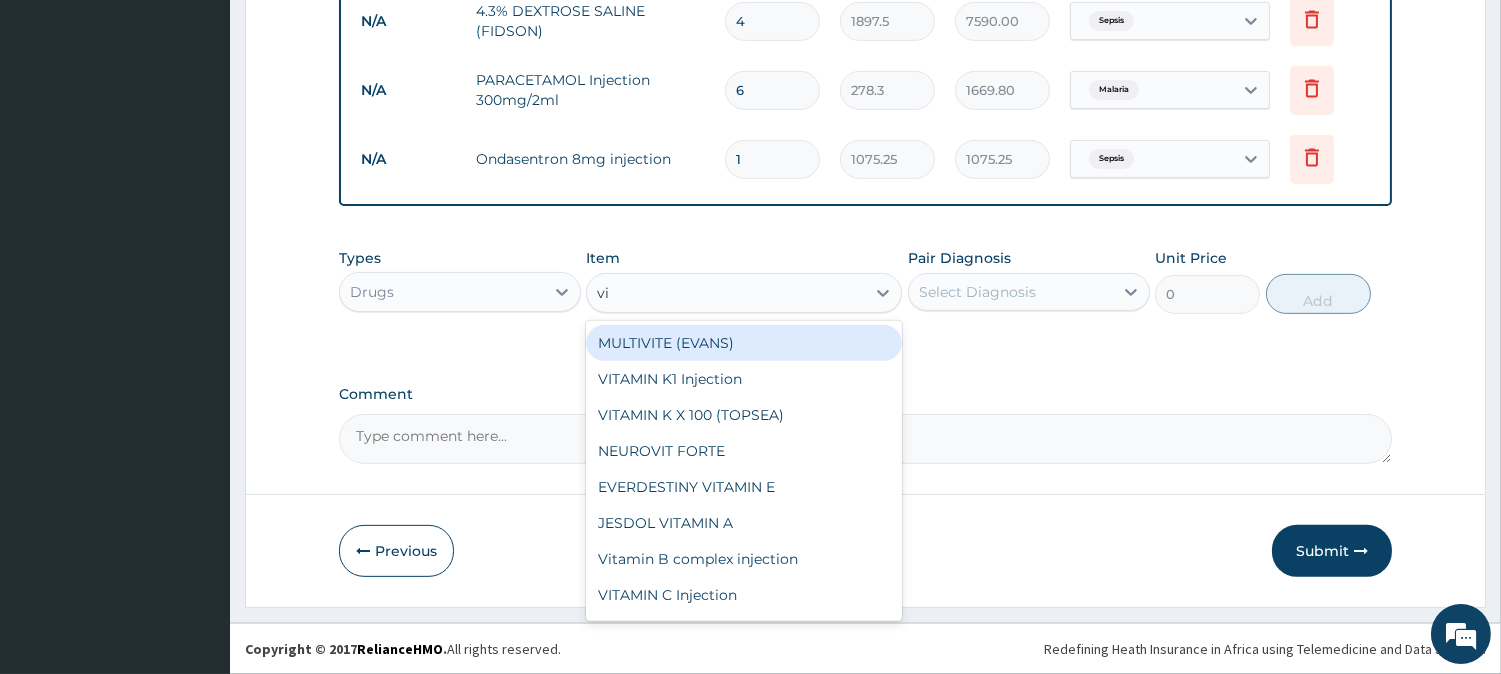 type on "vit" 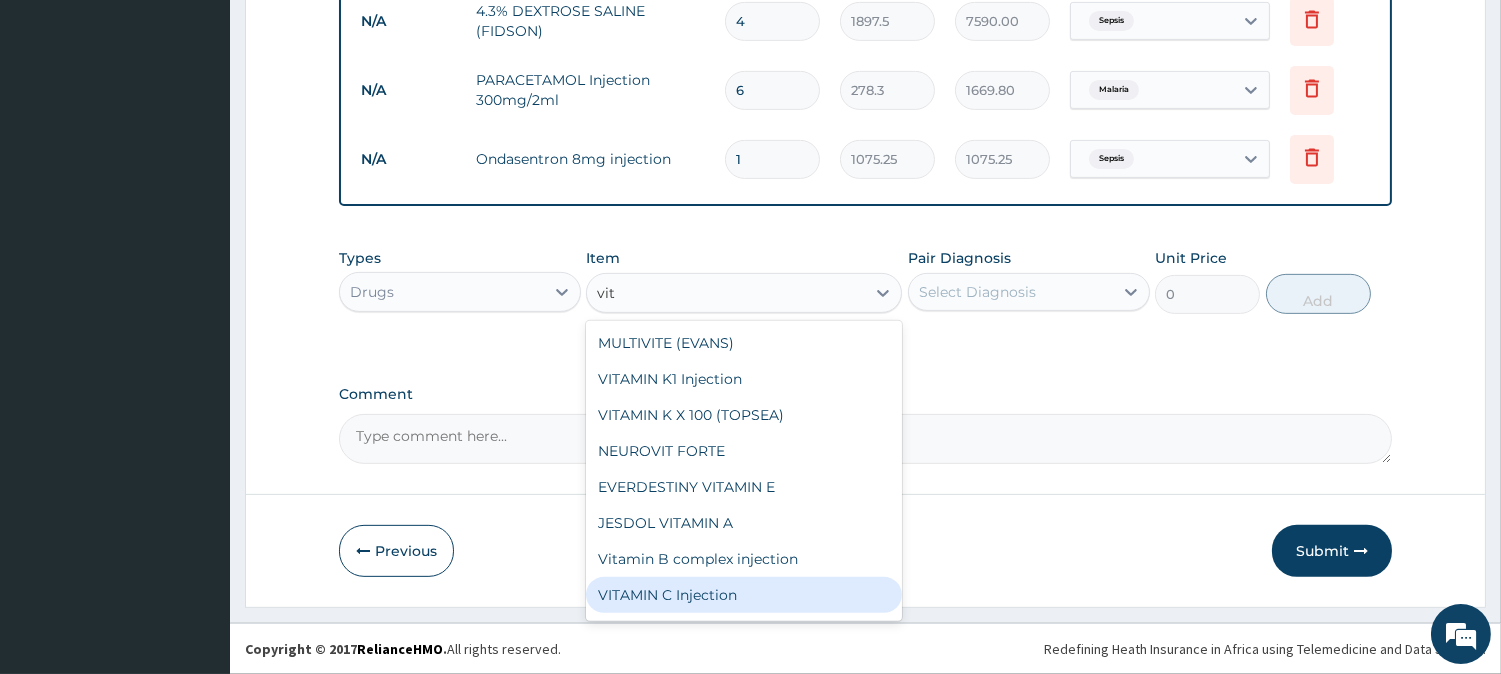 drag, startPoint x: 712, startPoint y: 601, endPoint x: 735, endPoint y: 558, distance: 48.76474 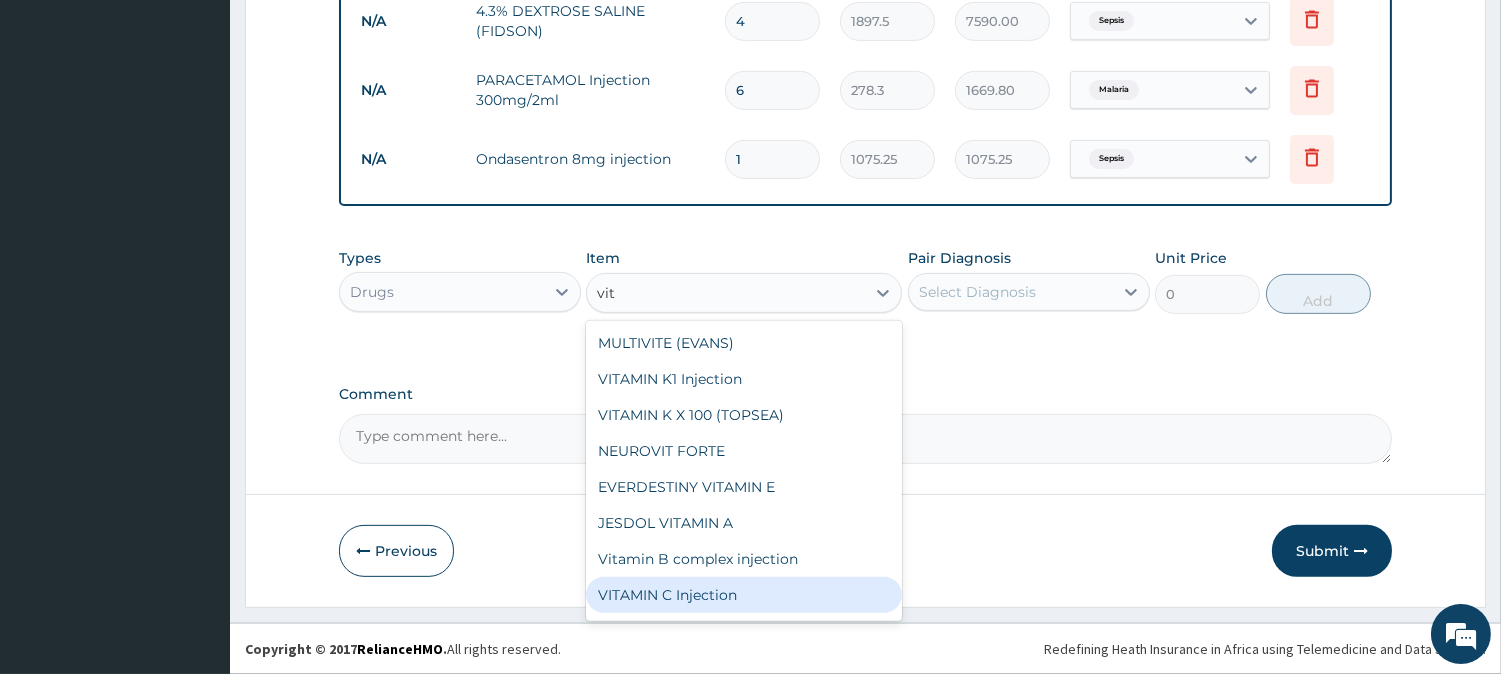 click on "VITAMIN C Injection" at bounding box center (744, 595) 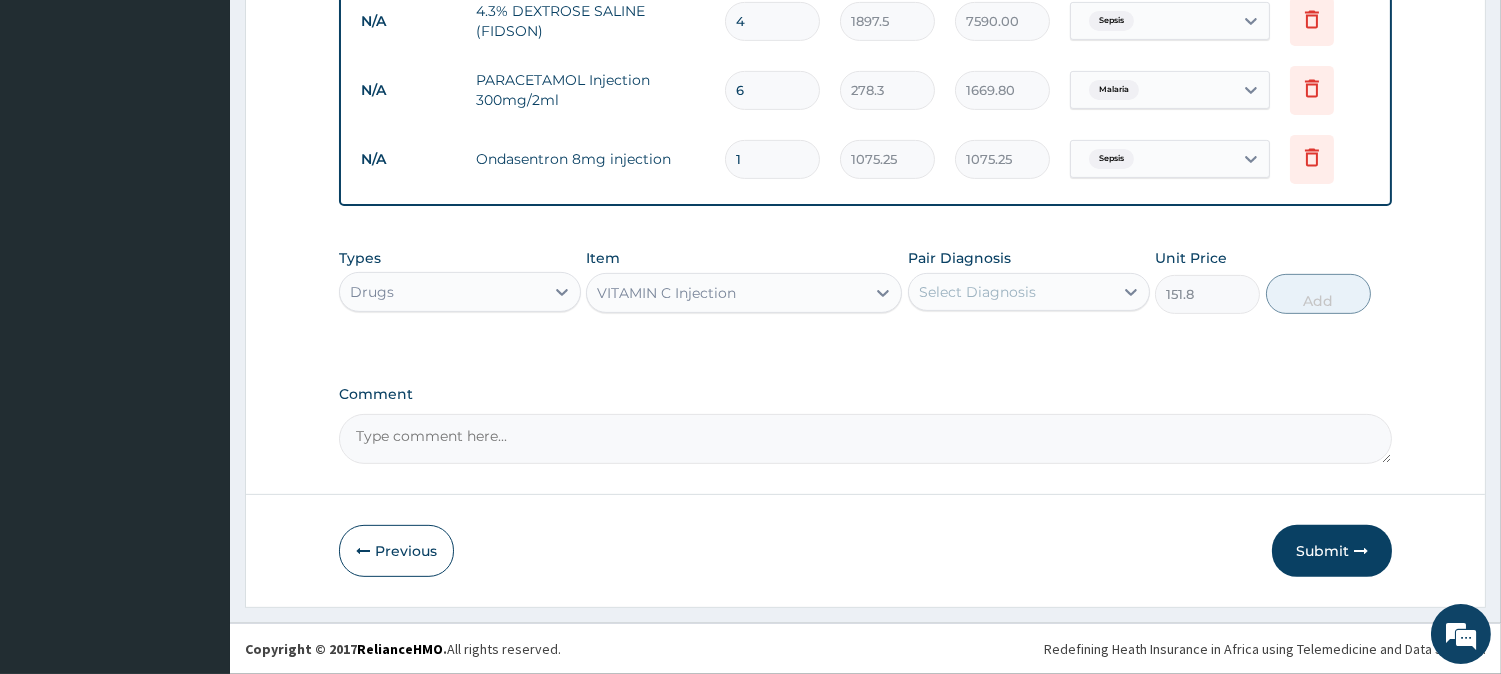 click on "Select Diagnosis" at bounding box center (1011, 292) 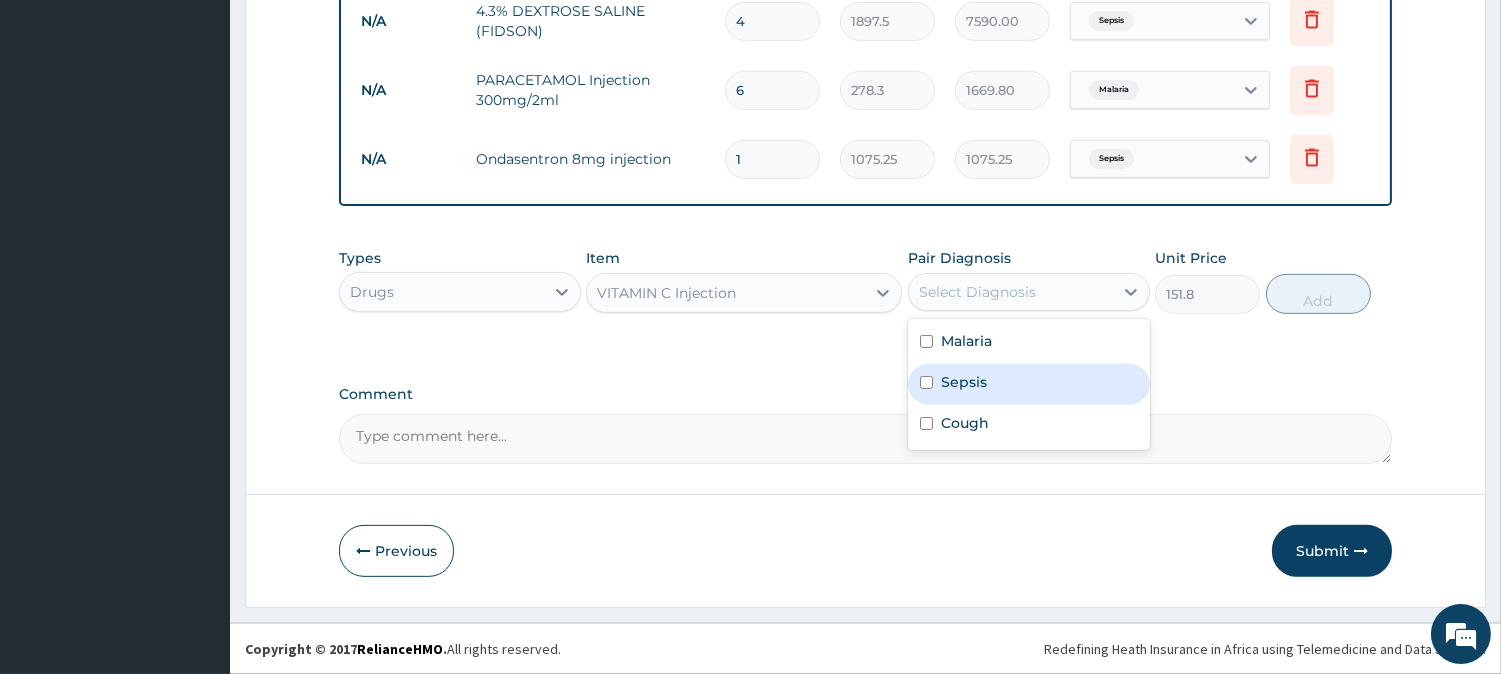 drag, startPoint x: 973, startPoint y: 384, endPoint x: 1077, endPoint y: 328, distance: 118.11858 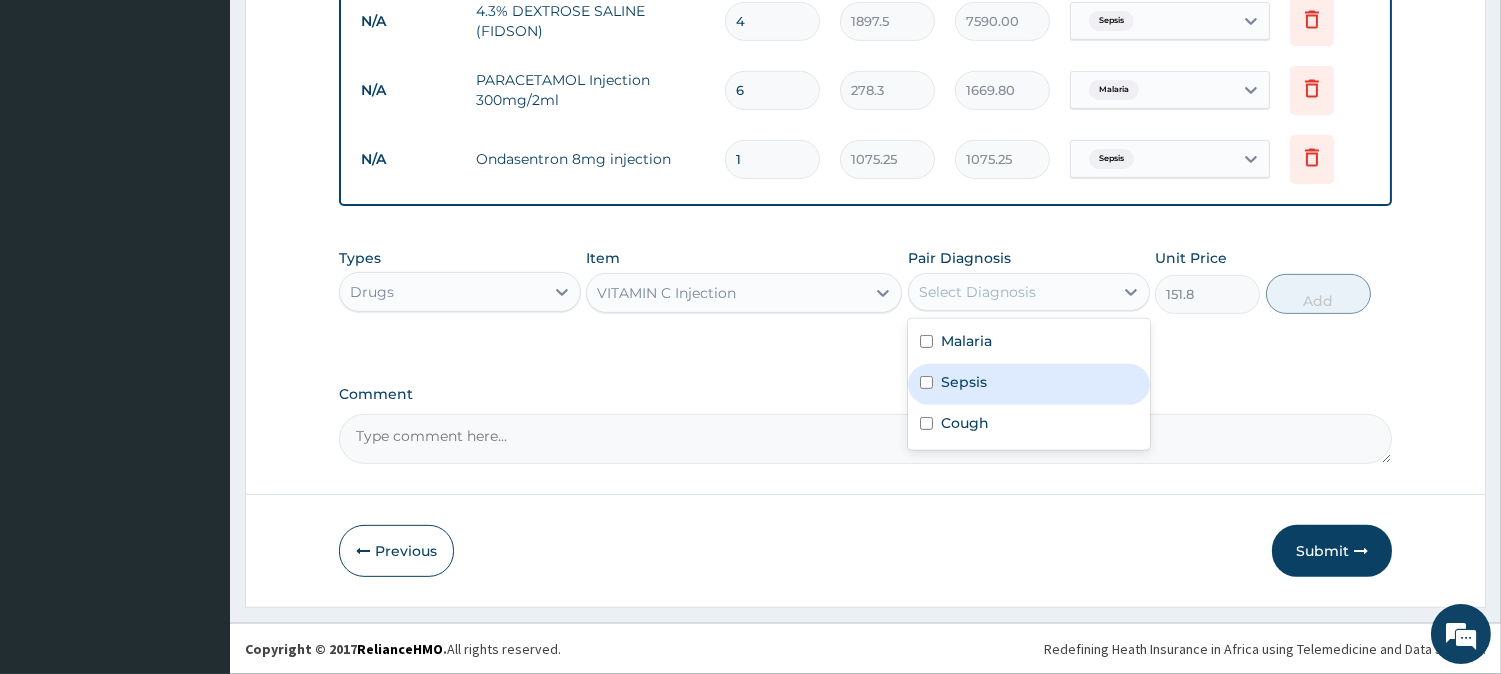 click on "Sepsis" at bounding box center [964, 382] 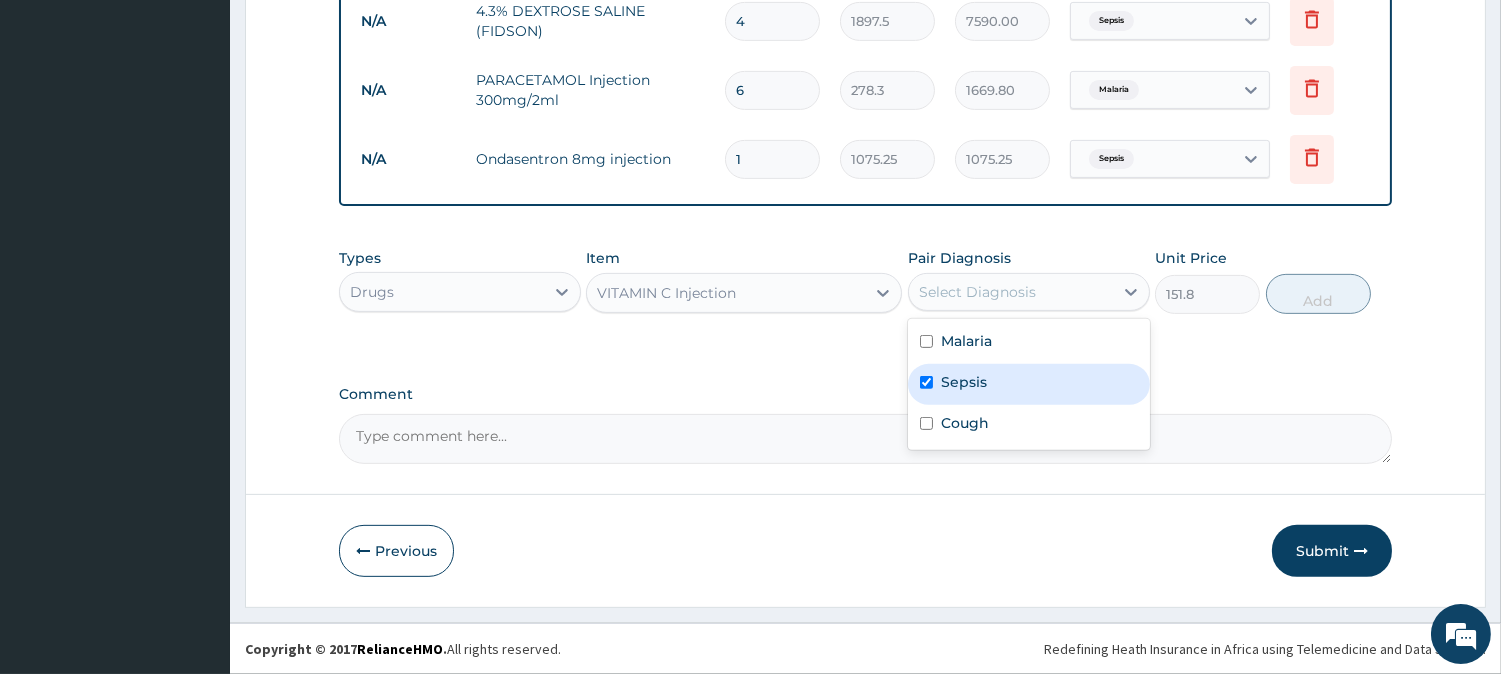 checkbox on "true" 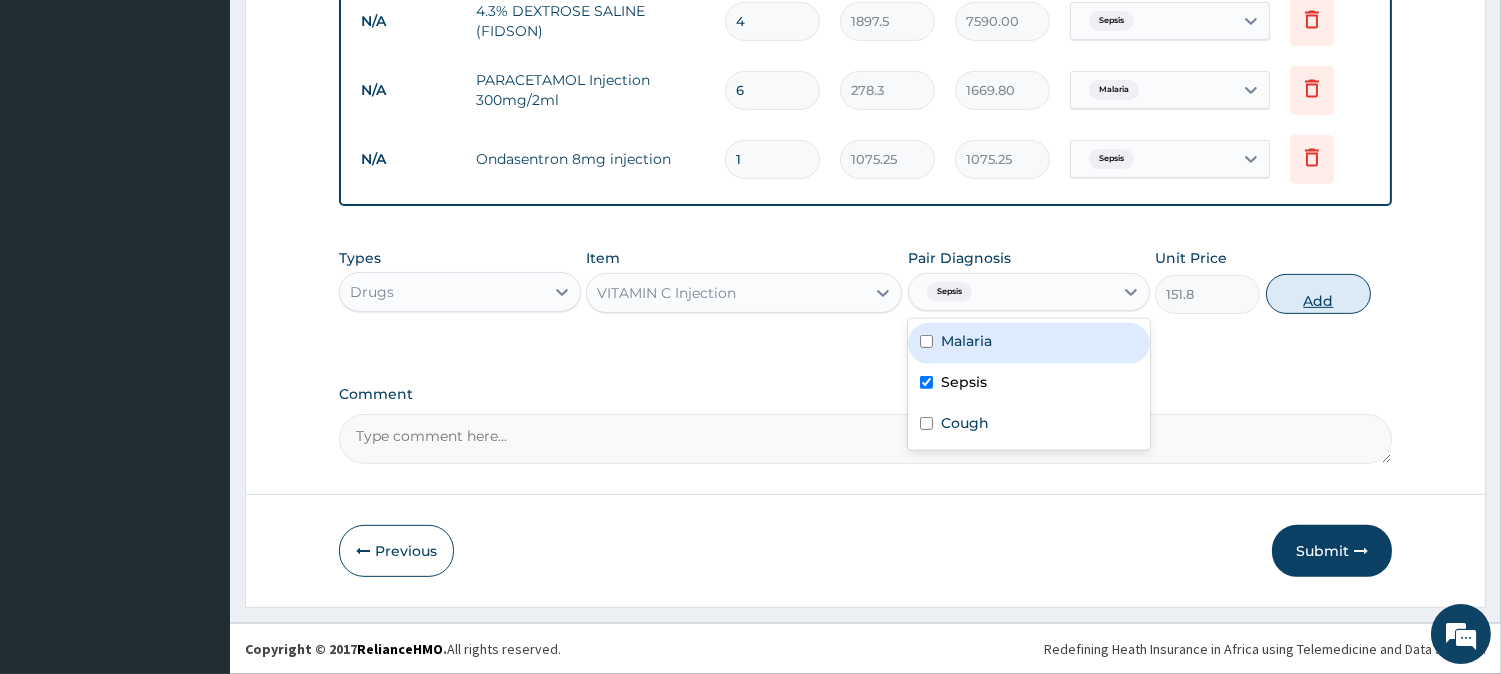 click on "Add" at bounding box center [1318, 294] 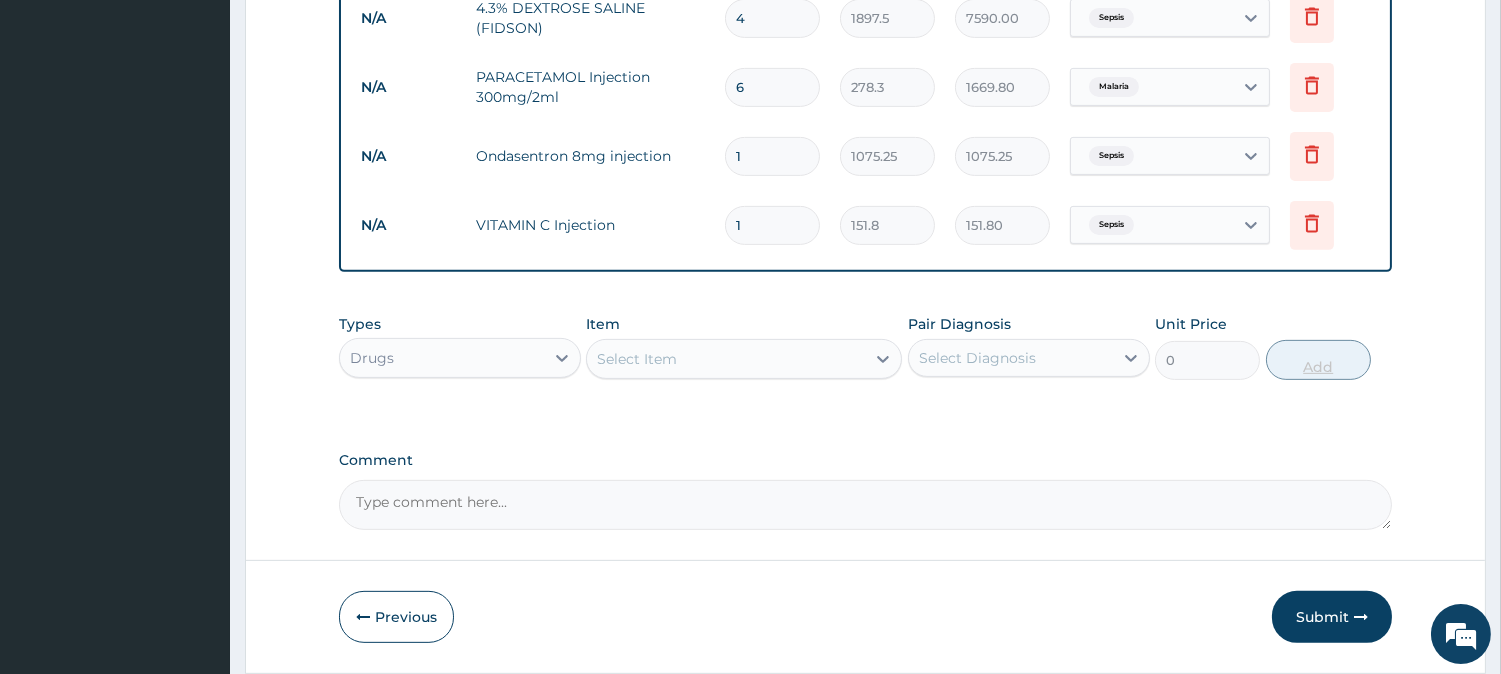 type on "10" 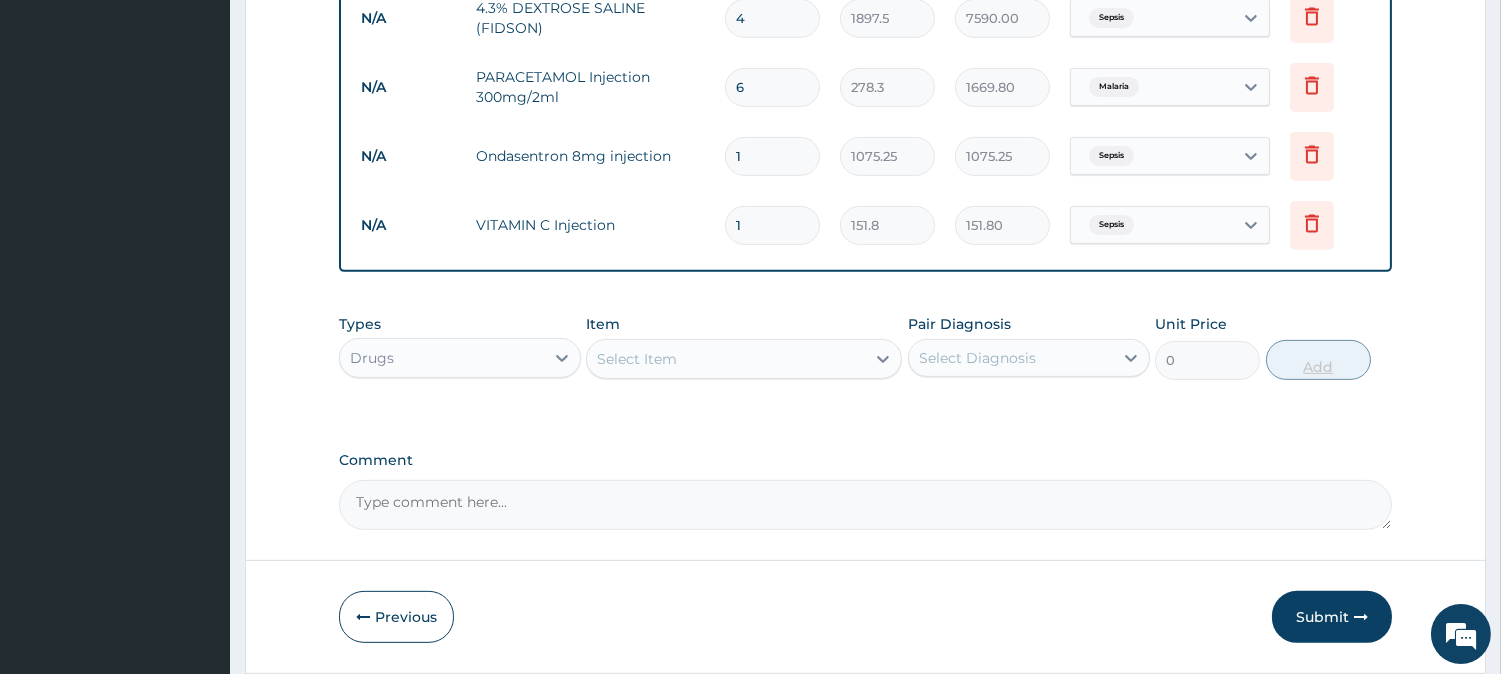 type on "1518.00" 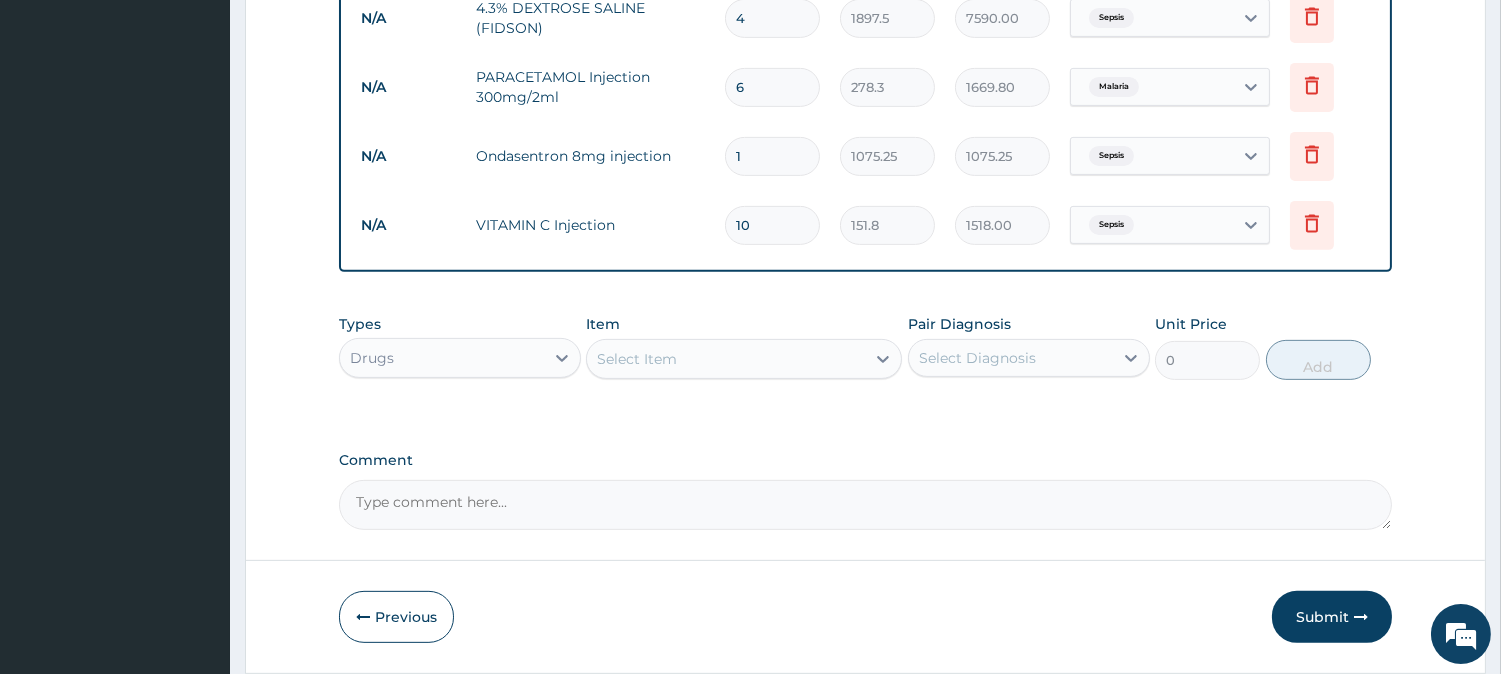 type on "10" 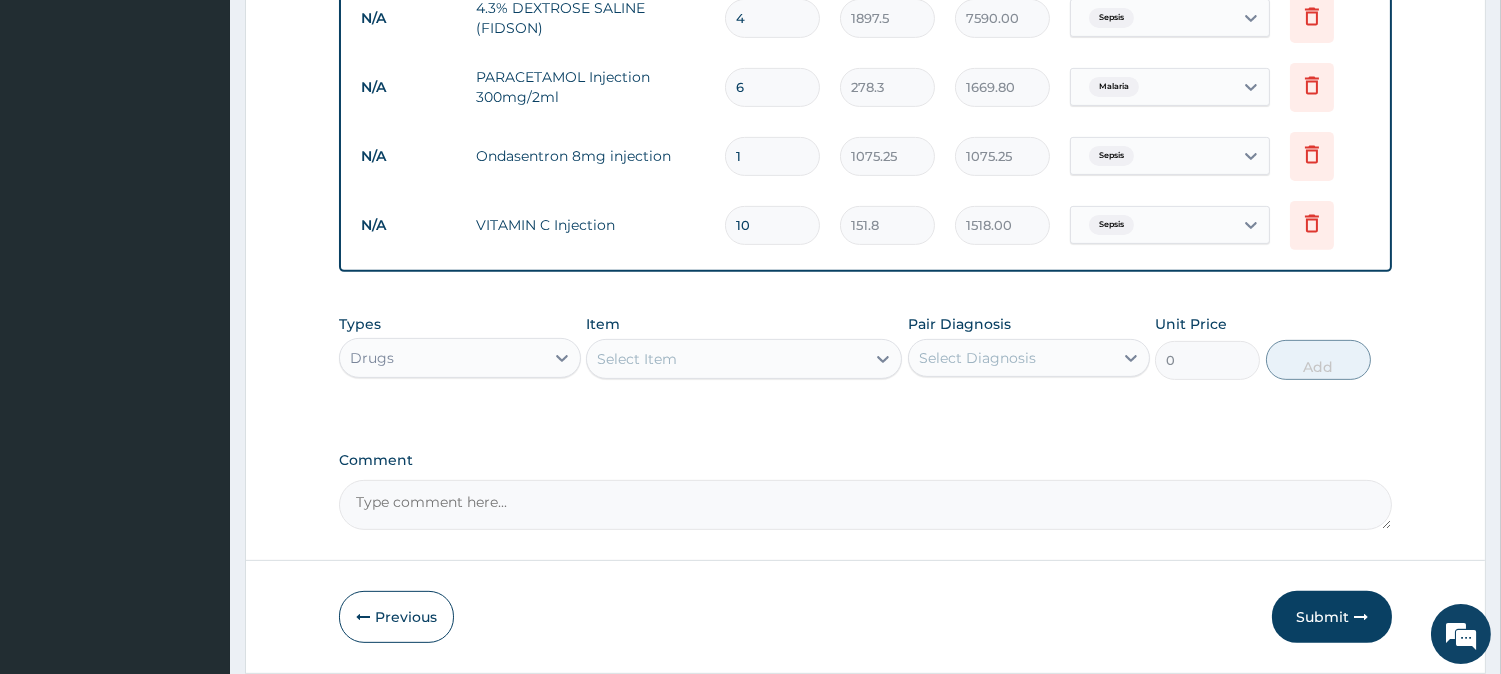 click on "Select Item" at bounding box center (726, 359) 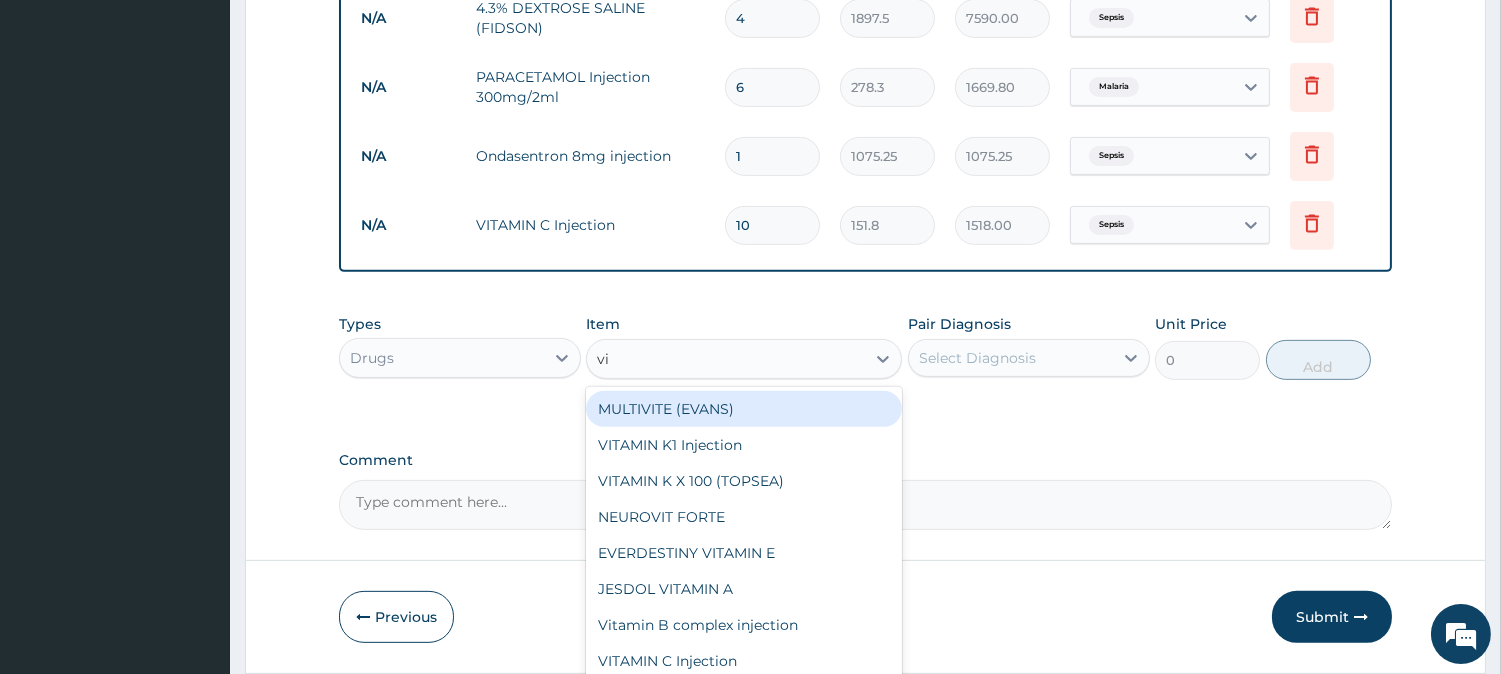 type on "vit" 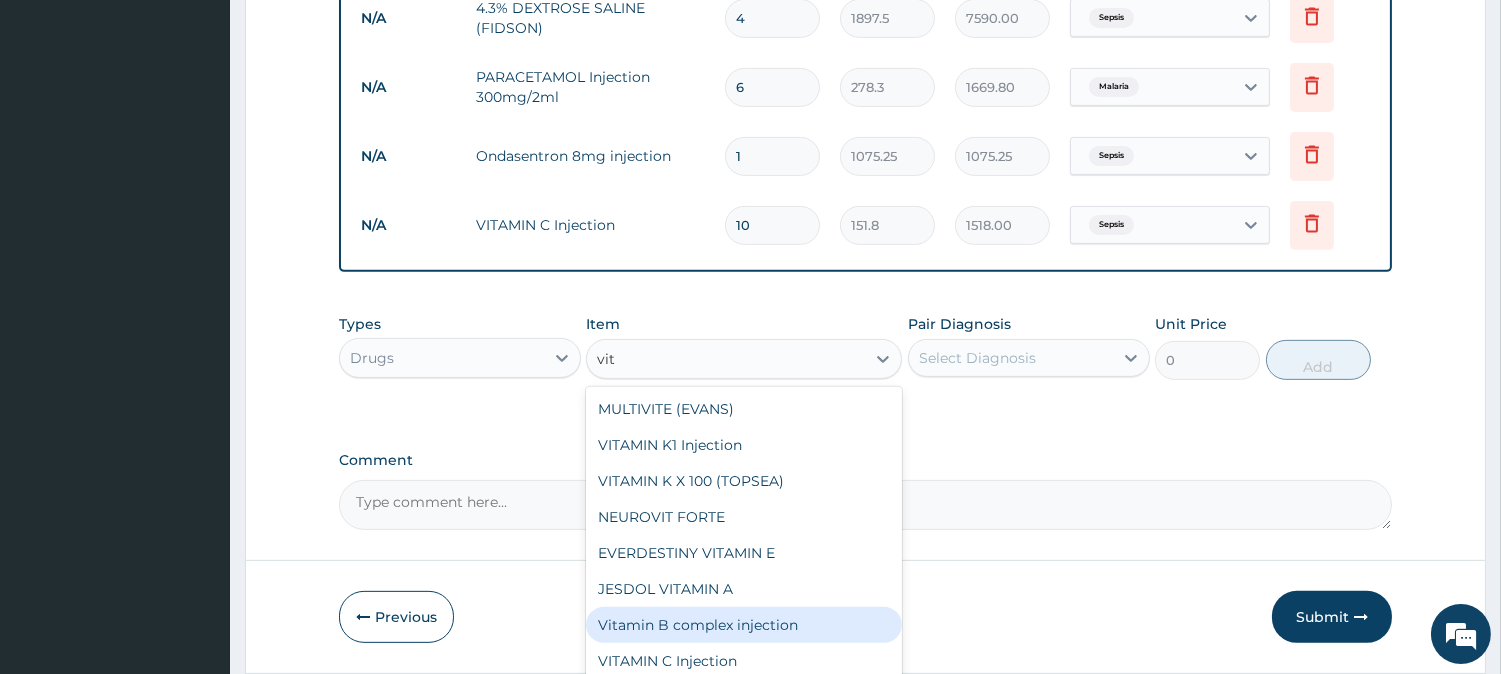 click on "Vitamin B complex injection" at bounding box center [744, 625] 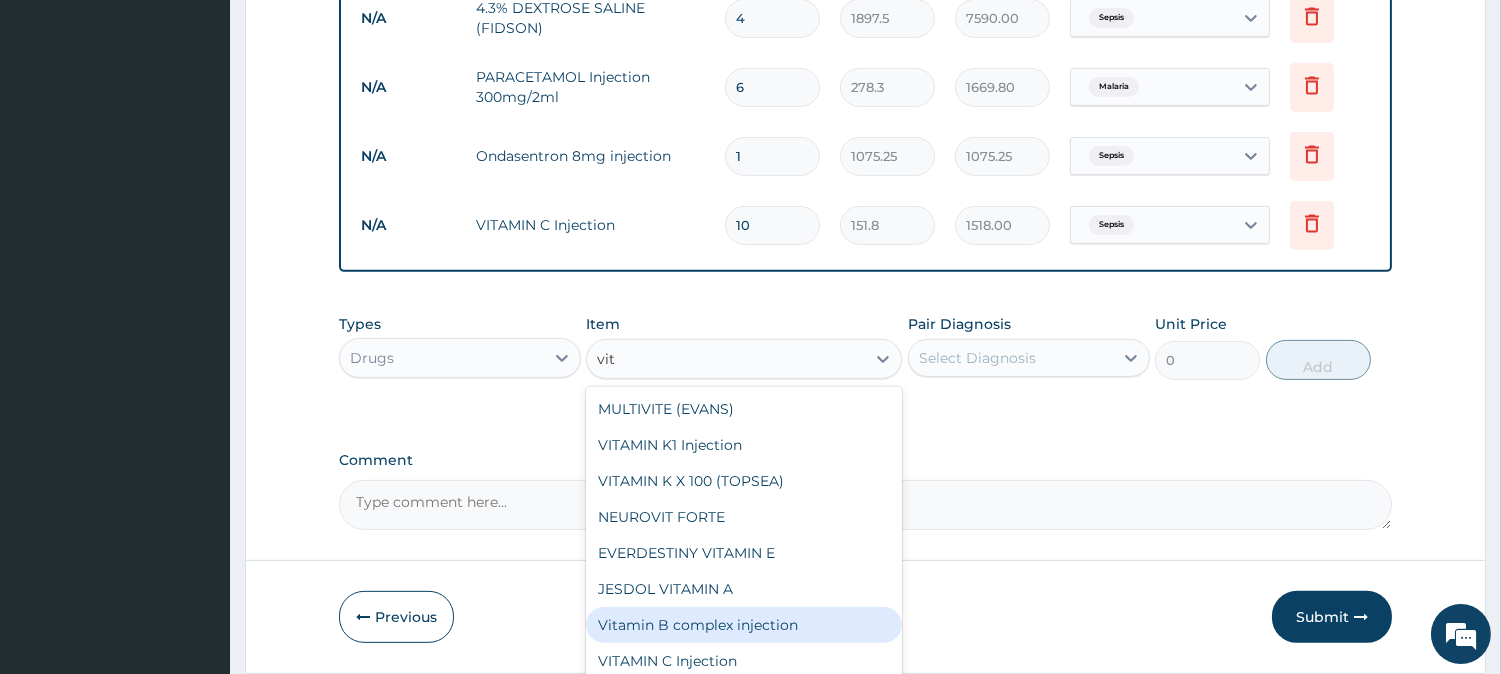 type 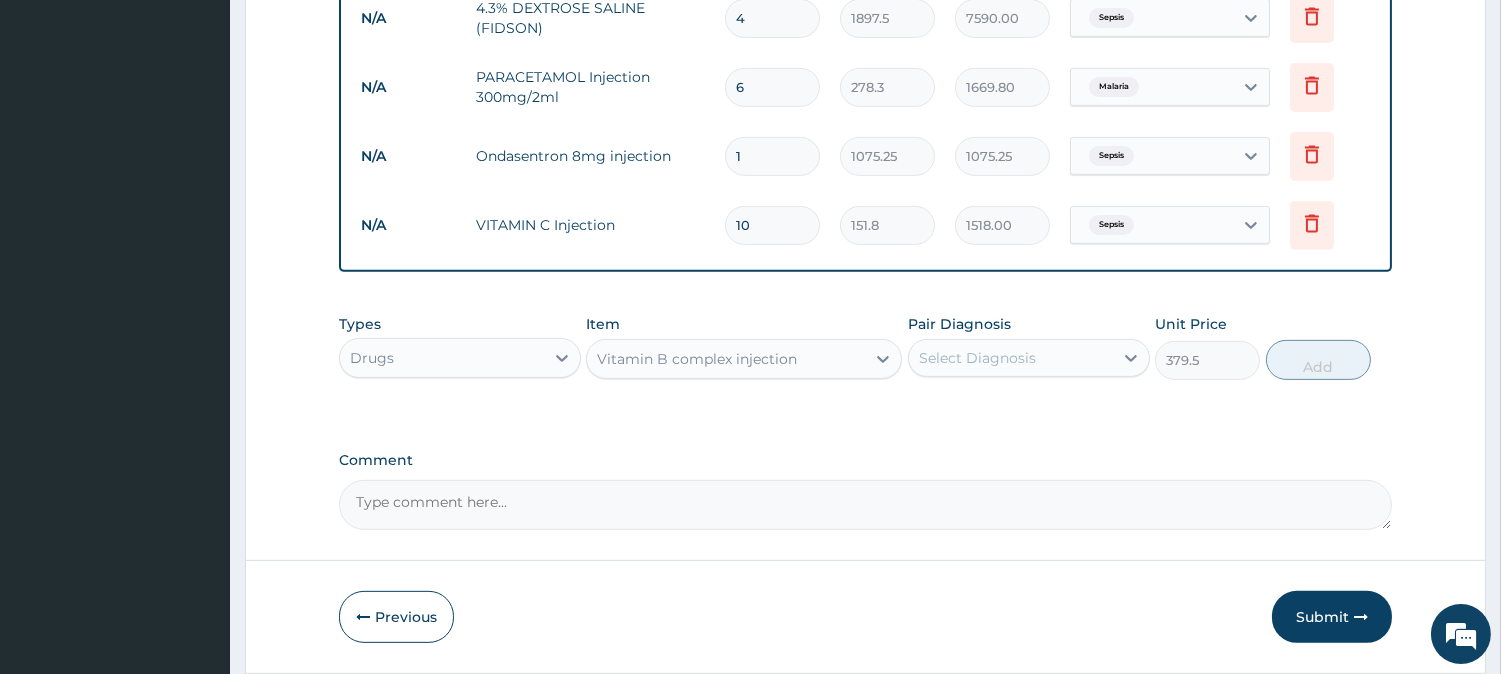 click on "Select Diagnosis" at bounding box center [977, 358] 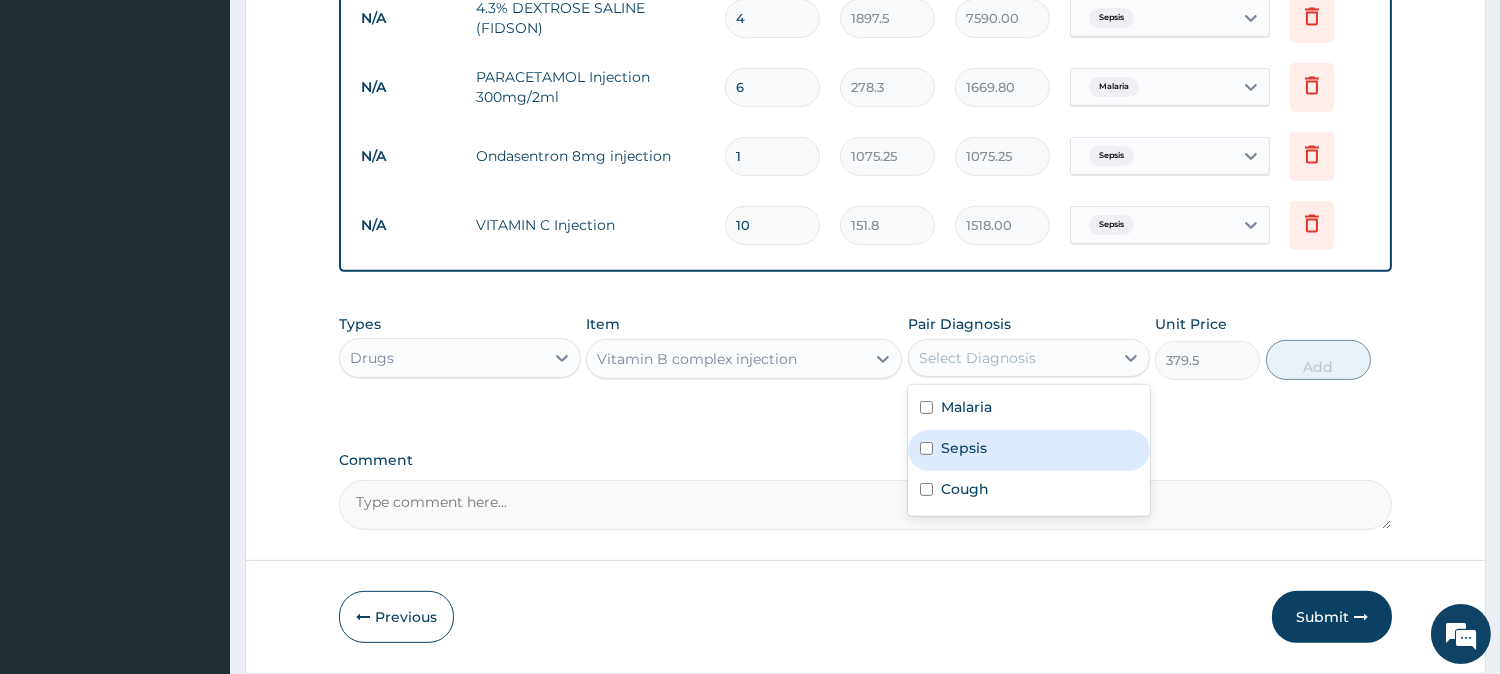 click on "Sepsis" at bounding box center (1029, 450) 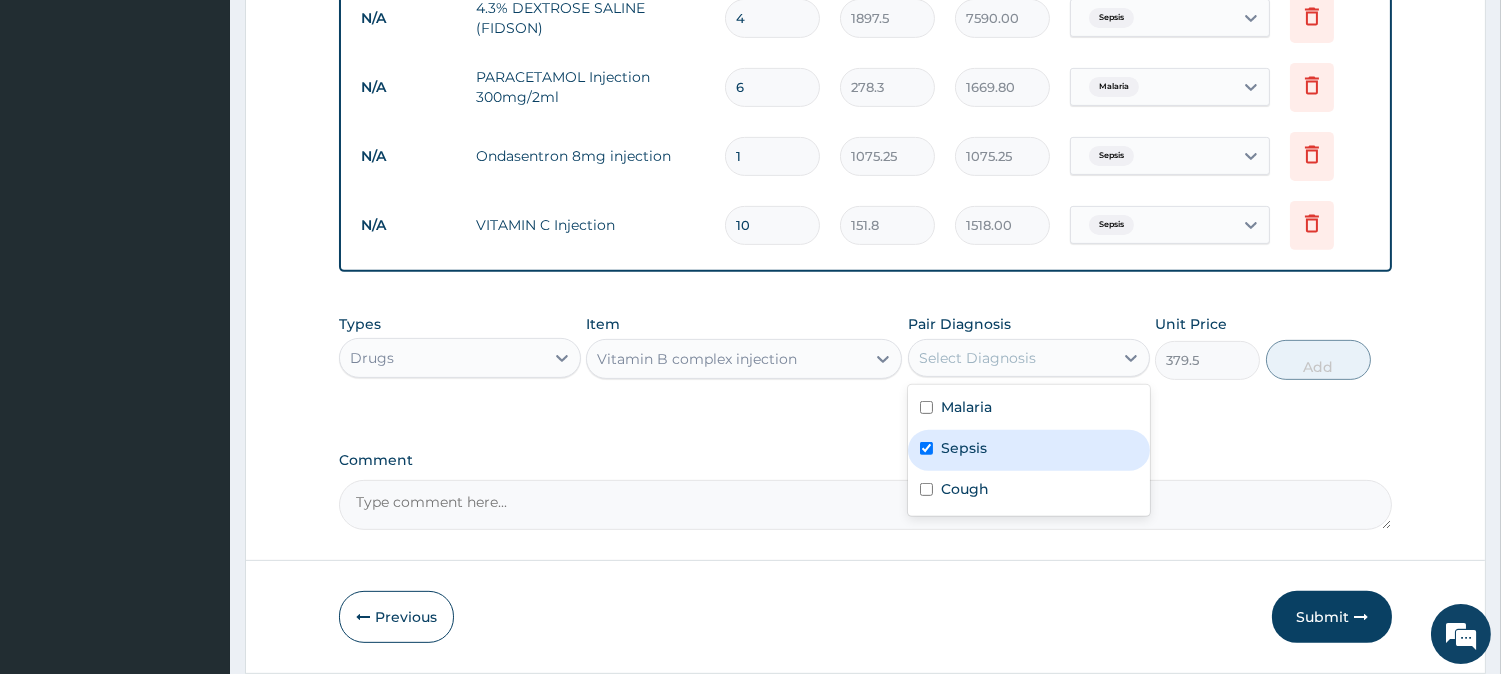 checkbox on "true" 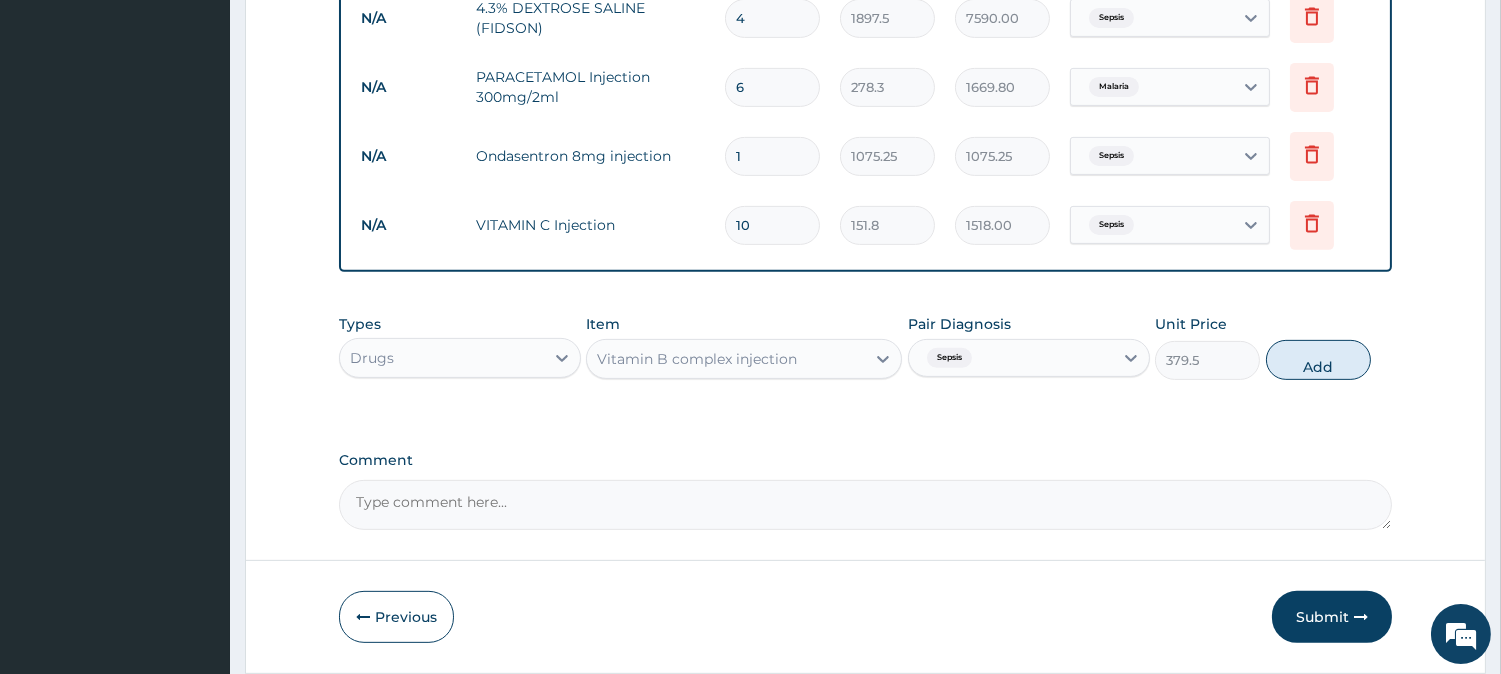 click on "Add" at bounding box center (1318, 360) 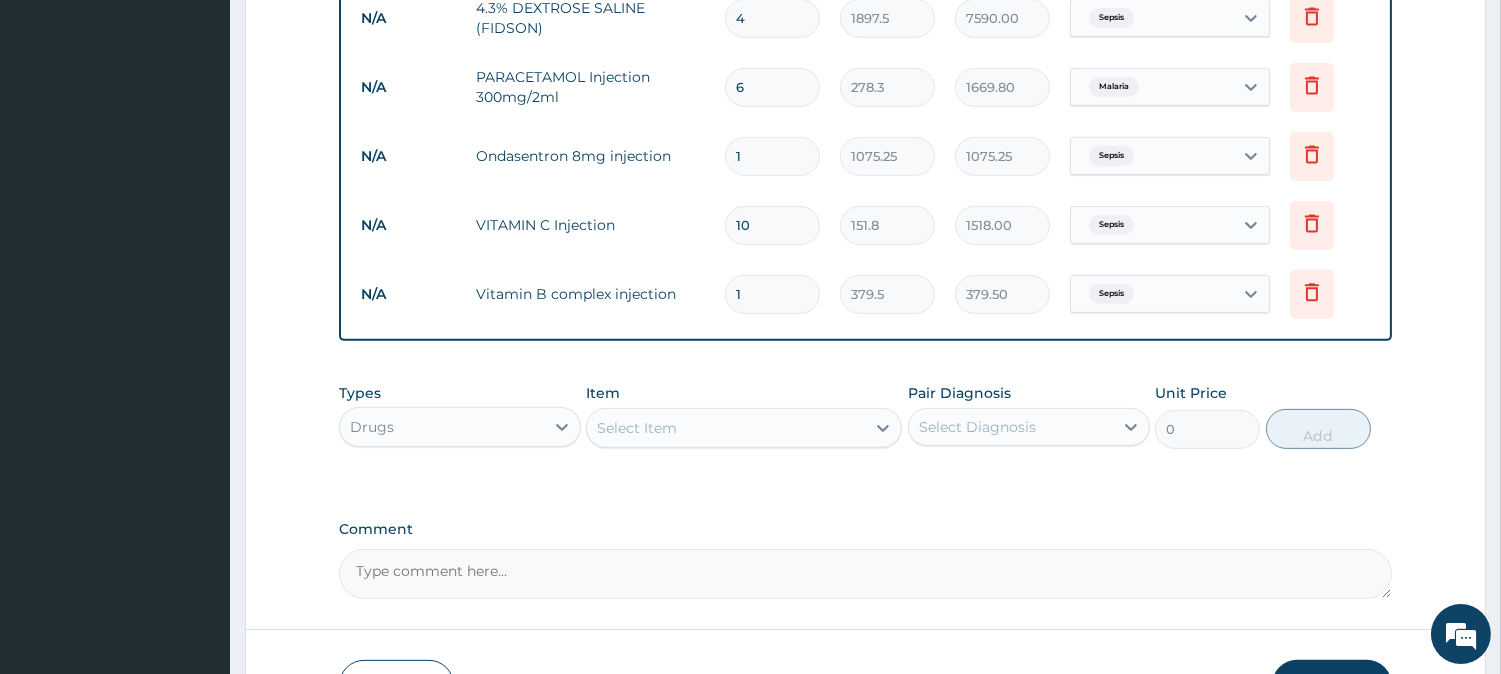 click on "1" at bounding box center [772, 294] 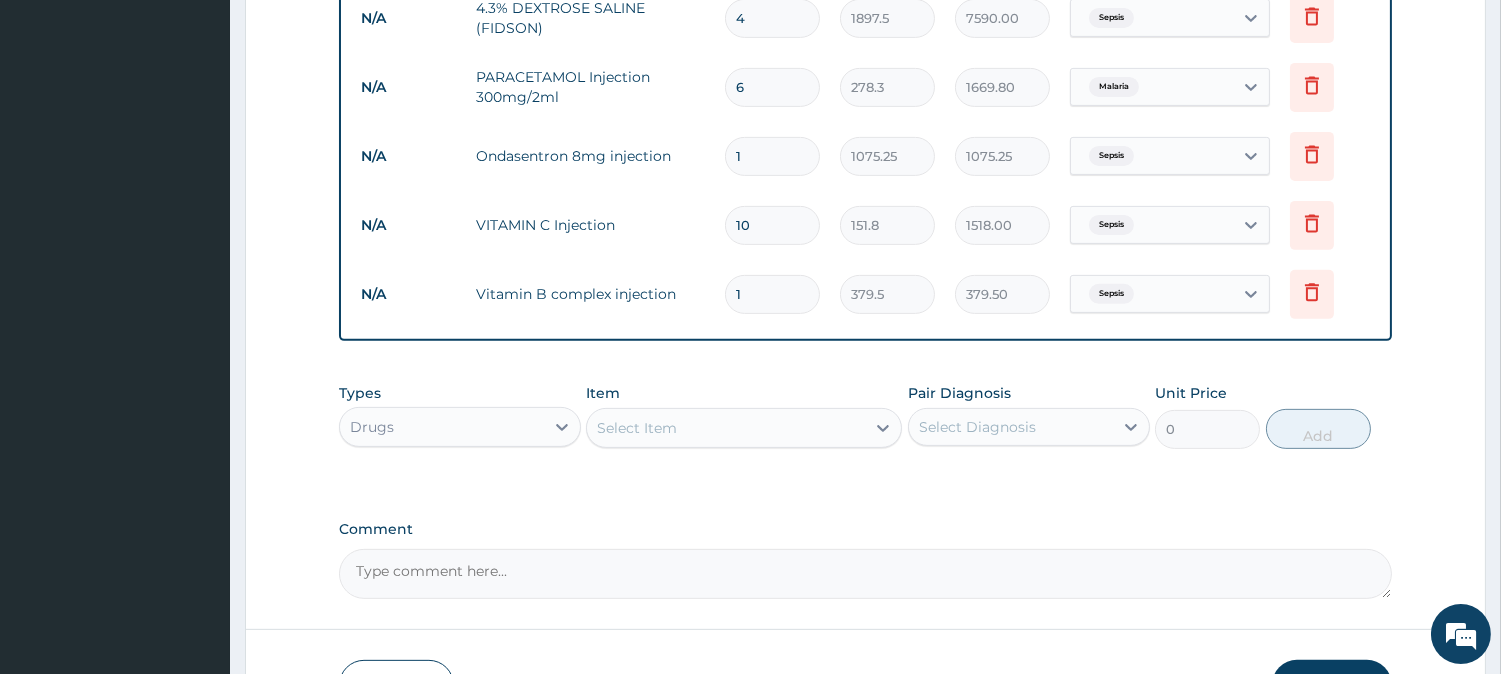 type 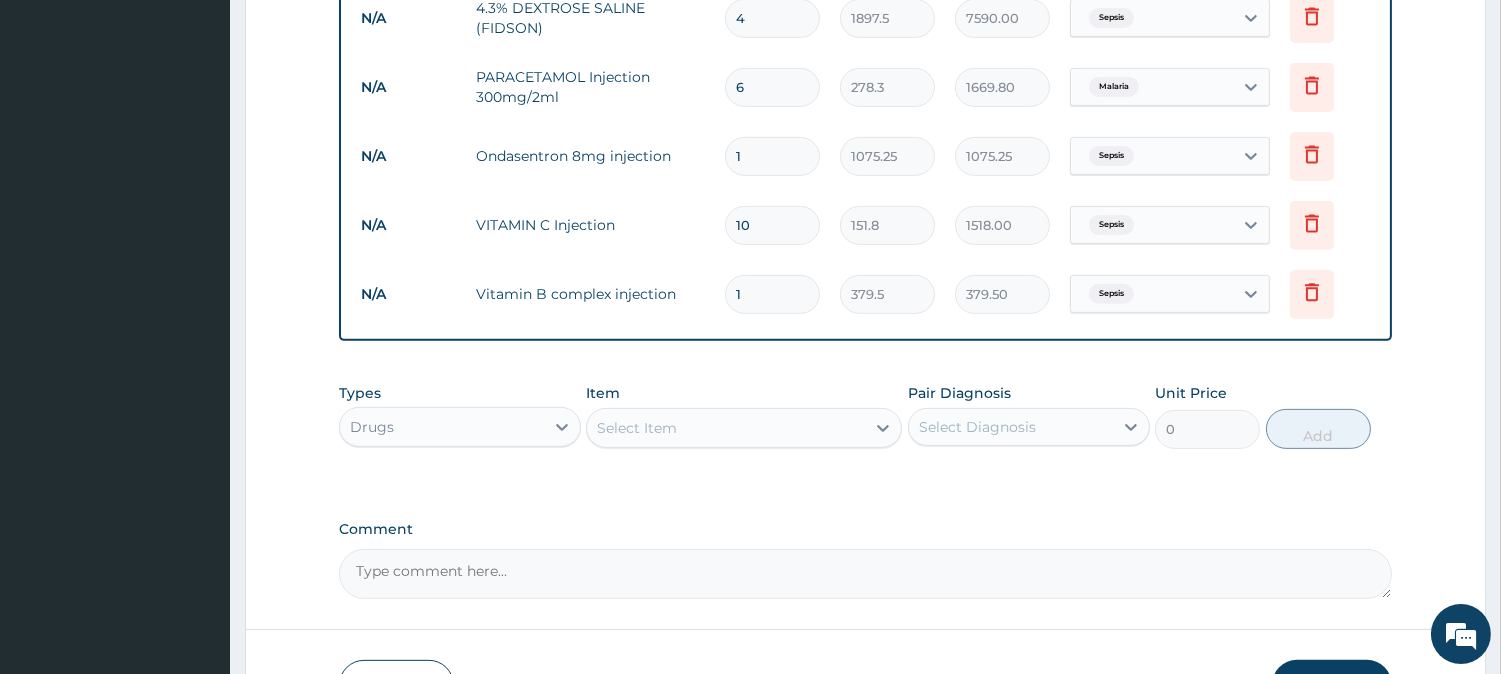type on "0.00" 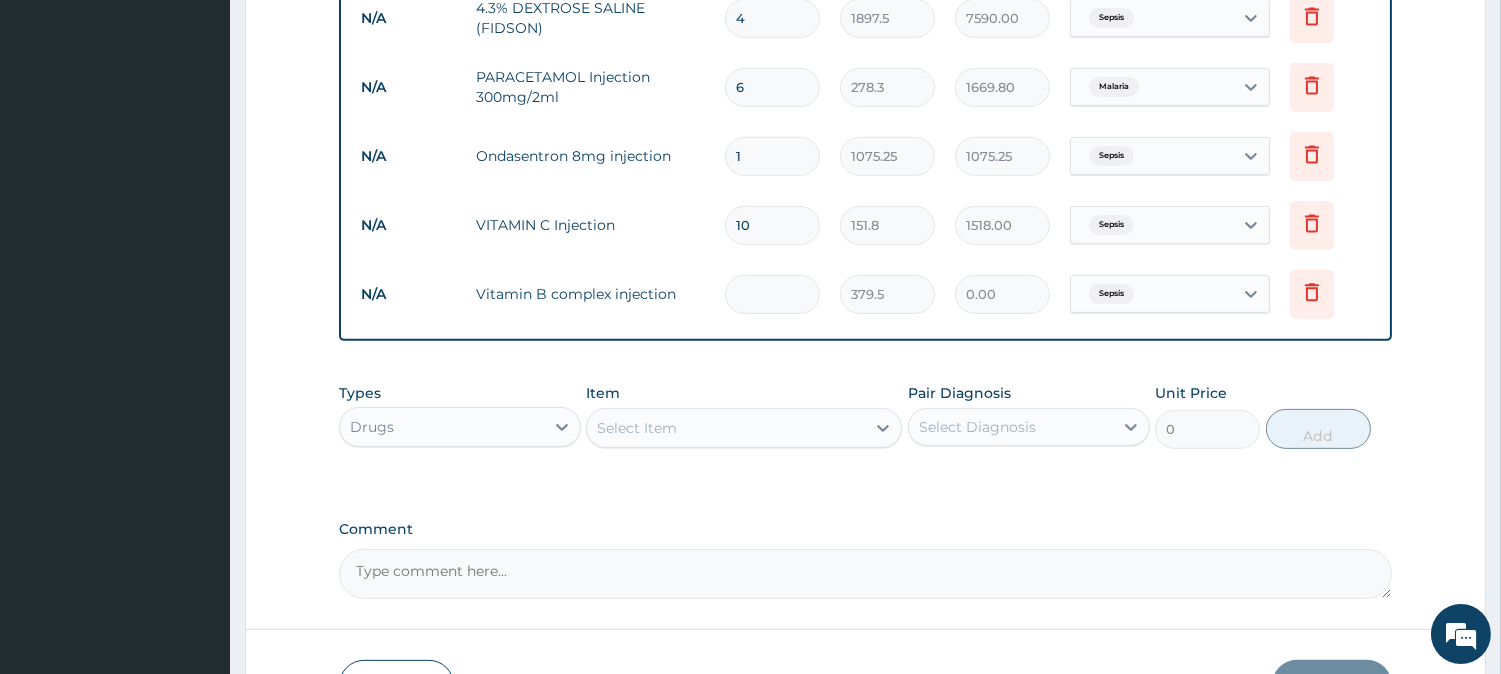 type on "4" 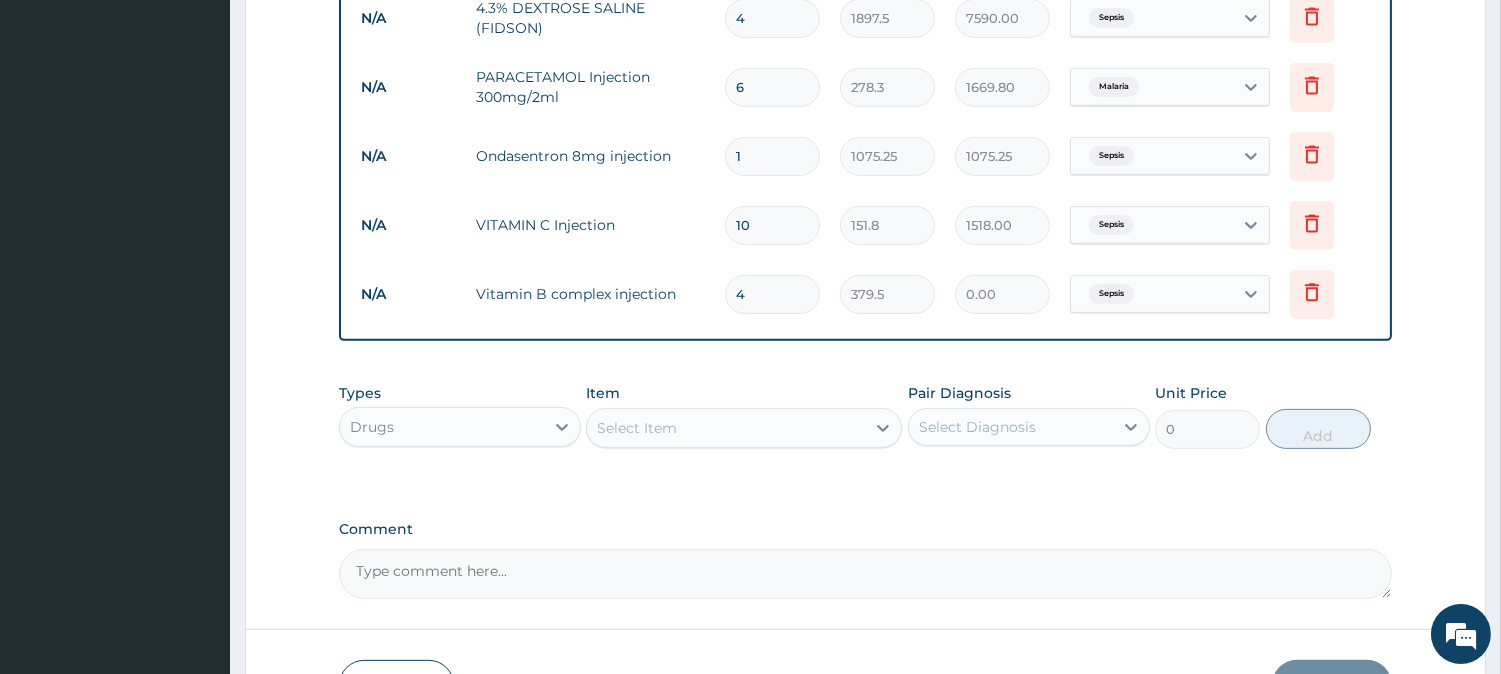 type on "1518.00" 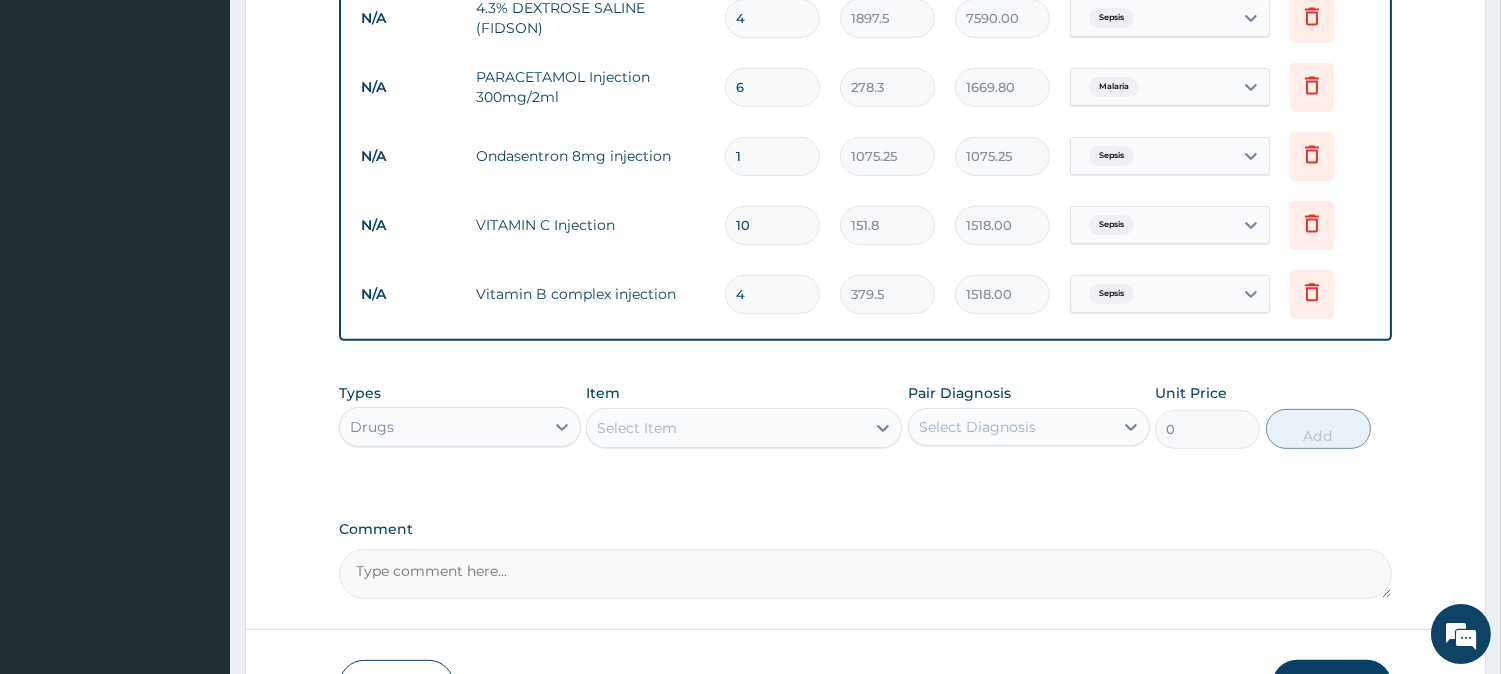 type on "3" 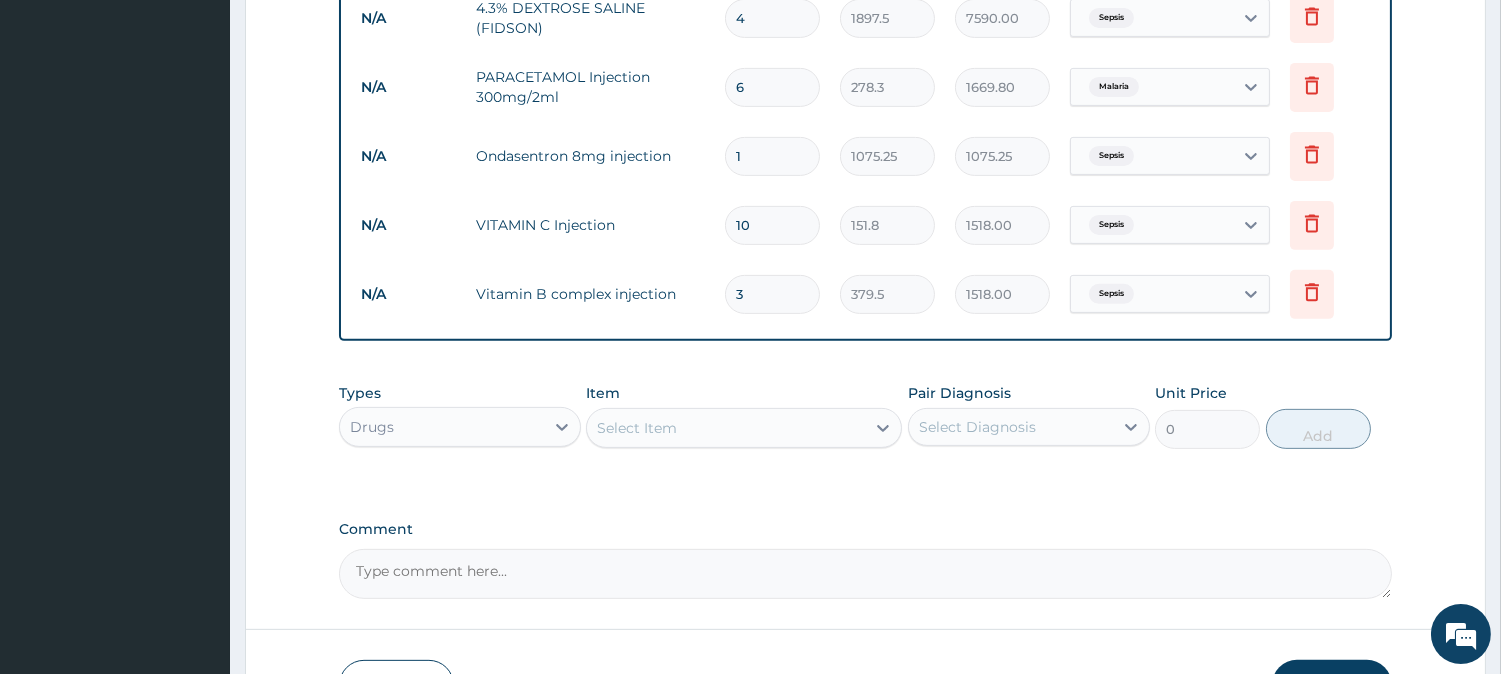 type on "1138.50" 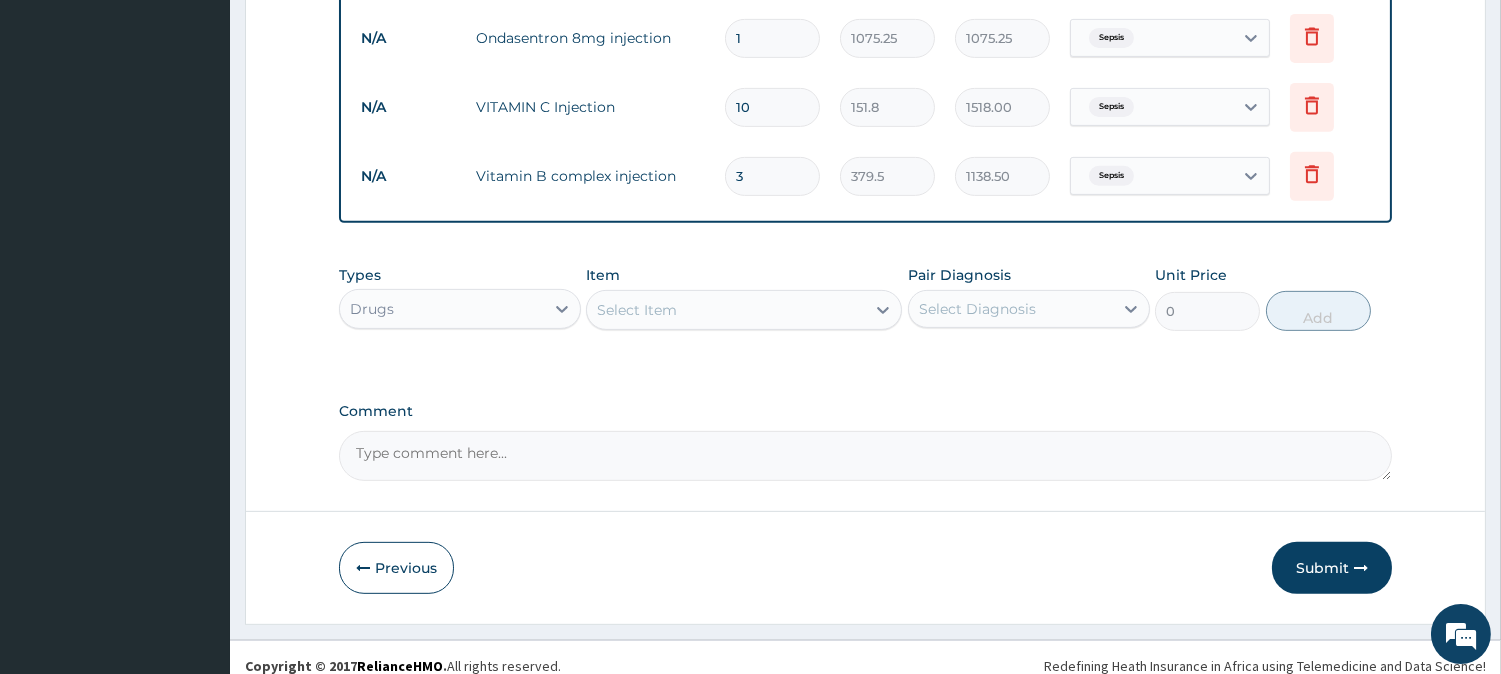 scroll, scrollTop: 1585, scrollLeft: 0, axis: vertical 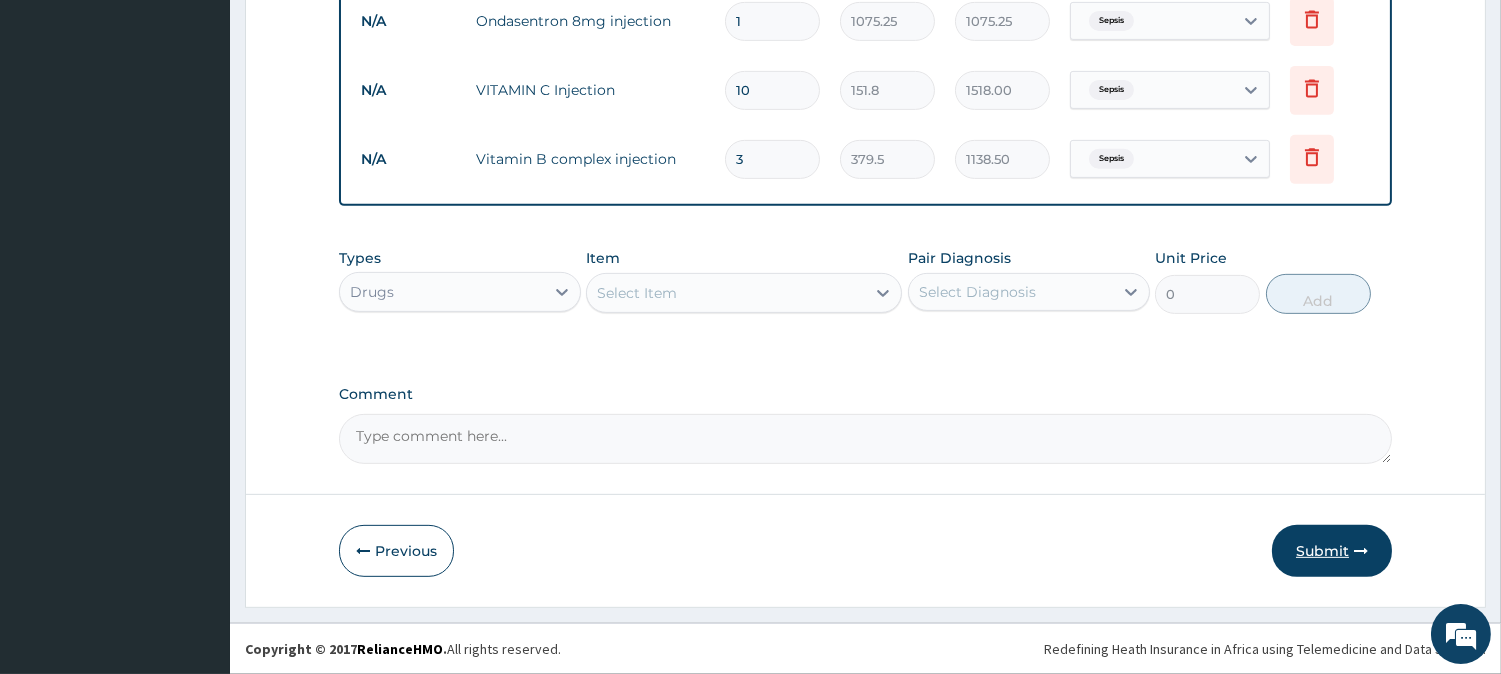 type on "3" 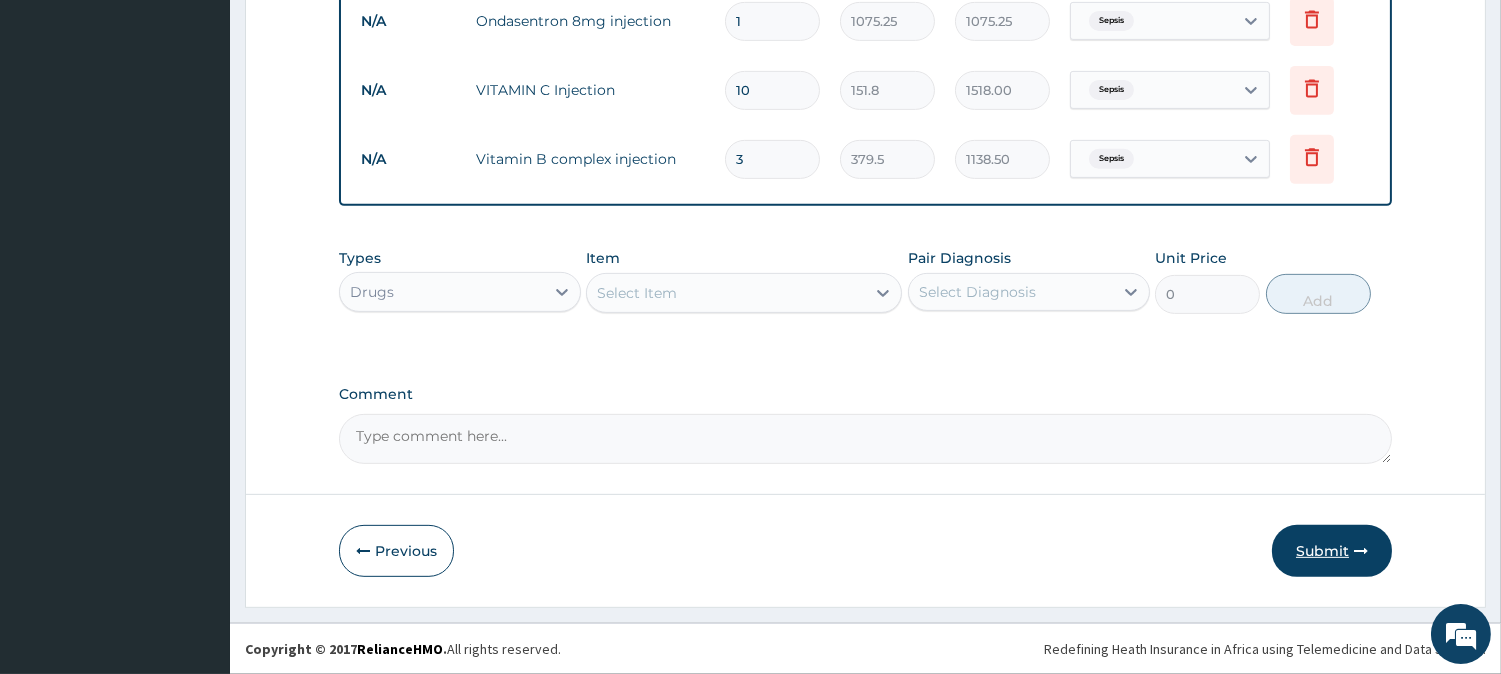 click on "Submit" at bounding box center (1332, 551) 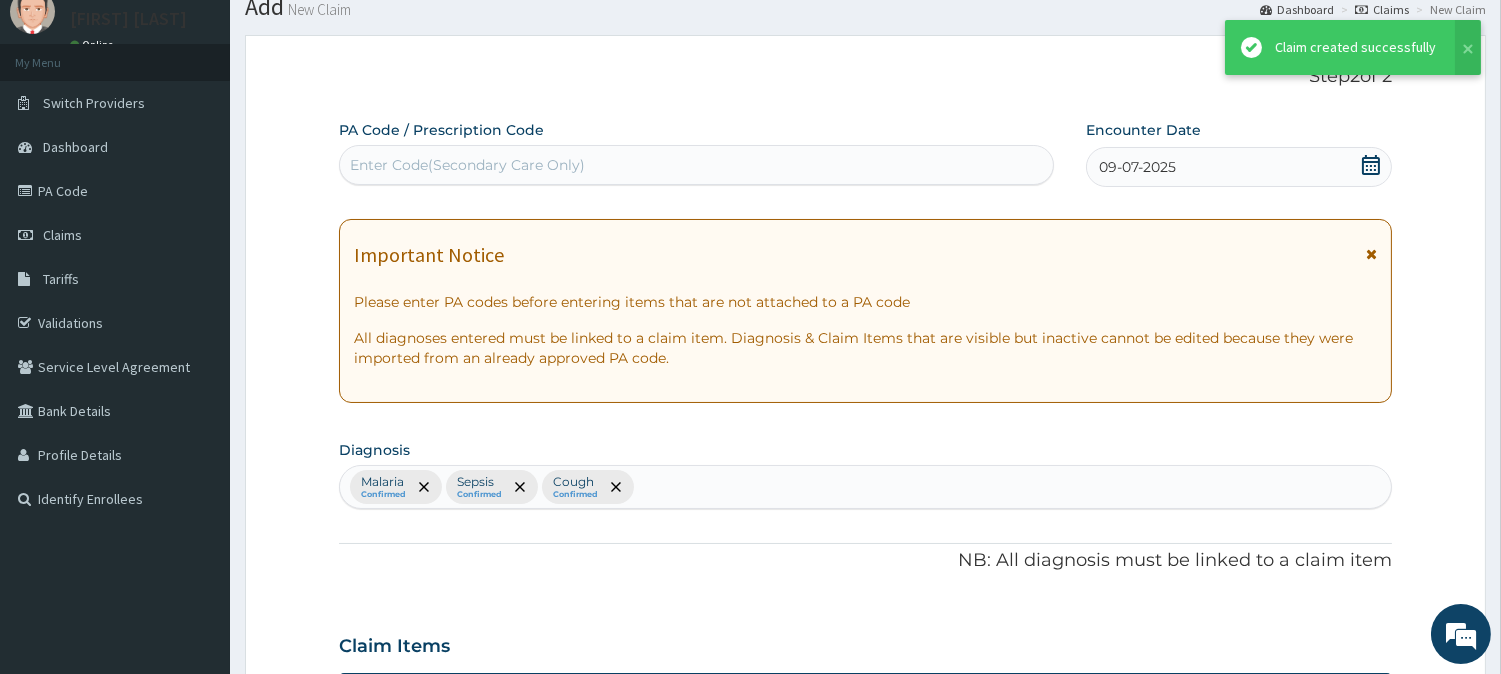scroll, scrollTop: 1585, scrollLeft: 0, axis: vertical 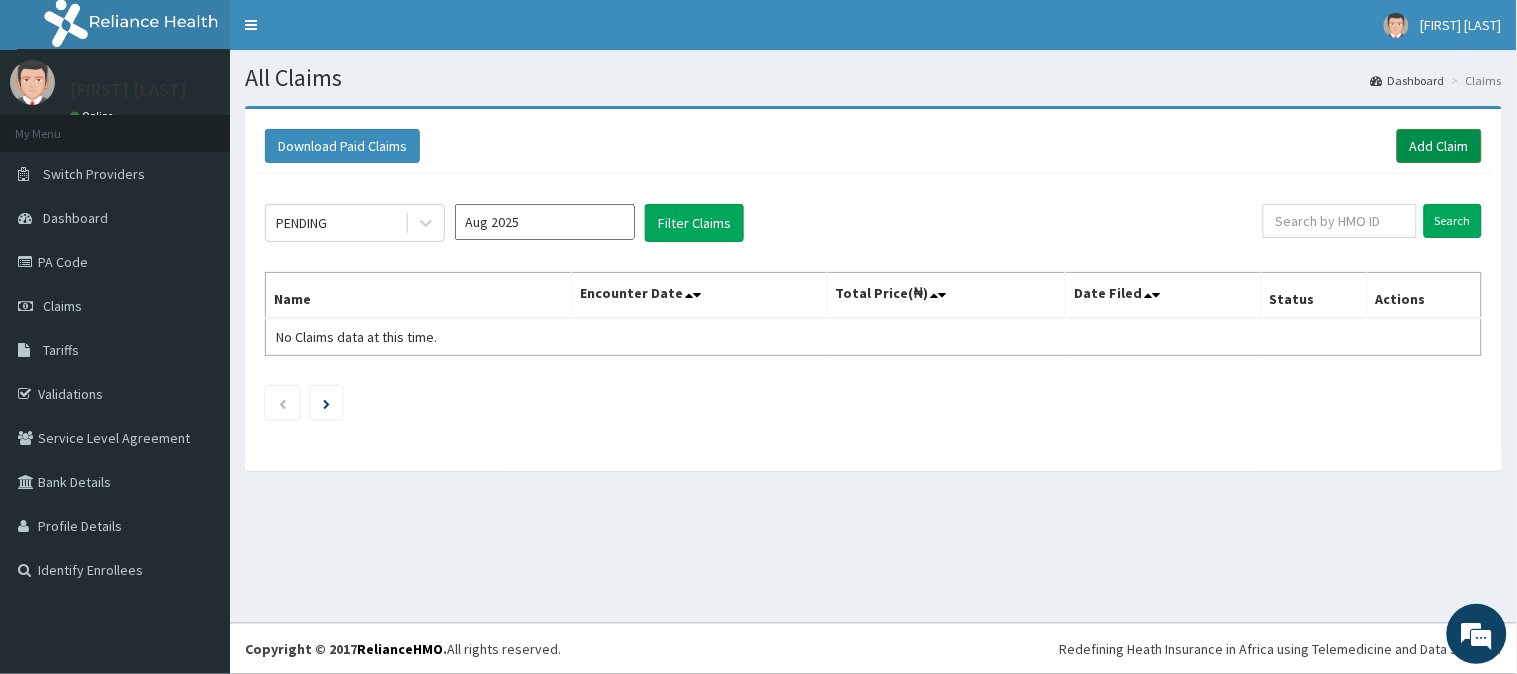 click on "Add Claim" at bounding box center [1439, 146] 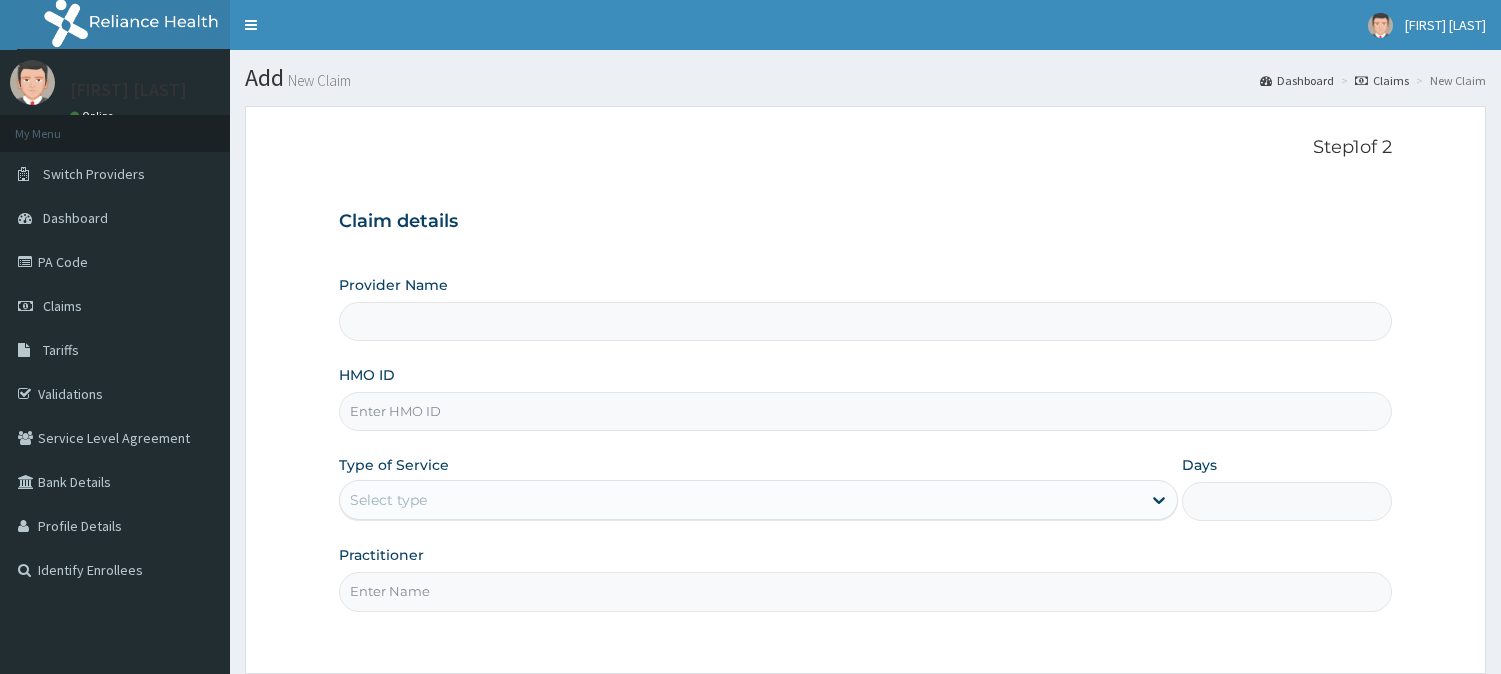 drag, startPoint x: 0, startPoint y: 0, endPoint x: 402, endPoint y: 415, distance: 577.77936 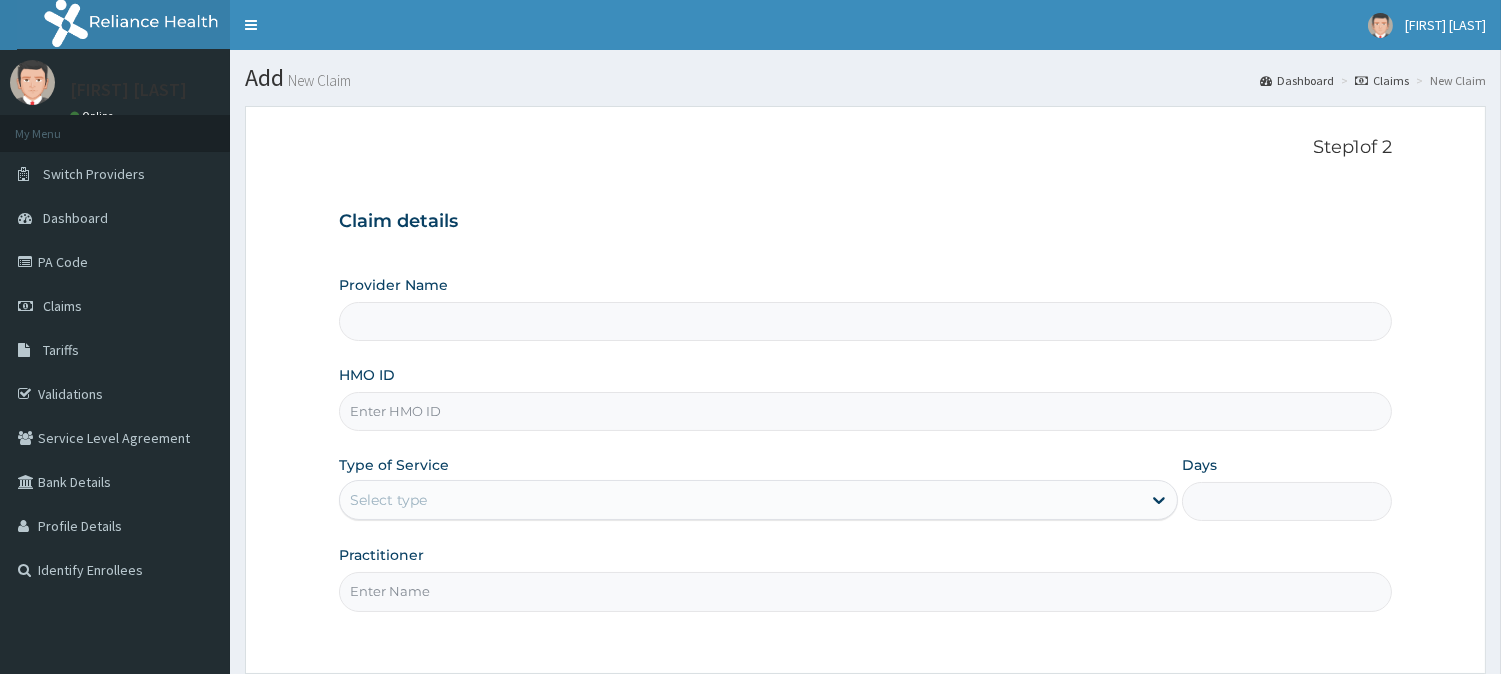 scroll, scrollTop: 0, scrollLeft: 0, axis: both 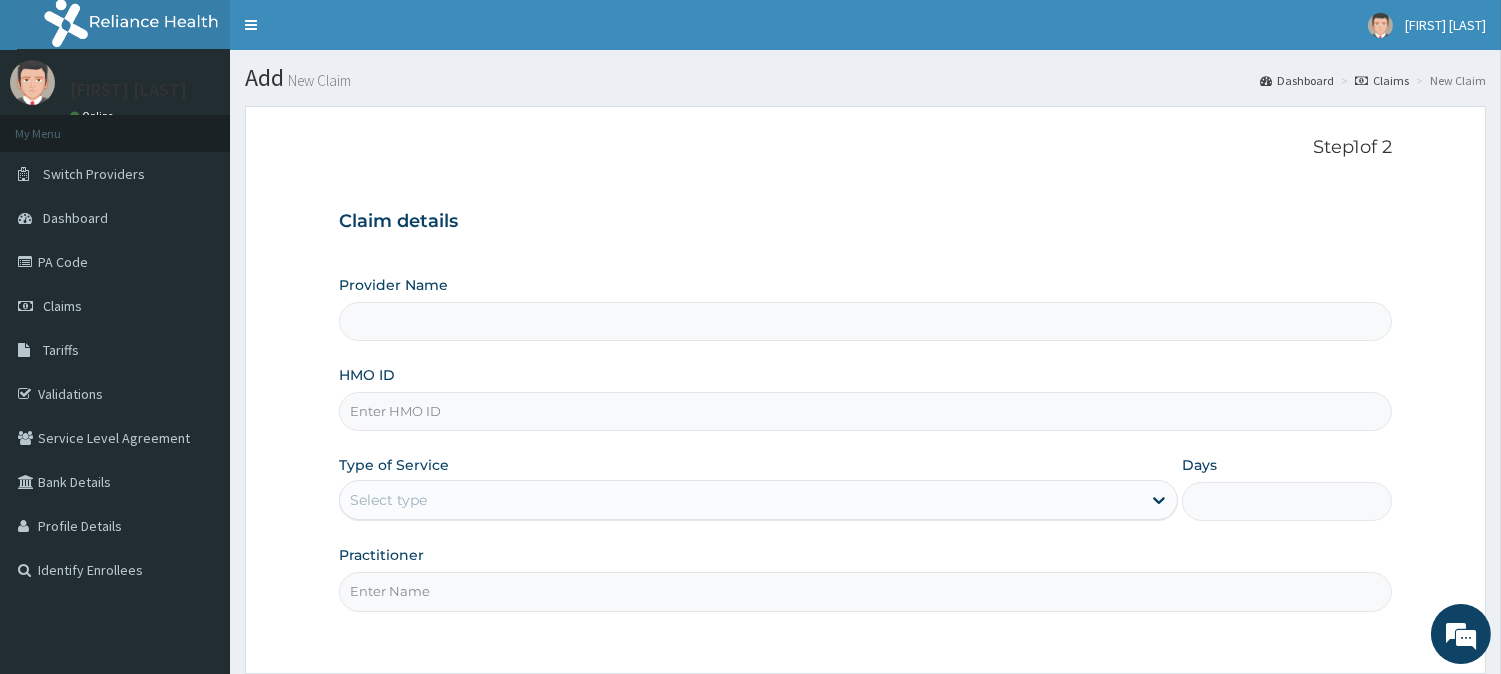 type on "Vigor Hospitals" 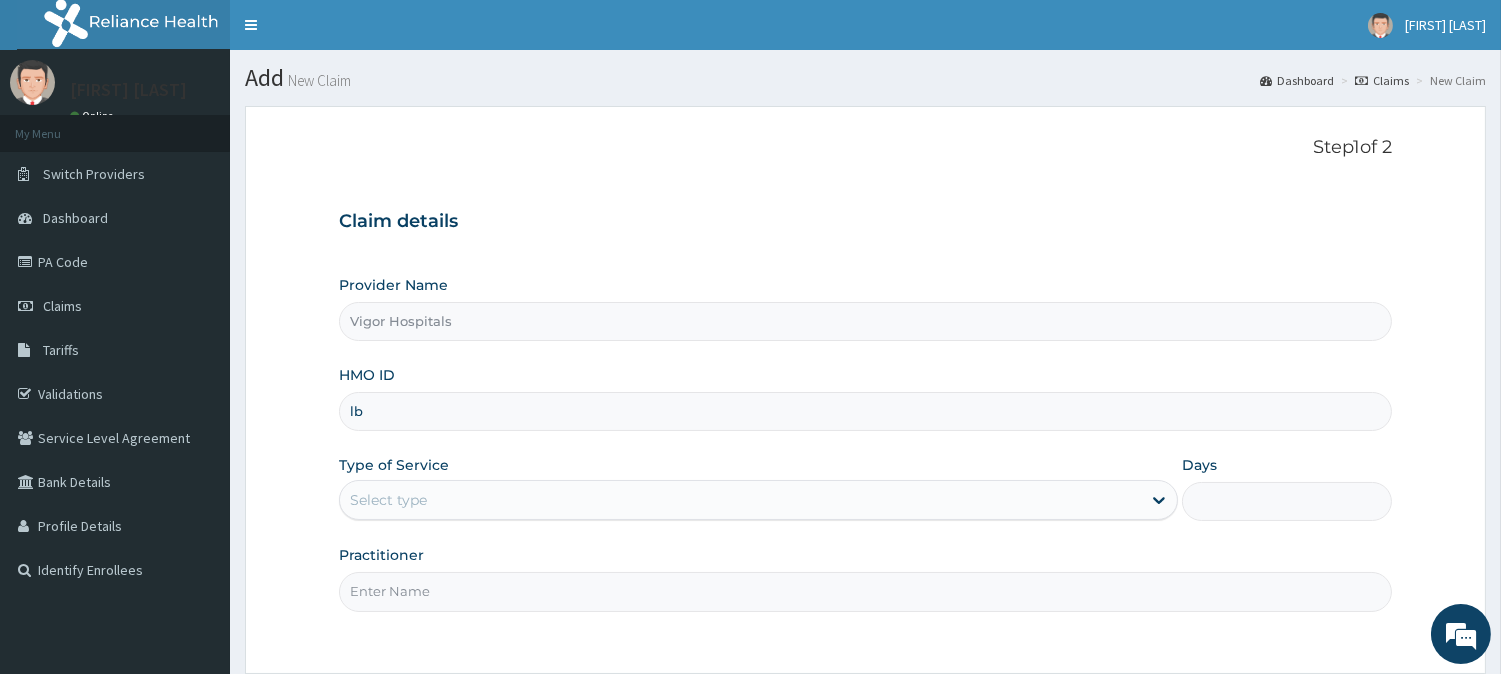scroll, scrollTop: 0, scrollLeft: 0, axis: both 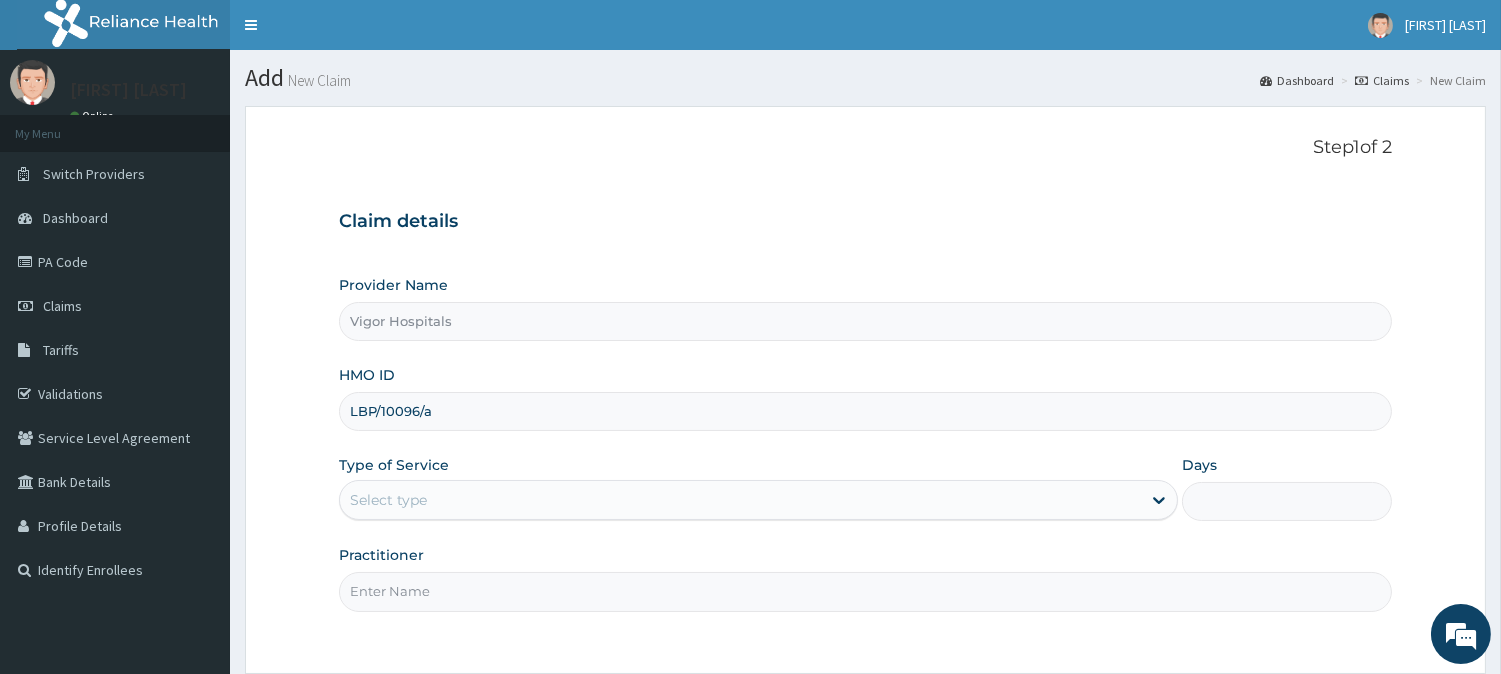 click on "LBP/10096/a" at bounding box center (865, 411) 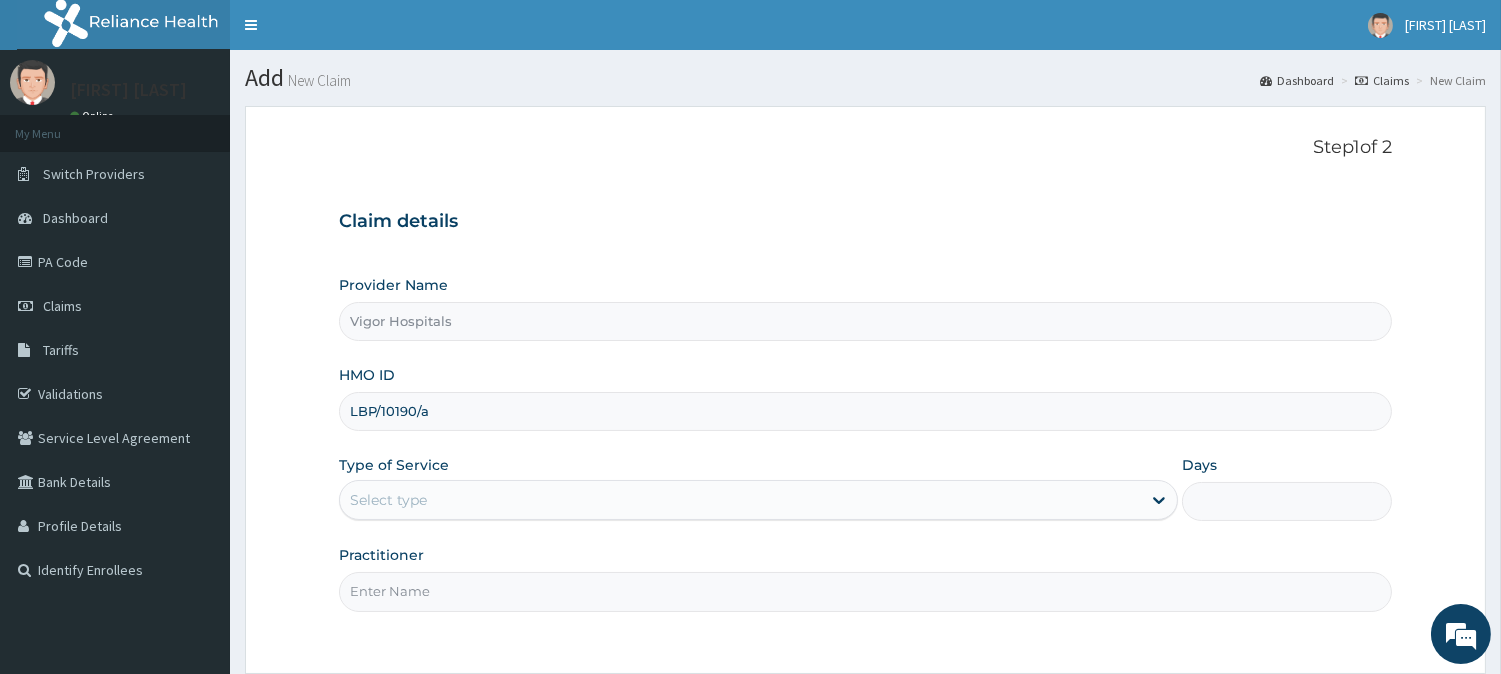 type on "LBP/10190/a" 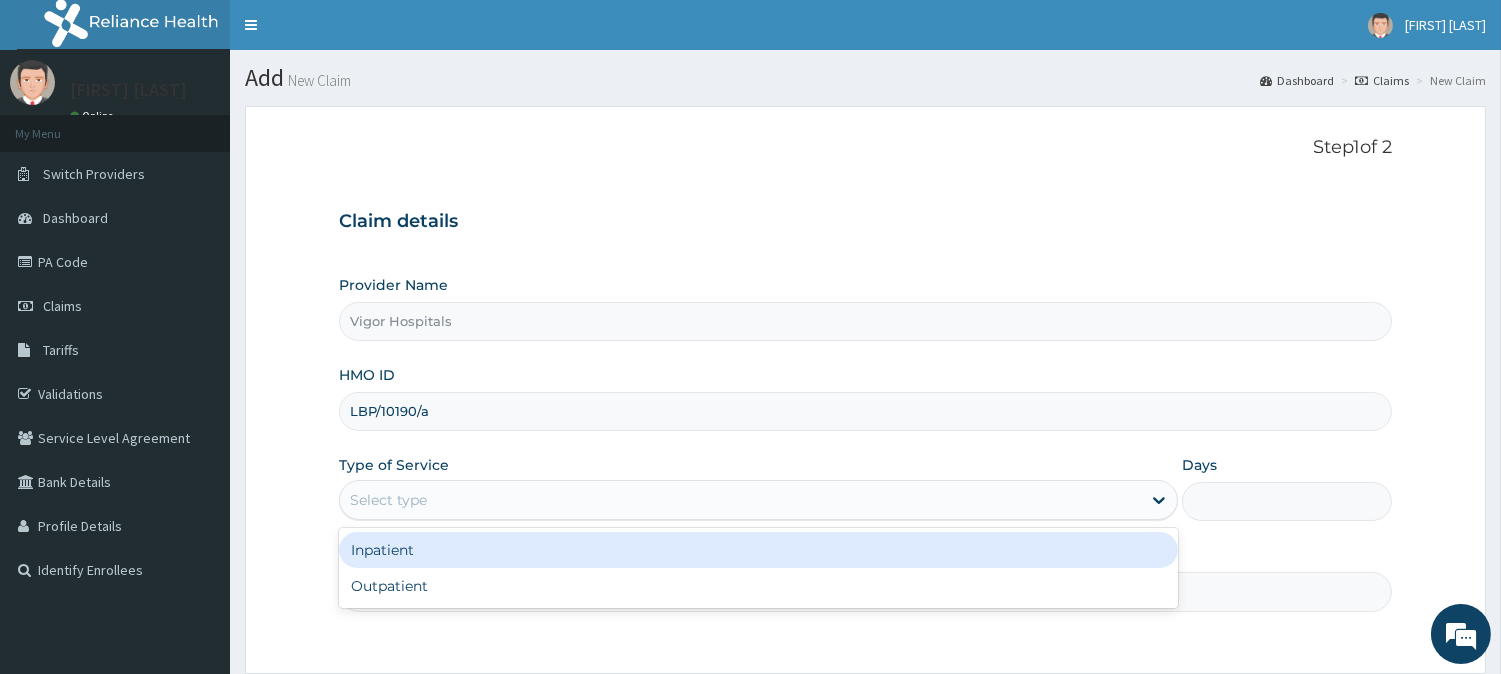 click on "Select type" at bounding box center [740, 500] 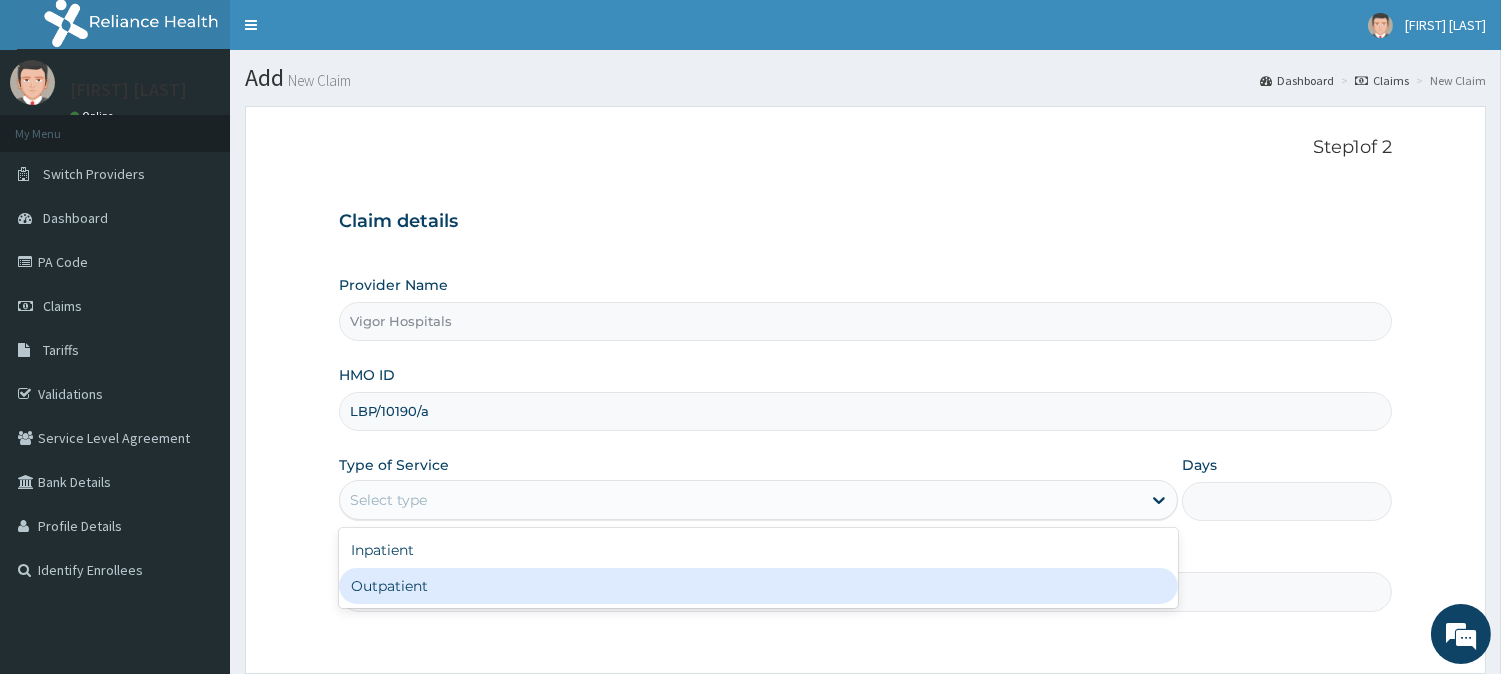 click on "Outpatient" at bounding box center (758, 586) 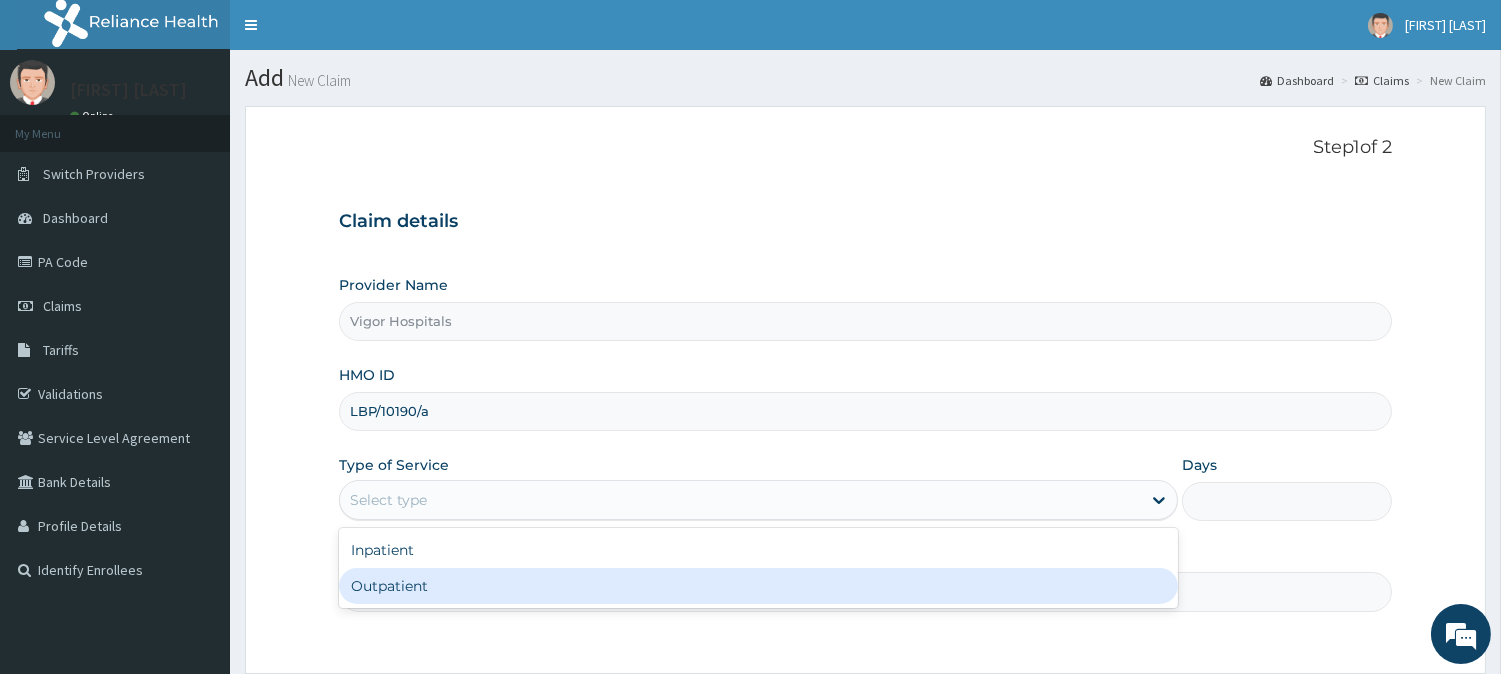 type on "1" 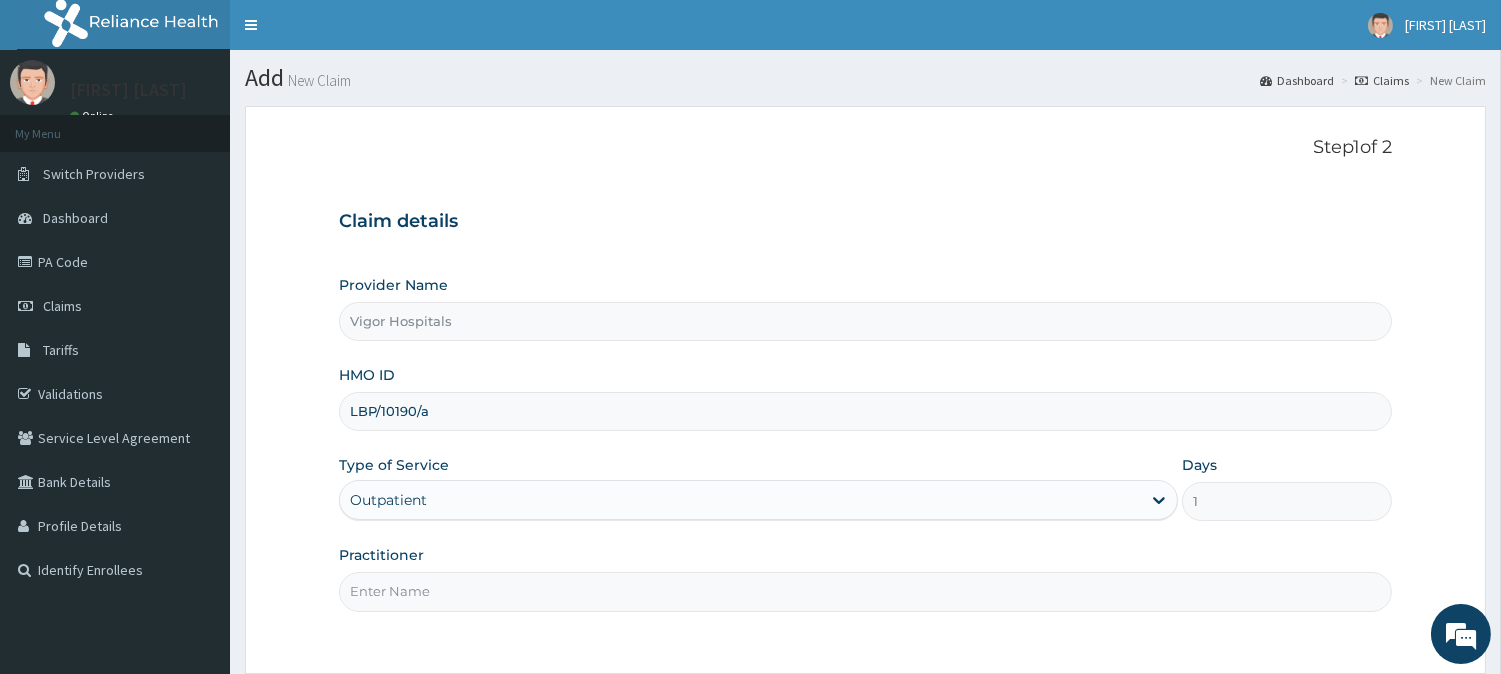 click on "Practitioner" at bounding box center (865, 591) 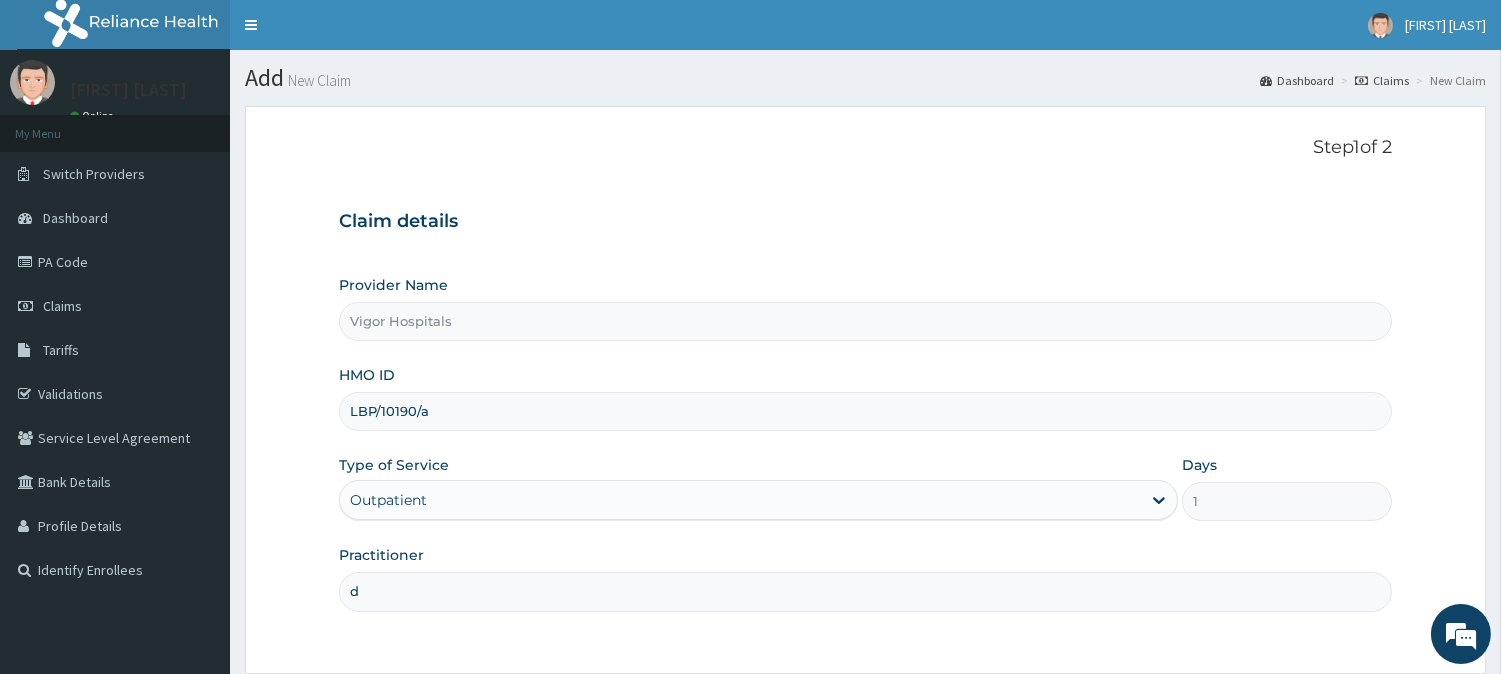 type on "DR PETER AJANI" 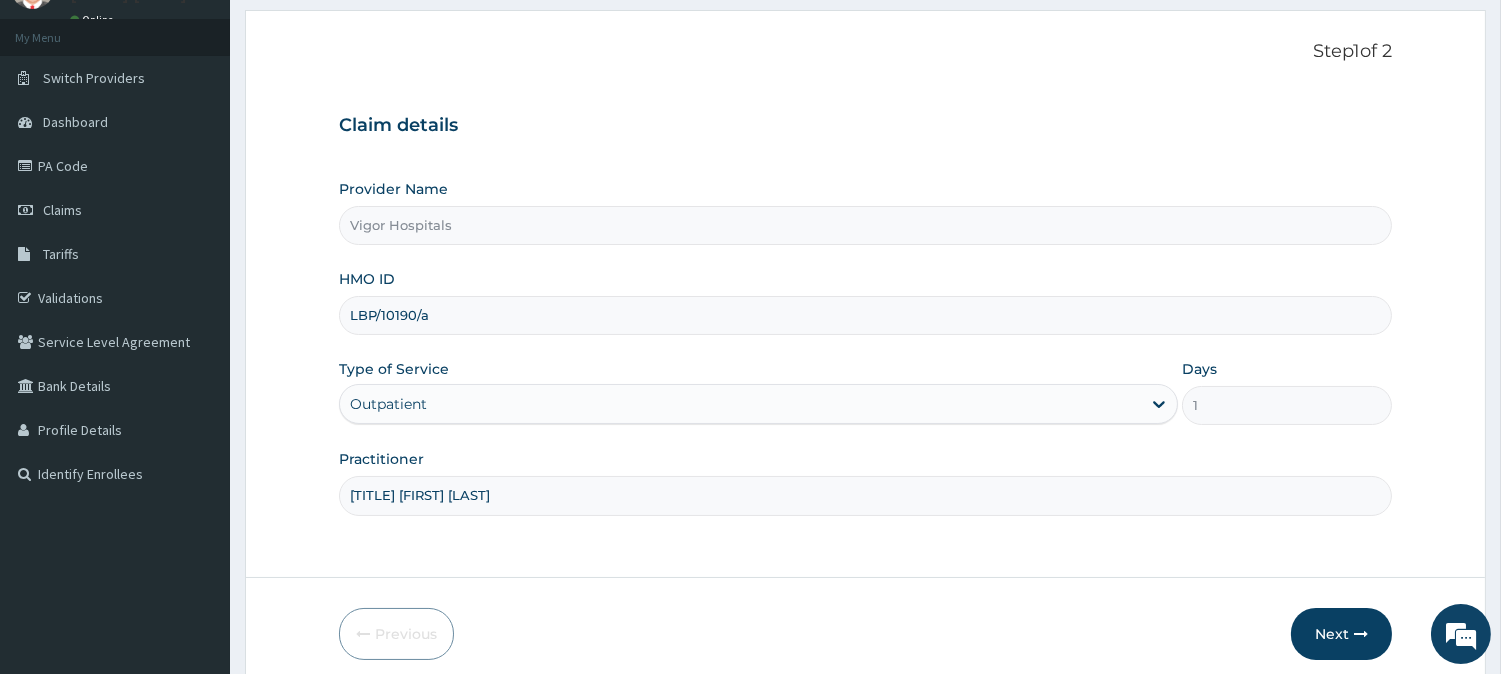 scroll, scrollTop: 178, scrollLeft: 0, axis: vertical 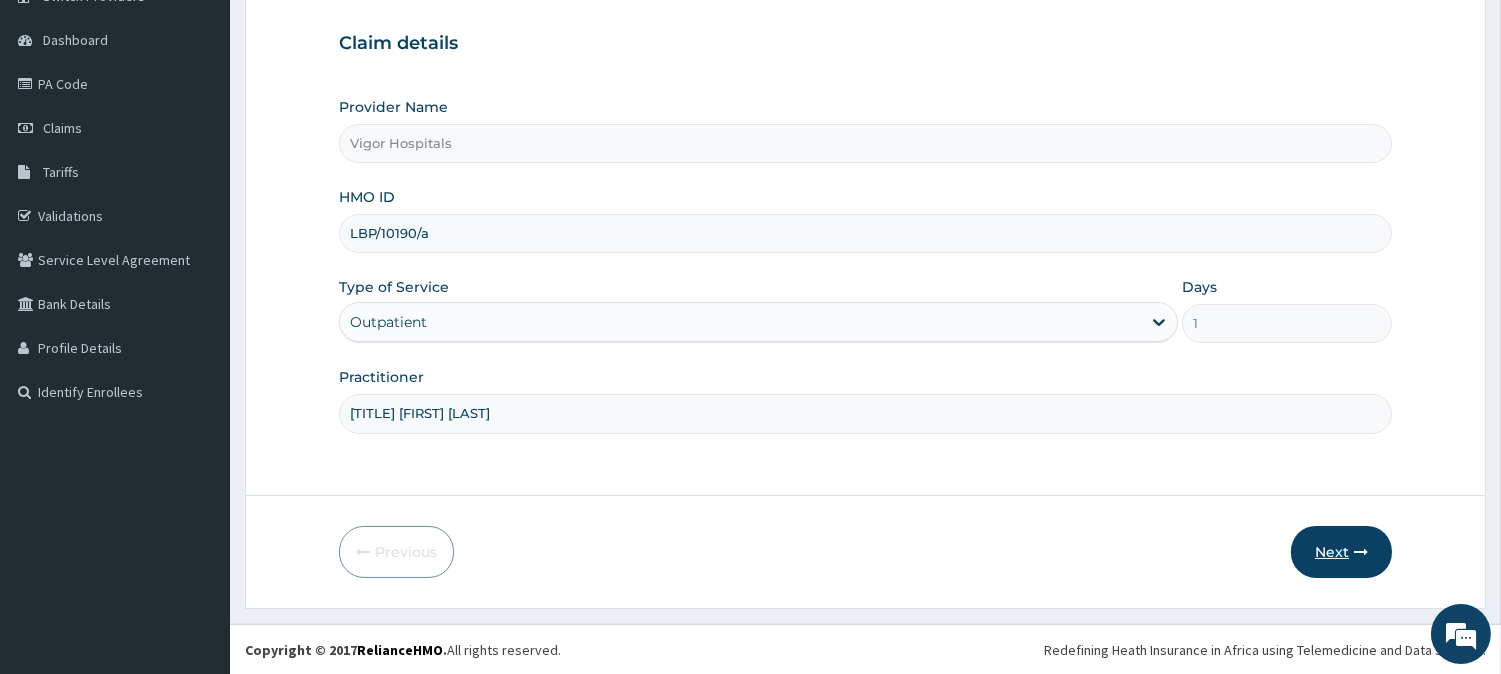 click on "Next" at bounding box center (1341, 552) 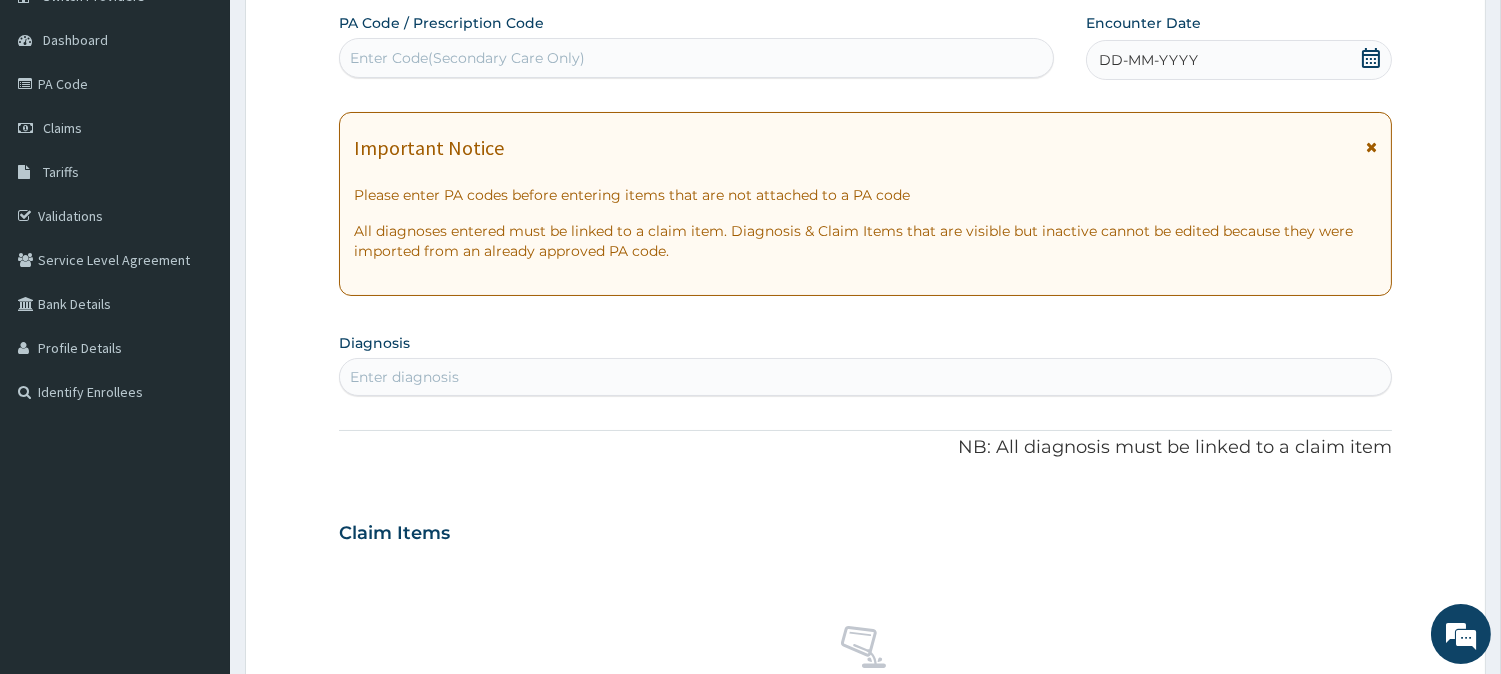 click on "DD-MM-YYYY" at bounding box center [1148, 60] 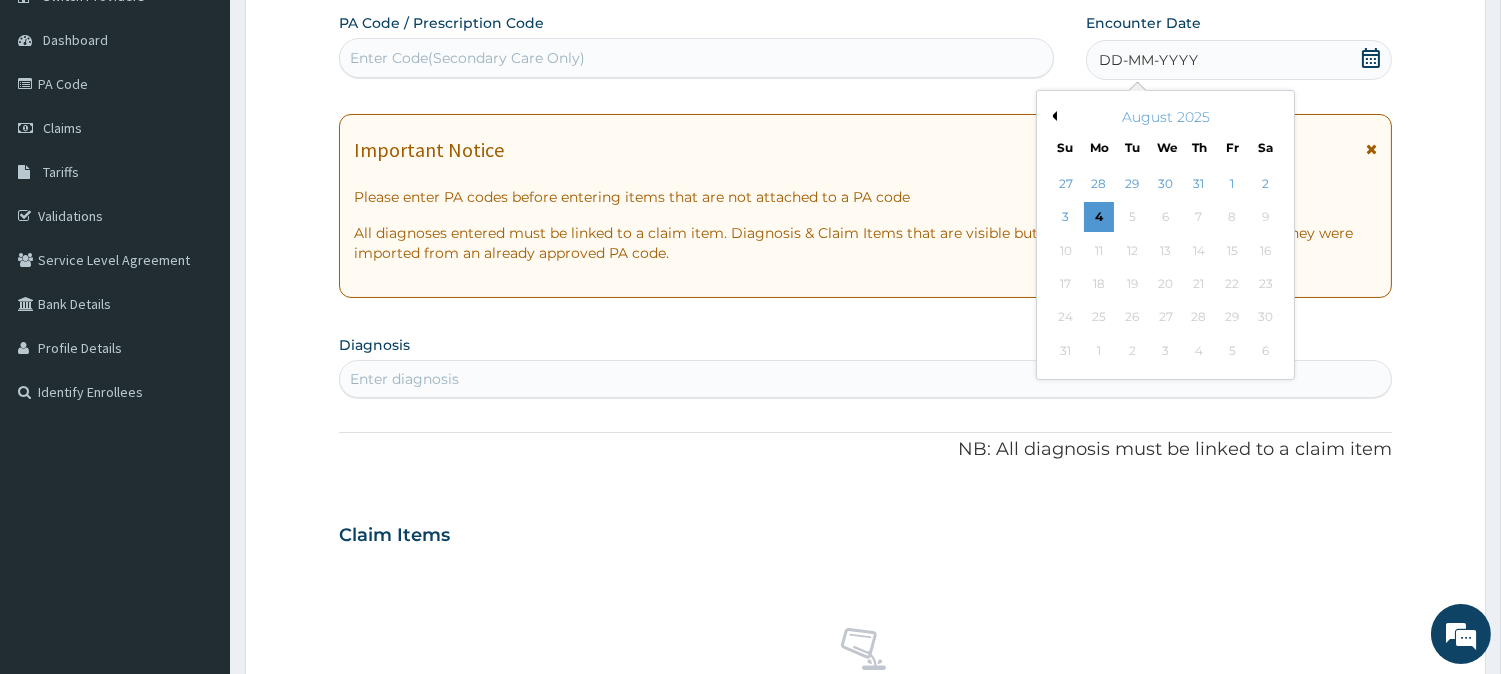 click on "Previous Month" at bounding box center [1052, 116] 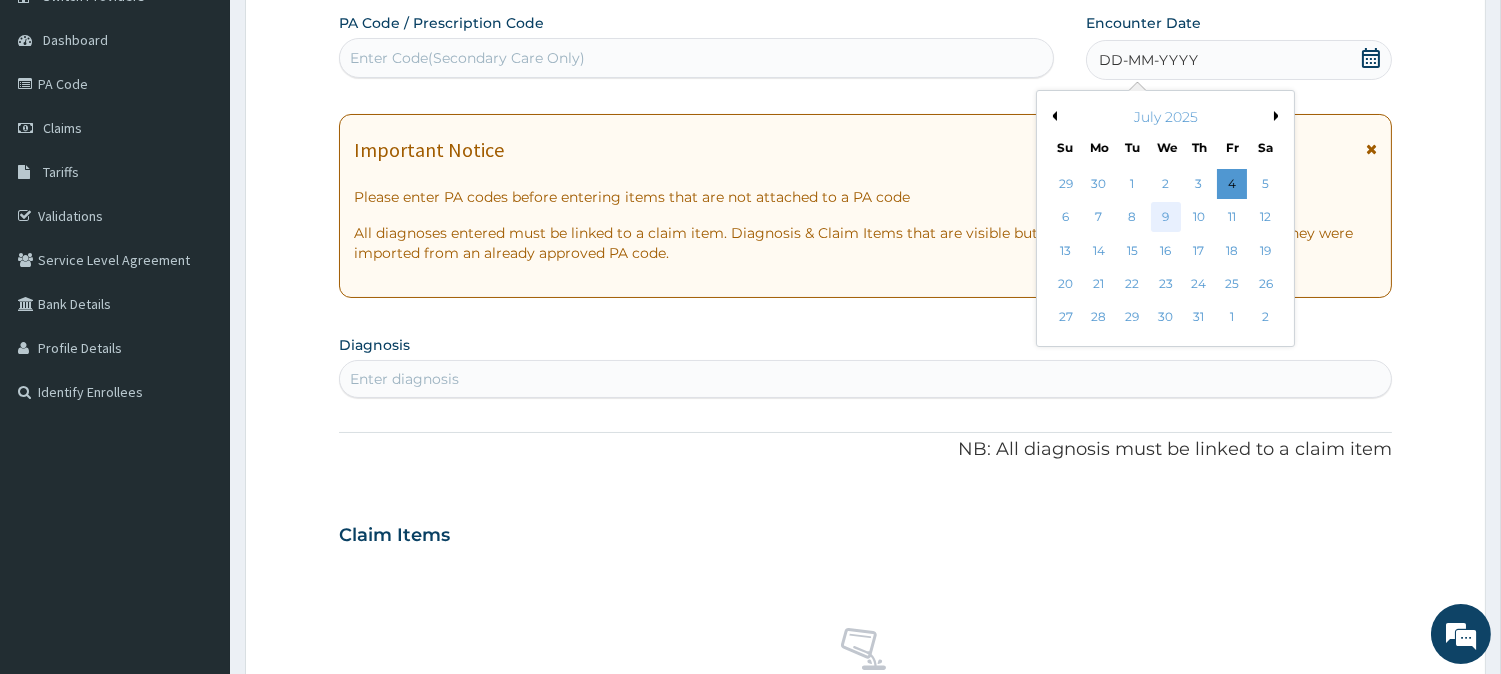 click on "9" at bounding box center [1165, 218] 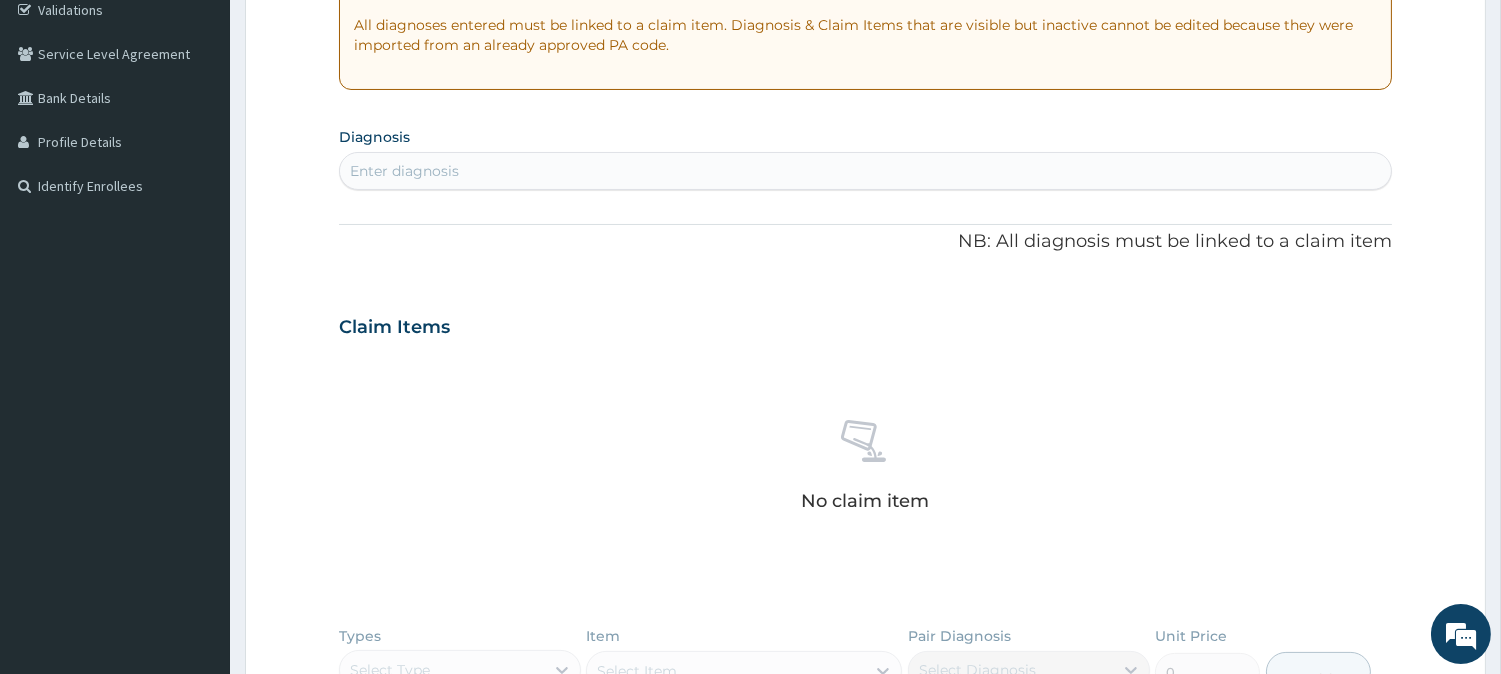 scroll, scrollTop: 512, scrollLeft: 0, axis: vertical 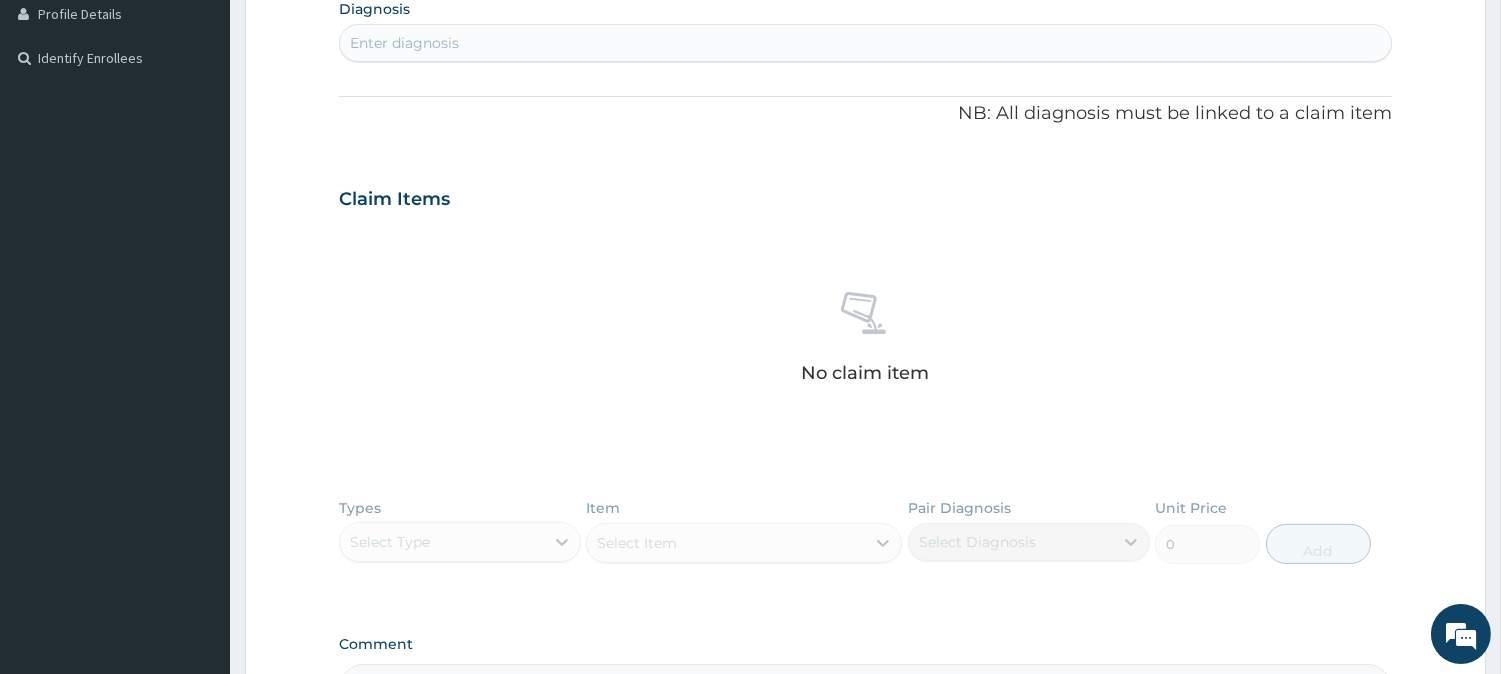 click on "Enter diagnosis" at bounding box center (865, 43) 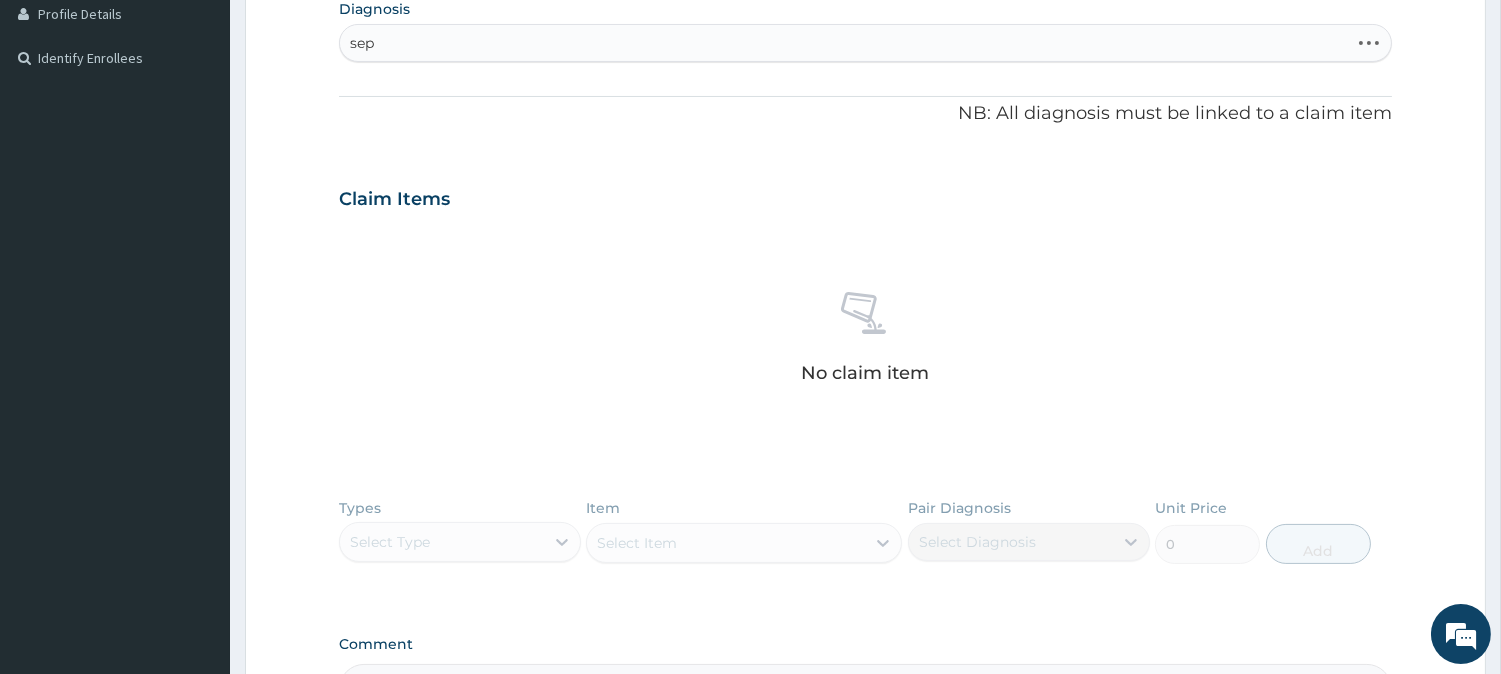 type on "seps" 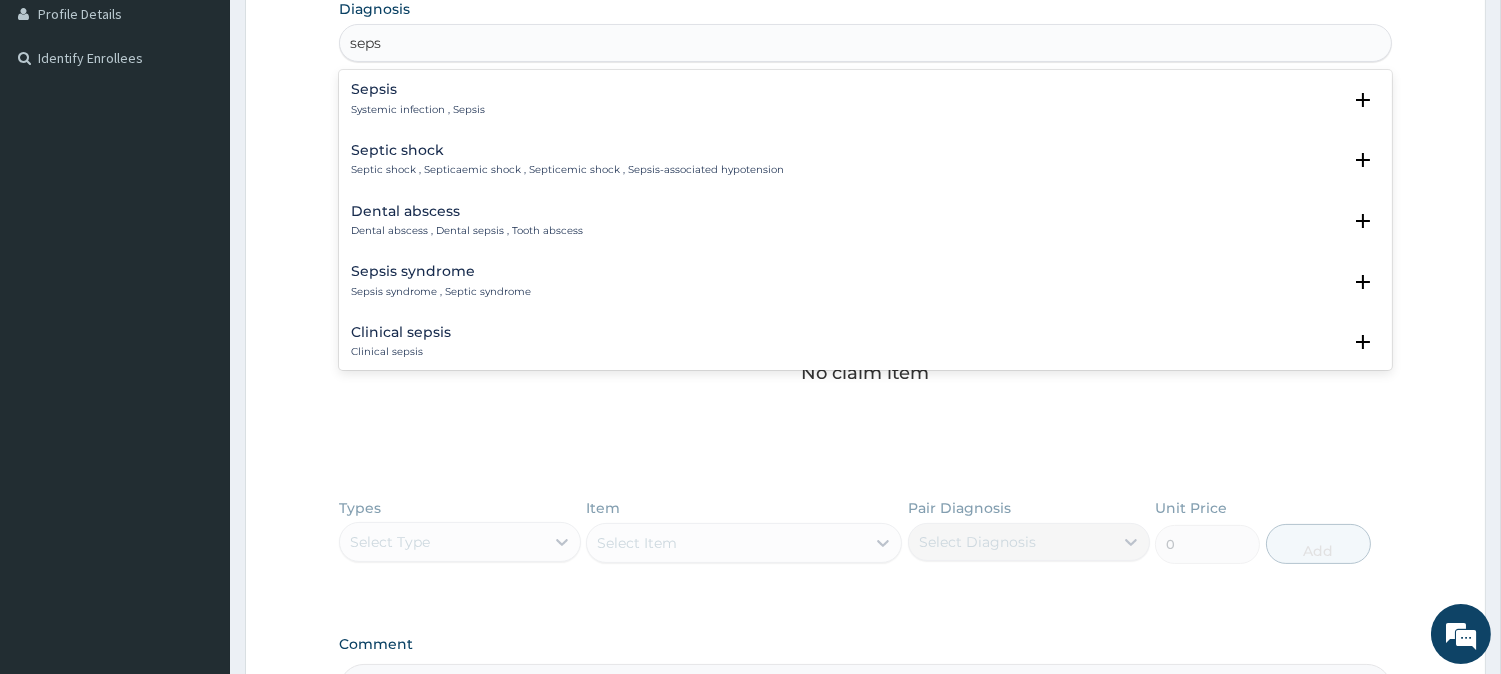 click on "Sepsis Systemic infection , Sepsis" at bounding box center (865, 99) 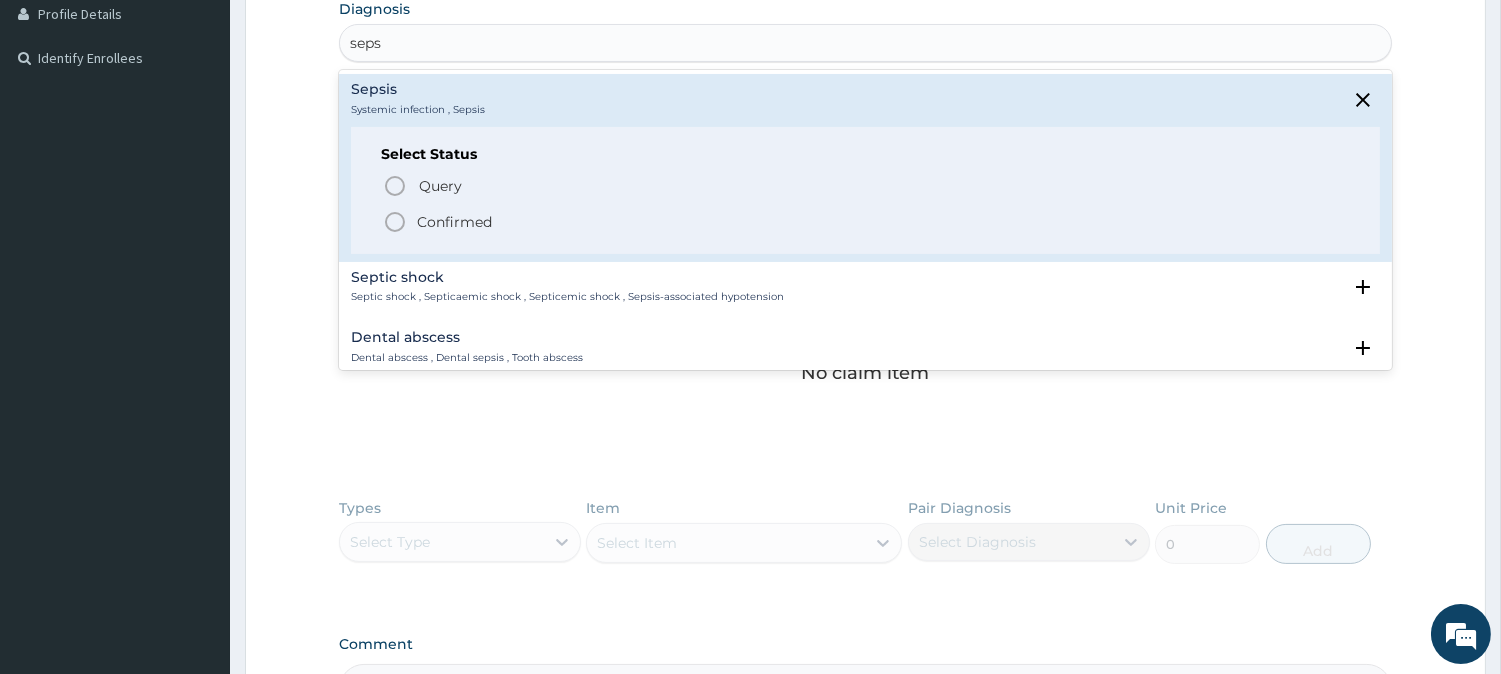 click 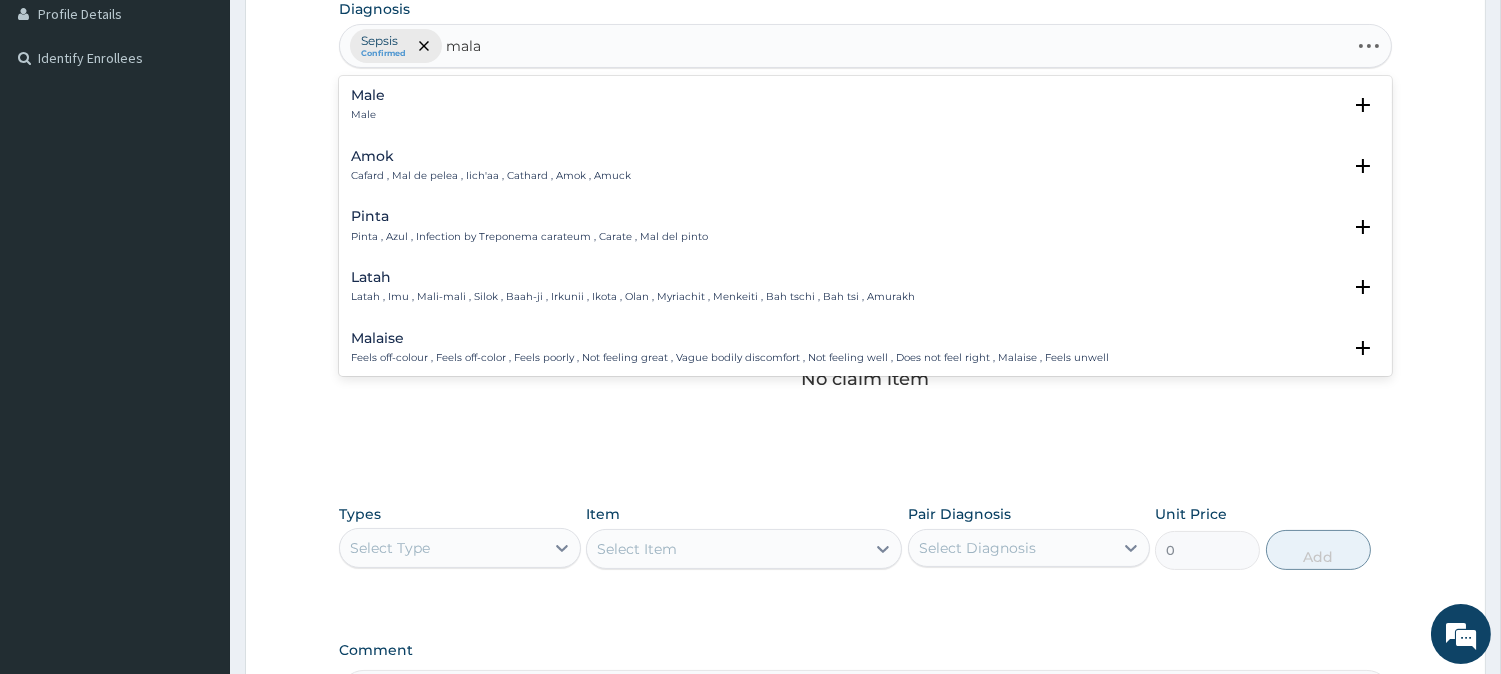 type on "malar" 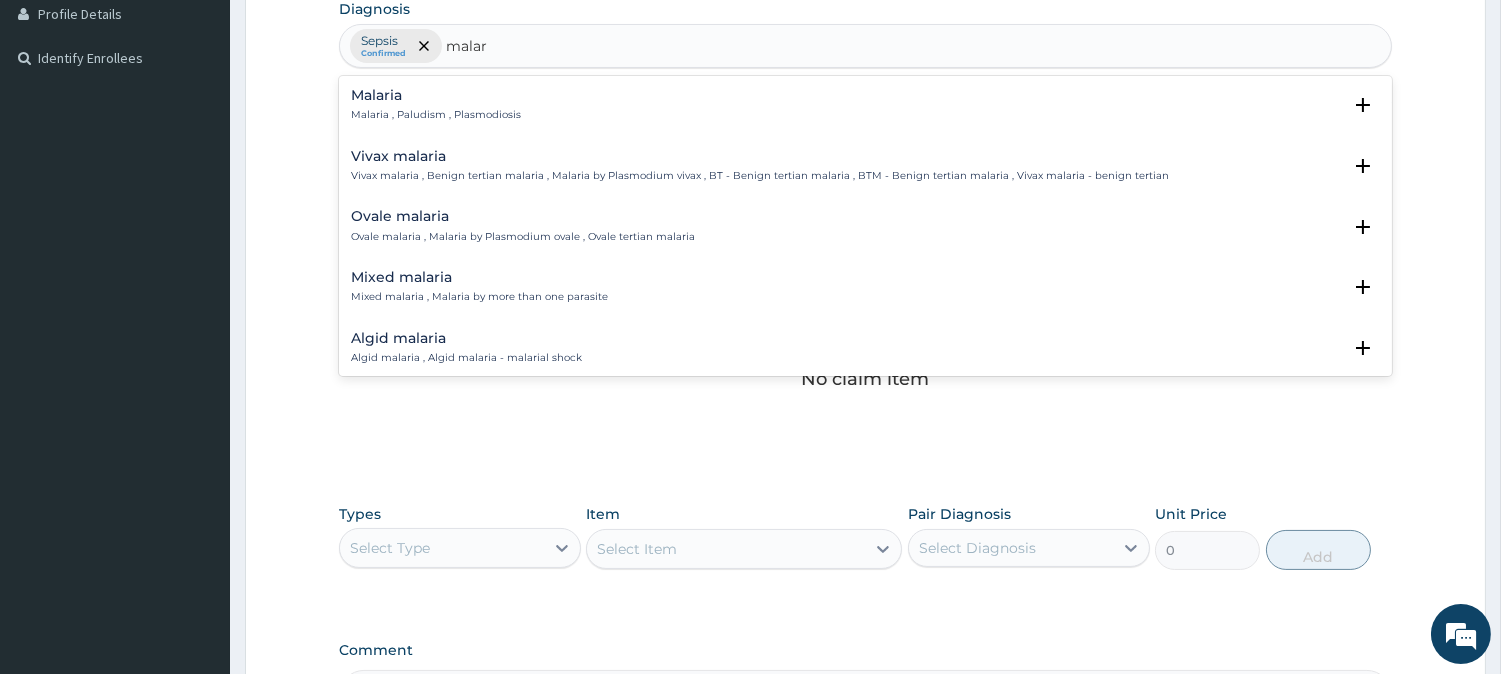 click on "Malaria" at bounding box center (436, 95) 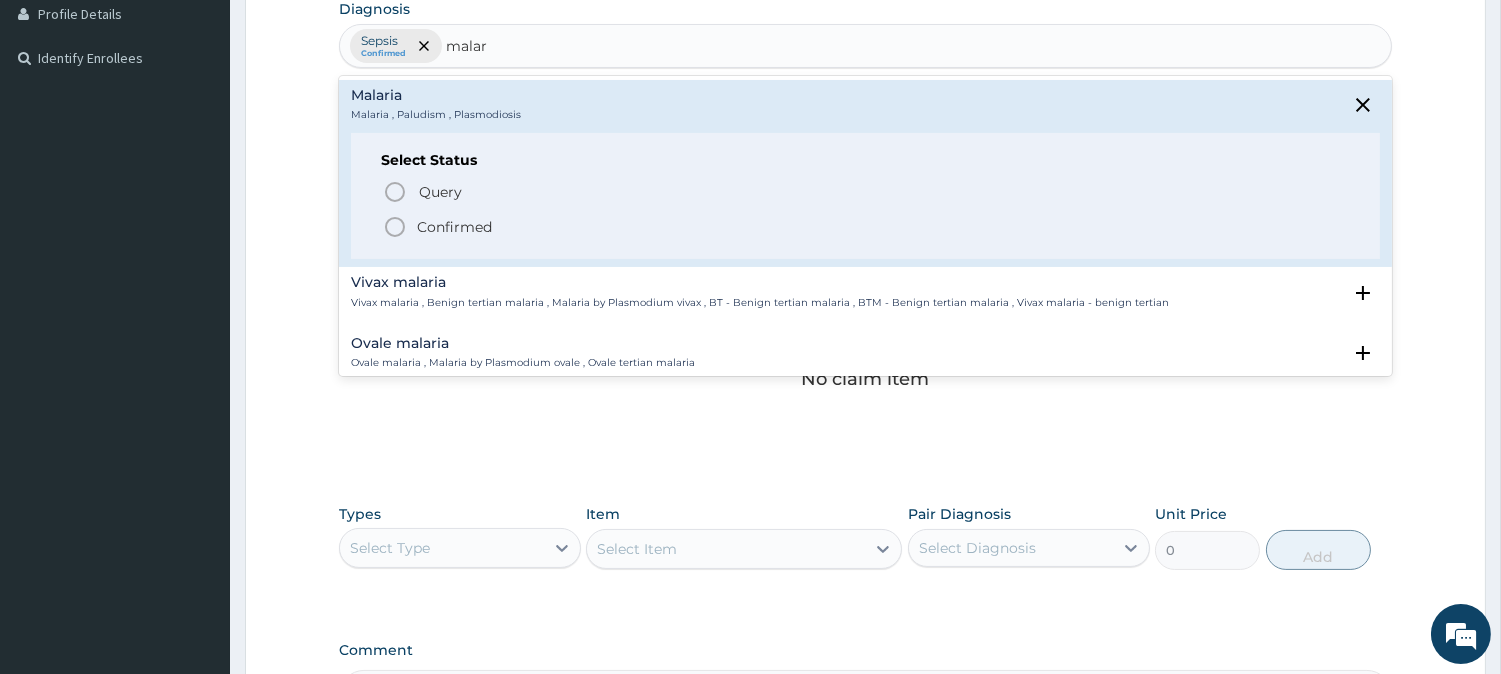 click 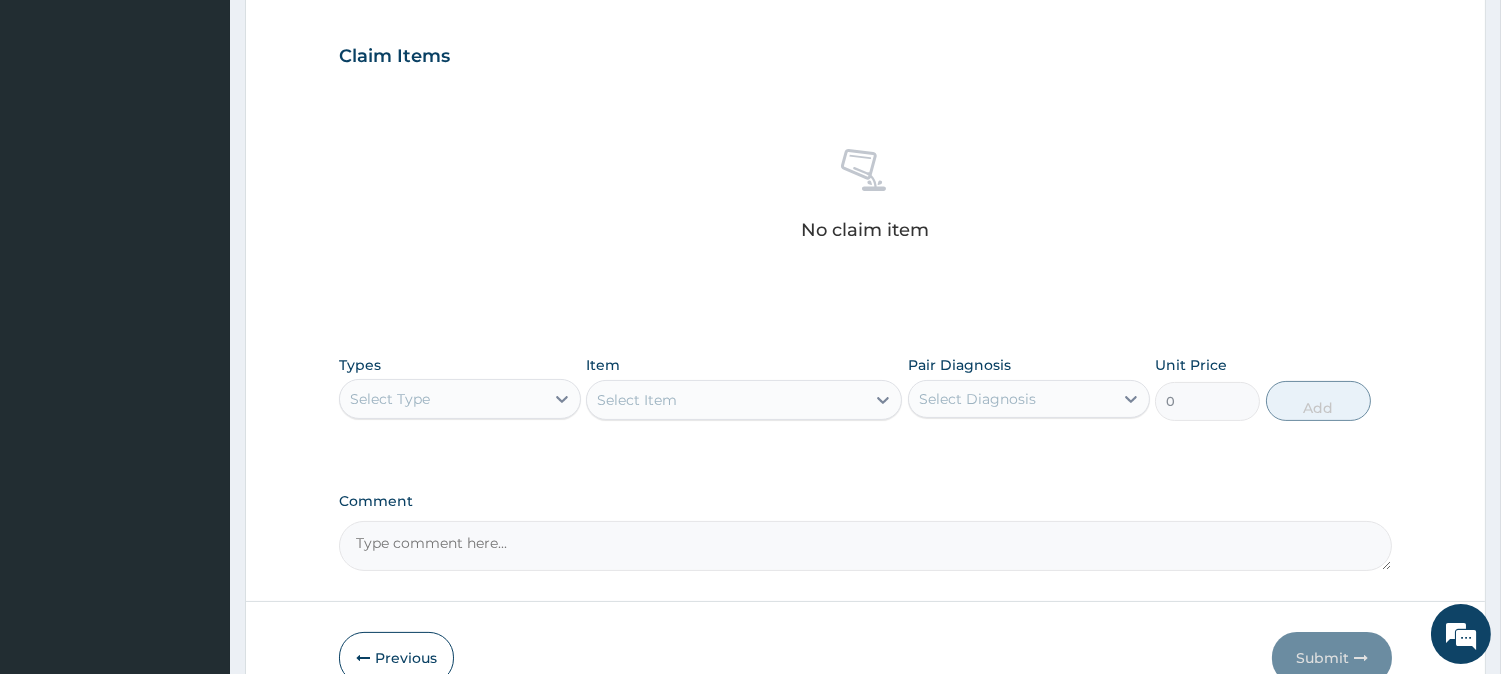 scroll, scrollTop: 767, scrollLeft: 0, axis: vertical 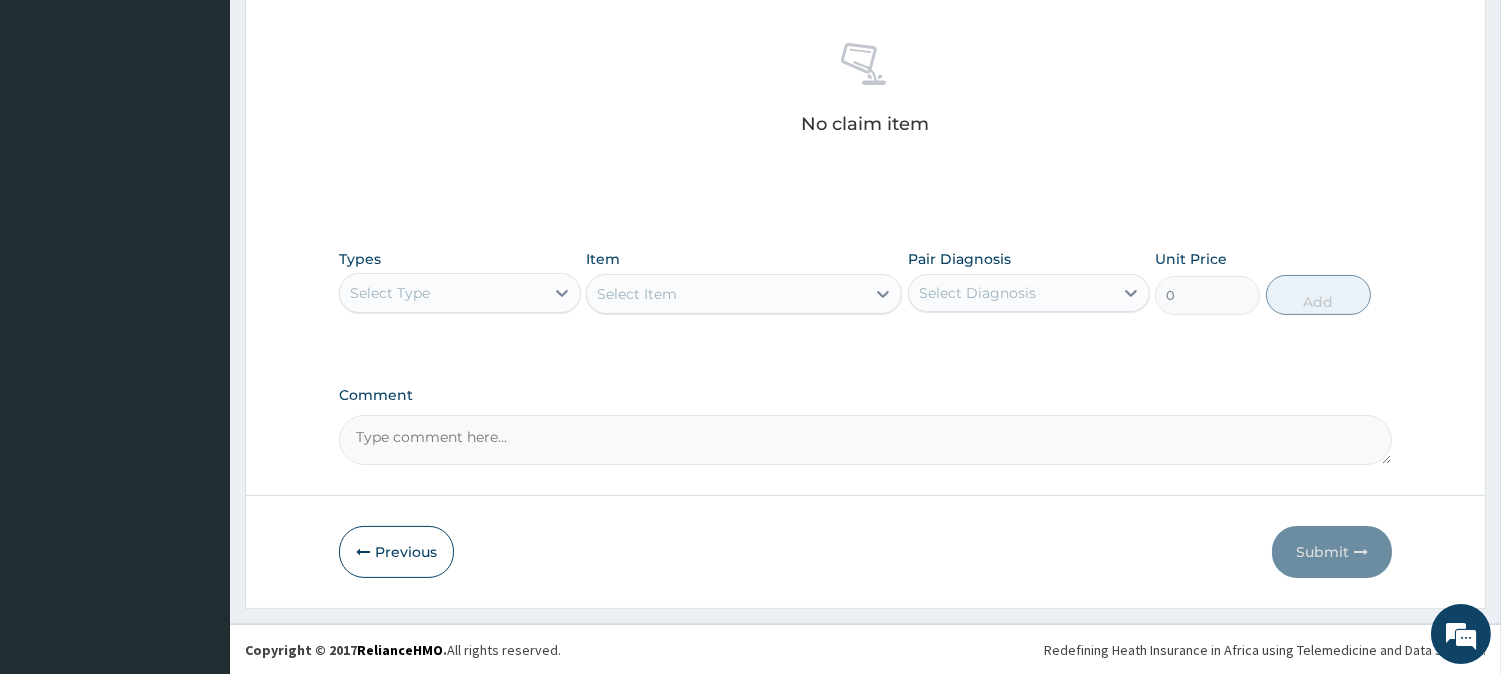 click on "Select Type" at bounding box center (390, 293) 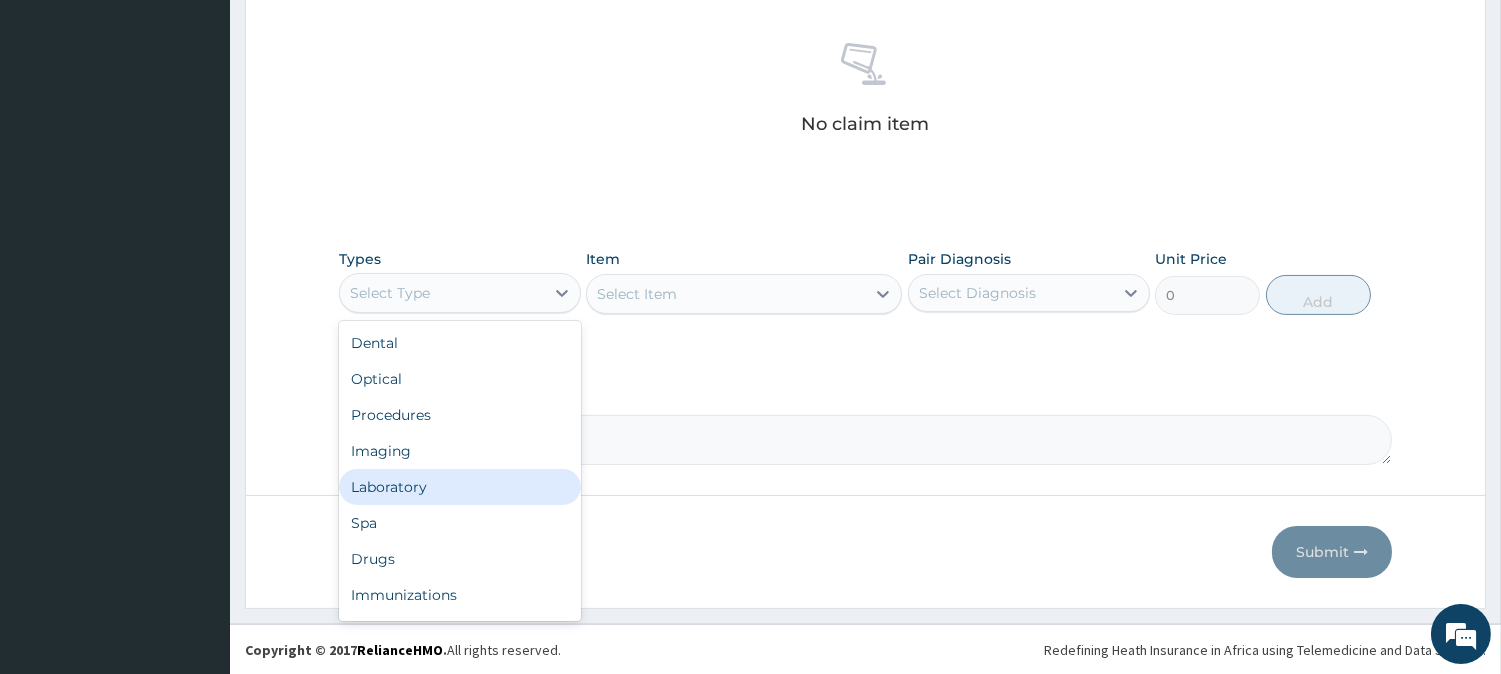 drag, startPoint x: 460, startPoint y: 505, endPoint x: 485, endPoint y: 494, distance: 27.313 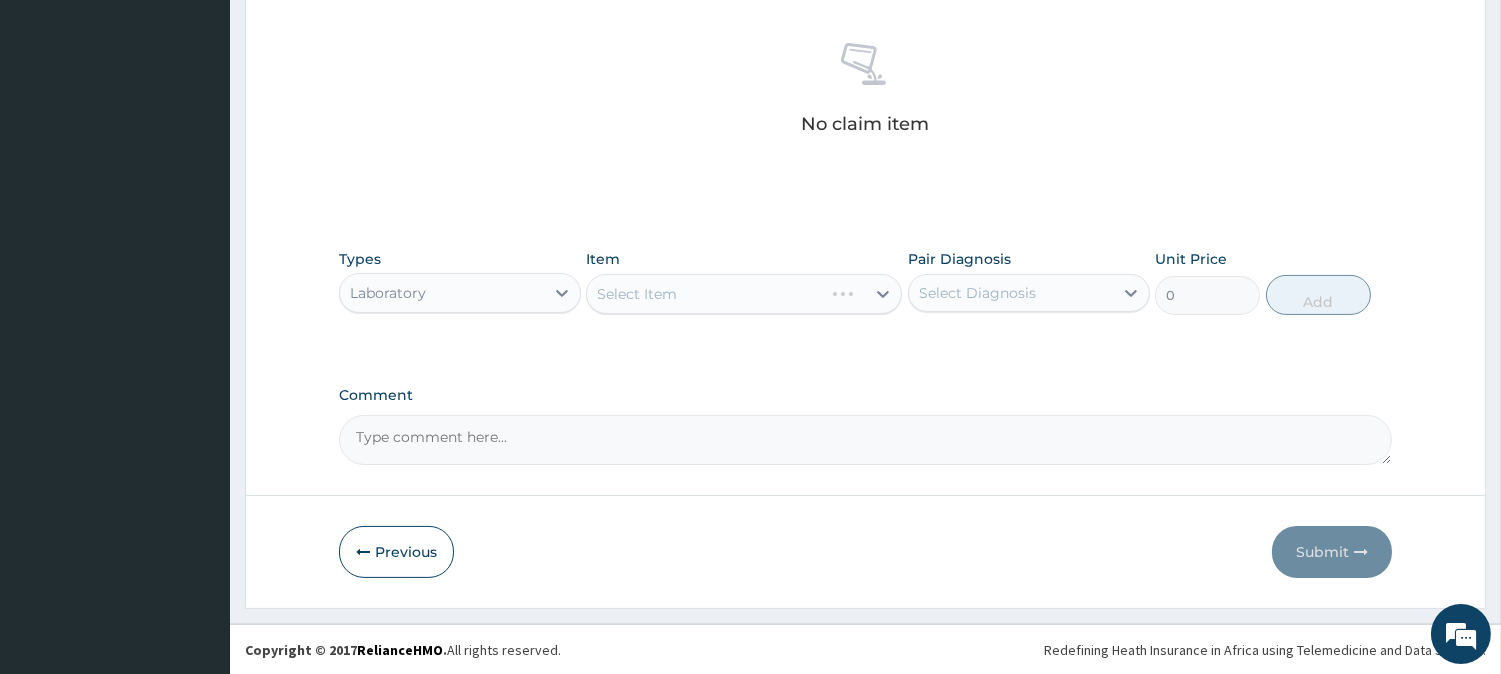 drag, startPoint x: 1088, startPoint y: 295, endPoint x: 1071, endPoint y: 312, distance: 24.04163 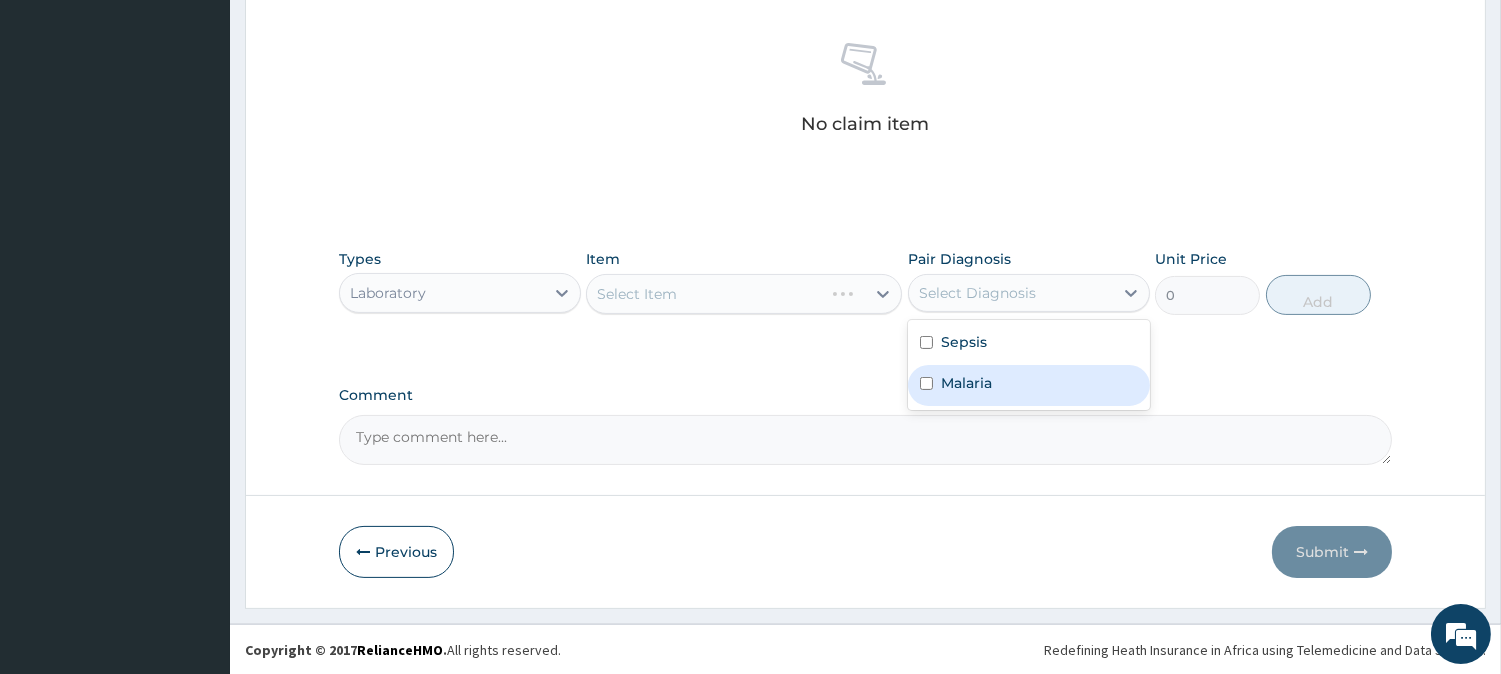 click on "Malaria" at bounding box center (1029, 385) 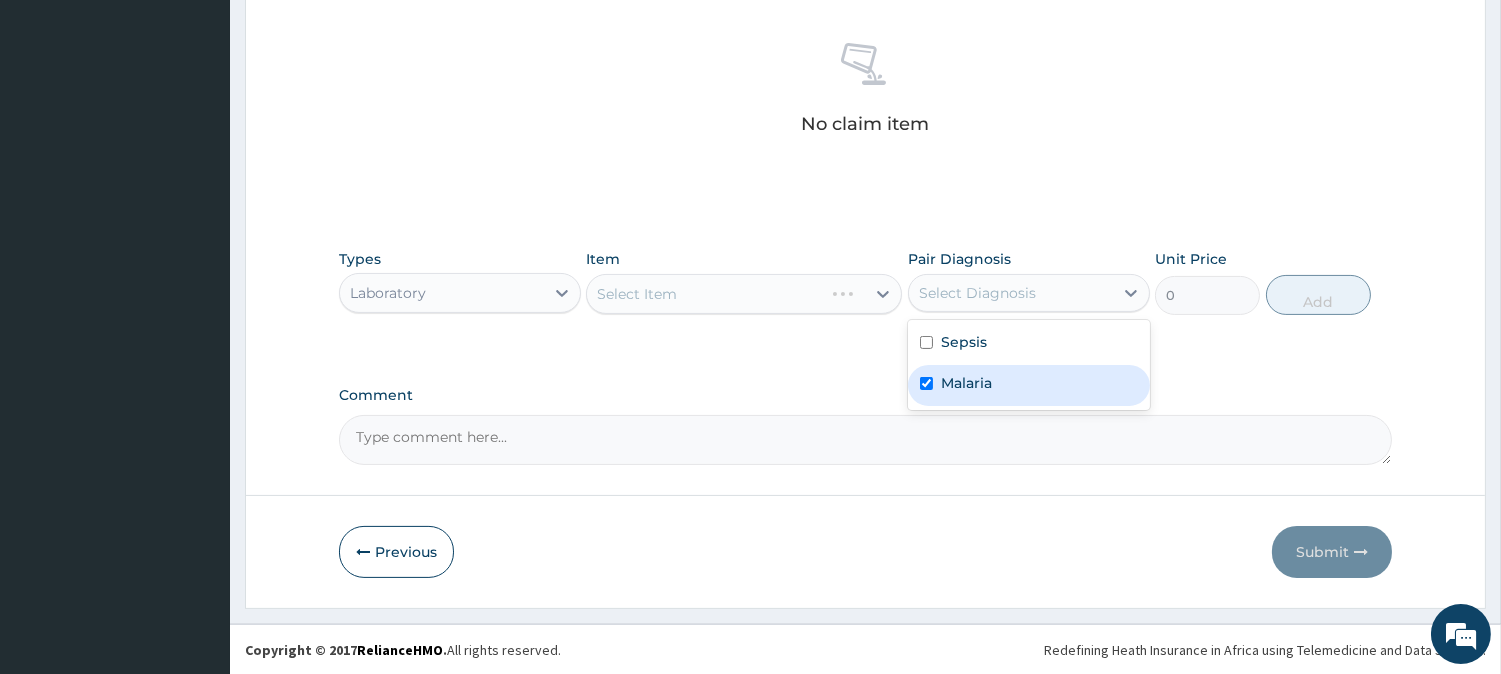 checkbox on "true" 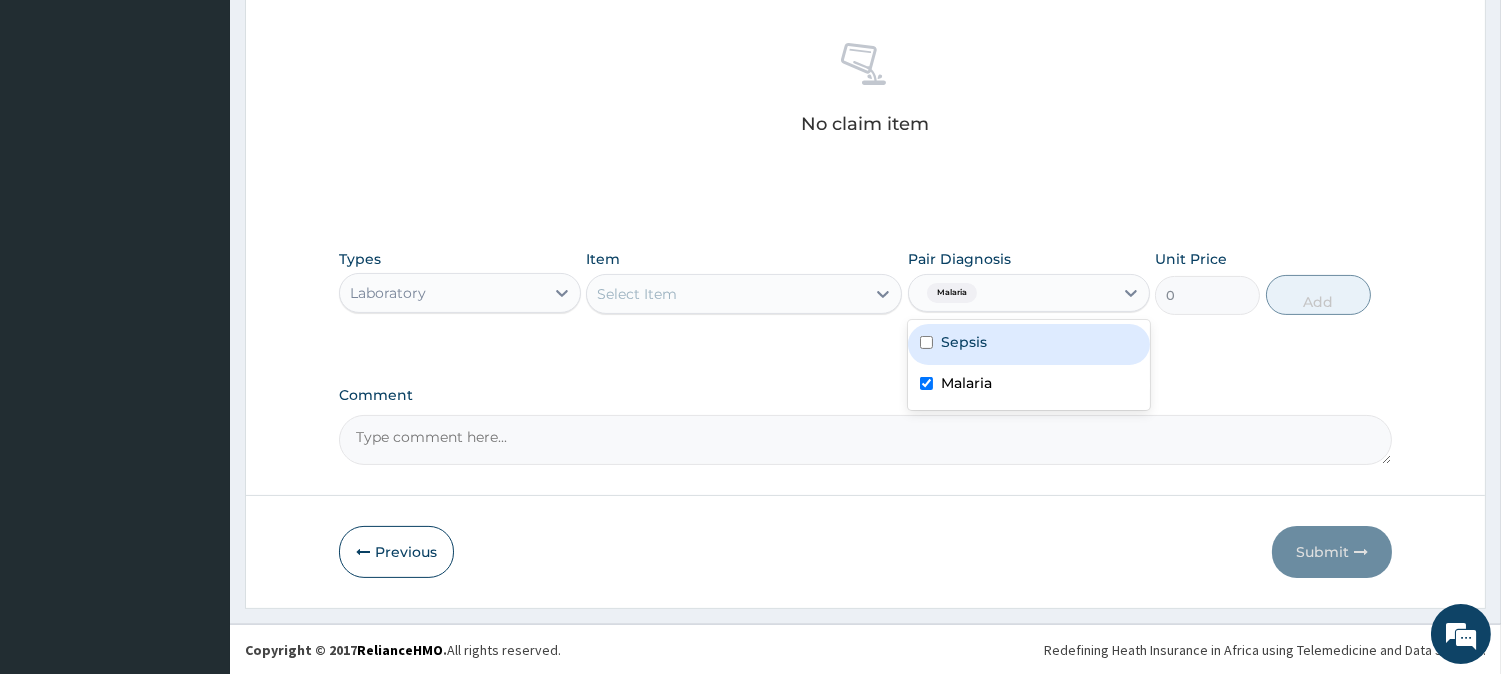 click on "Select Item" at bounding box center (726, 294) 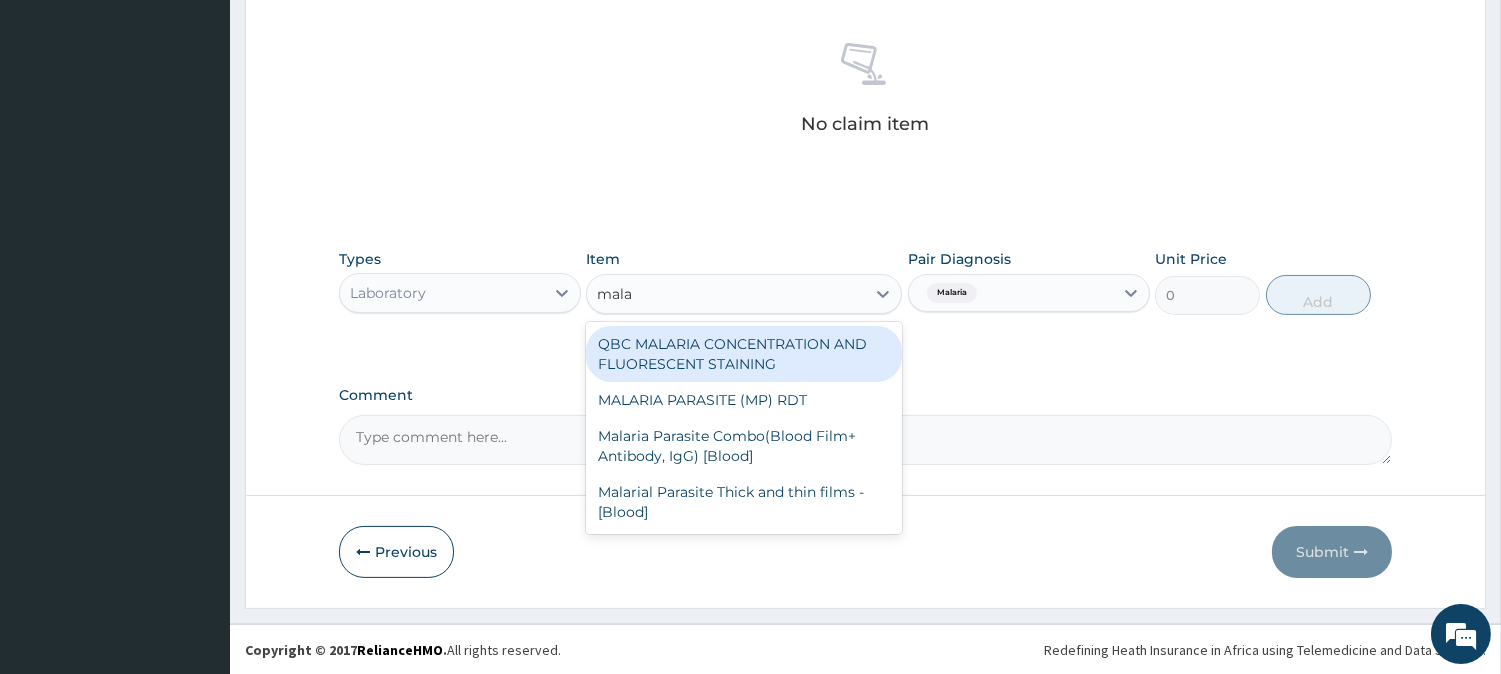 type on "malar" 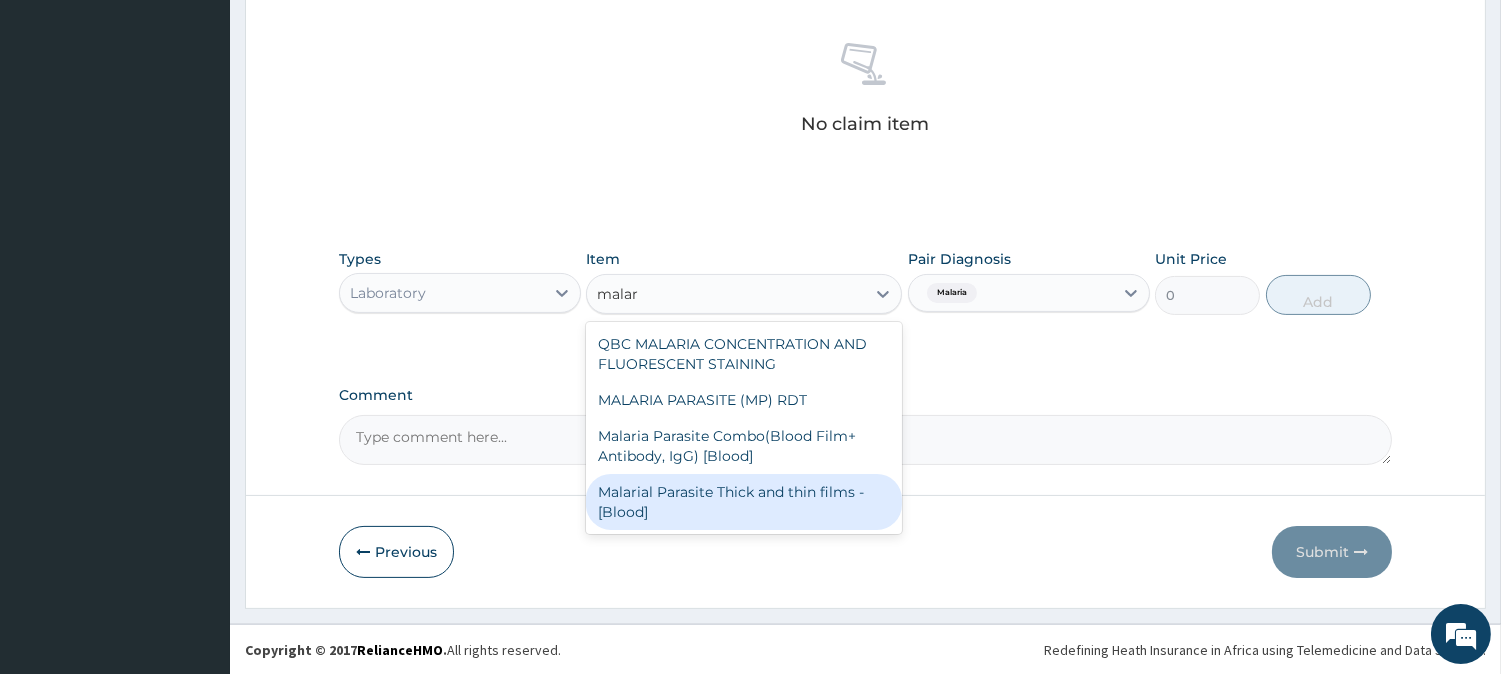 click on "Malarial Parasite Thick and thin films - [Blood]" at bounding box center [744, 502] 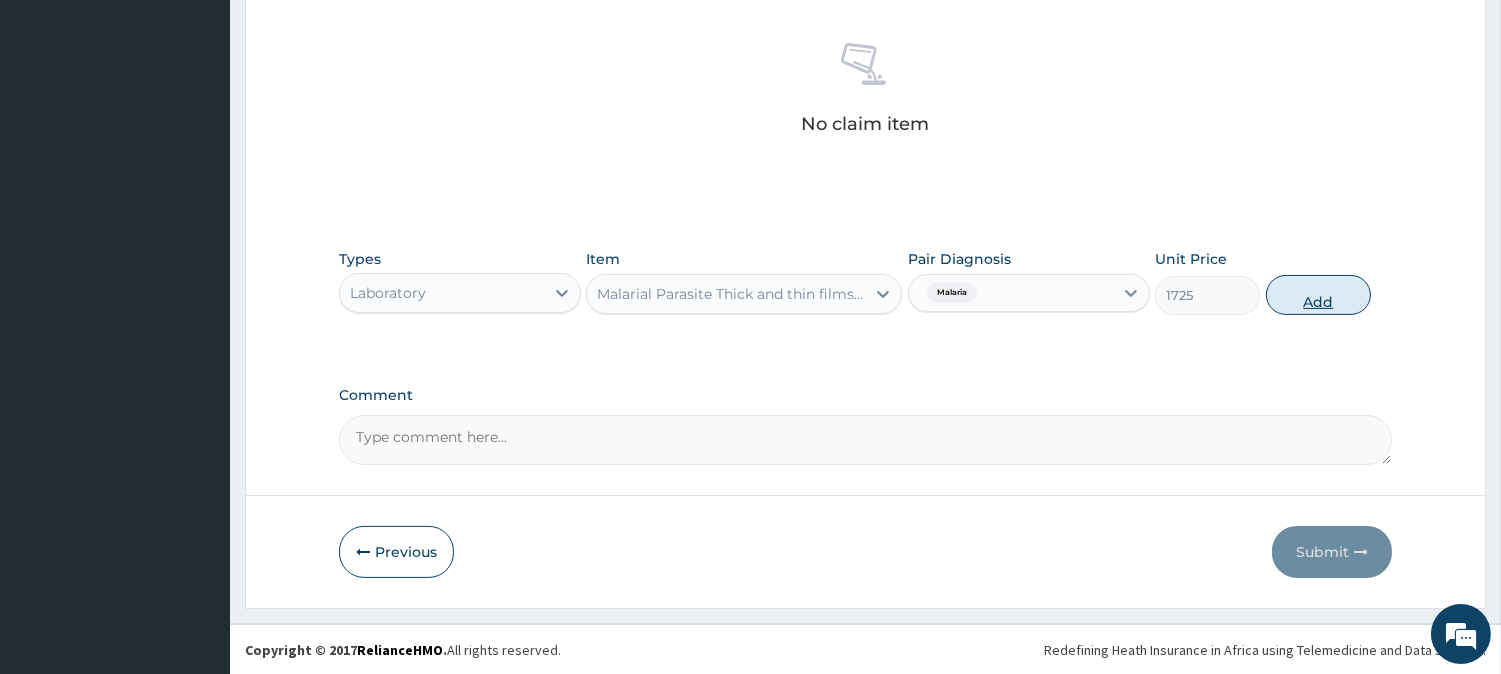 click on "Add" at bounding box center (1318, 295) 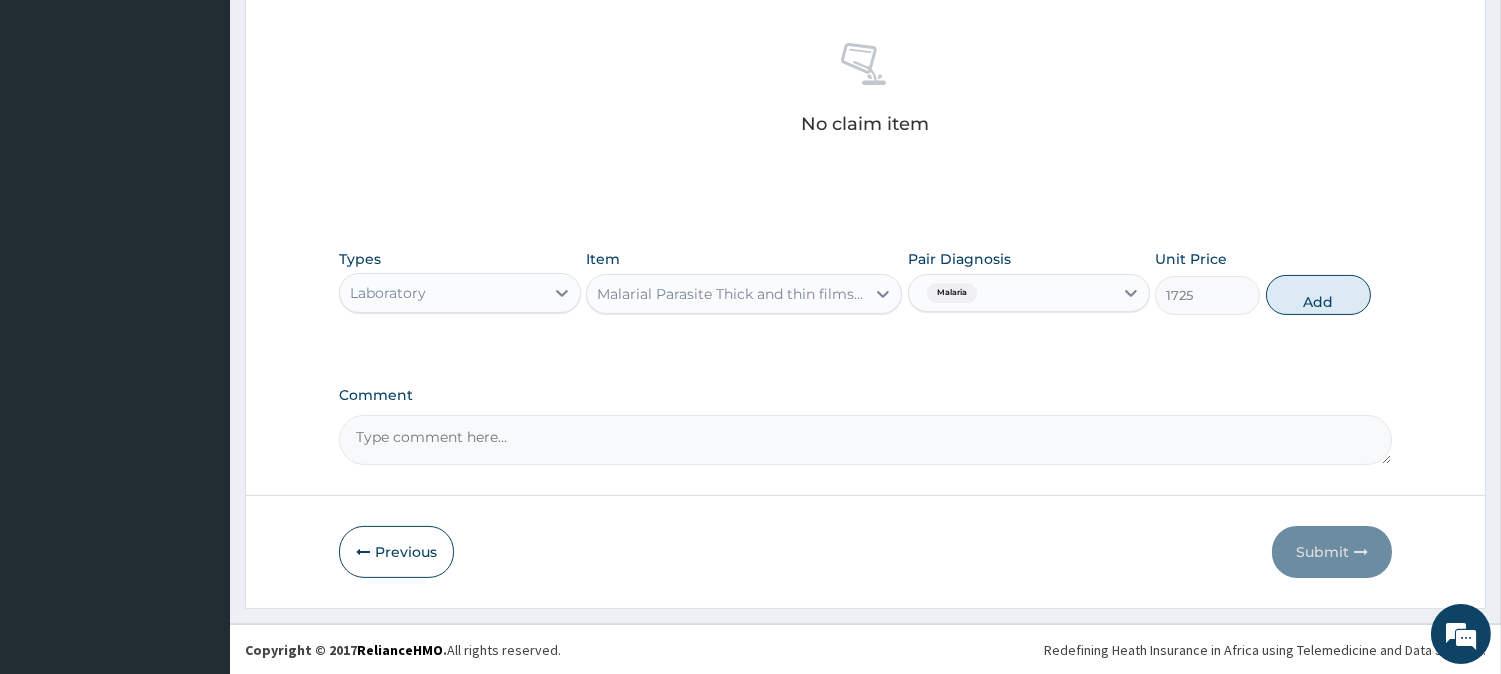 type on "0" 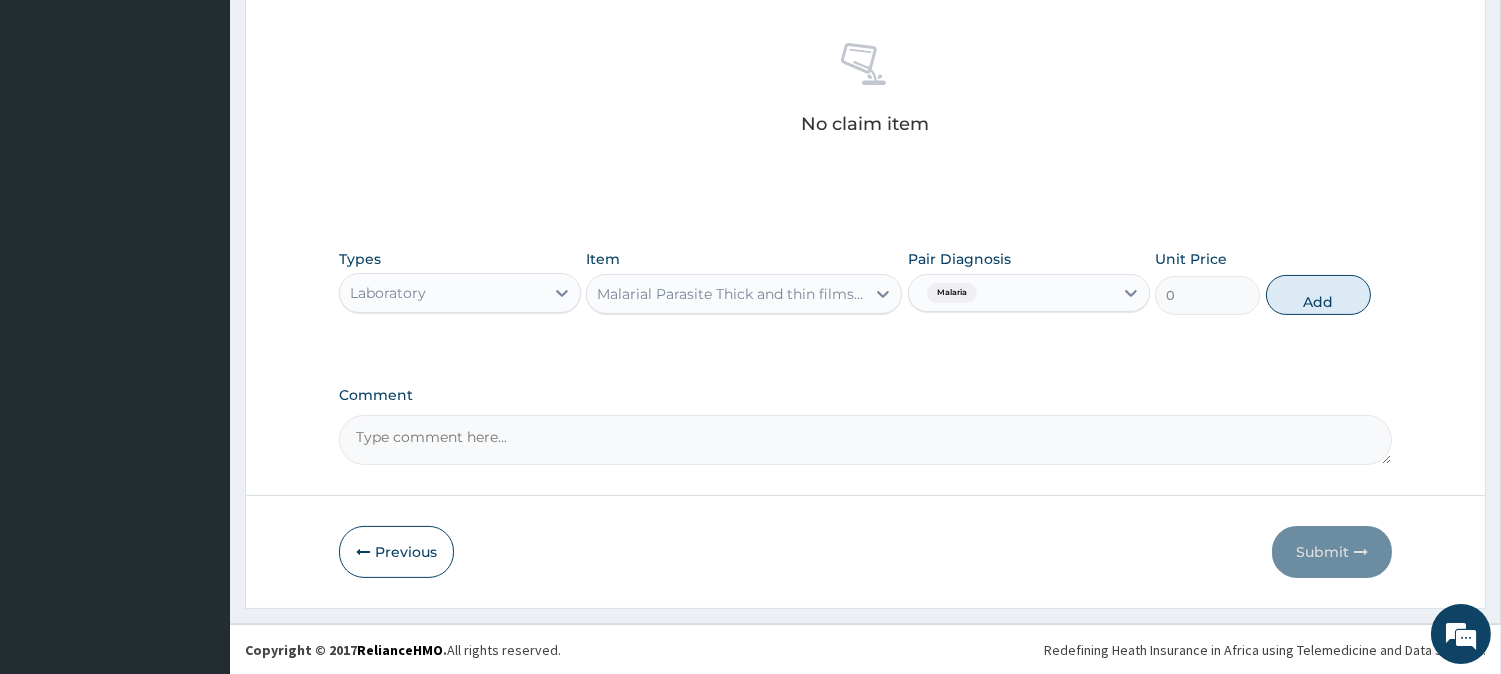 scroll, scrollTop: 671, scrollLeft: 0, axis: vertical 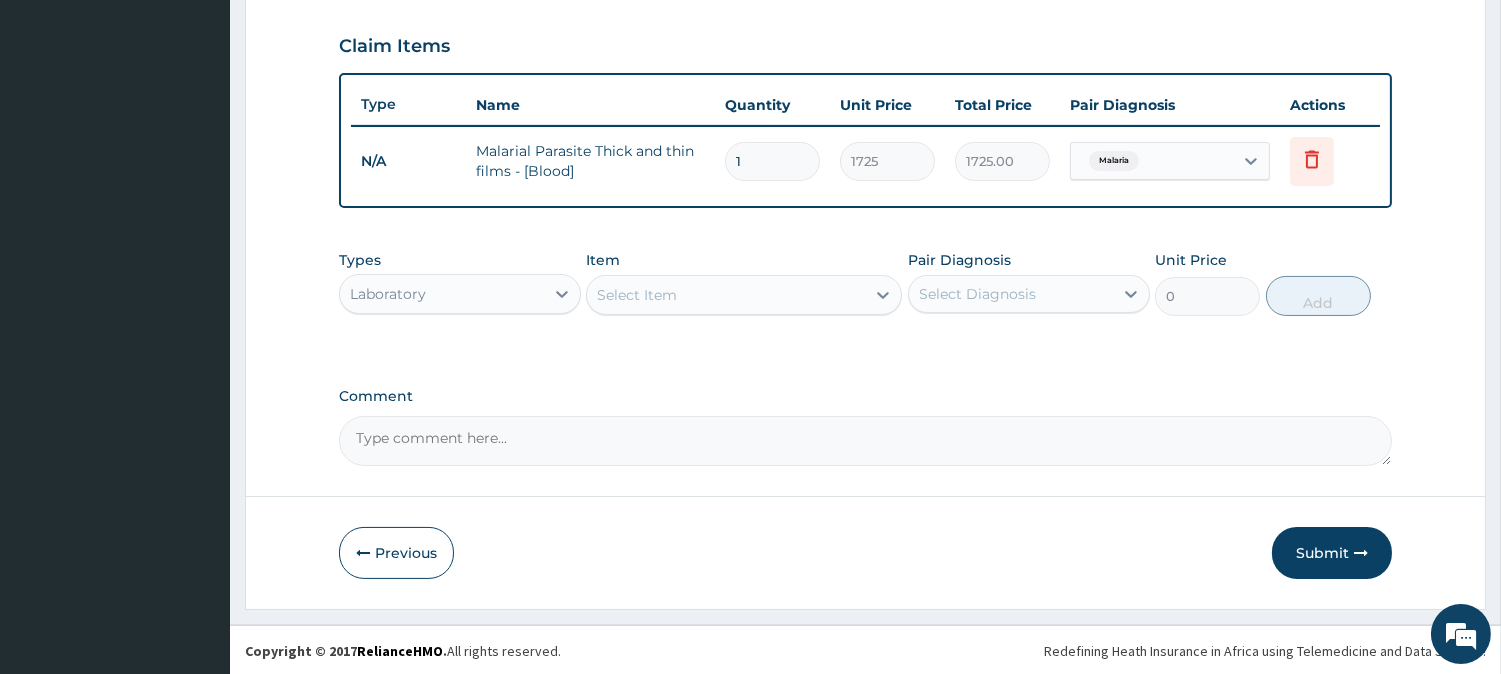 click on "Select Item" at bounding box center (726, 295) 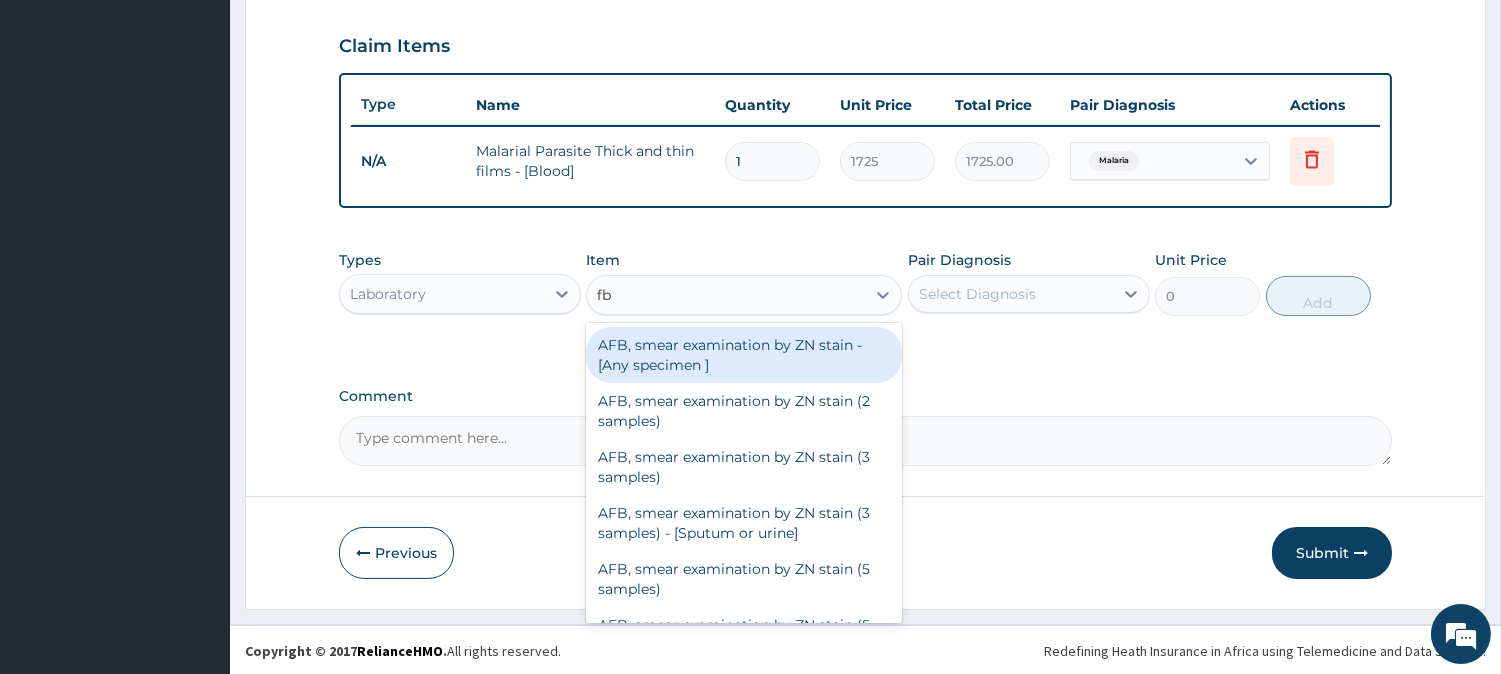 type on "fbc" 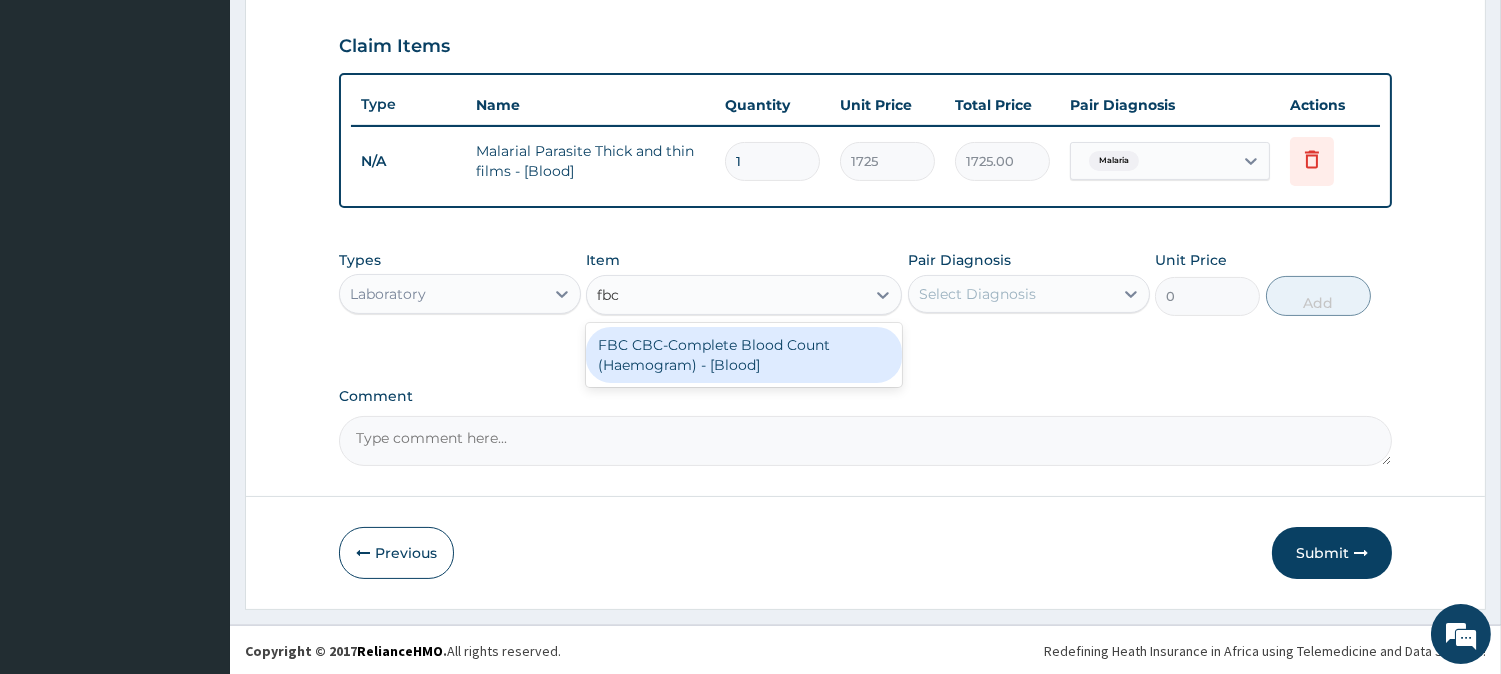 click on "FBC CBC-Complete Blood Count (Haemogram) - [Blood]" at bounding box center (744, 355) 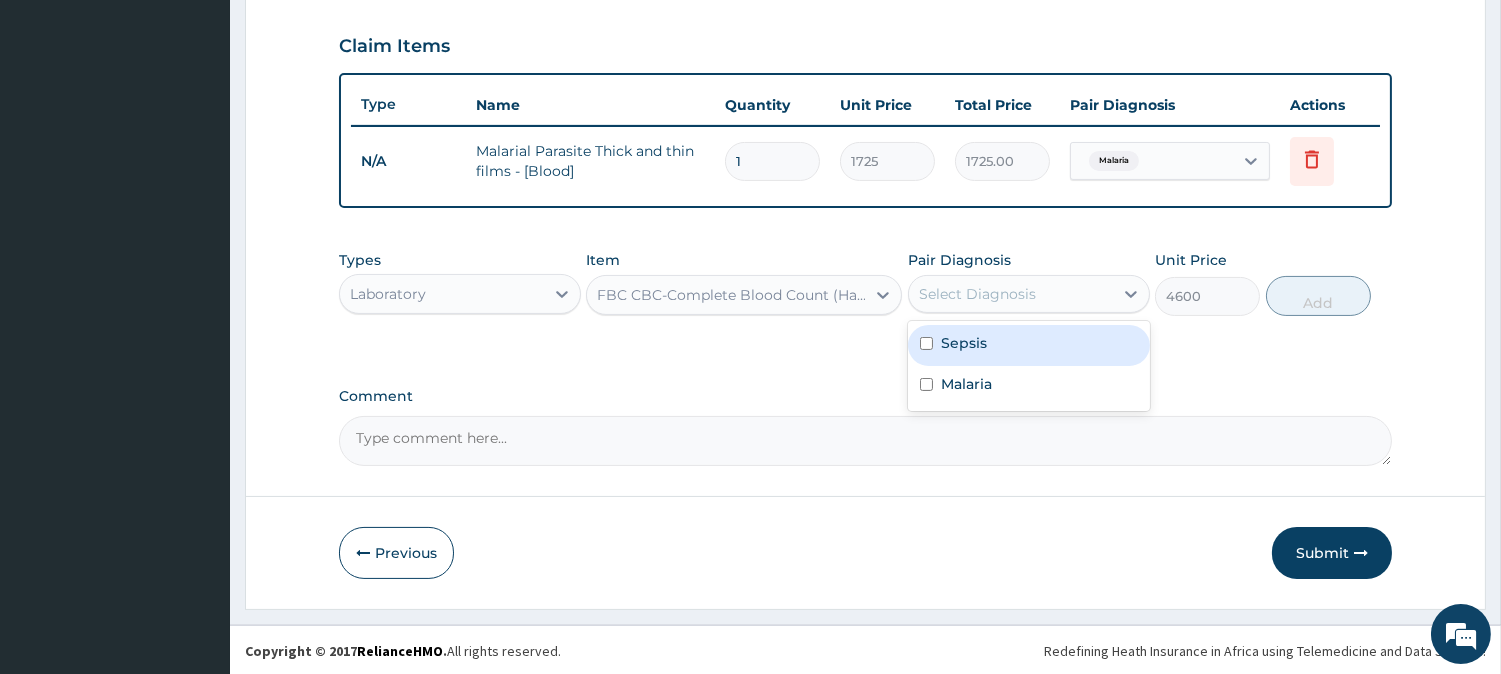 click on "Select Diagnosis" at bounding box center [1011, 294] 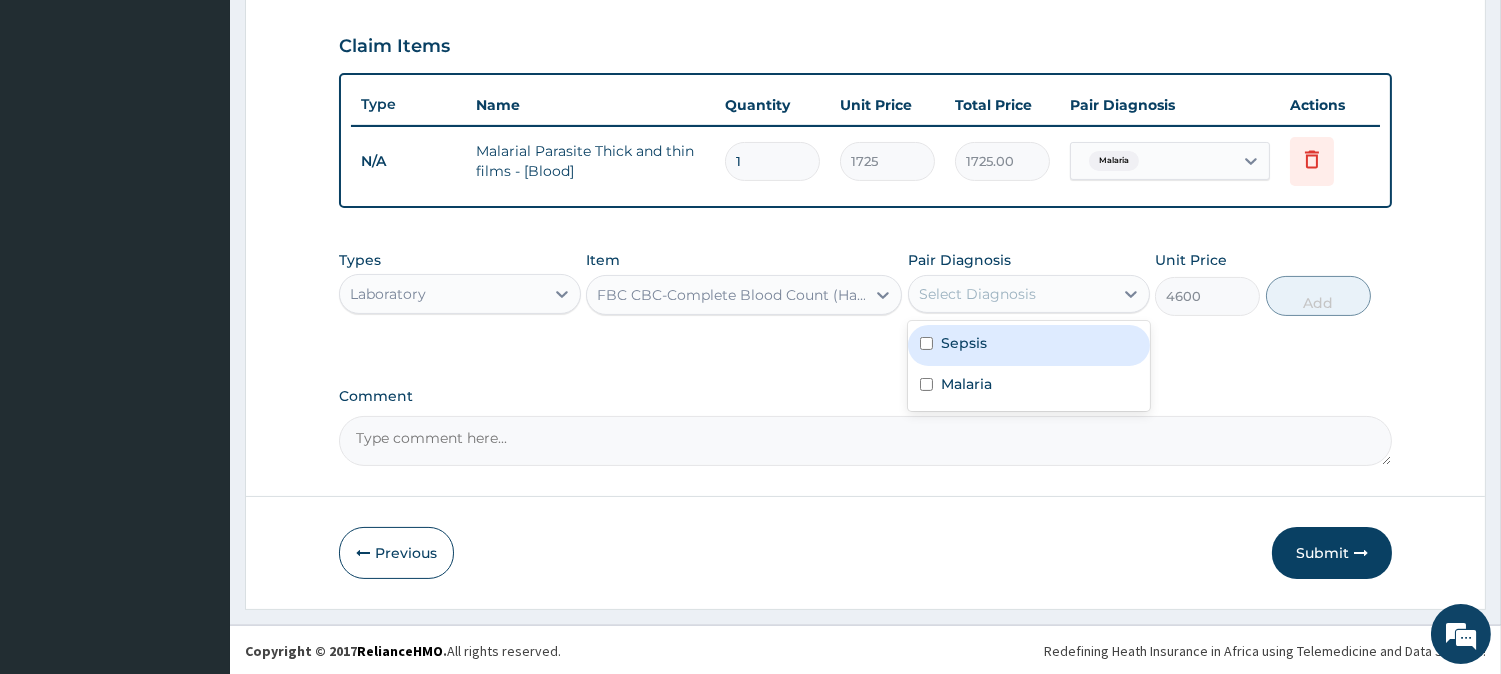 click on "Sepsis" at bounding box center [1029, 345] 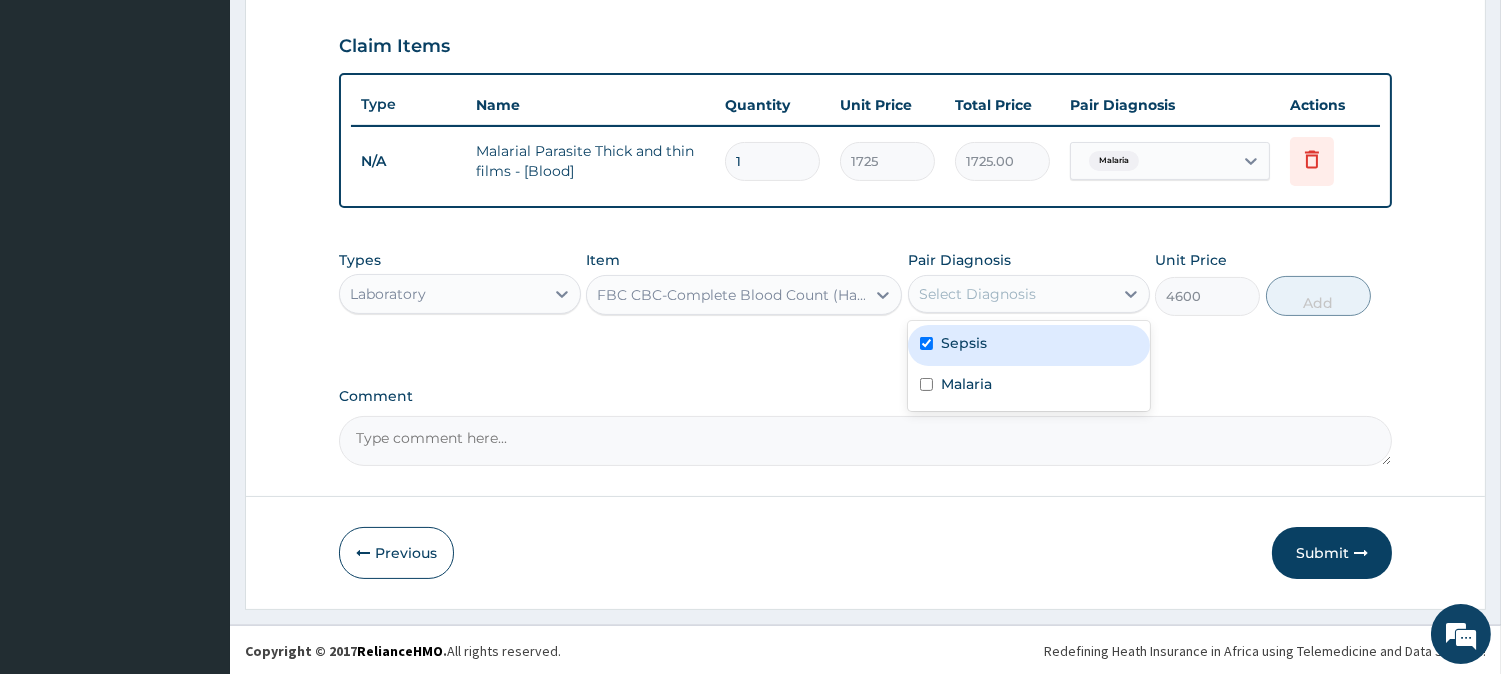 checkbox on "true" 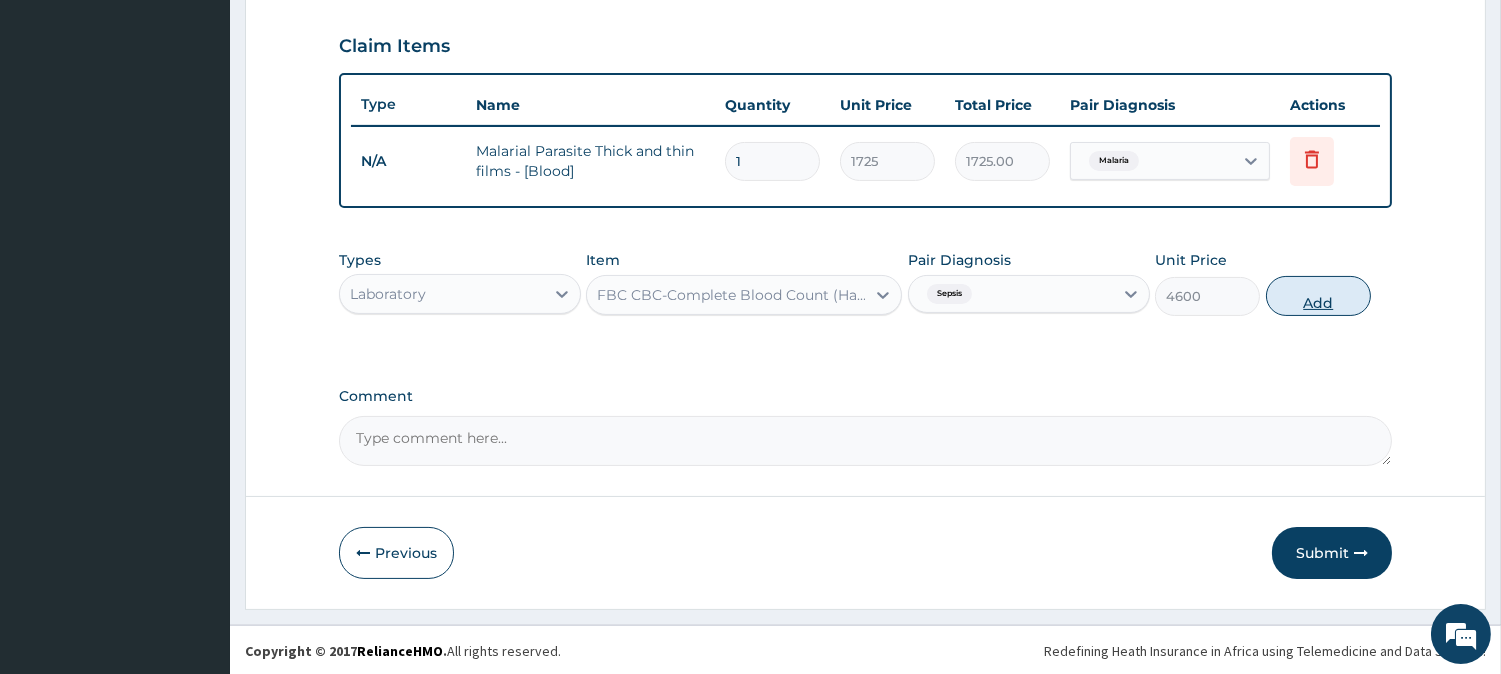 click on "Add" at bounding box center [1318, 296] 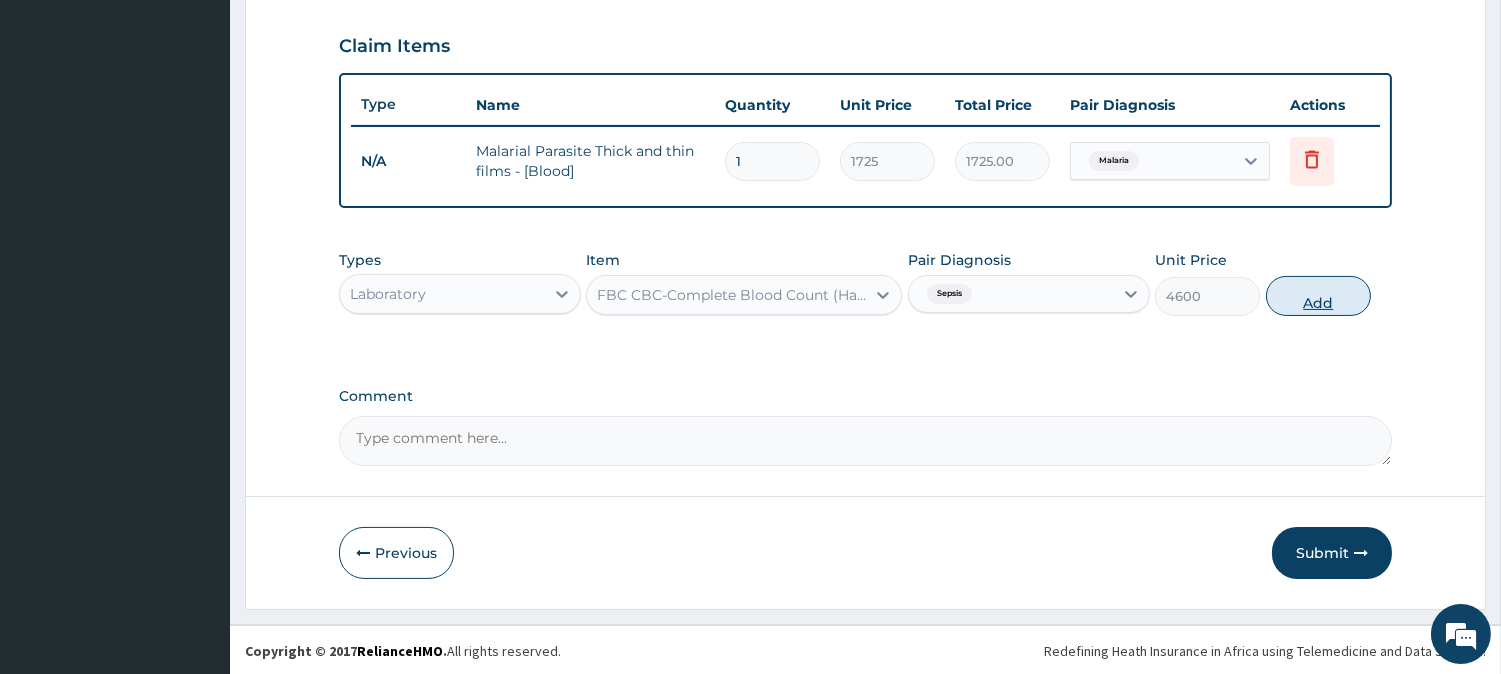 type on "0" 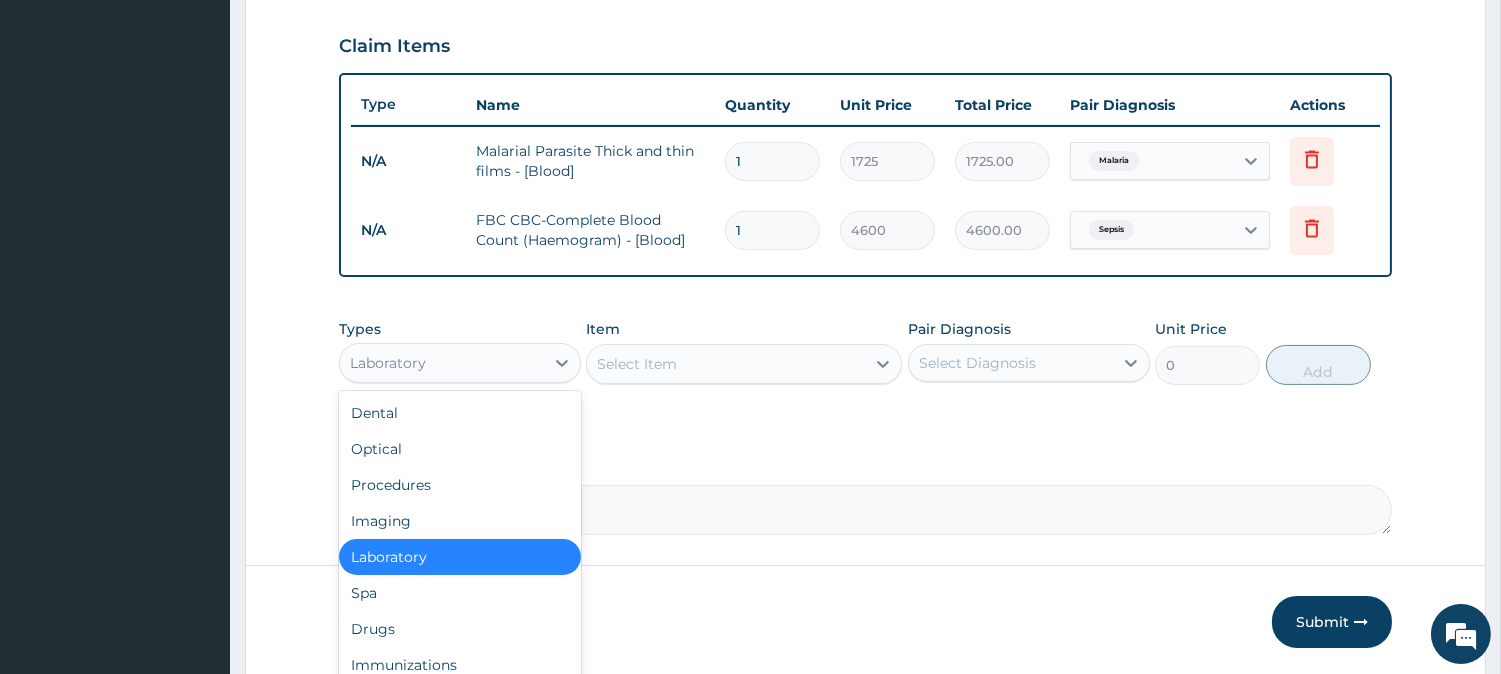 click on "Laboratory" at bounding box center [442, 363] 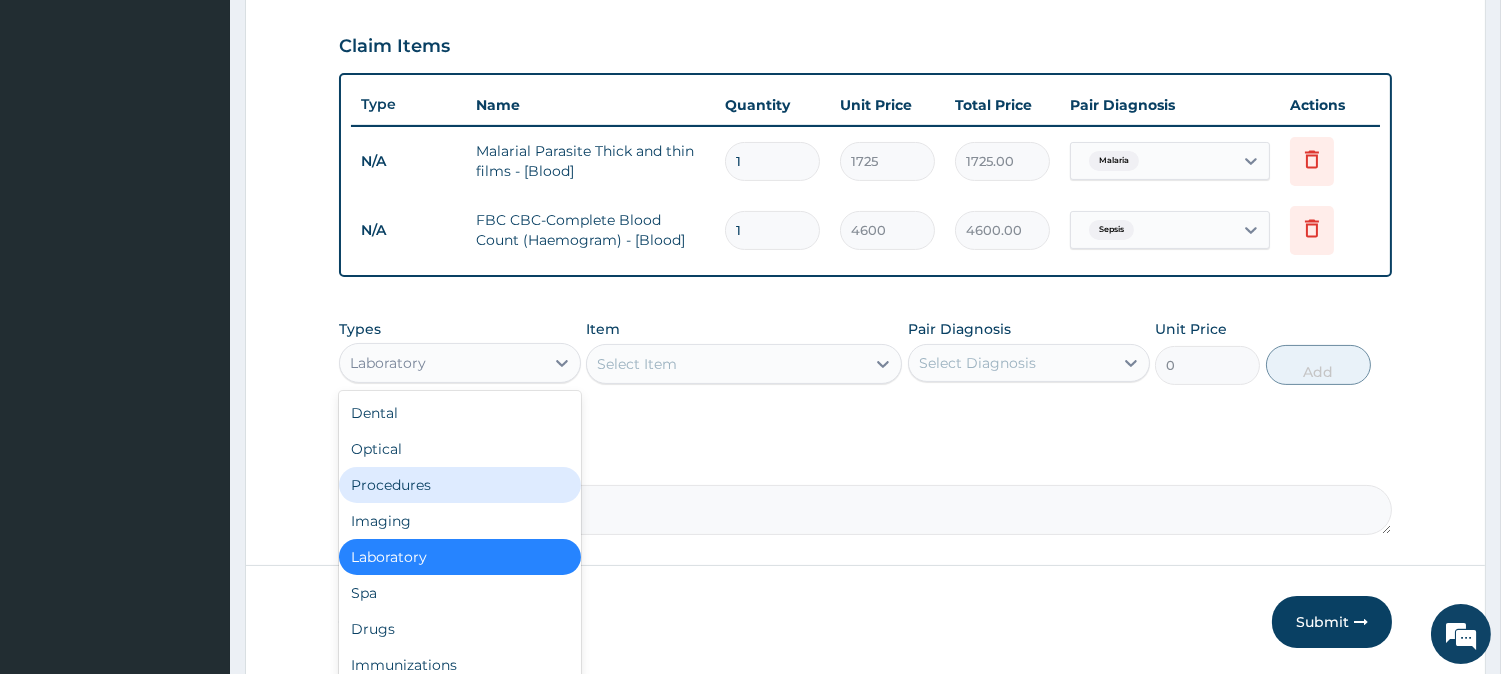 click on "Procedures" at bounding box center [460, 485] 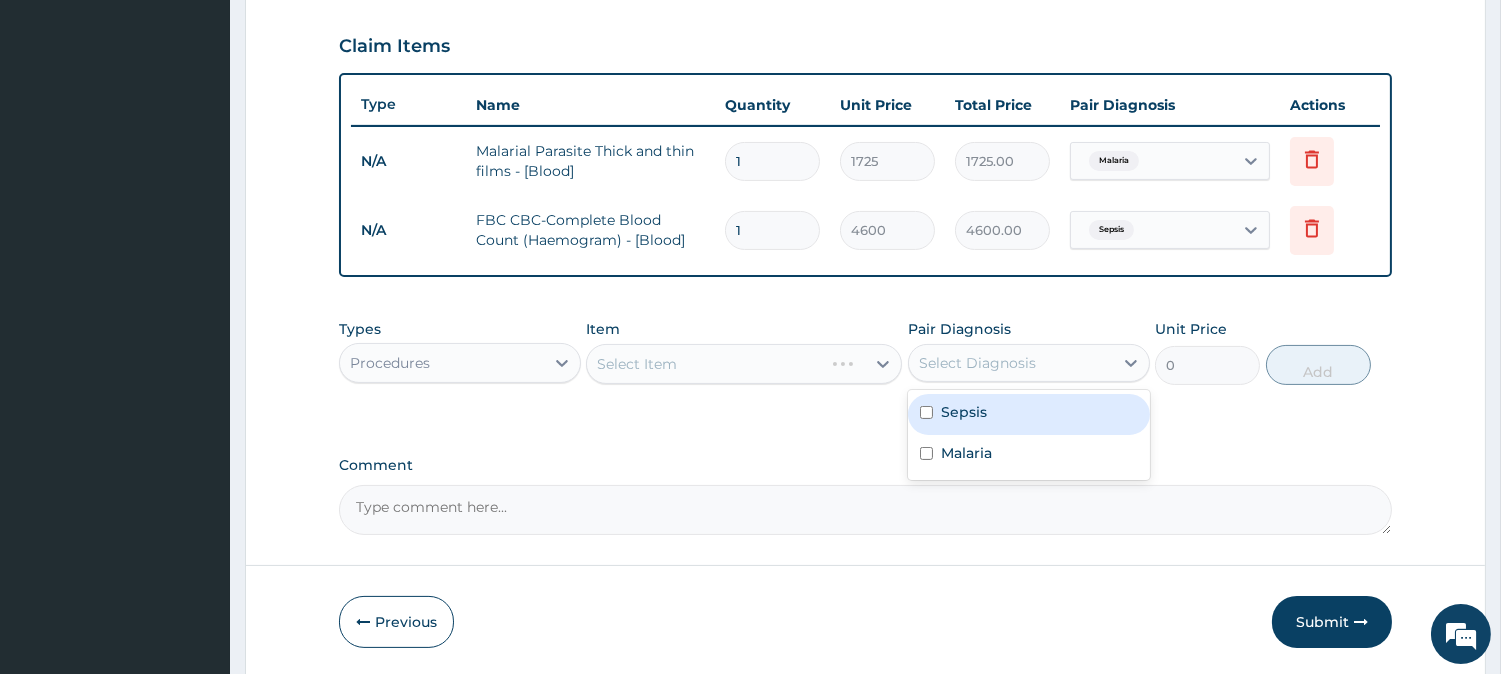 click on "Select Diagnosis" at bounding box center [1029, 363] 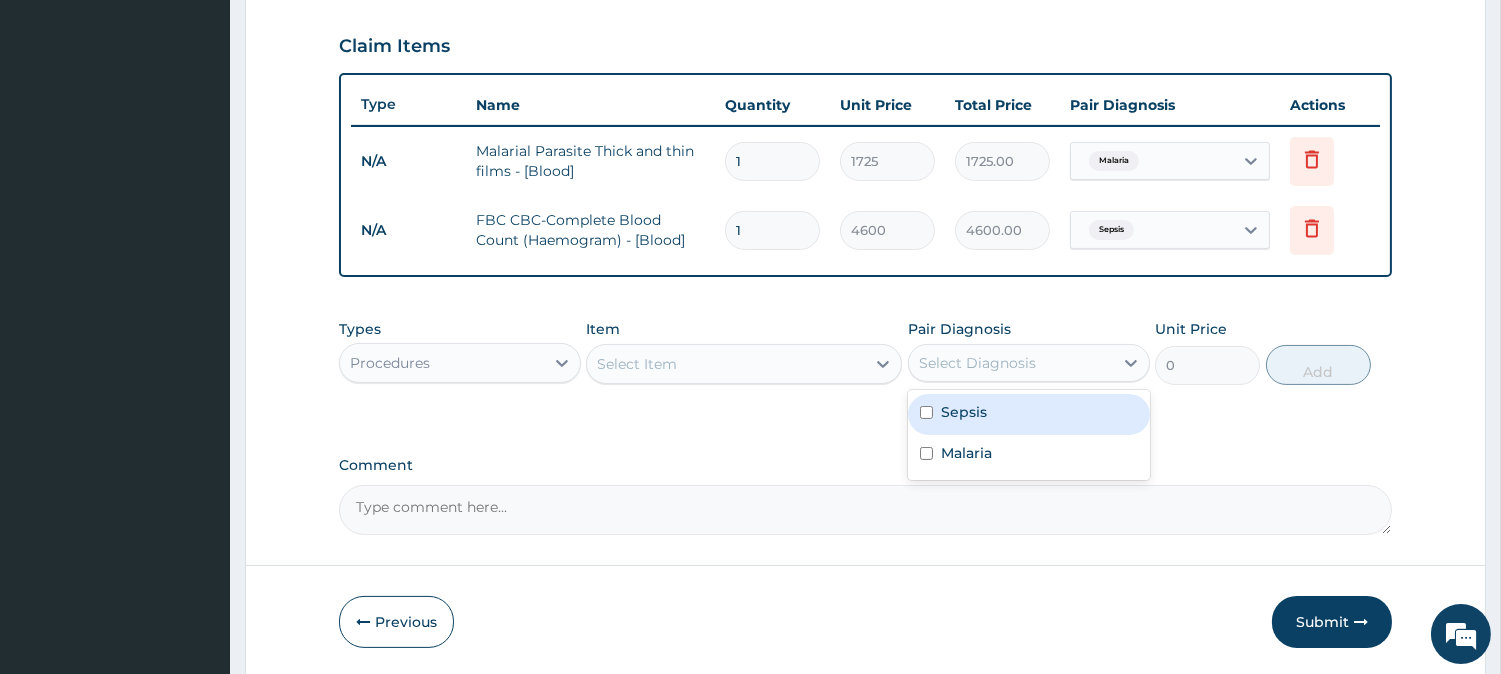 click on "Sepsis" at bounding box center (1029, 414) 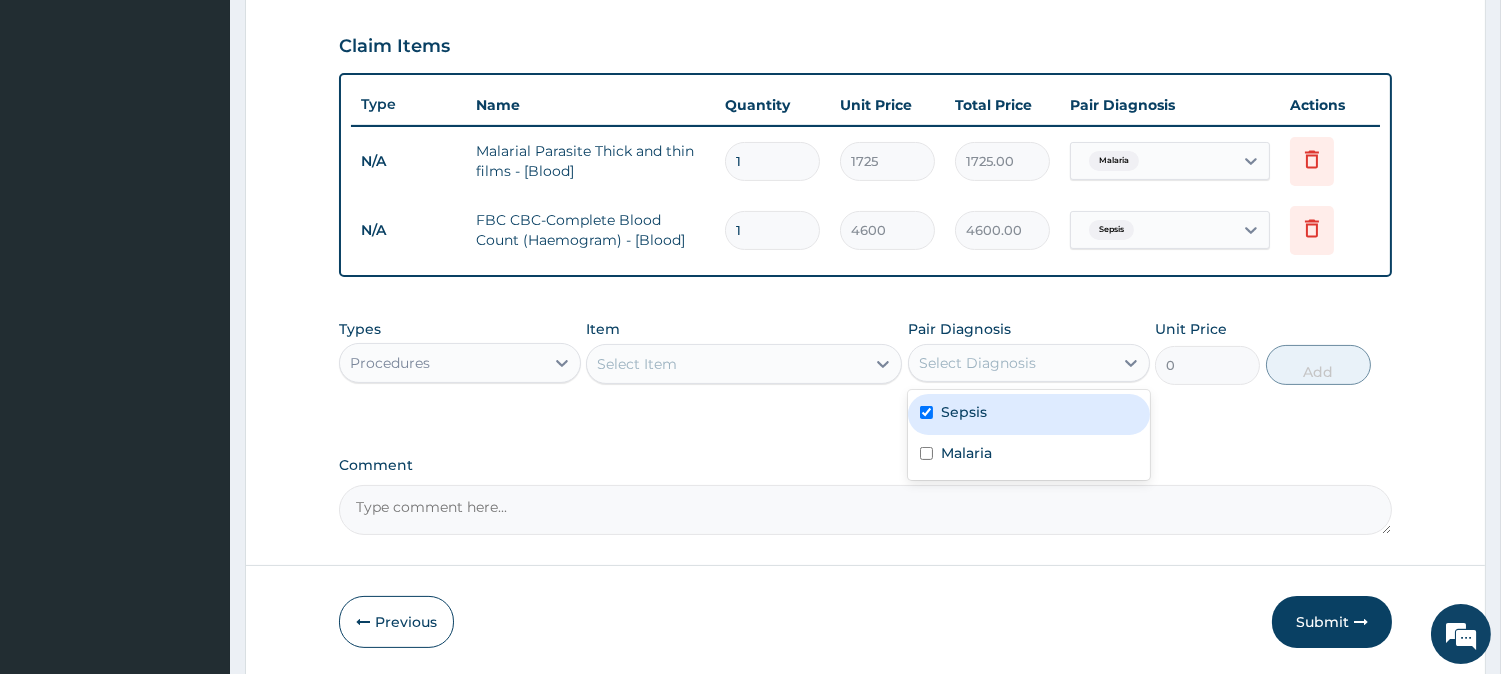 checkbox on "true" 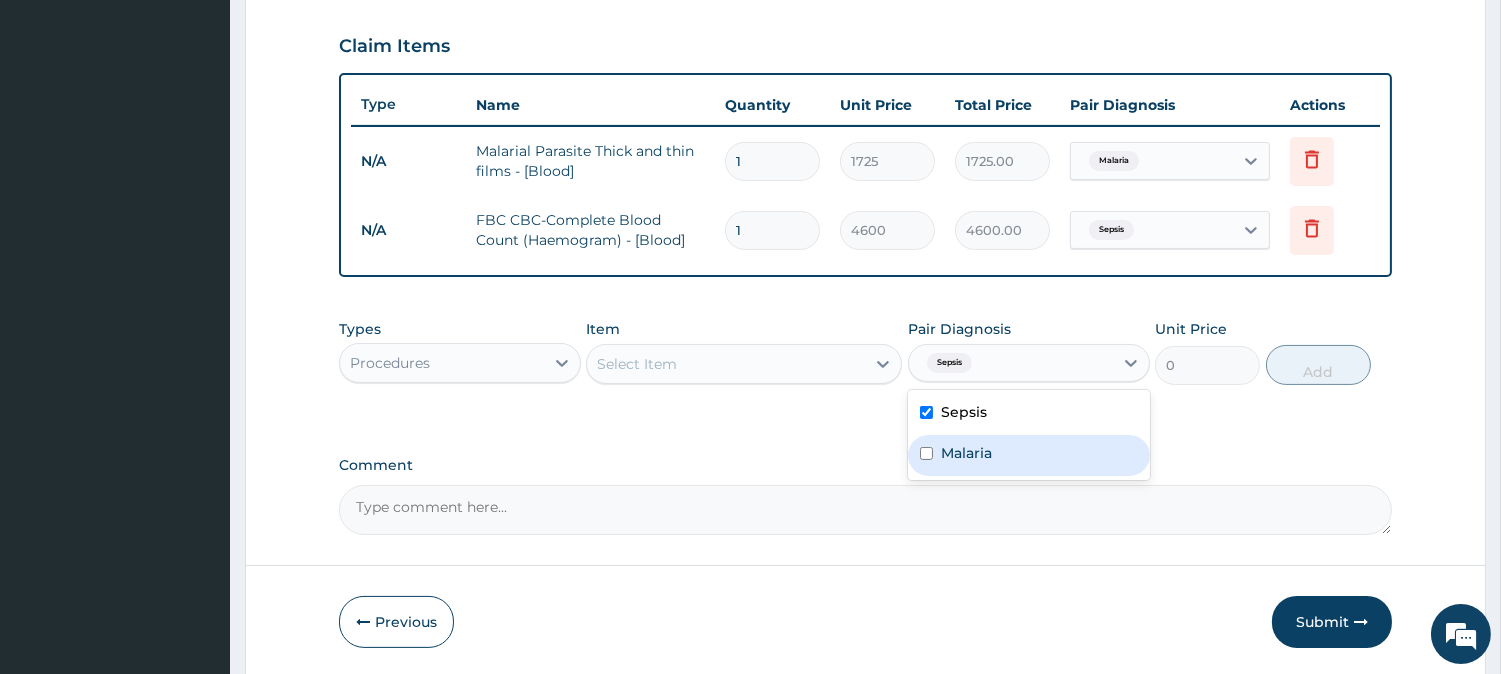 click on "Malaria" at bounding box center (966, 453) 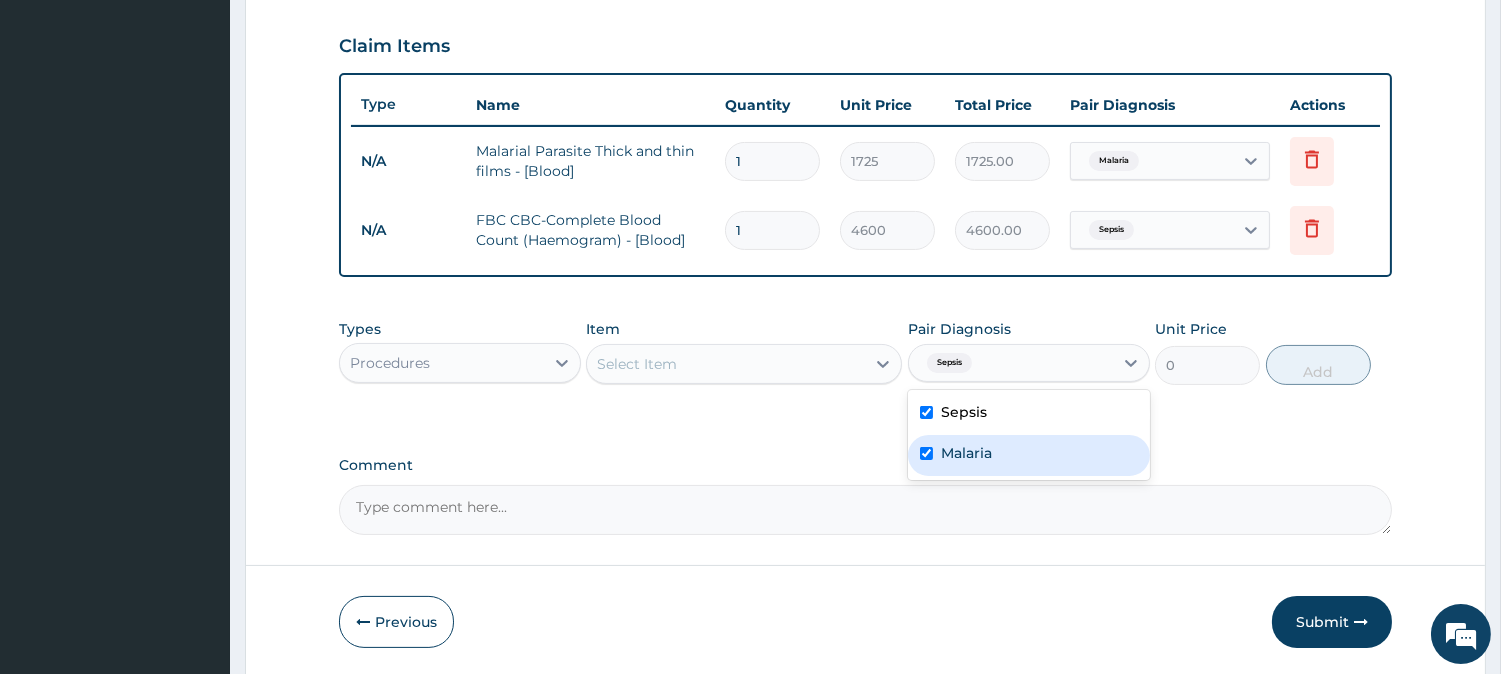 checkbox on "true" 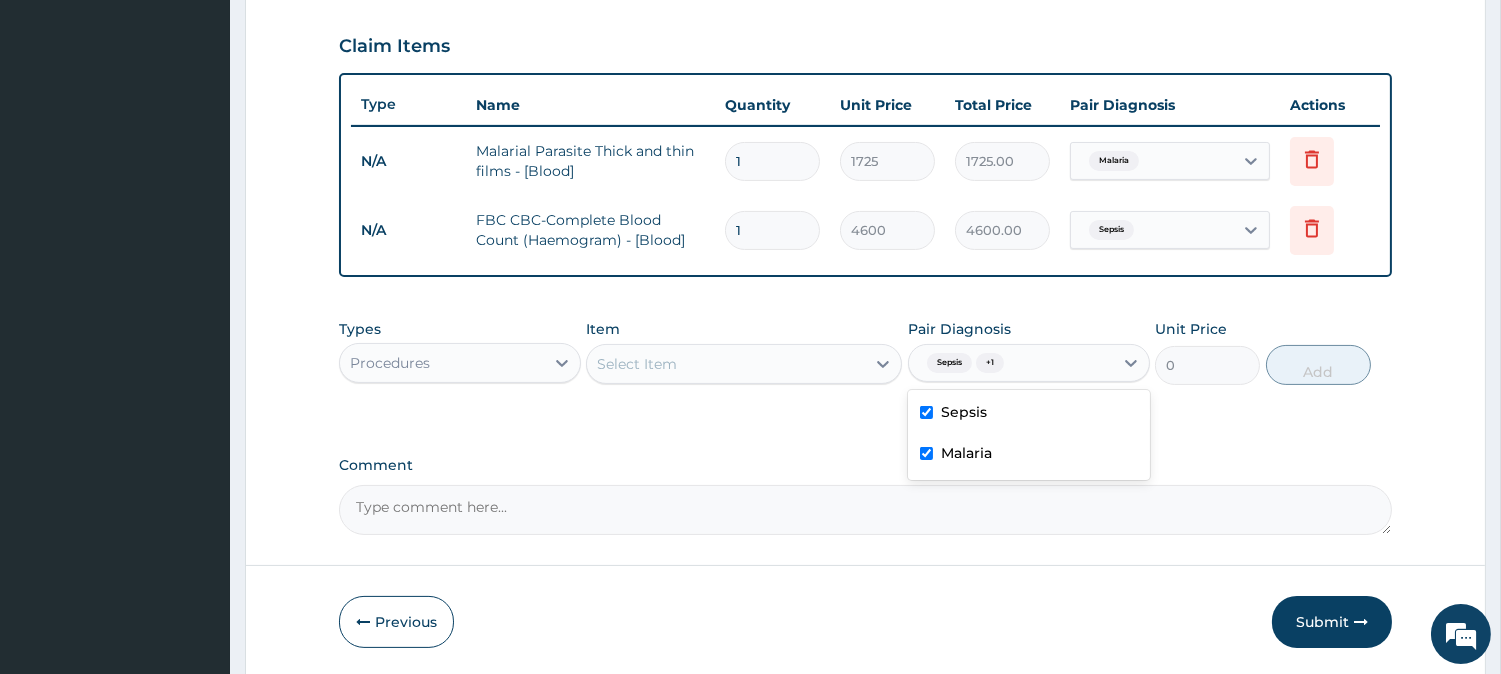 click on "Select Item" at bounding box center (726, 364) 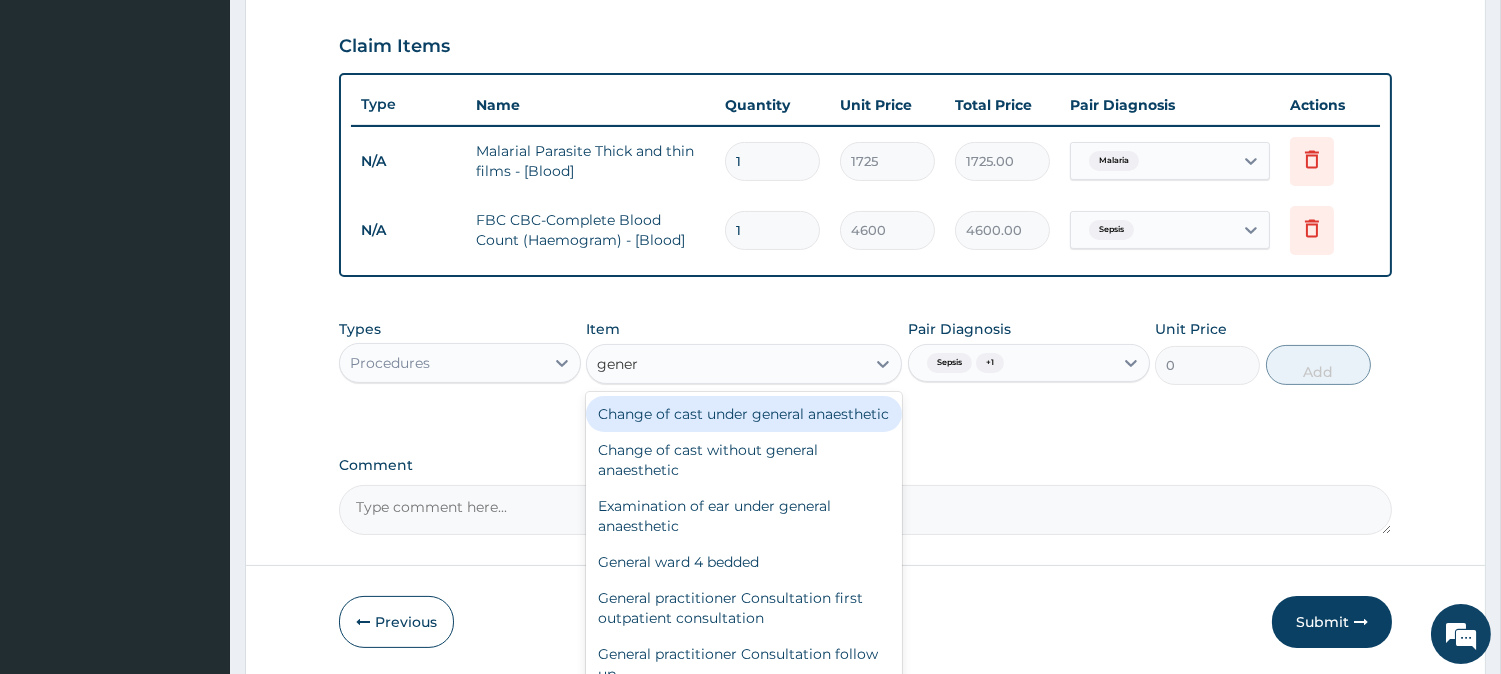 type on "genera" 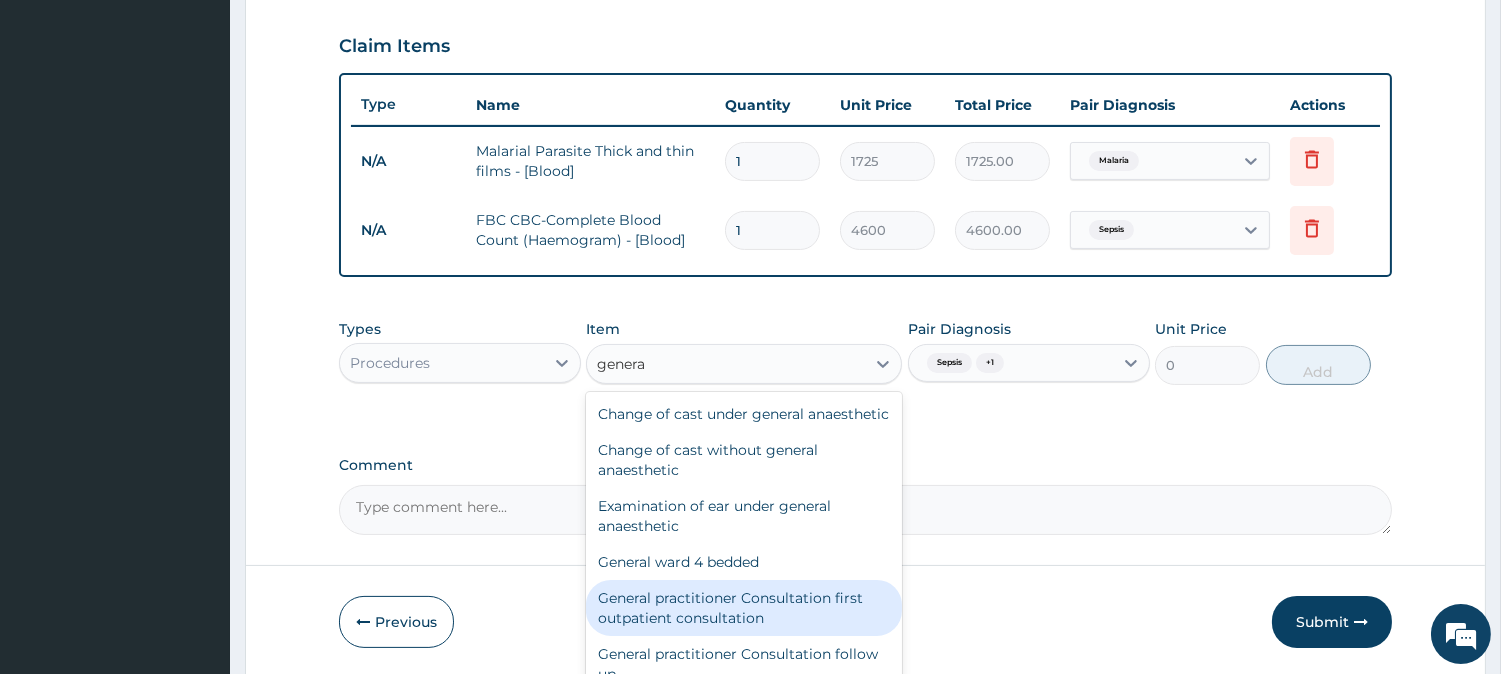 click on "General practitioner Consultation first outpatient consultation" at bounding box center (744, 608) 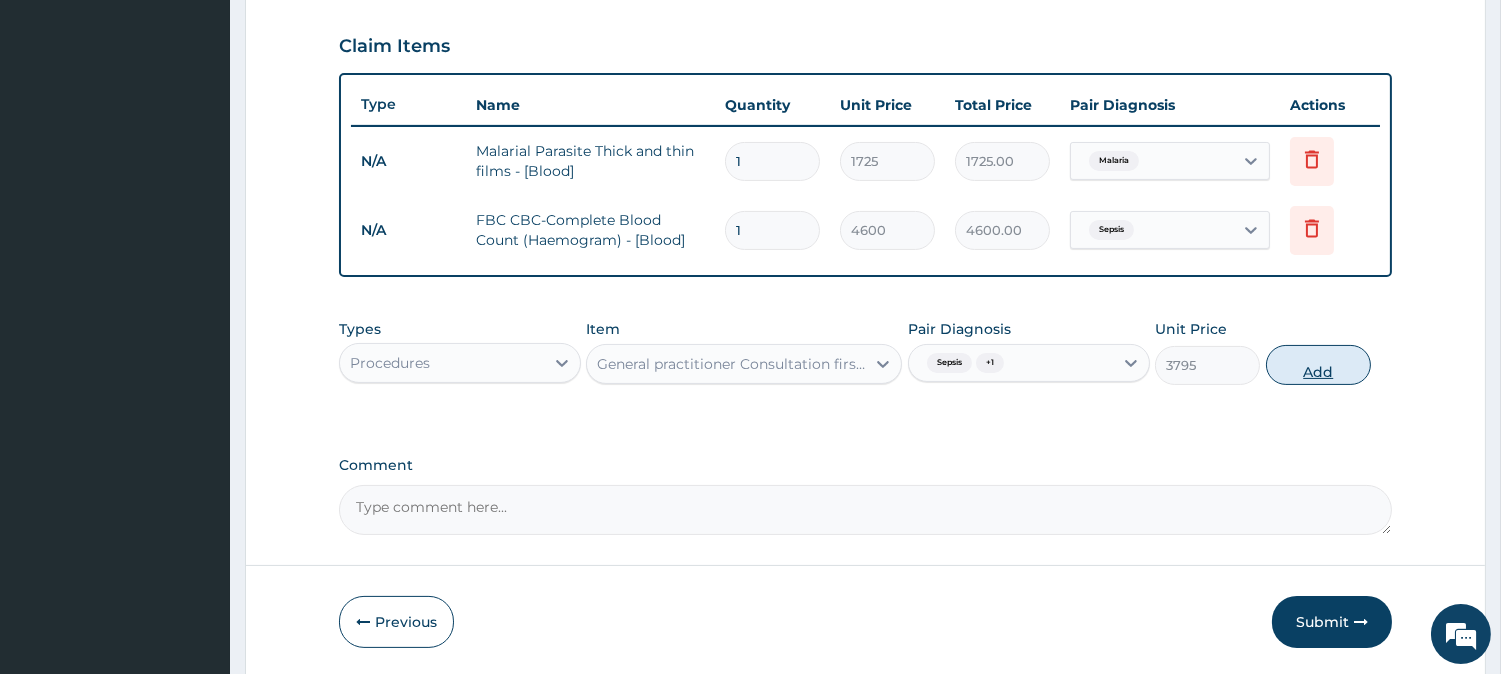 click on "Add" at bounding box center [1318, 365] 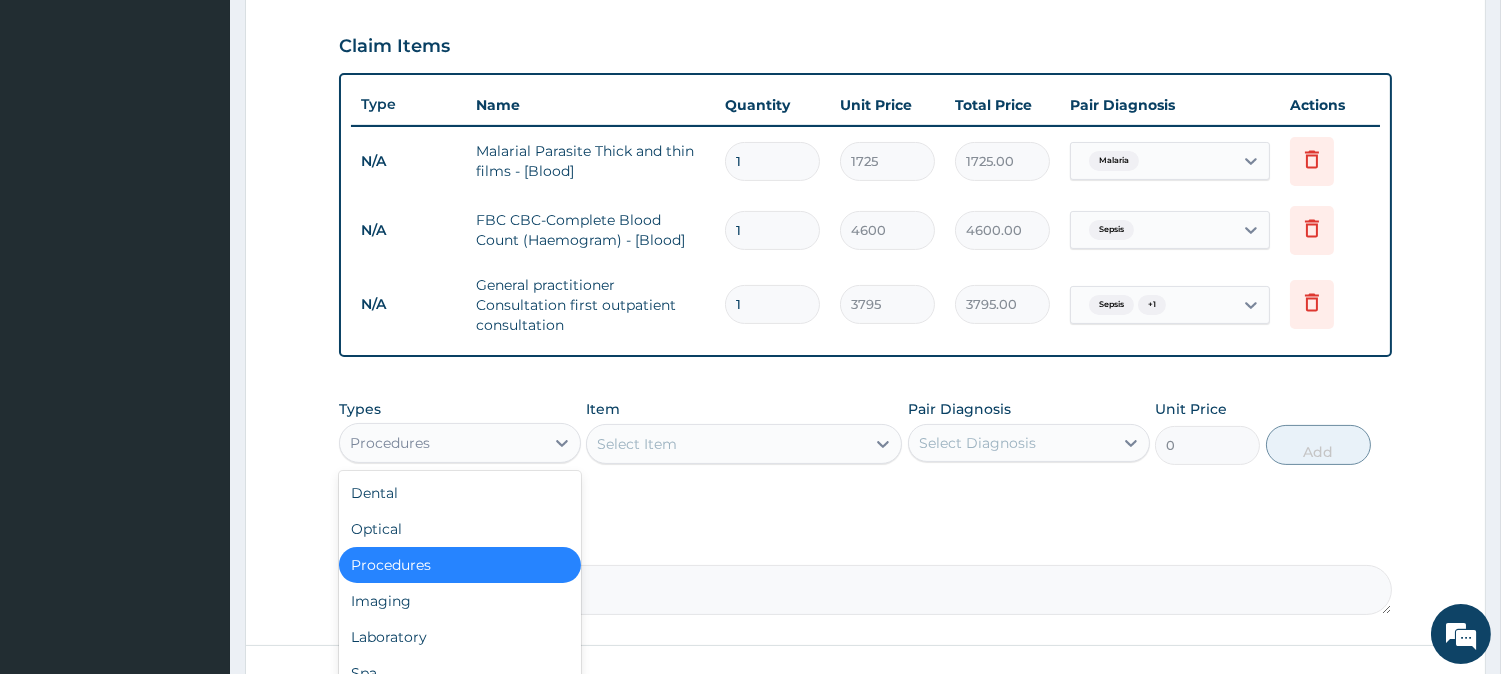 click on "Procedures" at bounding box center (442, 443) 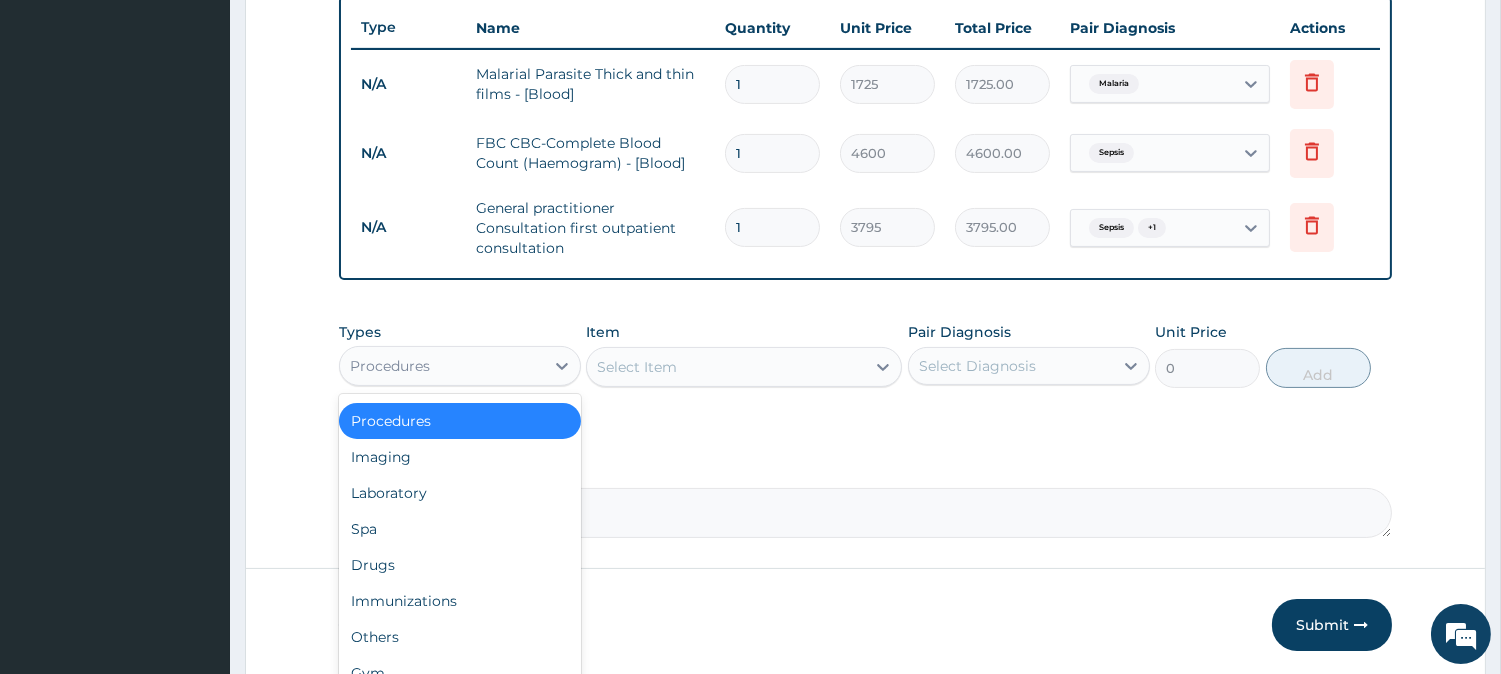 scroll, scrollTop: 820, scrollLeft: 0, axis: vertical 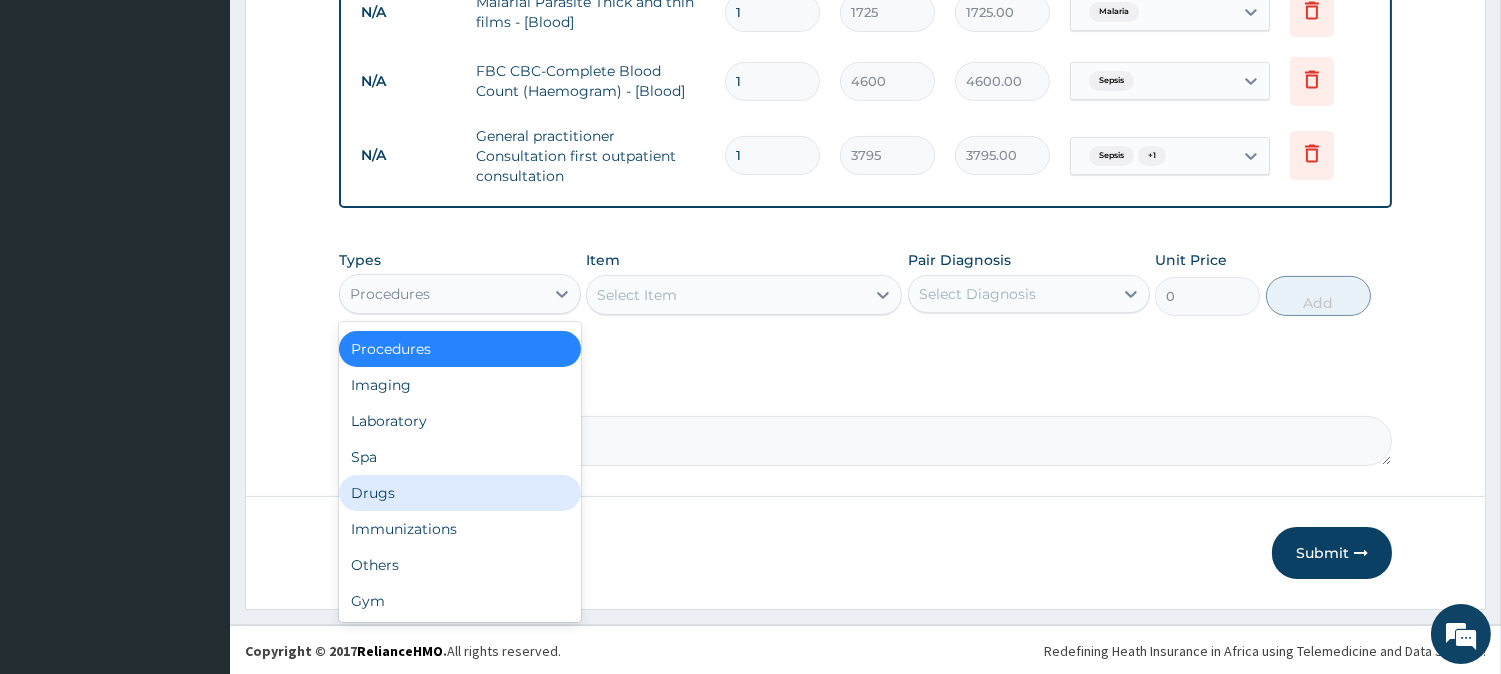 drag, startPoint x: 373, startPoint y: 506, endPoint x: 385, endPoint y: 496, distance: 15.6205 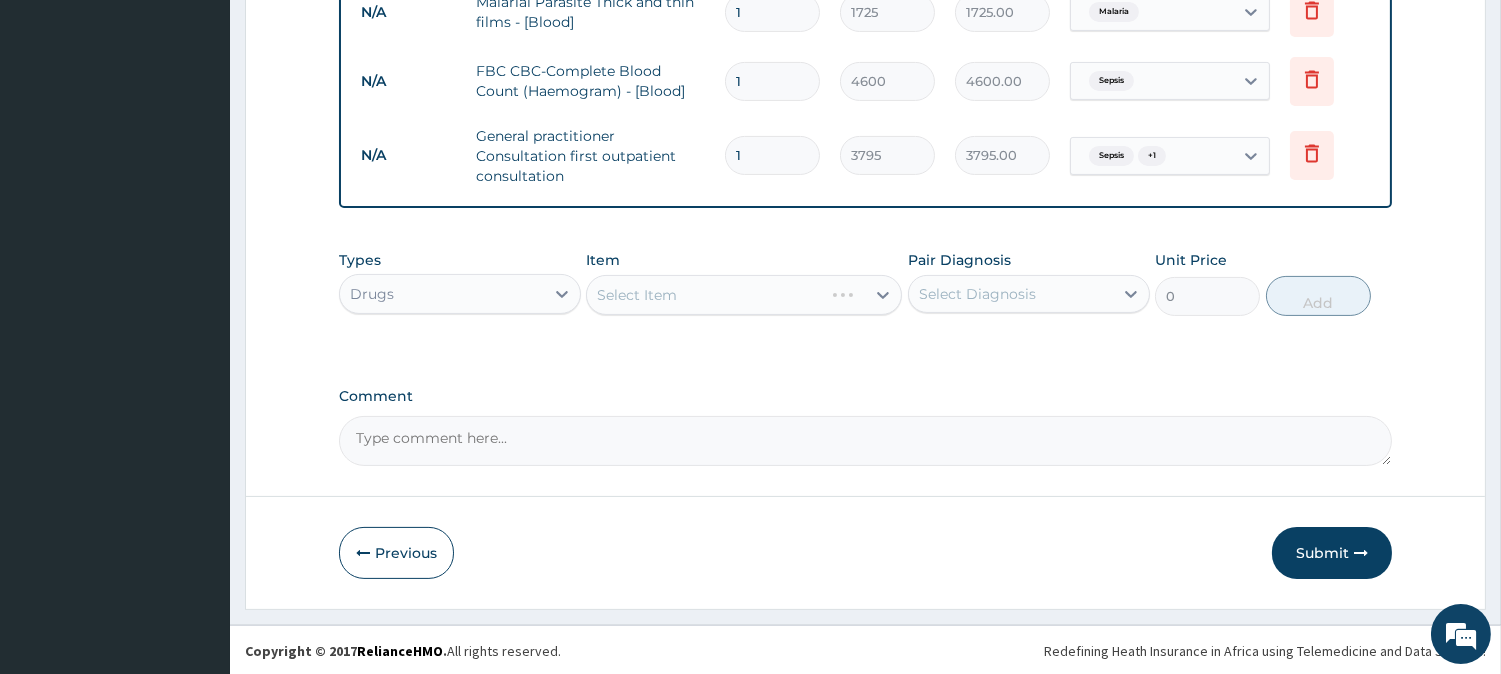 click on "Select Diagnosis" at bounding box center (977, 294) 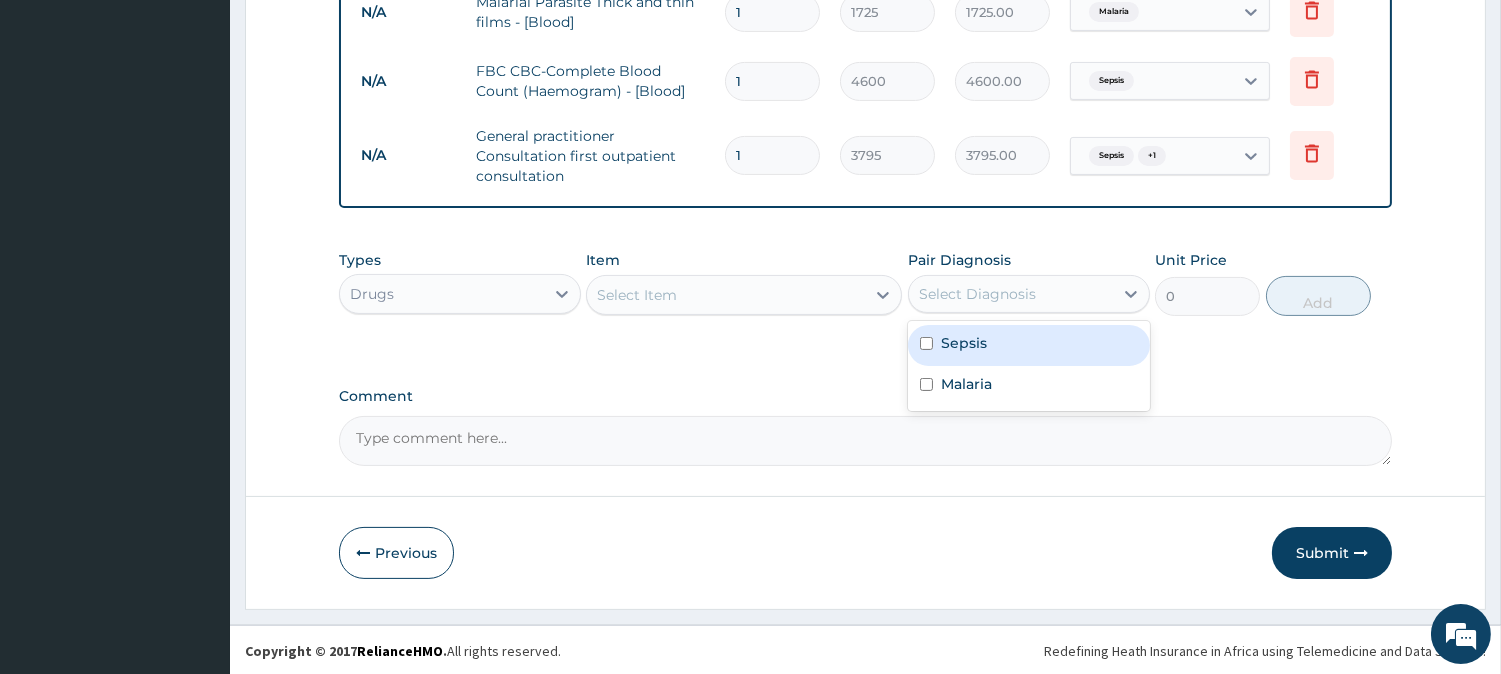 click on "Sepsis" at bounding box center (1029, 345) 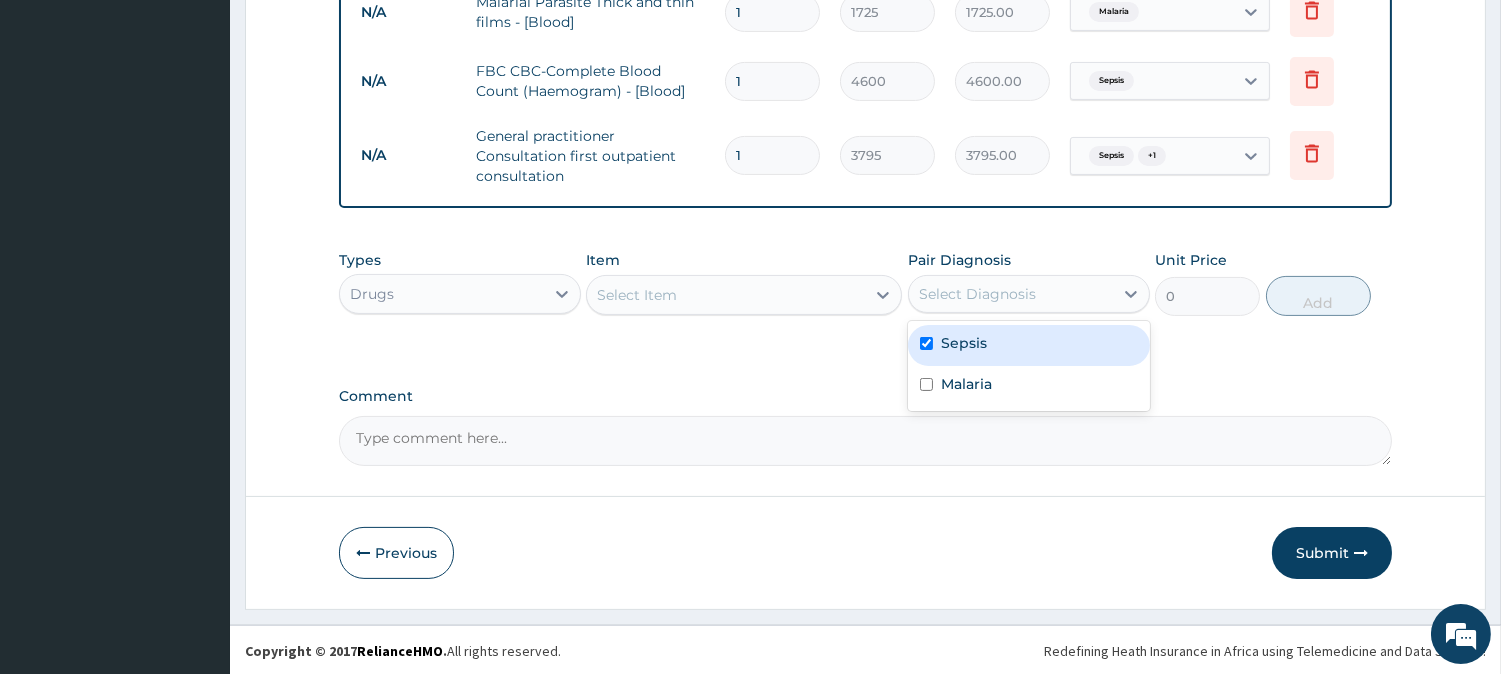 checkbox on "true" 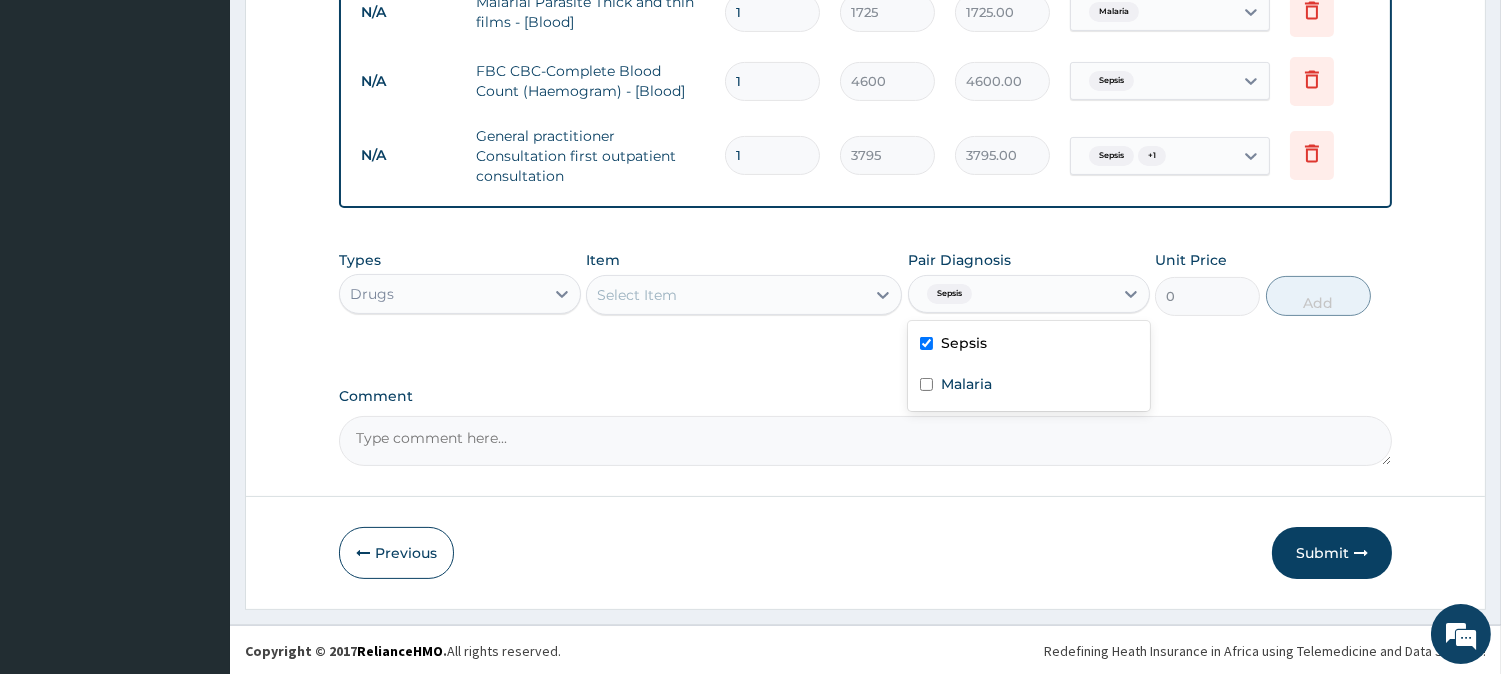 click on "Select Item" at bounding box center [726, 295] 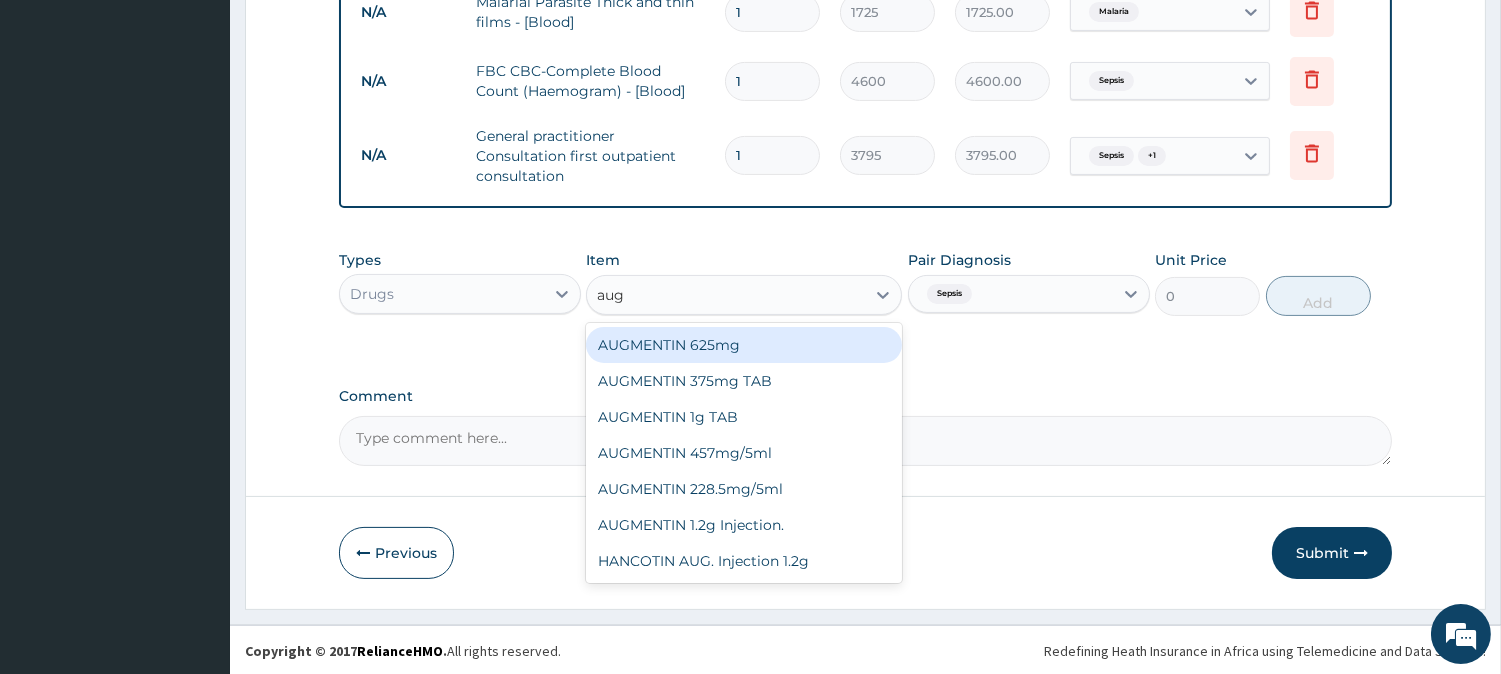 type on "augm" 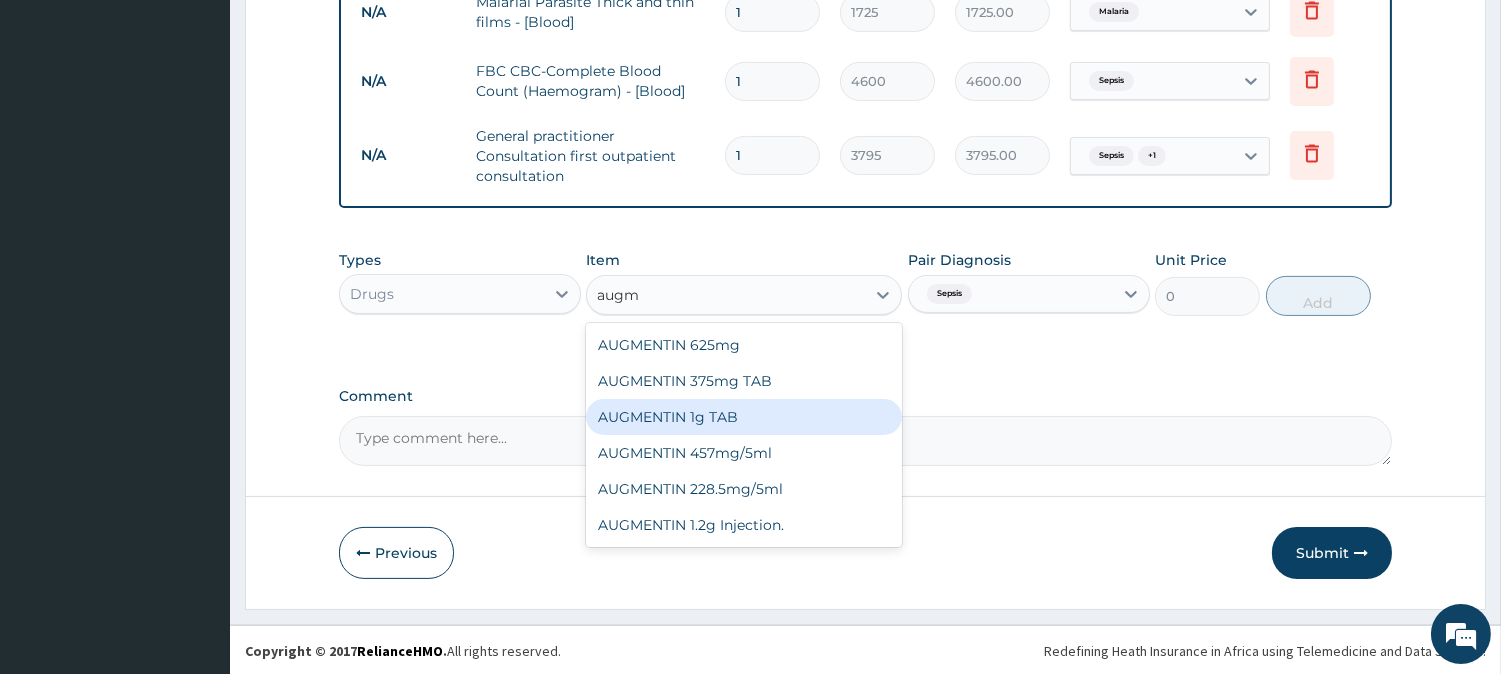 click on "AUGMENTIN 1g TAB" at bounding box center [744, 417] 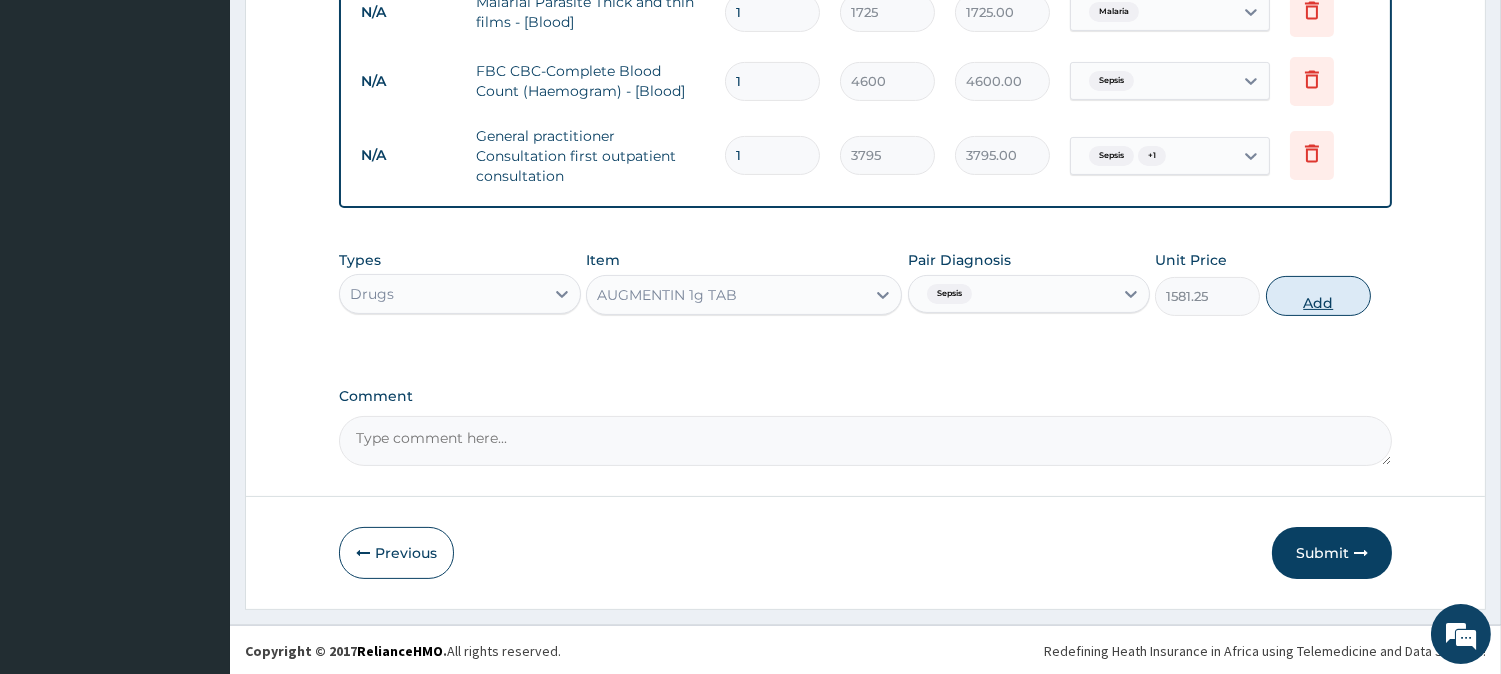 click on "Add" at bounding box center [1318, 296] 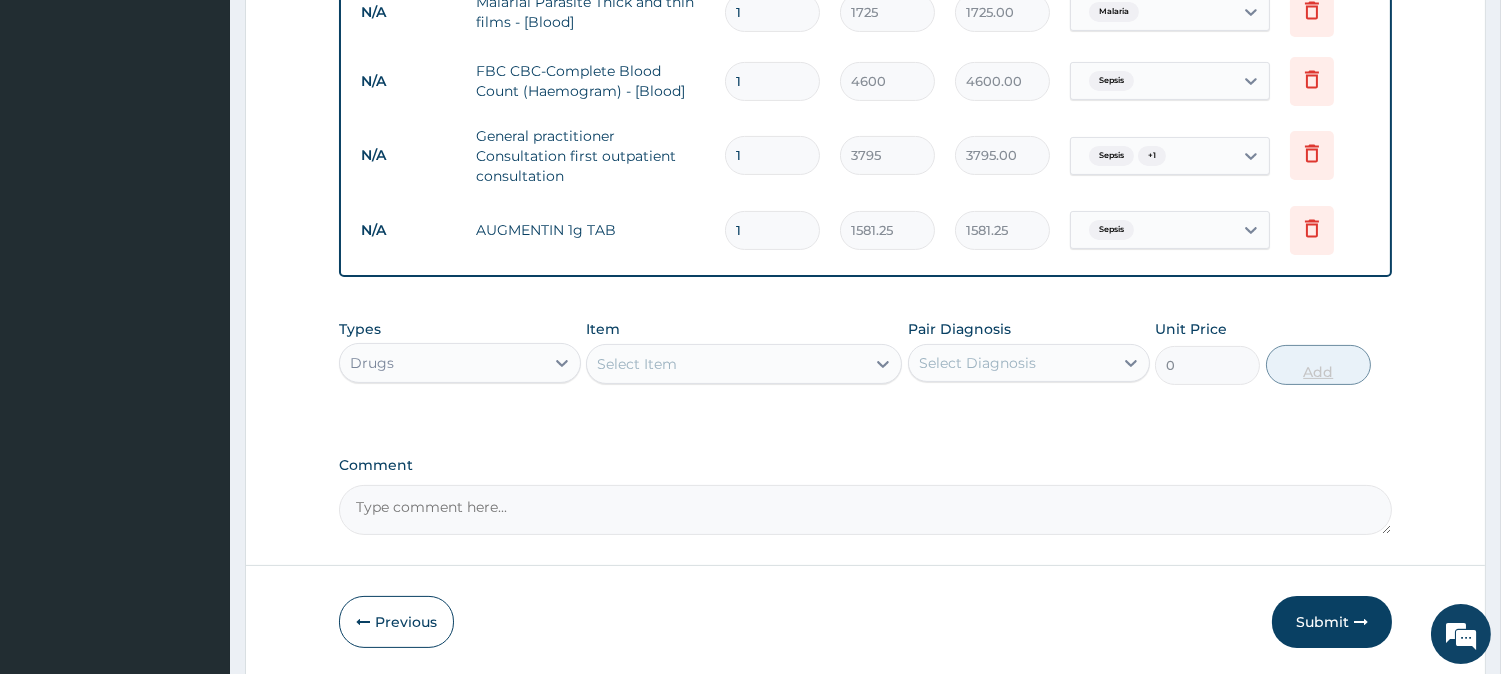 type on "14" 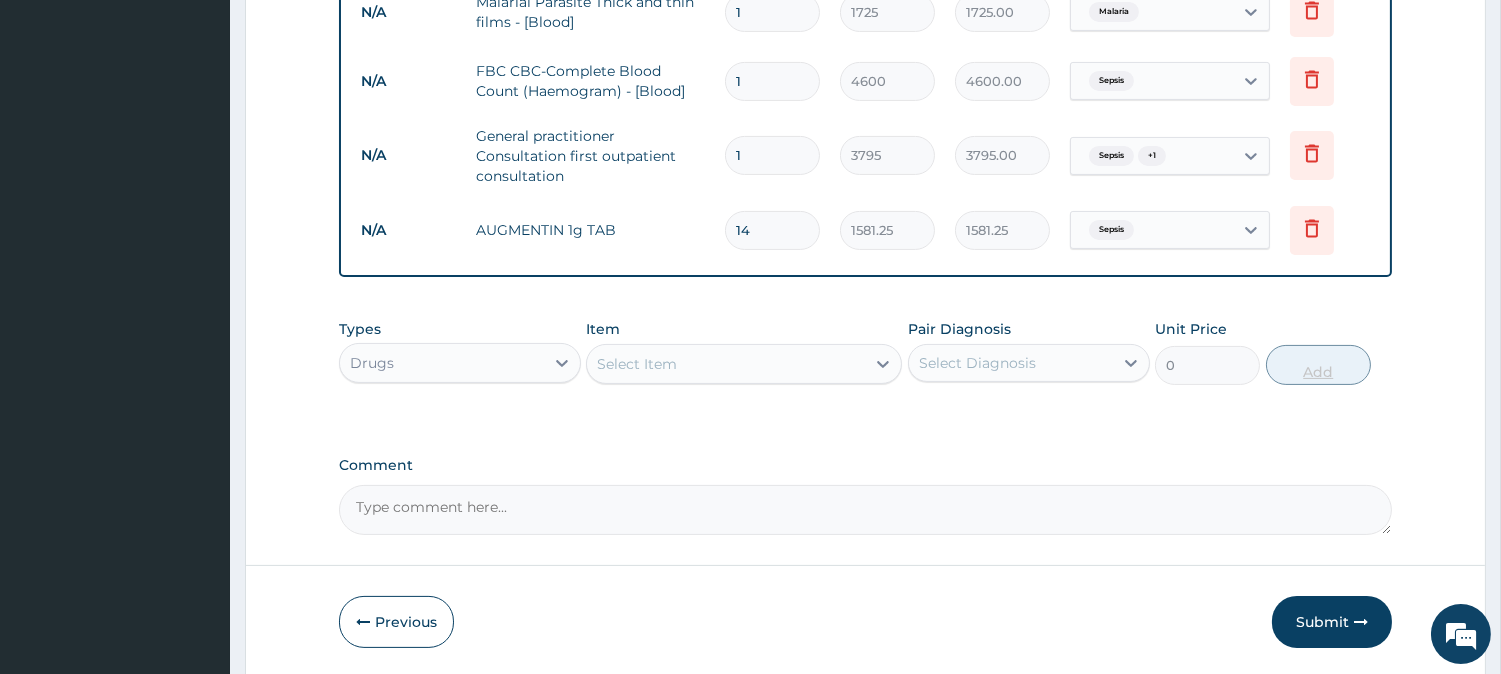 type on "22137.50" 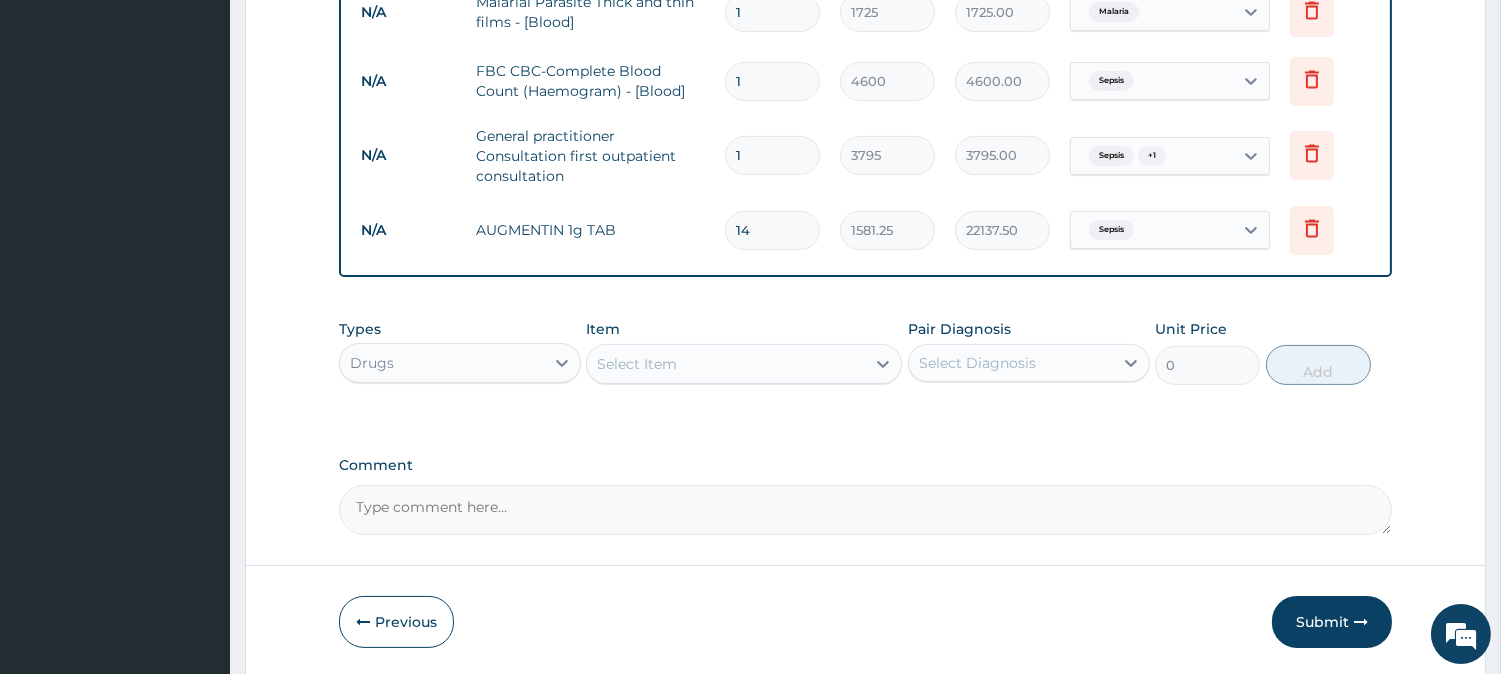 type on "14" 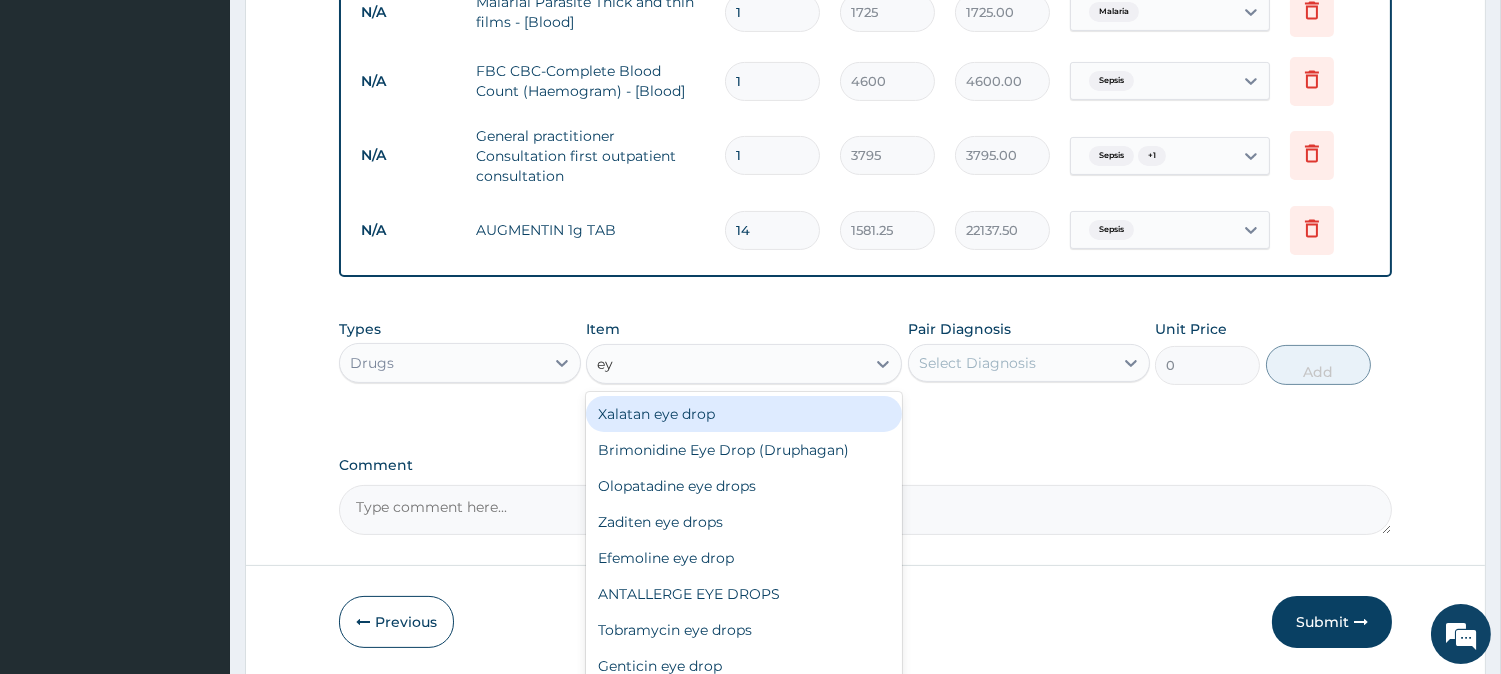type on "eye" 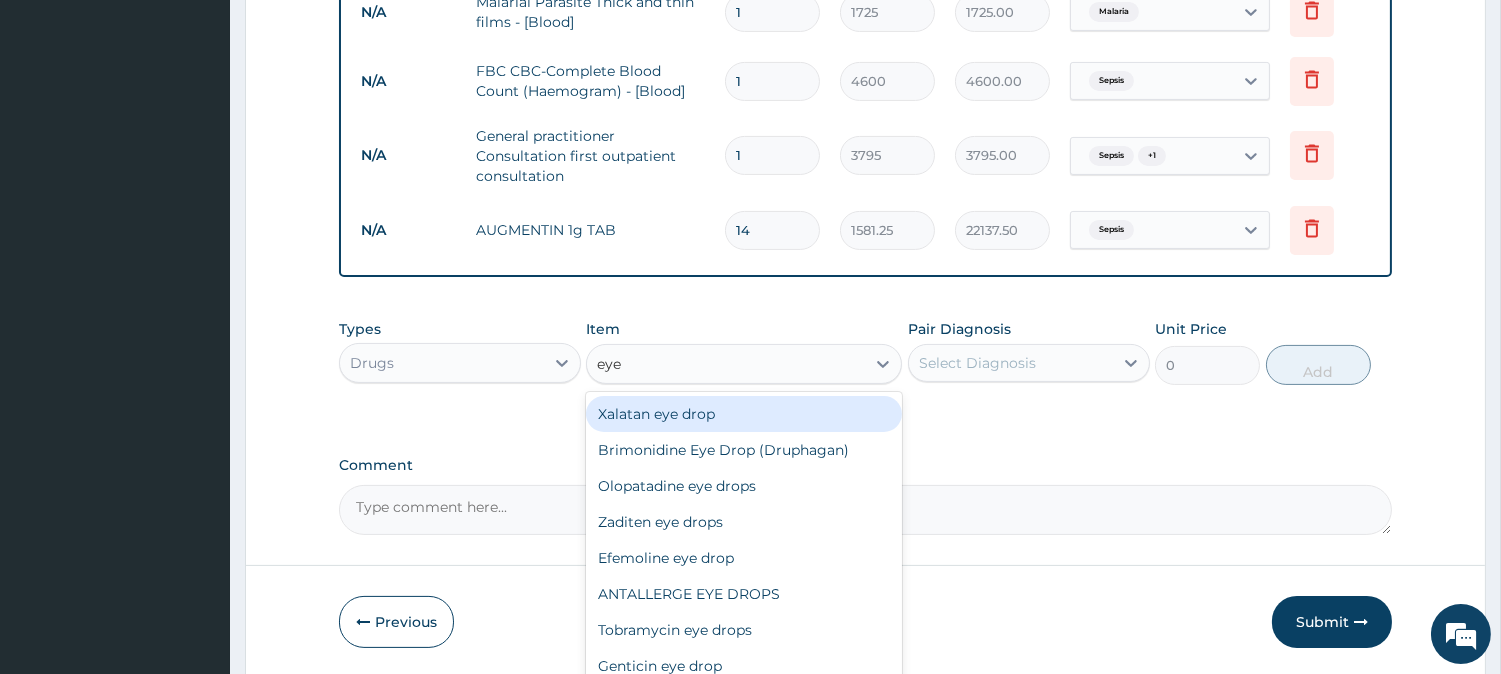 click on "Xalatan eye drop" at bounding box center (744, 414) 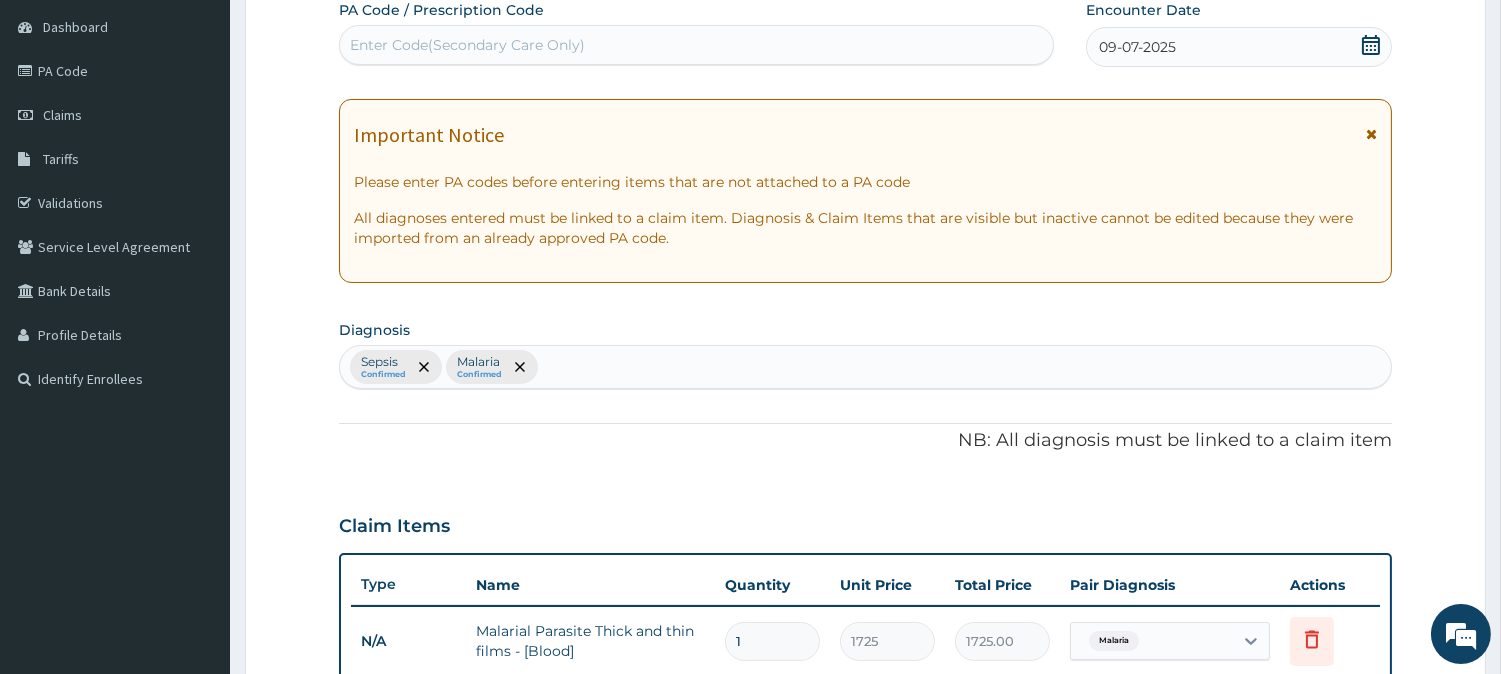 scroll, scrollTop: 444, scrollLeft: 0, axis: vertical 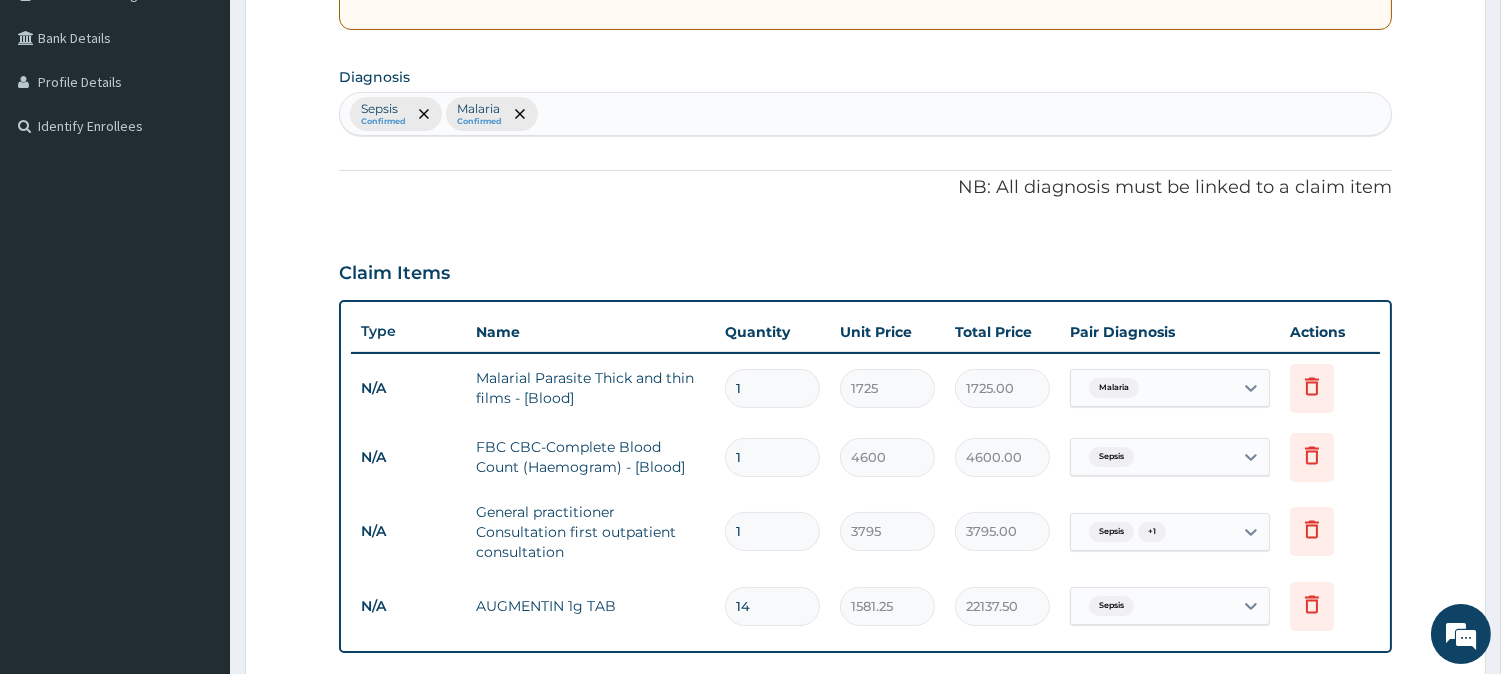 click on "Sepsis Confirmed Malaria Confirmed" at bounding box center [865, 114] 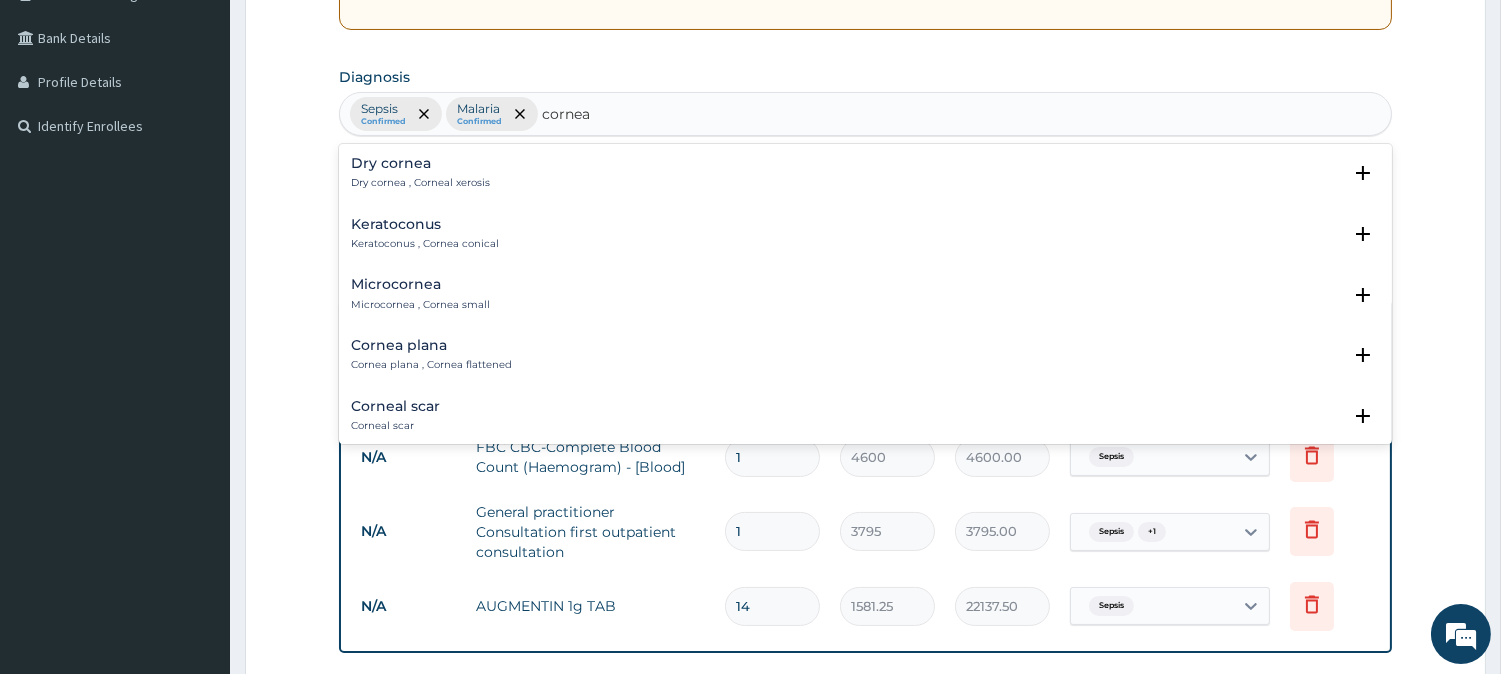 type on "corneal" 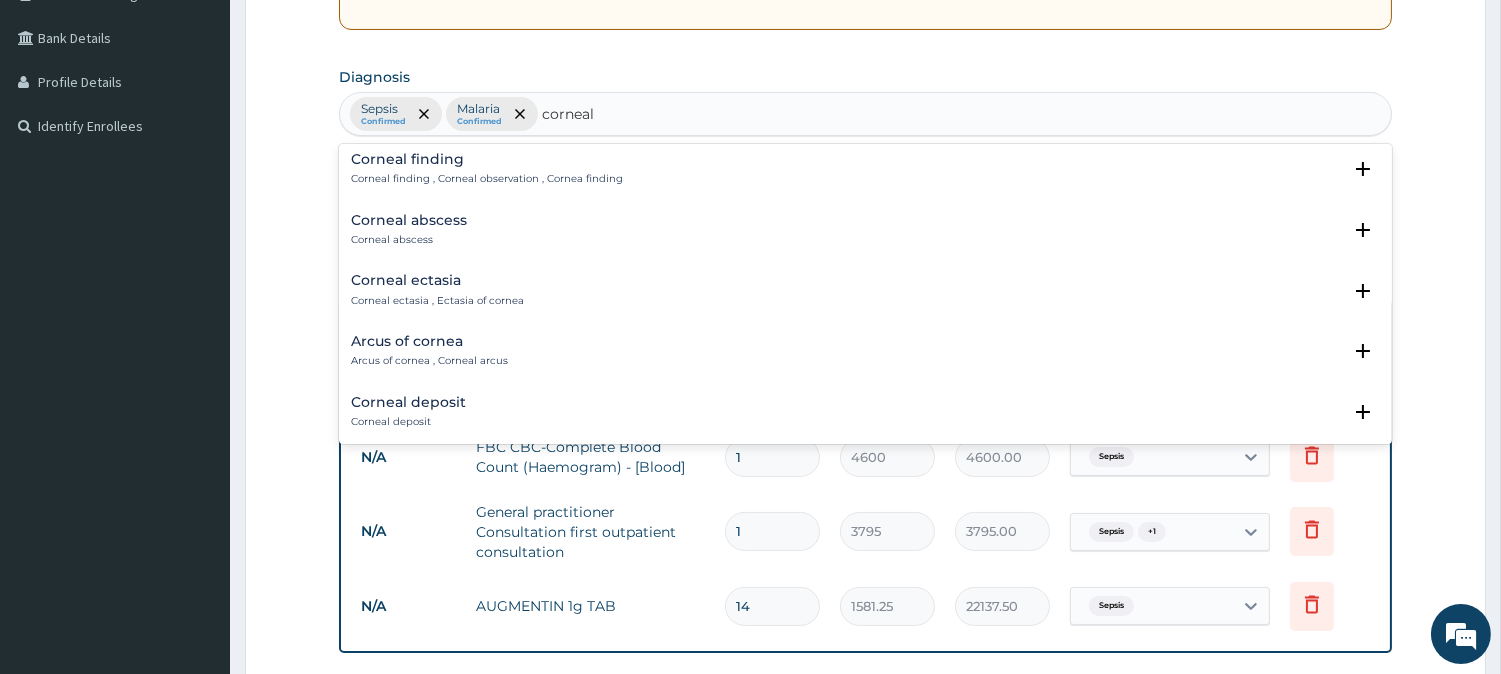 scroll, scrollTop: 864, scrollLeft: 0, axis: vertical 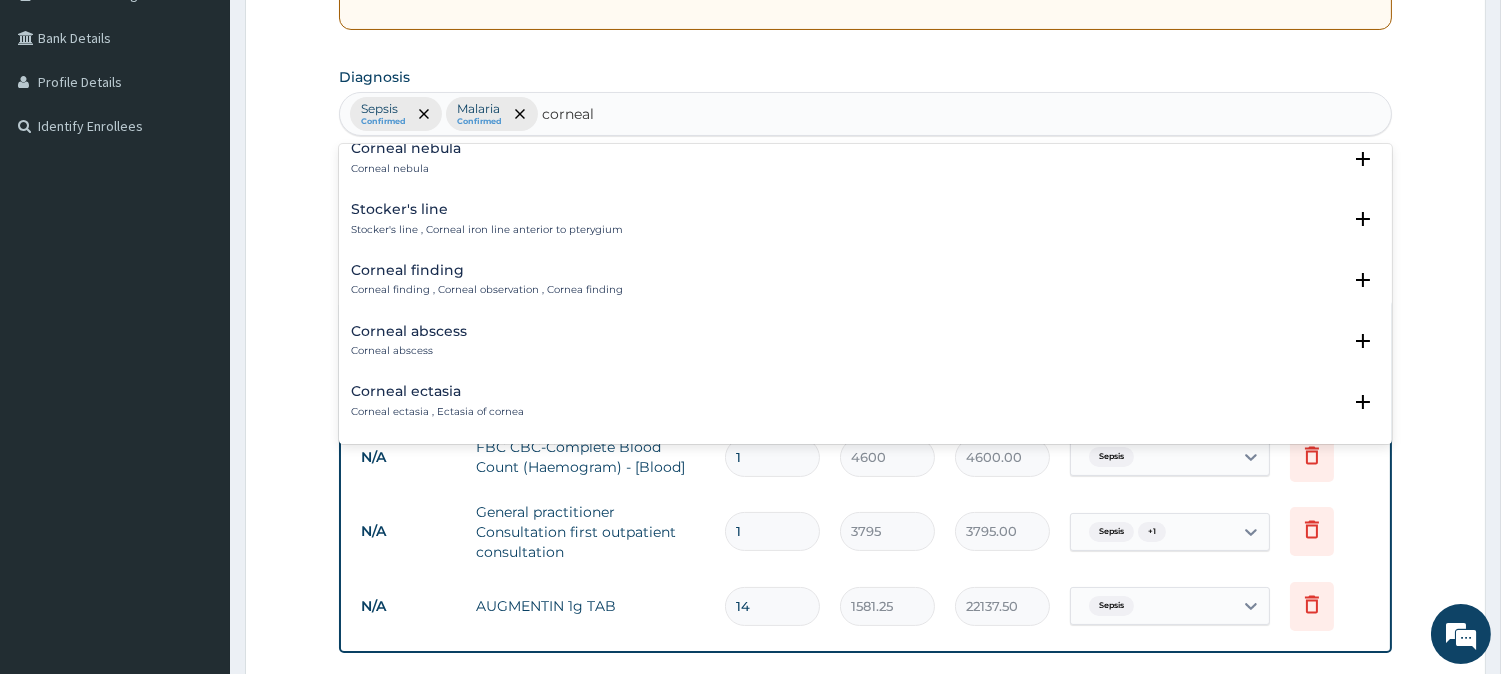 click on "Corneal finding , Corneal observation , Cornea finding" at bounding box center (487, 290) 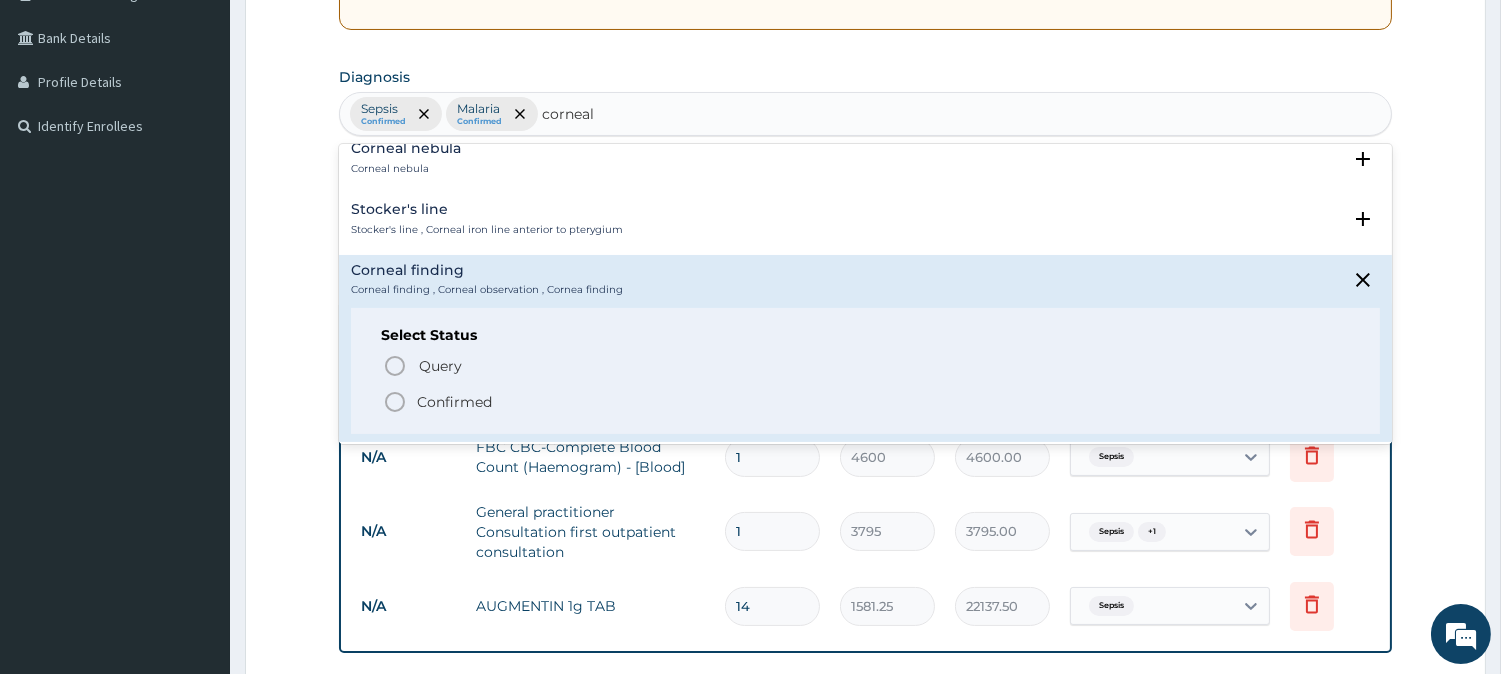 click on "Confirmed" at bounding box center (454, 402) 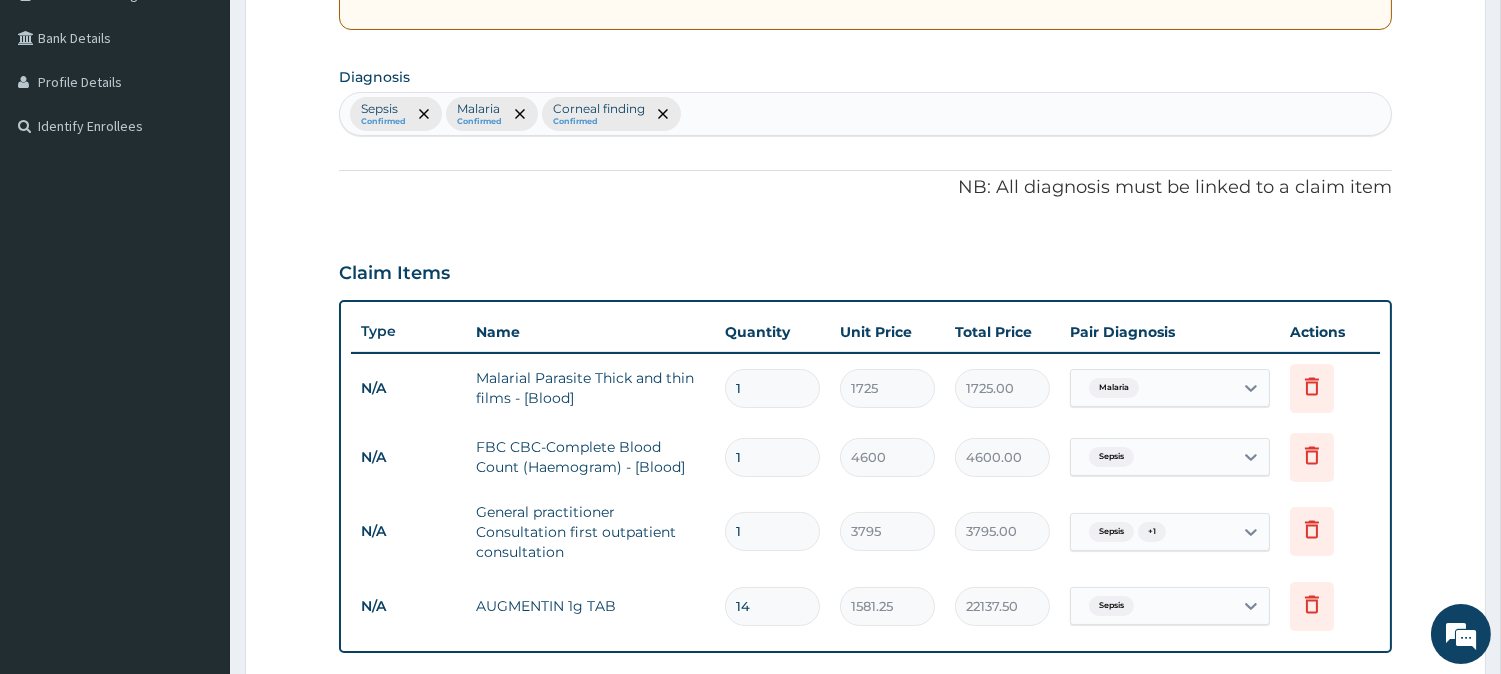 scroll, scrollTop: 890, scrollLeft: 0, axis: vertical 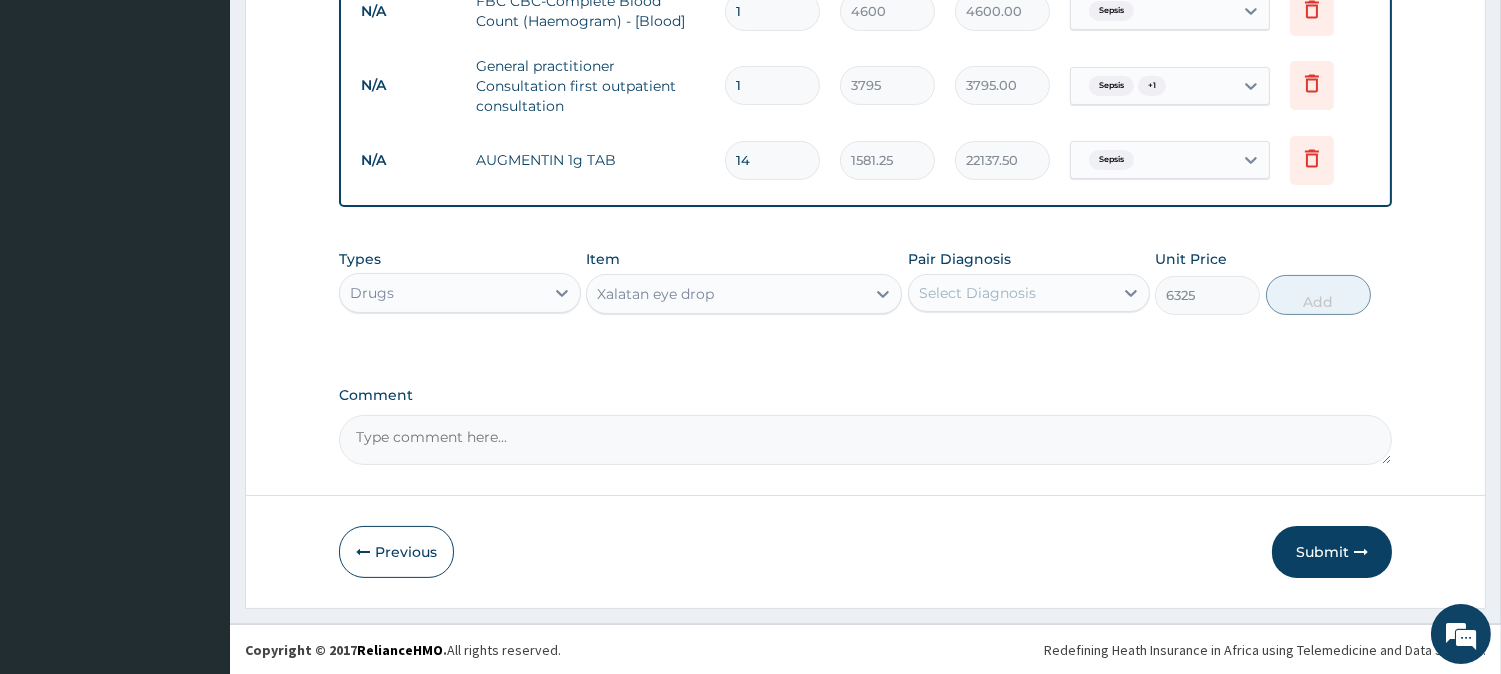 click on "Select Diagnosis" at bounding box center [1011, 293] 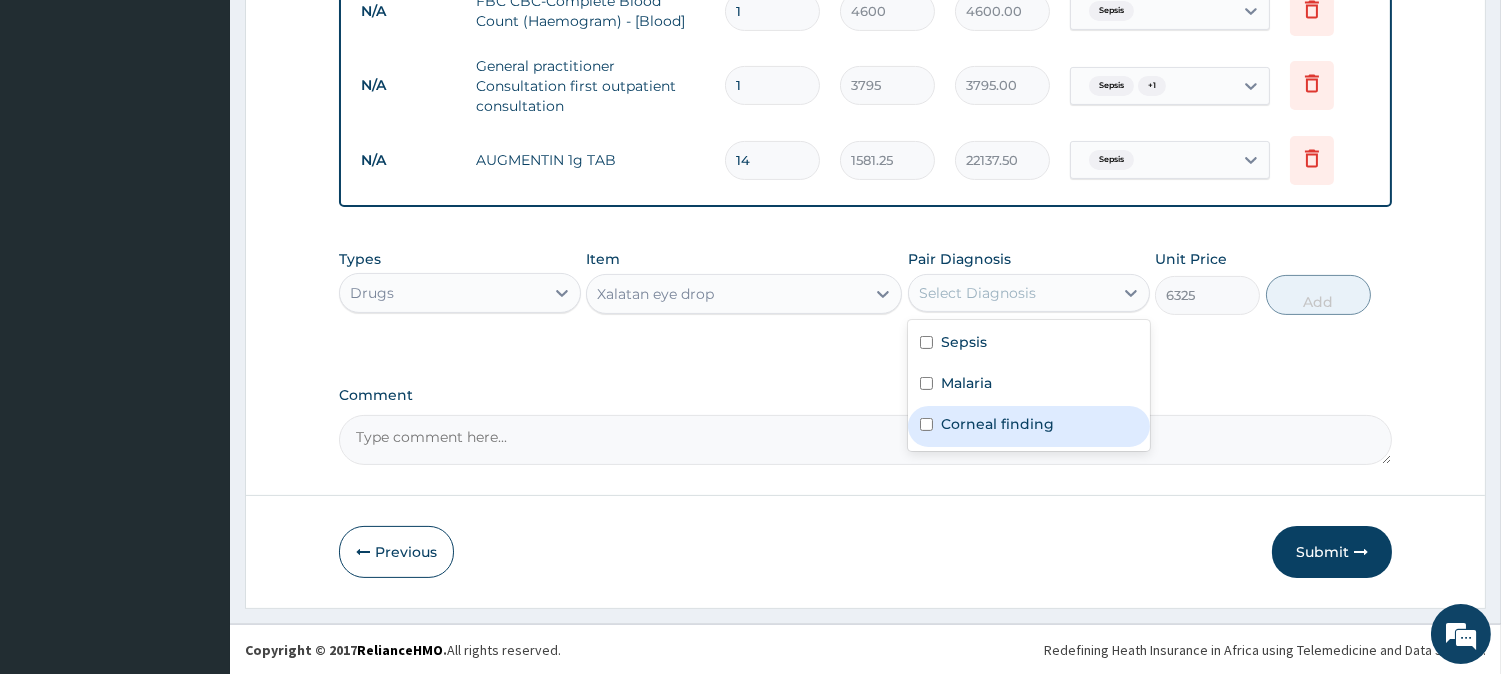 click on "Corneal finding" at bounding box center (997, 424) 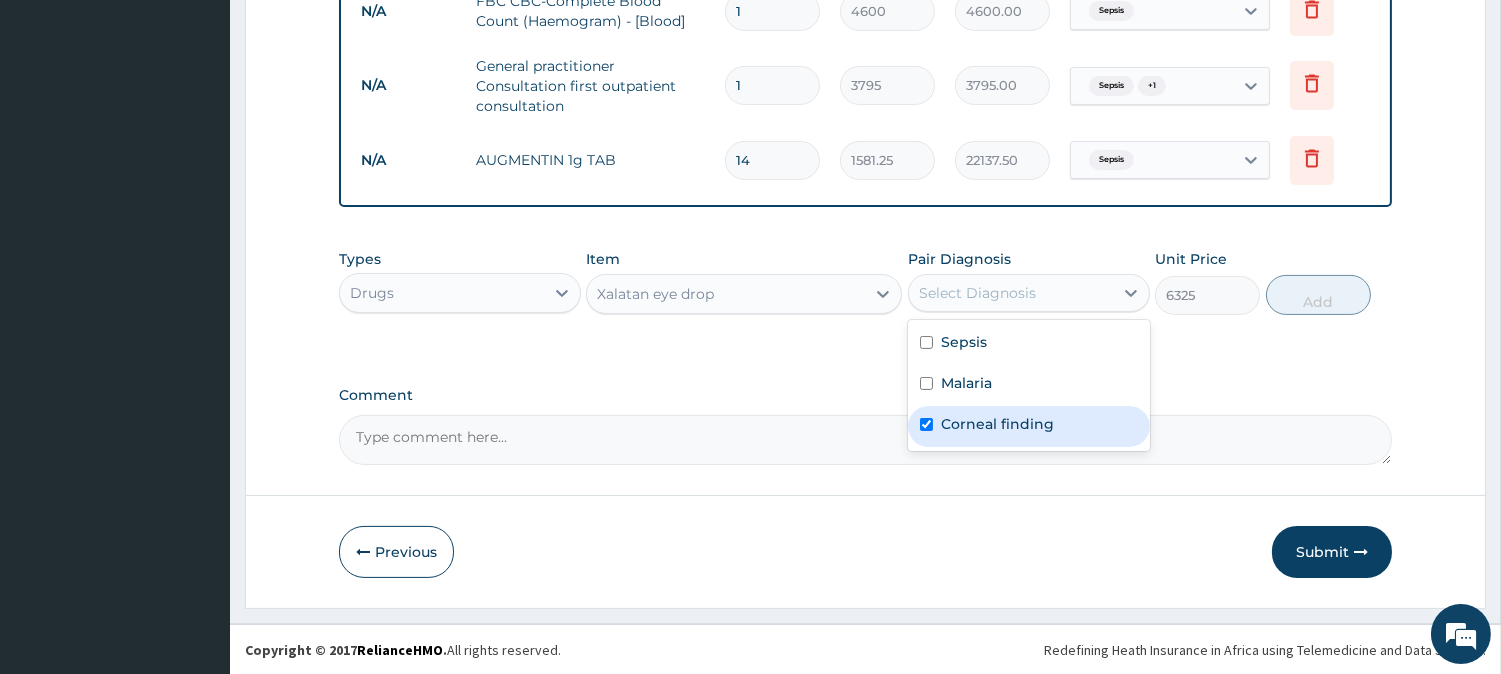checkbox on "true" 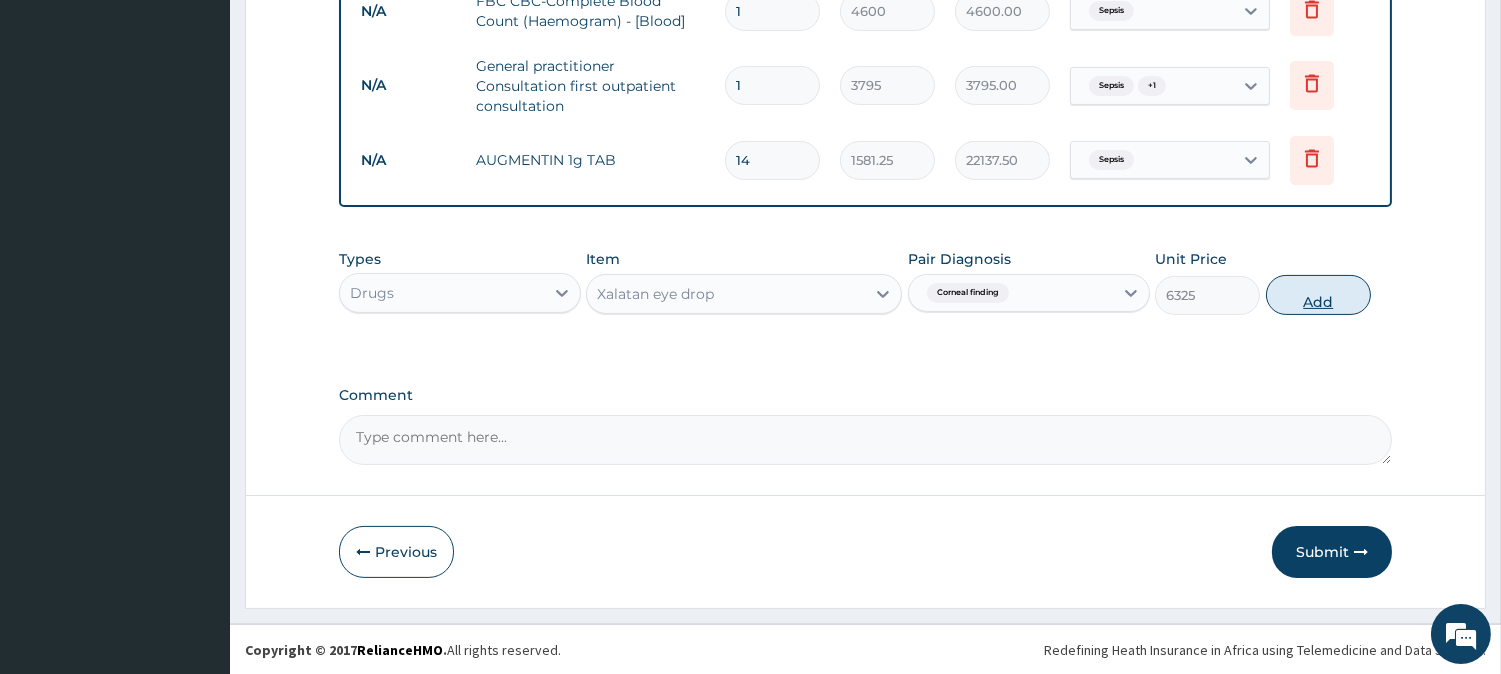 click on "Add" at bounding box center (1318, 295) 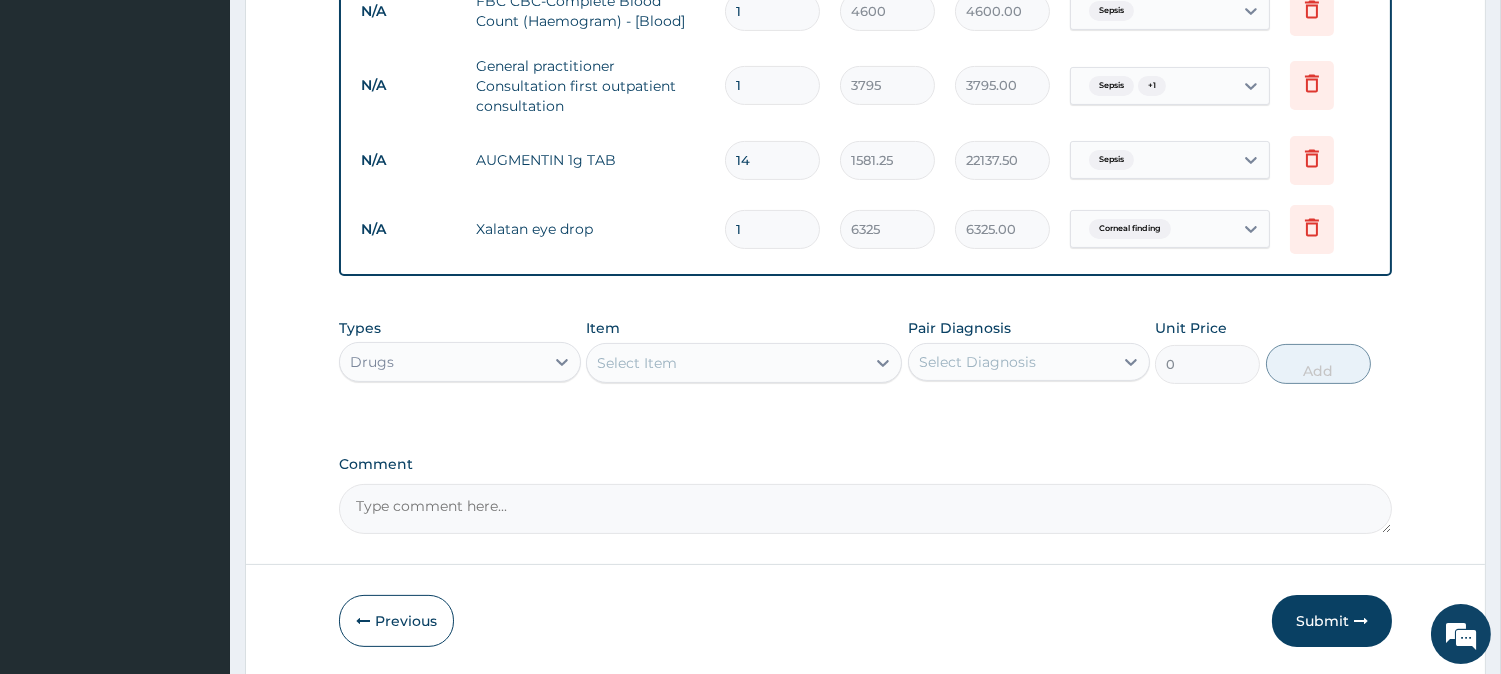 click on "Select Item" at bounding box center [637, 363] 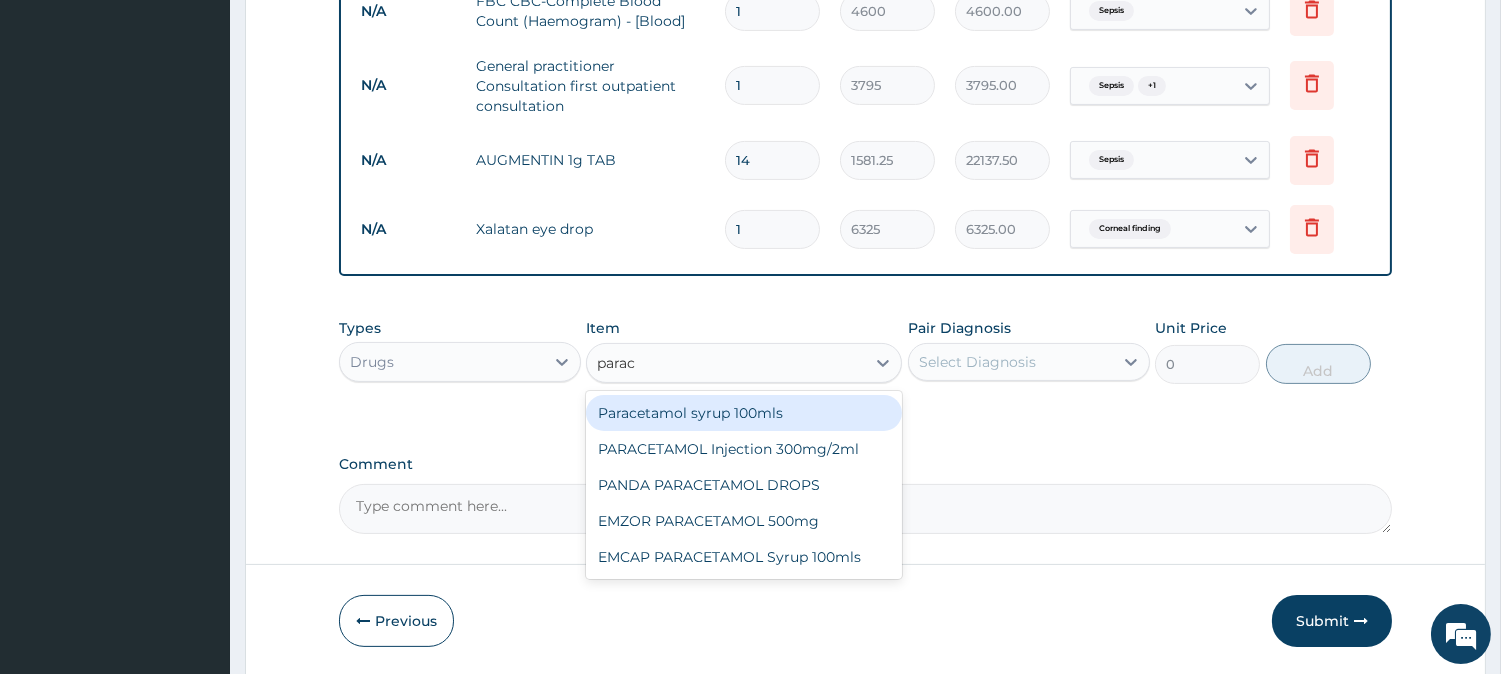 type on "parace" 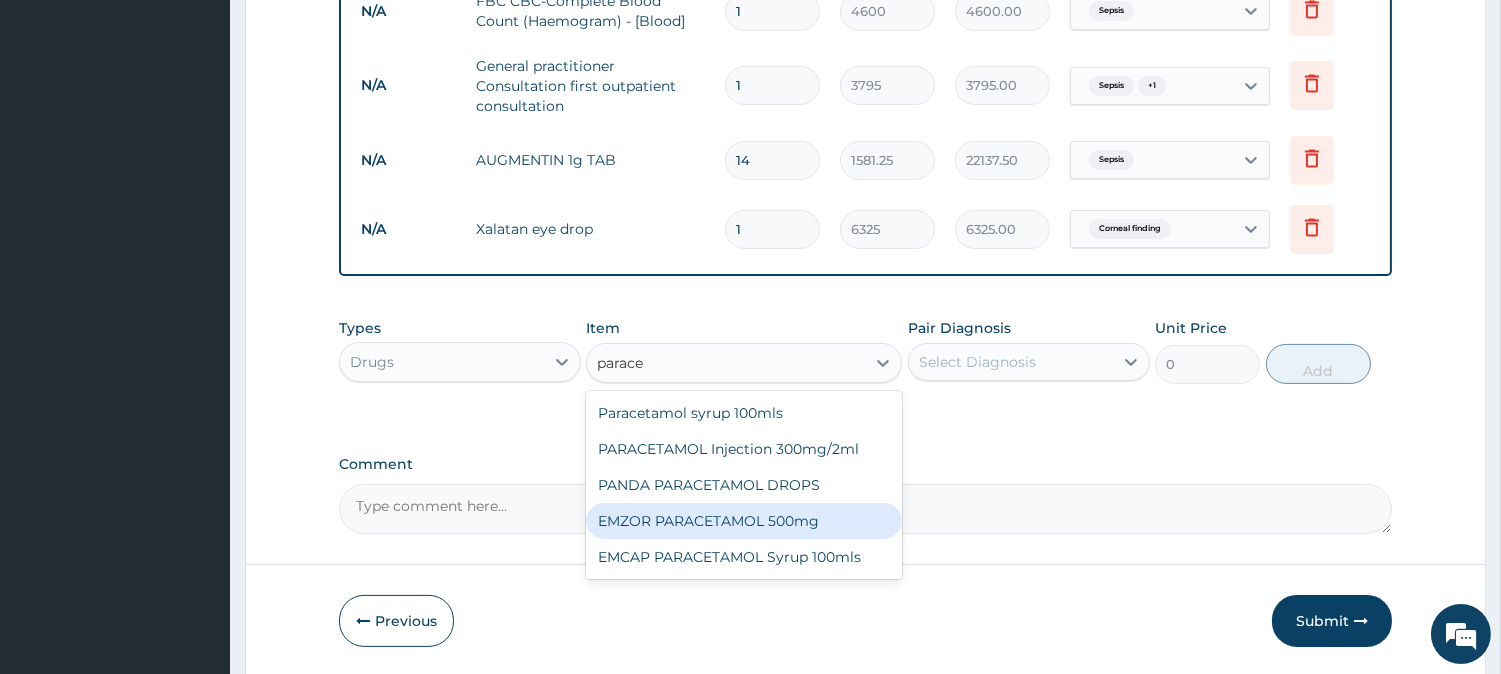click on "EMZOR PARACETAMOL 500mg" at bounding box center (744, 521) 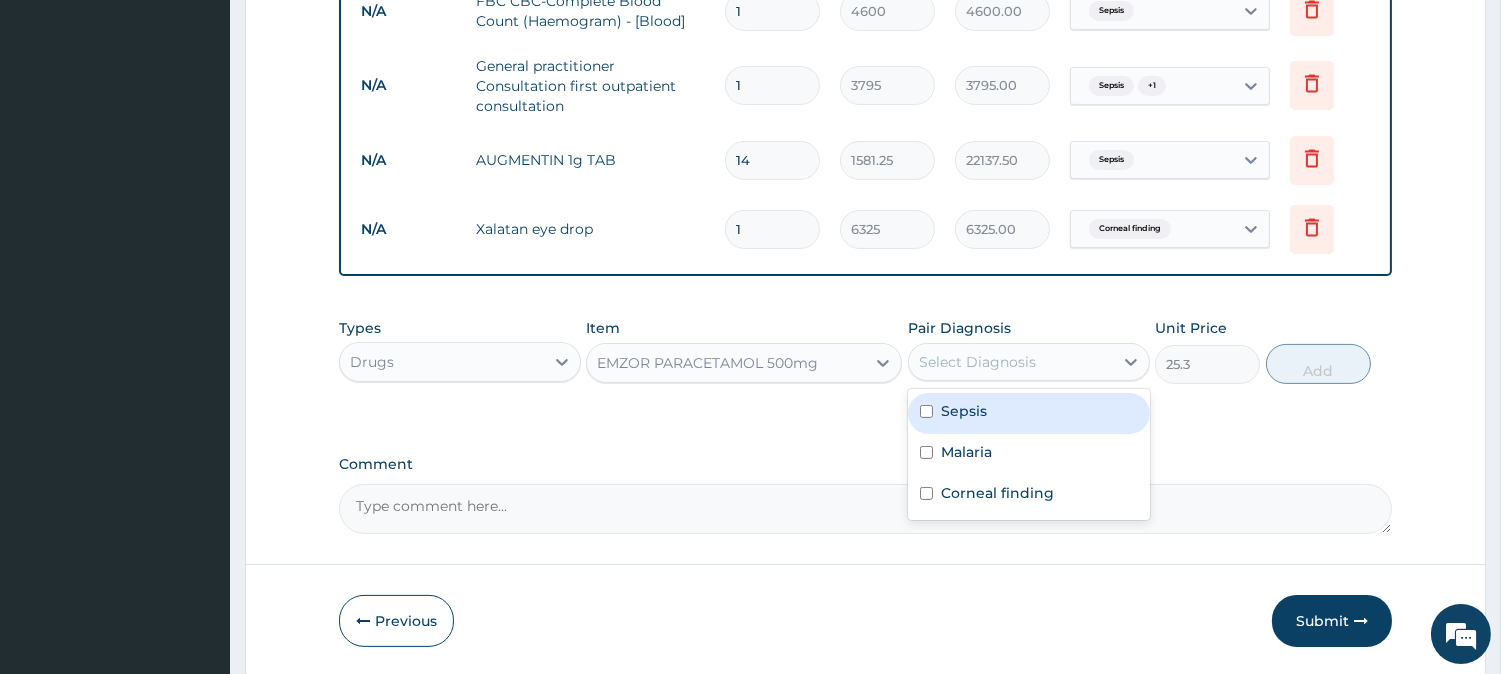 click on "Select Diagnosis" at bounding box center [977, 362] 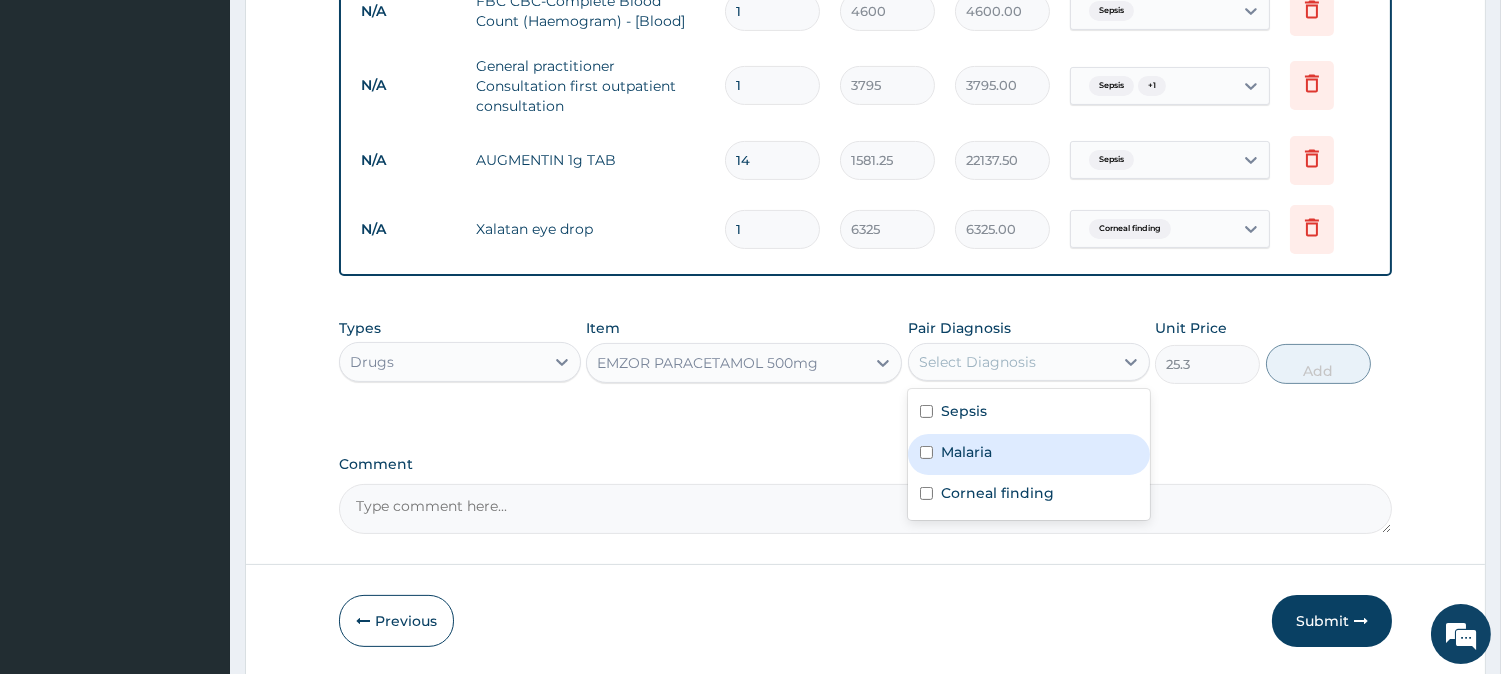 drag, startPoint x: 968, startPoint y: 462, endPoint x: 984, endPoint y: 458, distance: 16.492422 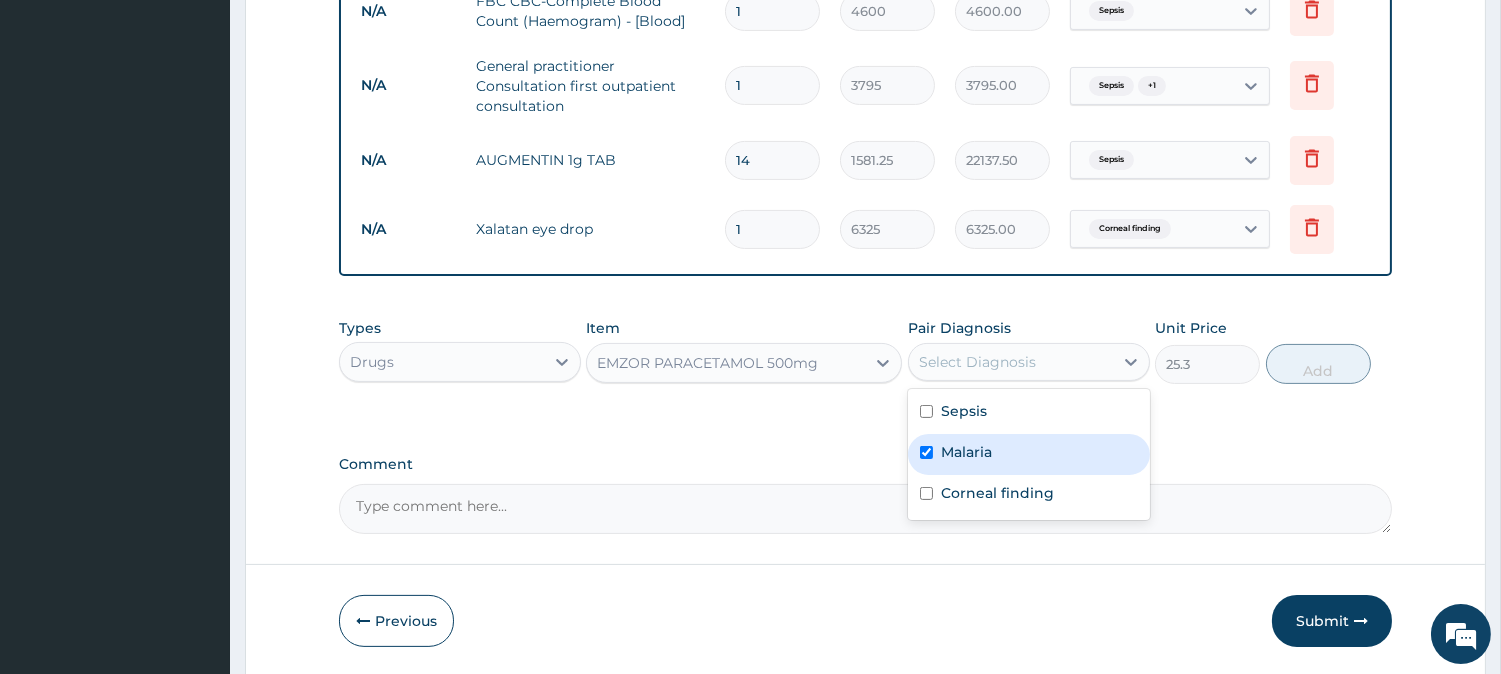 checkbox on "true" 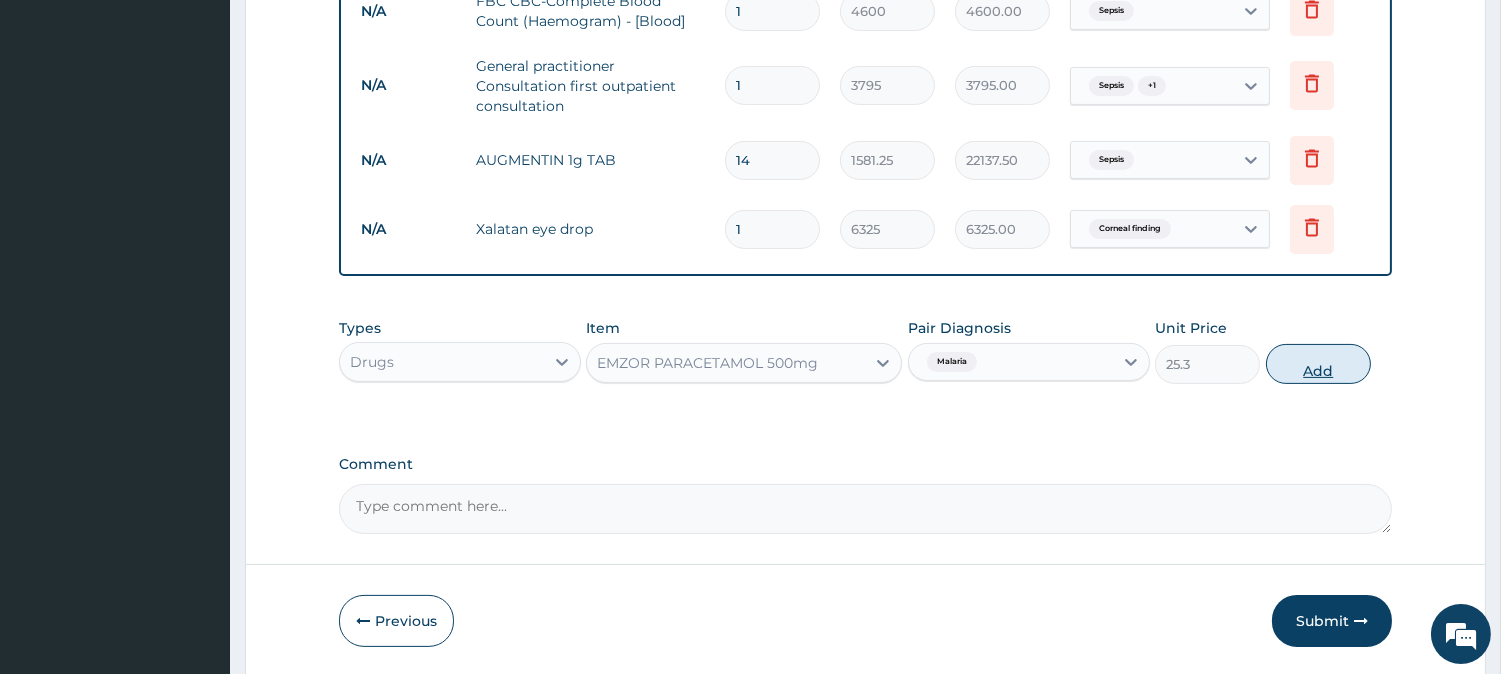 click on "Add" at bounding box center [1318, 364] 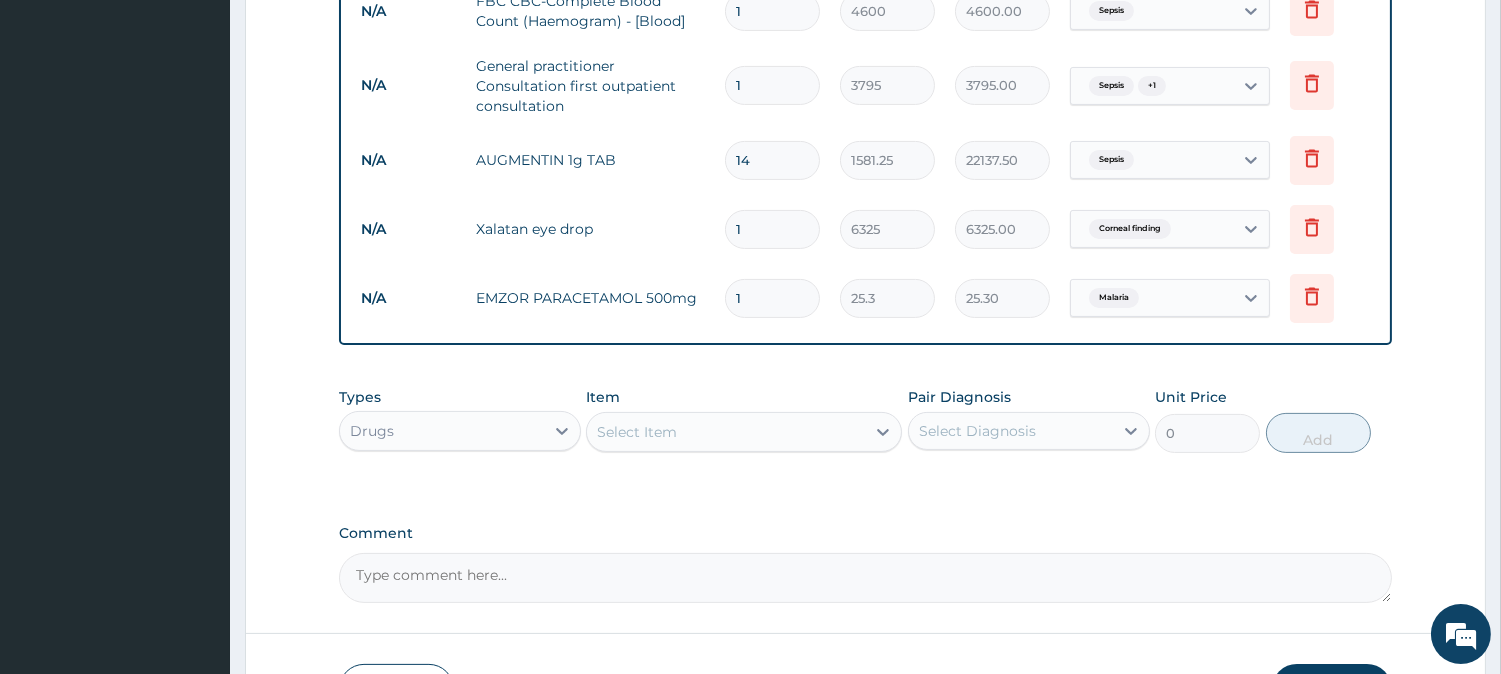 drag, startPoint x: 1294, startPoint y: 367, endPoint x: 1300, endPoint y: 382, distance: 16.155495 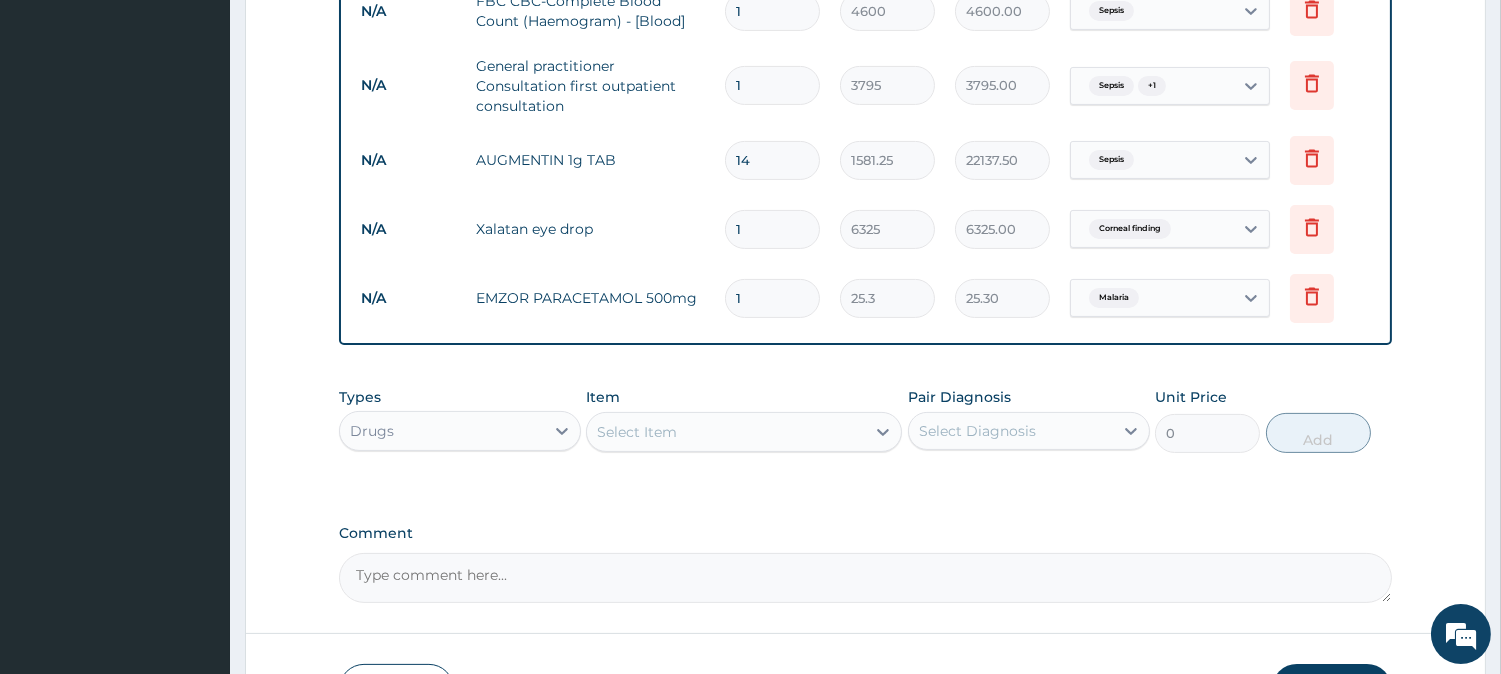 click on "1" at bounding box center [772, 298] 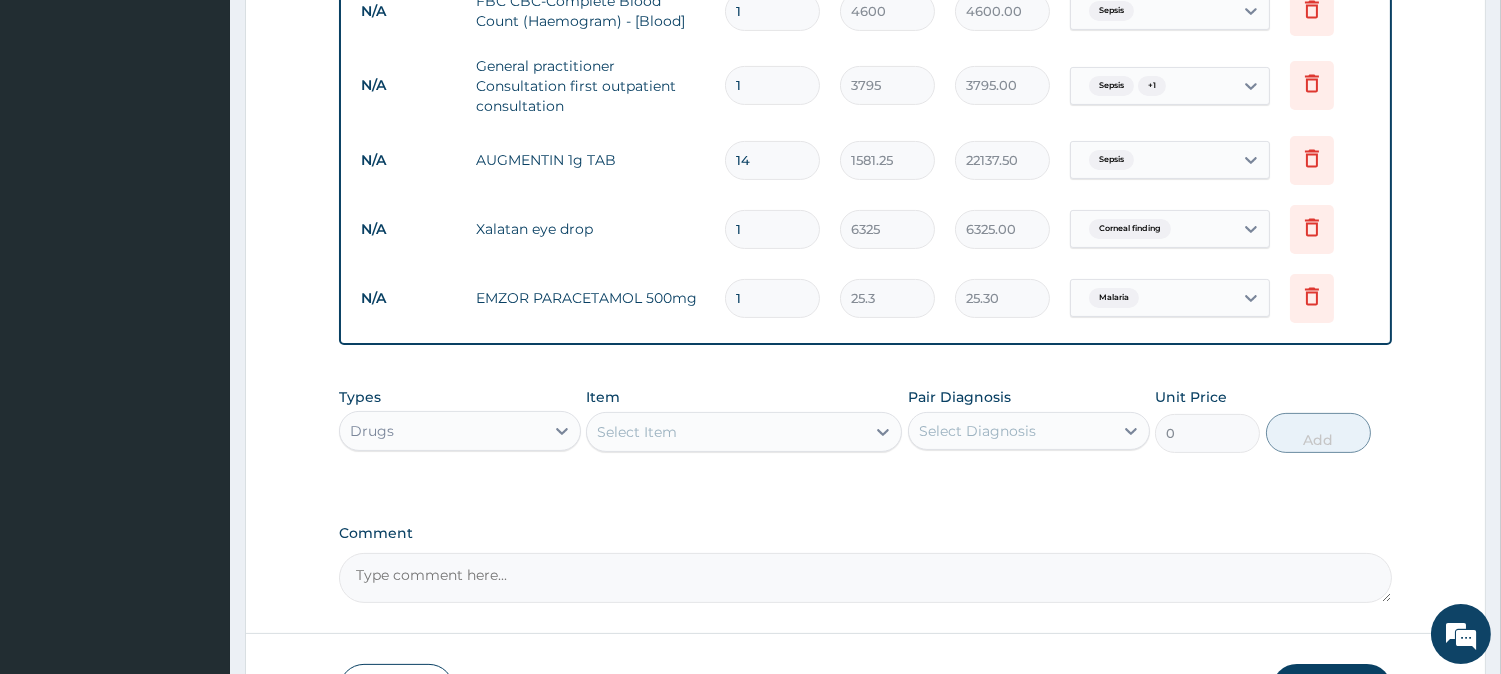 type on "18" 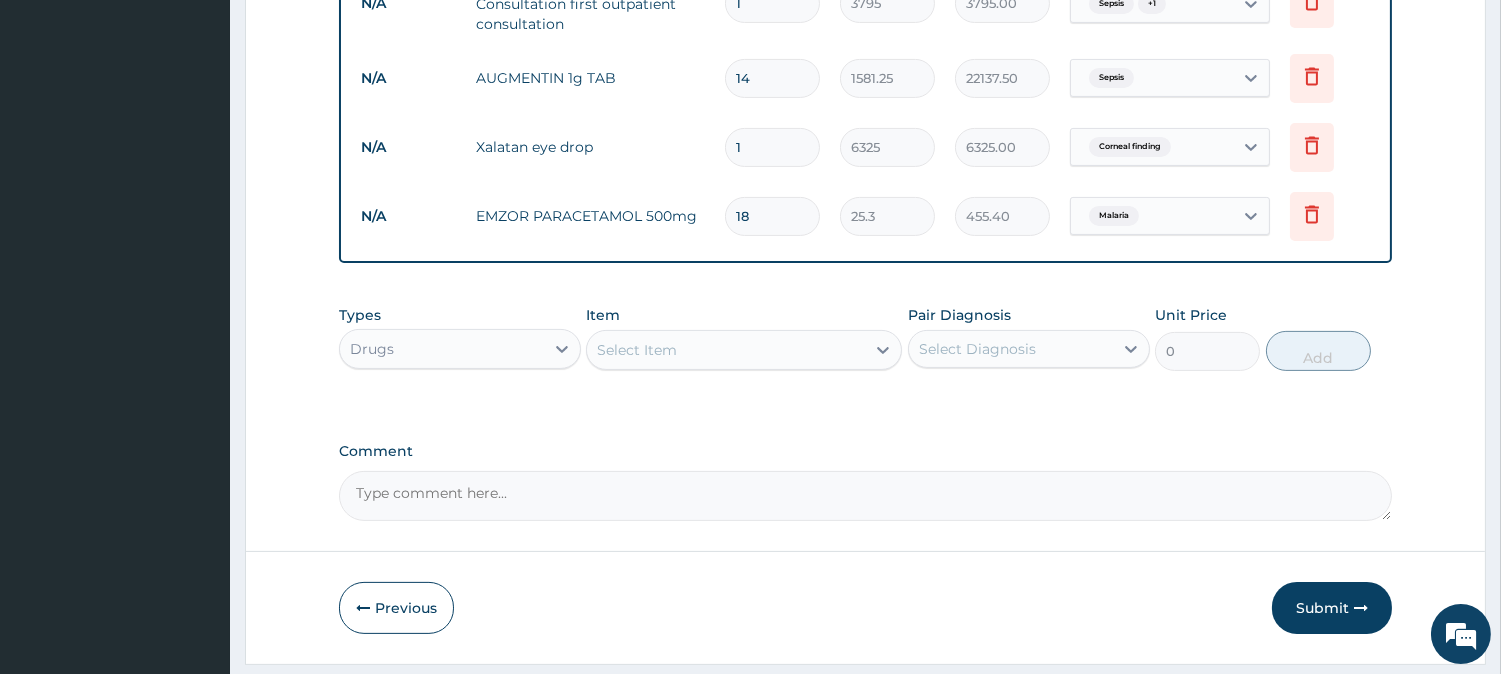 scroll, scrollTop: 1028, scrollLeft: 0, axis: vertical 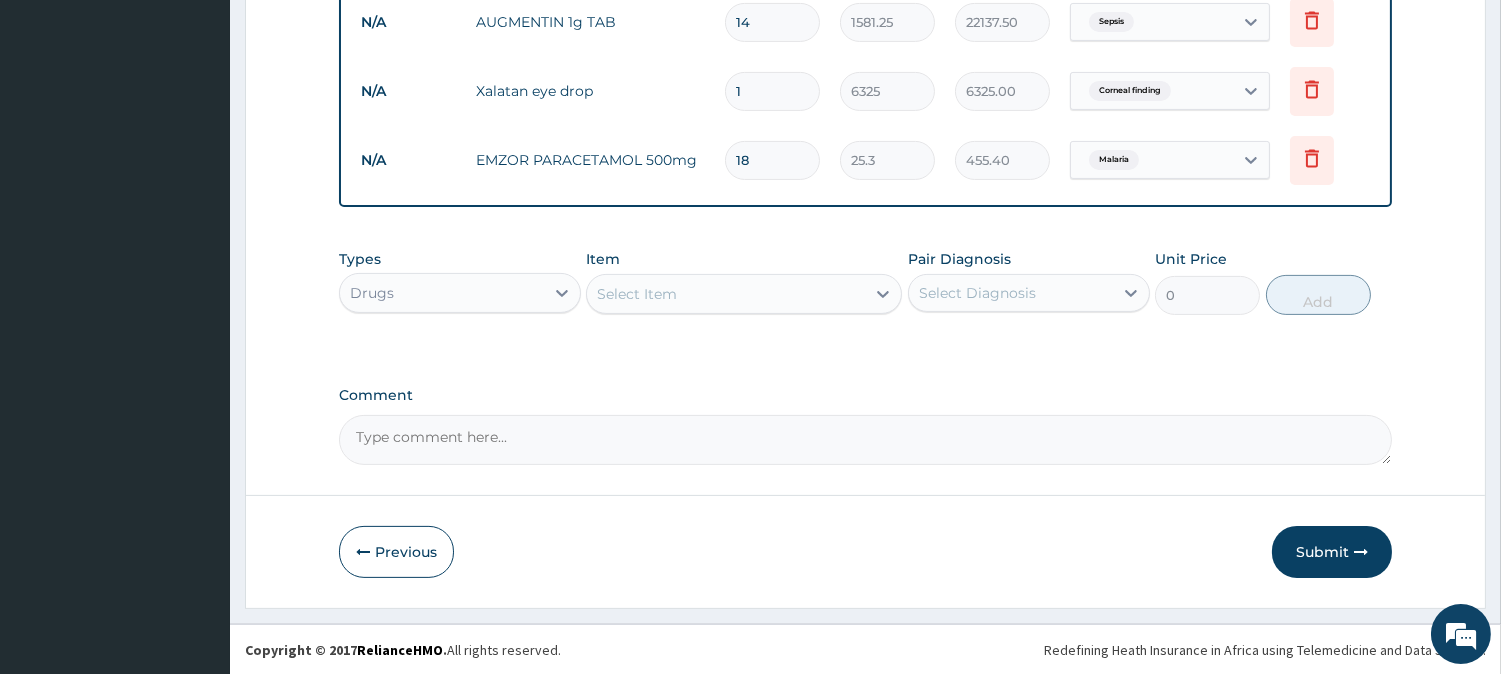 type on "18" 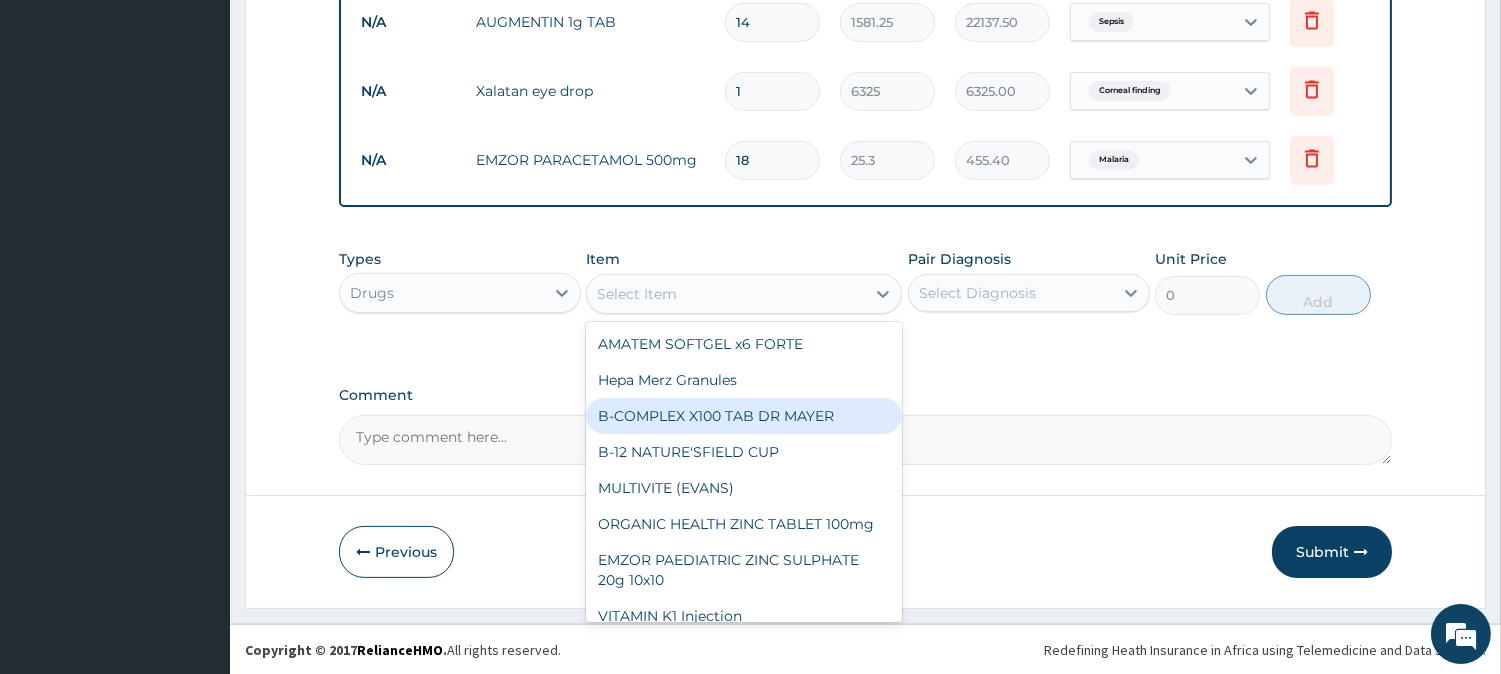 click on "B-COMPLEX X100 TAB DR MAYER" at bounding box center (744, 416) 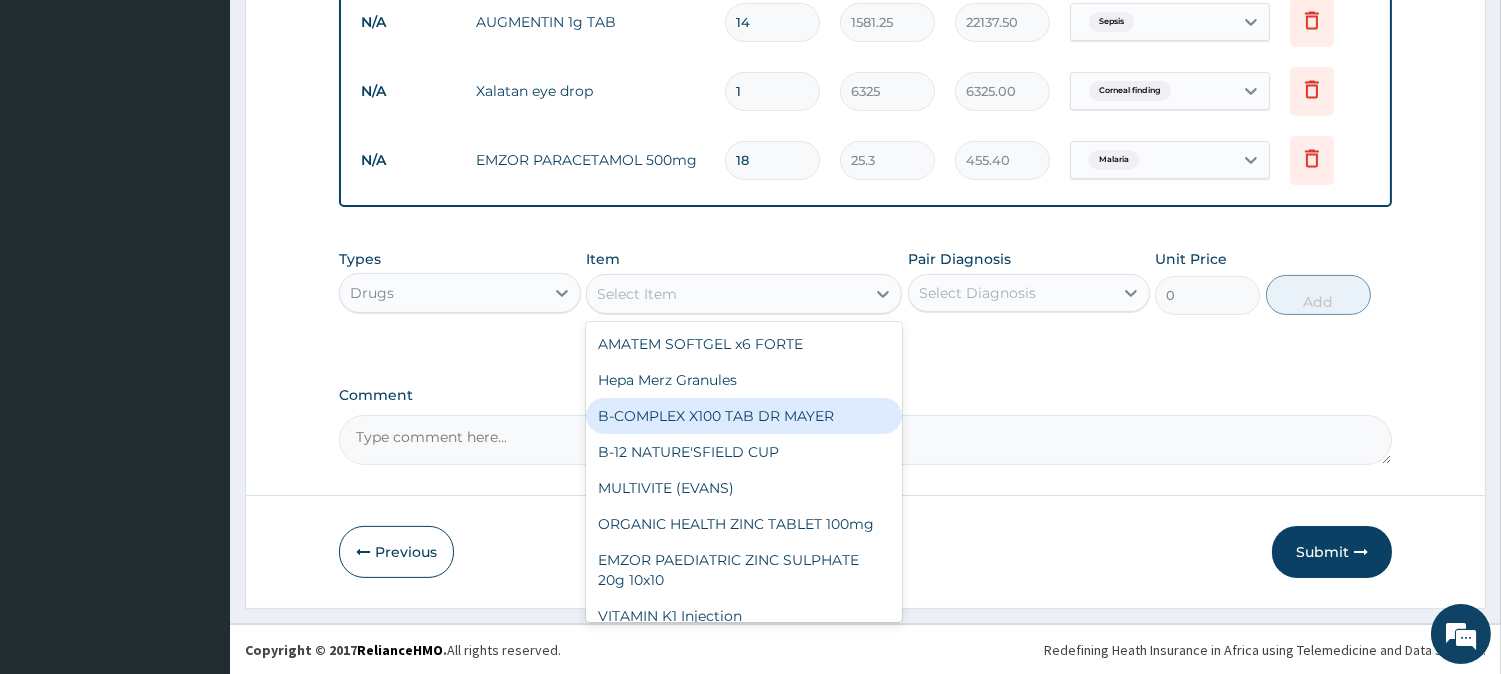 type on "25.3" 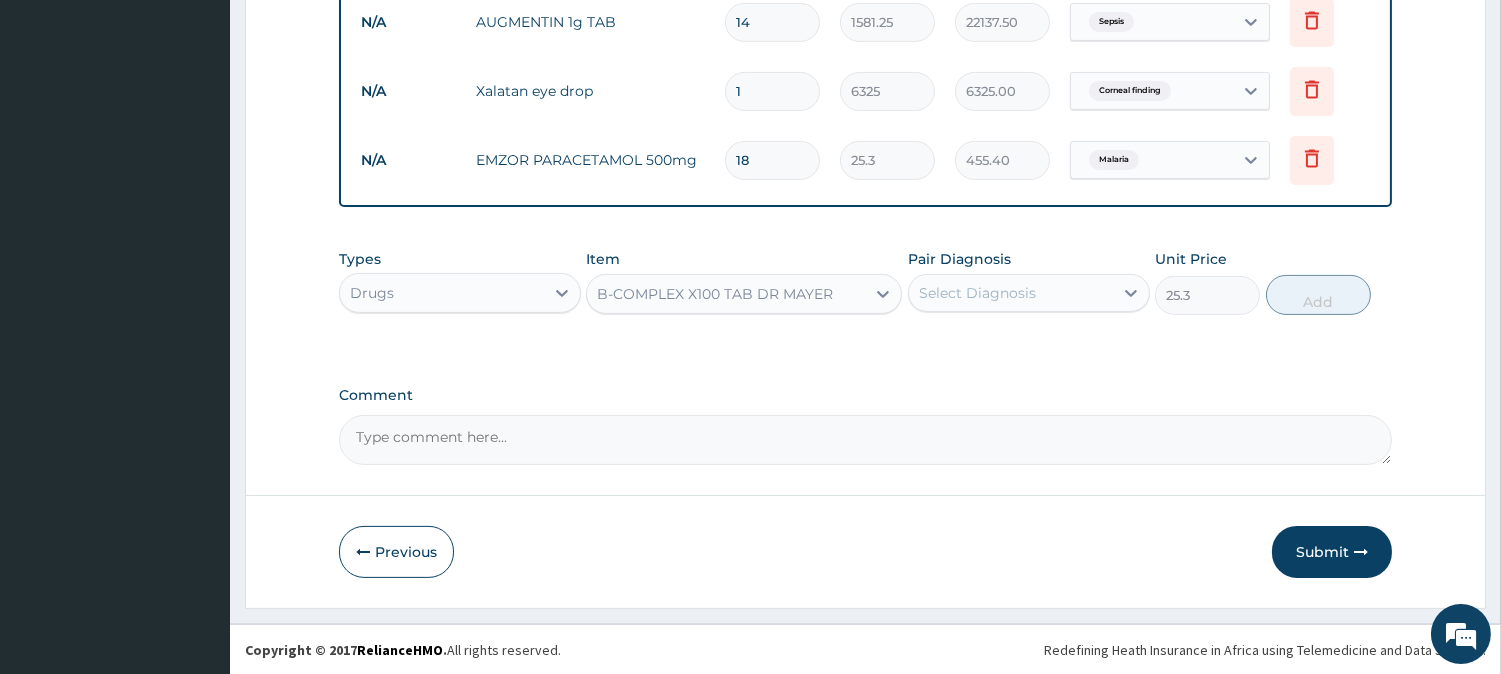 click on "Select Diagnosis" at bounding box center (1011, 293) 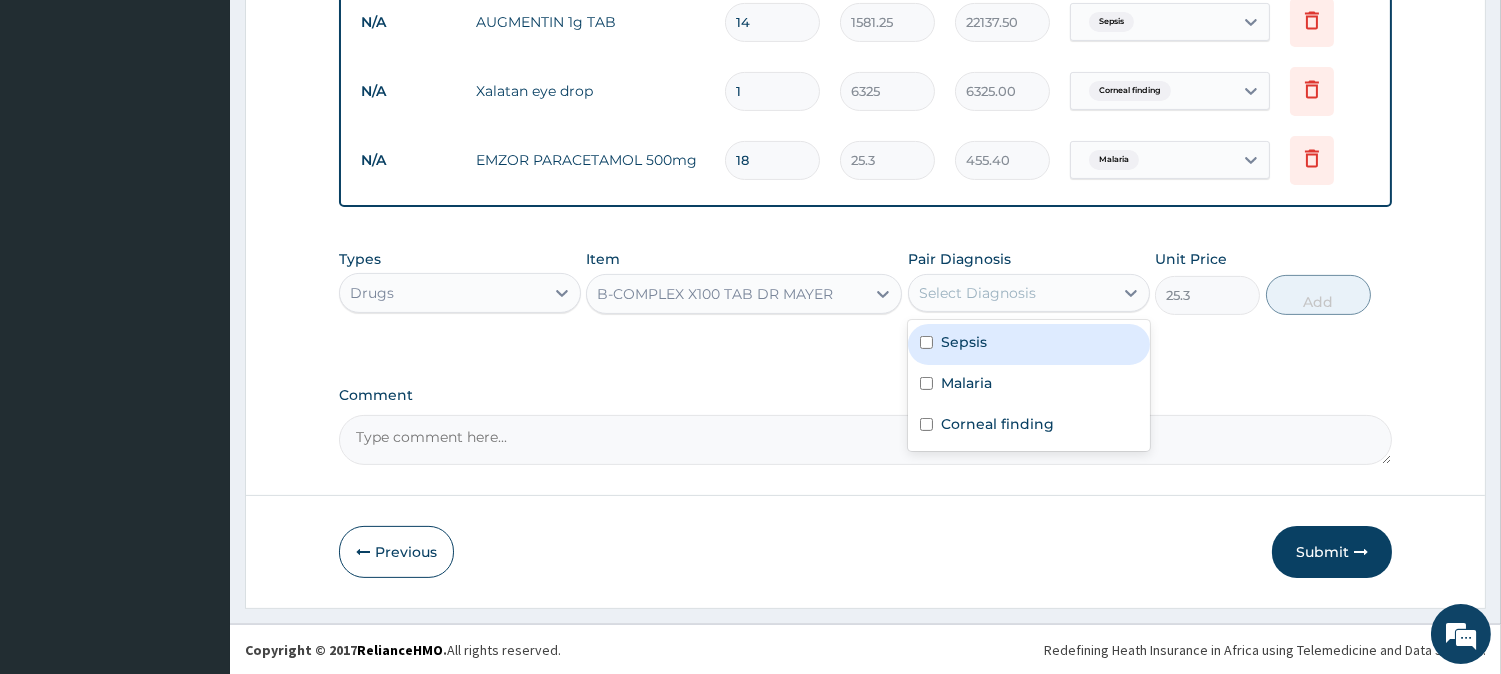 click on "Sepsis" at bounding box center [1029, 344] 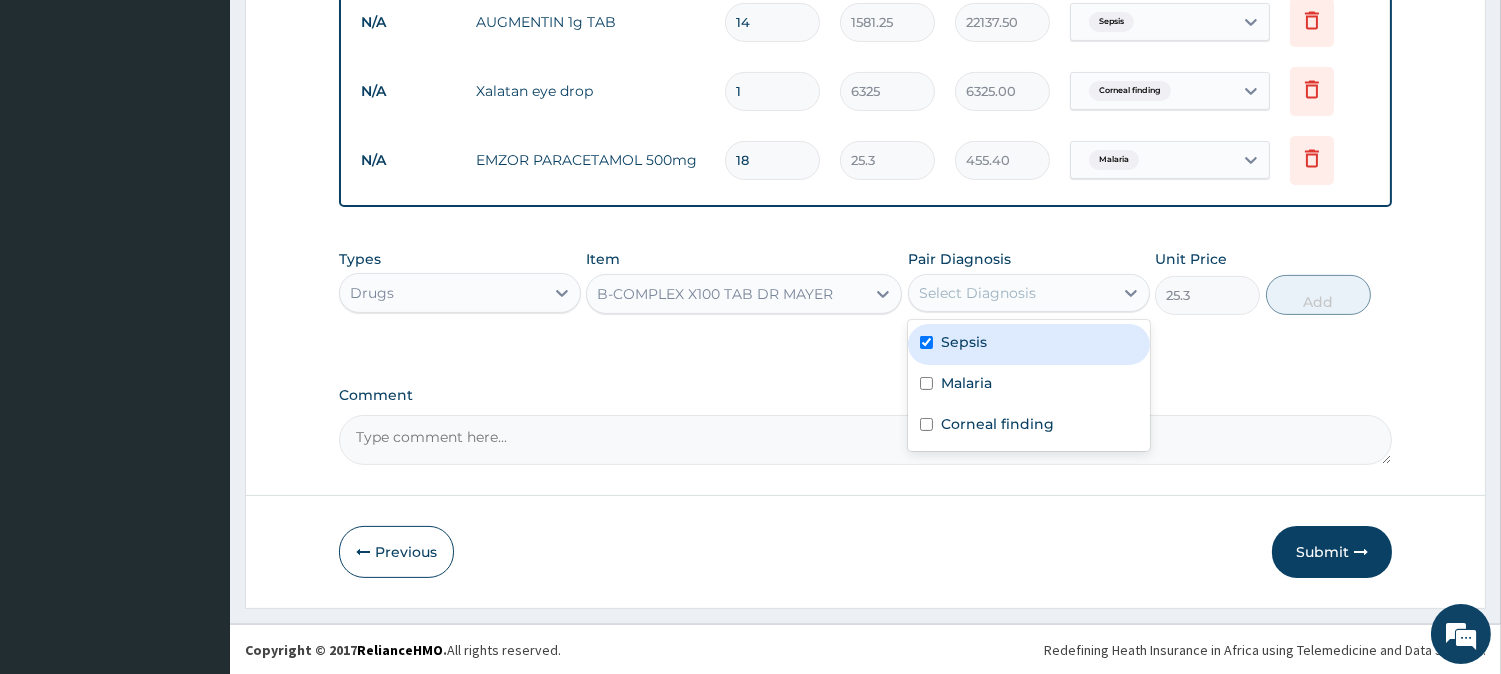 checkbox on "true" 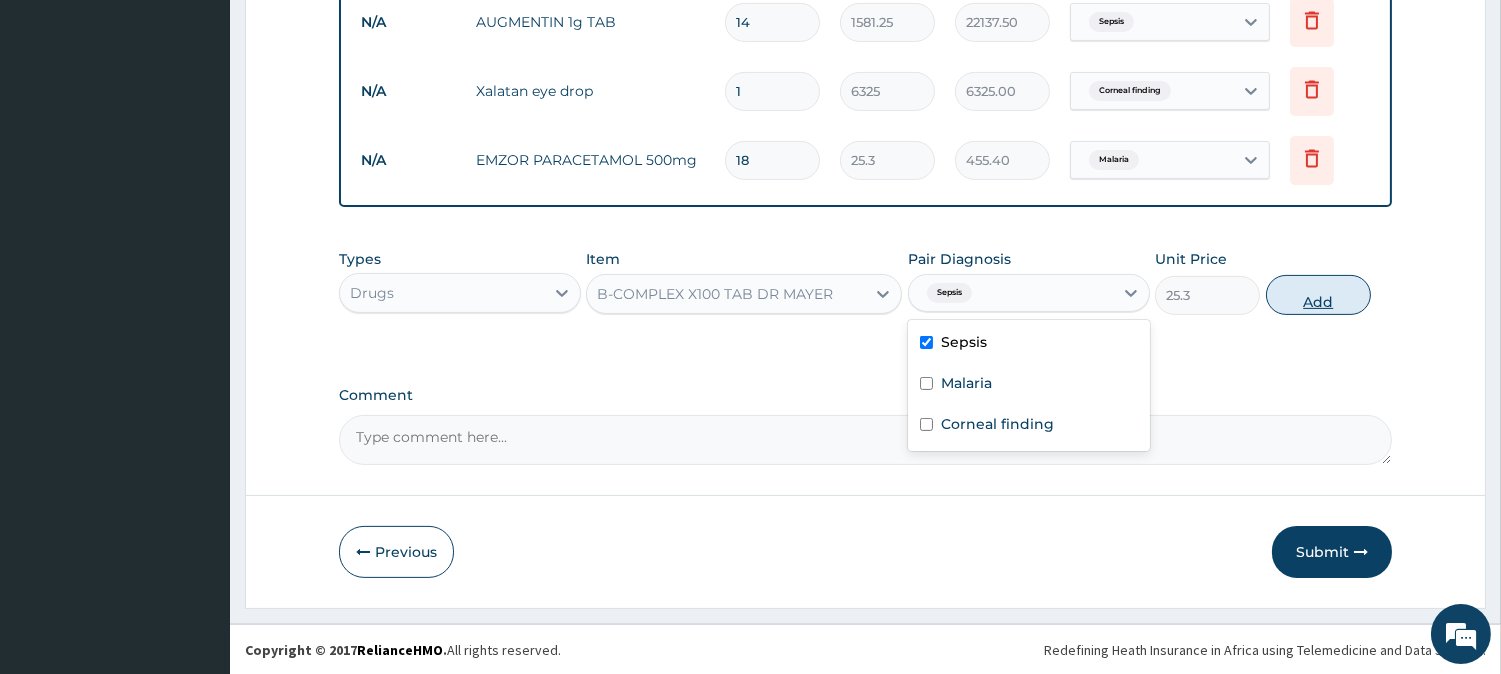 click on "Add" at bounding box center [1318, 295] 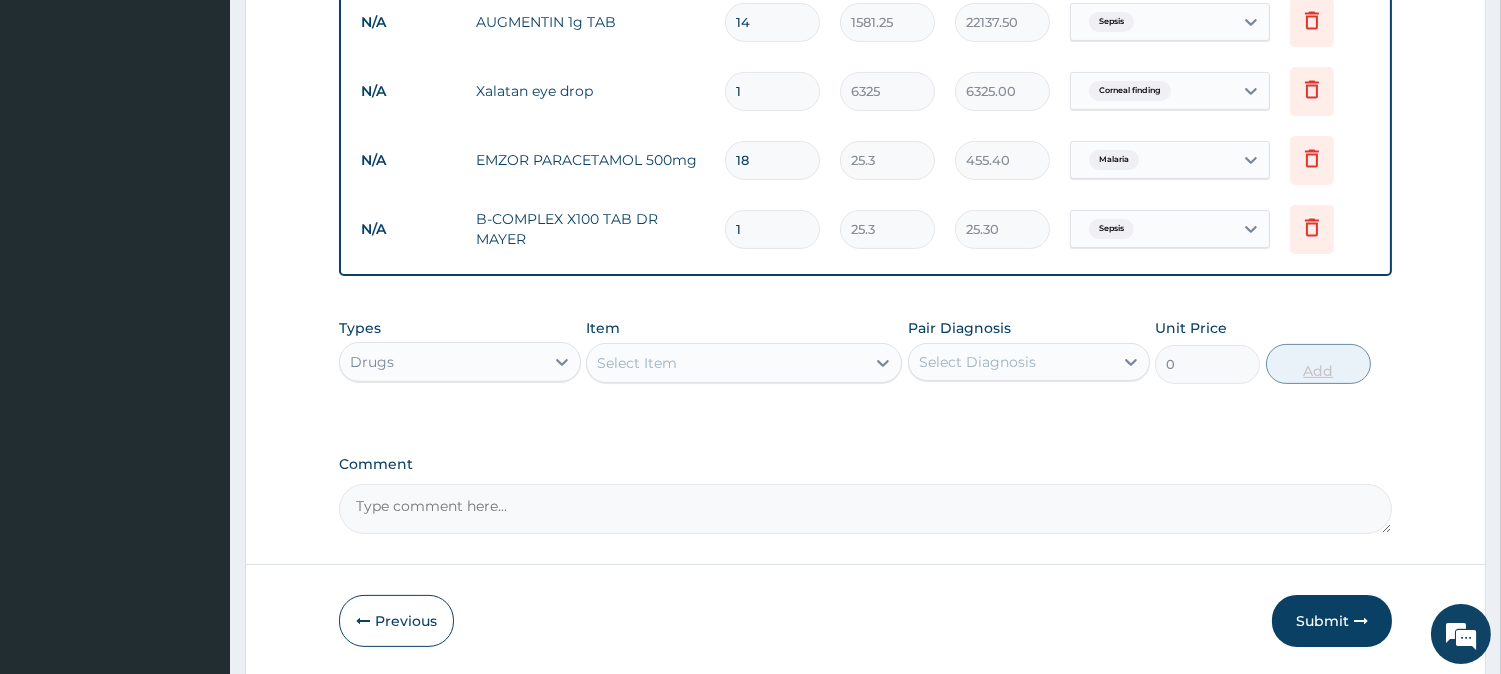 type 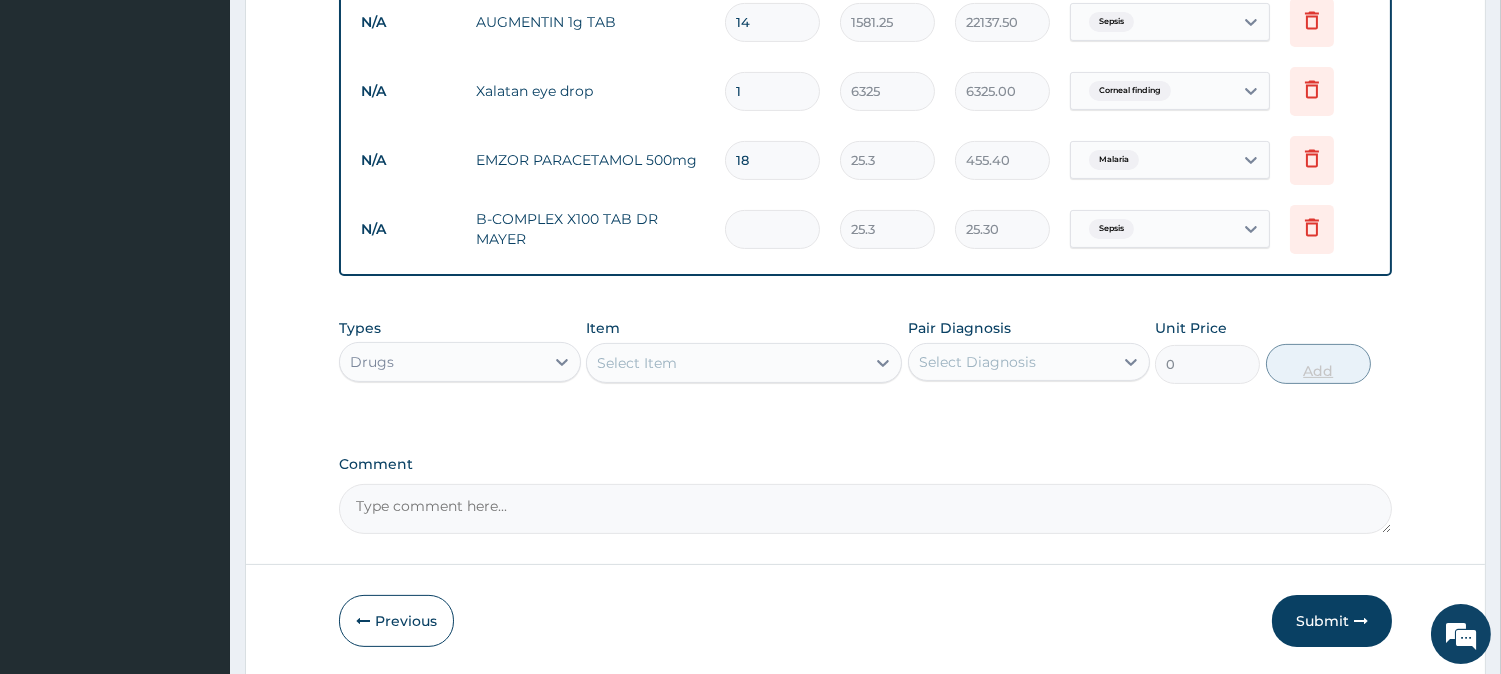 type on "0.00" 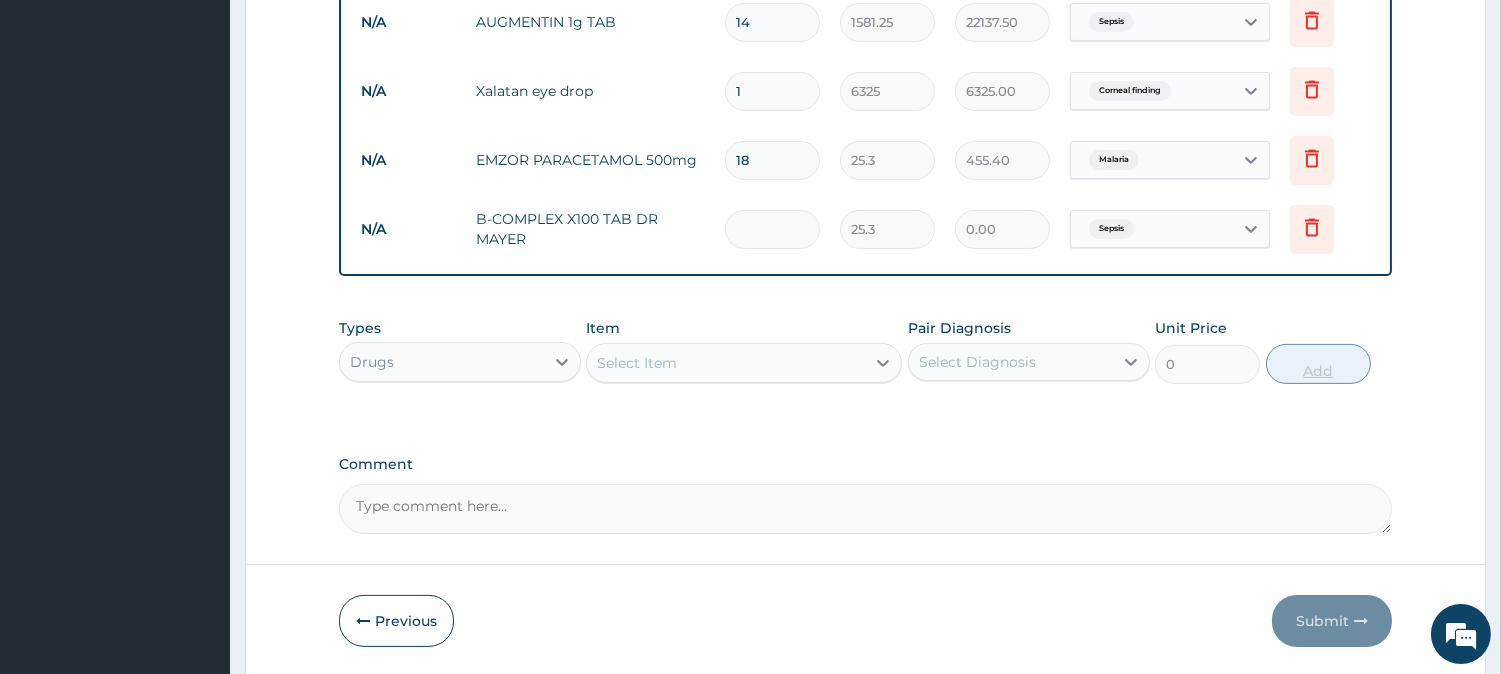 type on "2" 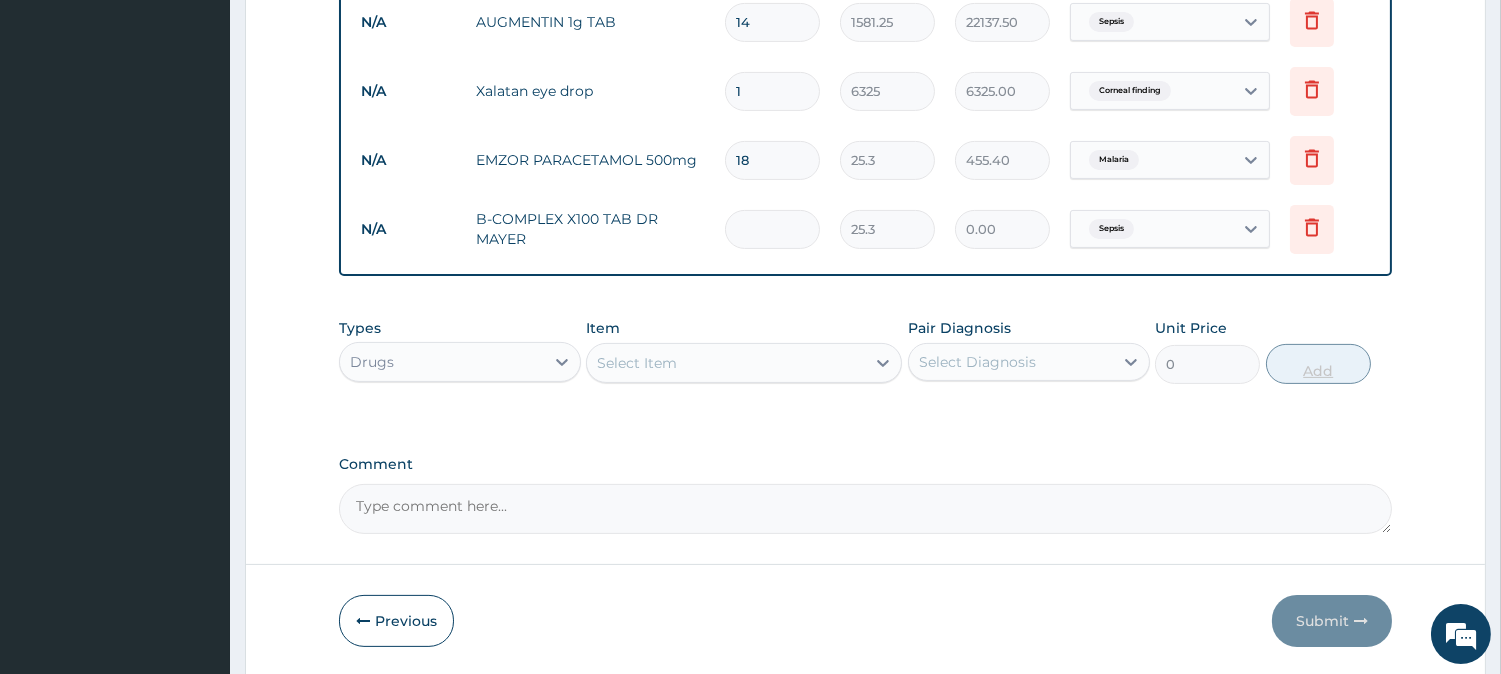 type on "50.60" 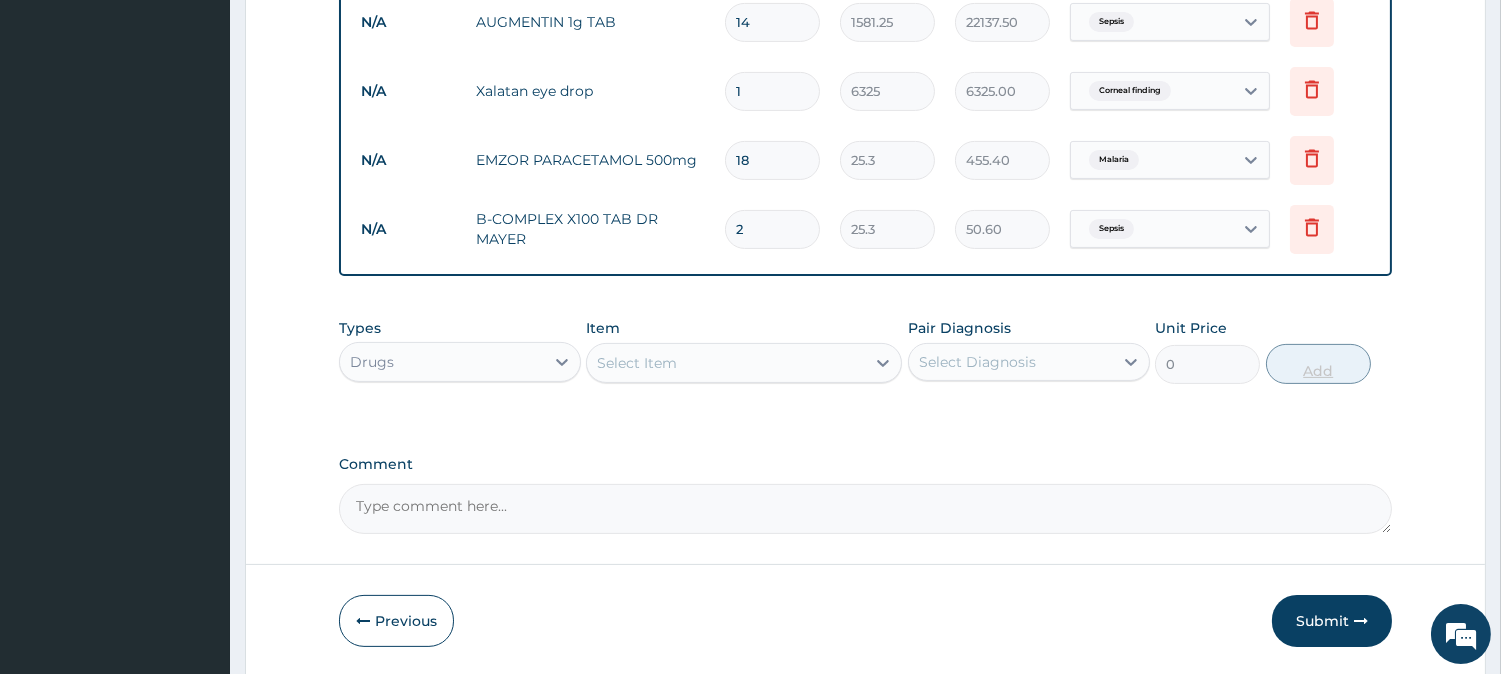 type on "20" 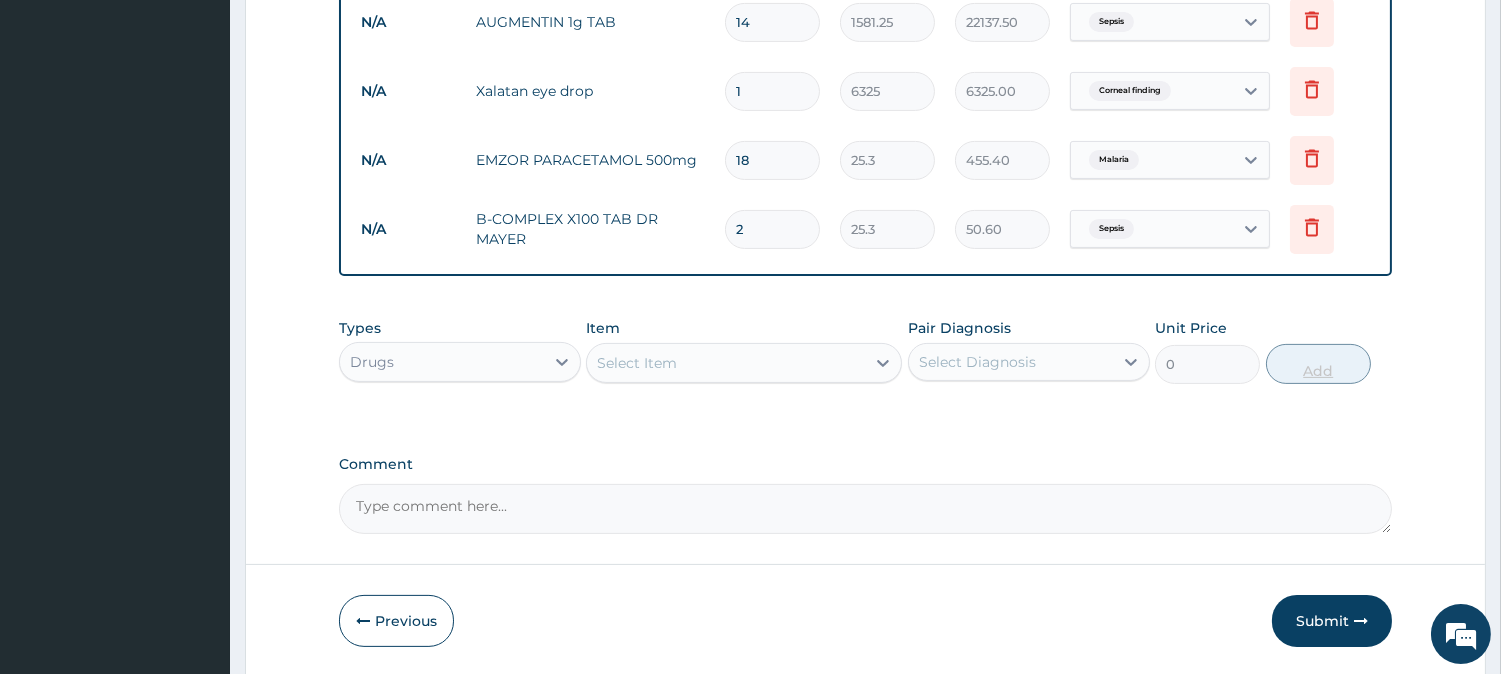 type on "506.00" 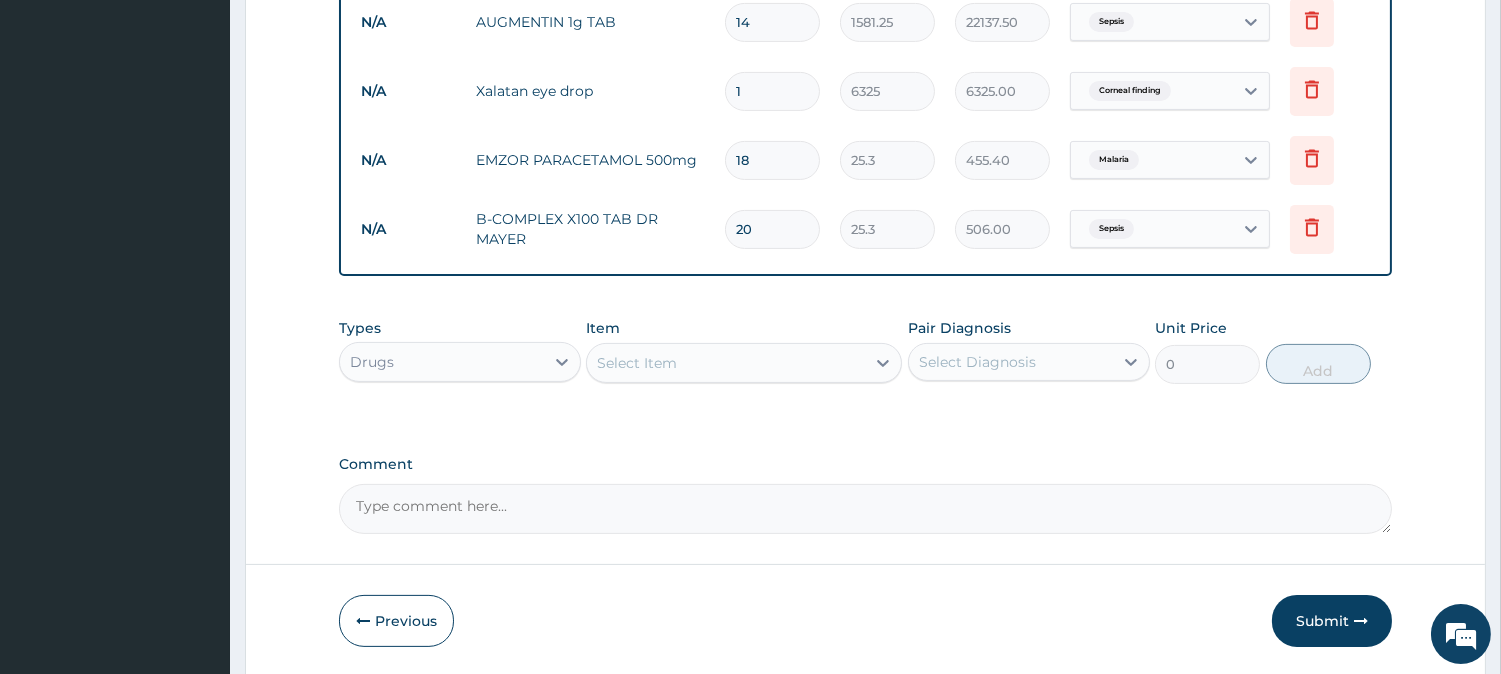 type on "20" 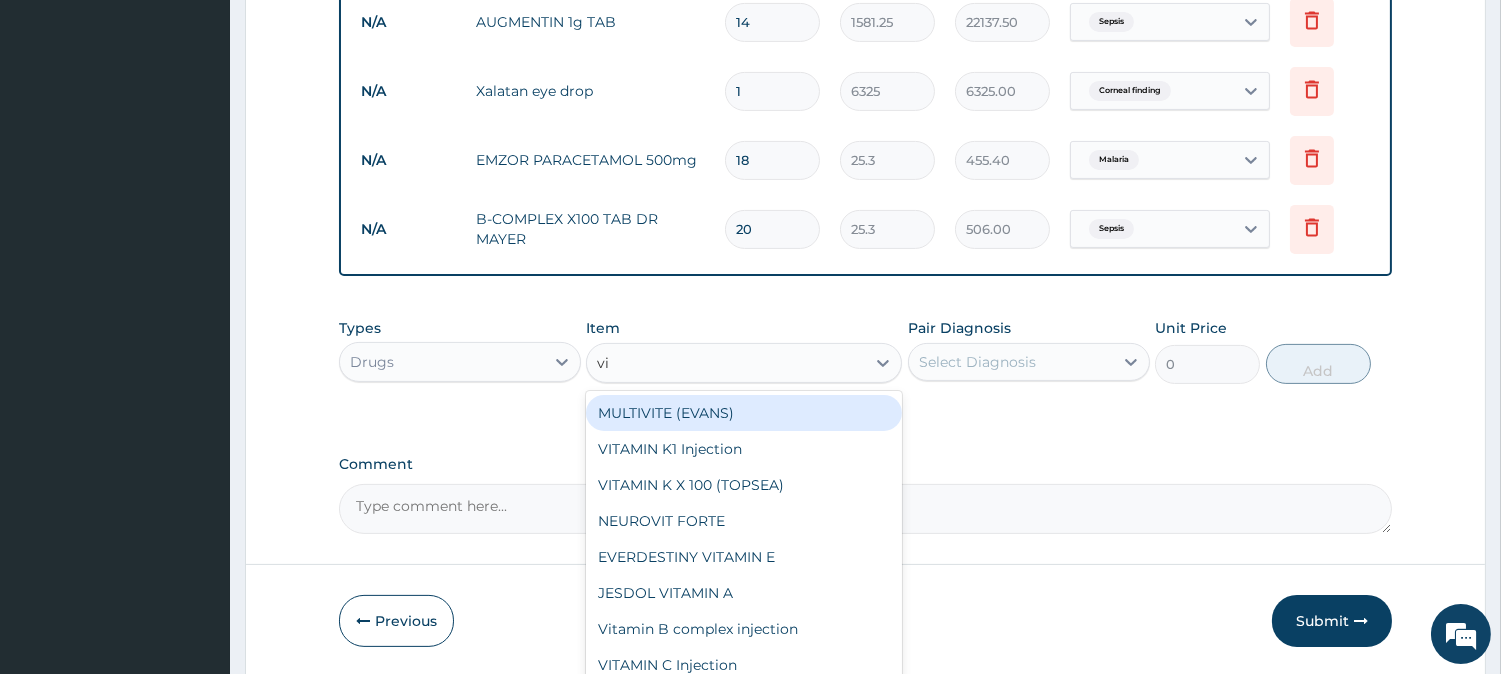 type on "vit" 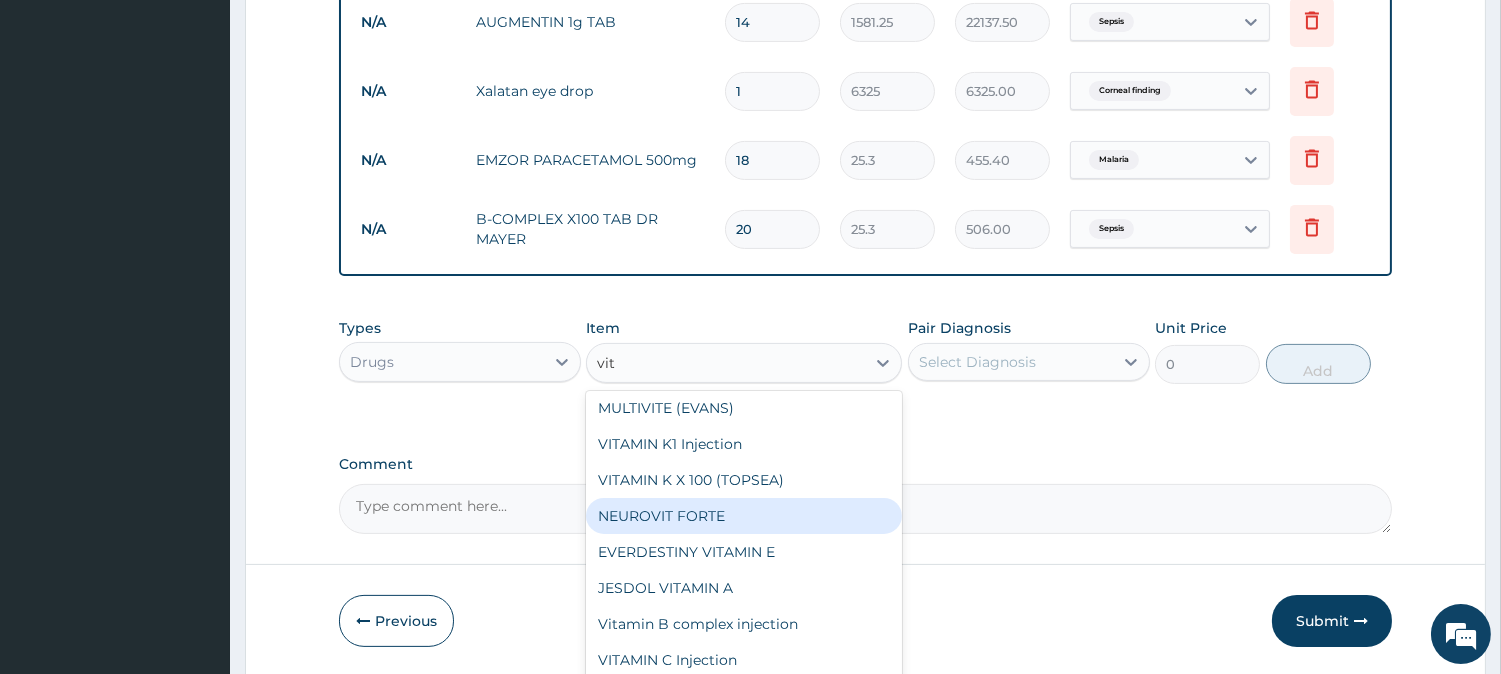 scroll, scrollTop: 0, scrollLeft: 0, axis: both 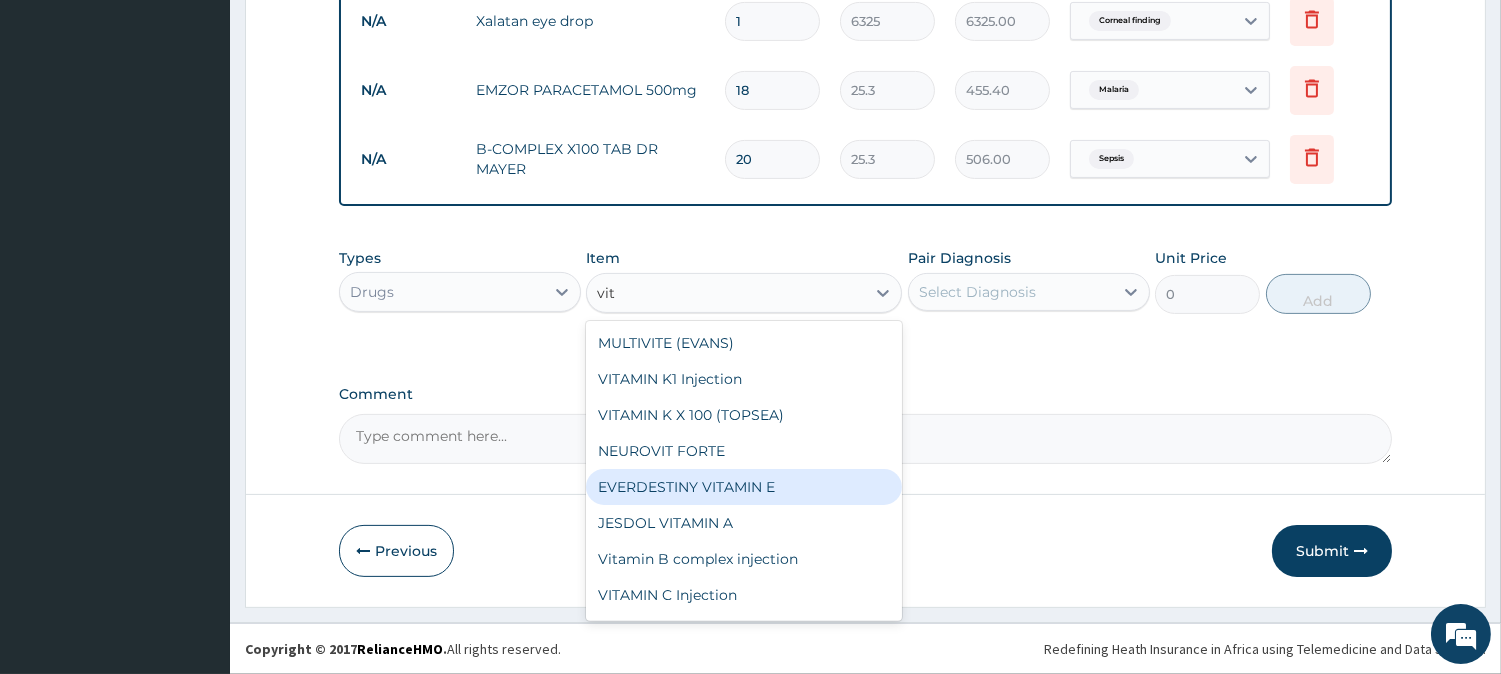 click on "EVERDESTINY VITAMIN E" at bounding box center [744, 487] 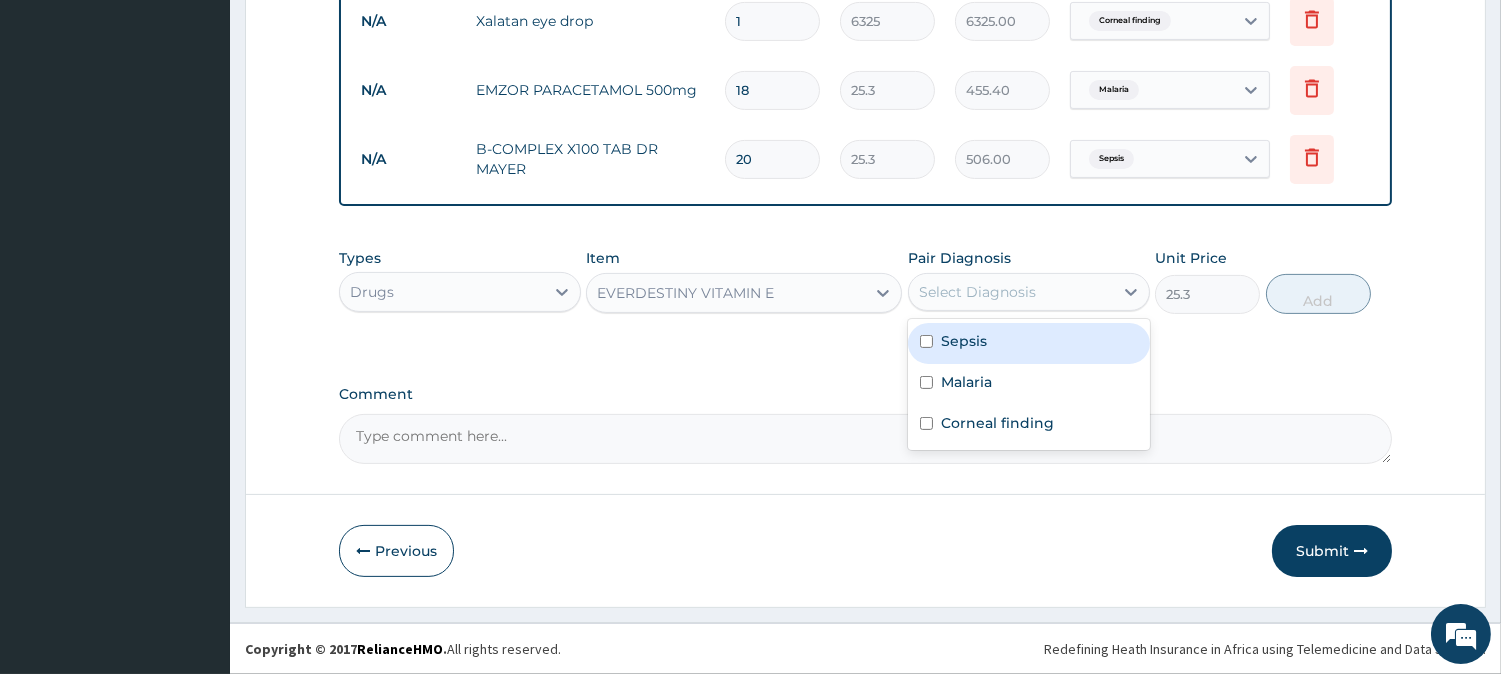 click on "Select Diagnosis" at bounding box center (977, 292) 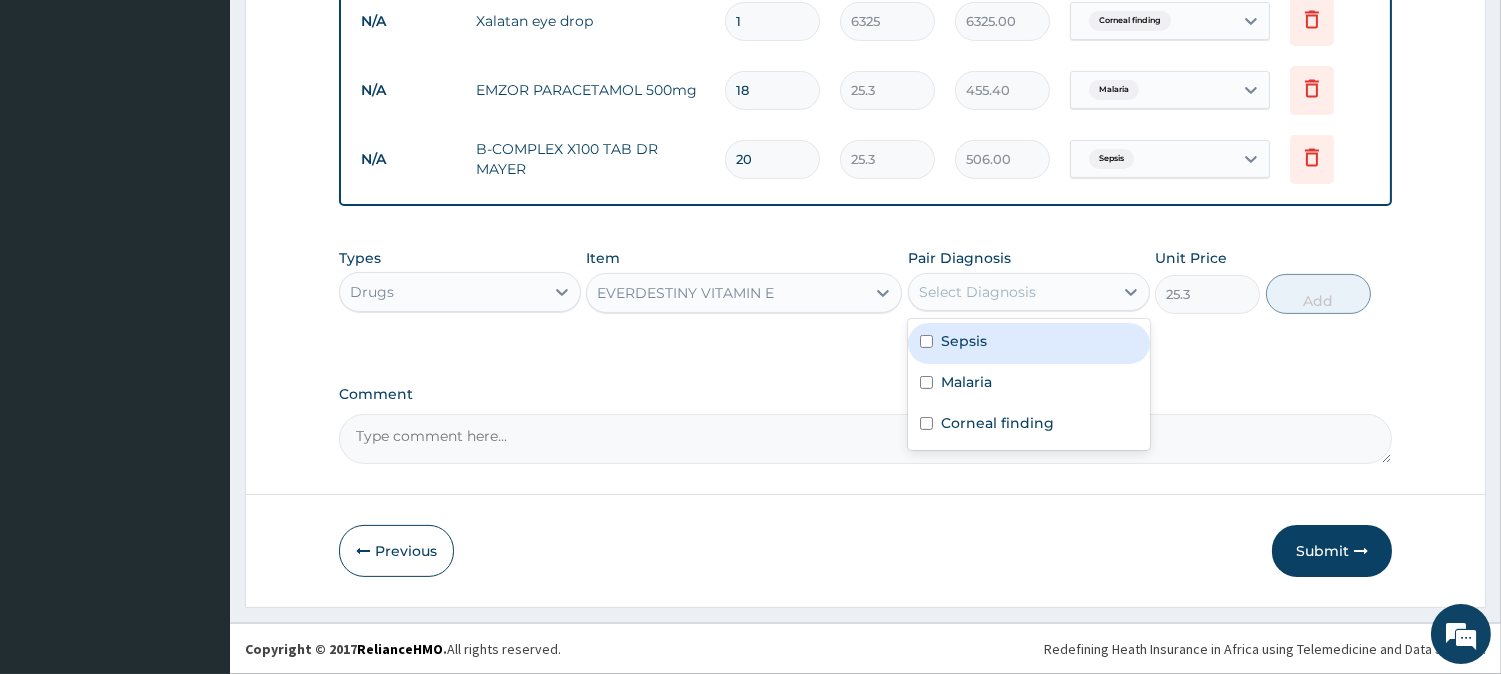 click on "Sepsis" at bounding box center (1029, 343) 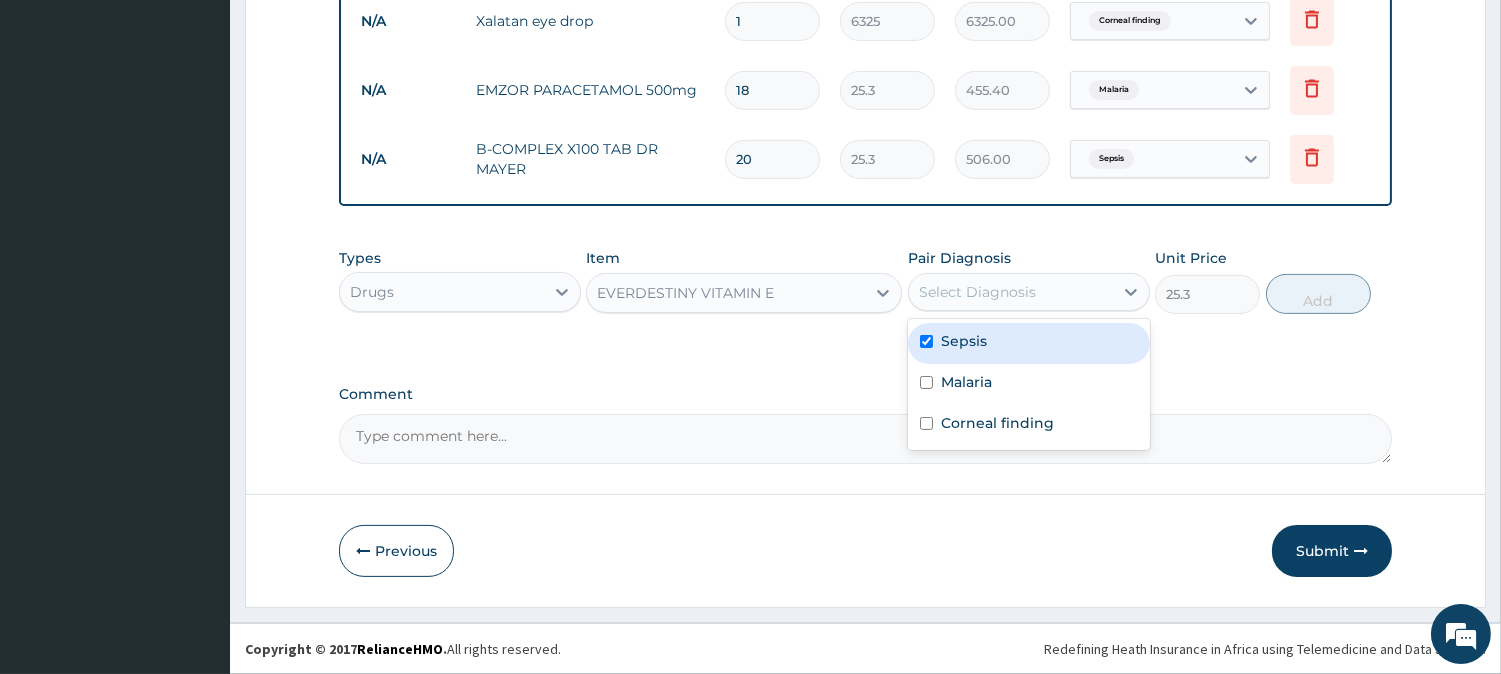 checkbox on "true" 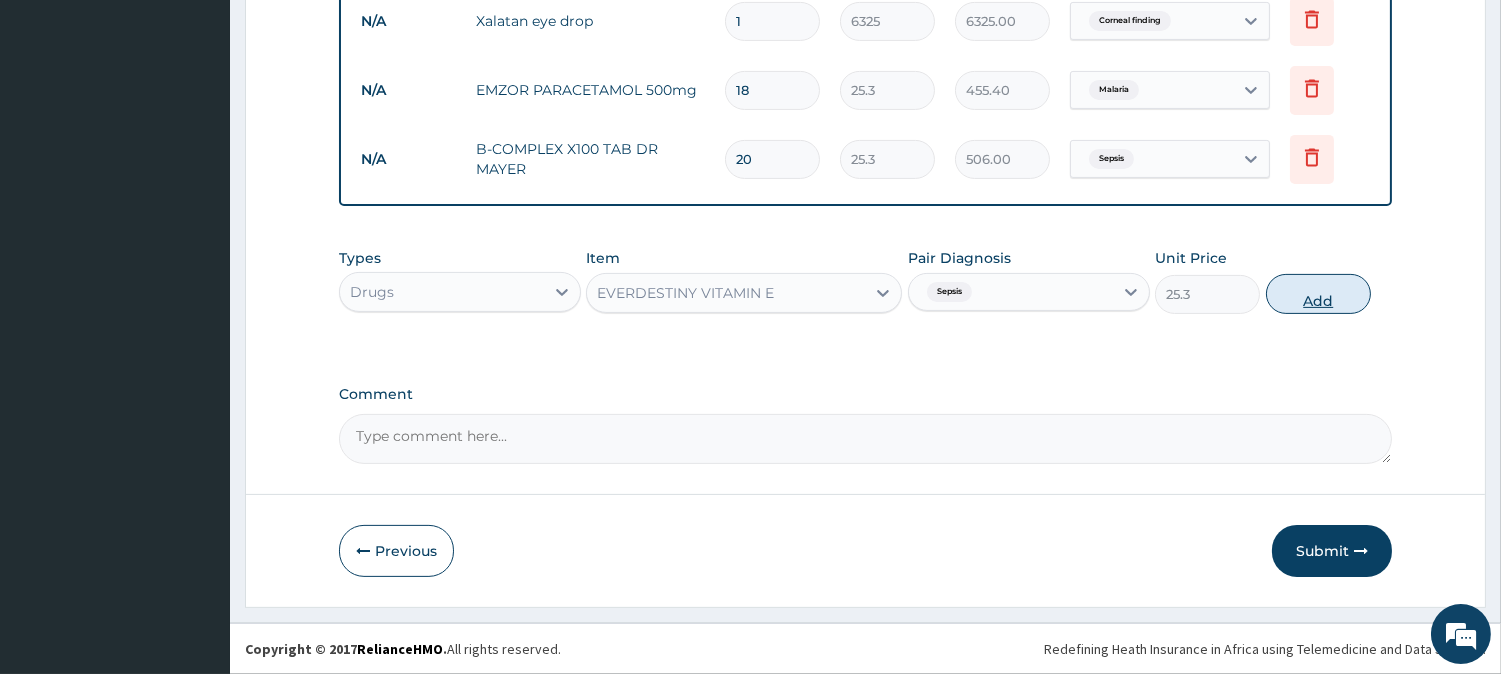 click on "Add" at bounding box center [1318, 294] 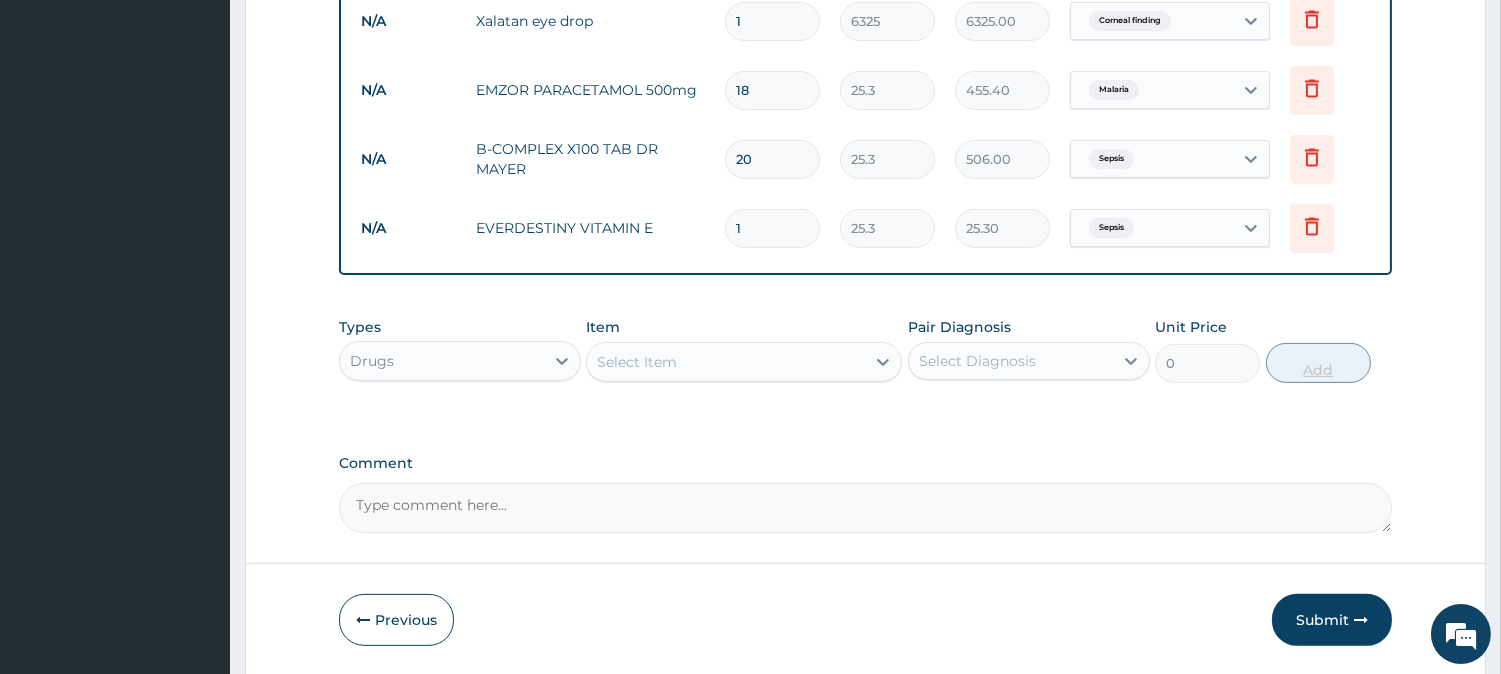 type 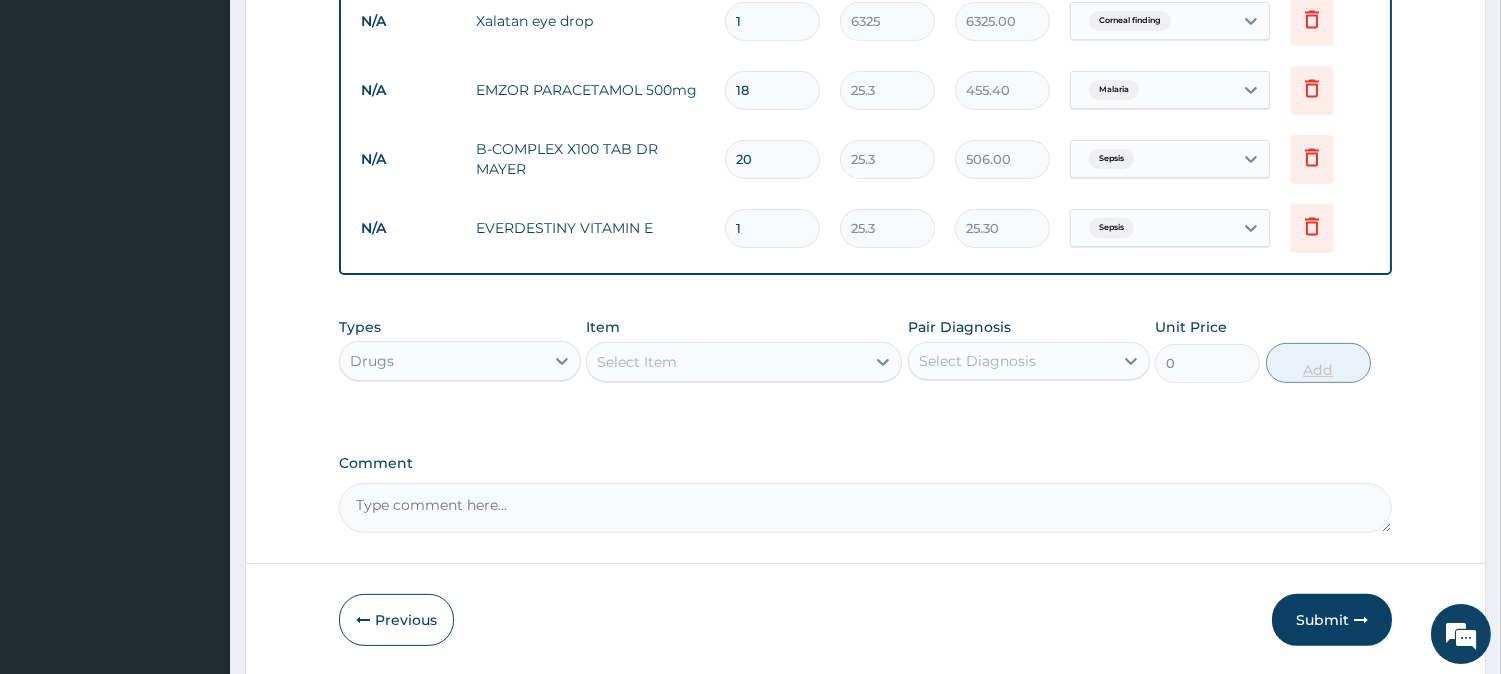 type on "0.00" 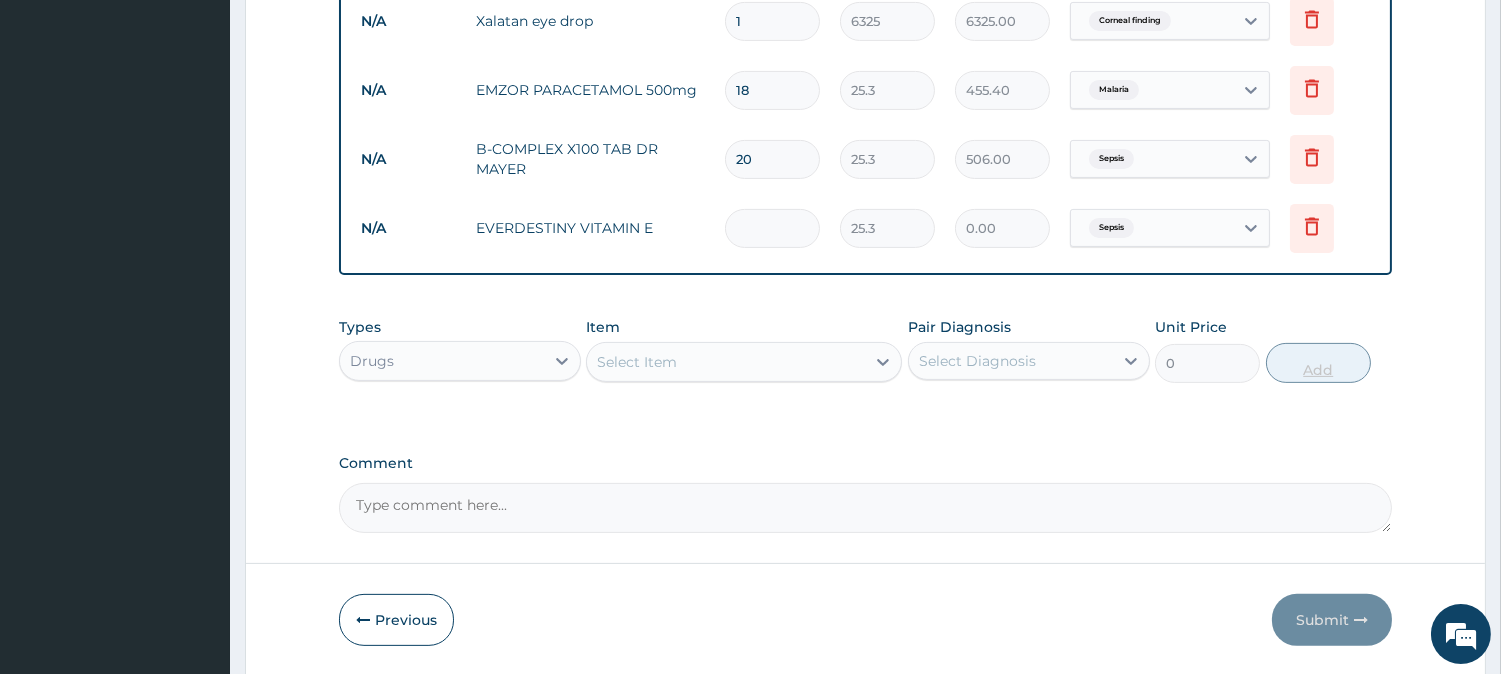 type on "2" 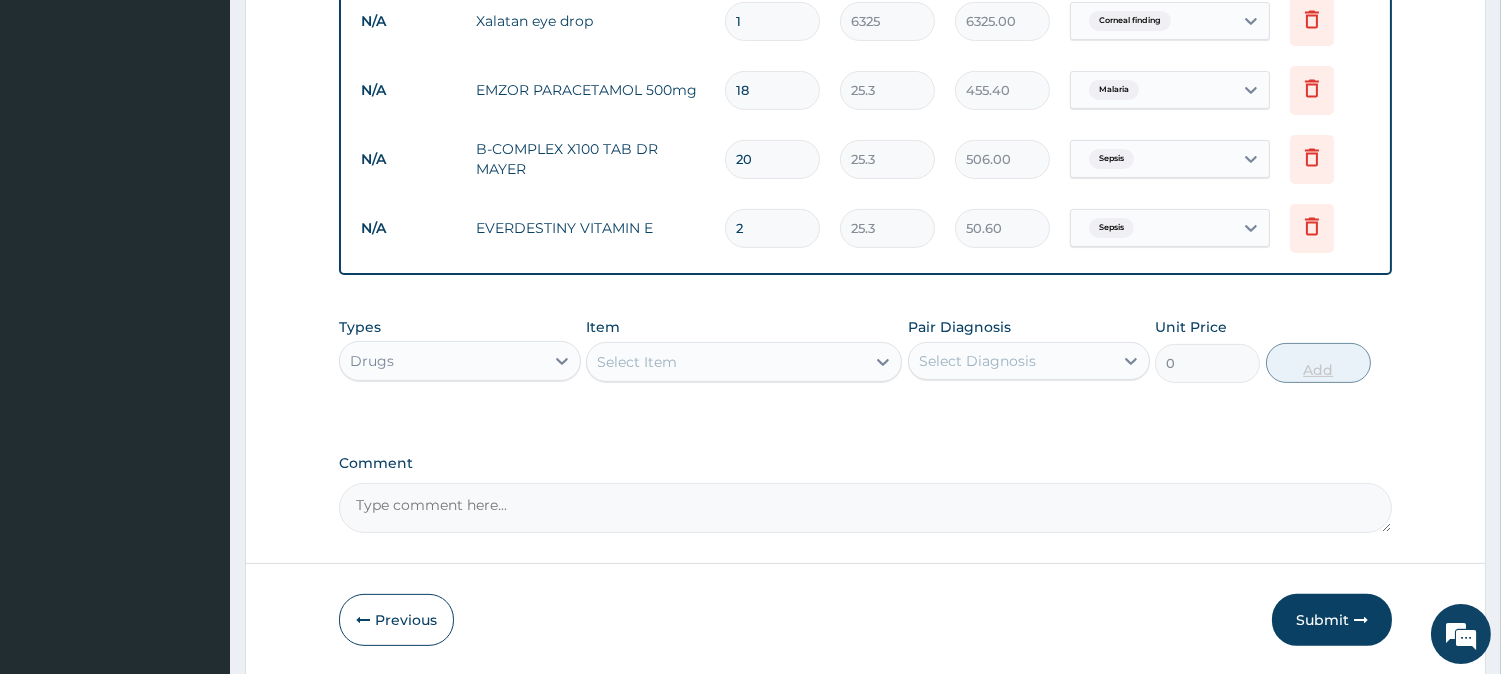 type on "20" 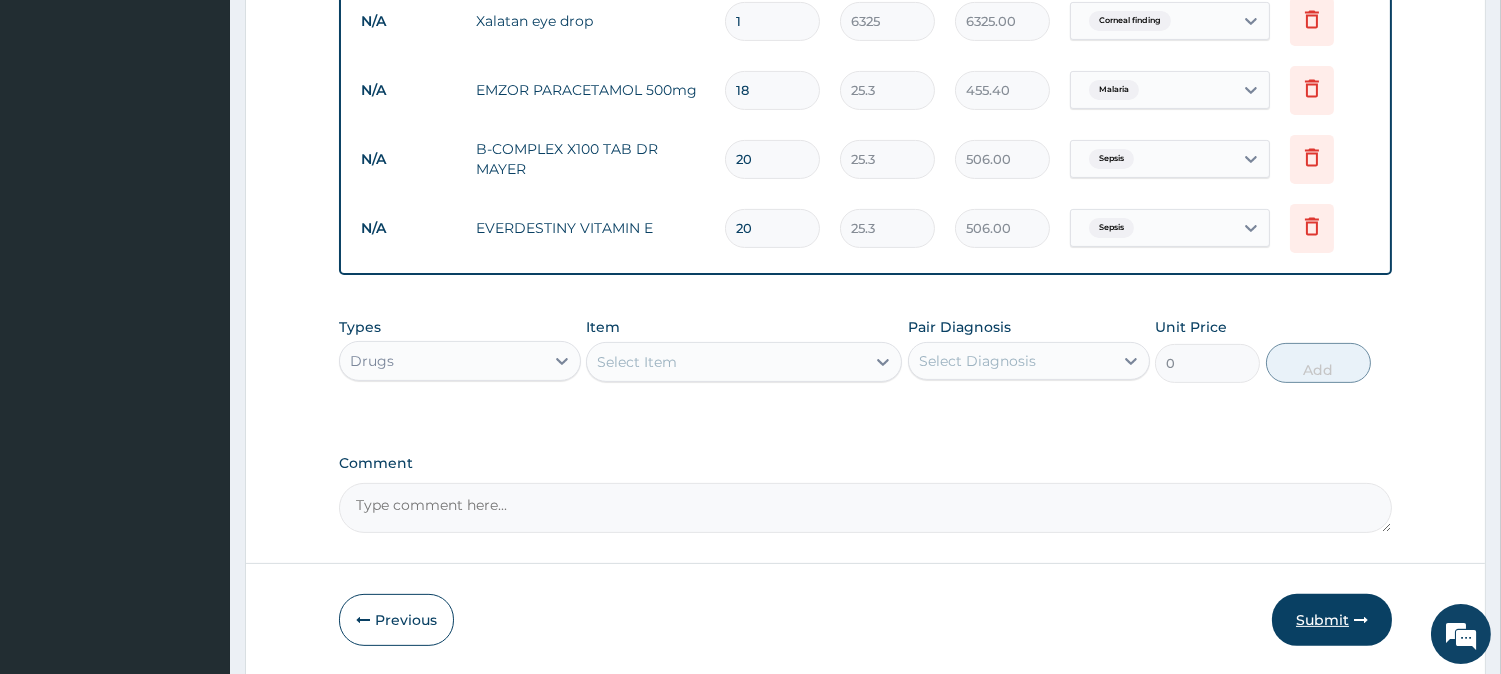 type on "20" 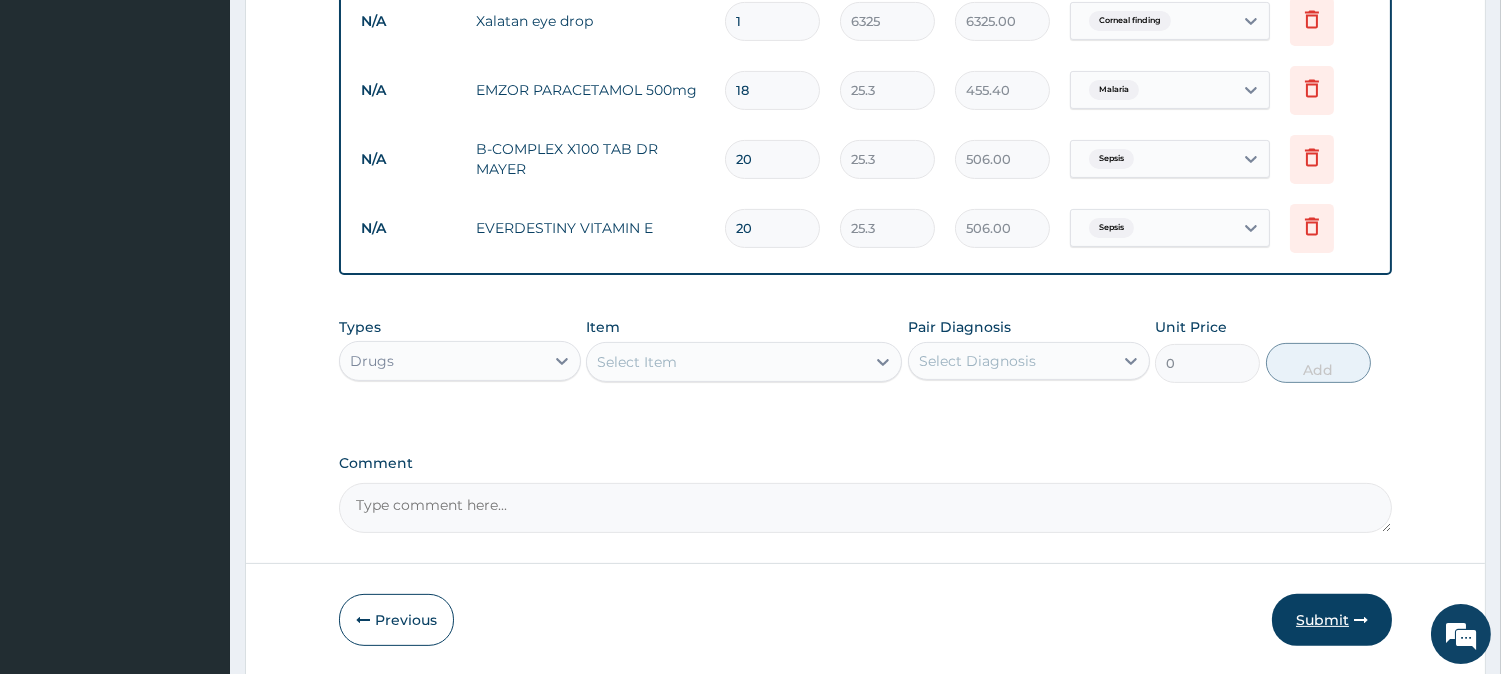 click on "Submit" at bounding box center [1332, 620] 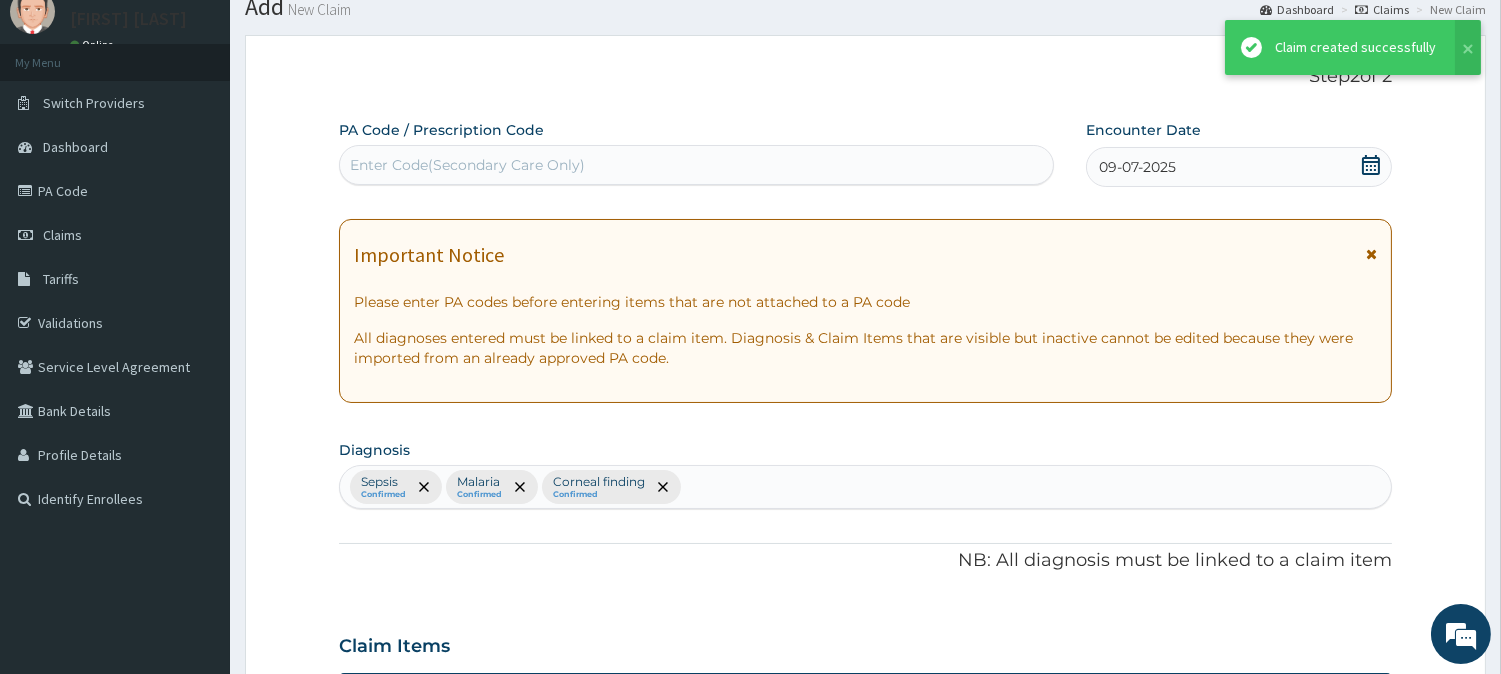 scroll, scrollTop: 1098, scrollLeft: 0, axis: vertical 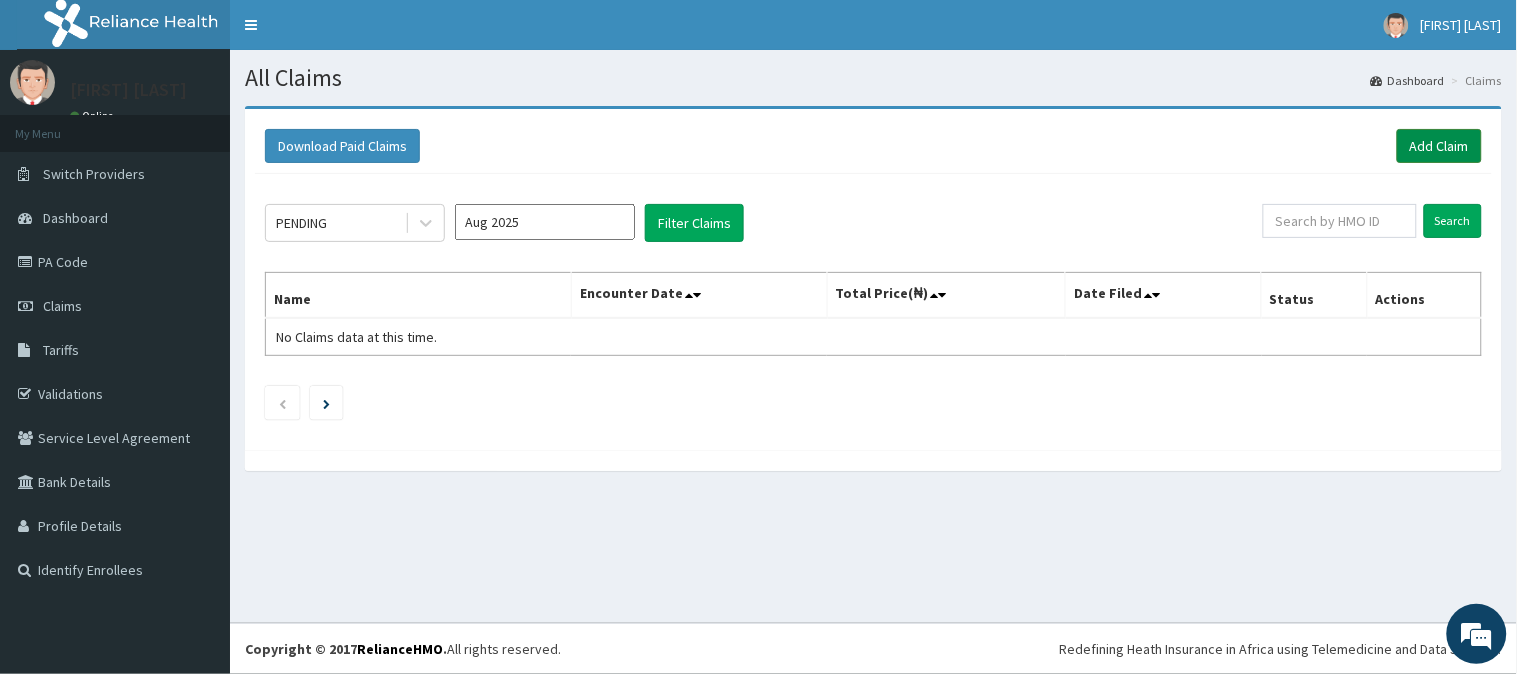 click on "Add Claim" at bounding box center (1439, 146) 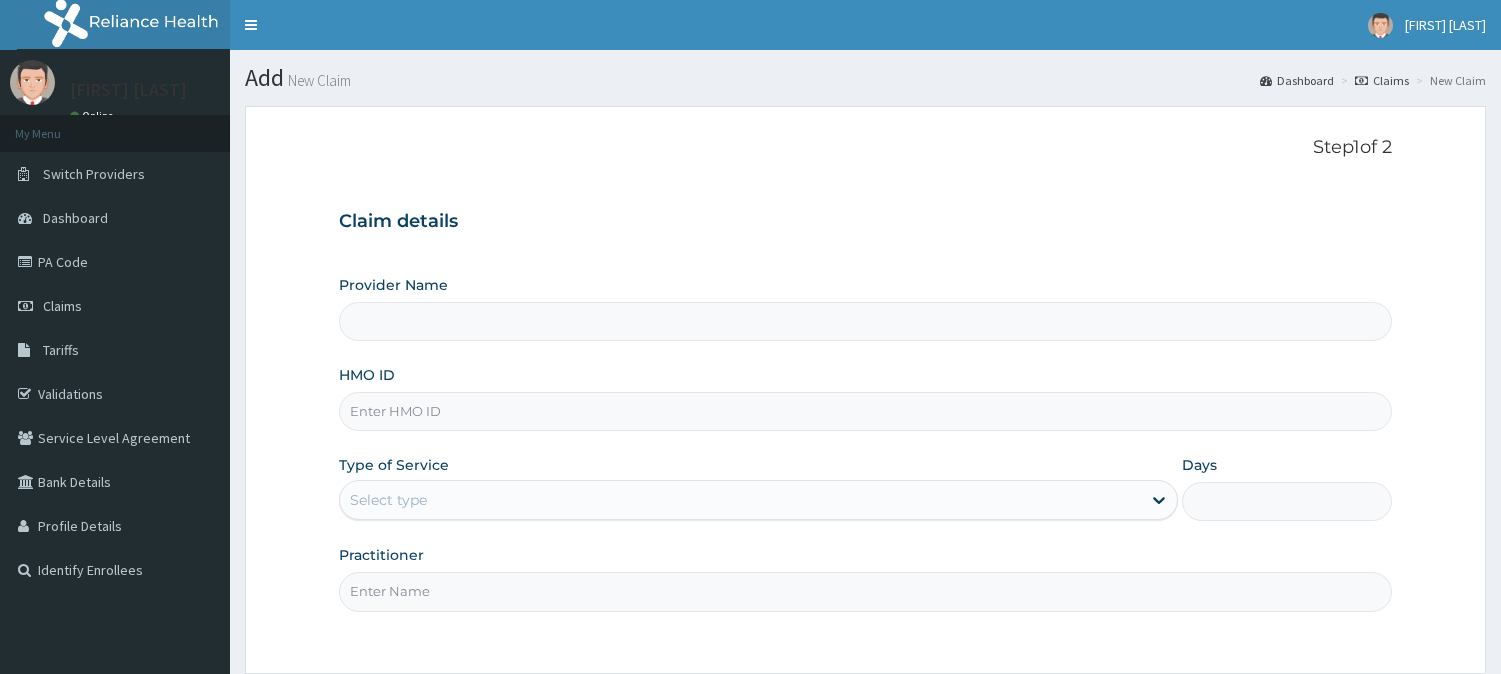 click on "HMO ID" at bounding box center [865, 411] 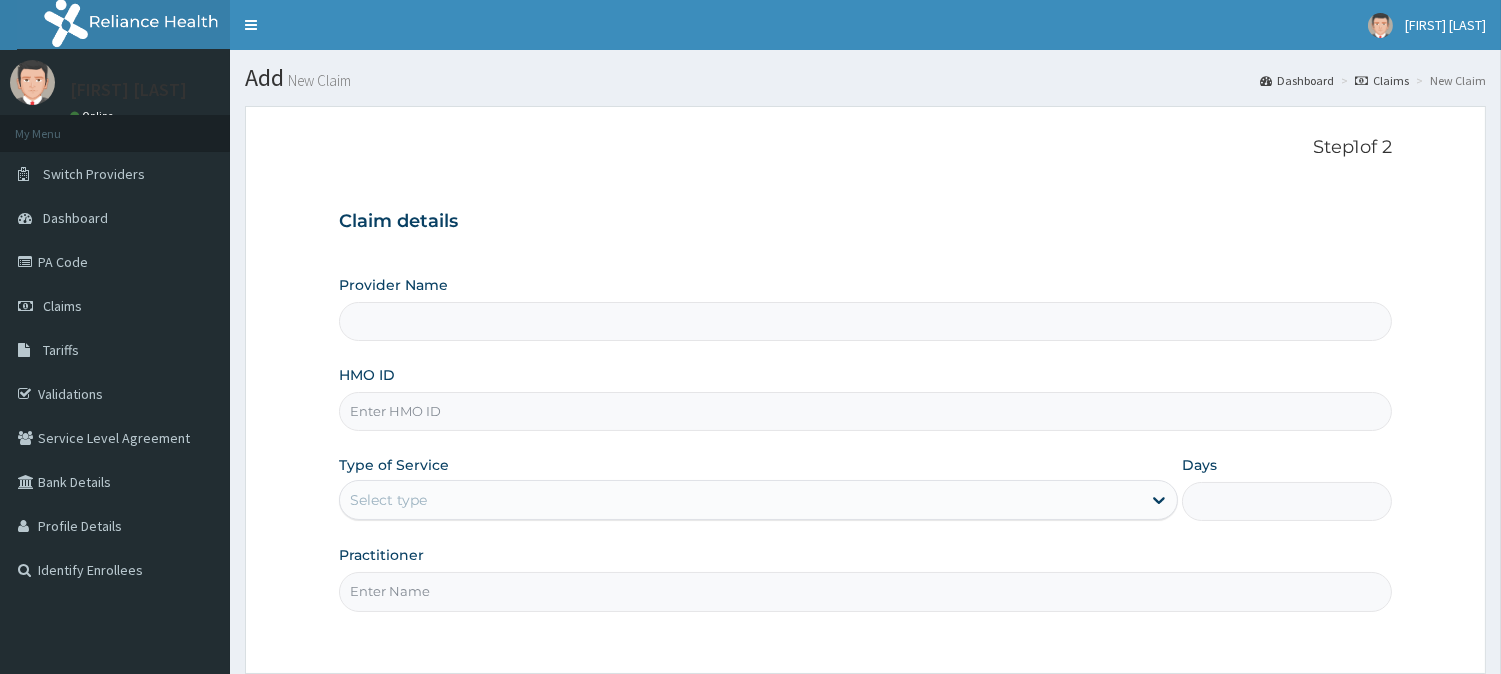 scroll, scrollTop: 0, scrollLeft: 0, axis: both 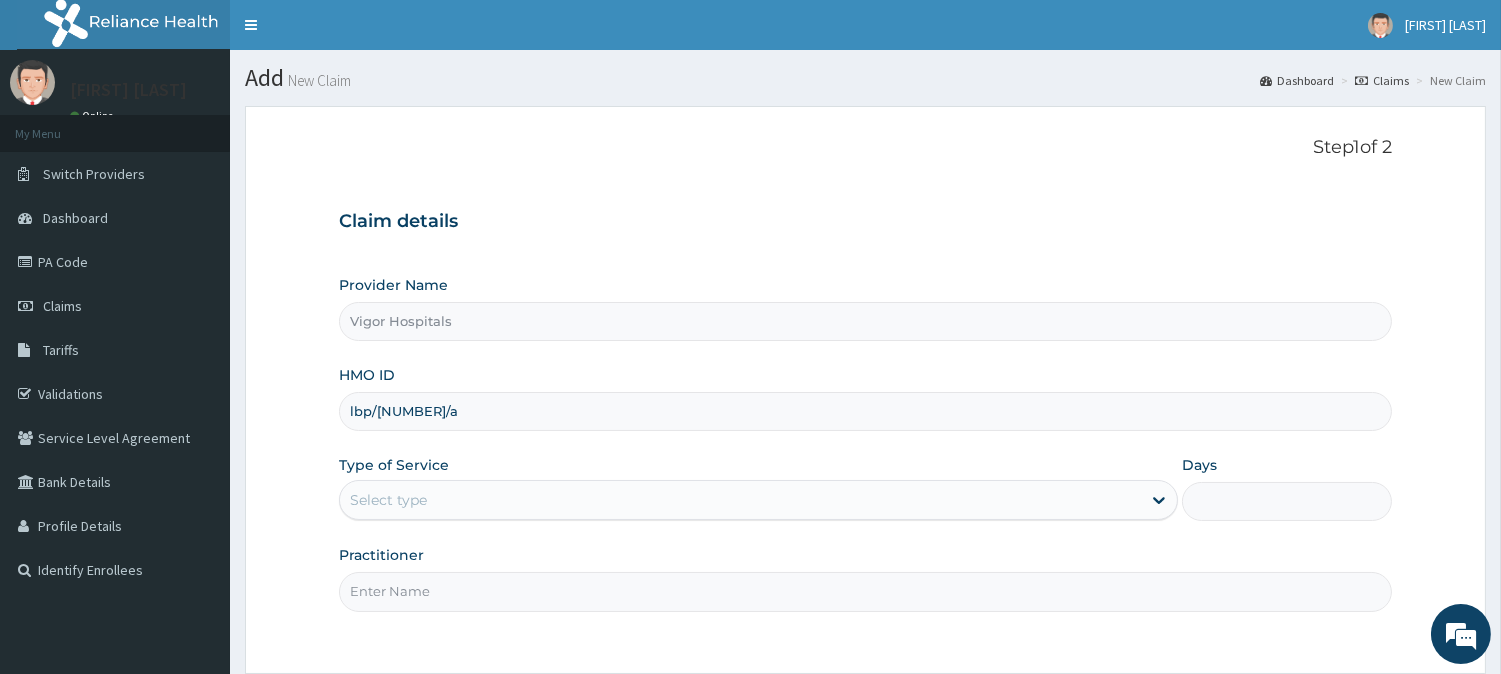 click on "lbp/10037/a" at bounding box center (865, 411) 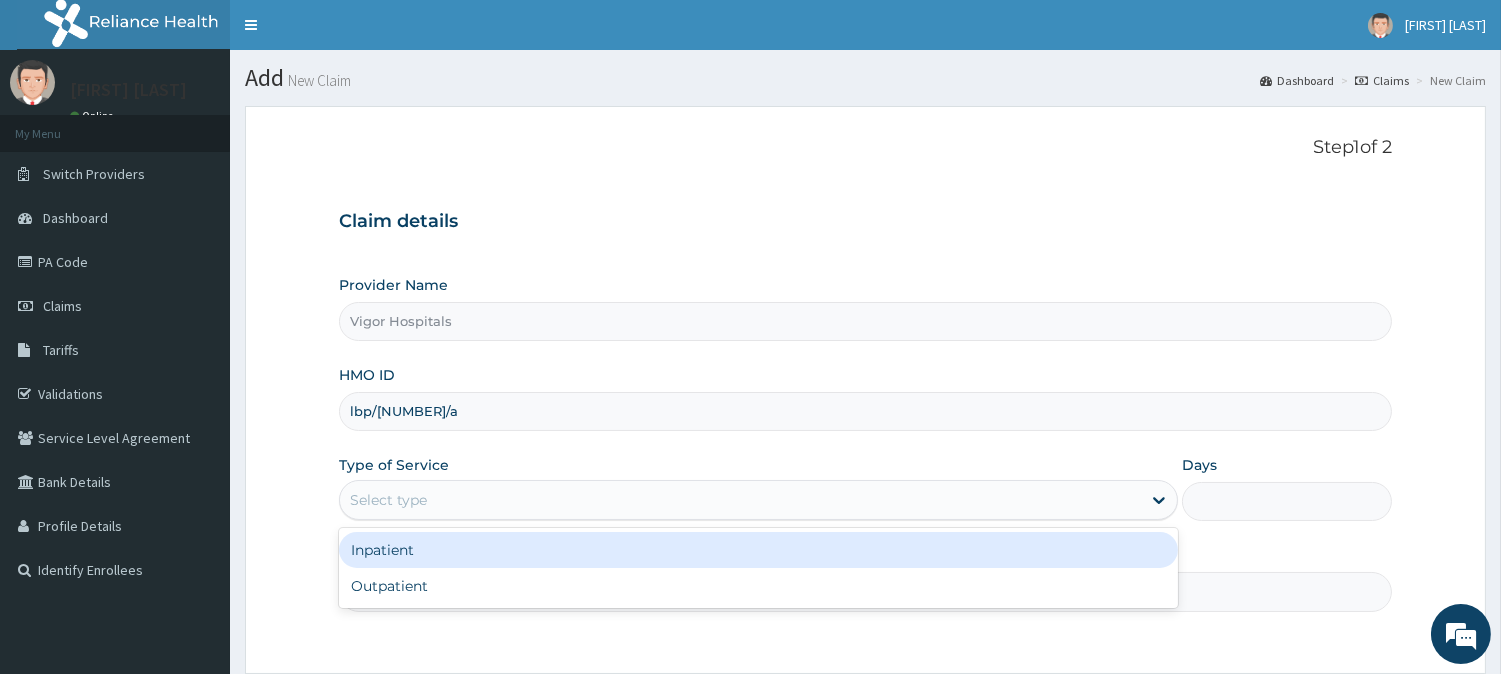 click on "Select type" at bounding box center (758, 500) 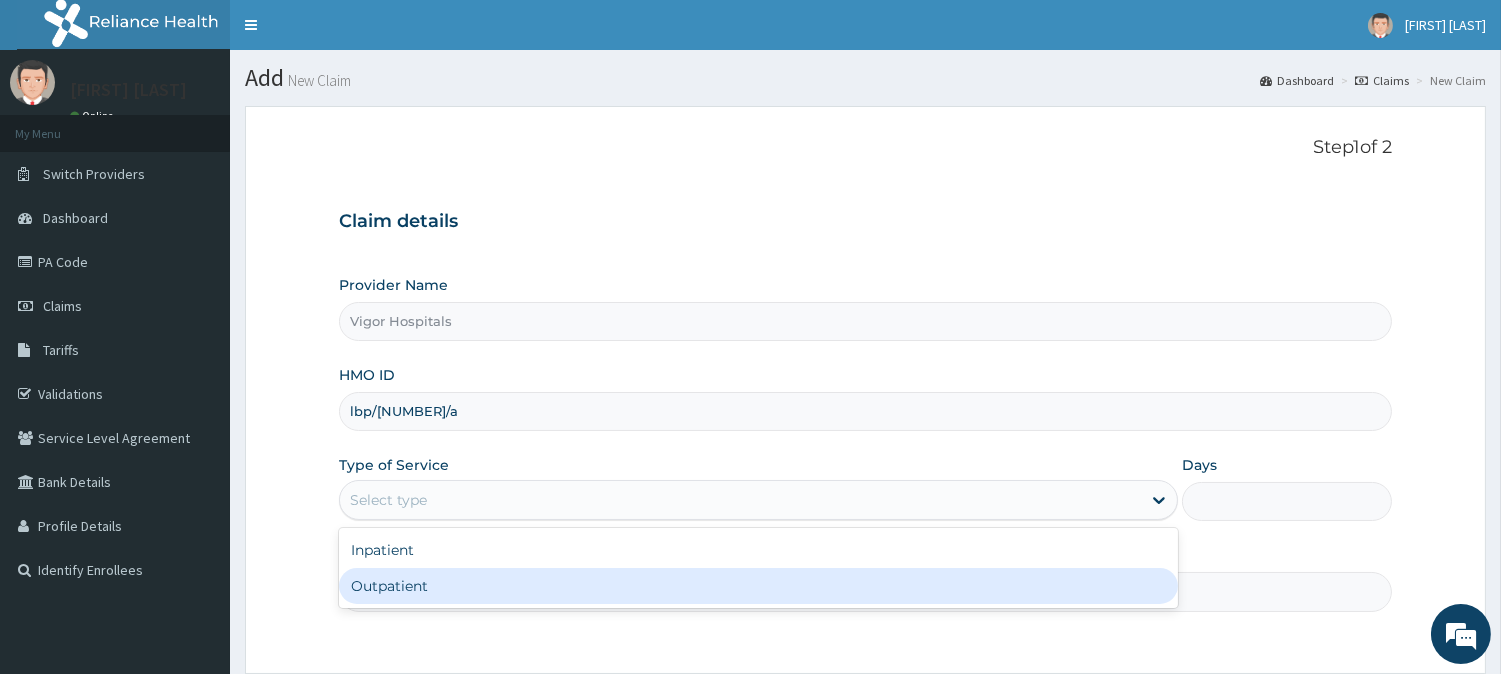 click on "Outpatient" at bounding box center (758, 586) 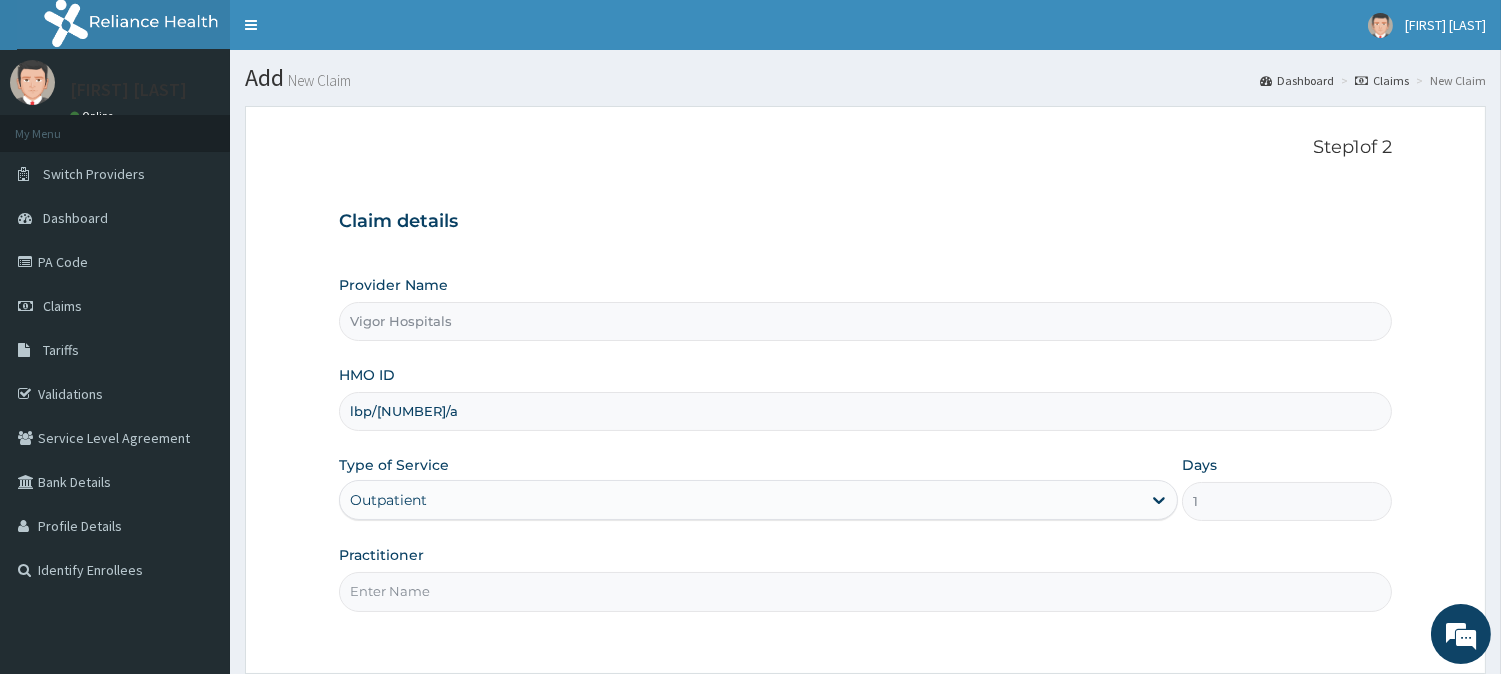 click on "Practitioner" at bounding box center (865, 591) 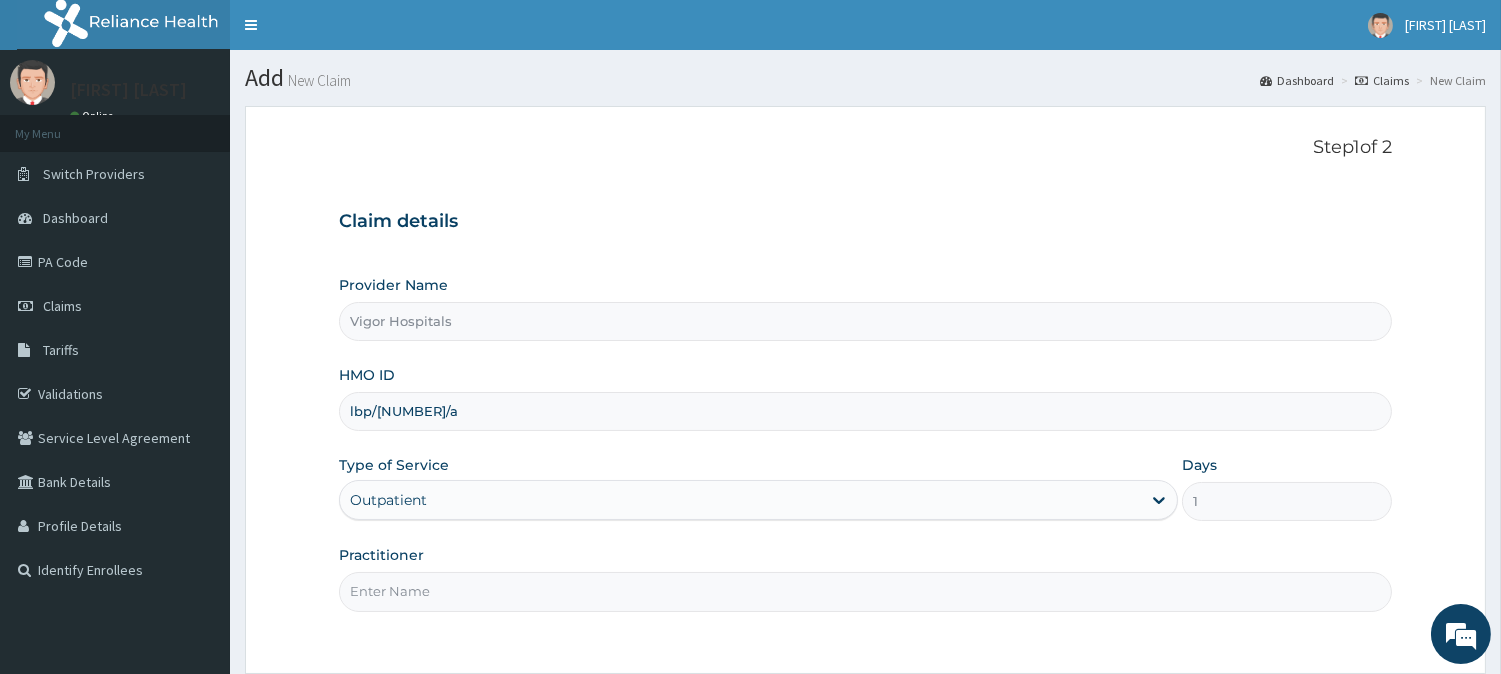 type on "KEHINDE ADEWOLEOLA" 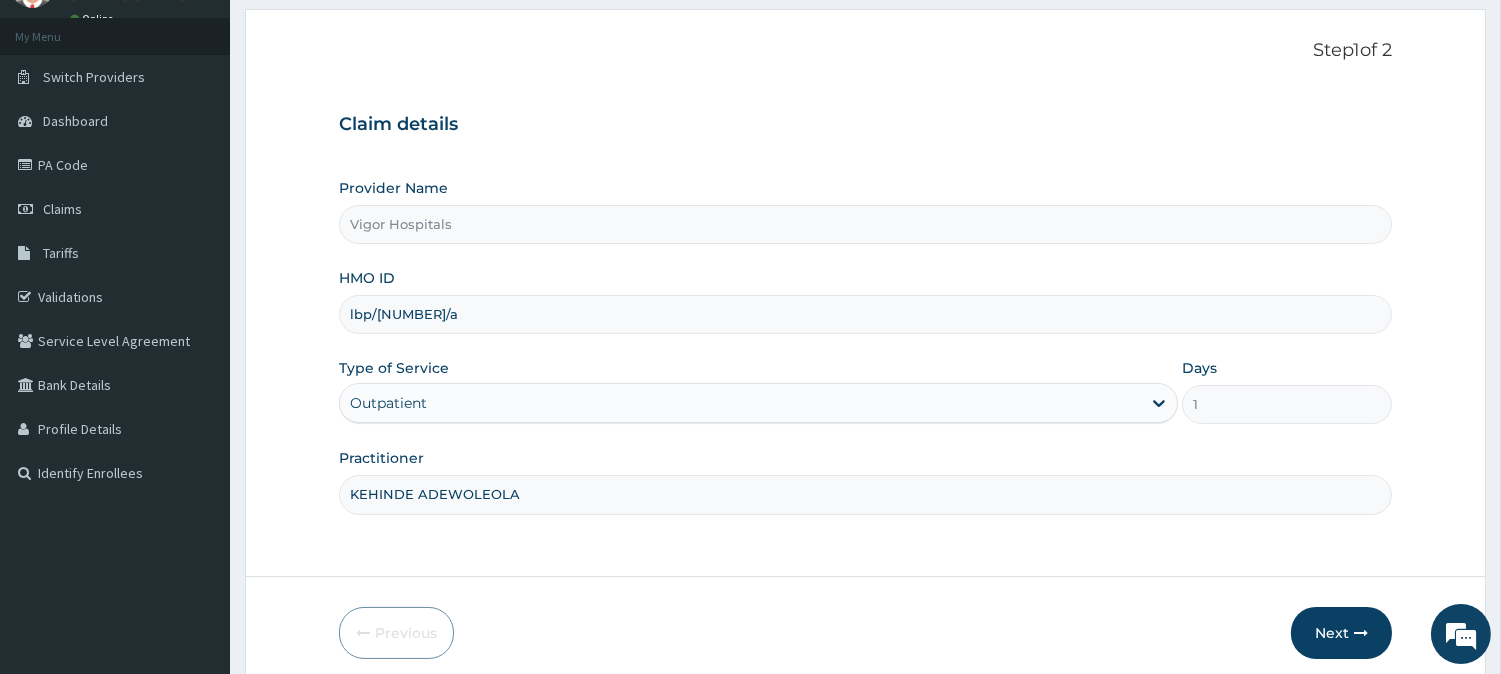 scroll, scrollTop: 178, scrollLeft: 0, axis: vertical 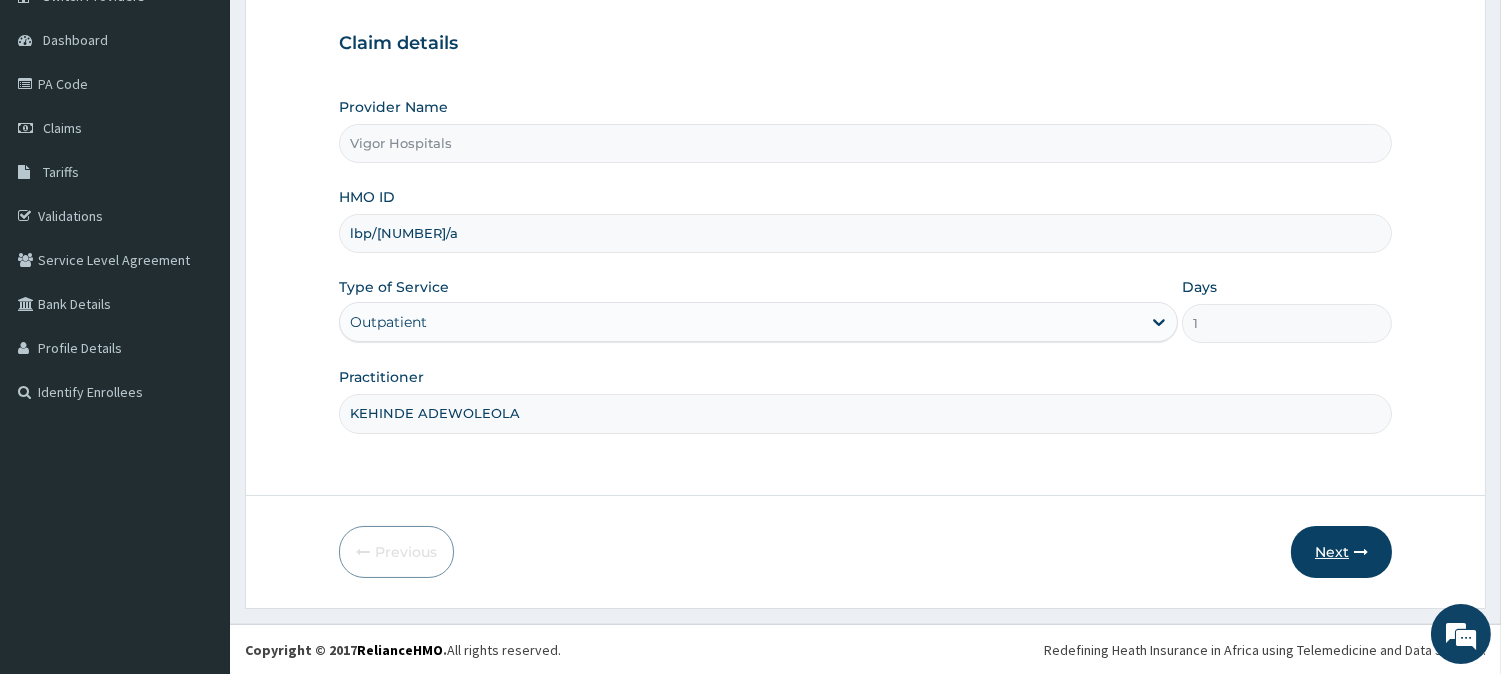 click on "Next" at bounding box center [1341, 552] 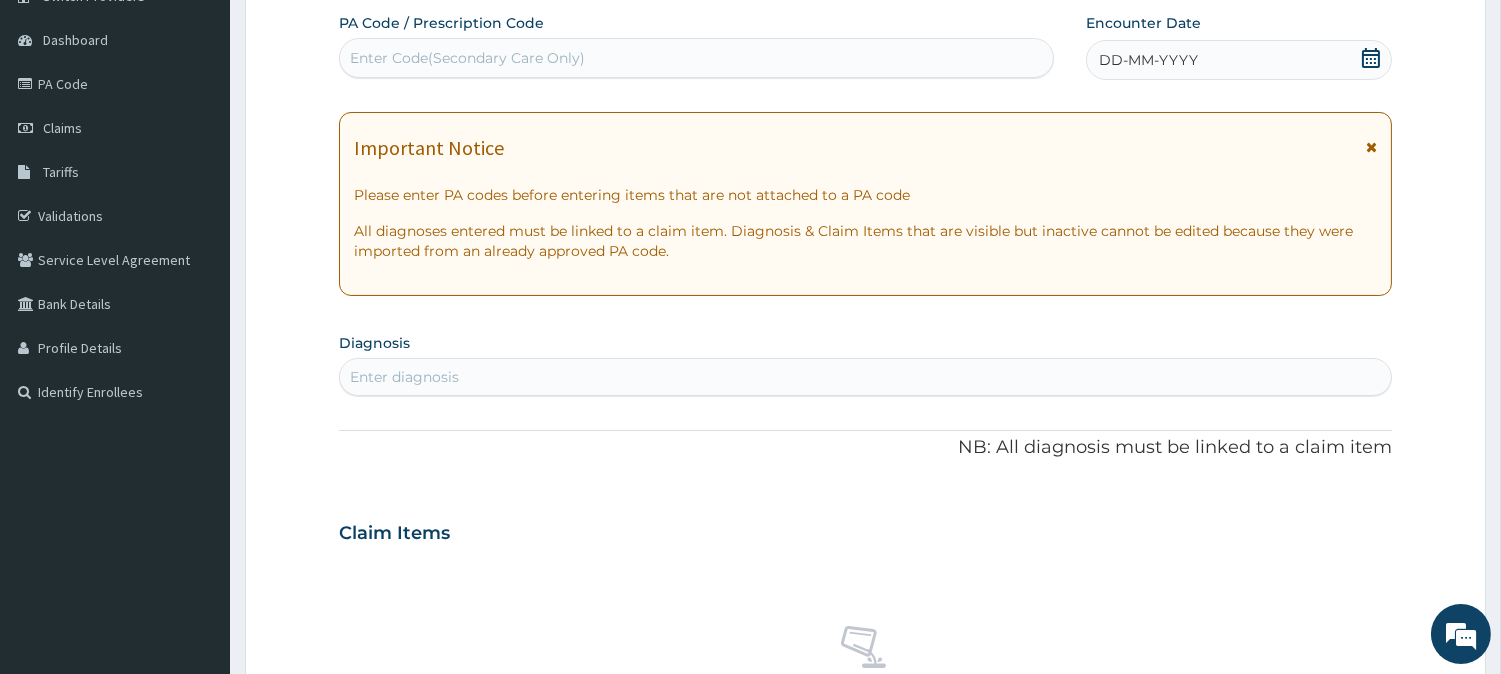 click on "DD-MM-YYYY" at bounding box center [1239, 60] 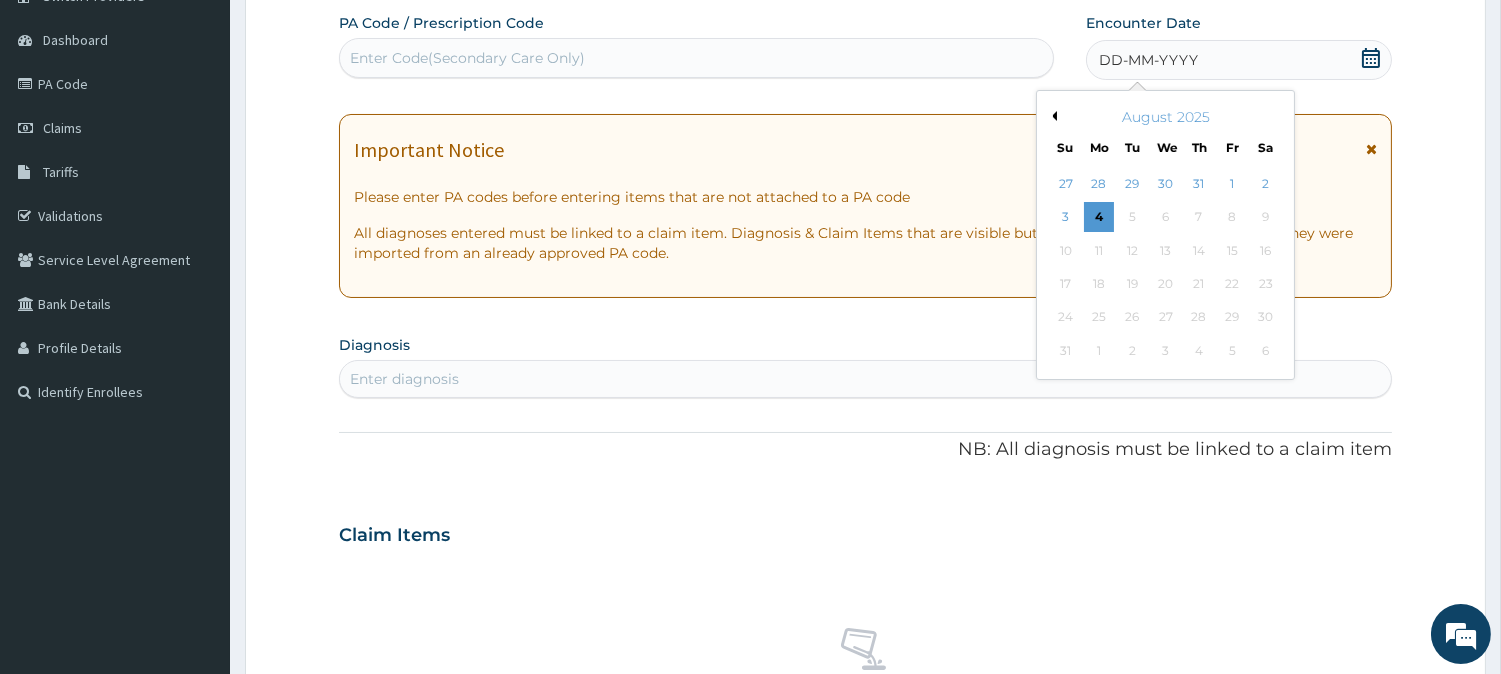 click on "Previous Month" at bounding box center (1052, 116) 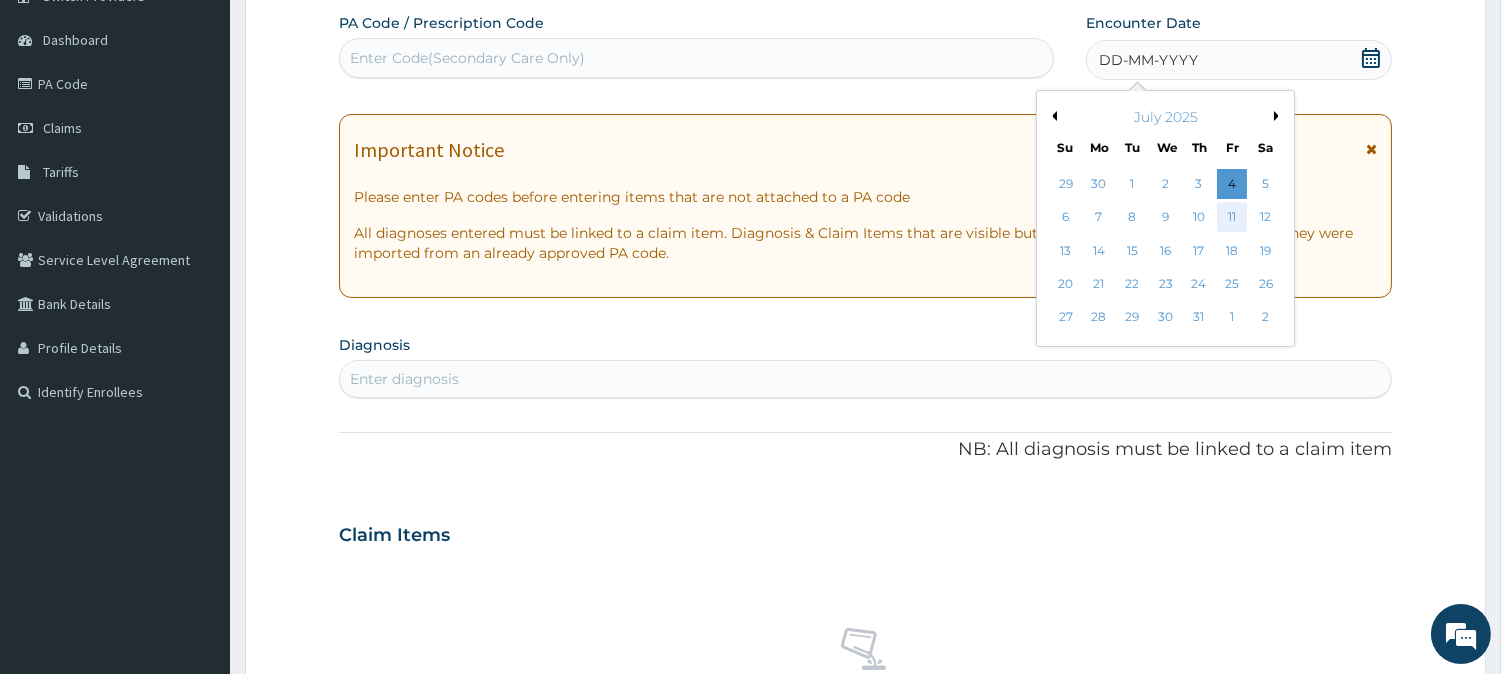 click on "11" at bounding box center [1232, 218] 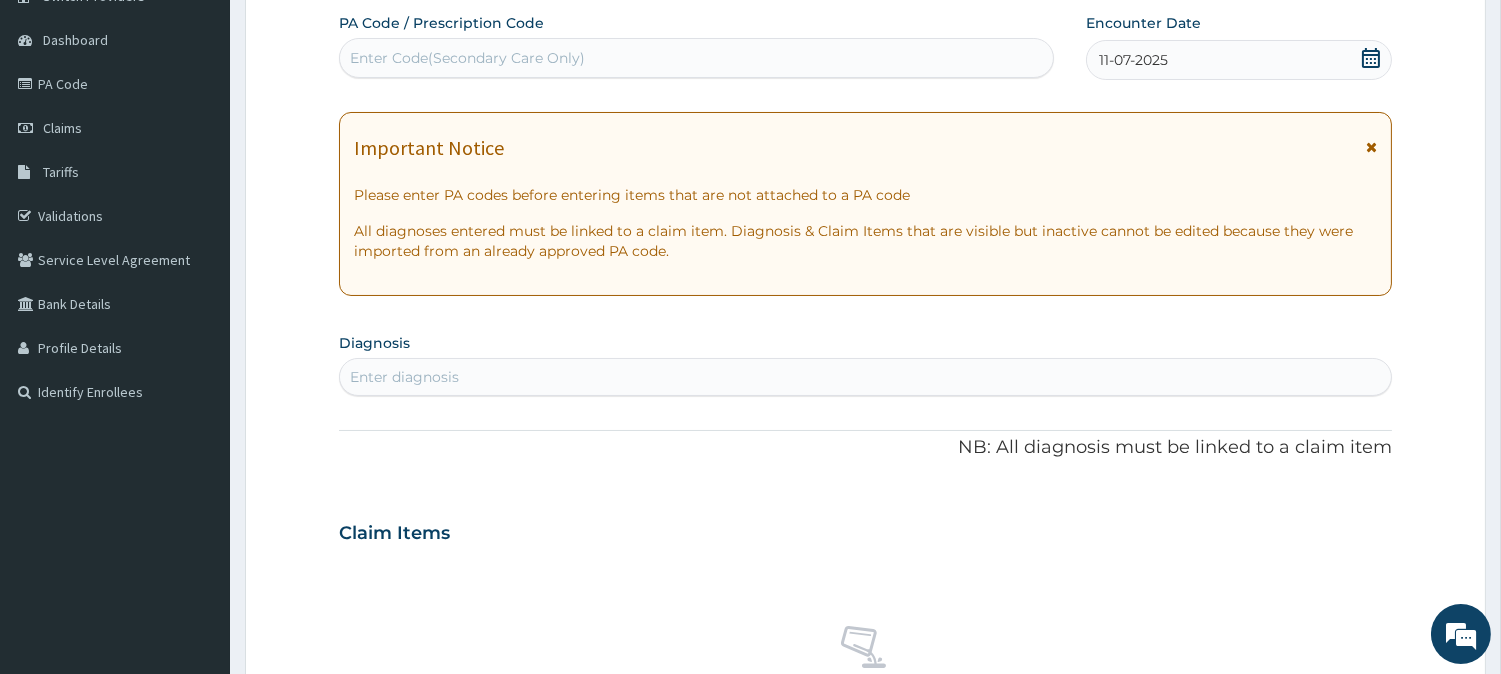 scroll, scrollTop: 290, scrollLeft: 0, axis: vertical 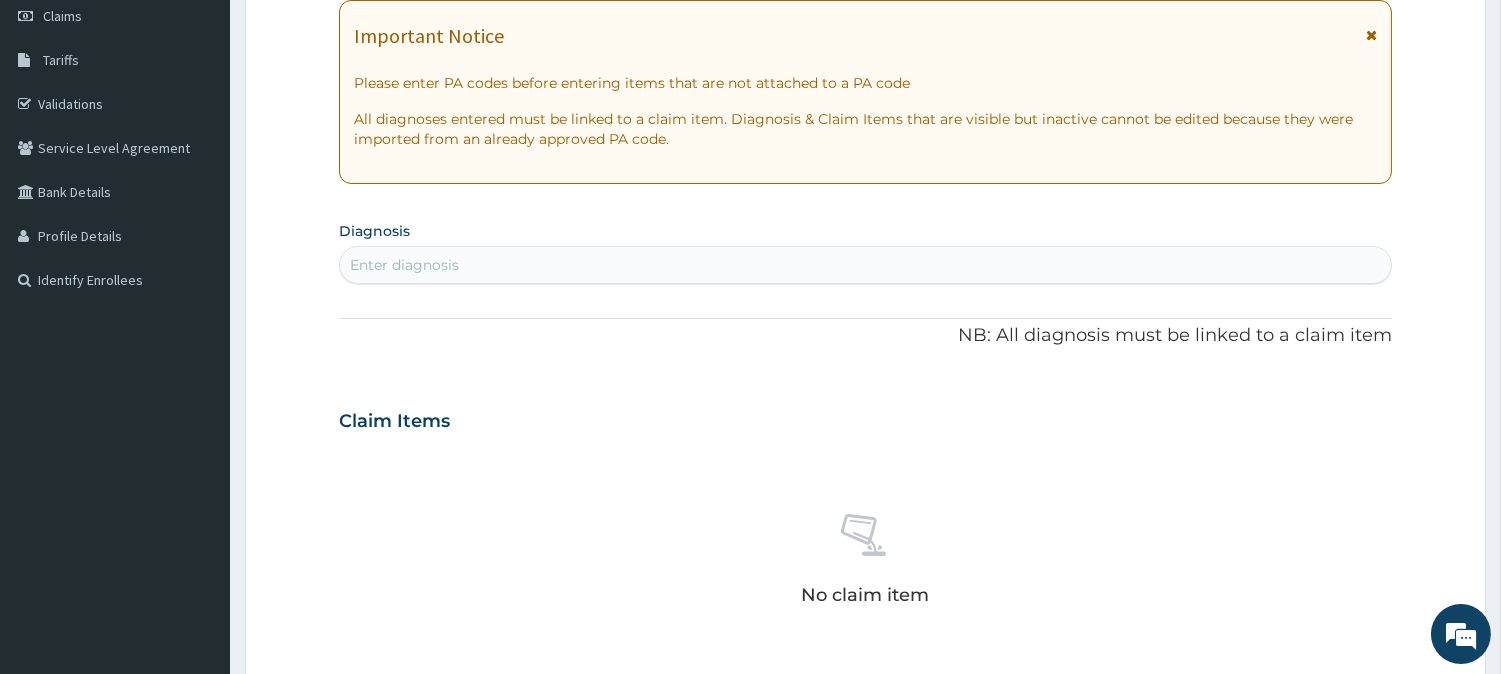 click on "Enter diagnosis" at bounding box center (865, 265) 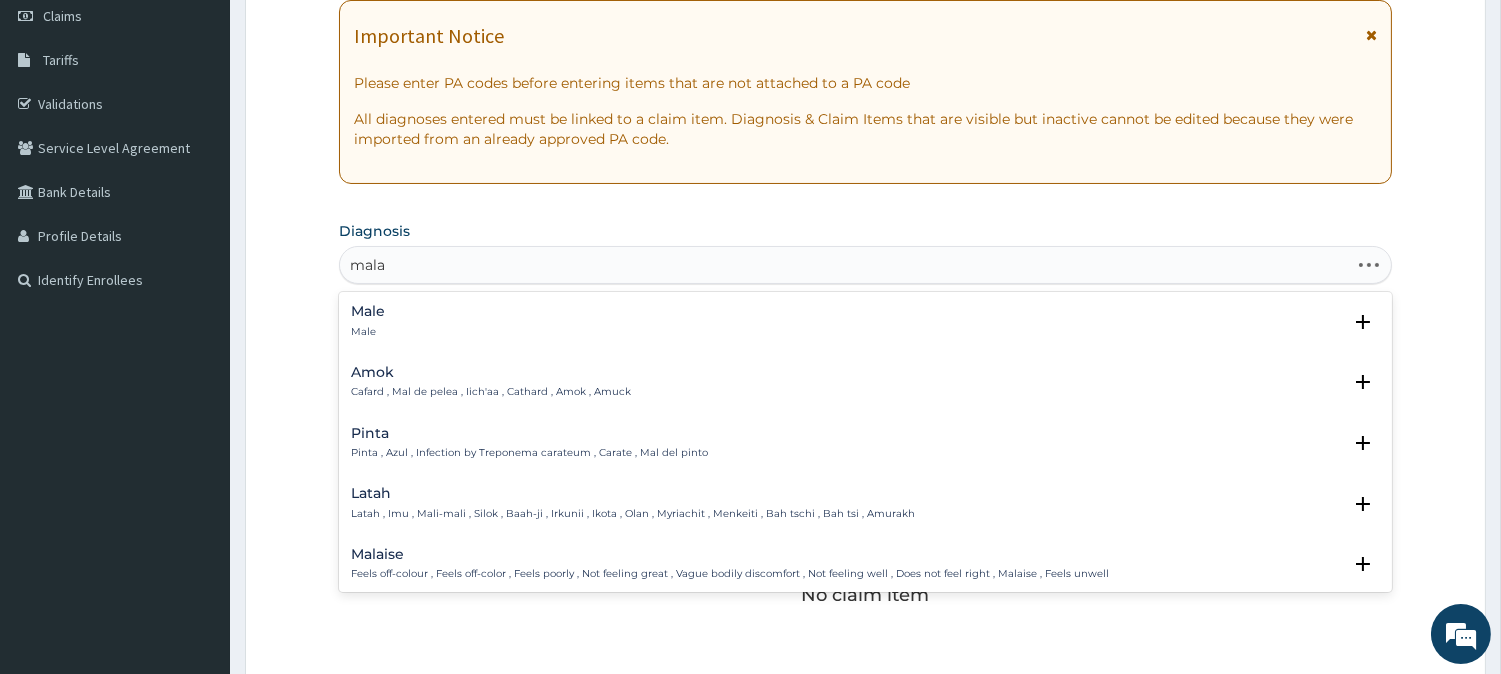 type on "malar" 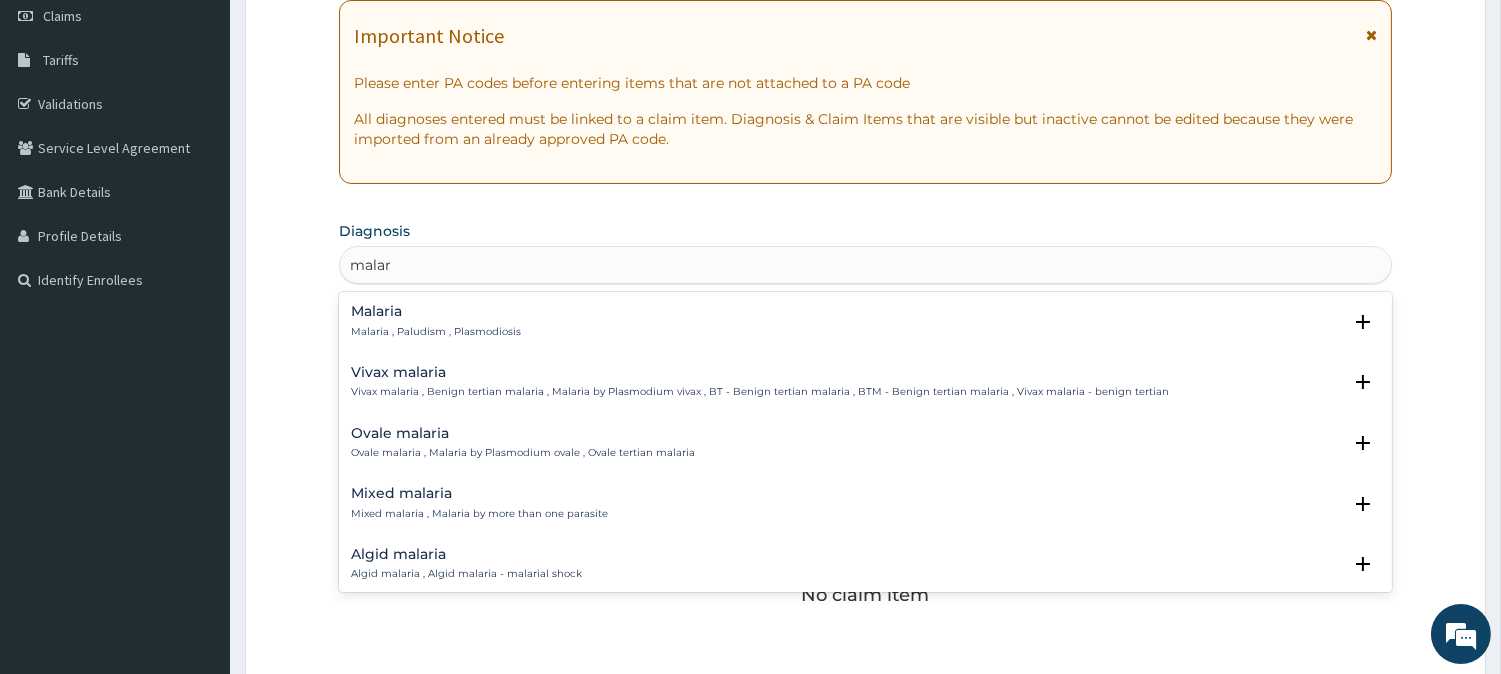 click on "Malaria , Paludism , Plasmodiosis" at bounding box center [436, 332] 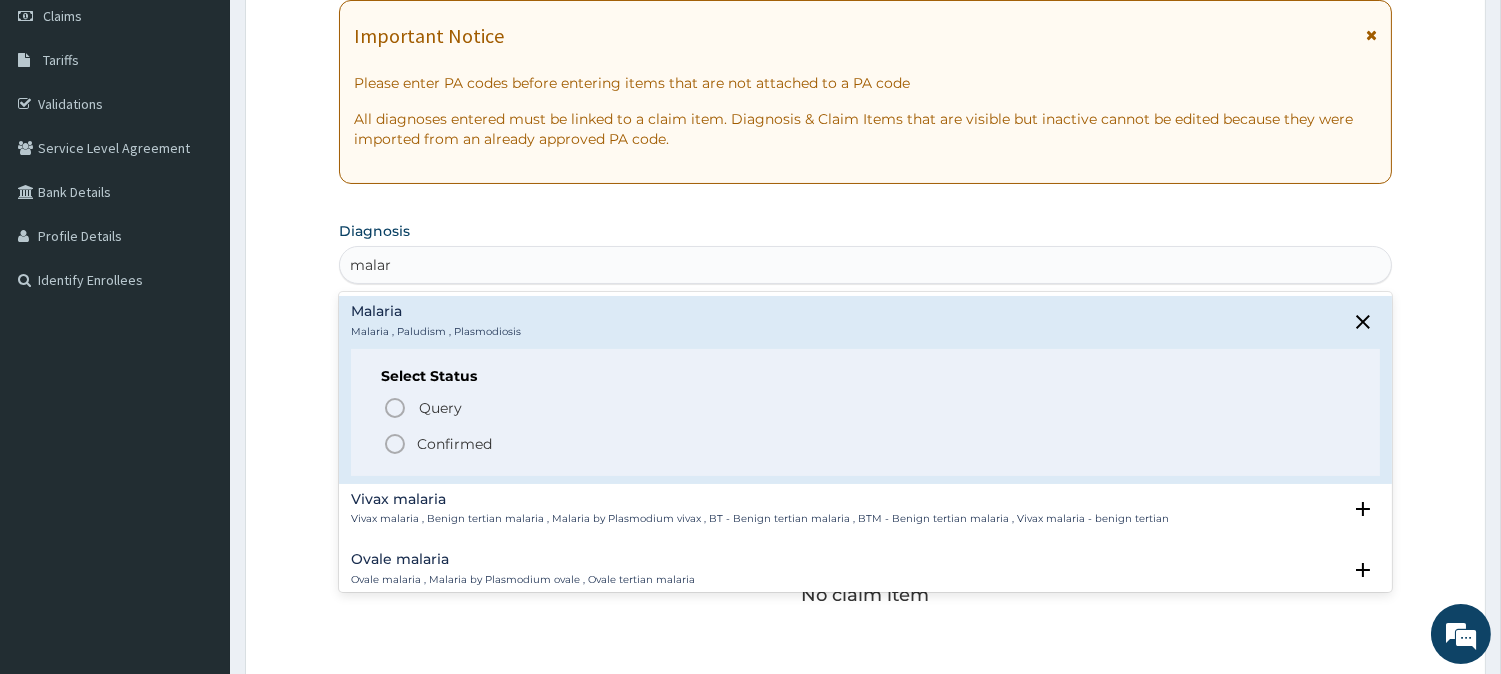 click 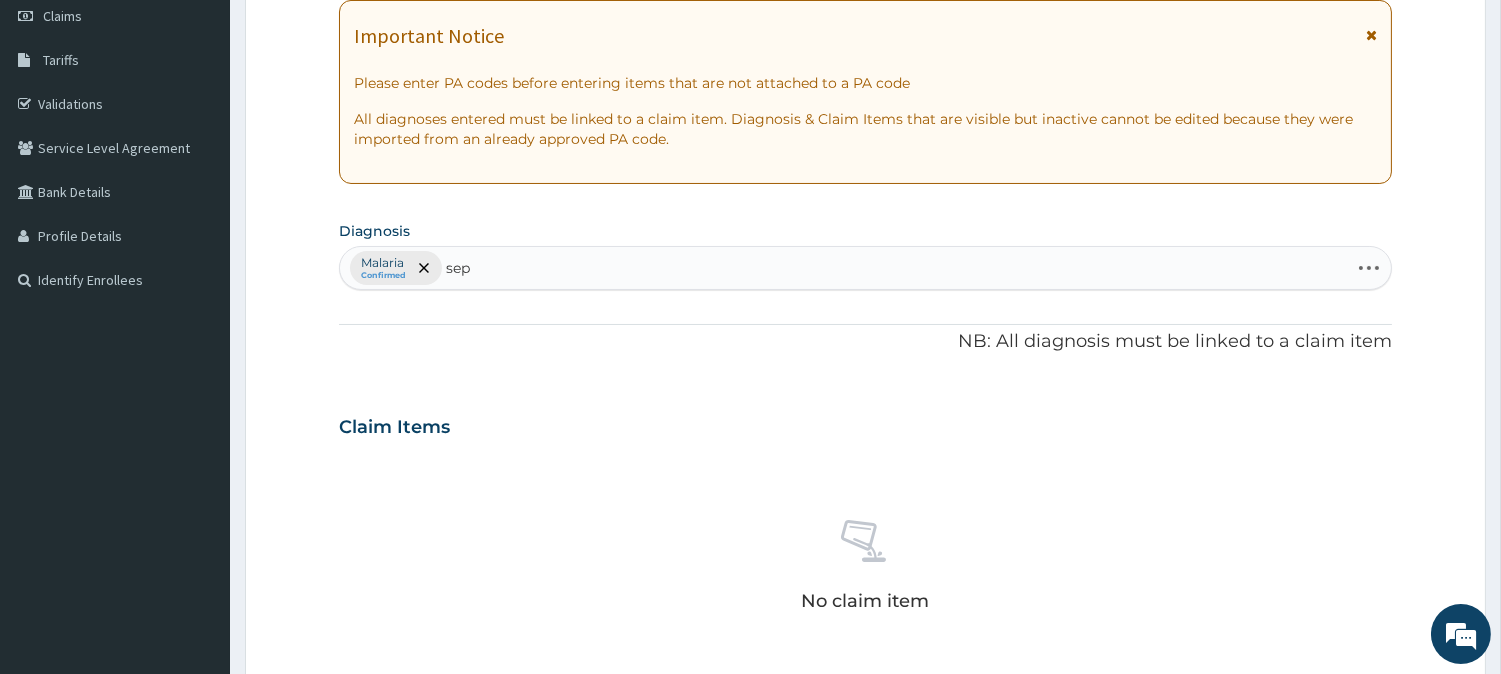 type on "seps" 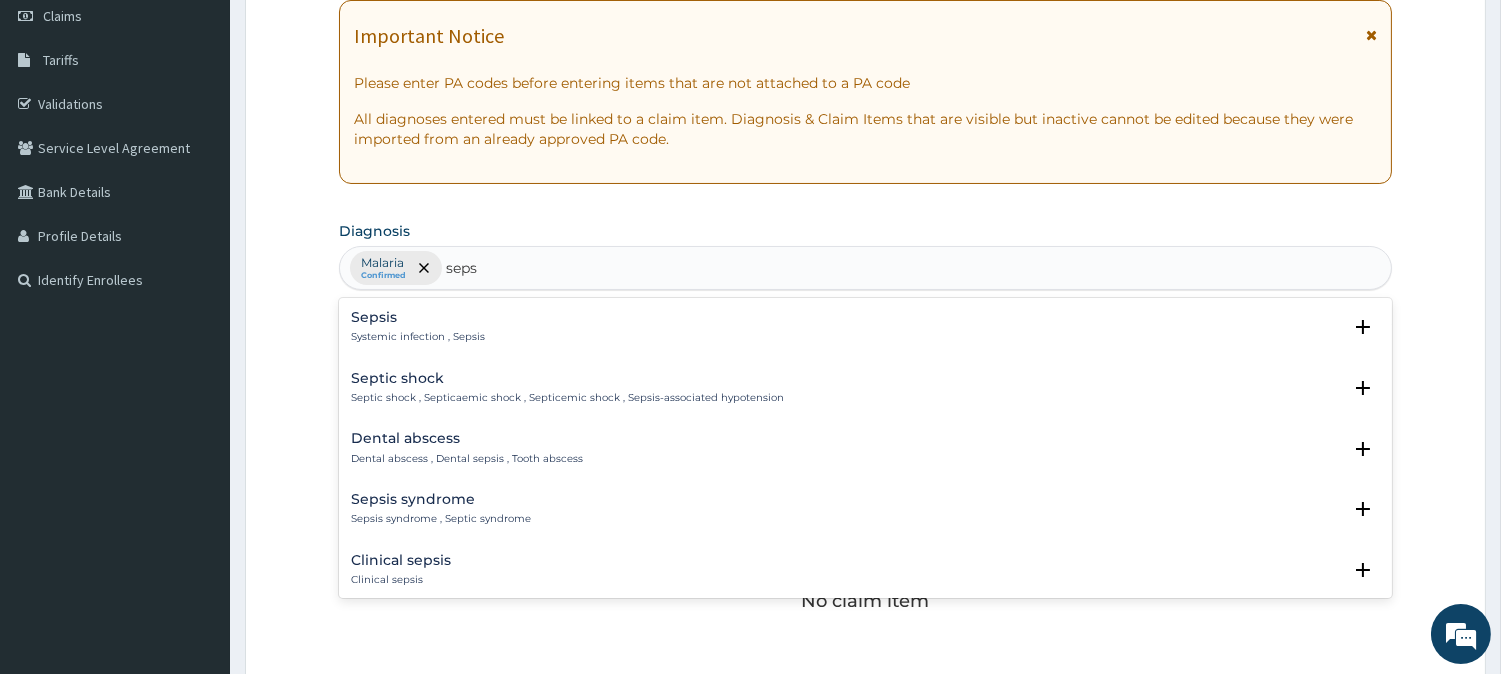 click on "Sepsis" at bounding box center [418, 317] 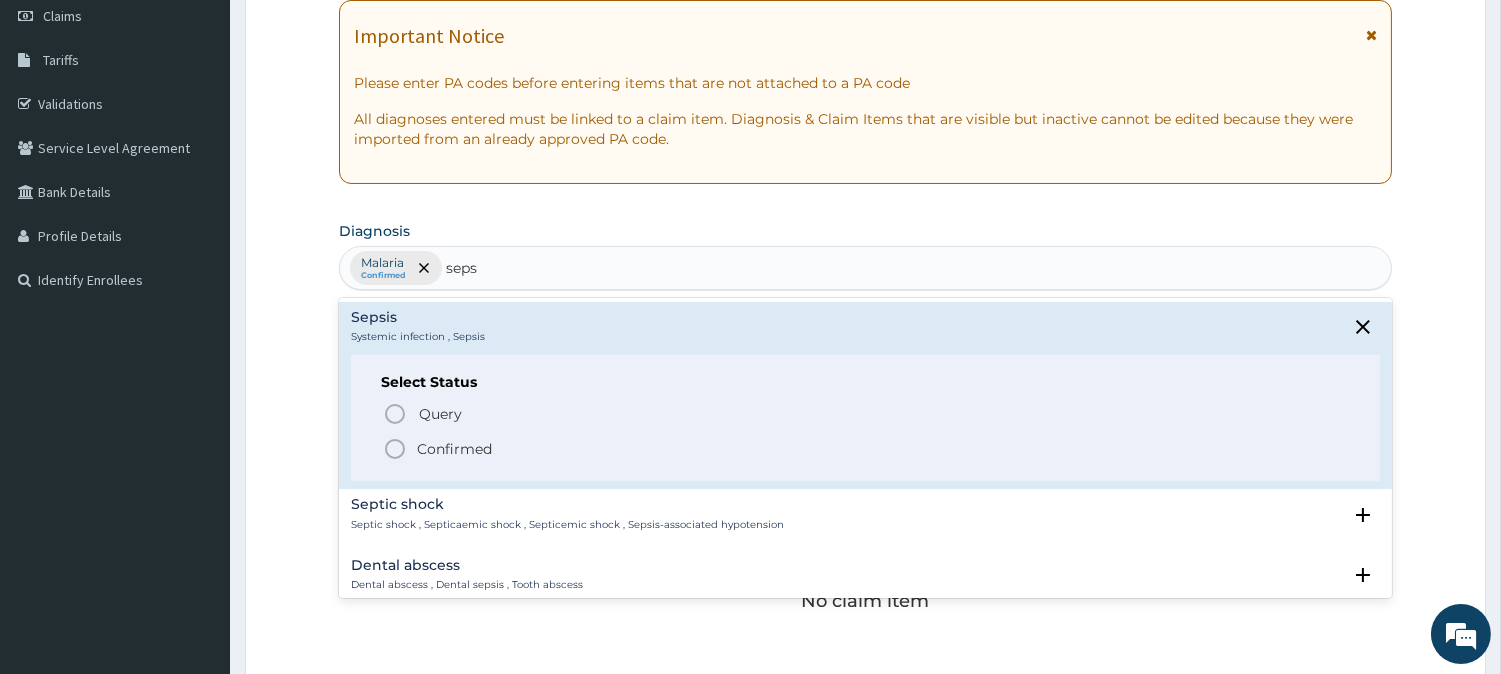 click 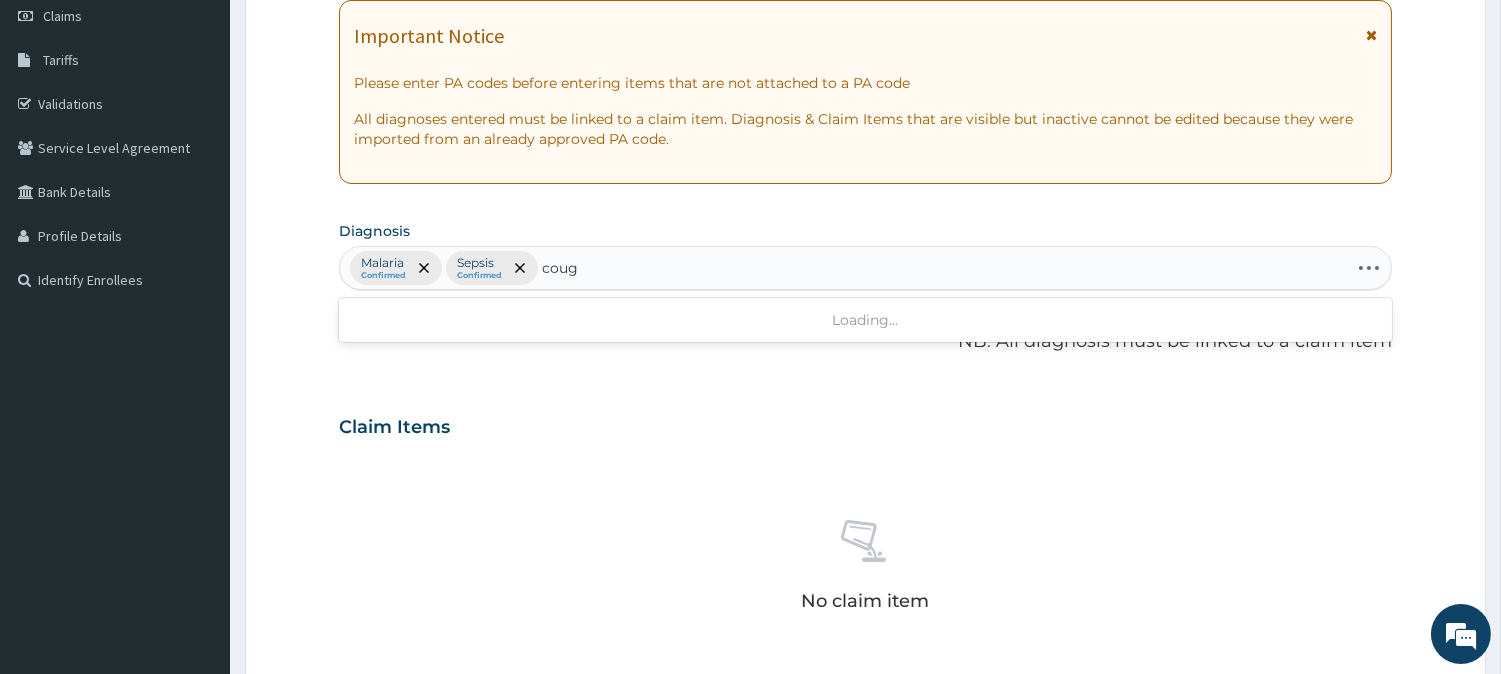 type on "cough" 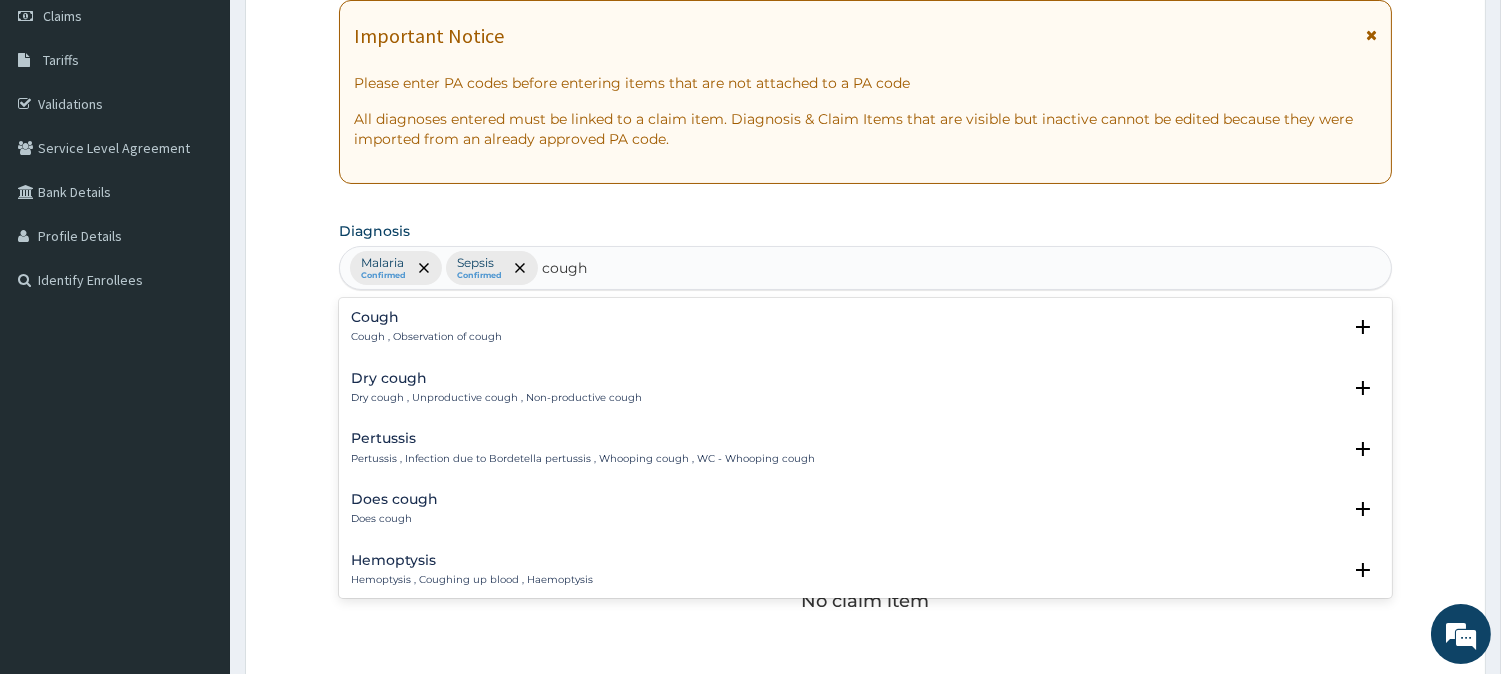 click on "Cough , Observation of cough" at bounding box center [426, 337] 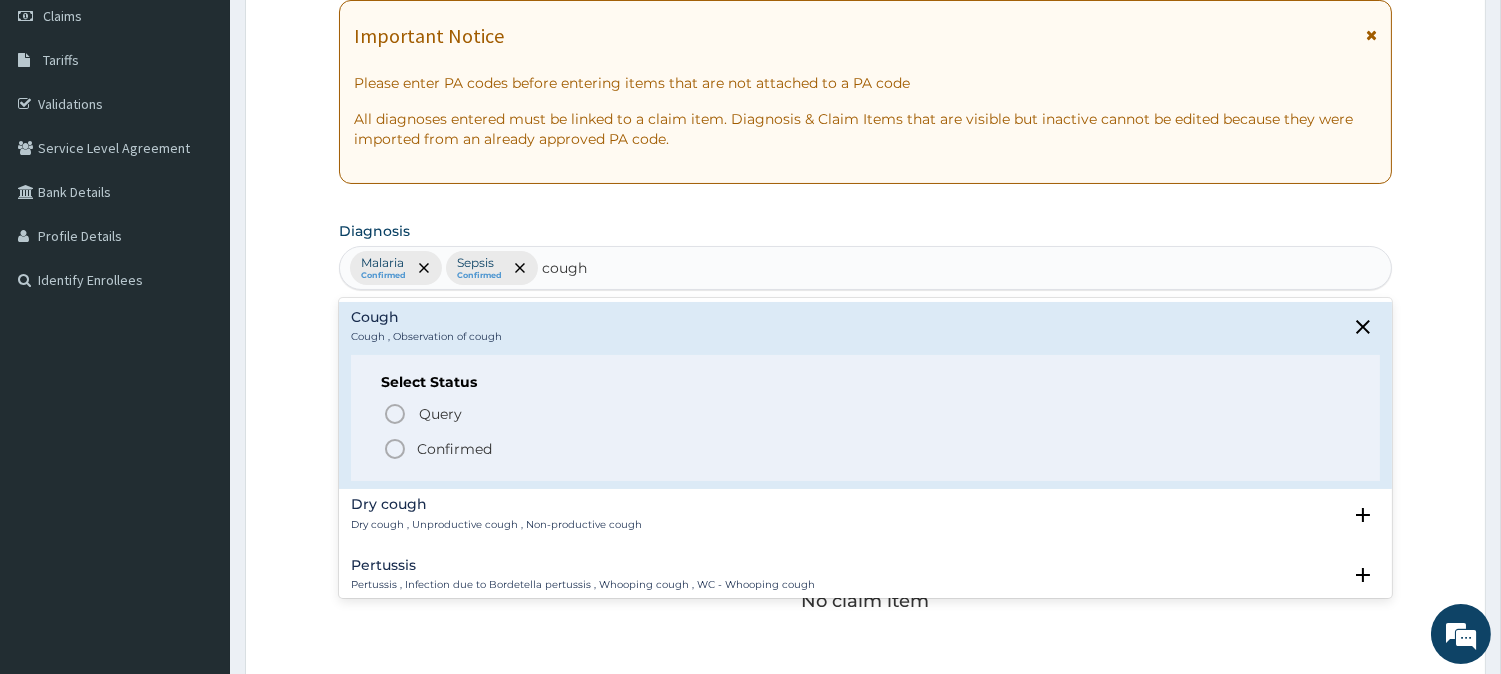 click 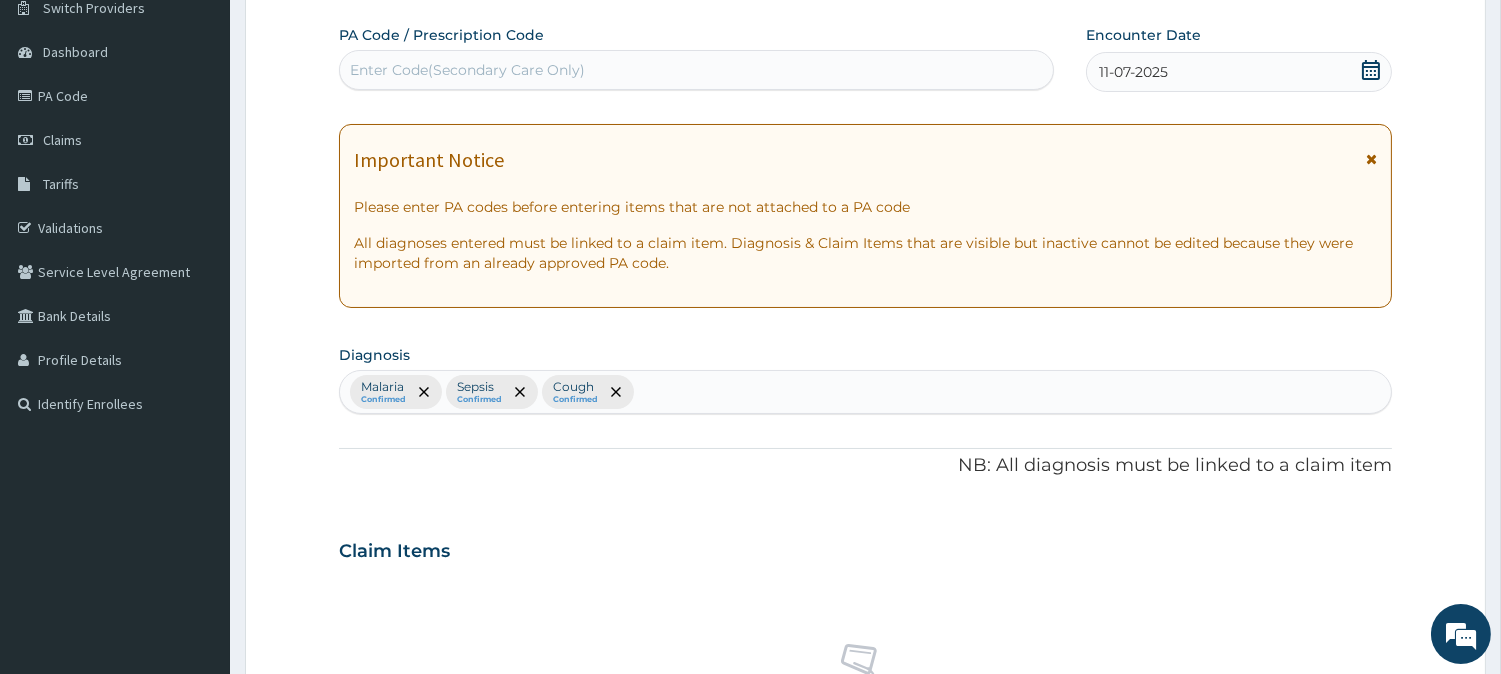 scroll, scrollTop: 0, scrollLeft: 0, axis: both 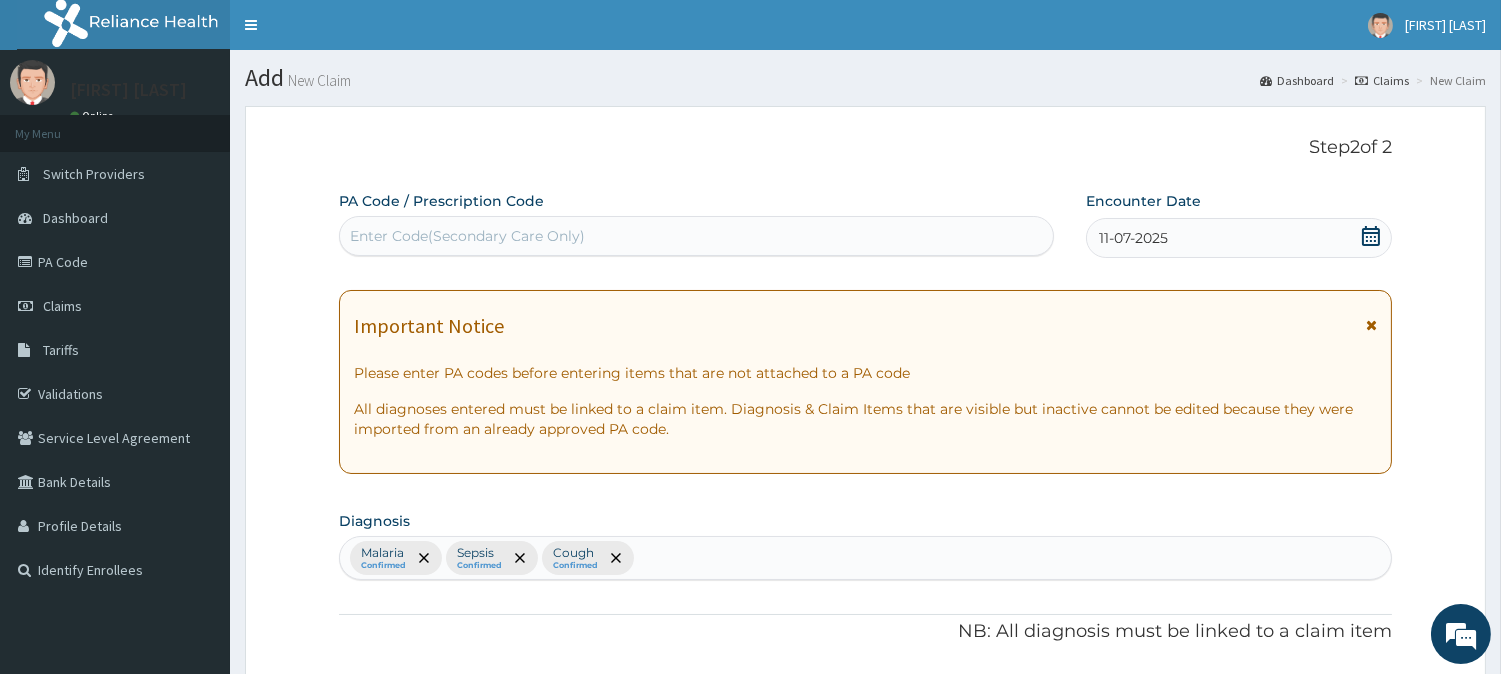 click on "Enter Code(Secondary Care Only)" at bounding box center (696, 236) 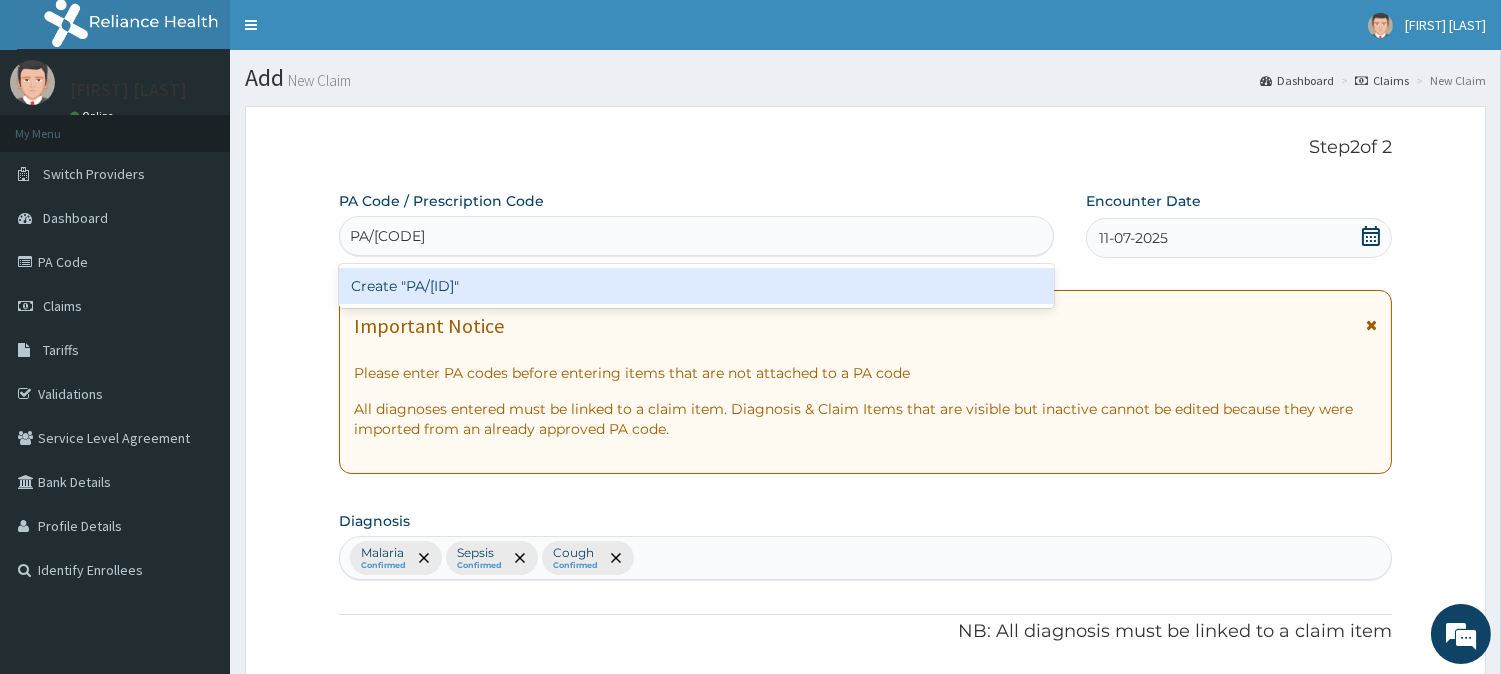 click on "Create "PA/344F0E"" at bounding box center (696, 286) 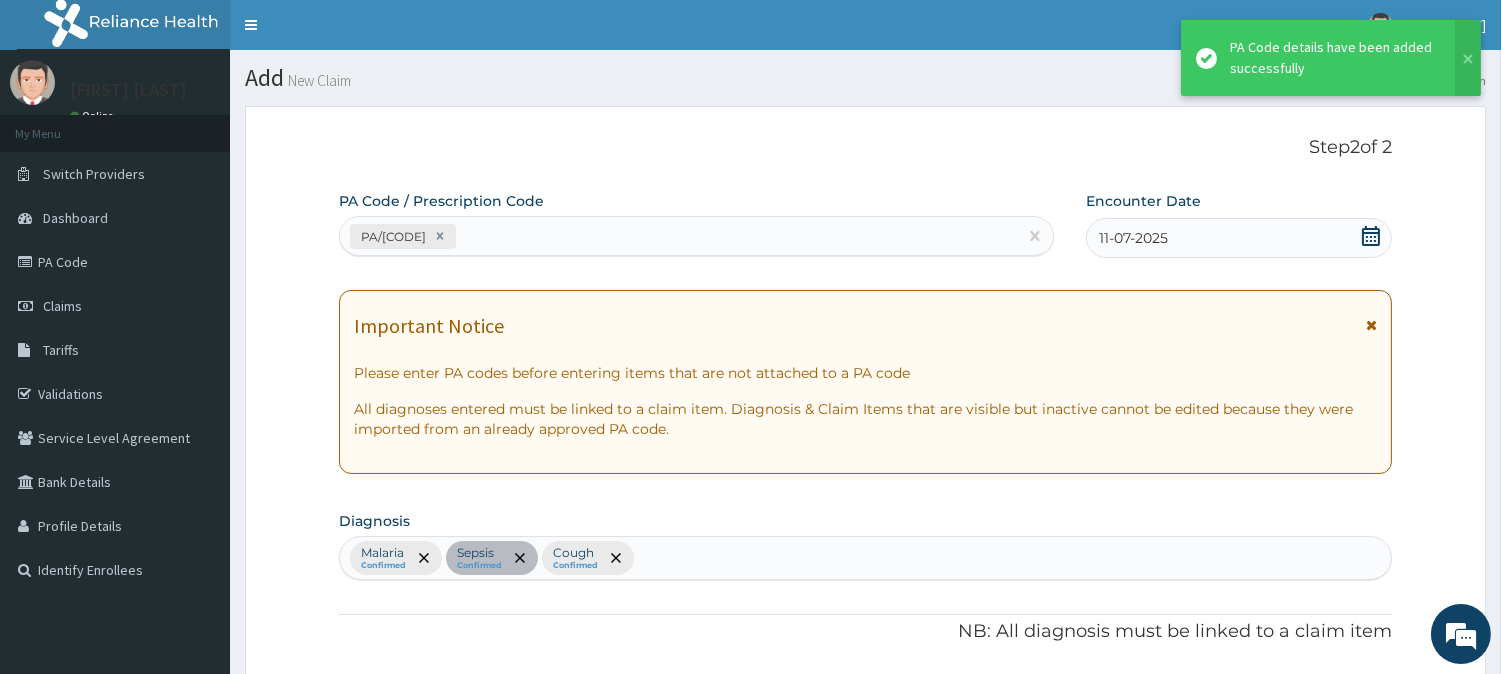 scroll, scrollTop: 493, scrollLeft: 0, axis: vertical 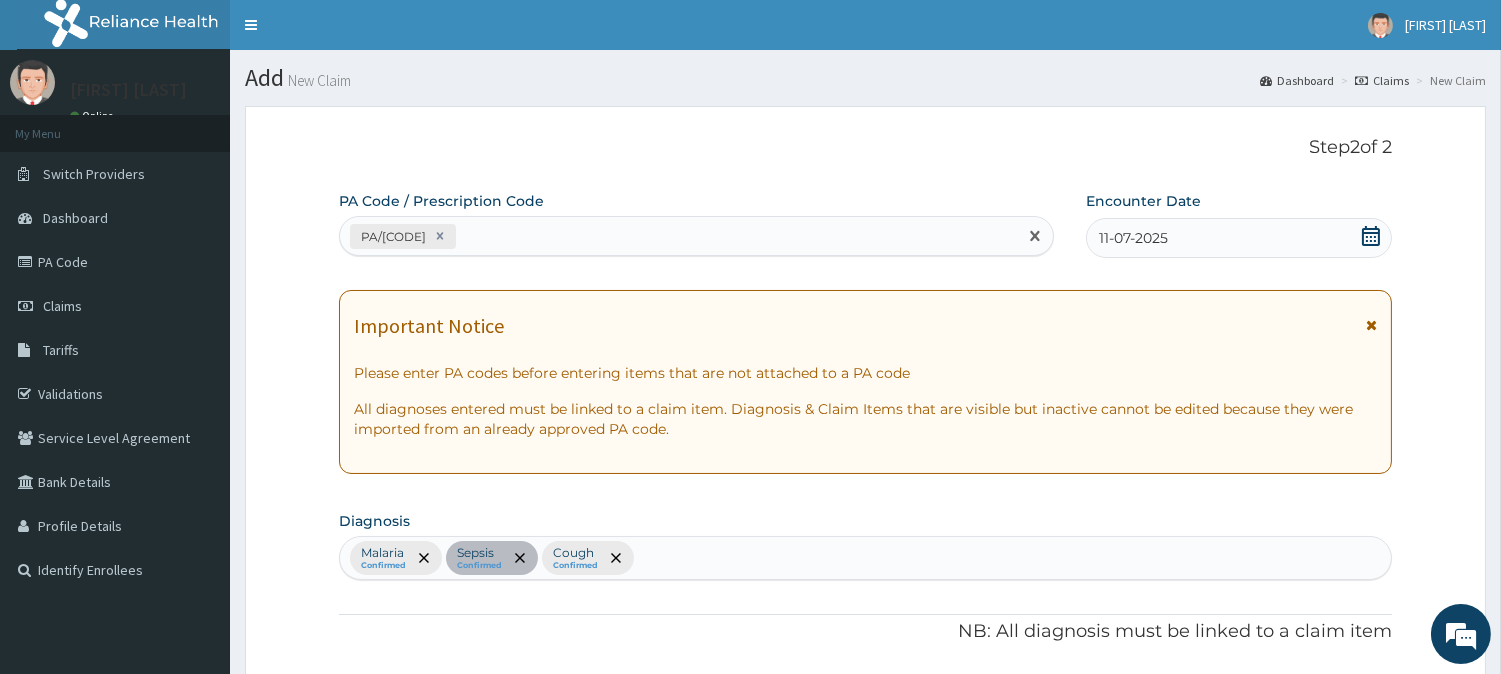 click on "PA/344F0E" at bounding box center [678, 236] 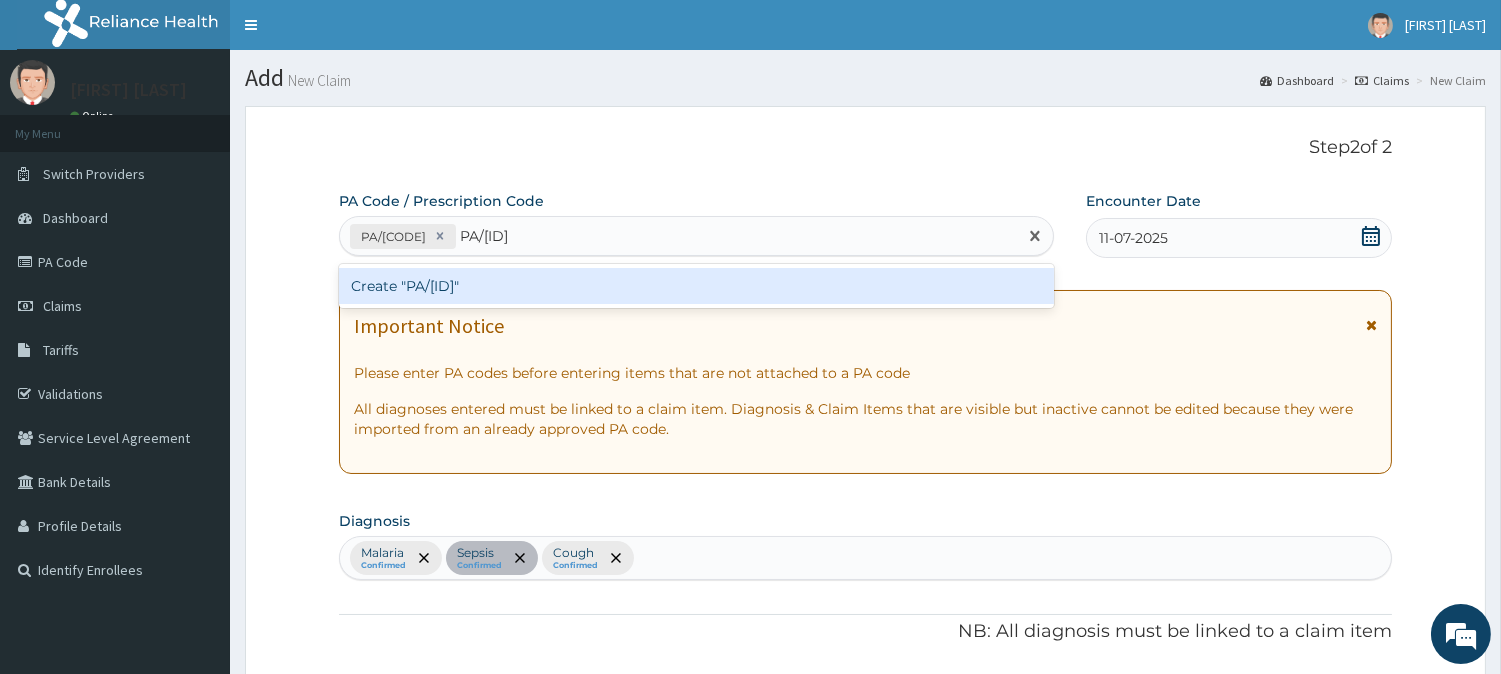 click on "Create "PA/C33675"" at bounding box center [696, 286] 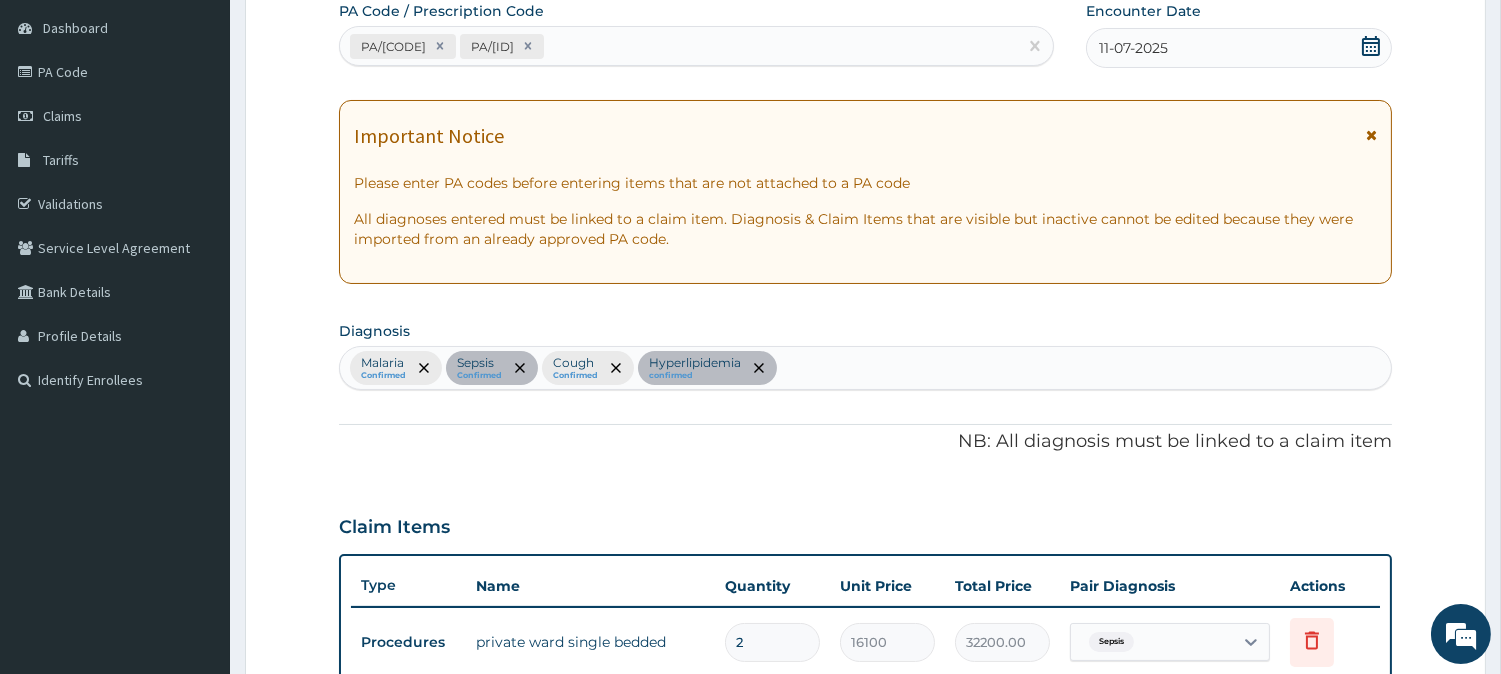 scroll, scrollTop: 0, scrollLeft: 0, axis: both 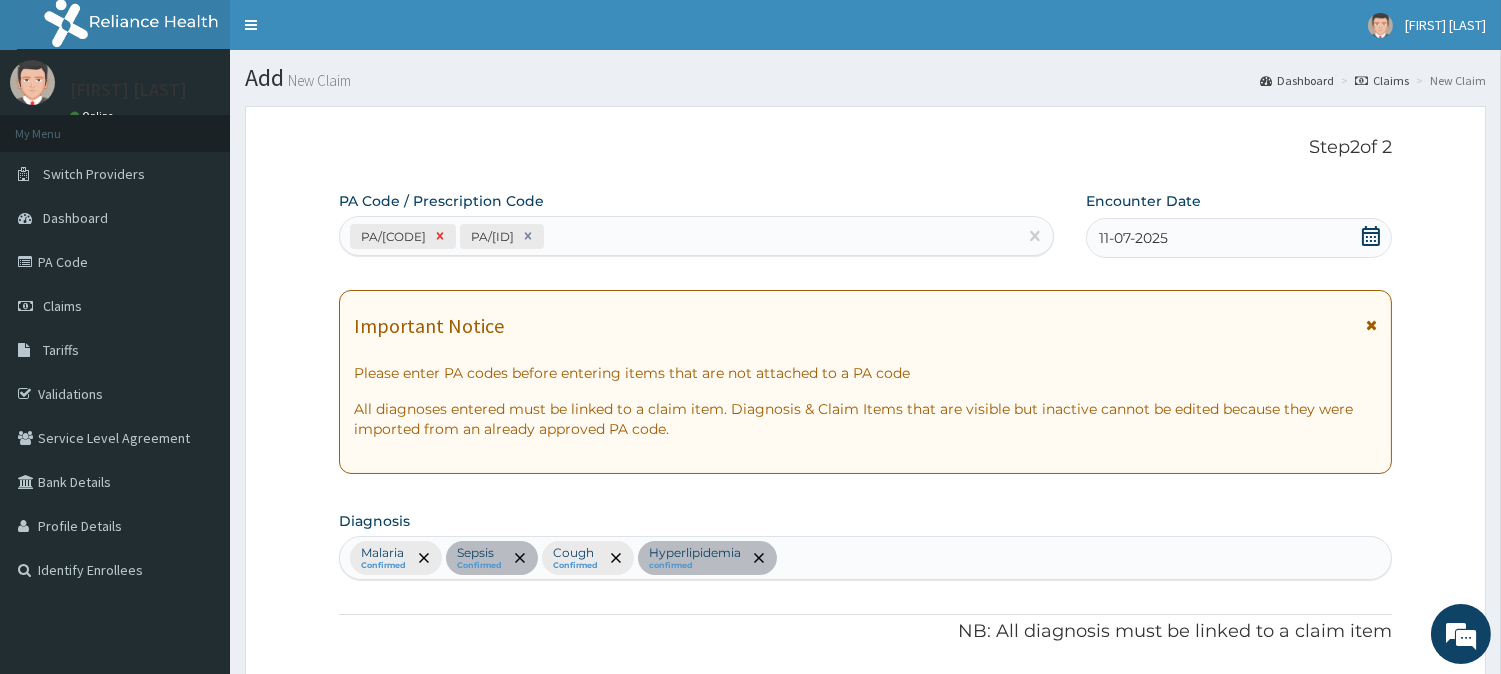 click 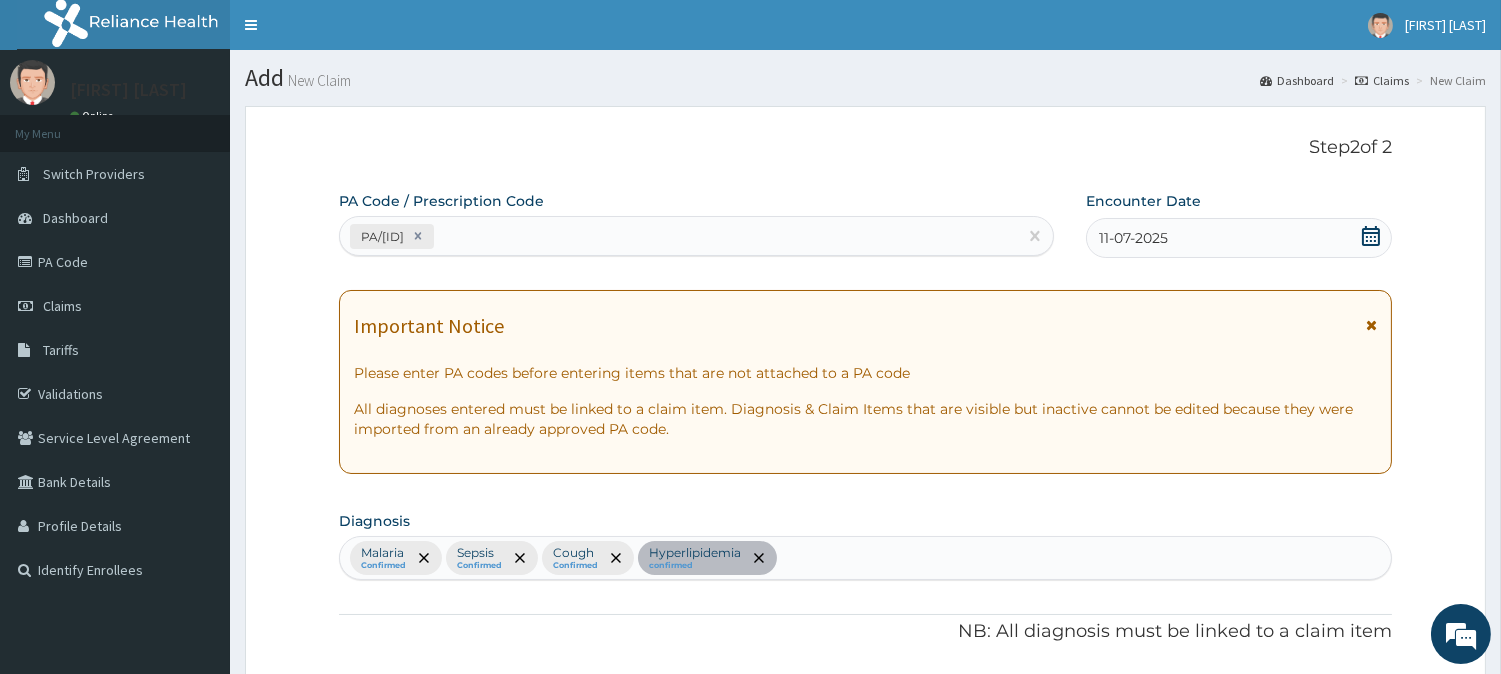 scroll, scrollTop: 568, scrollLeft: 0, axis: vertical 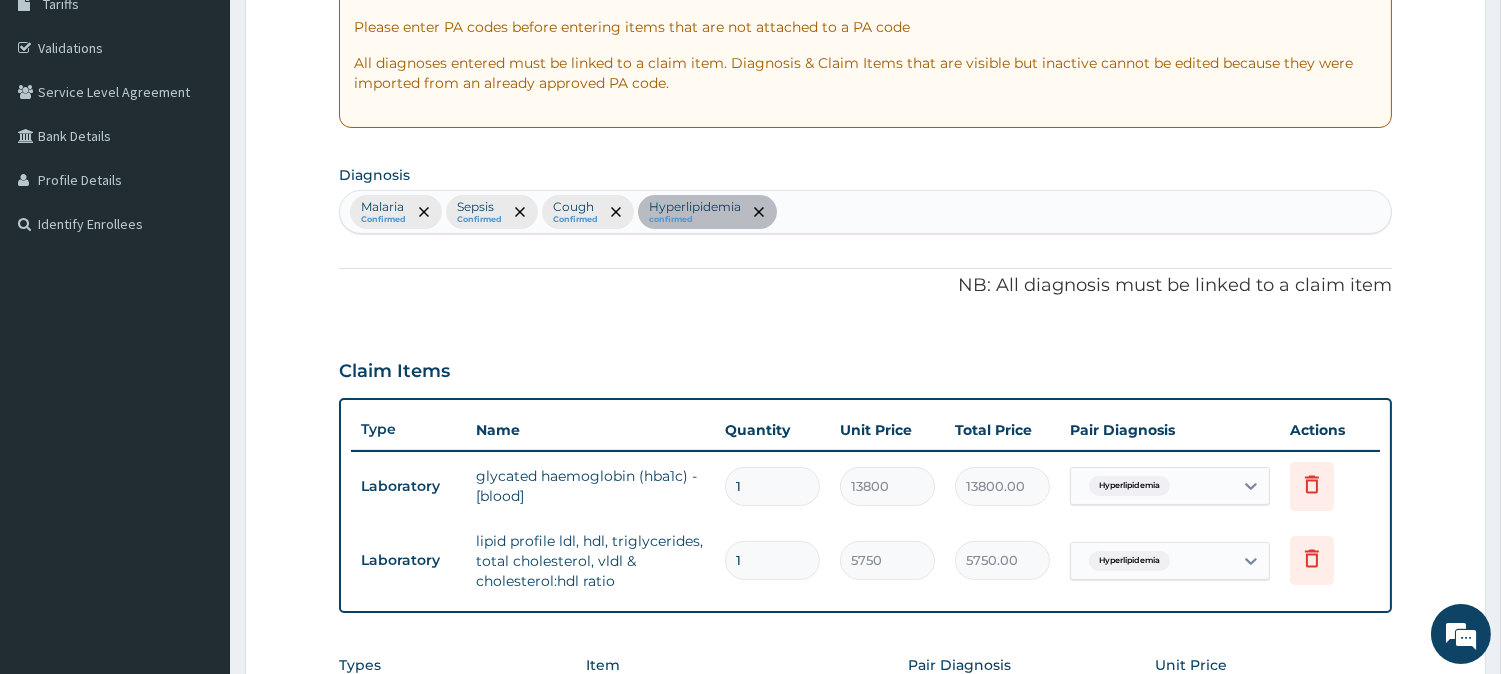 click on "Malaria Confirmed Sepsis Confirmed Cough Confirmed Hyperlipidemia confirmed" at bounding box center (865, 212) 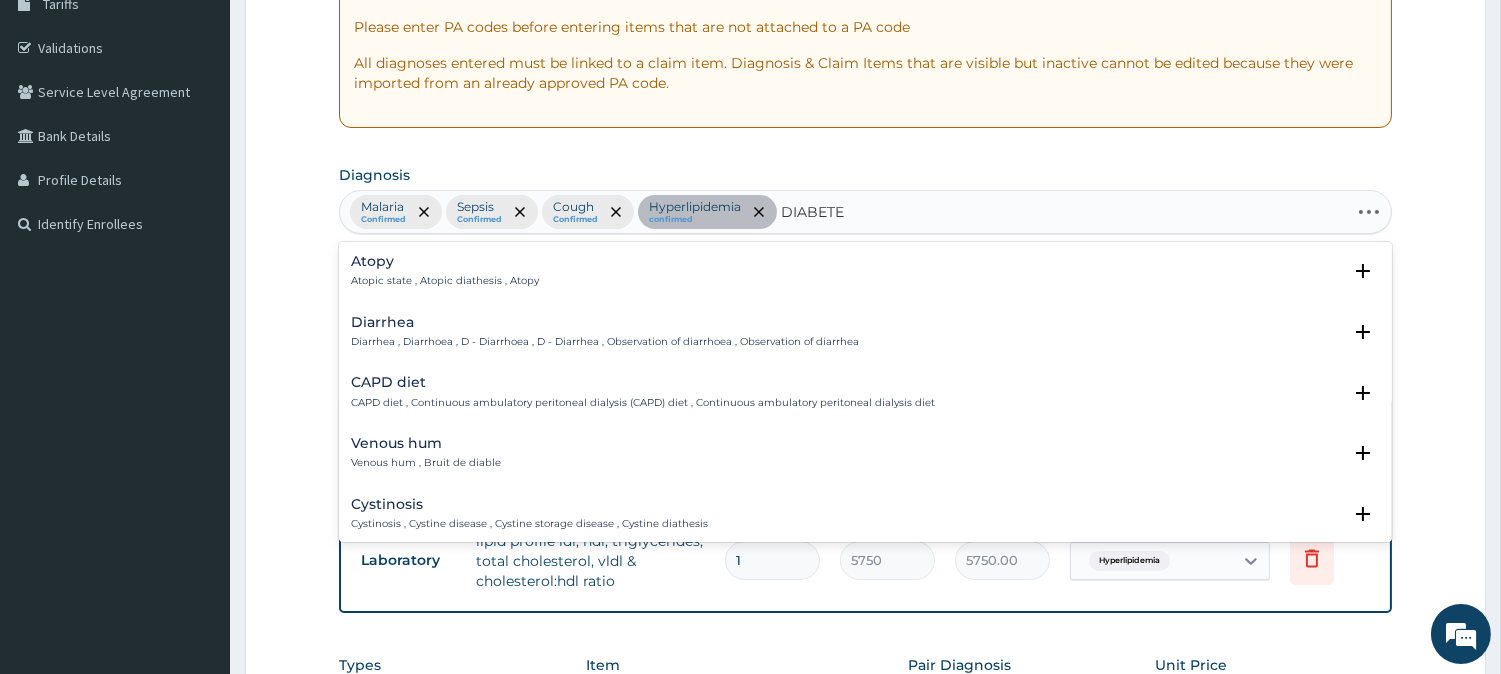 type on "DIABETES" 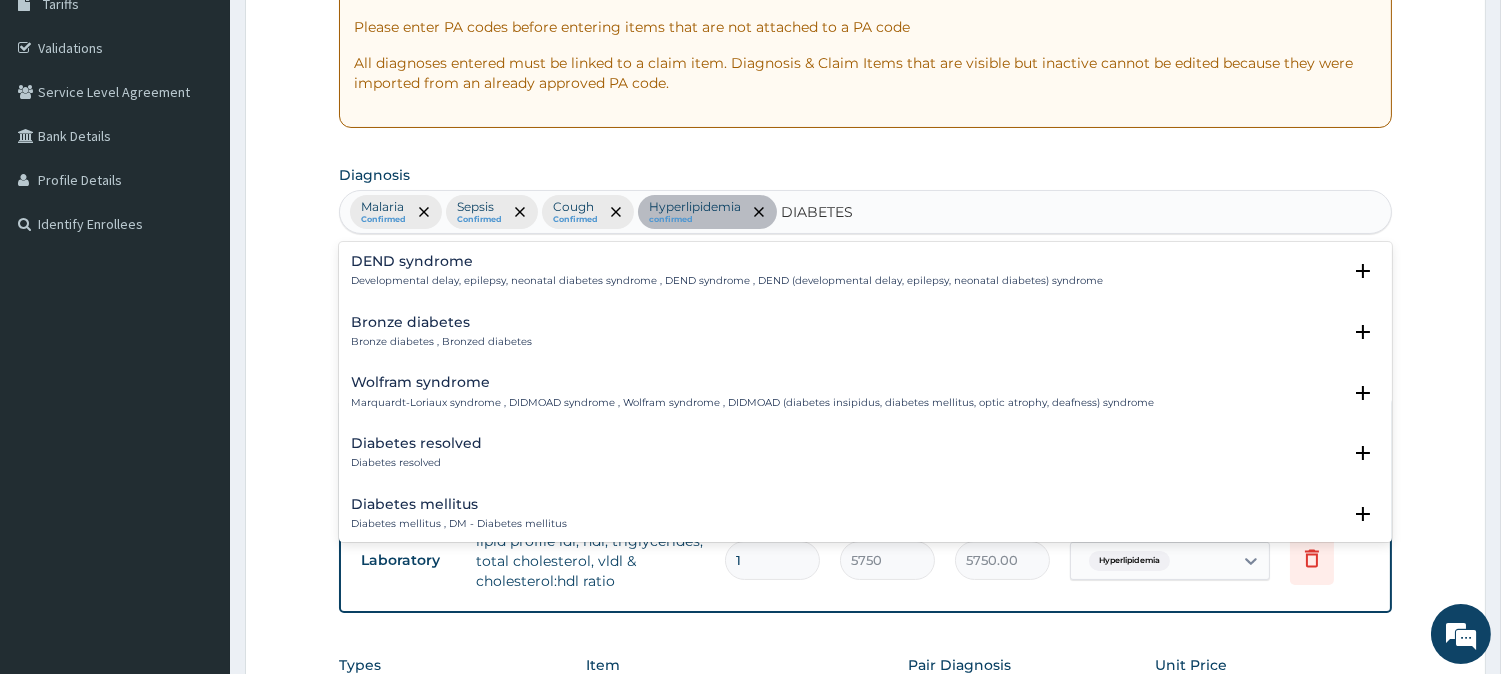 scroll, scrollTop: 111, scrollLeft: 0, axis: vertical 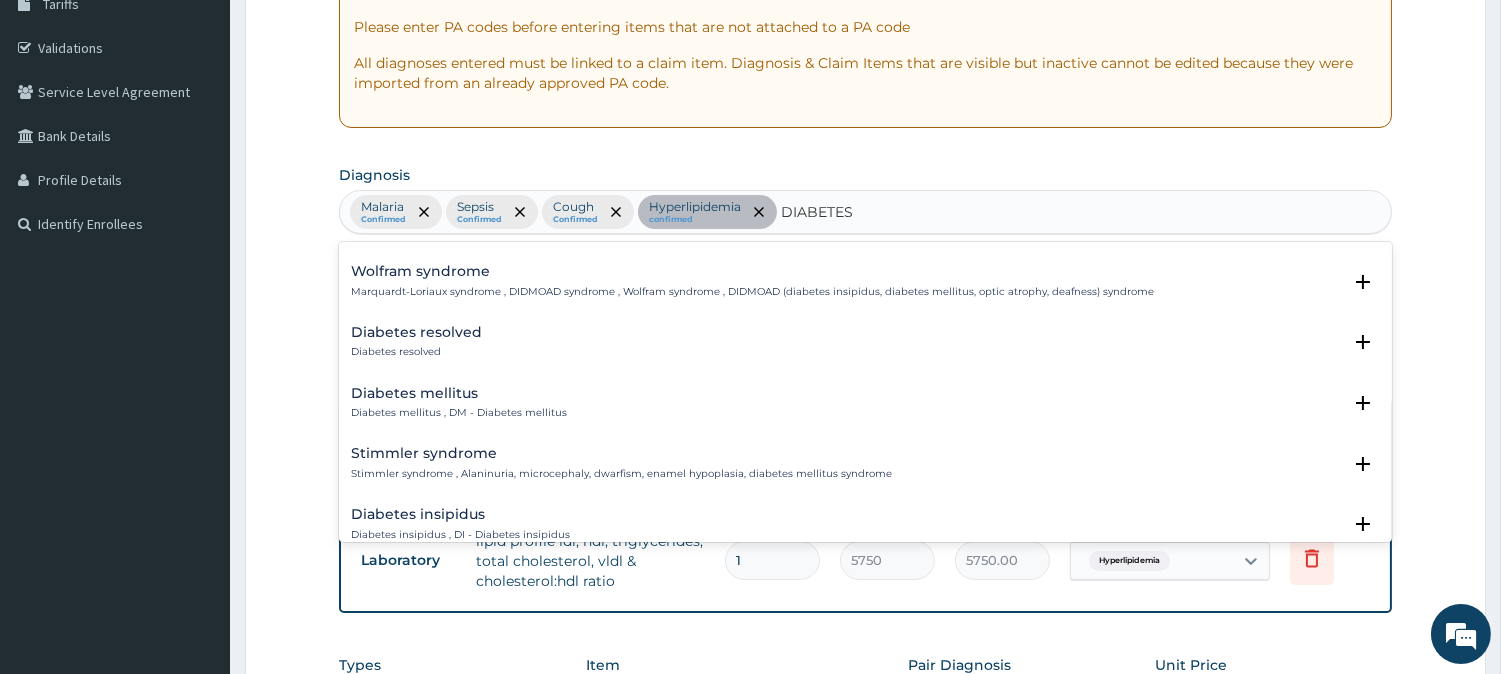 click on "Diabetes mellitus Diabetes mellitus , DM - Diabetes mellitus" at bounding box center [459, 403] 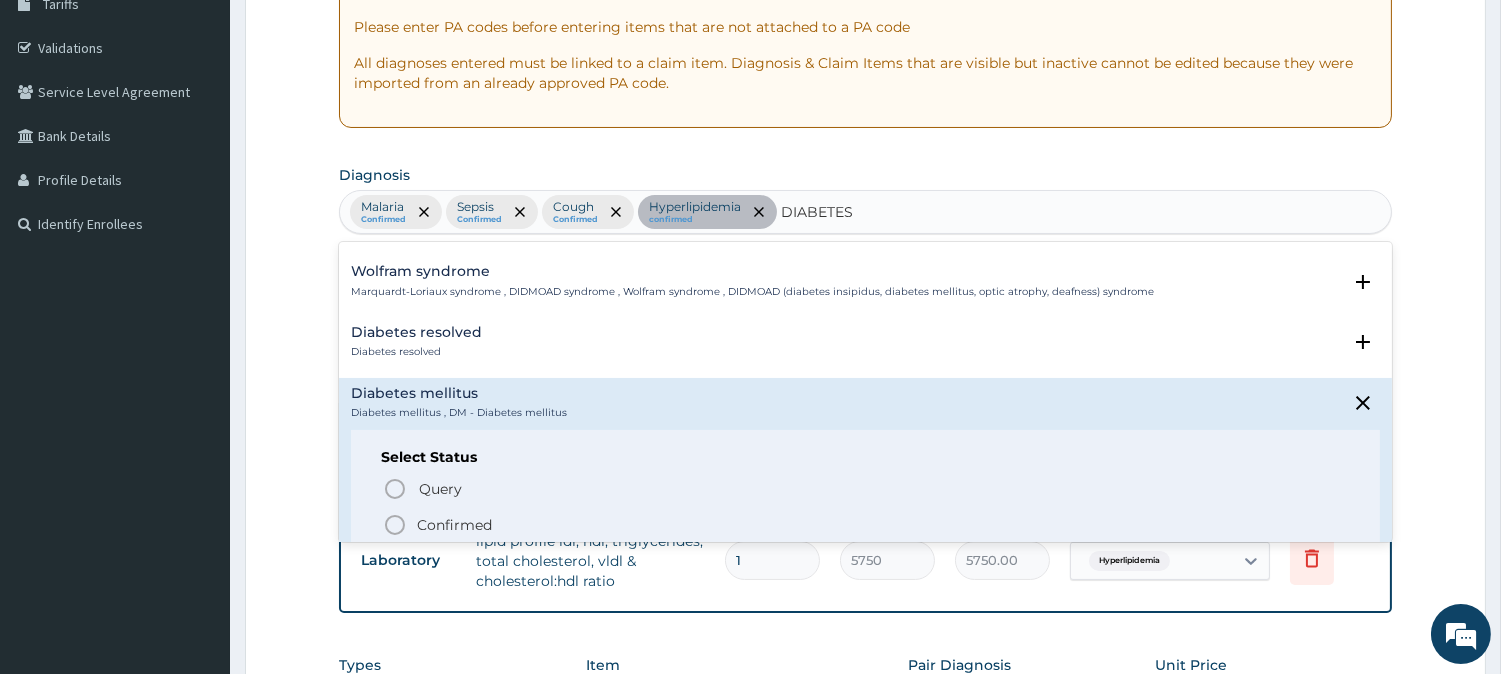 click on "Confirmed" at bounding box center (454, 525) 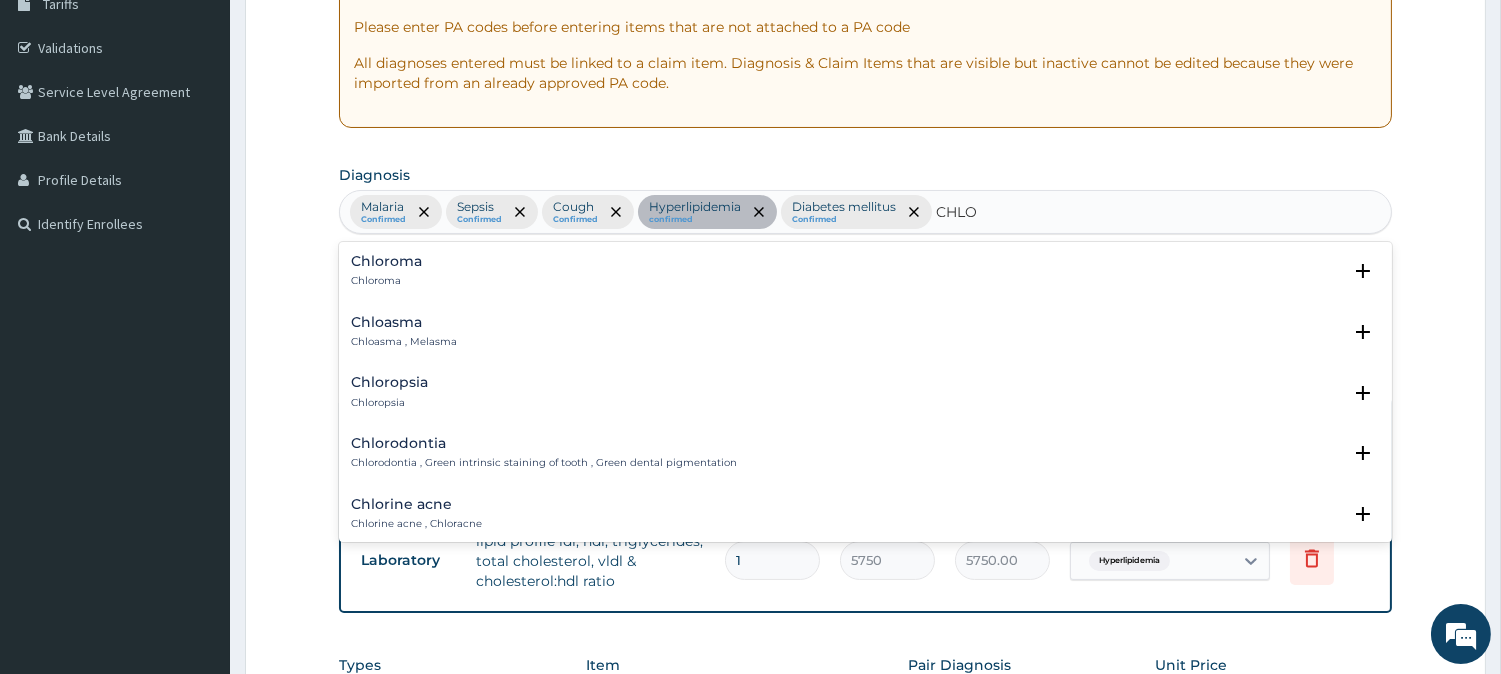 type on "CHLO" 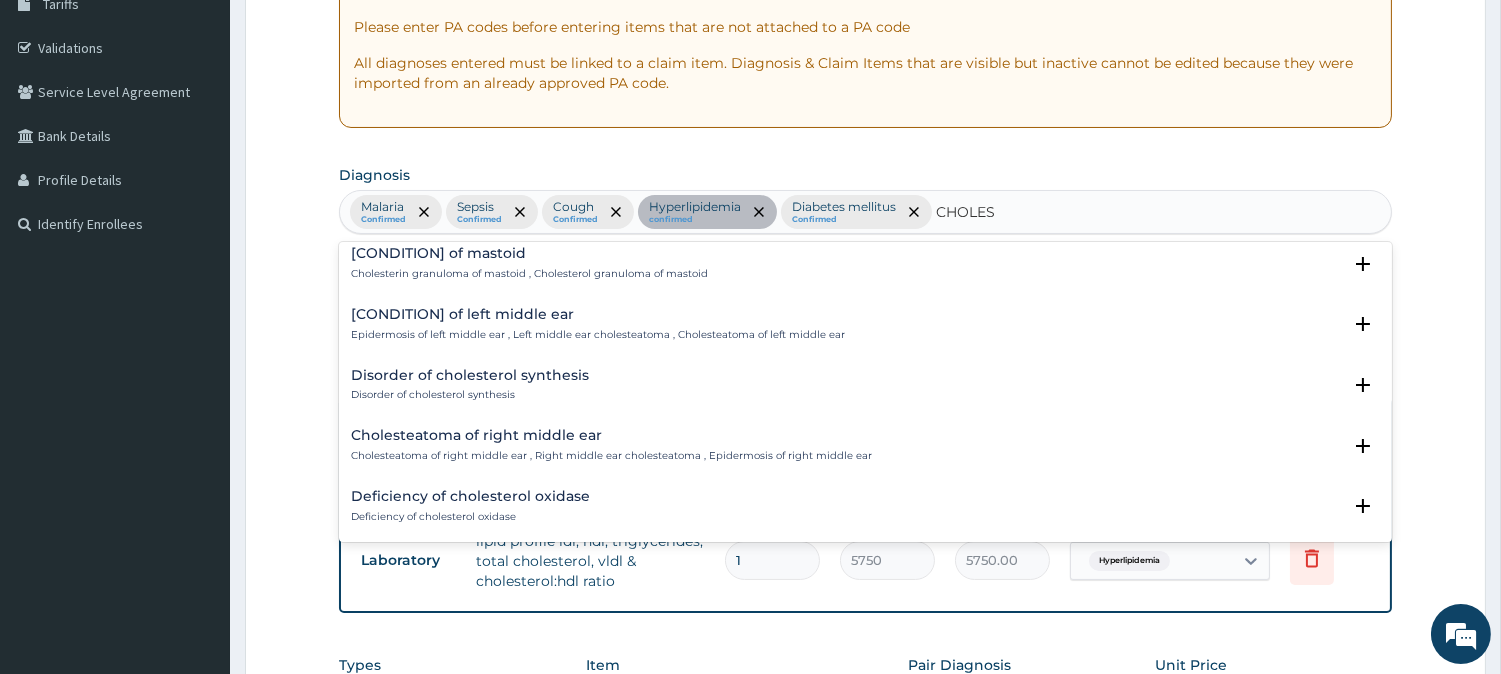 scroll, scrollTop: 2795, scrollLeft: 0, axis: vertical 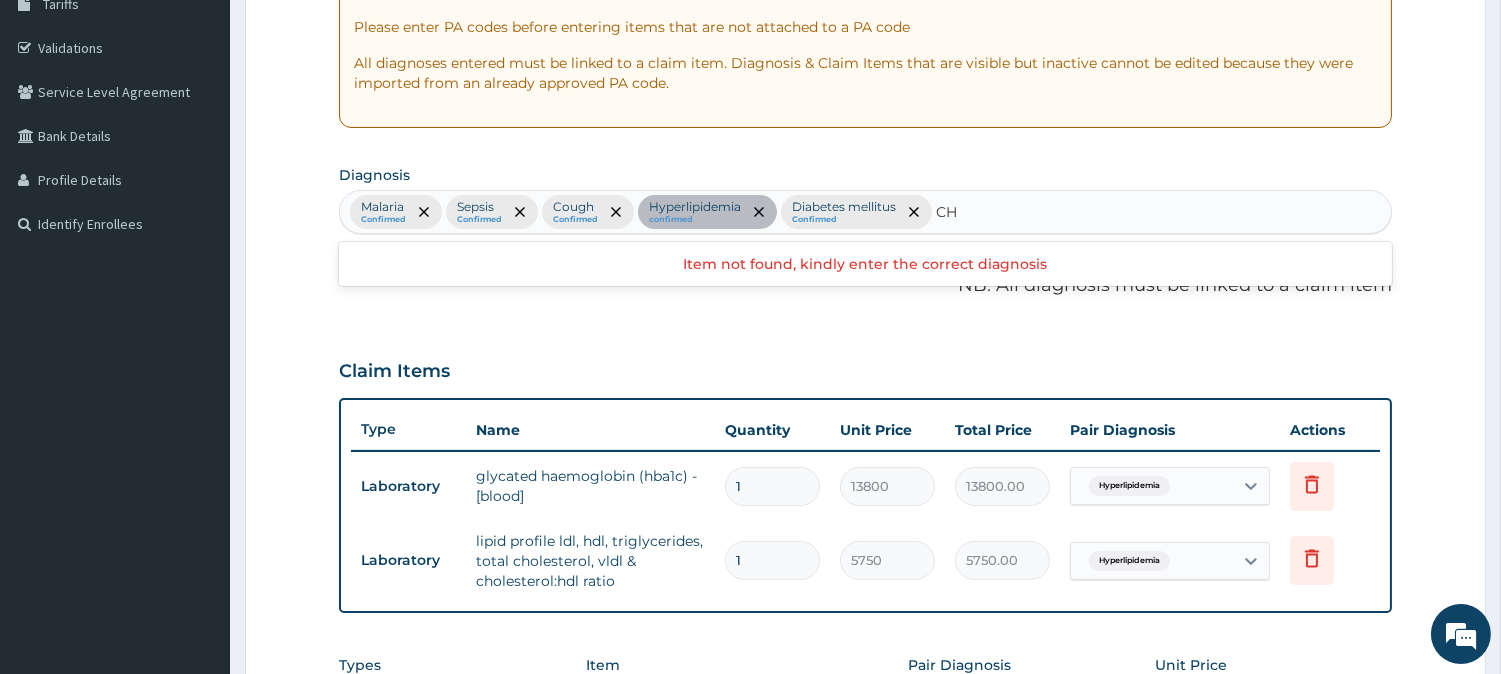 type on "C" 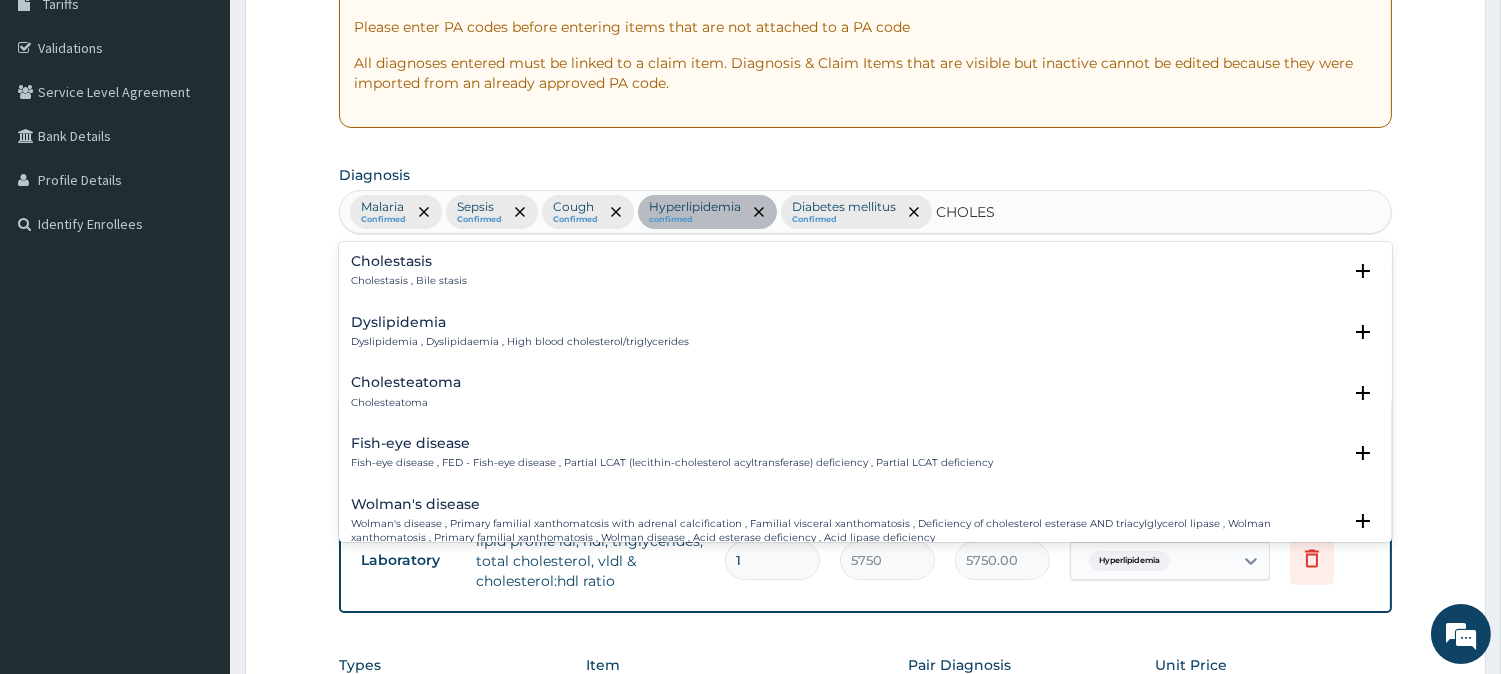 type on "CHOLEST" 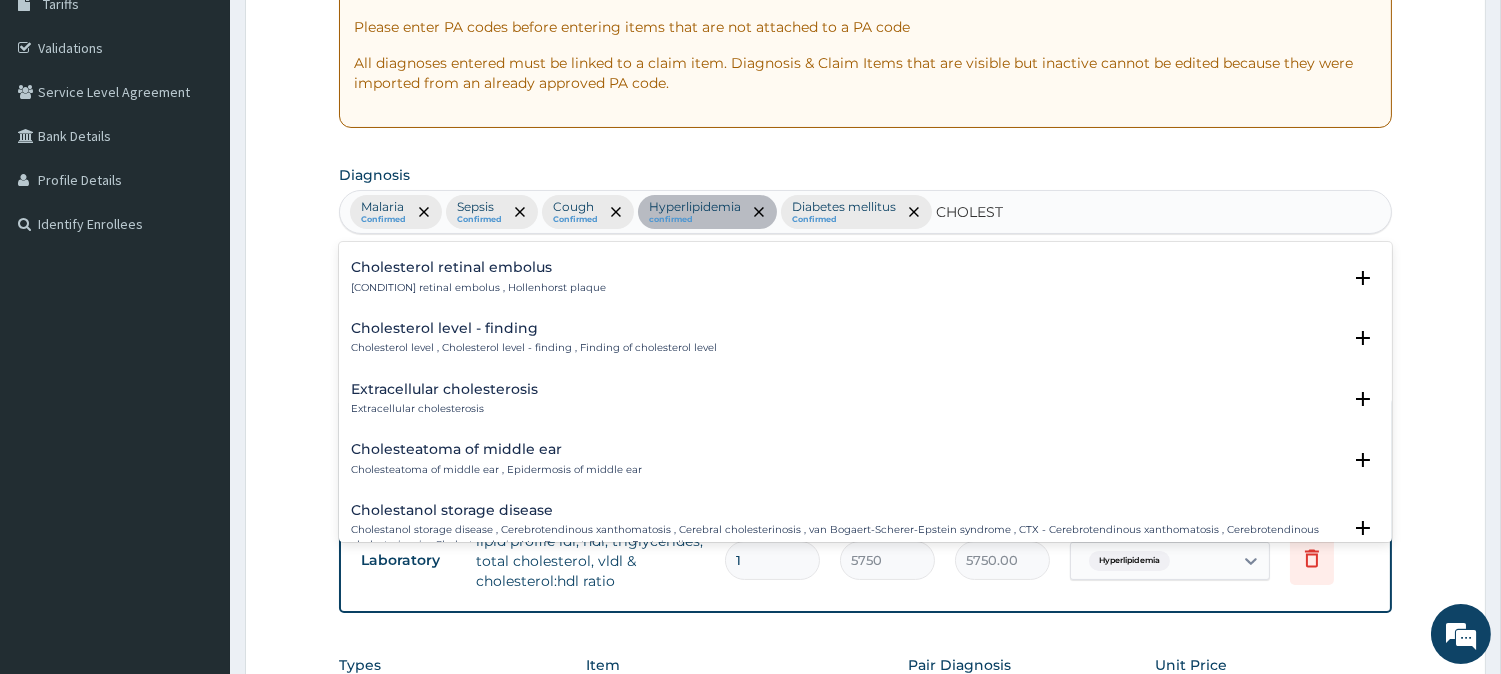 scroll, scrollTop: 1685, scrollLeft: 0, axis: vertical 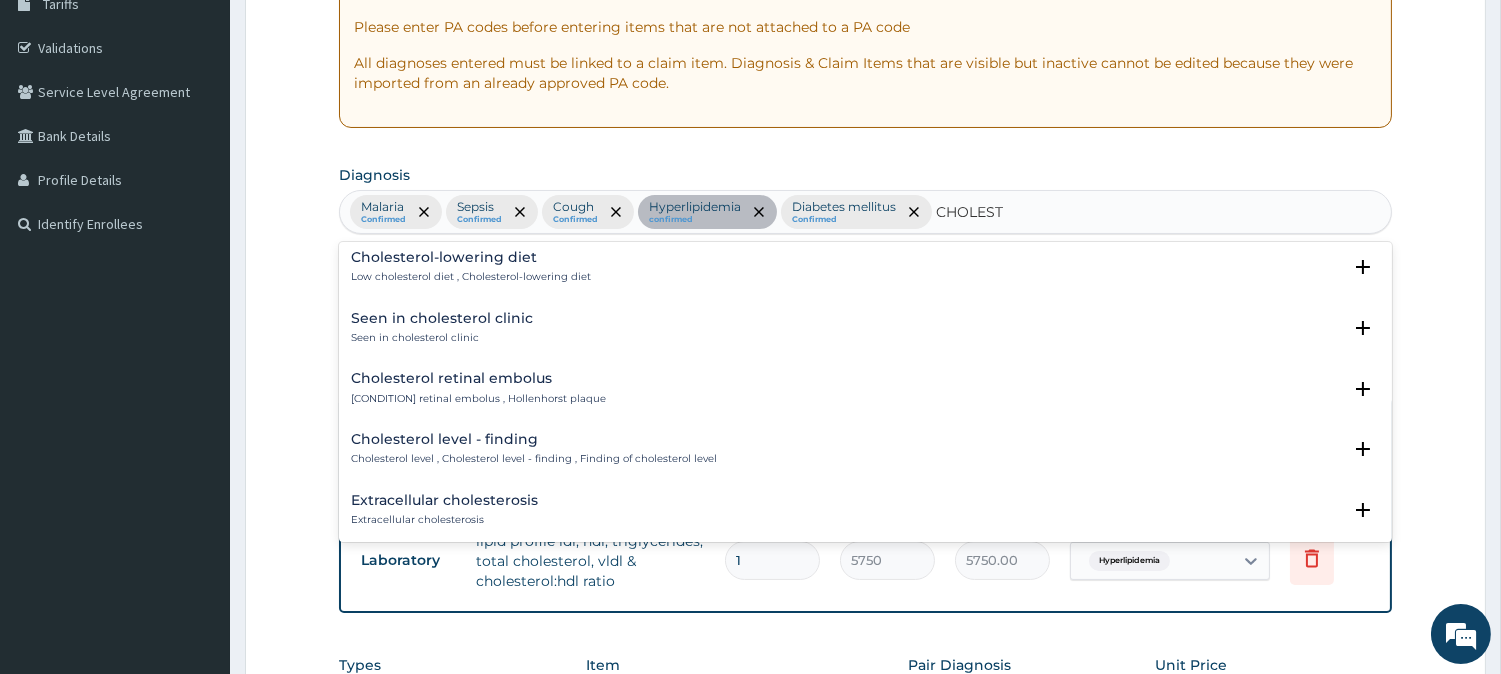 click on "Cholesterol level , Cholesterol level - finding , Finding of cholesterol level" at bounding box center (534, 459) 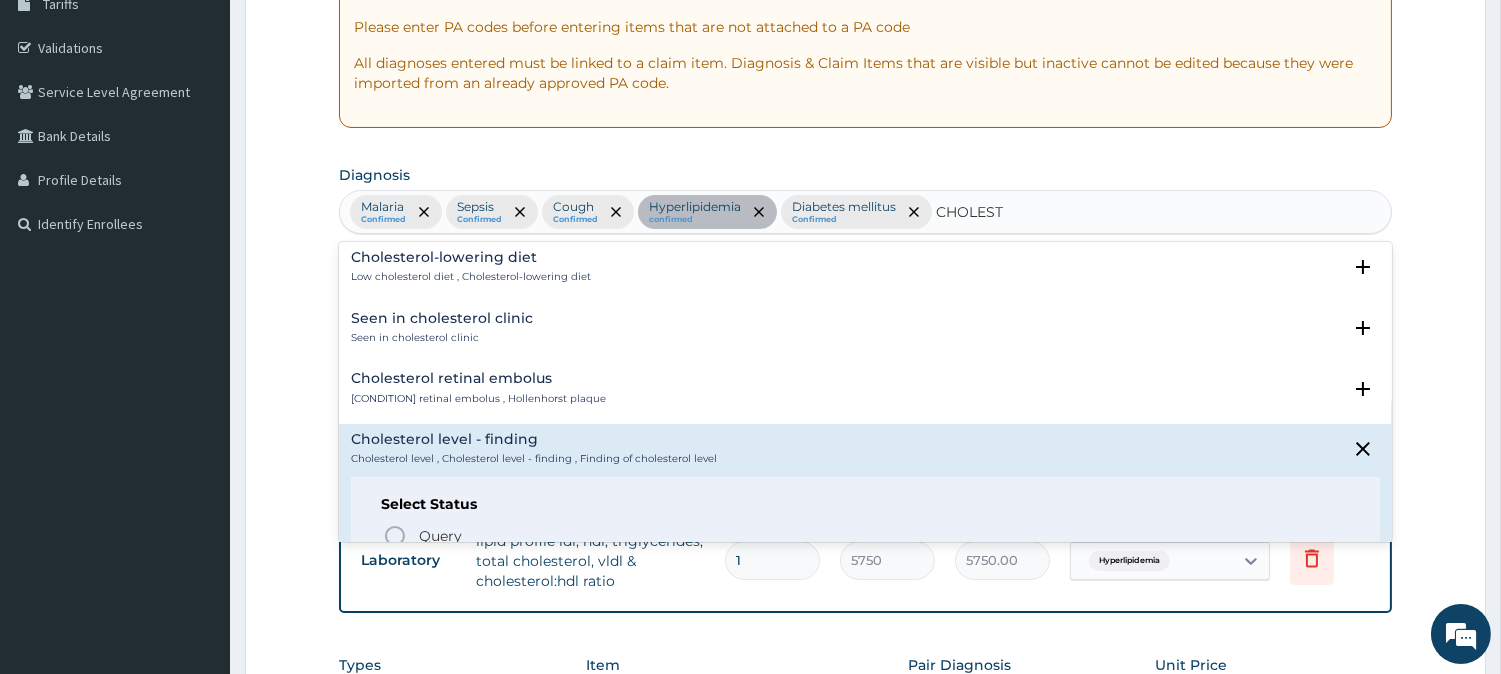scroll, scrollTop: 1796, scrollLeft: 0, axis: vertical 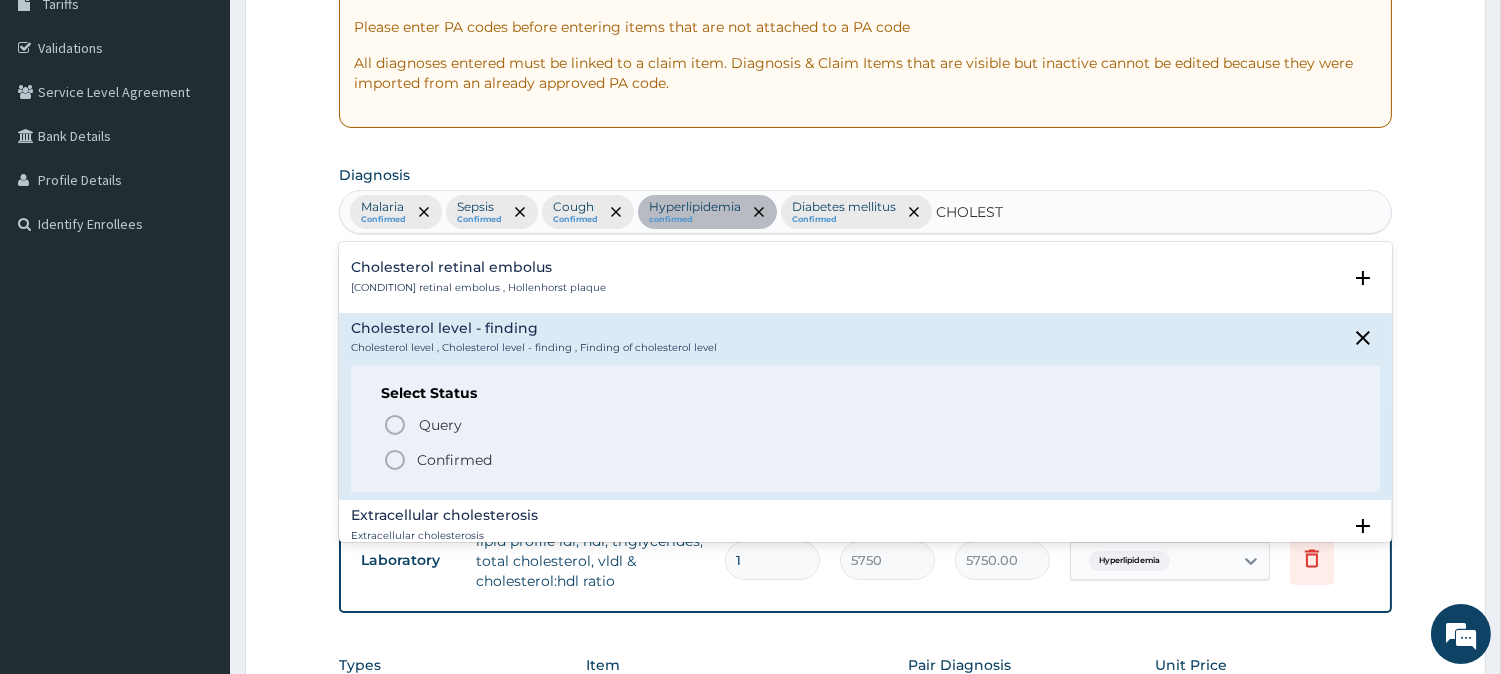 click 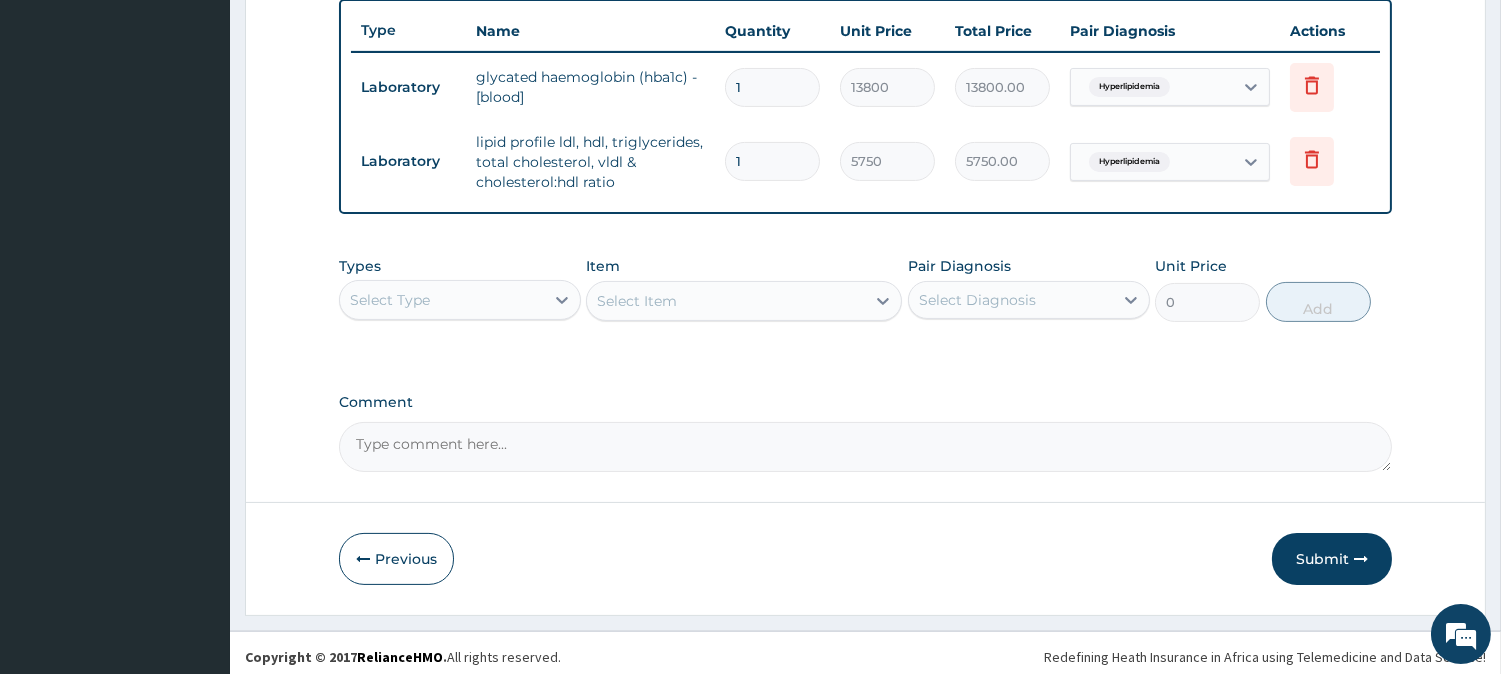 scroll, scrollTop: 751, scrollLeft: 0, axis: vertical 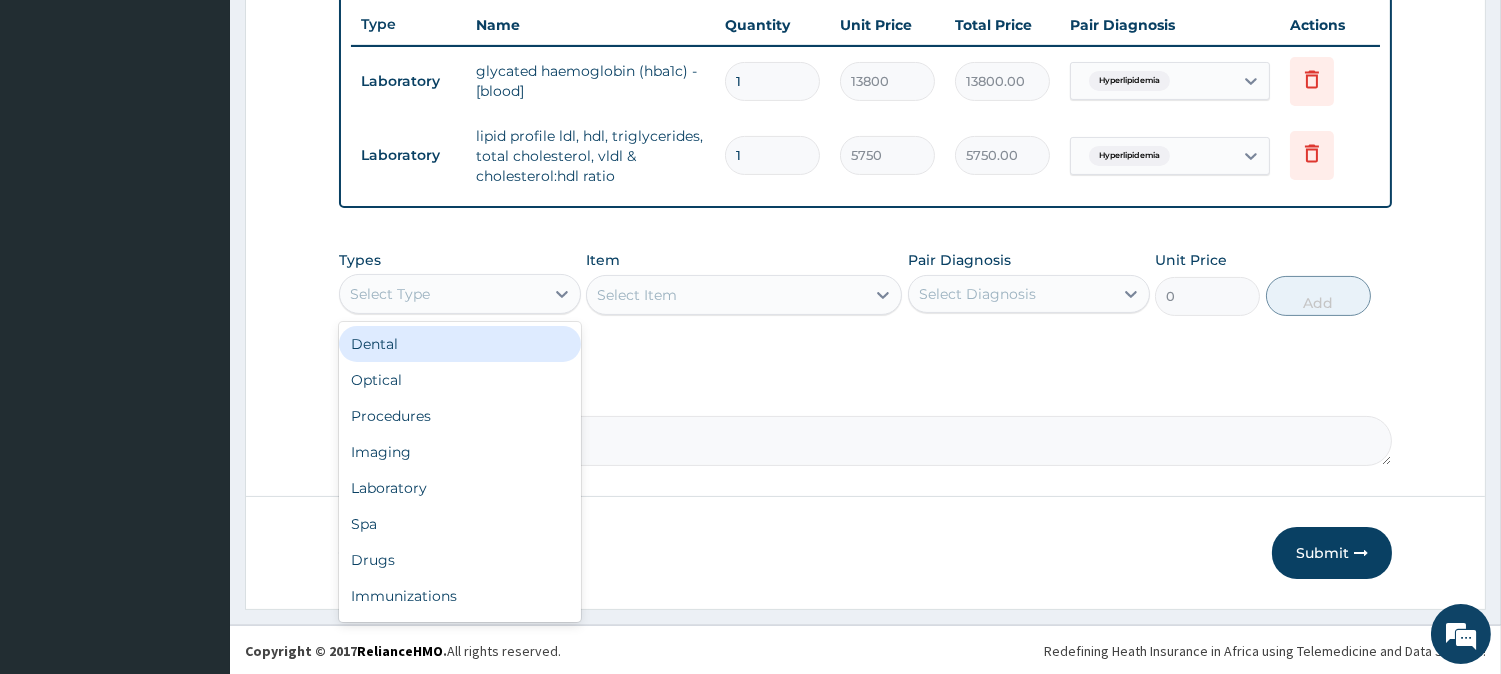 click on "Select Type" at bounding box center (442, 294) 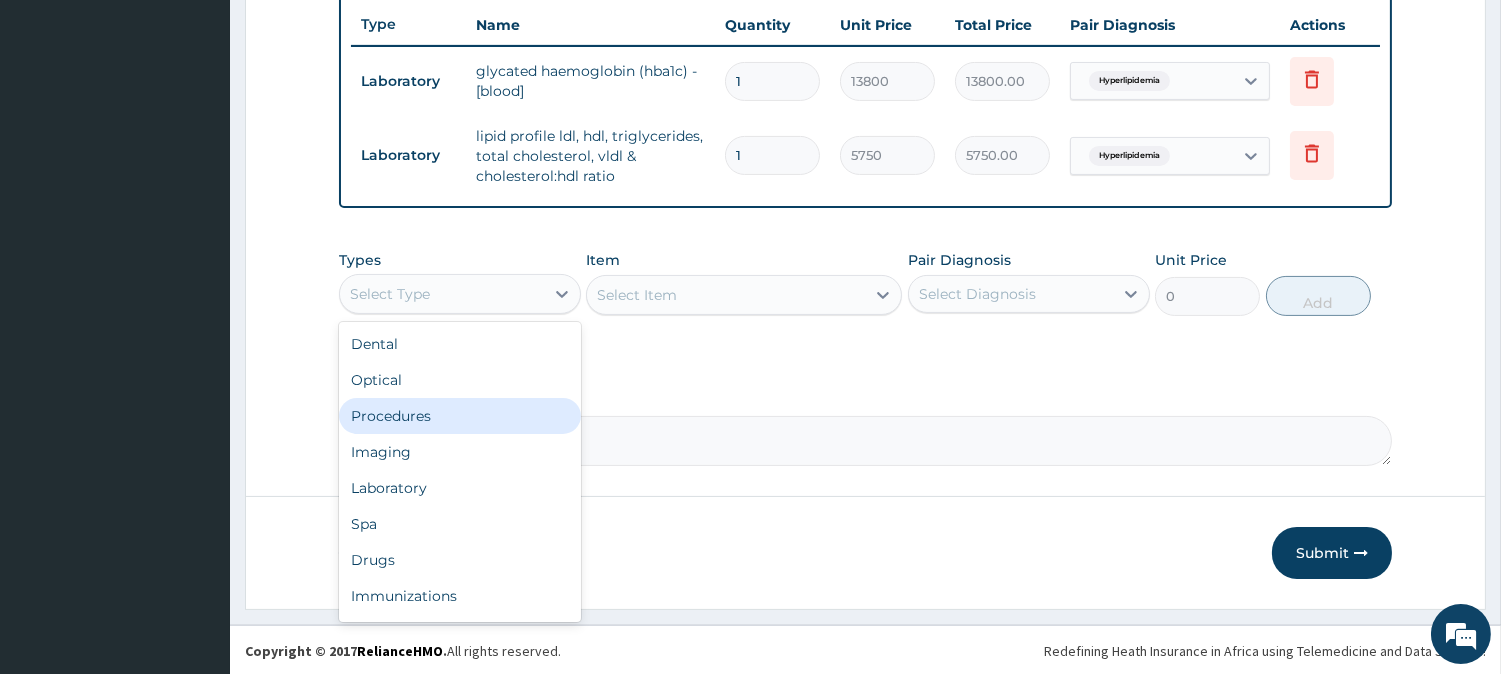 click on "Procedures" at bounding box center (460, 416) 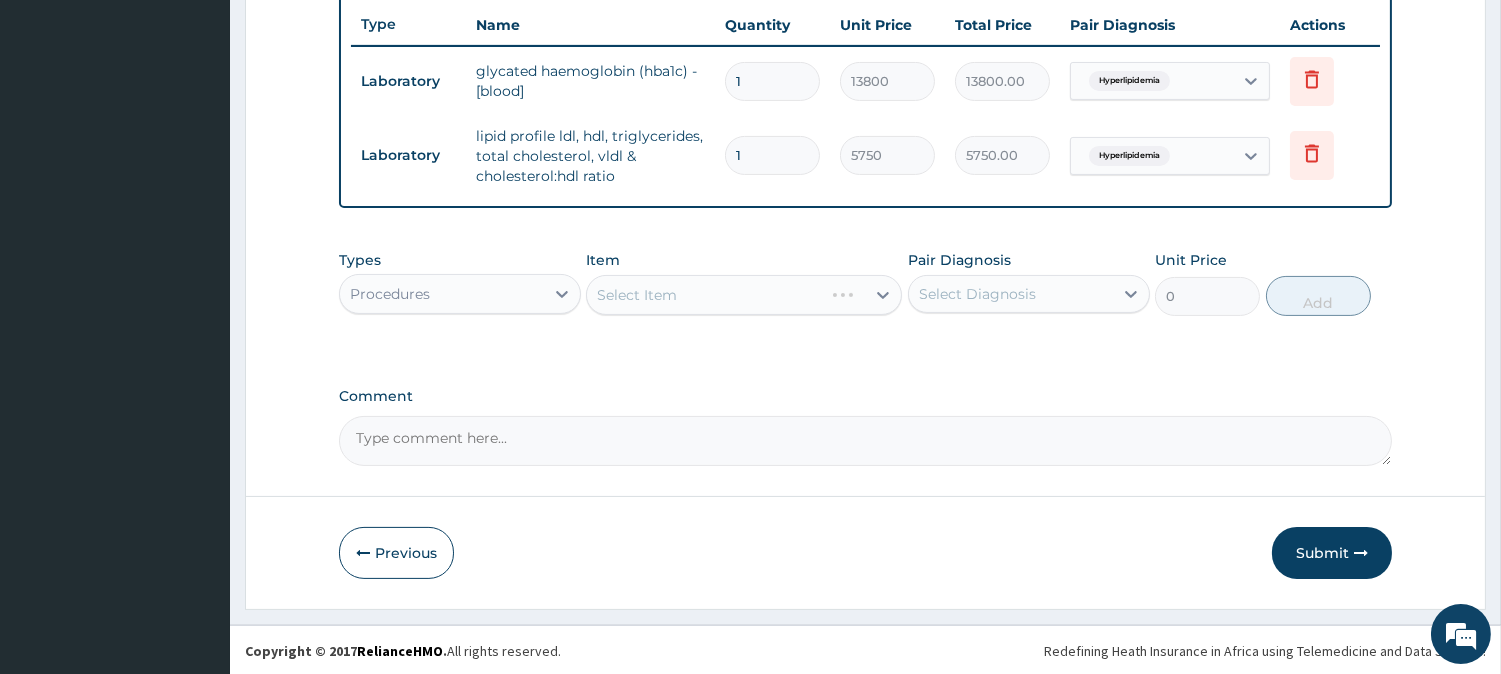 click on "Select Diagnosis" at bounding box center (977, 294) 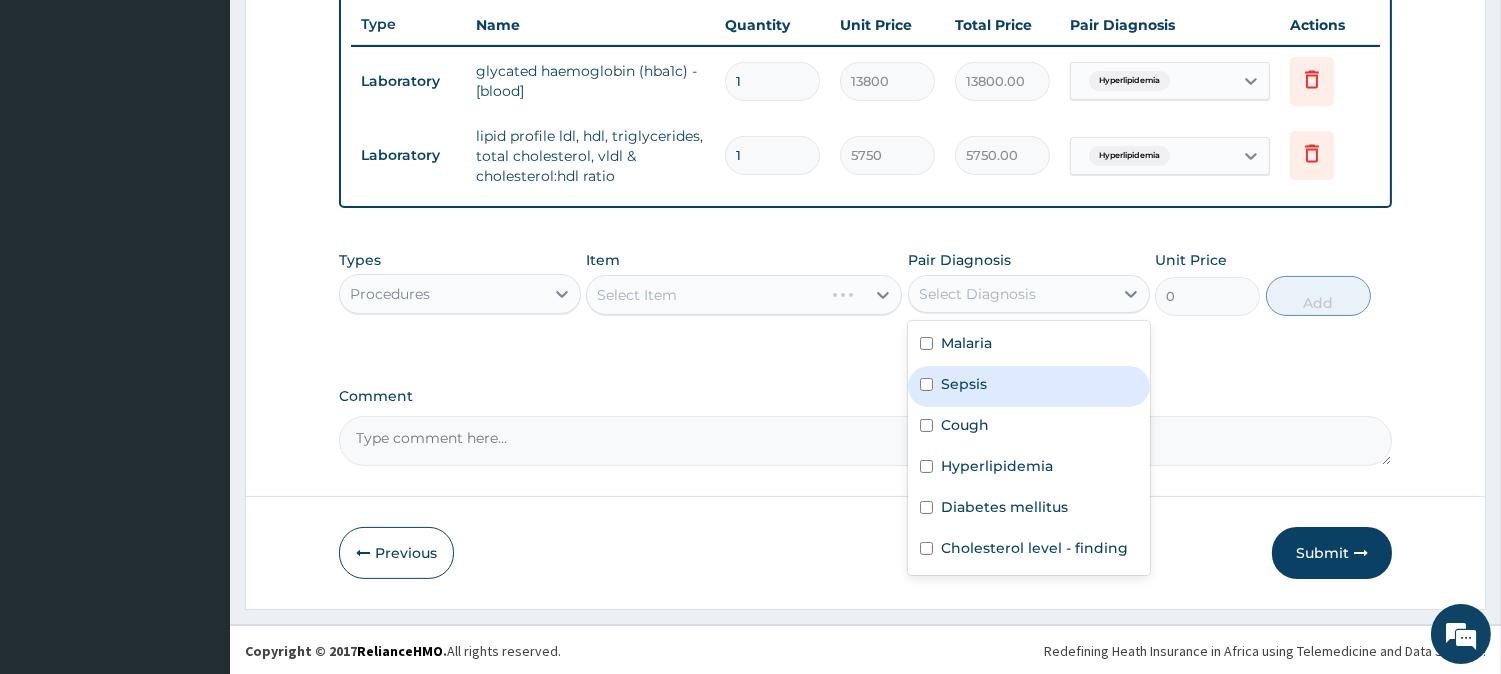 click on "Sepsis" at bounding box center (964, 384) 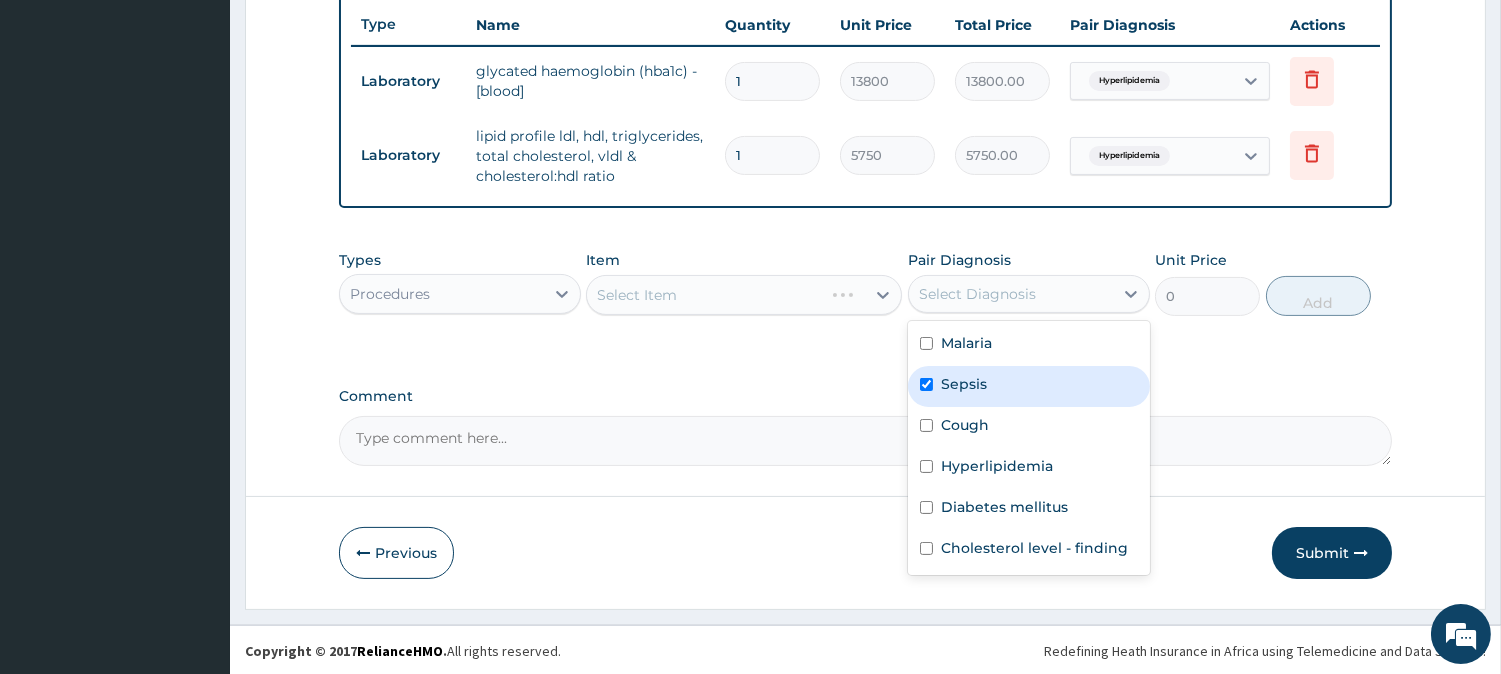 checkbox on "true" 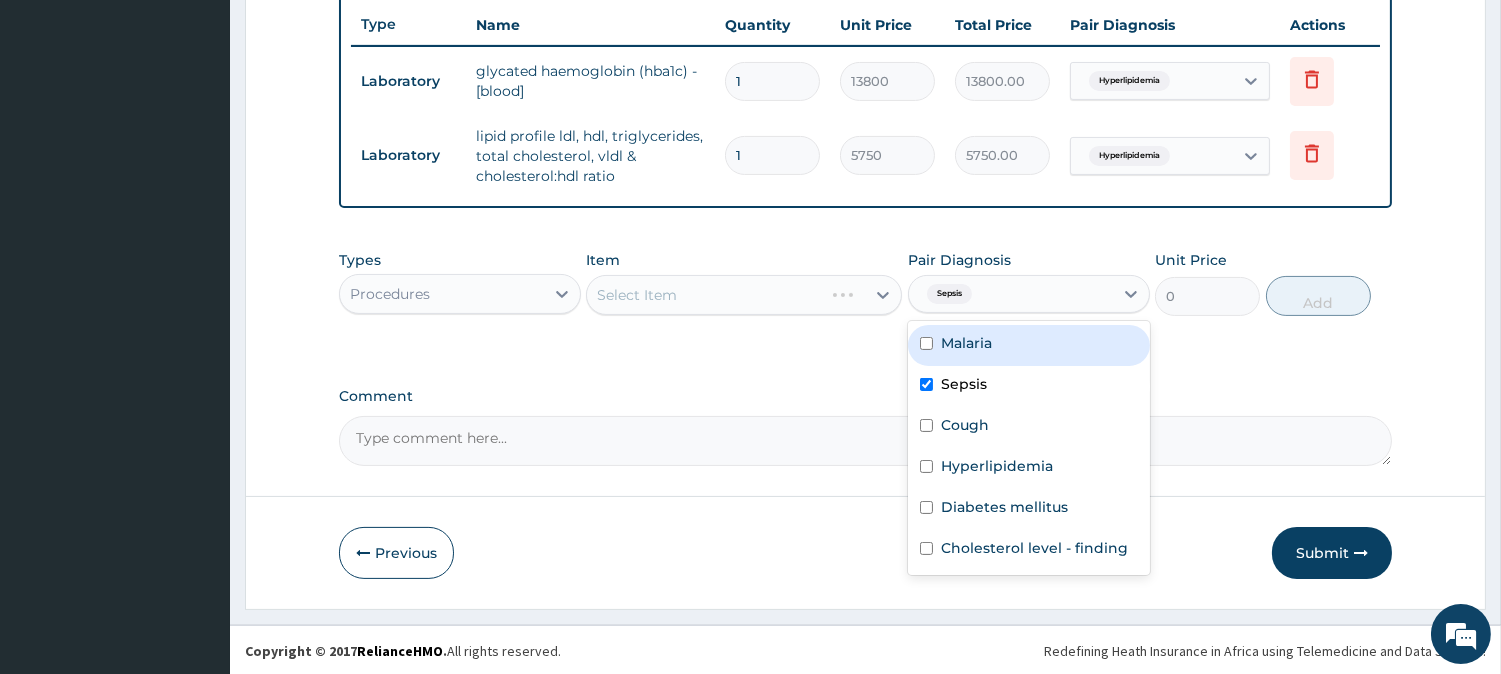 click on "Malaria" at bounding box center [1029, 345] 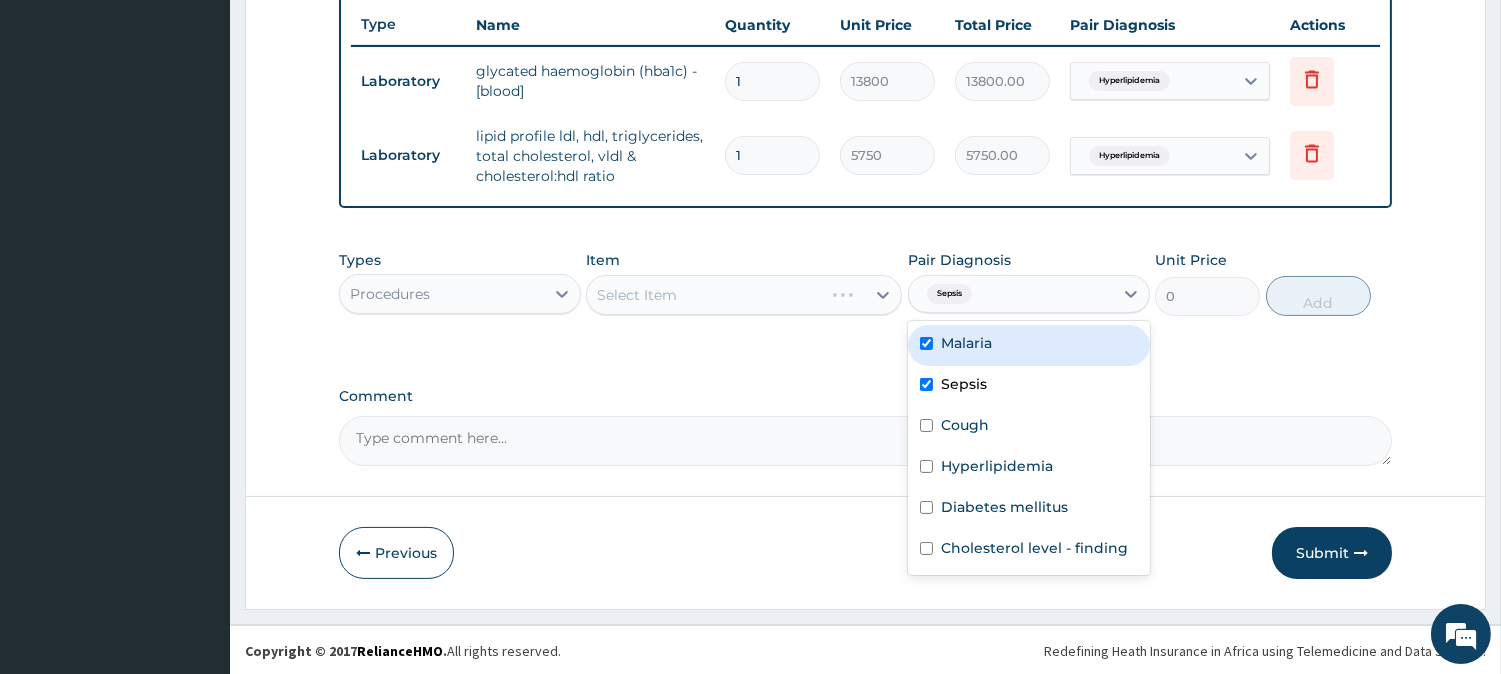 checkbox on "true" 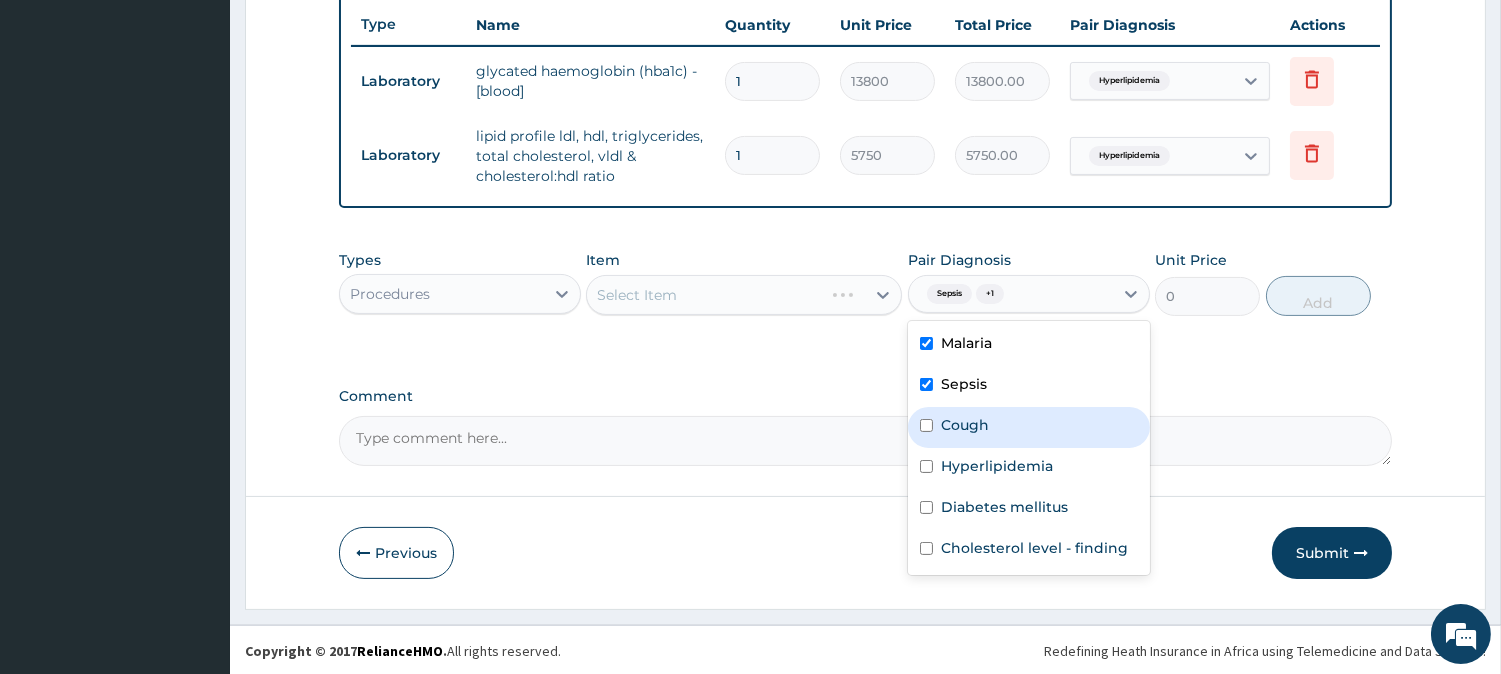 click on "Cough" at bounding box center (1029, 427) 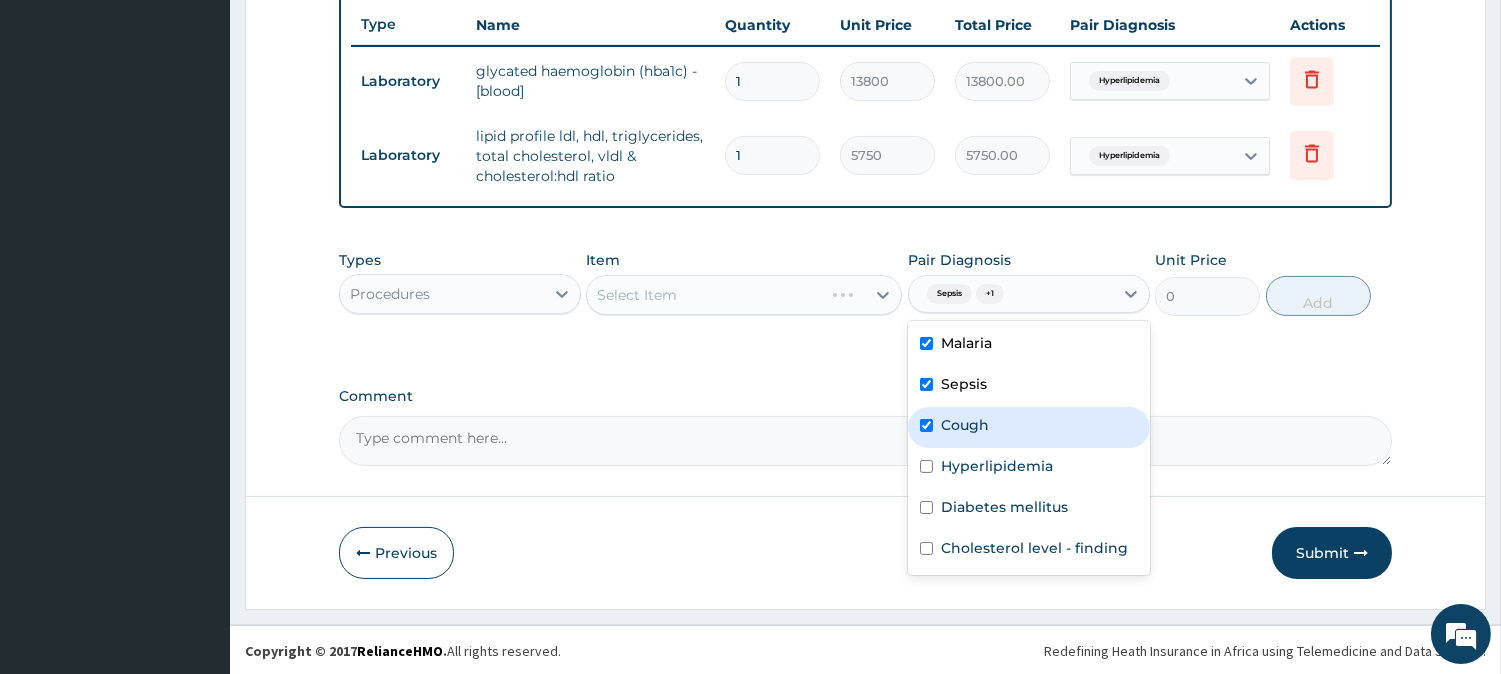 checkbox on "true" 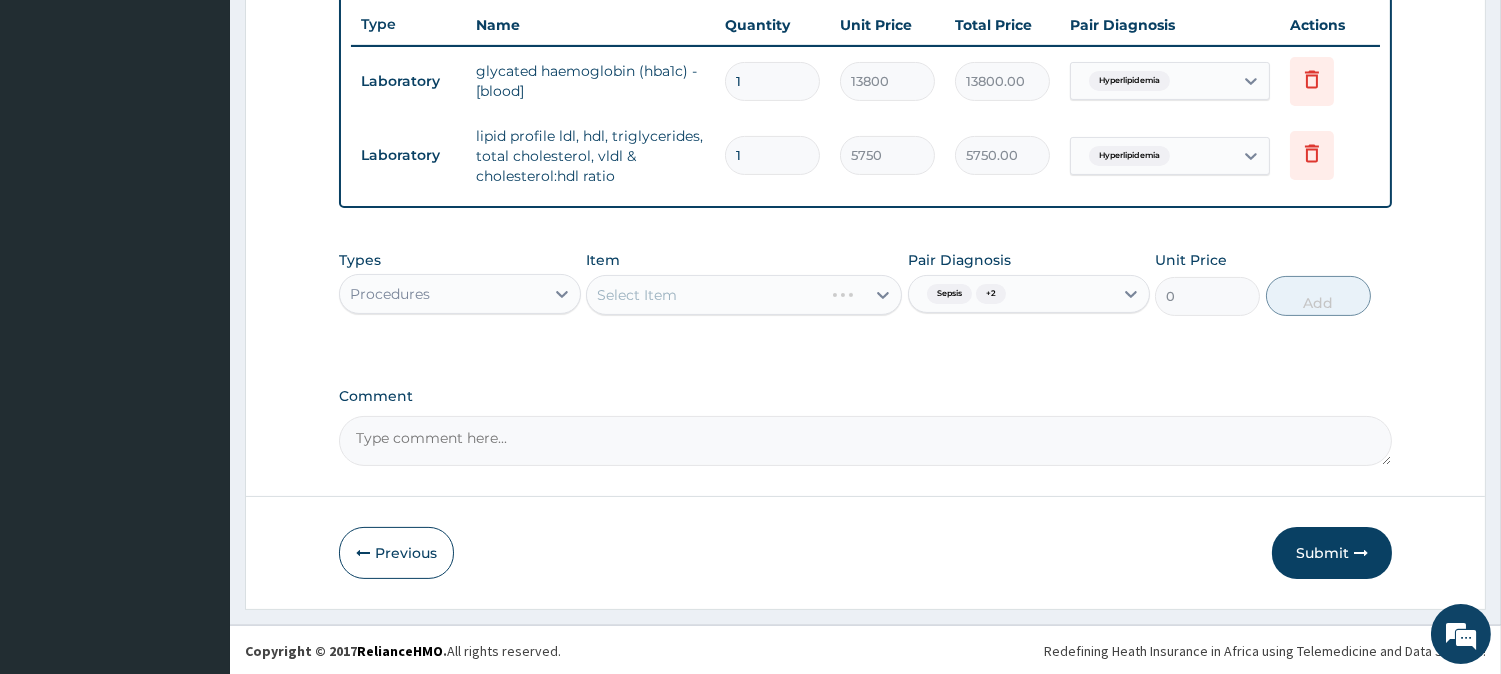 click on "Select Item" at bounding box center (744, 295) 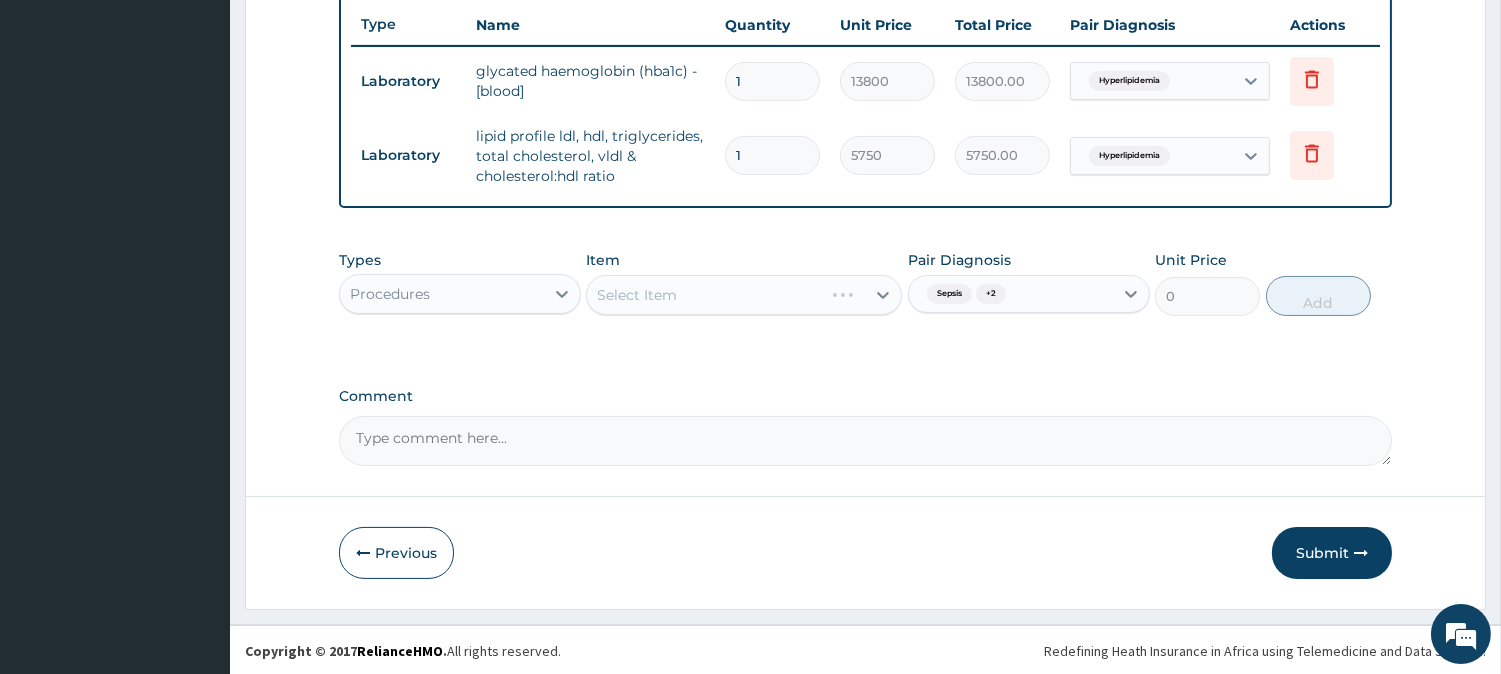 click on "Select Item" at bounding box center [744, 295] 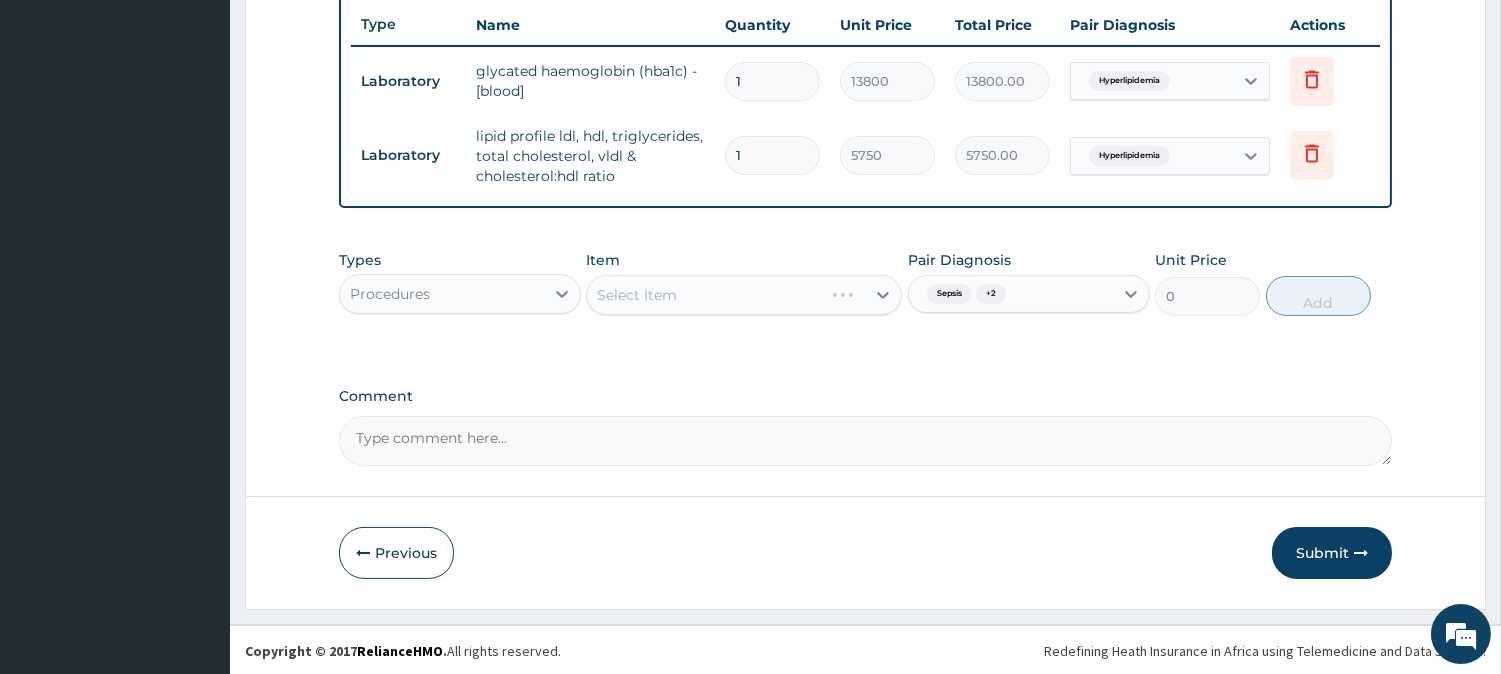 click on "Select Item" at bounding box center (744, 295) 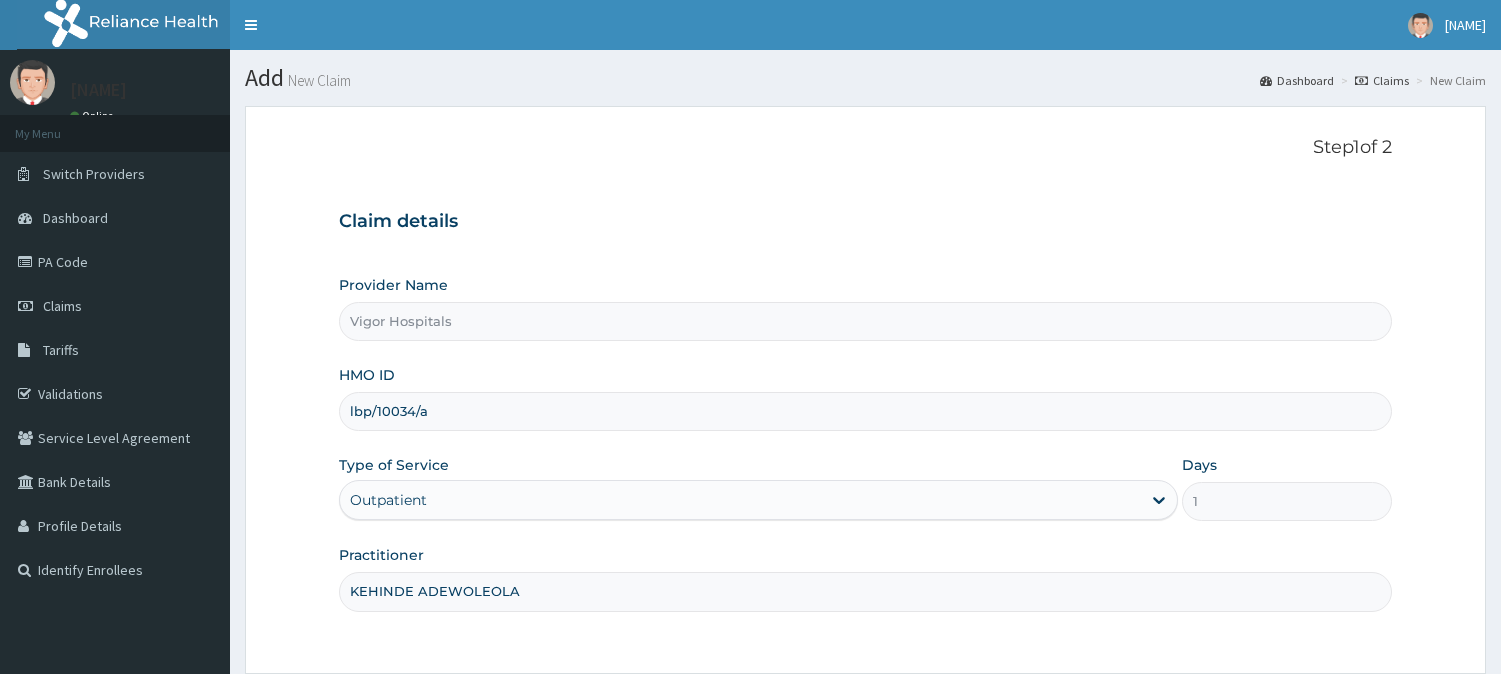 click on "Next" at bounding box center [1341, 730] 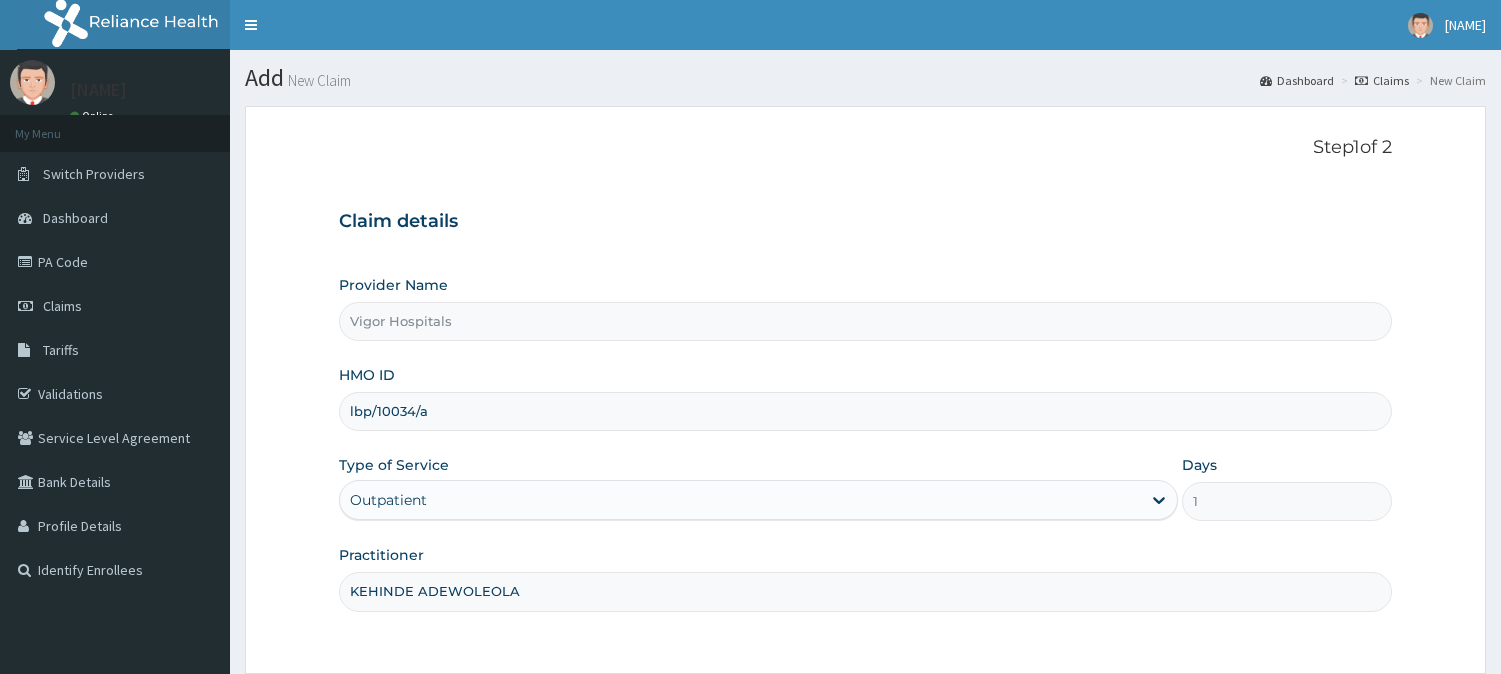 scroll, scrollTop: 178, scrollLeft: 0, axis: vertical 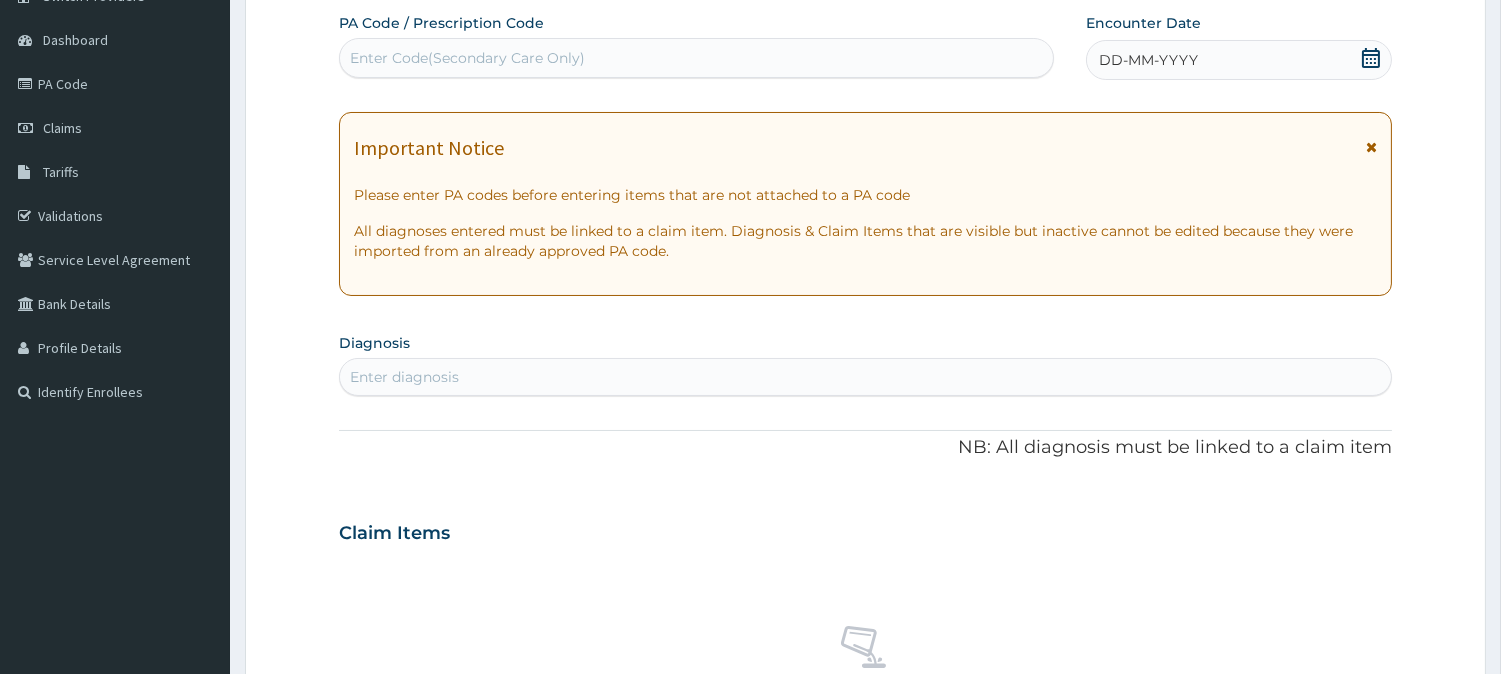 drag, startPoint x: 533, startPoint y: 47, endPoint x: 543, endPoint y: 44, distance: 10.440307 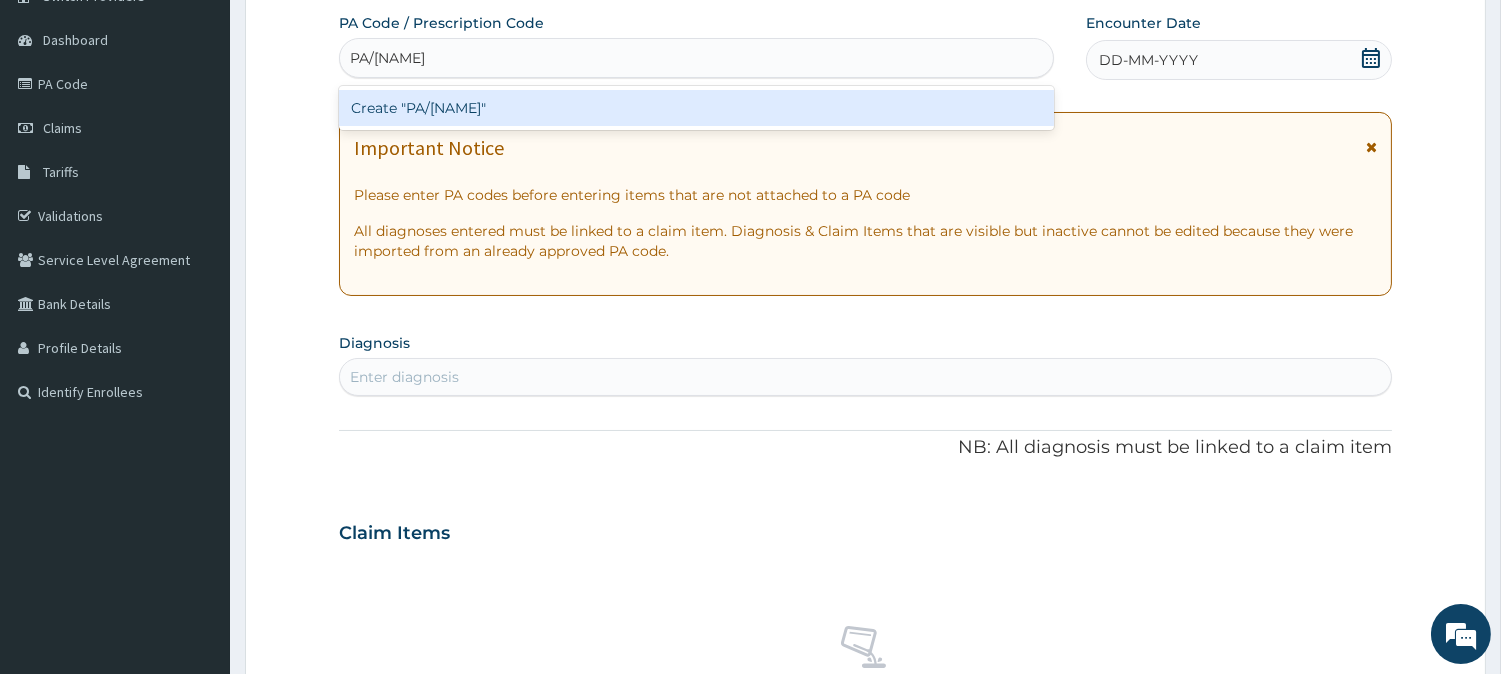 click on "Create "PA/[NAME]"" at bounding box center (696, 108) 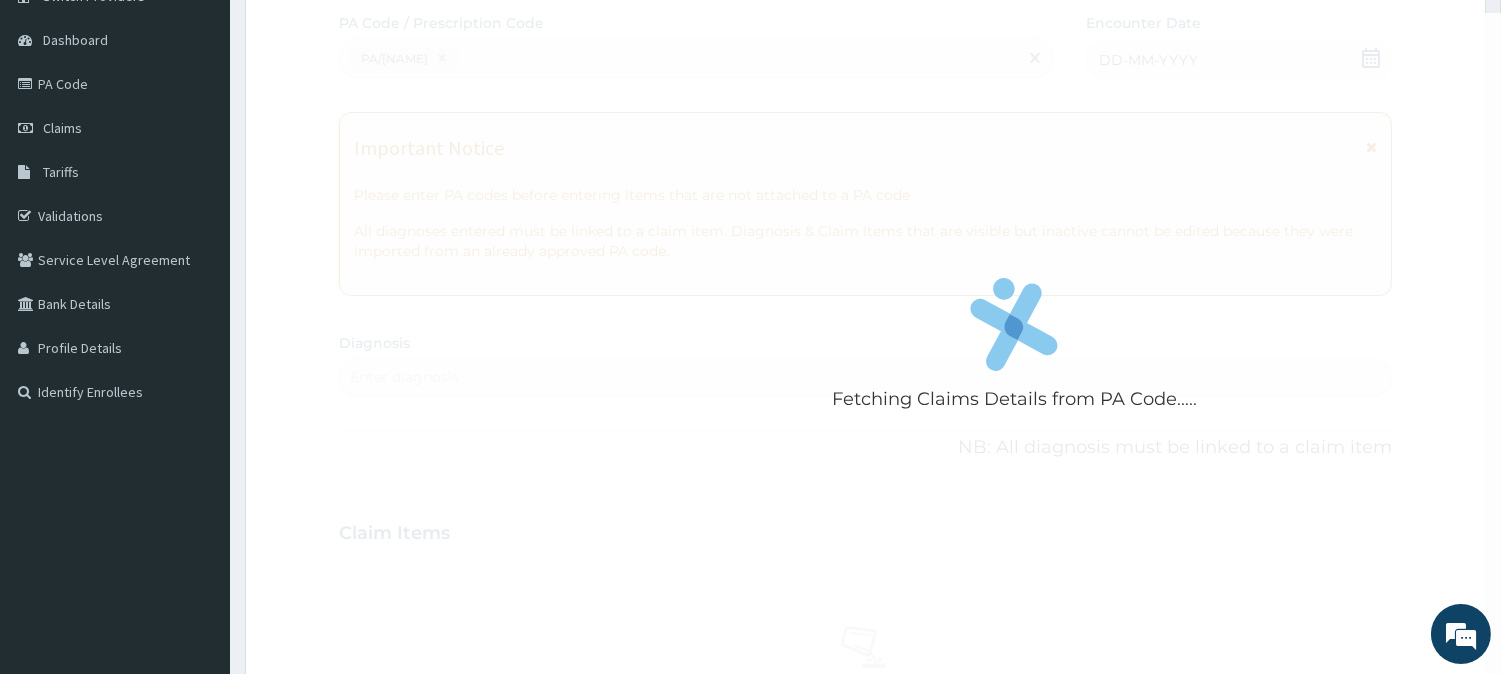 scroll, scrollTop: 0, scrollLeft: 0, axis: both 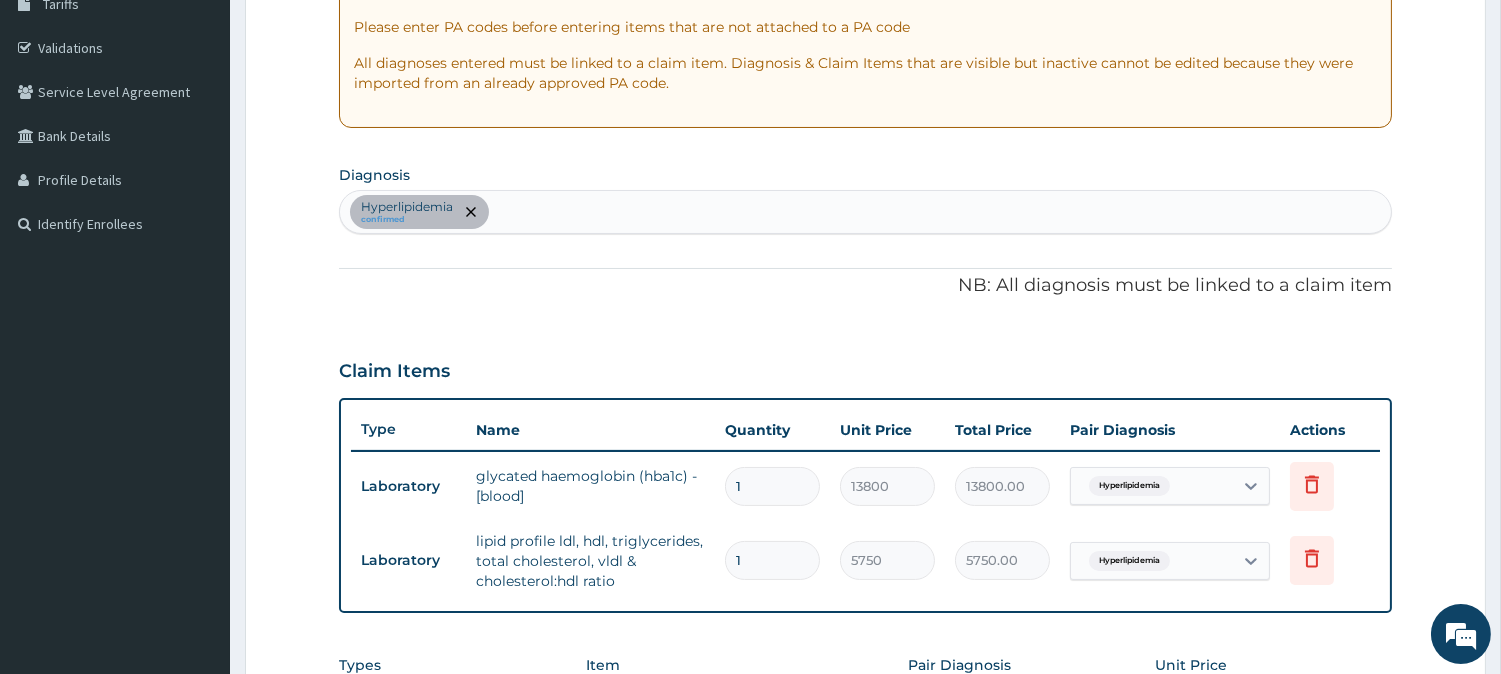 click on "Hyperlipidemia confirmed" at bounding box center [865, 212] 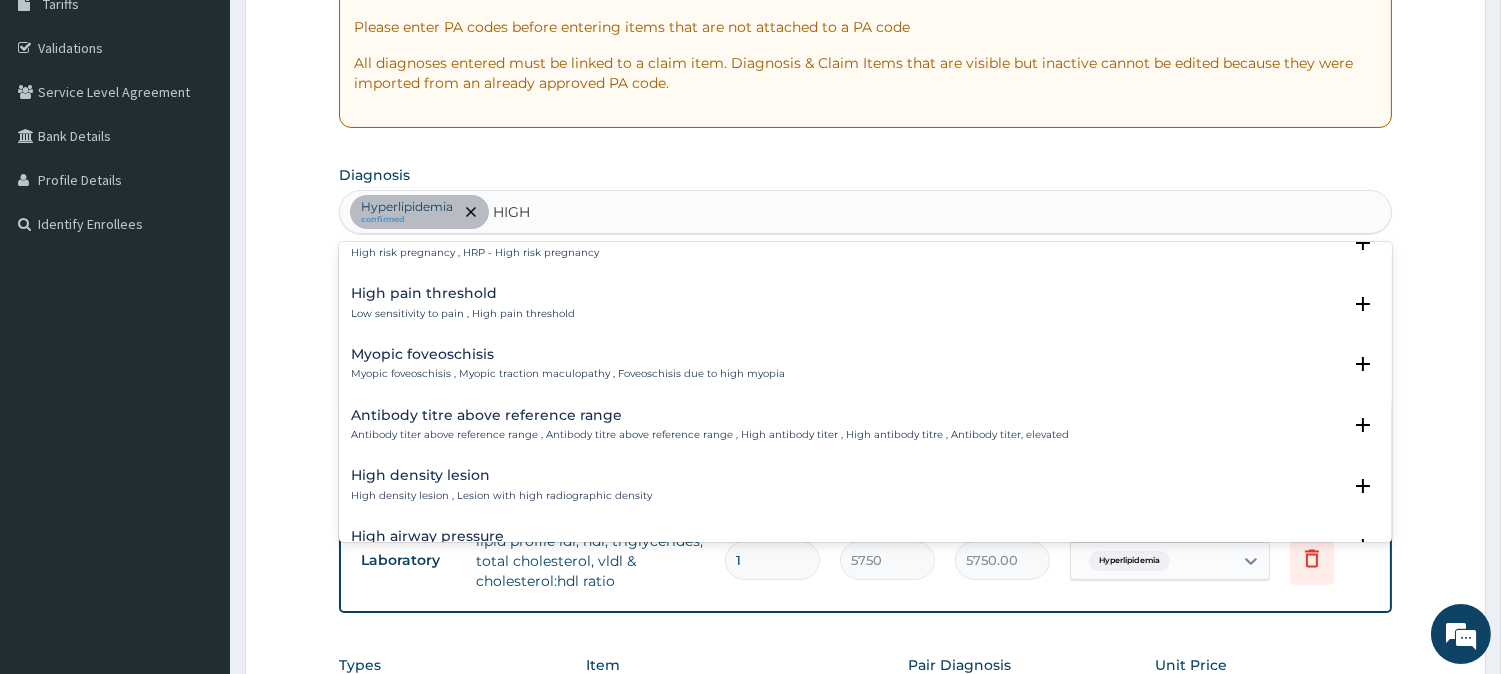 scroll, scrollTop: 2767, scrollLeft: 0, axis: vertical 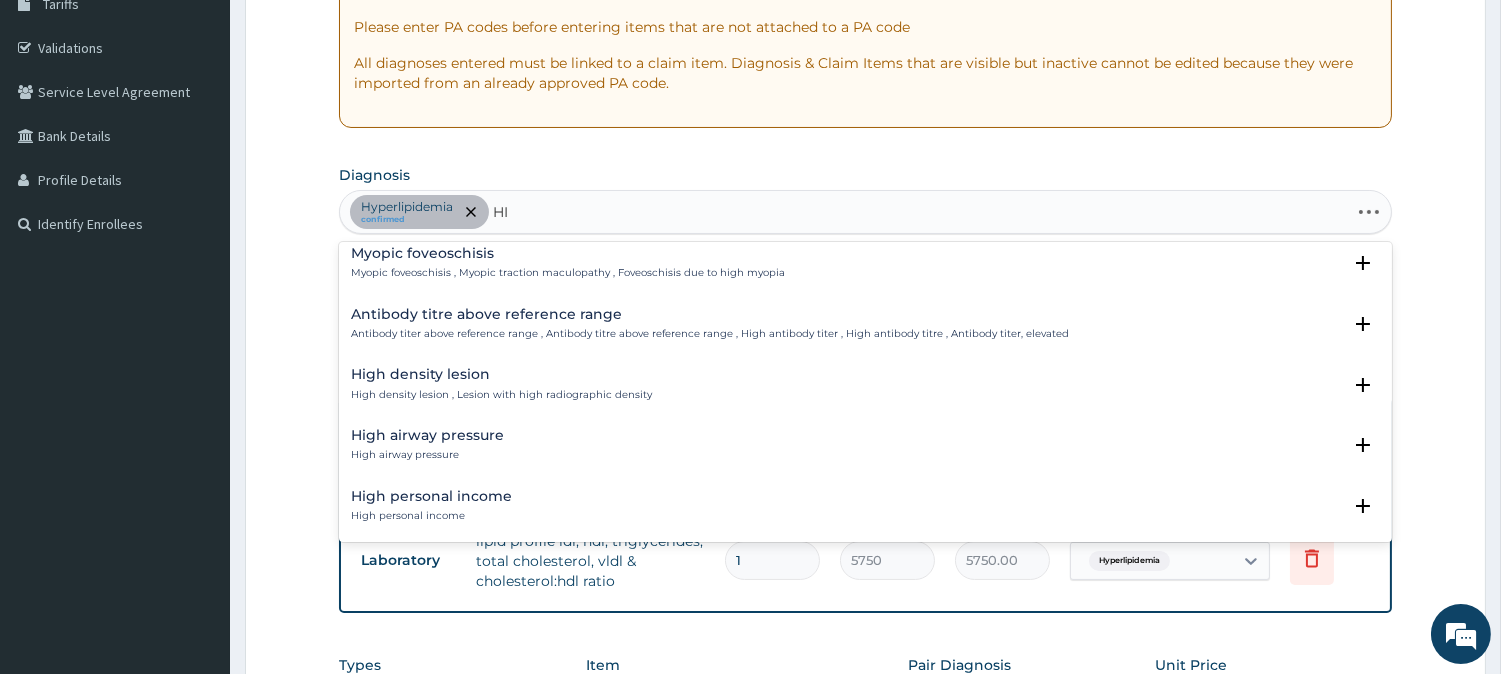 type on "H" 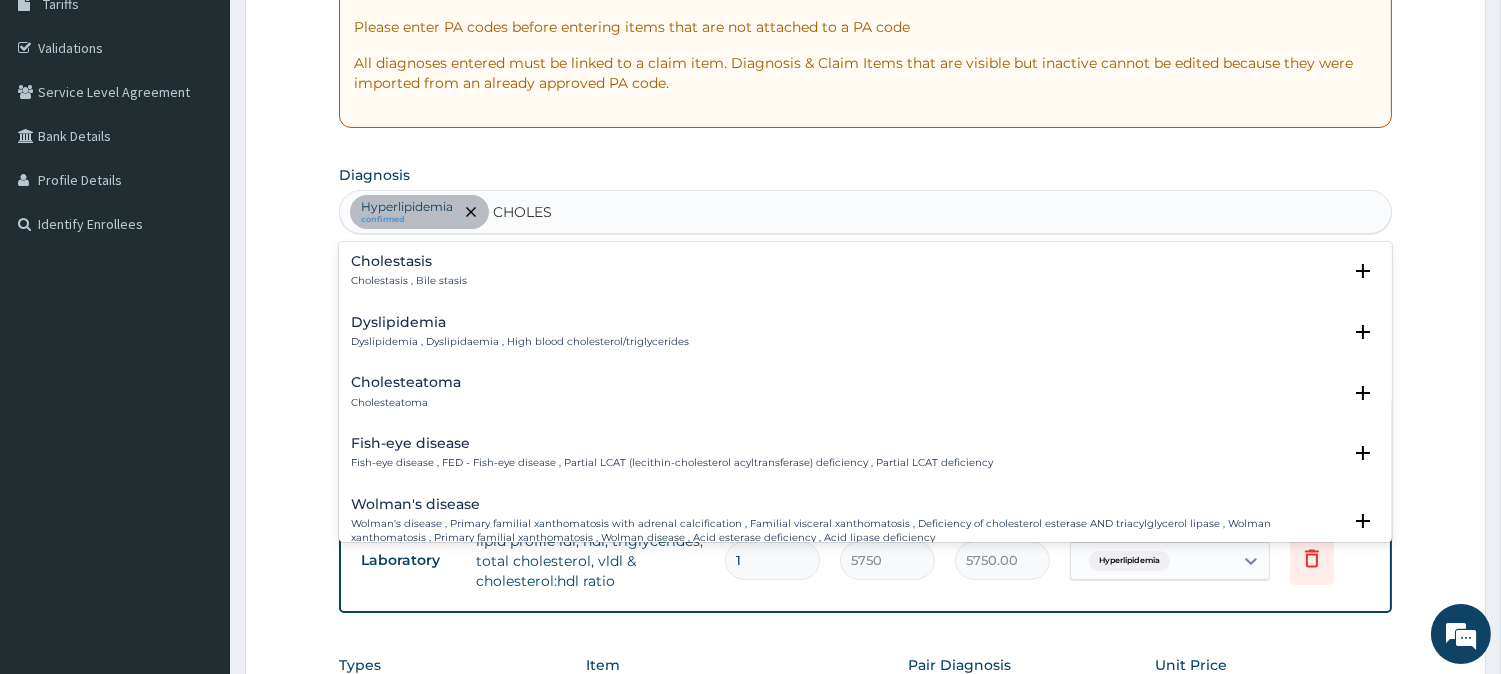 type on "CHOLEST" 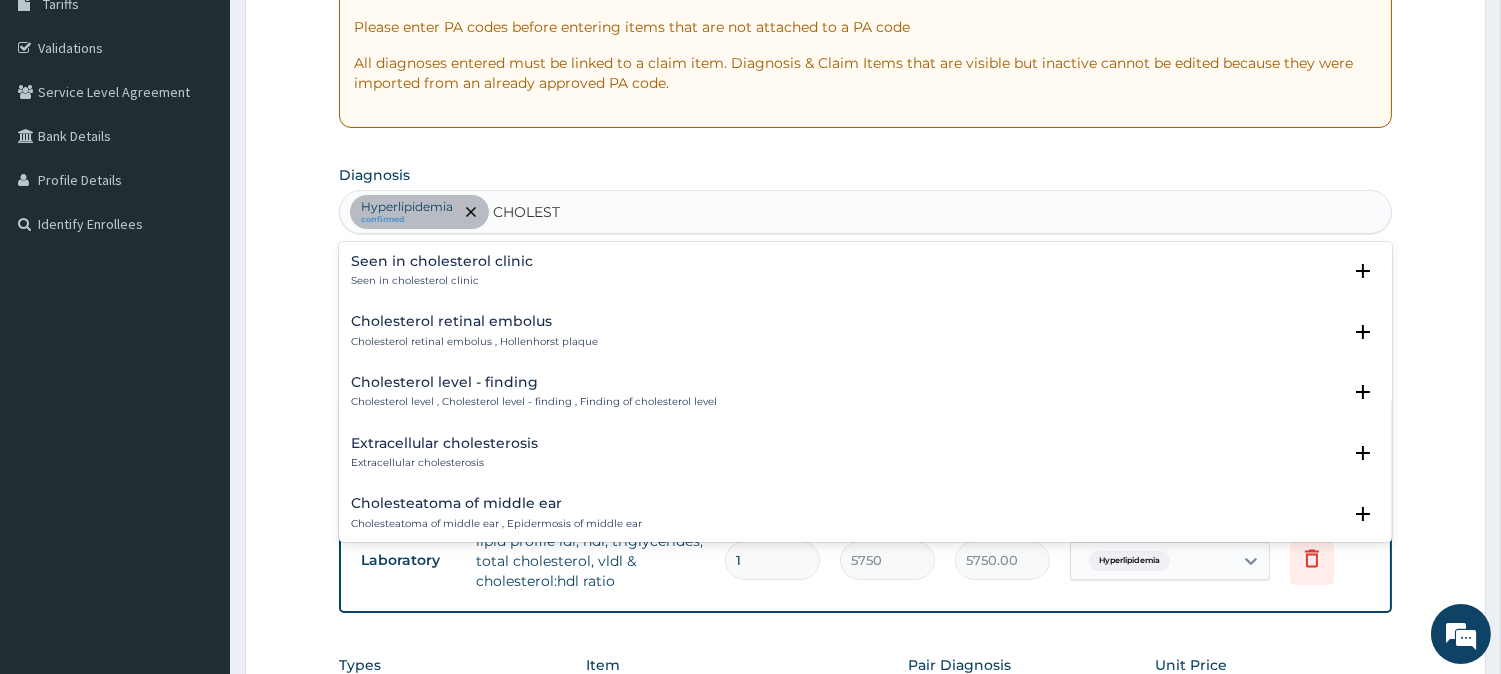 scroll, scrollTop: 1777, scrollLeft: 0, axis: vertical 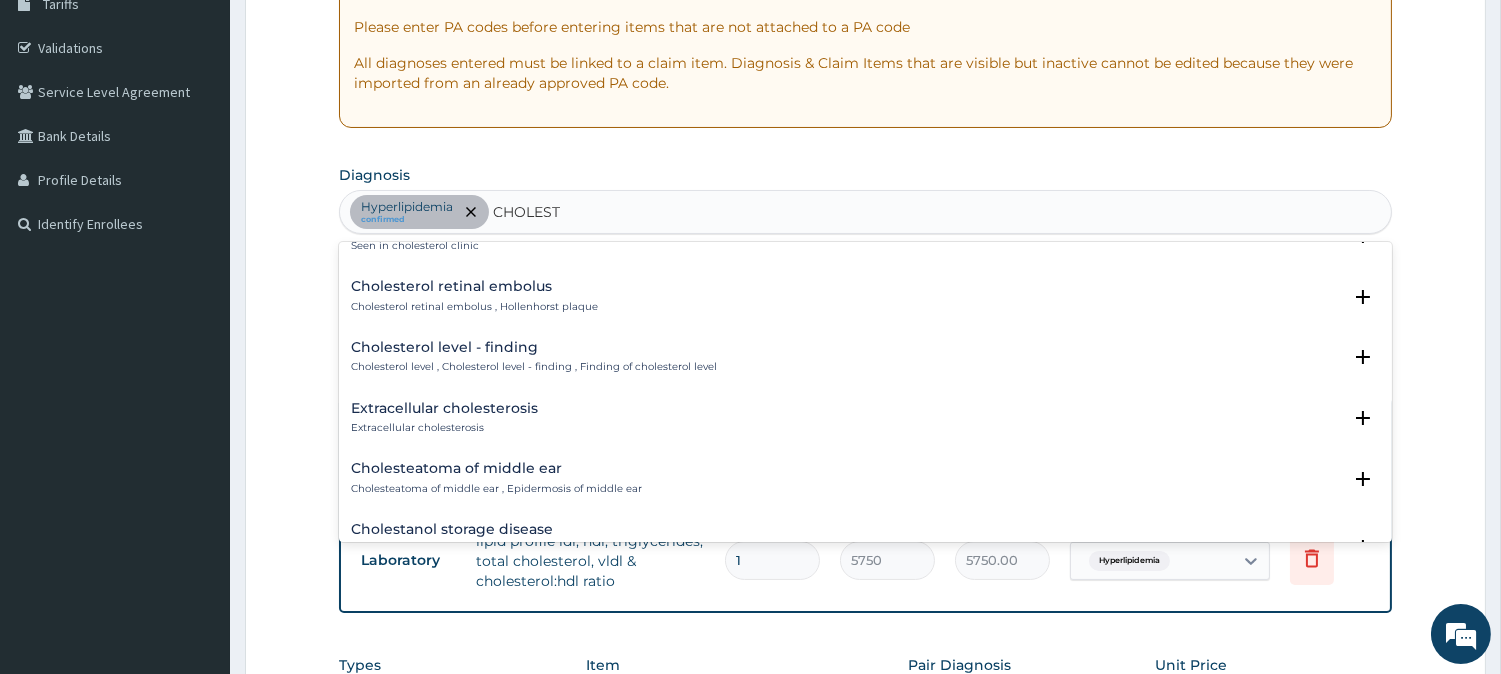 click on "Cholesterol level - finding Cholesterol level , Cholesterol level - finding , Finding of cholesterol level" at bounding box center [534, 357] 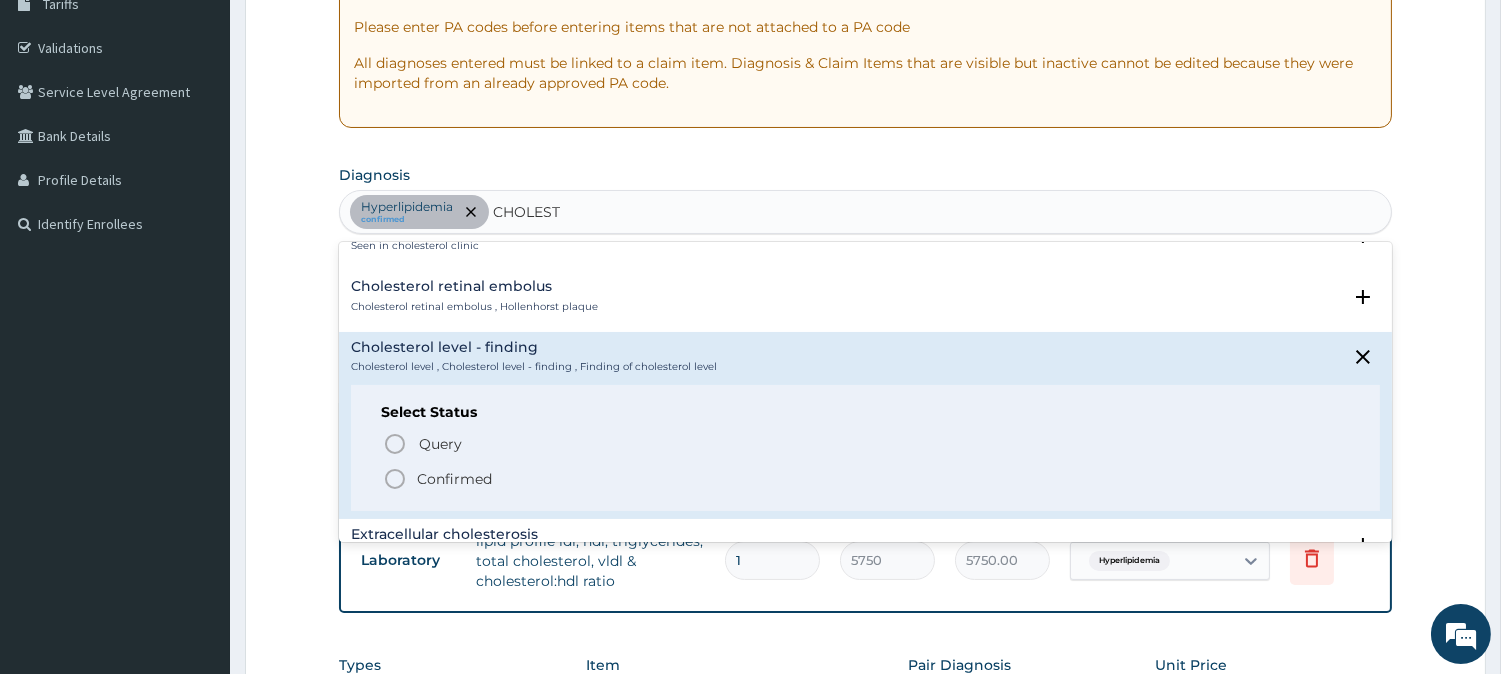 click 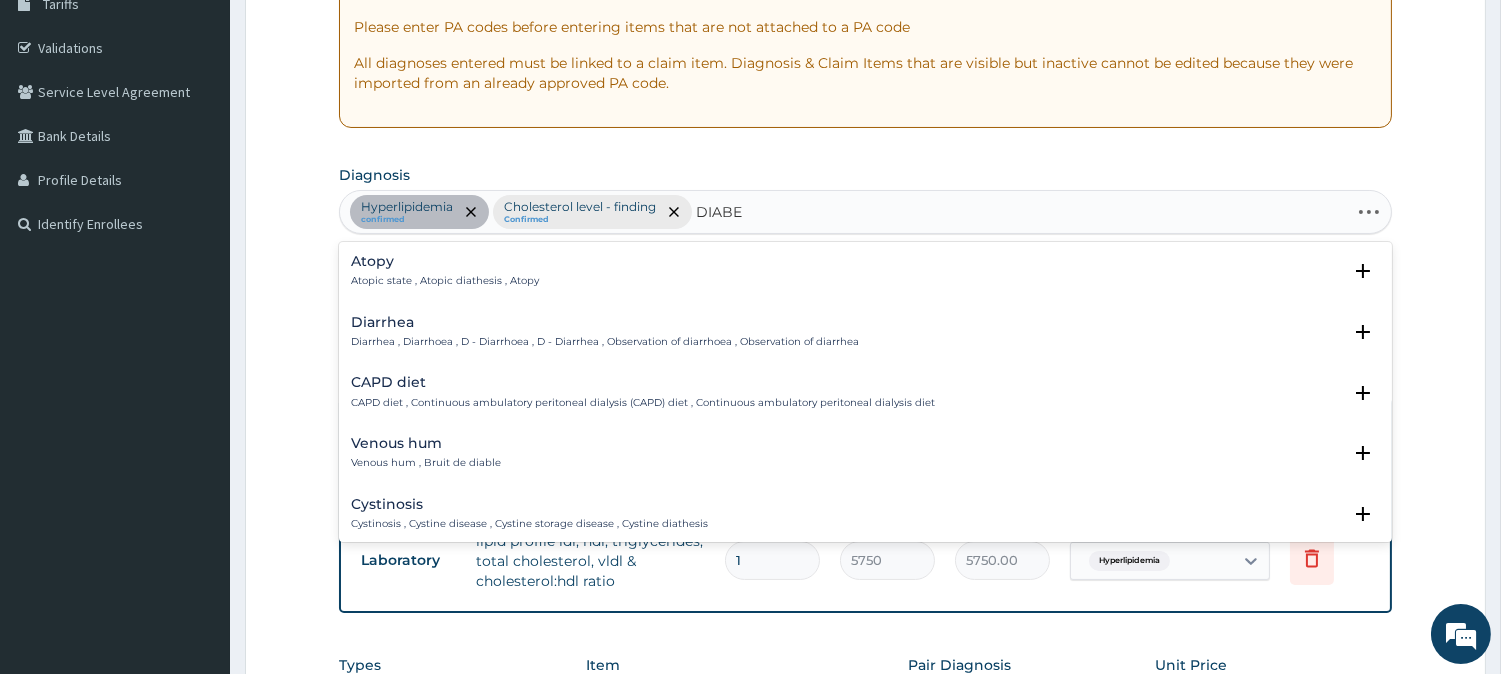 type on "DIABET" 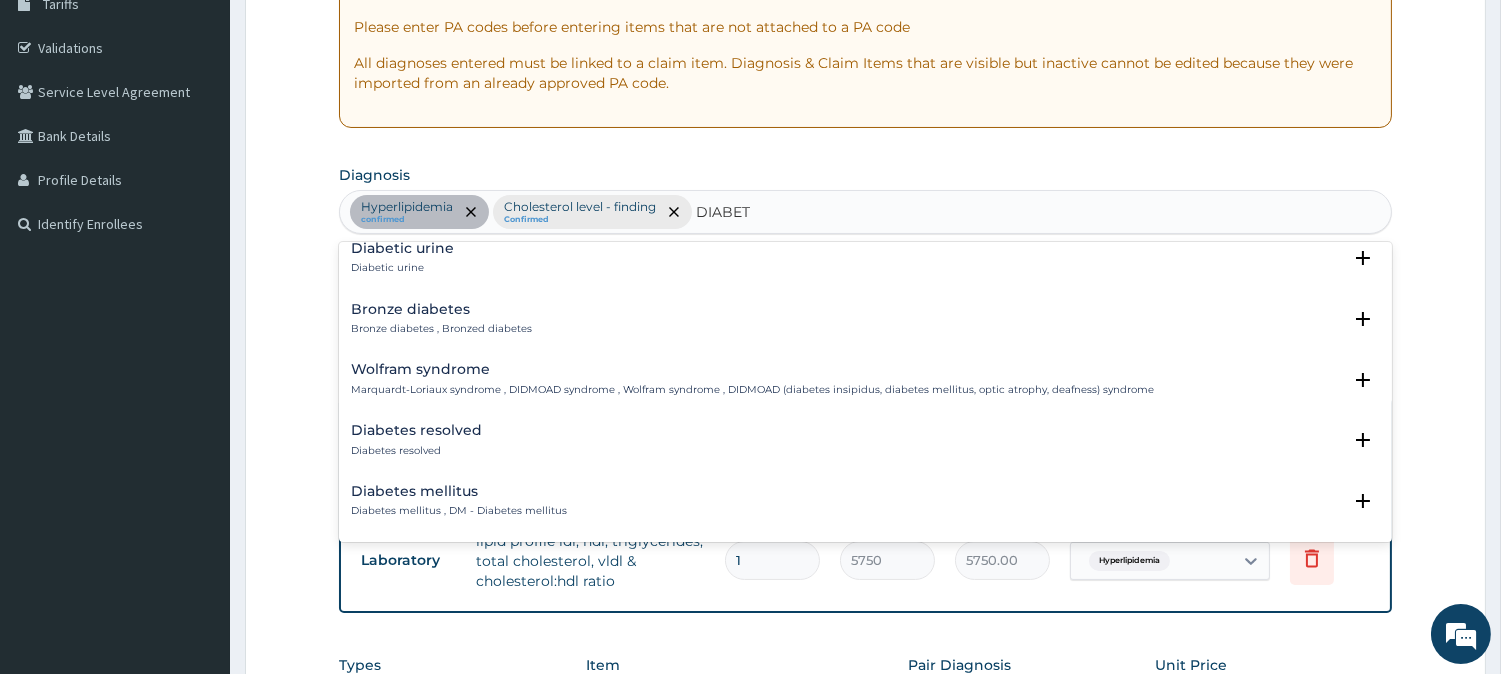 scroll, scrollTop: 333, scrollLeft: 0, axis: vertical 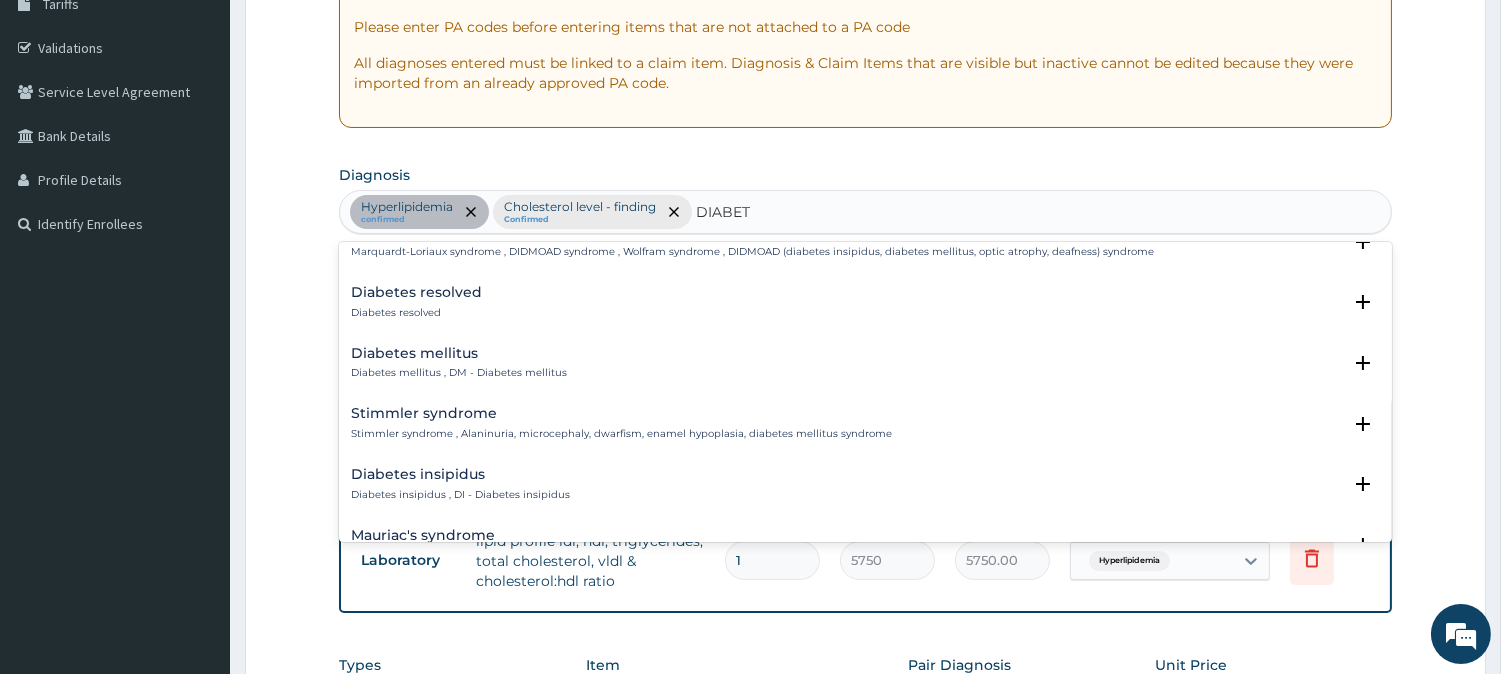 click on "Diabetes mellitus Diabetes mellitus , DM - Diabetes mellitus" at bounding box center (459, 363) 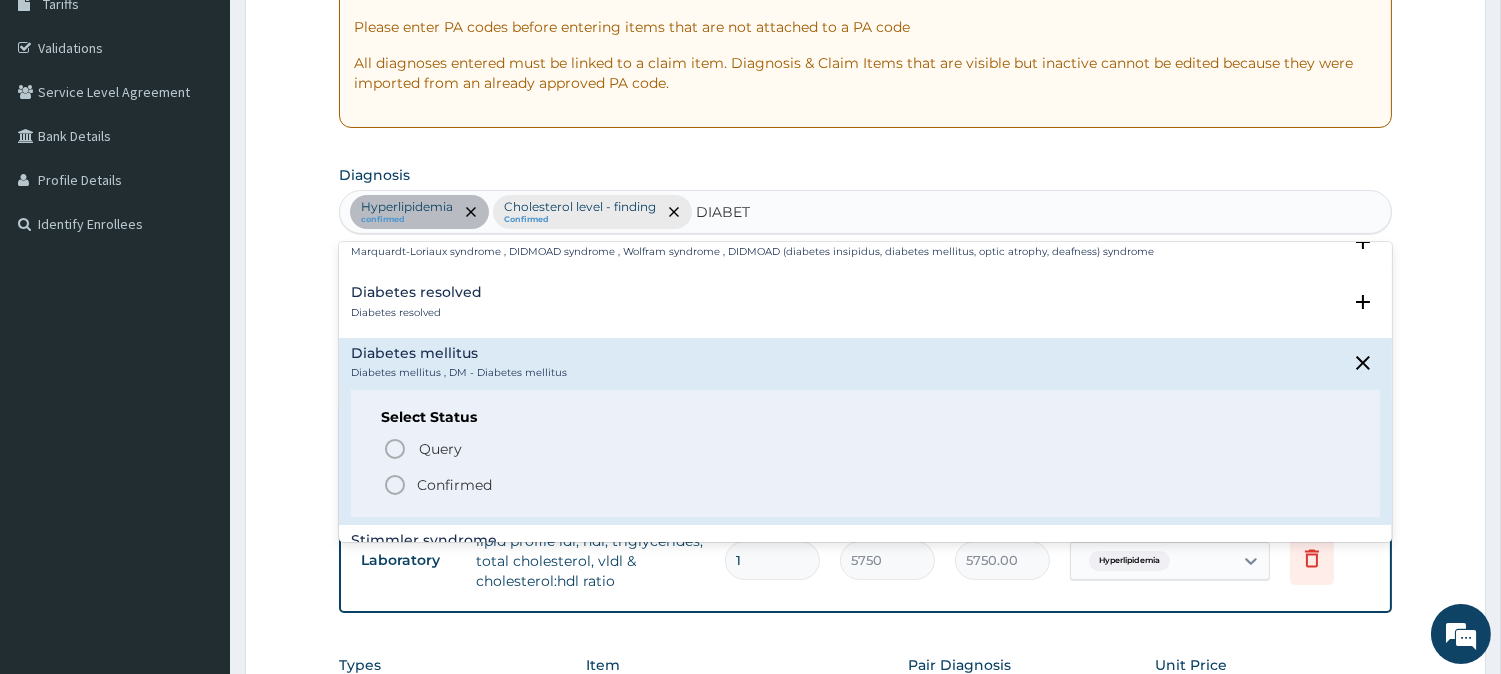 click 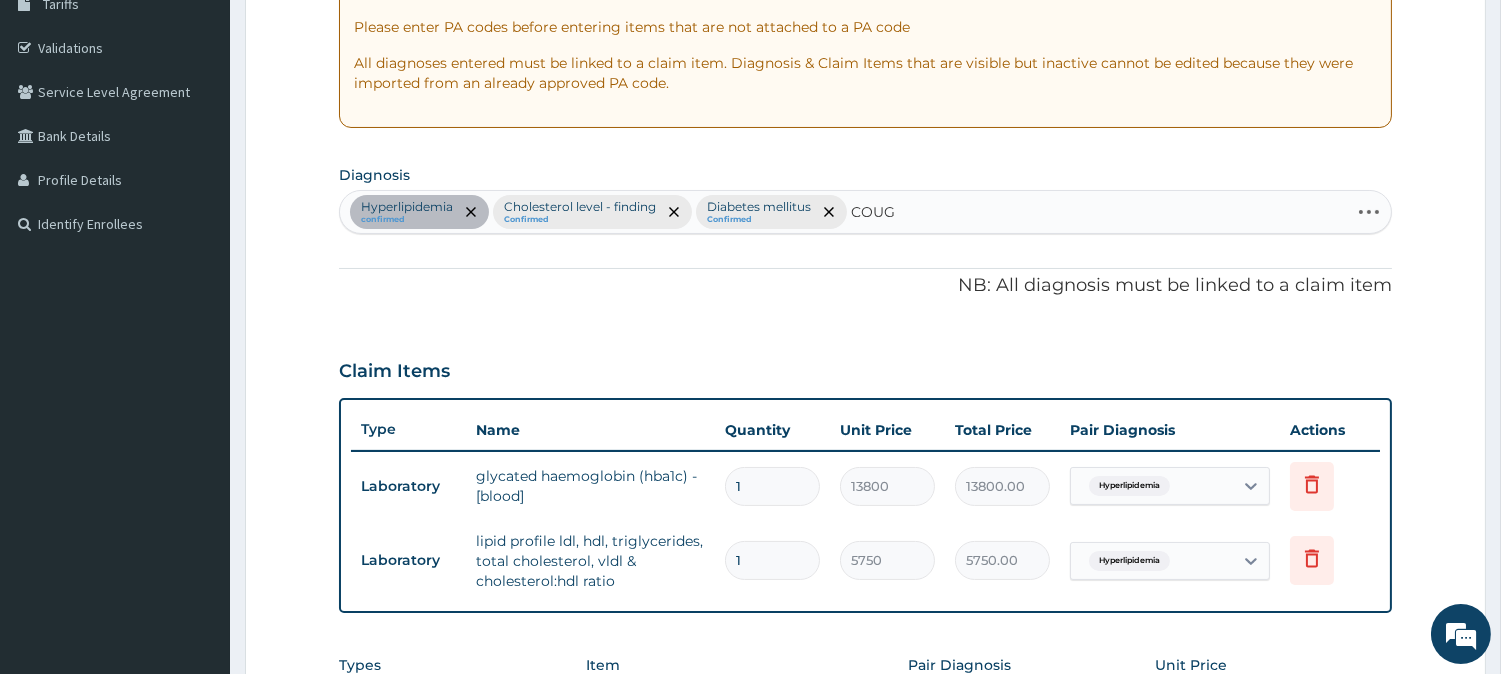 type on "COUGH" 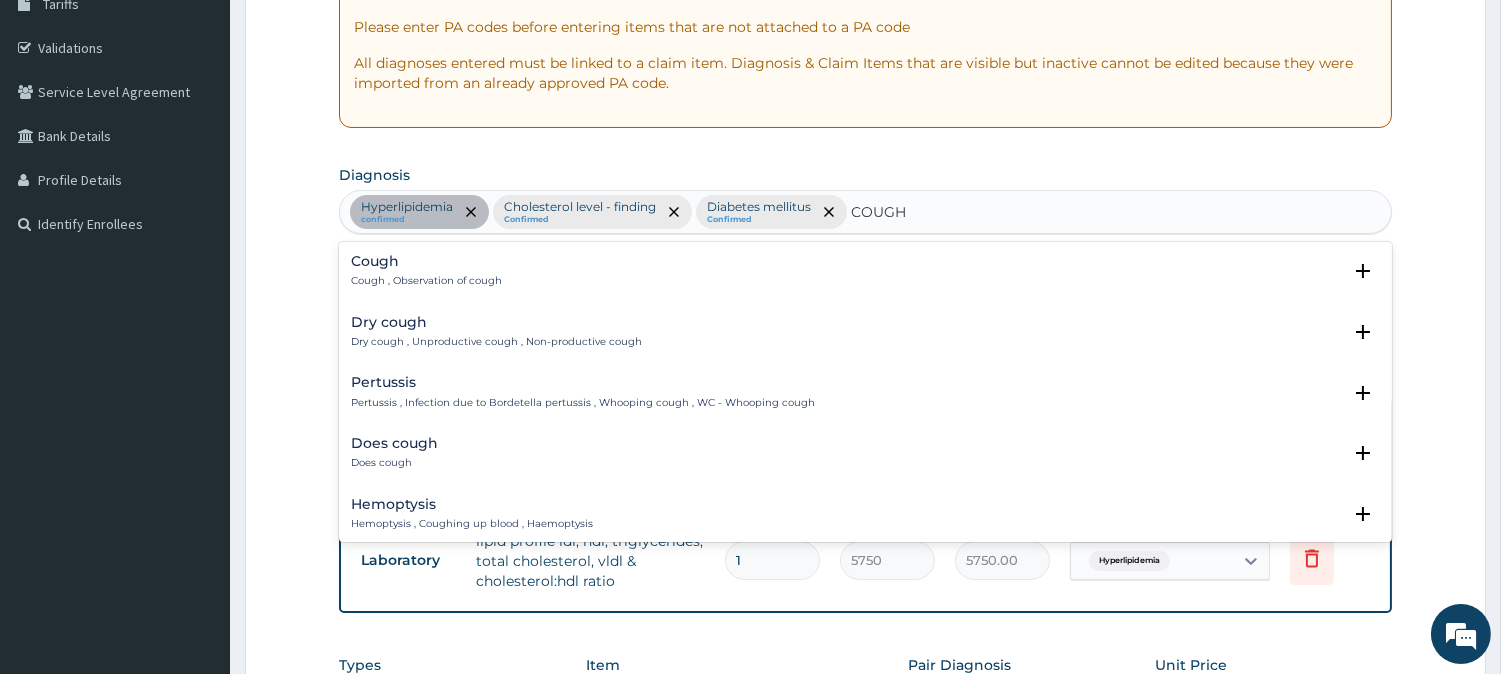 click on "Cough , Observation of cough" at bounding box center (426, 281) 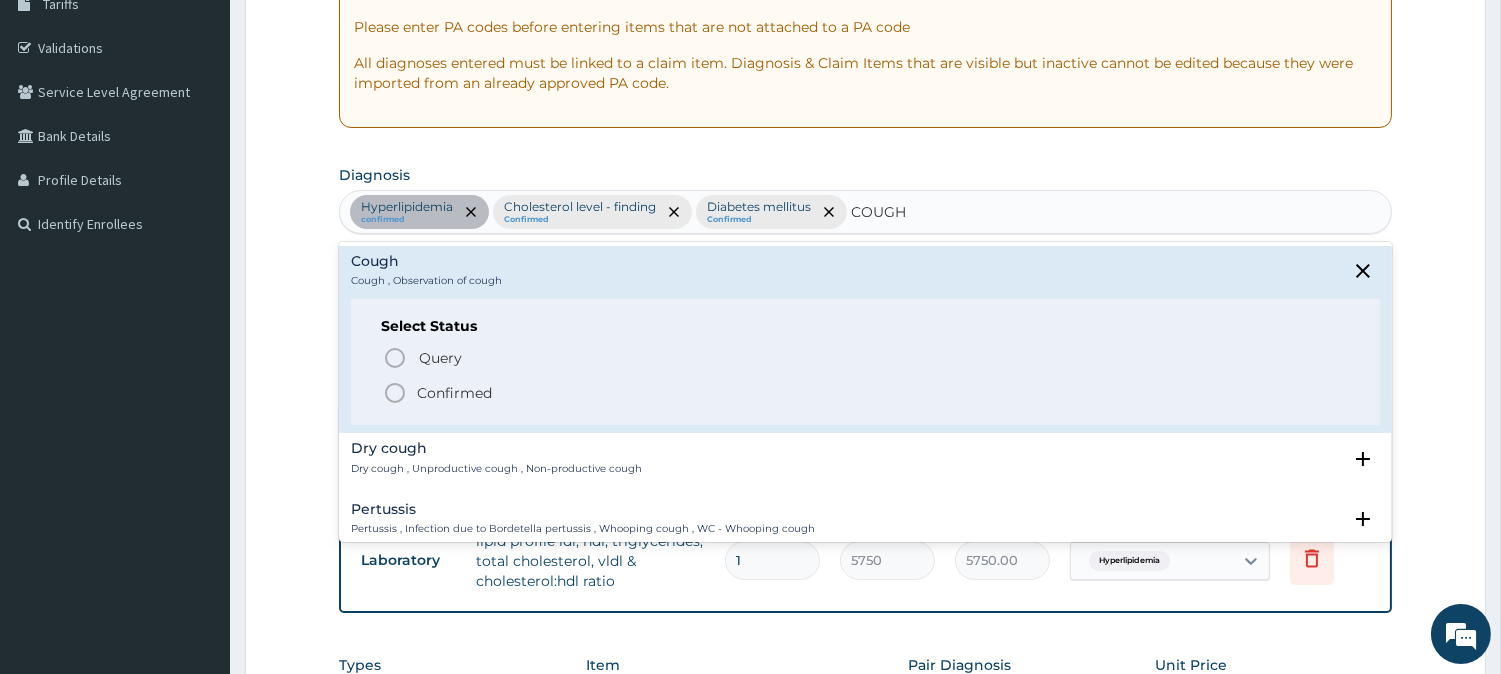 click 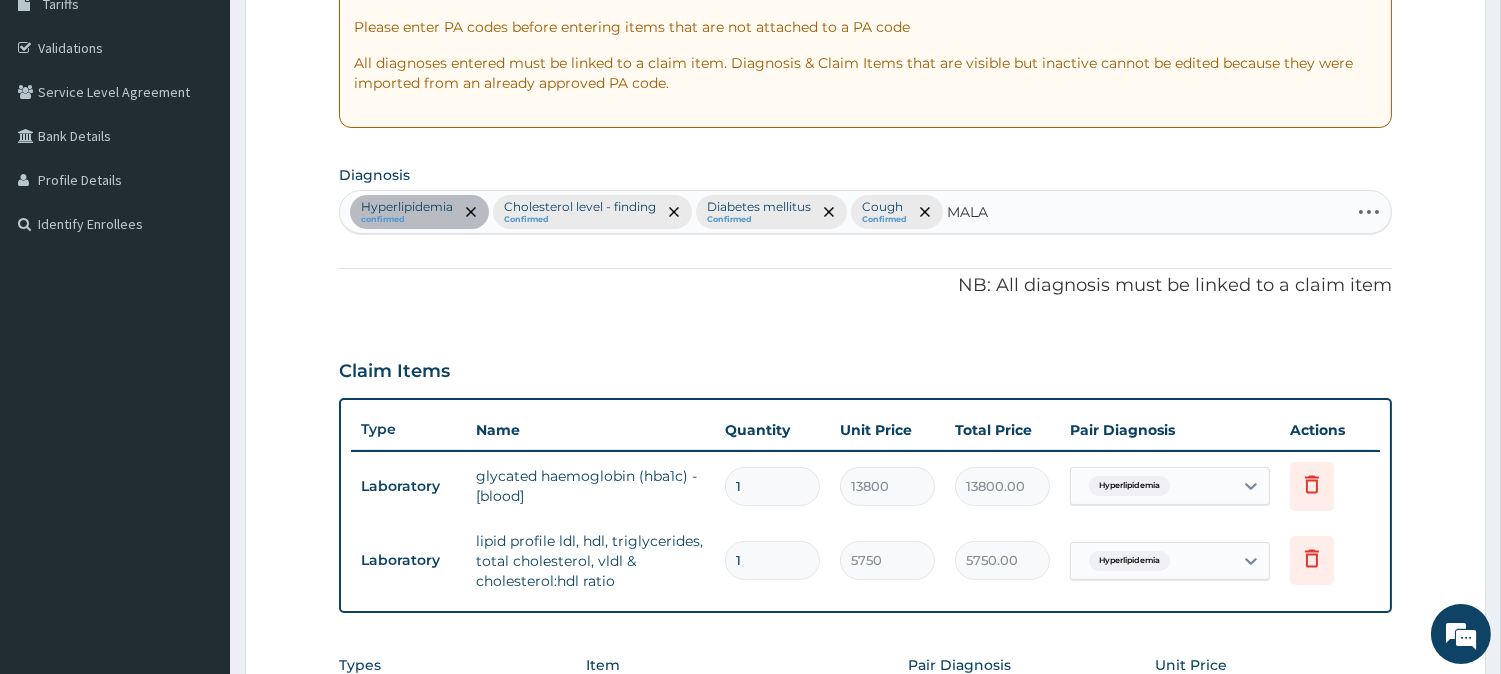 type on "MALAR" 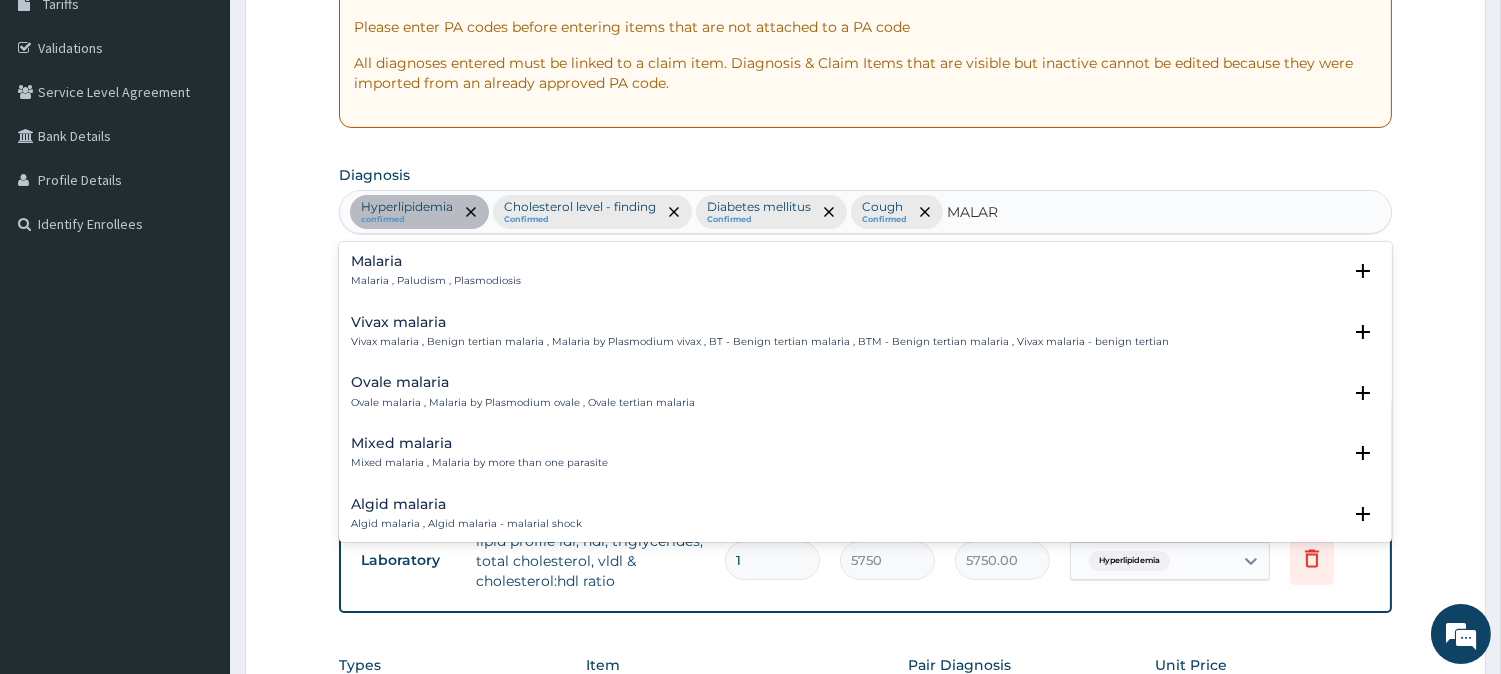 click on "Malaria Malaria , Paludism , Plasmodiosis" at bounding box center [436, 271] 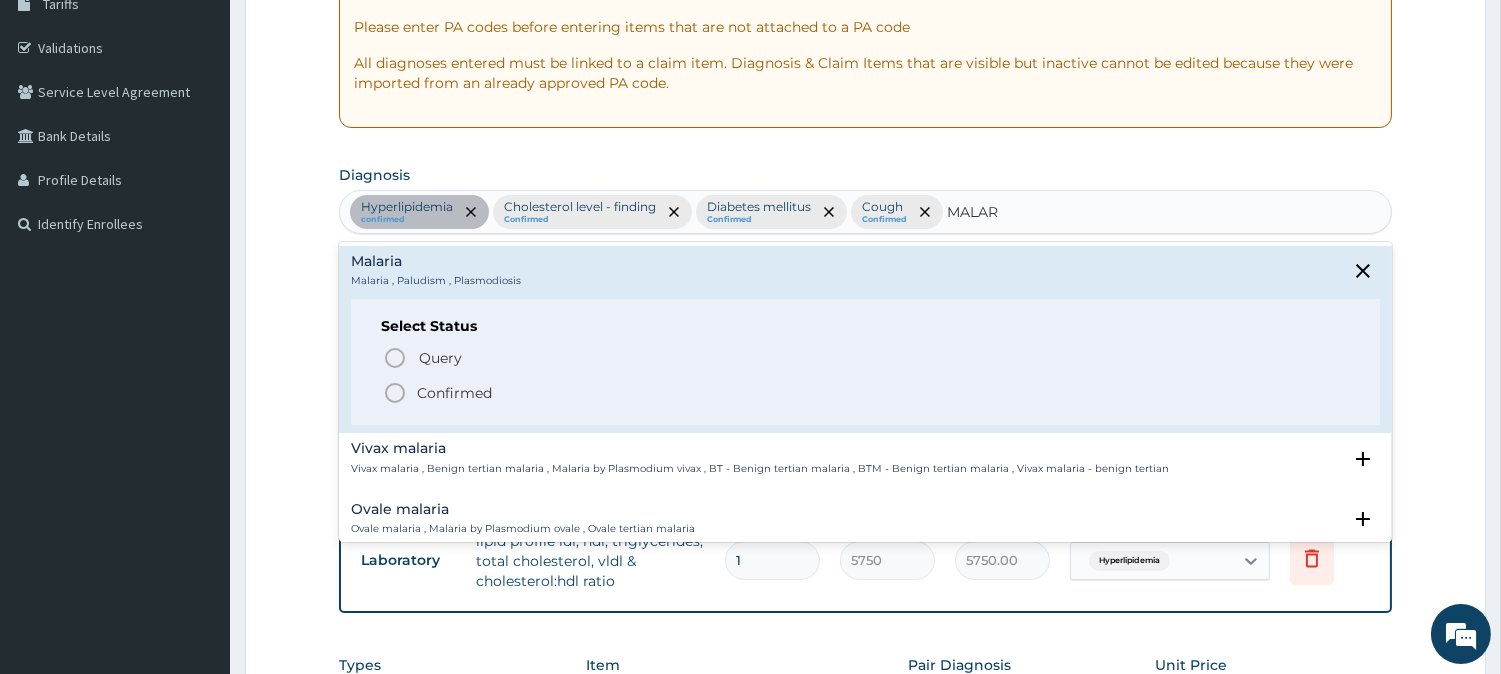 click 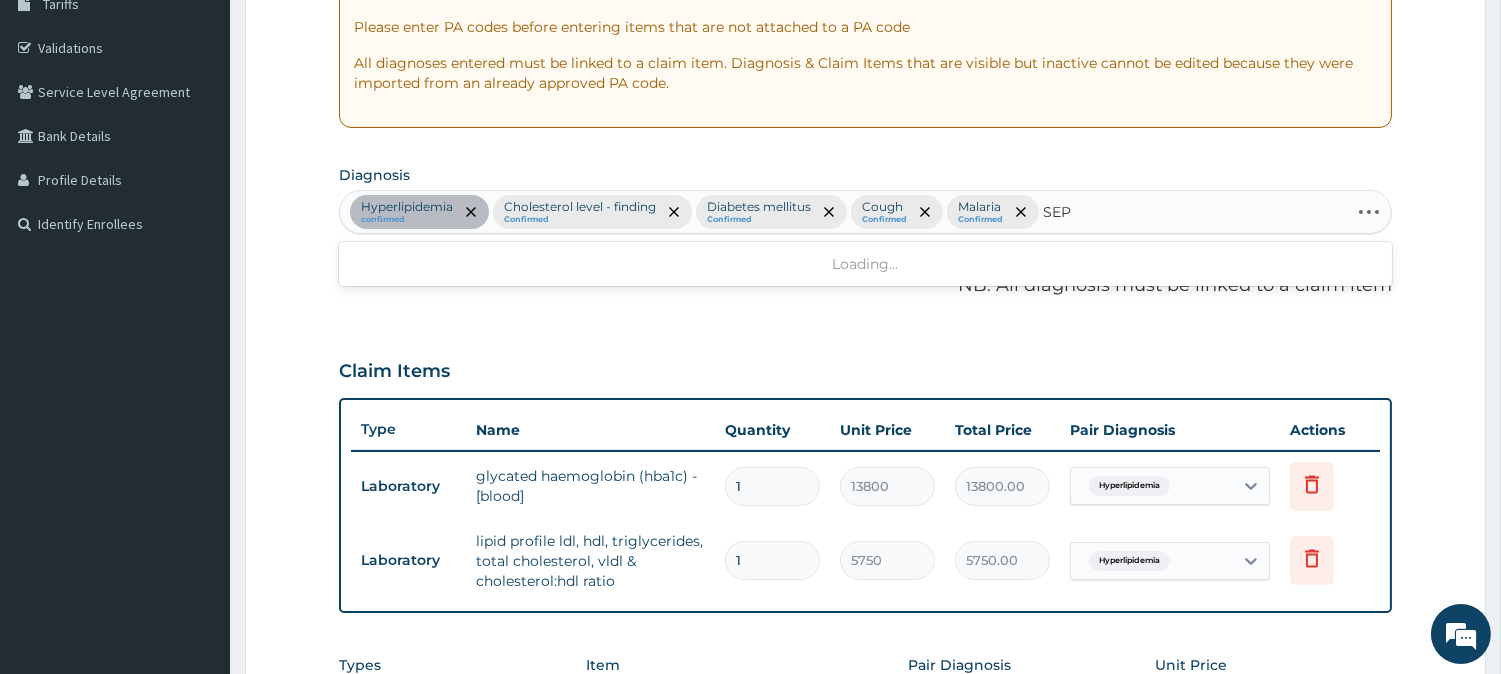 type on "SEPS" 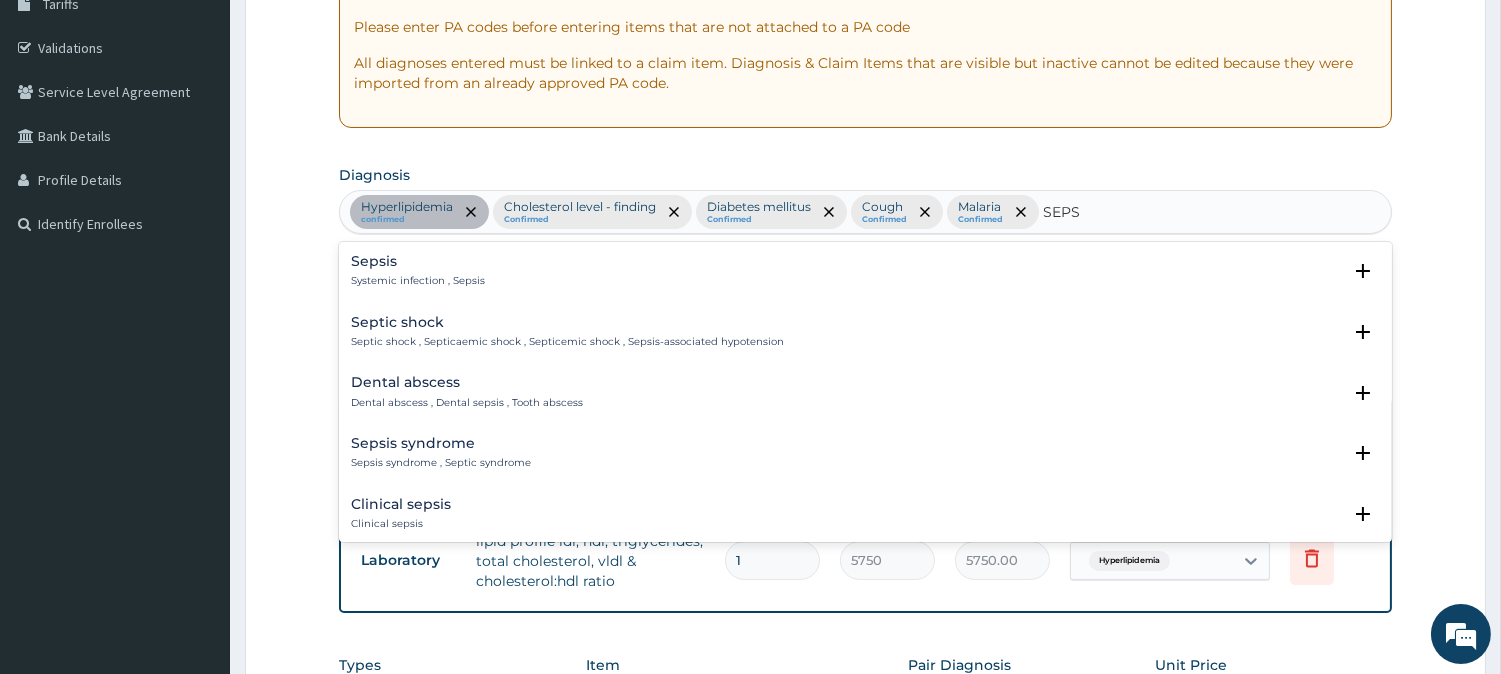 click on "Sepsis Systemic infection , Sepsis" at bounding box center [418, 271] 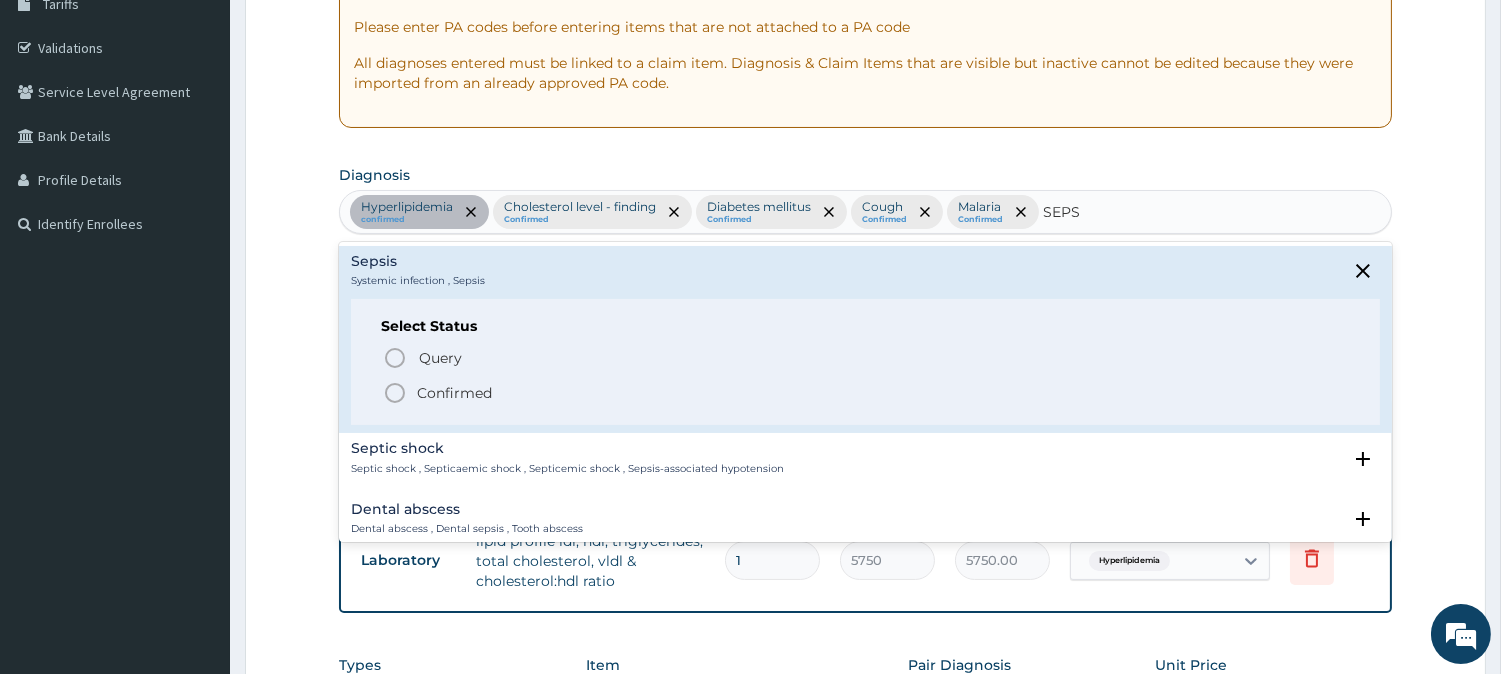 click 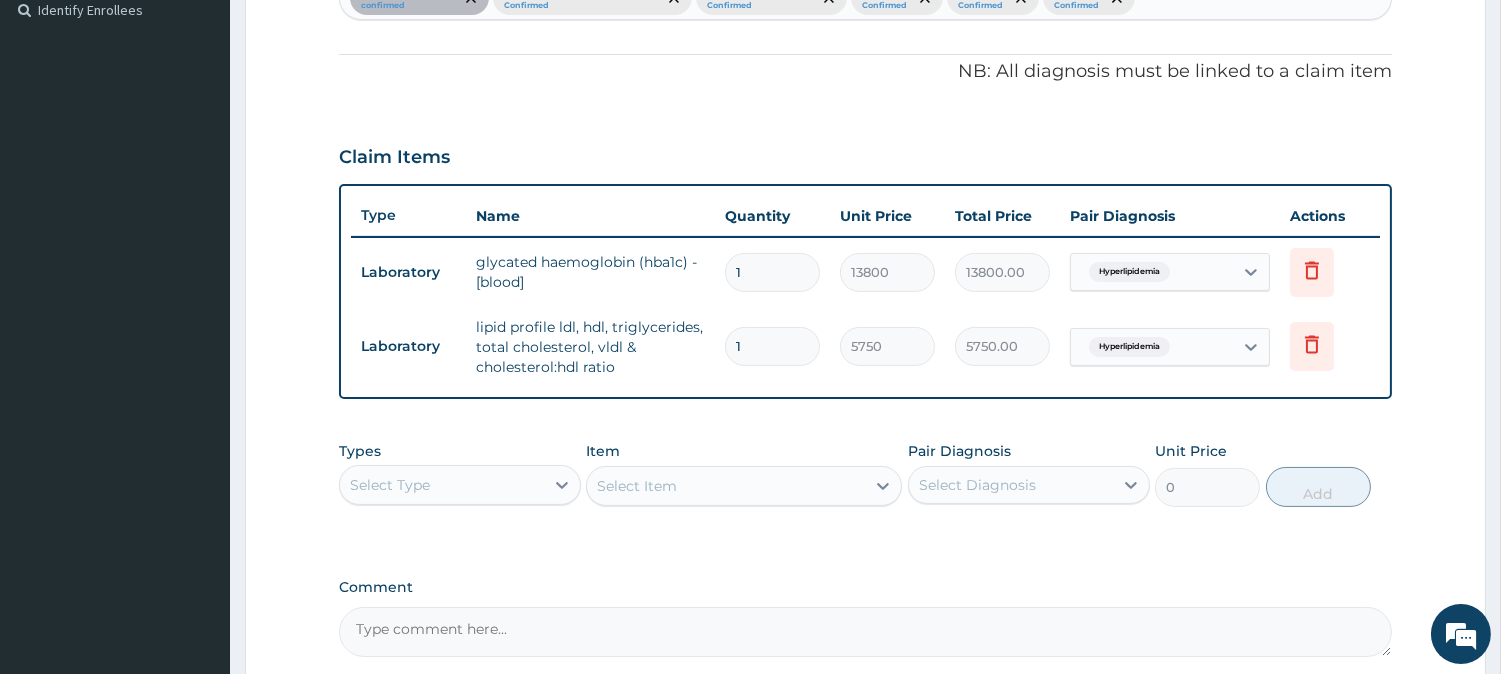 scroll, scrollTop: 751, scrollLeft: 0, axis: vertical 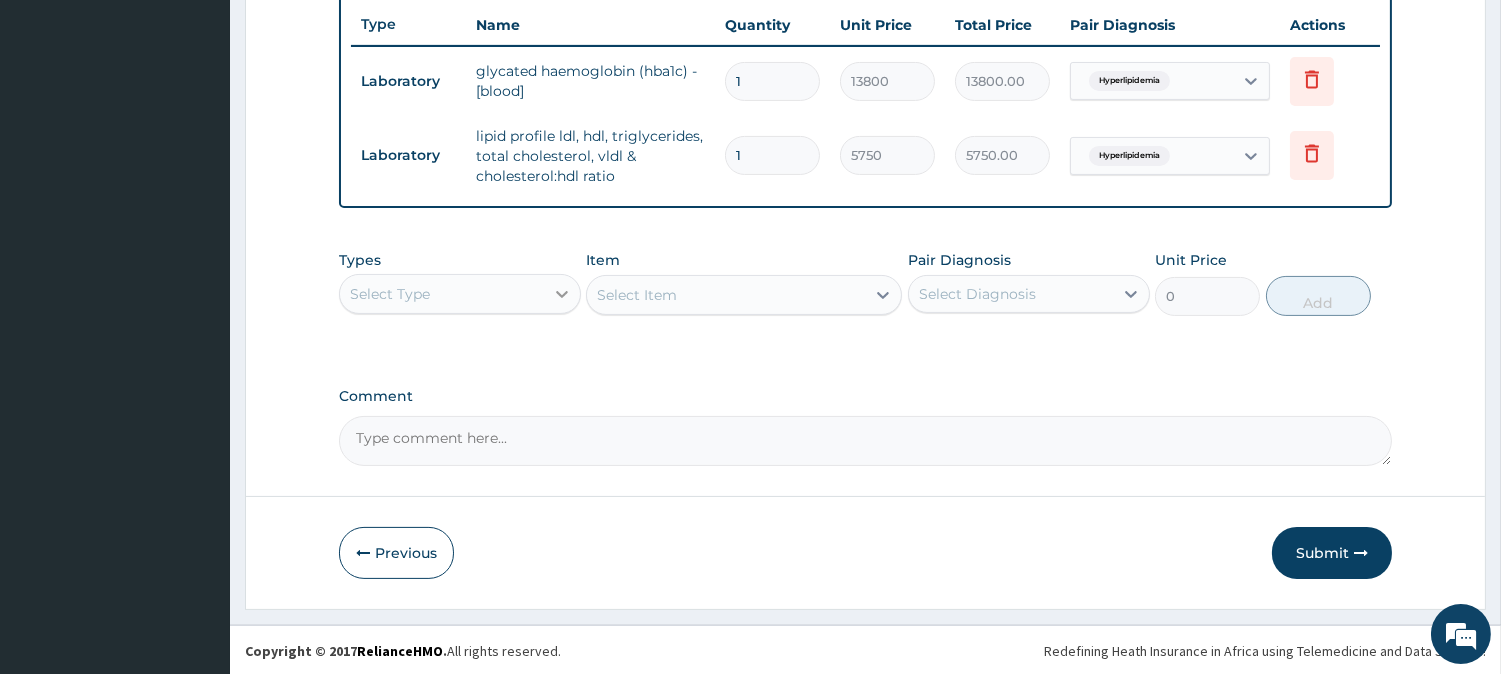 click at bounding box center (562, 294) 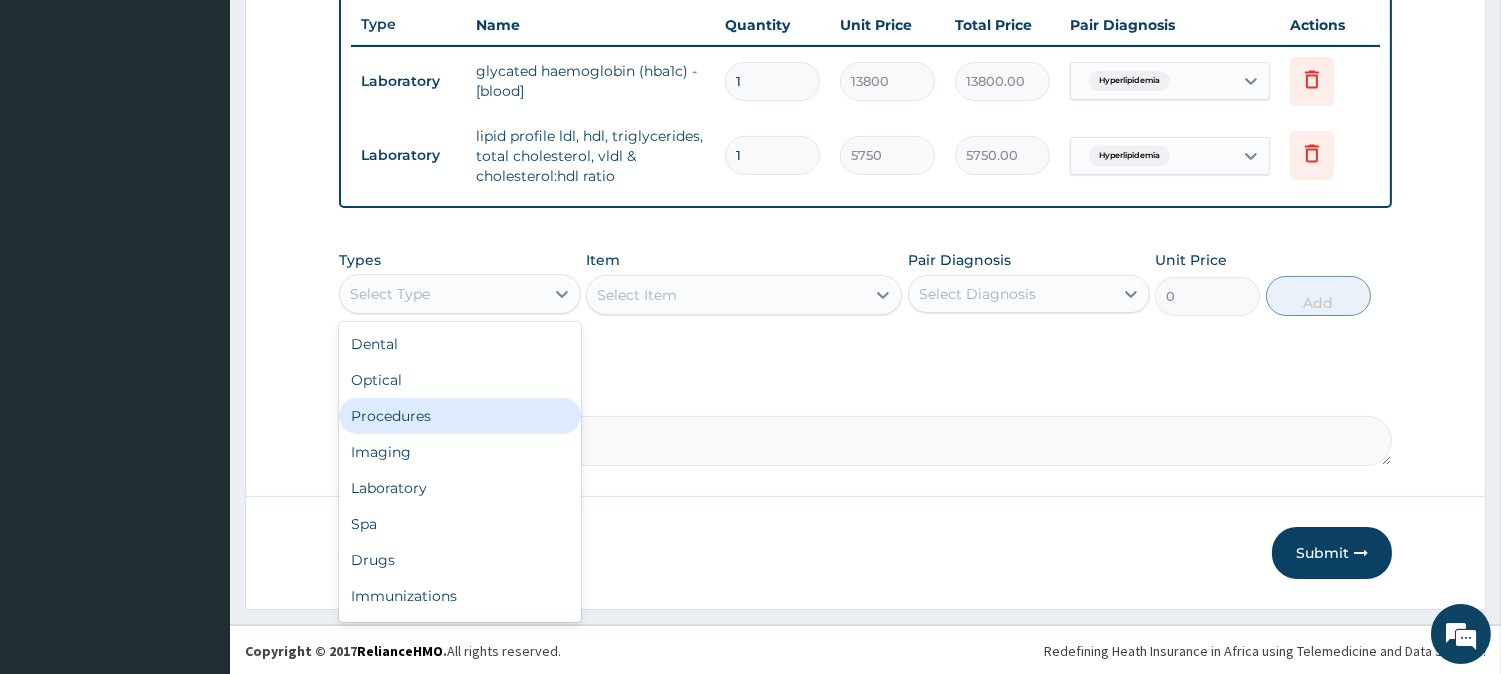 click on "Procedures" at bounding box center (460, 416) 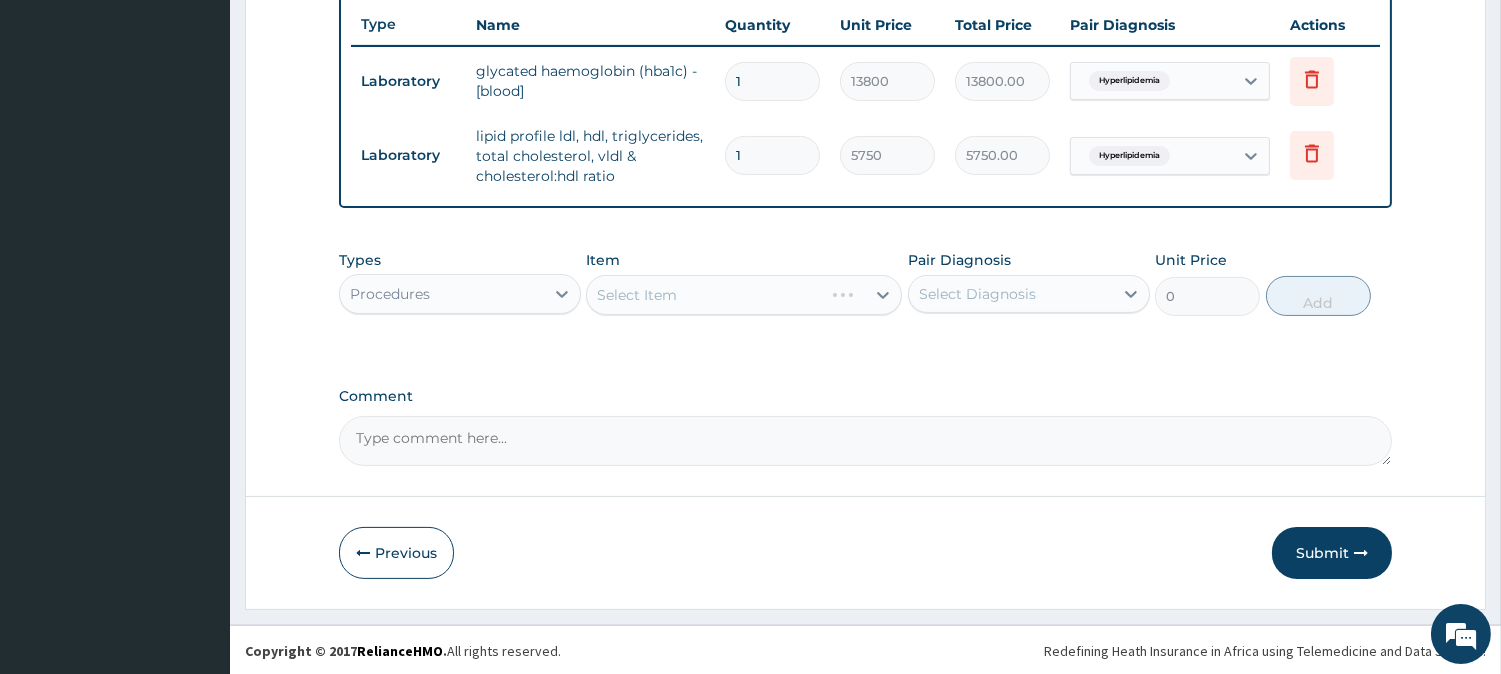 click on "Types option Procedures, selected.   Select is focused ,type to refine list, press Down to open the menu,  Procedures Item Select Item Pair Diagnosis Select Diagnosis Unit Price 0 Add" at bounding box center (865, 283) 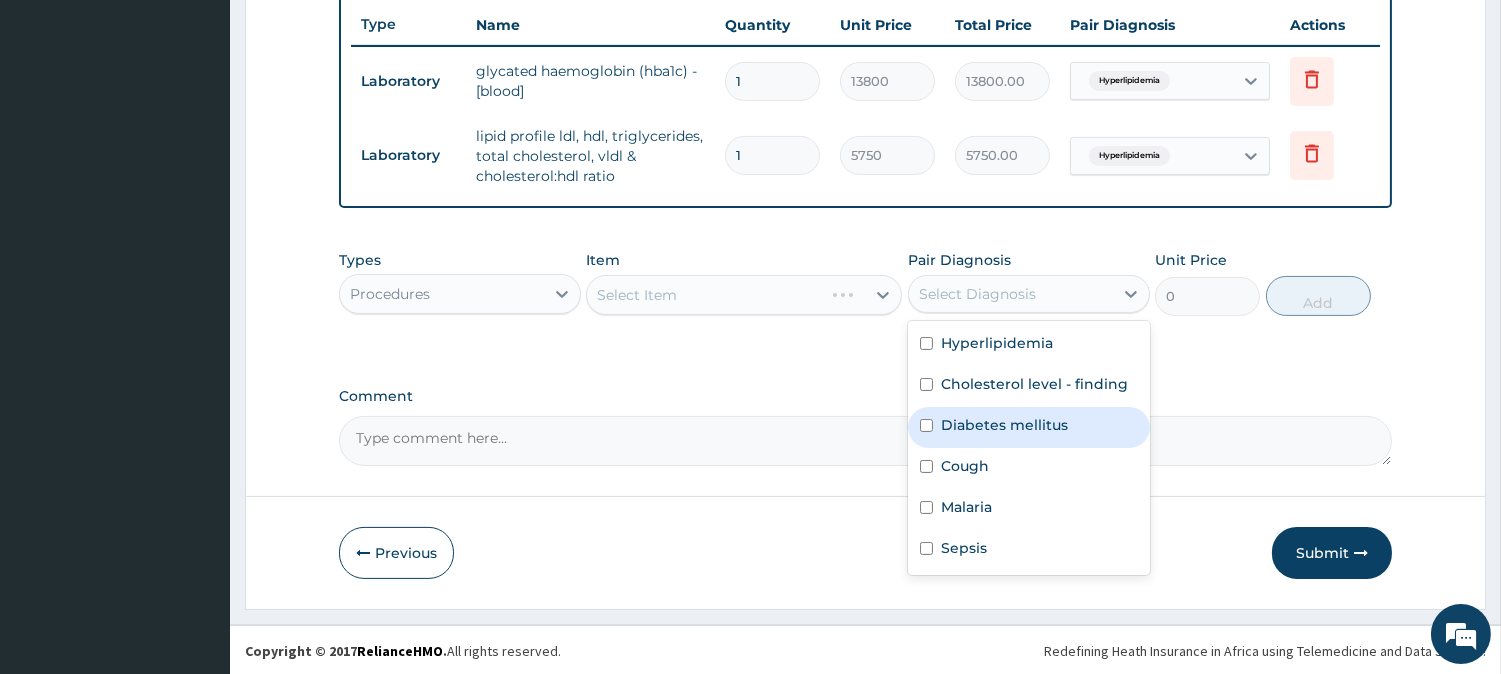 click on "Diabetes mellitus" at bounding box center [1029, 427] 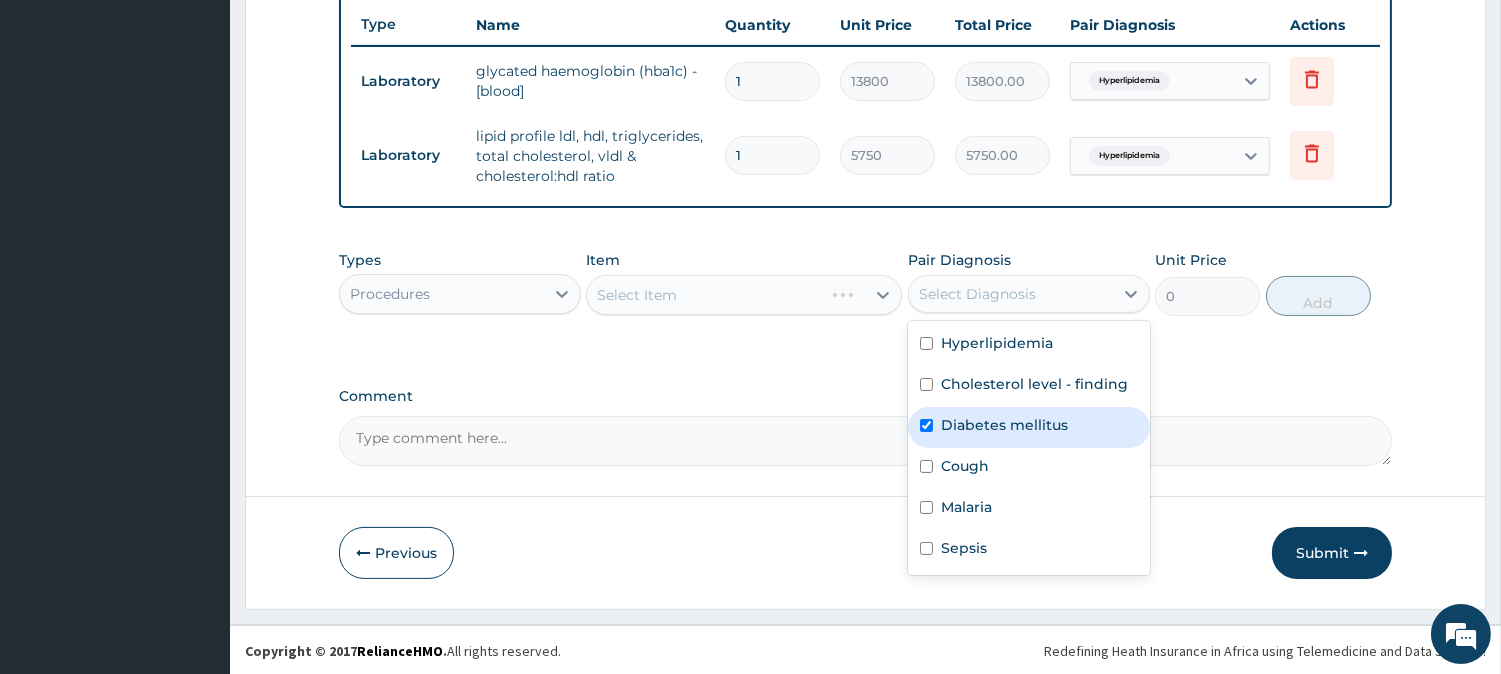 checkbox on "true" 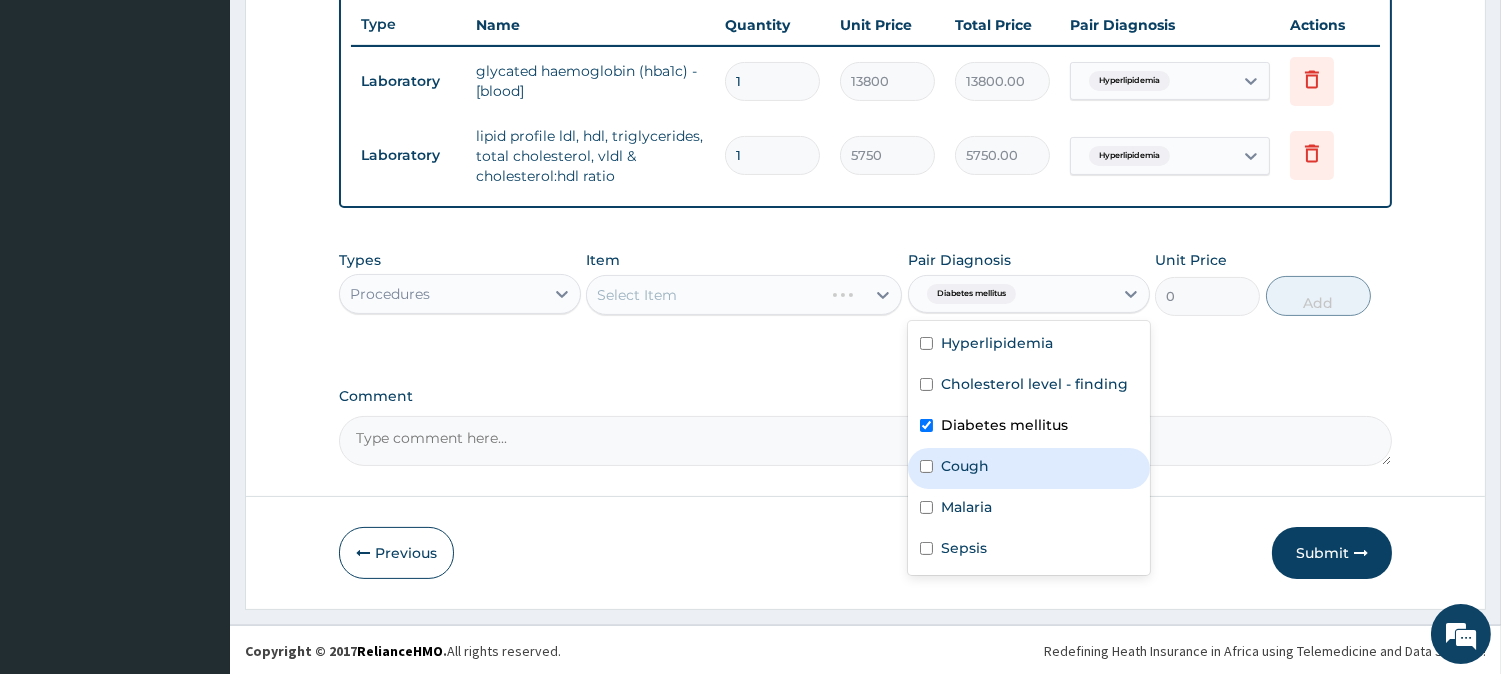 click on "Cough" at bounding box center [1029, 468] 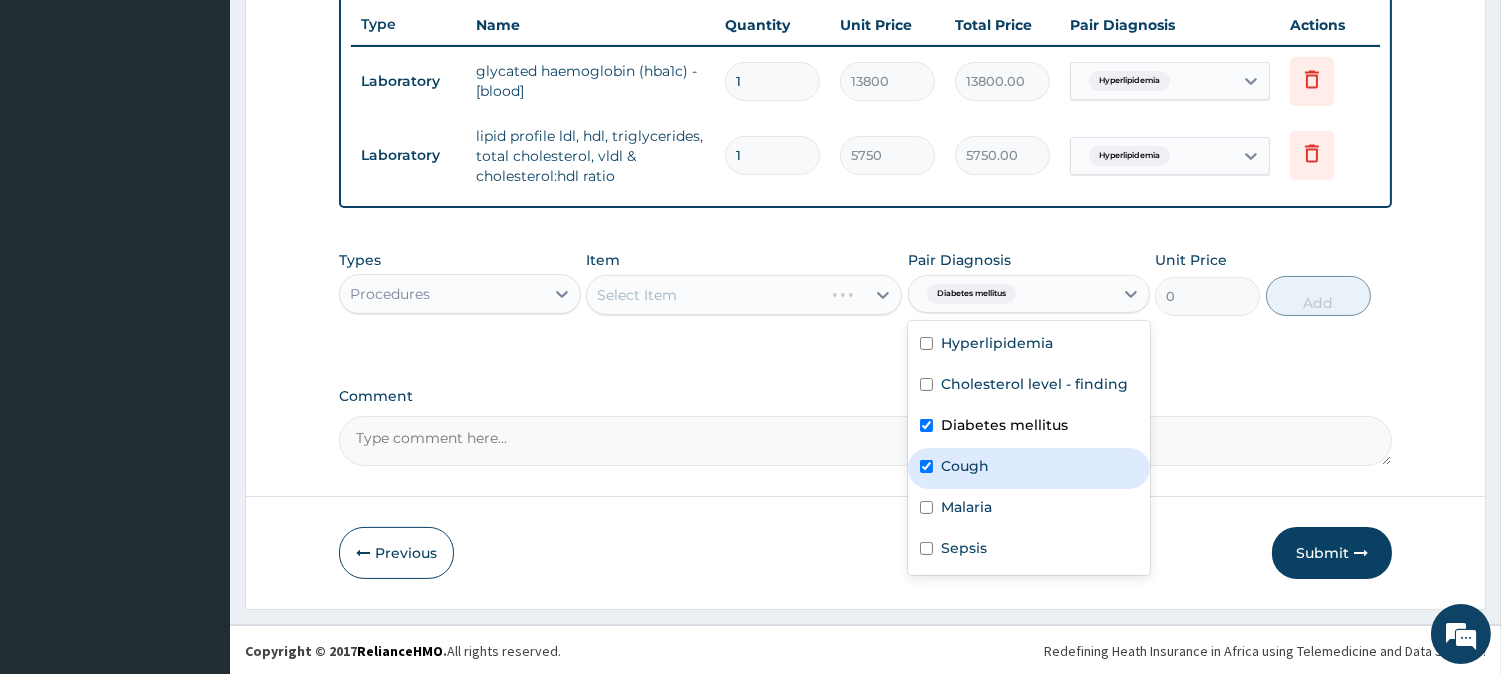 checkbox on "true" 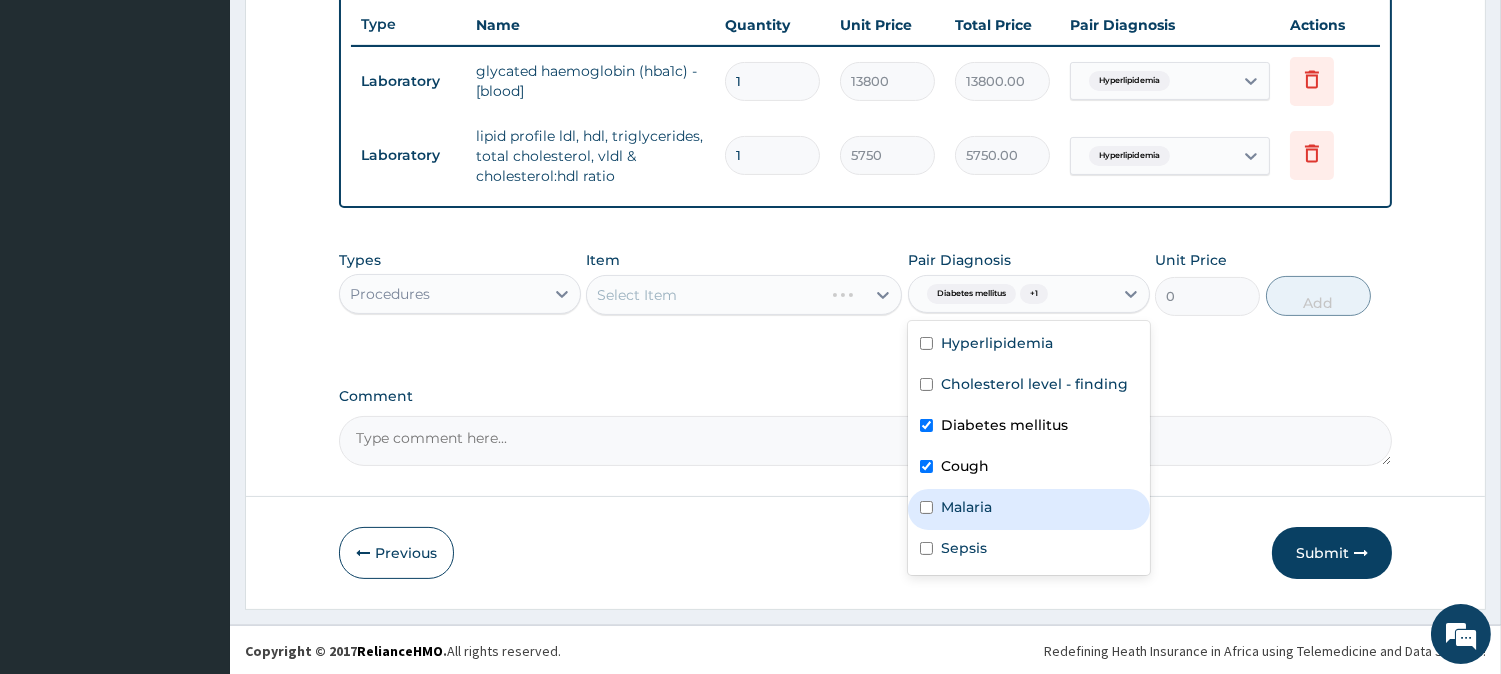 click on "Malaria" at bounding box center [1029, 509] 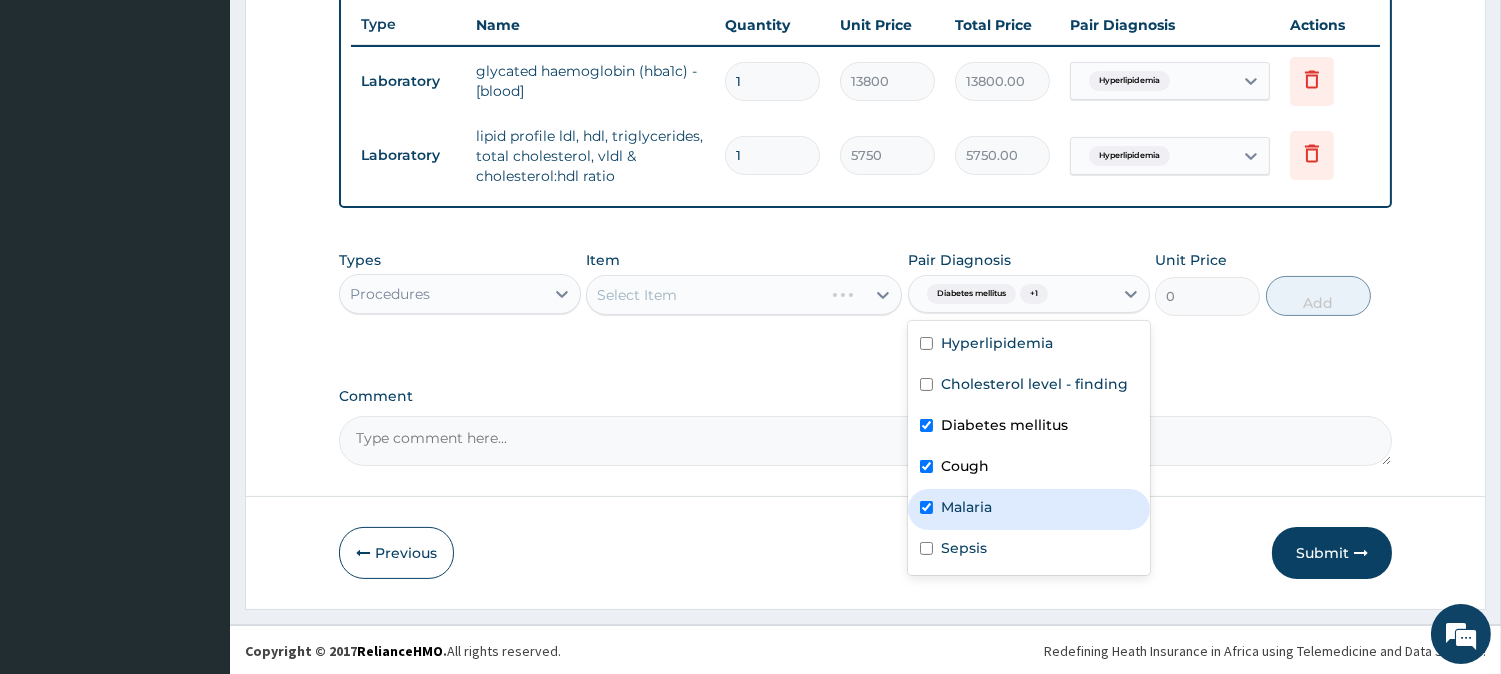 checkbox on "true" 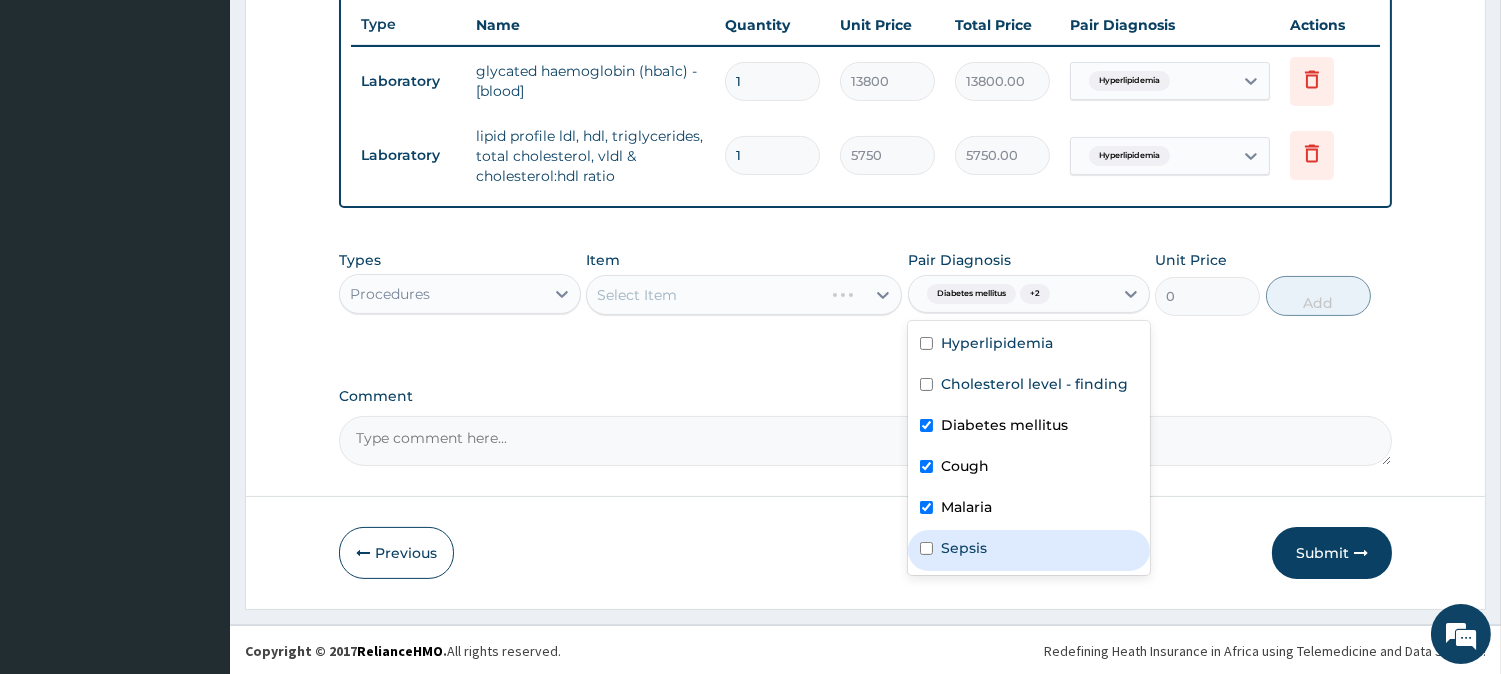 click on "Sepsis" at bounding box center [964, 548] 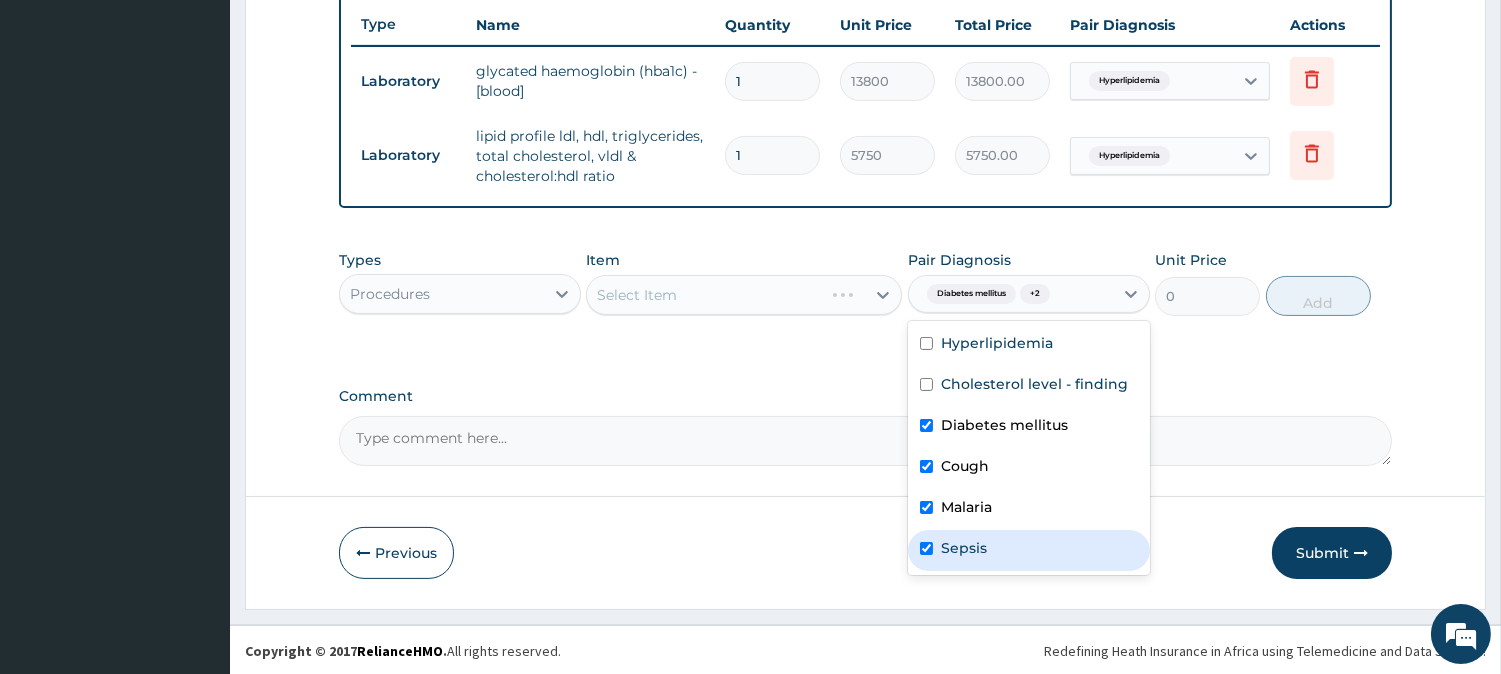 checkbox on "true" 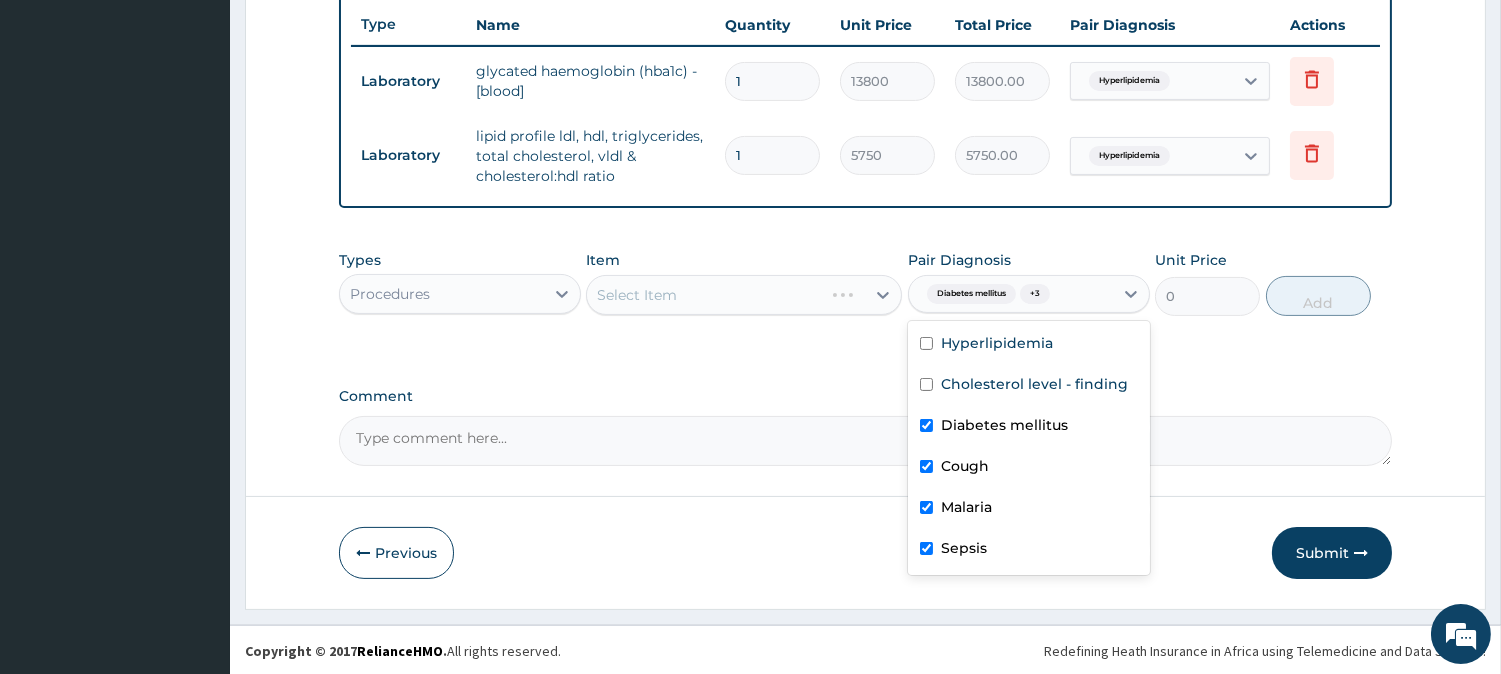 click on "Diabetes mellitus" at bounding box center (1004, 425) 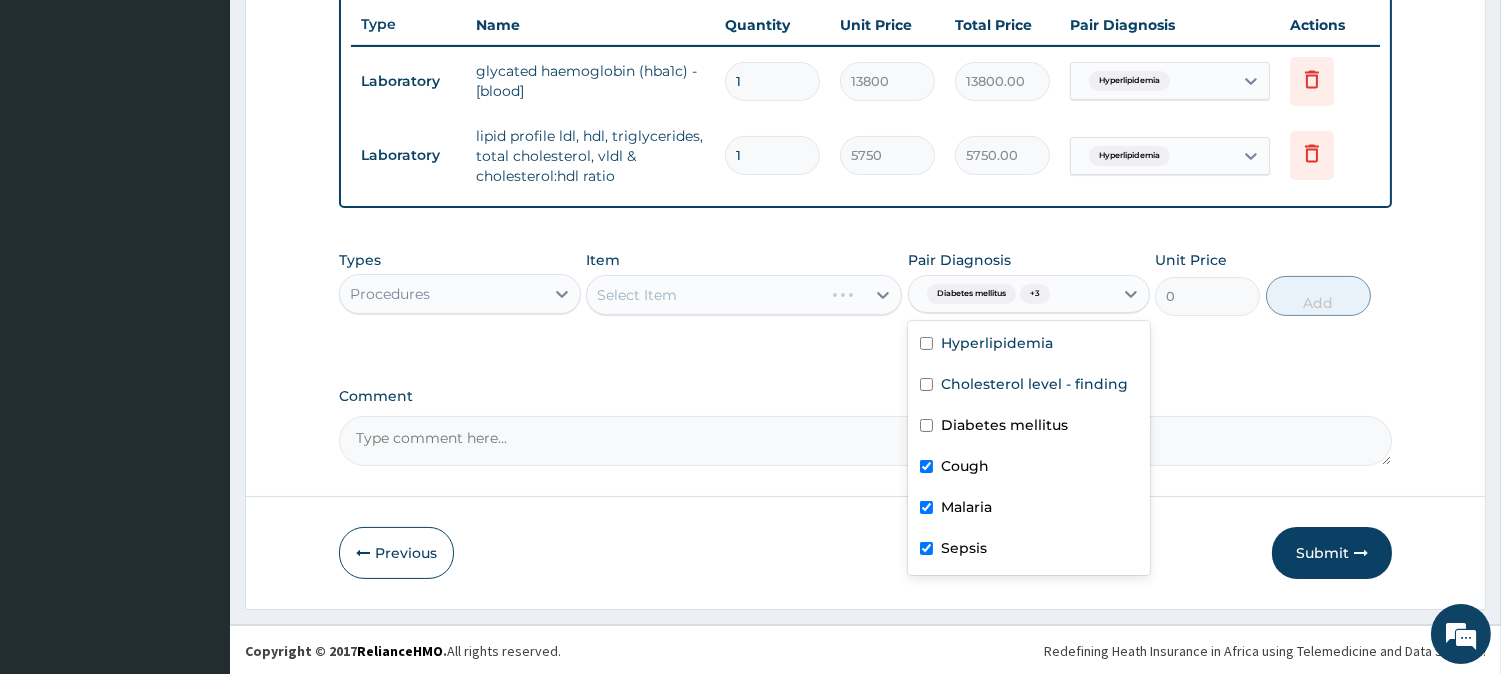 checkbox on "false" 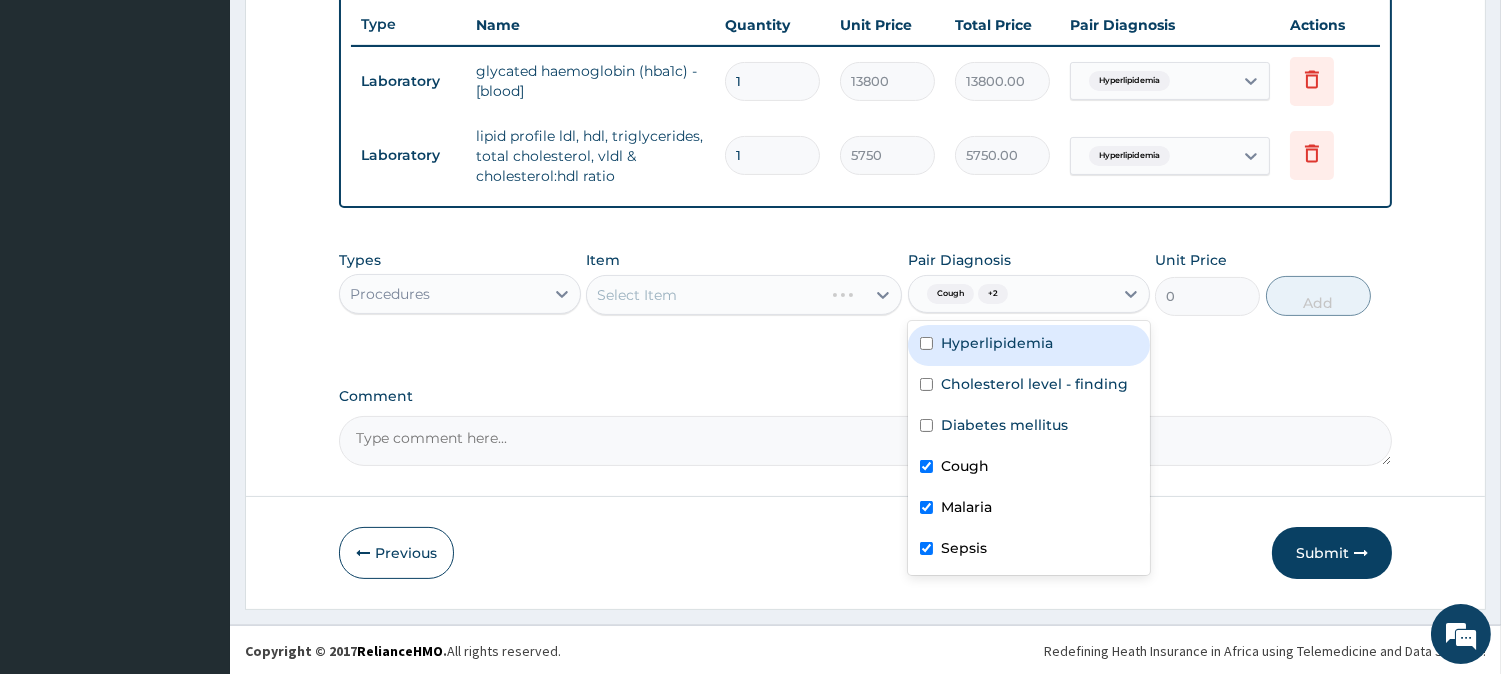 click on "Select Item" at bounding box center (744, 295) 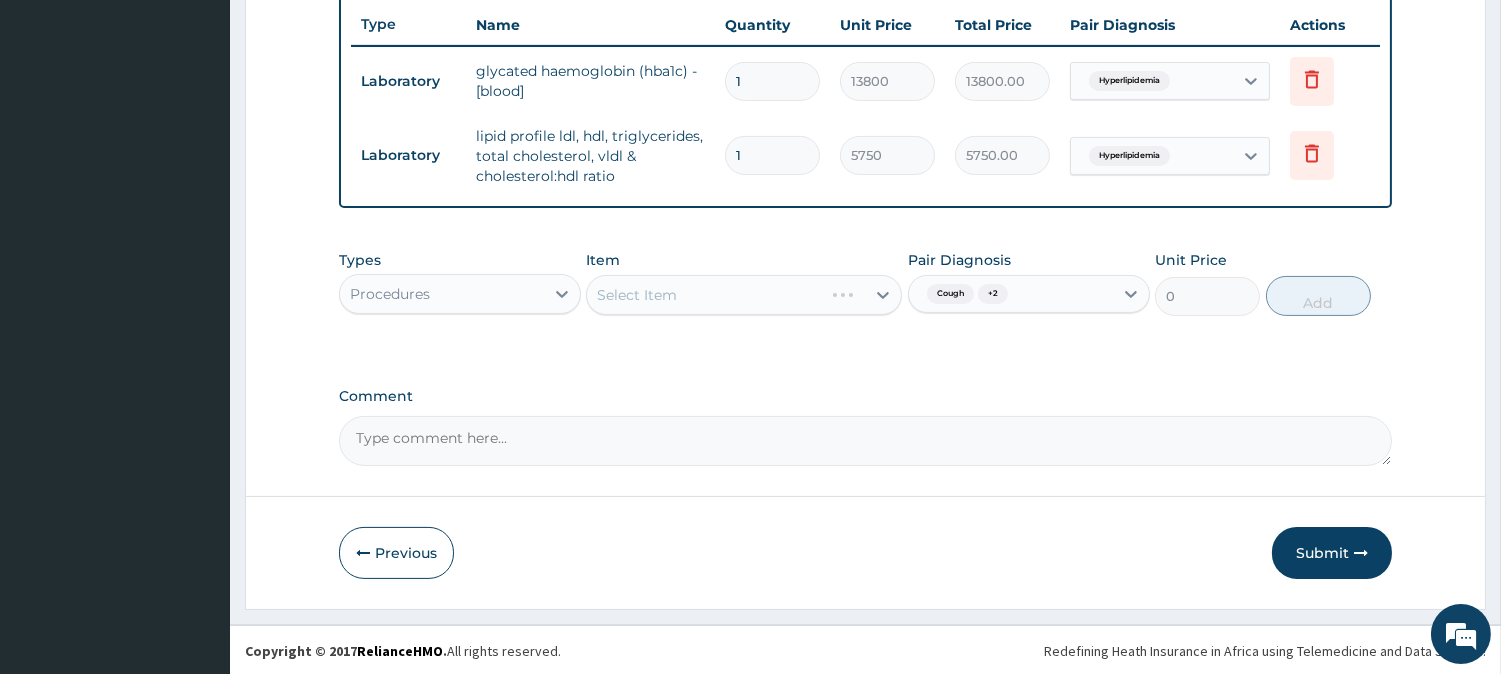 click on "Comment" at bounding box center (865, 396) 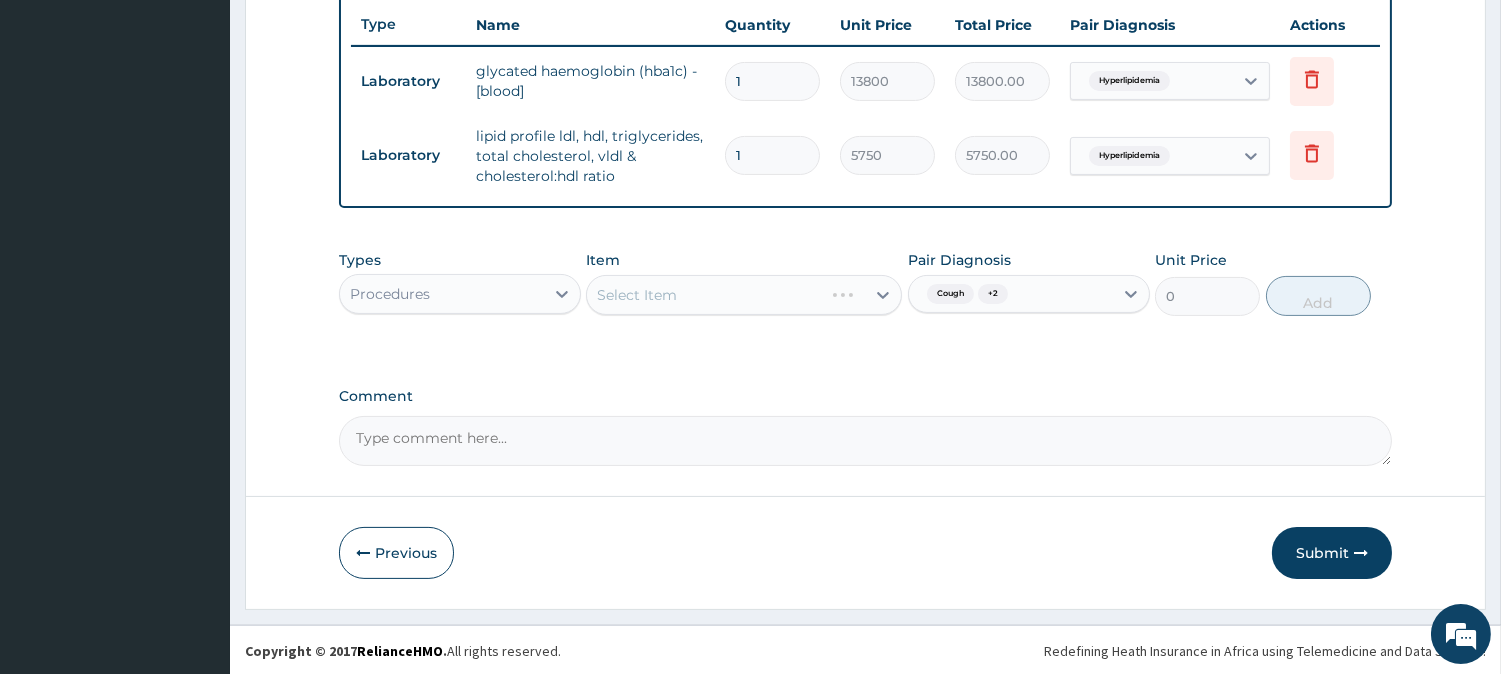 click on "Comment" at bounding box center (865, 441) 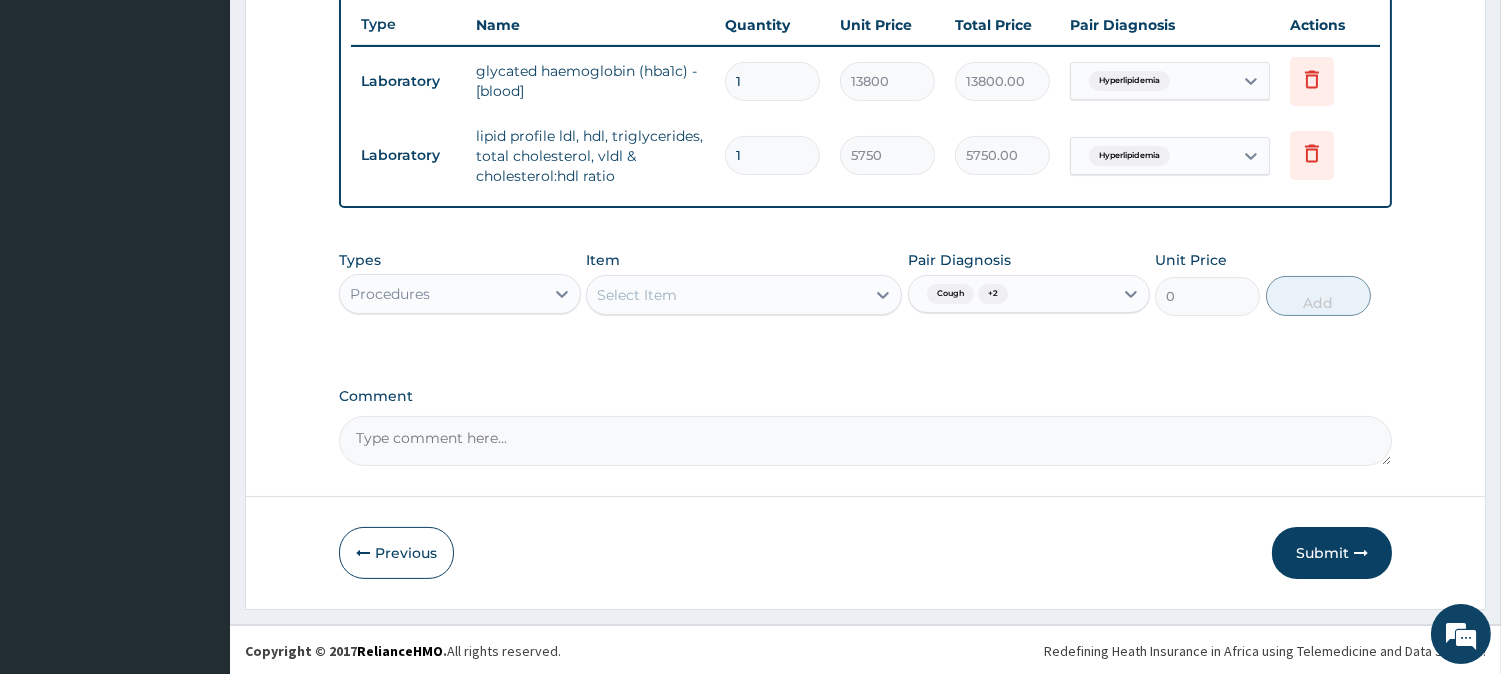 click on "Types Procedures Item Select Item Pair Diagnosis Cough  + 2 Unit Price 0 Add" at bounding box center (865, 298) 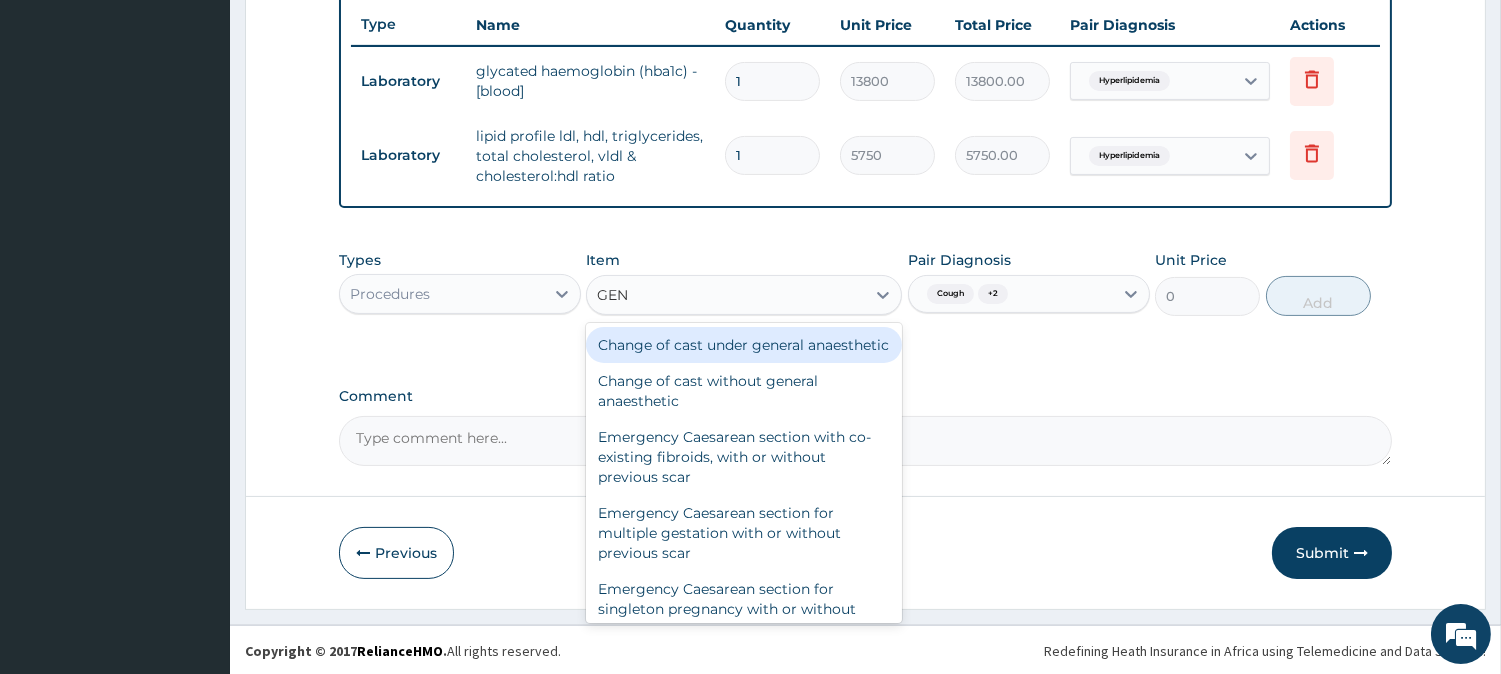 type on "GENE" 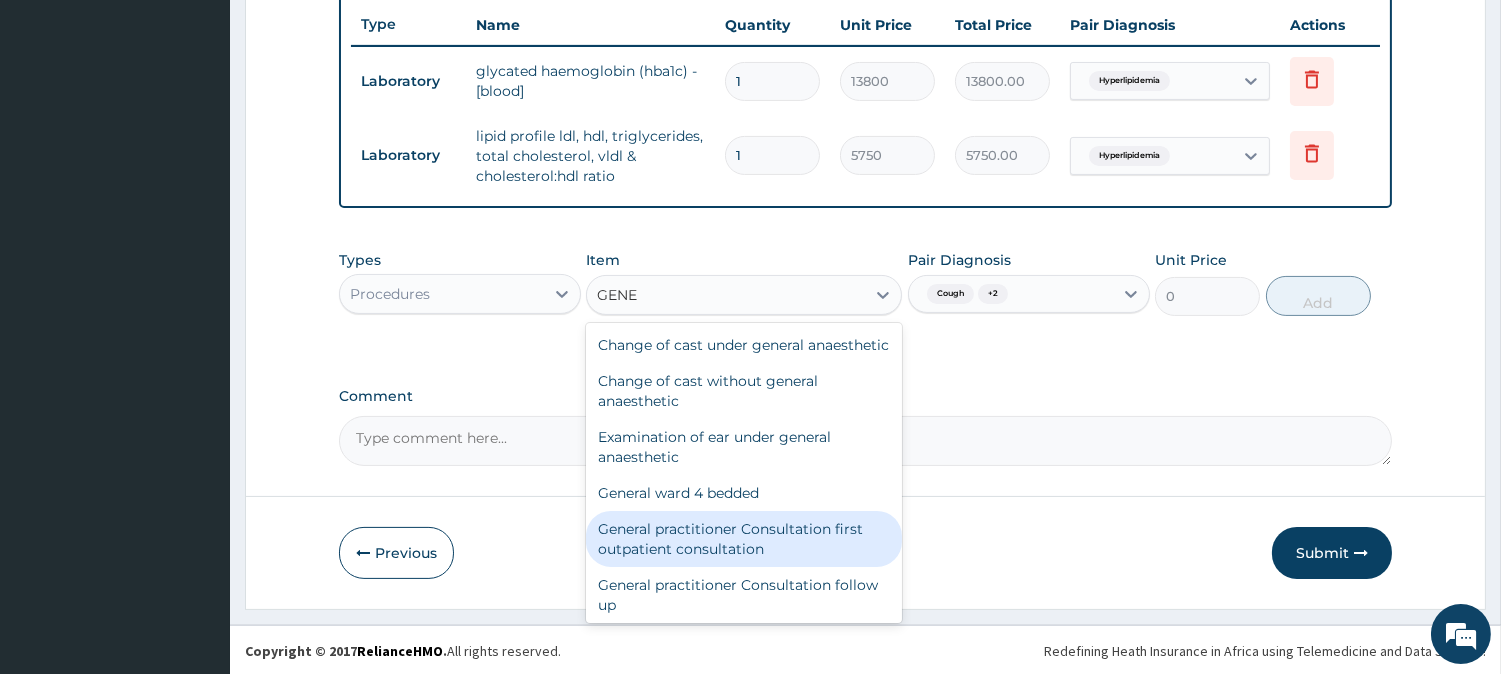 click on "General practitioner Consultation first outpatient consultation" at bounding box center (744, 539) 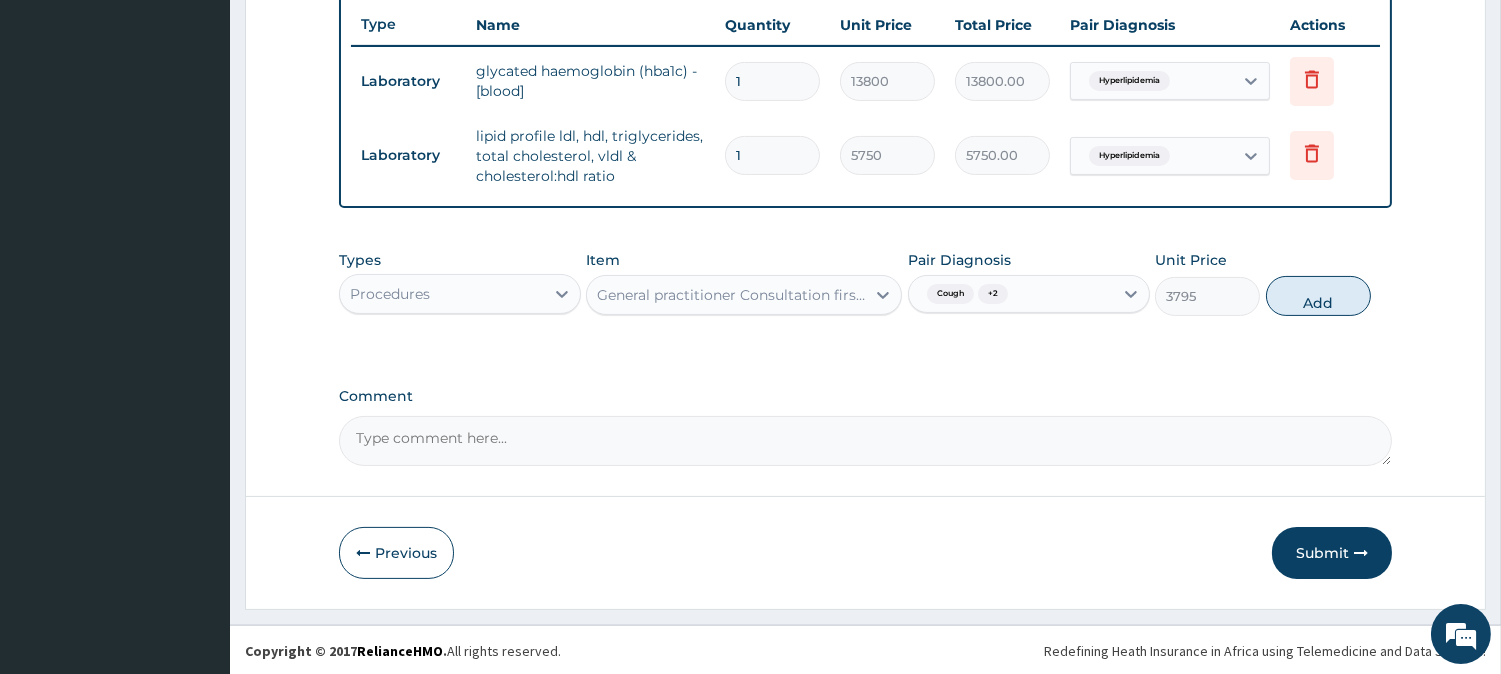 drag, startPoint x: 1275, startPoint y: 288, endPoint x: 1223, endPoint y: 324, distance: 63.245552 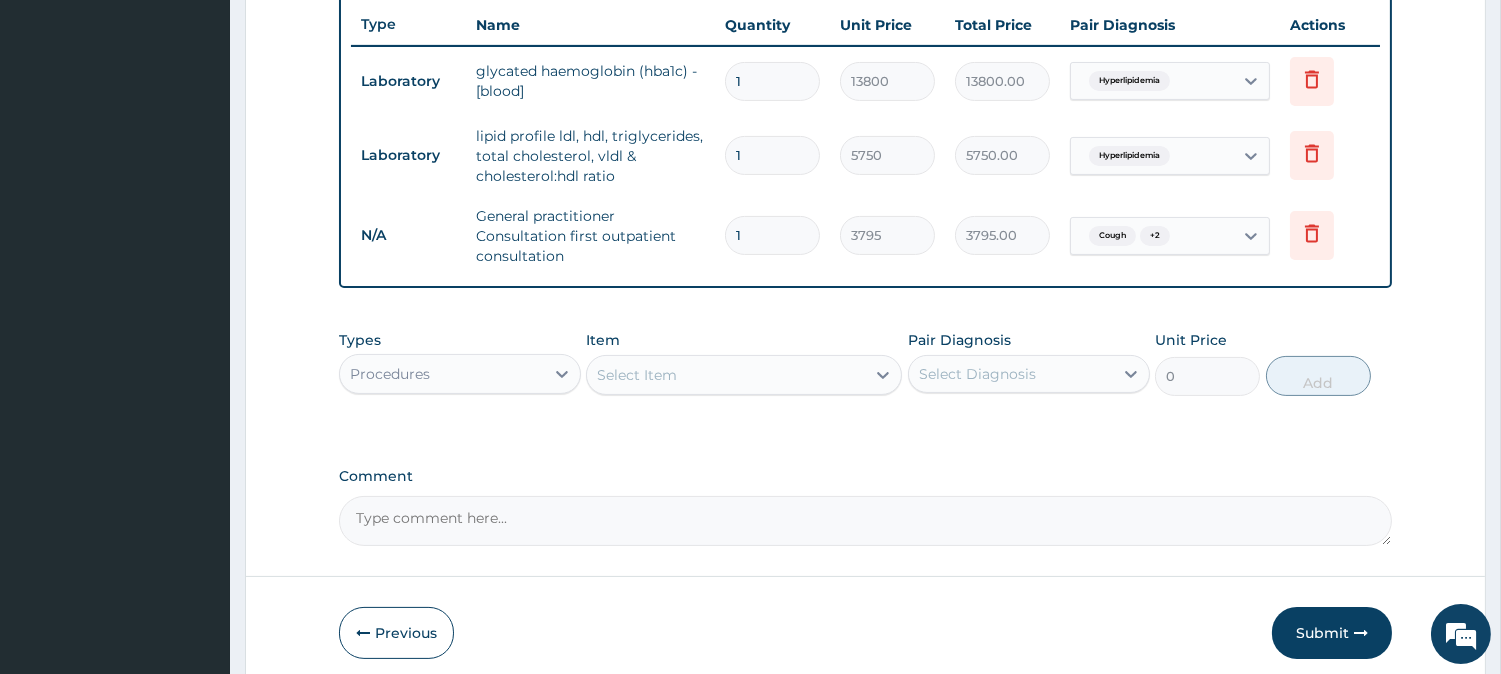 scroll, scrollTop: 831, scrollLeft: 0, axis: vertical 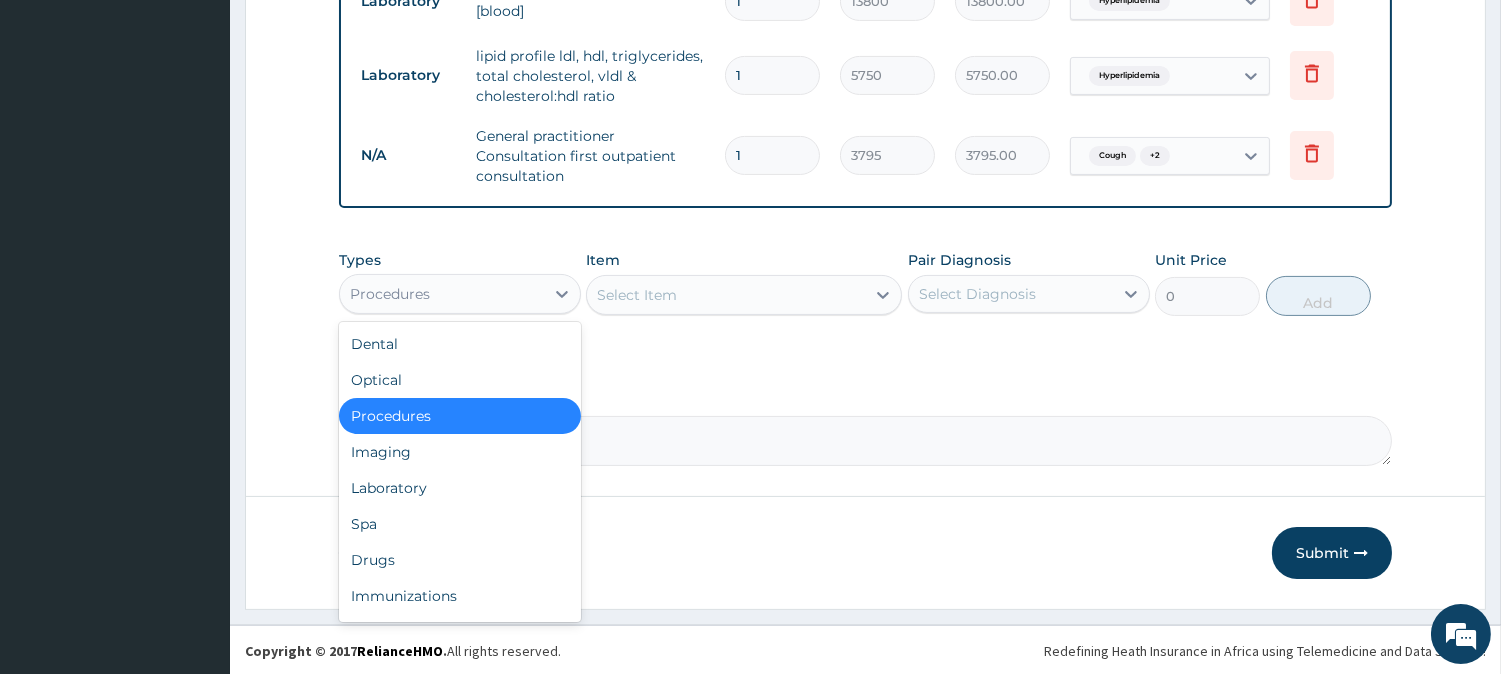 click on "Procedures" at bounding box center [442, 294] 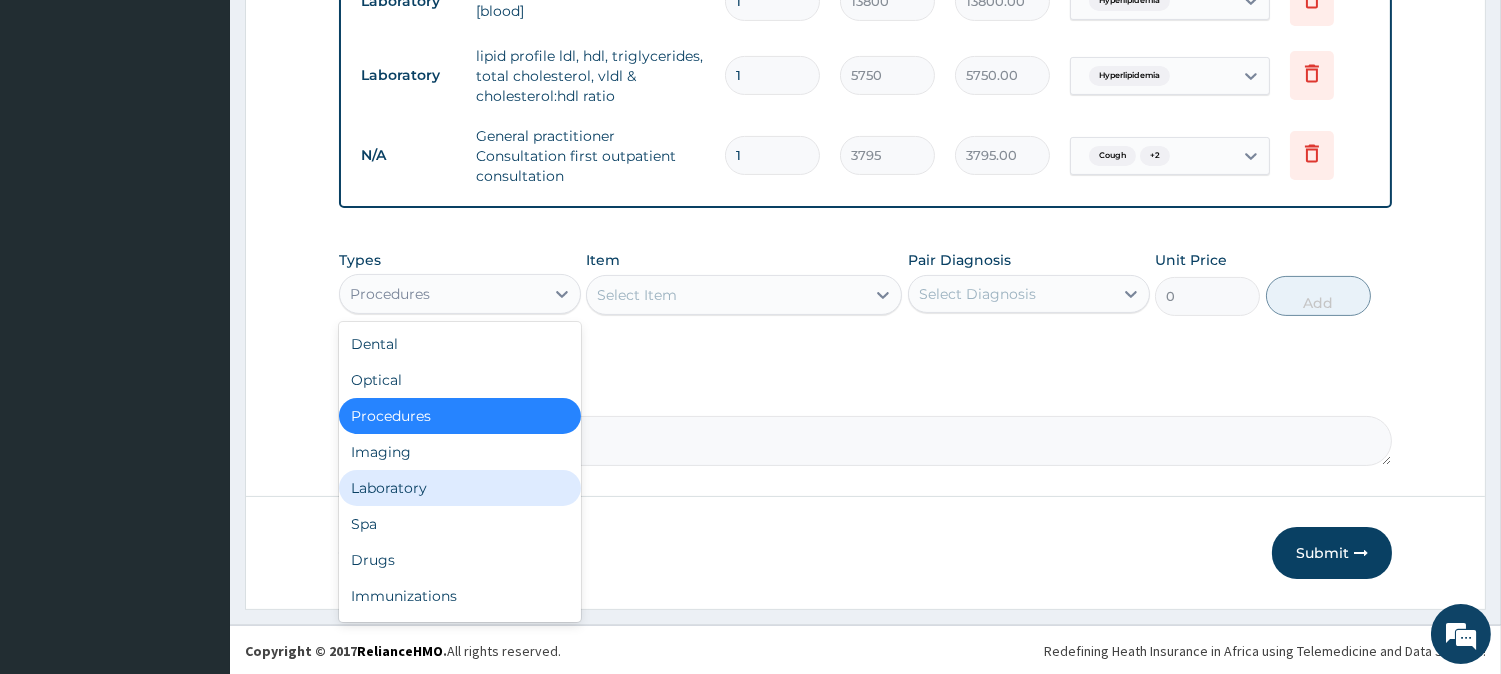 click on "Laboratory" at bounding box center (460, 488) 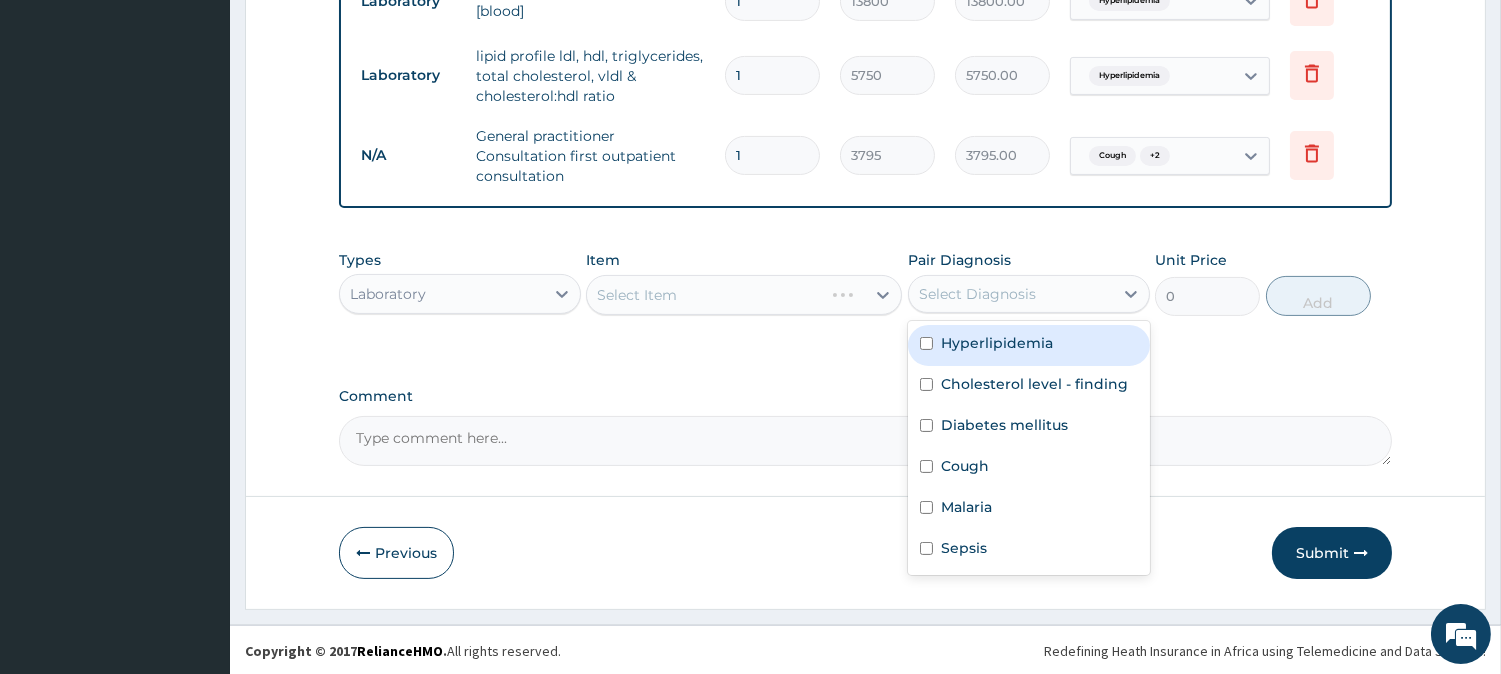 click on "Select Diagnosis" at bounding box center [977, 294] 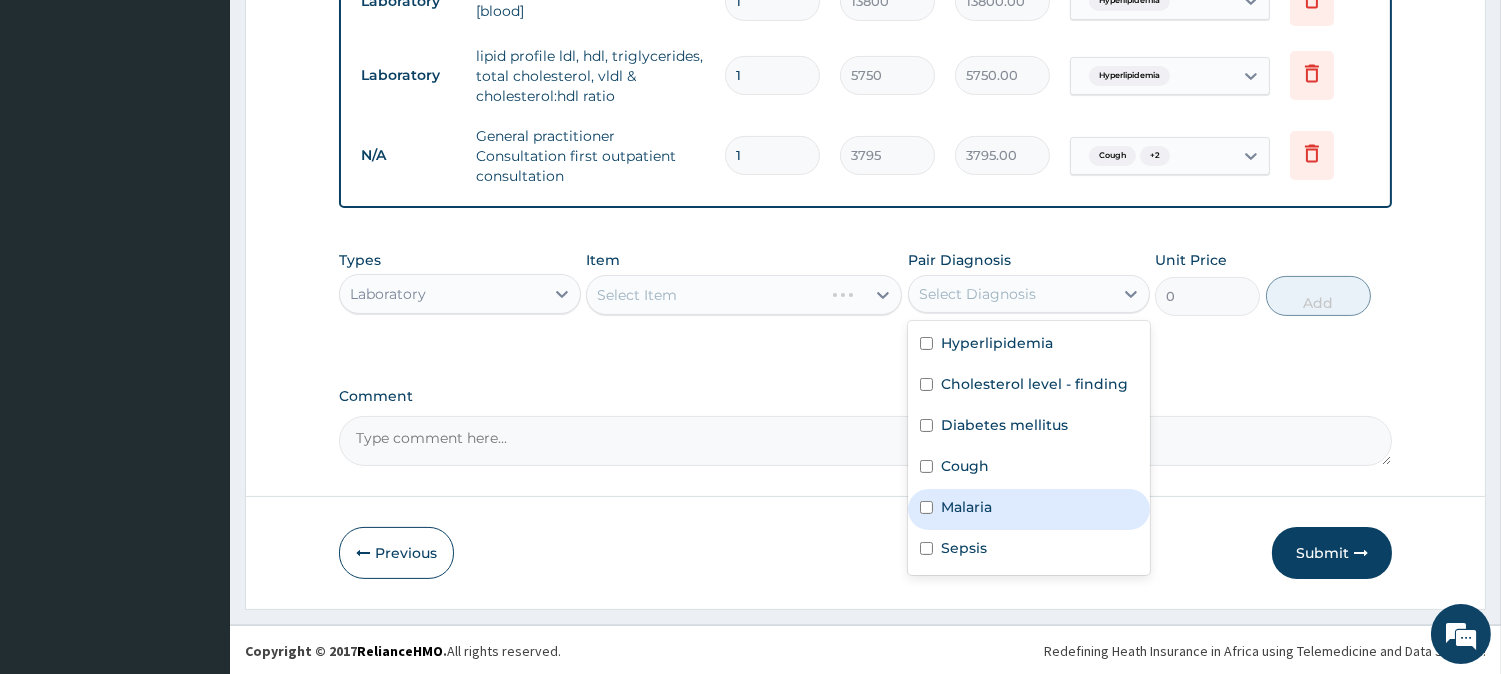 click on "Malaria" at bounding box center [966, 507] 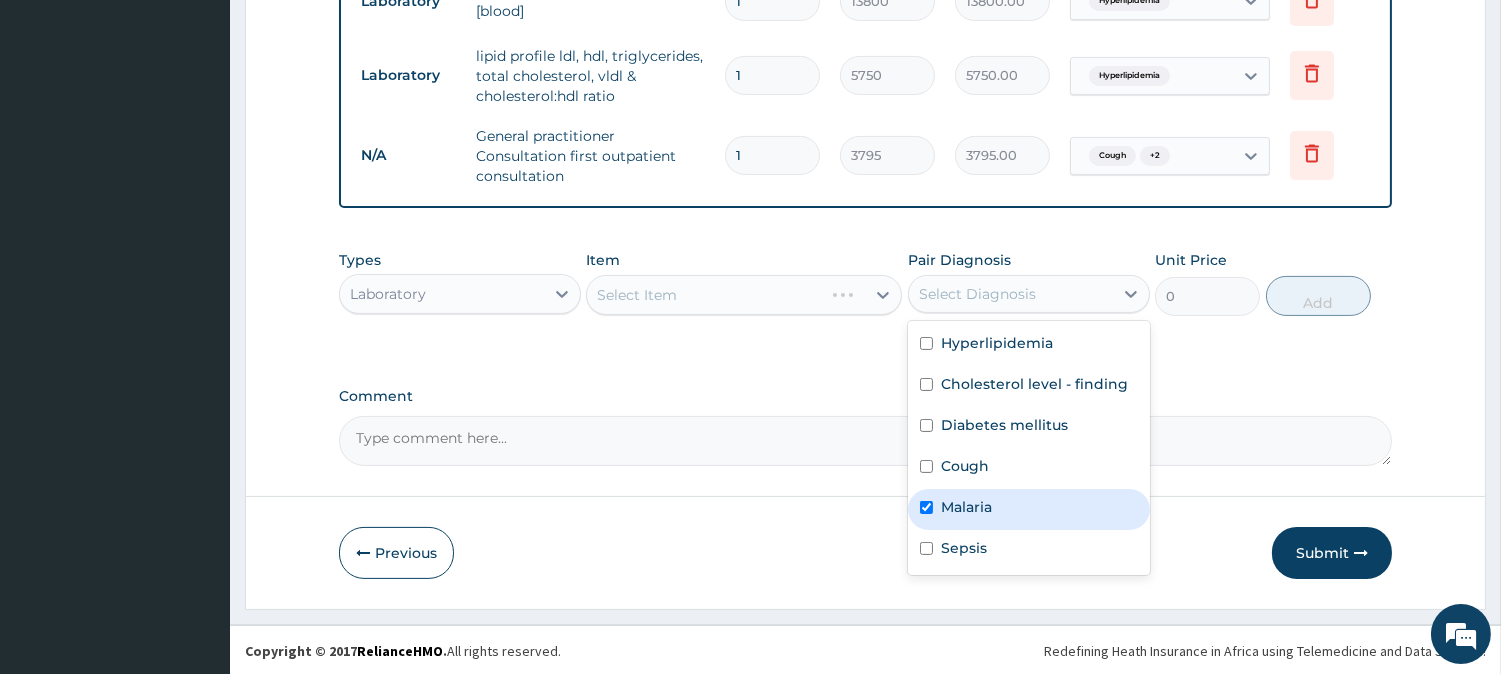 checkbox on "true" 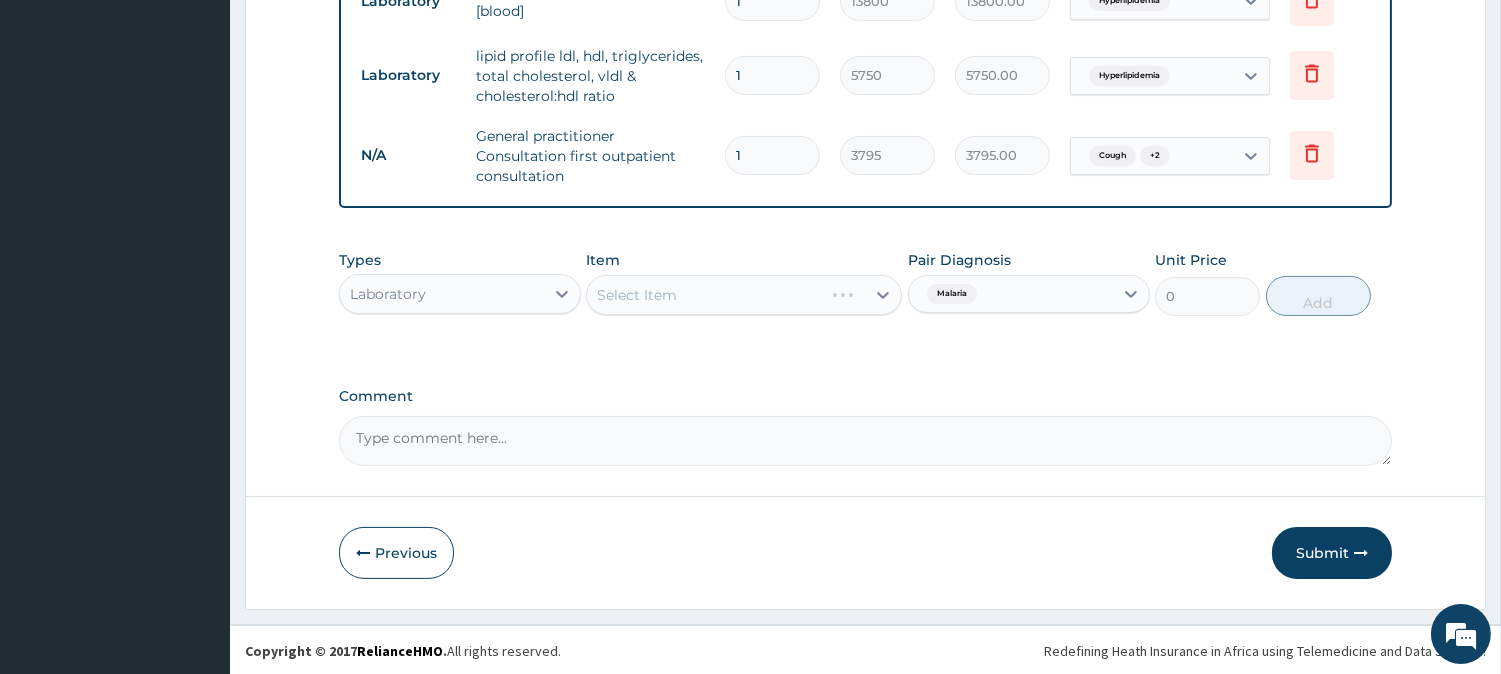 click on "Select Item" at bounding box center [744, 295] 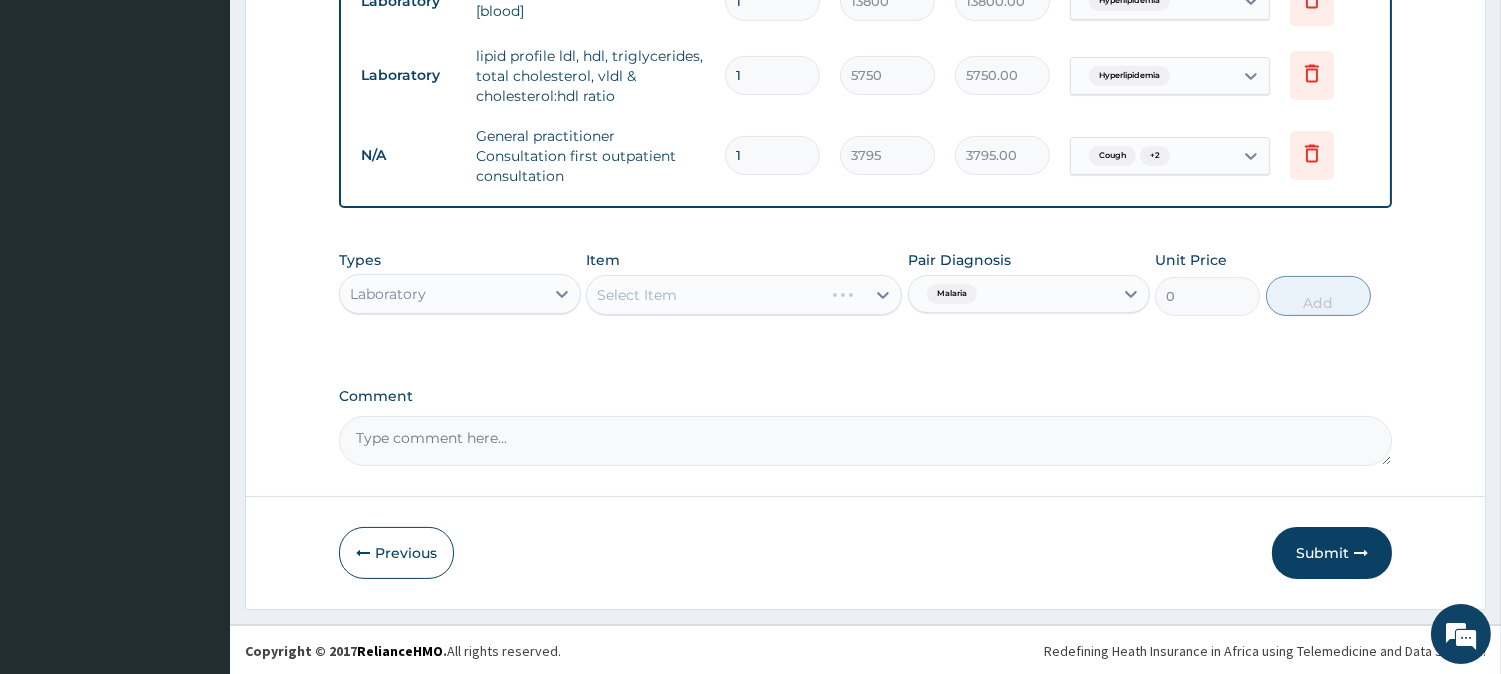 click on "Select Item" at bounding box center [744, 295] 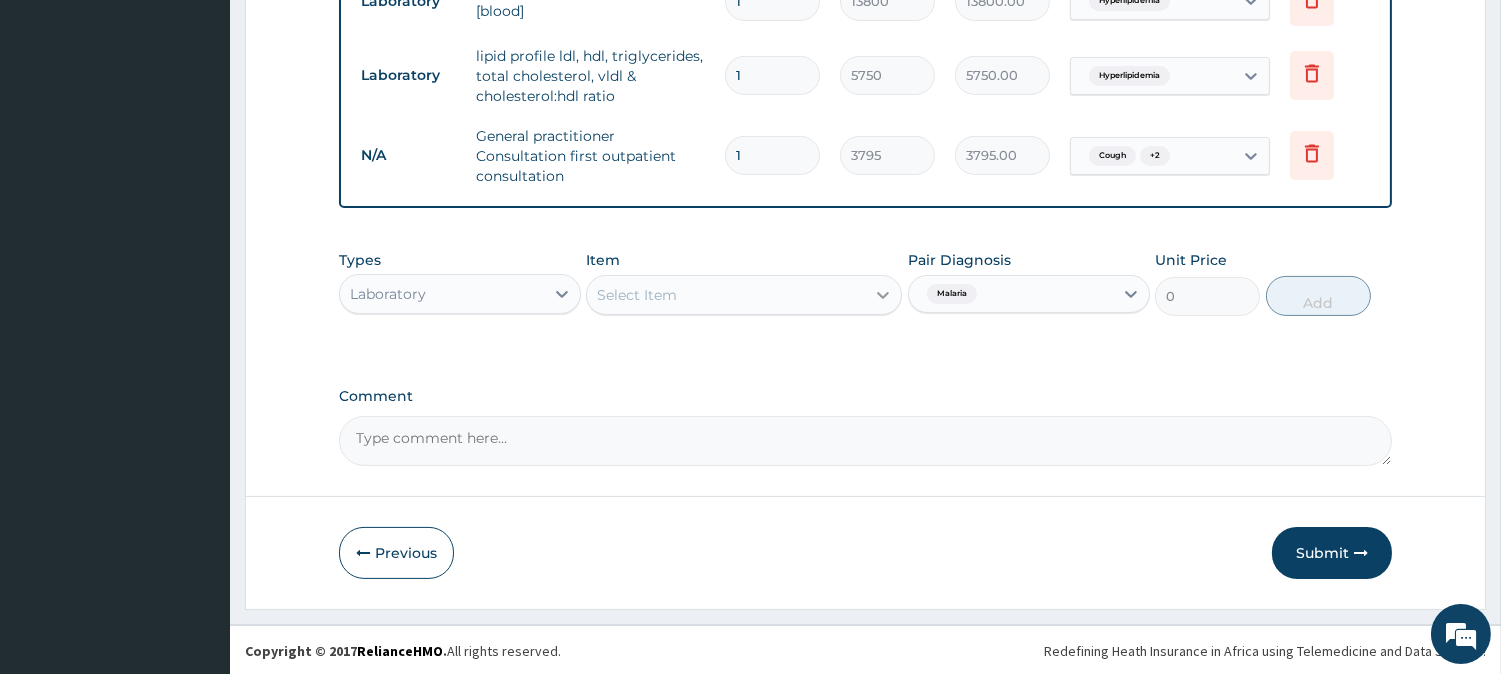 click at bounding box center (883, 295) 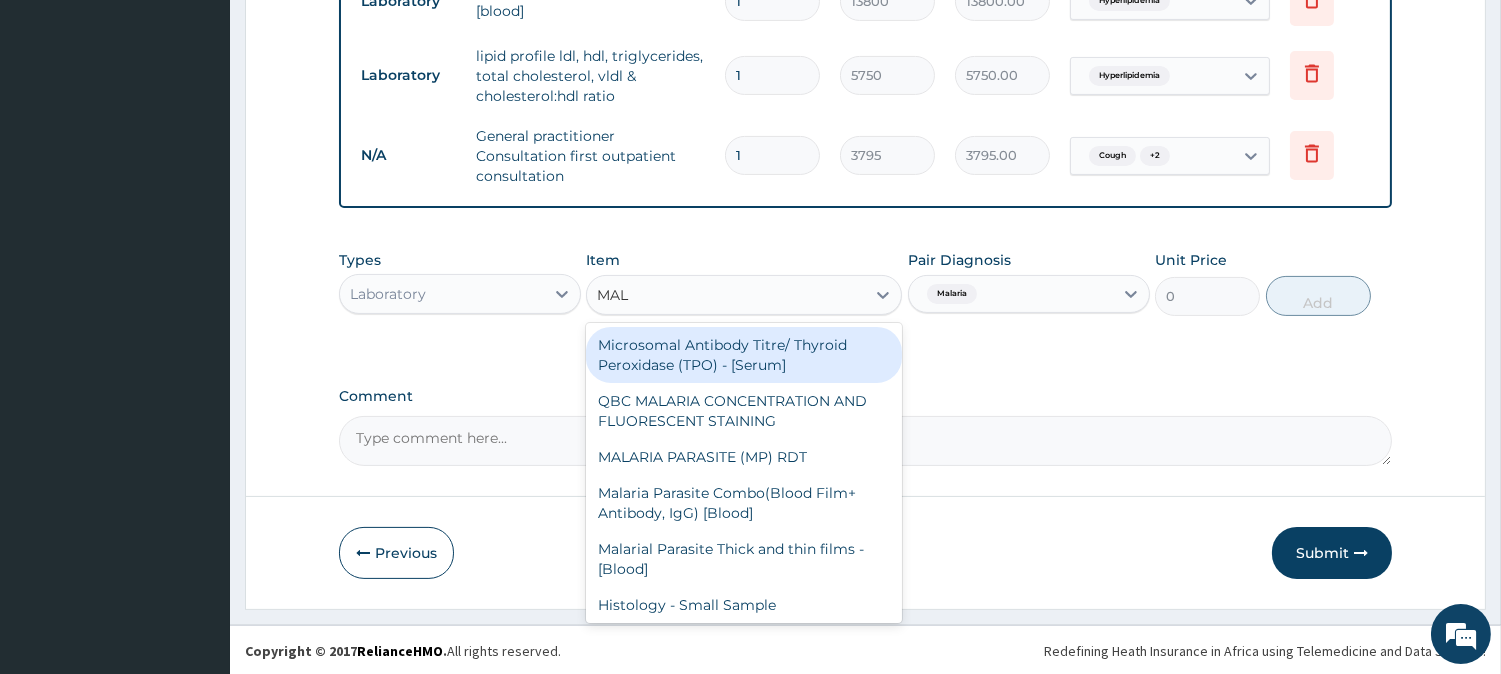 type on "MALA" 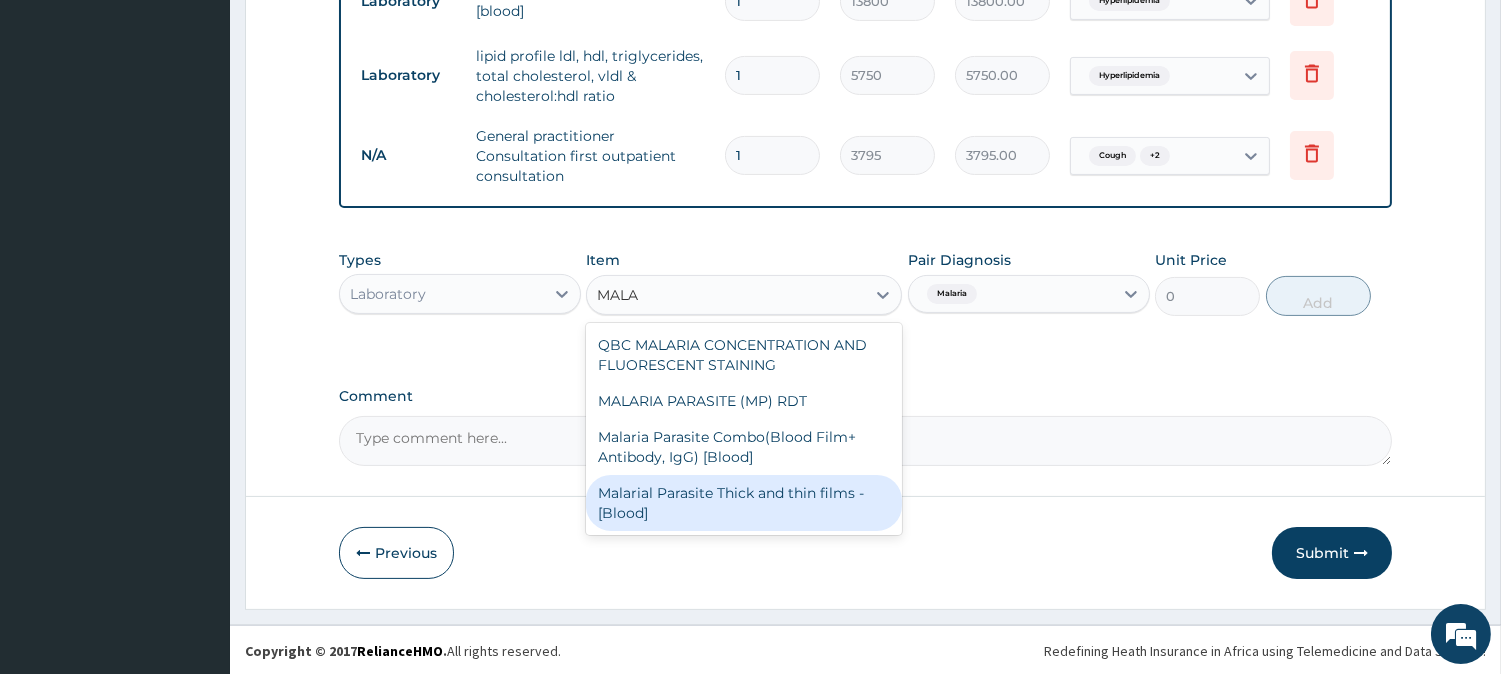 click on "Malarial Parasite Thick and thin films - [Blood]" at bounding box center [744, 503] 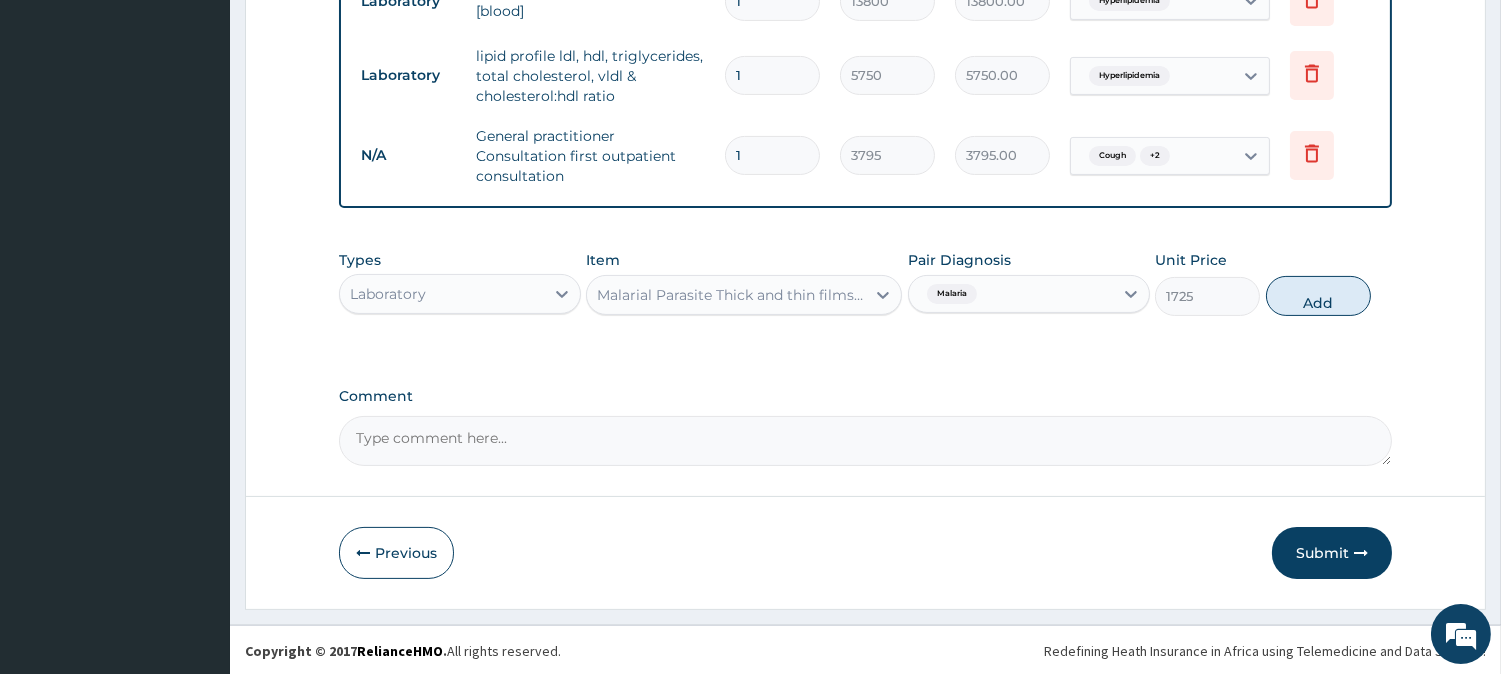 drag, startPoint x: 1317, startPoint y: 284, endPoint x: 1027, endPoint y: 420, distance: 320.3061 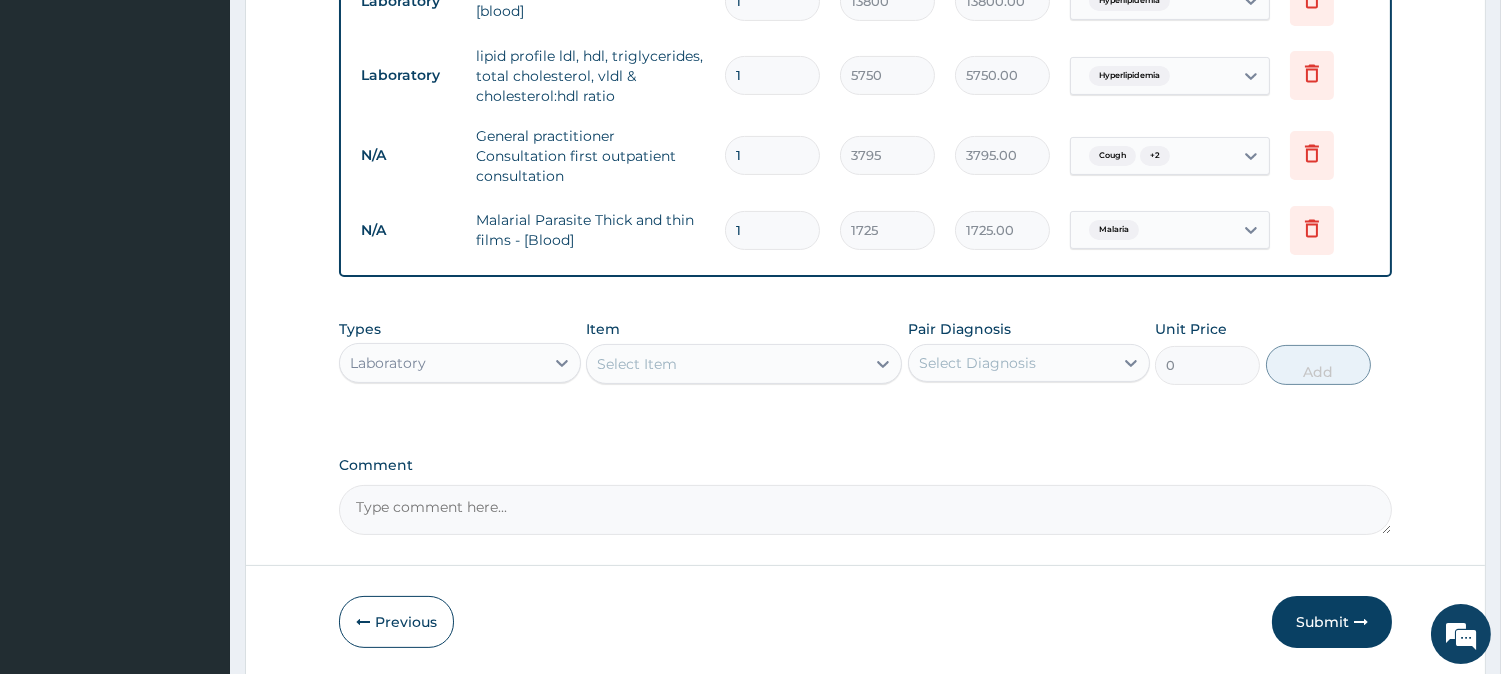 click on "Select Item" at bounding box center [726, 364] 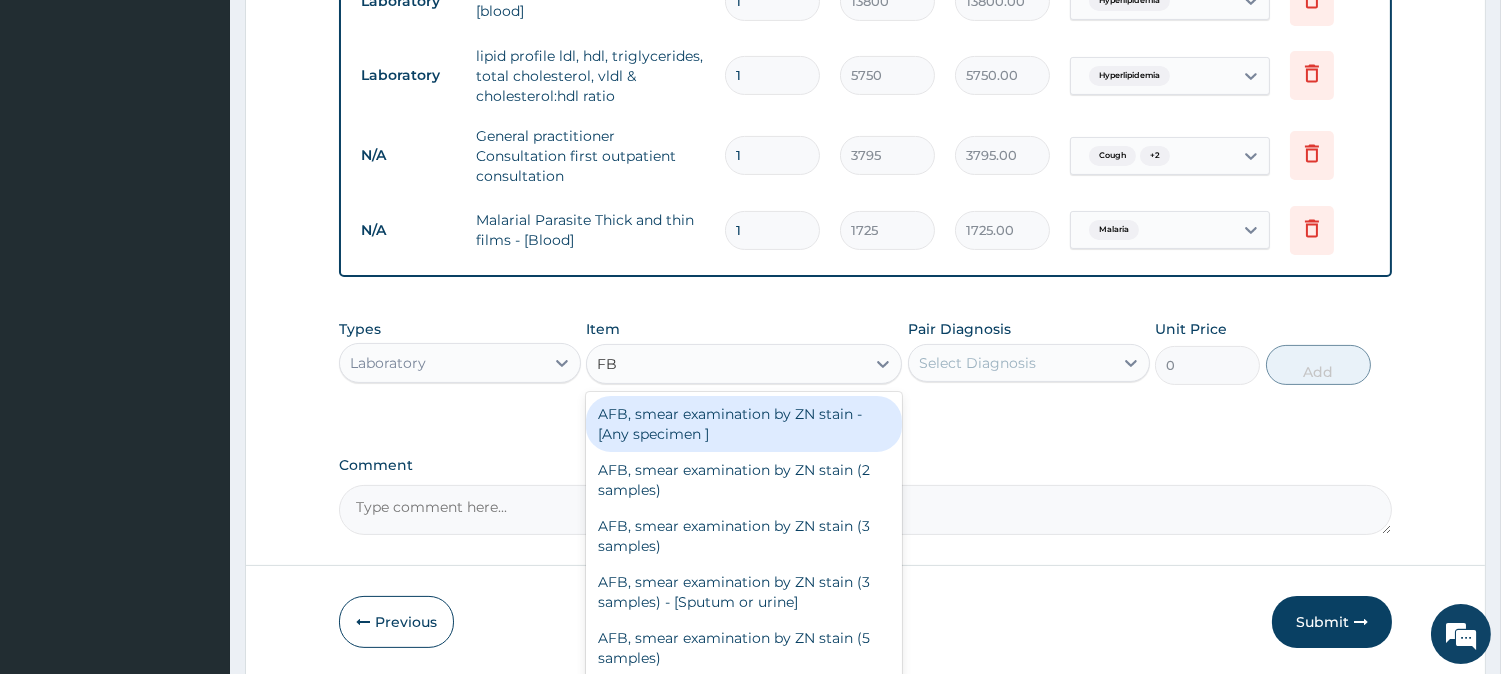 type on "FBC" 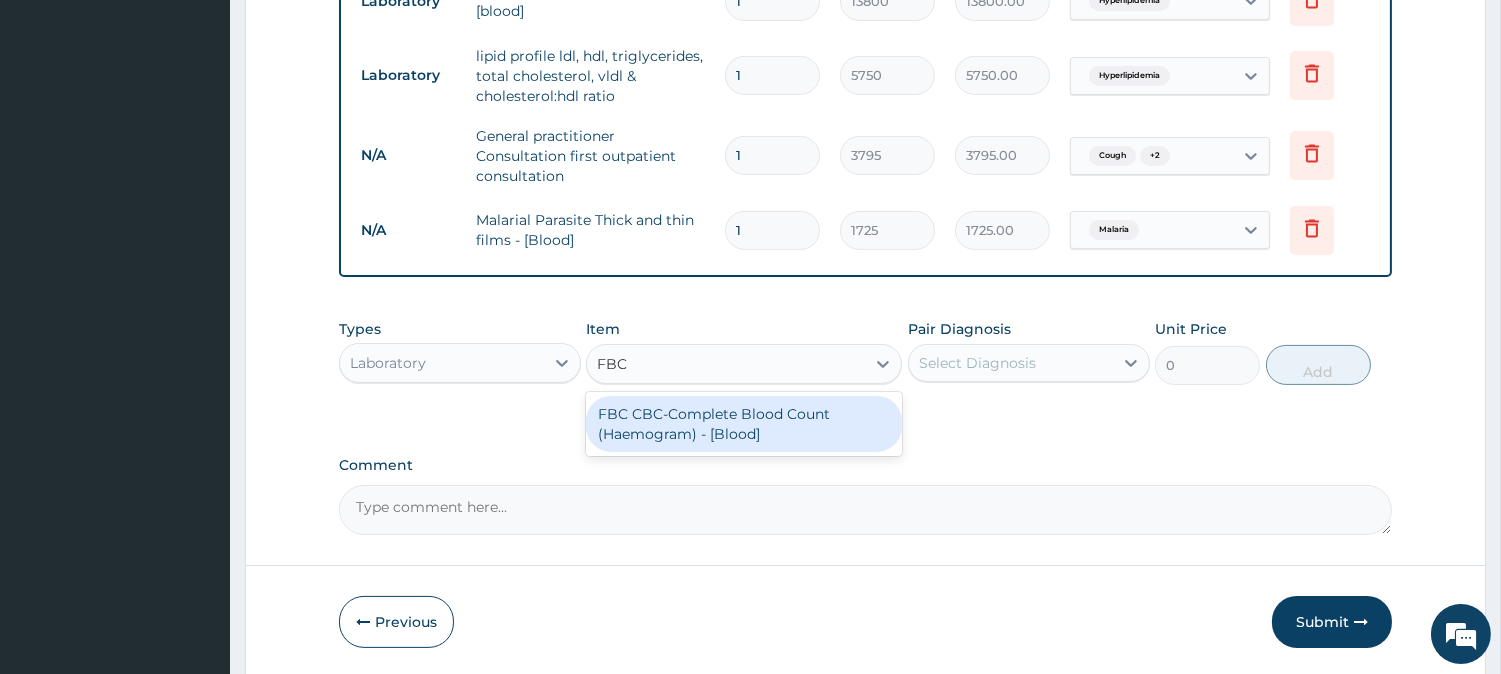 click on "FBC CBC-Complete Blood Count (Haemogram) - [Blood]" at bounding box center (744, 424) 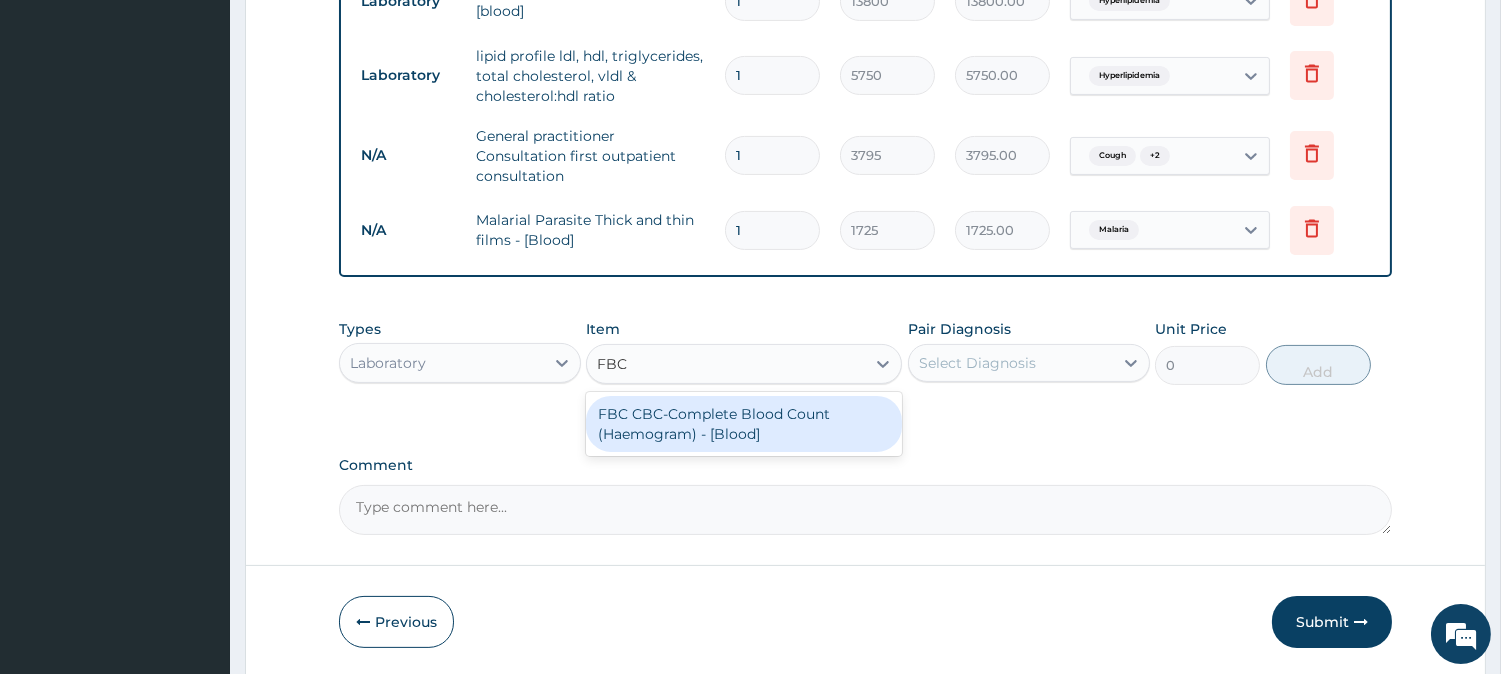 type 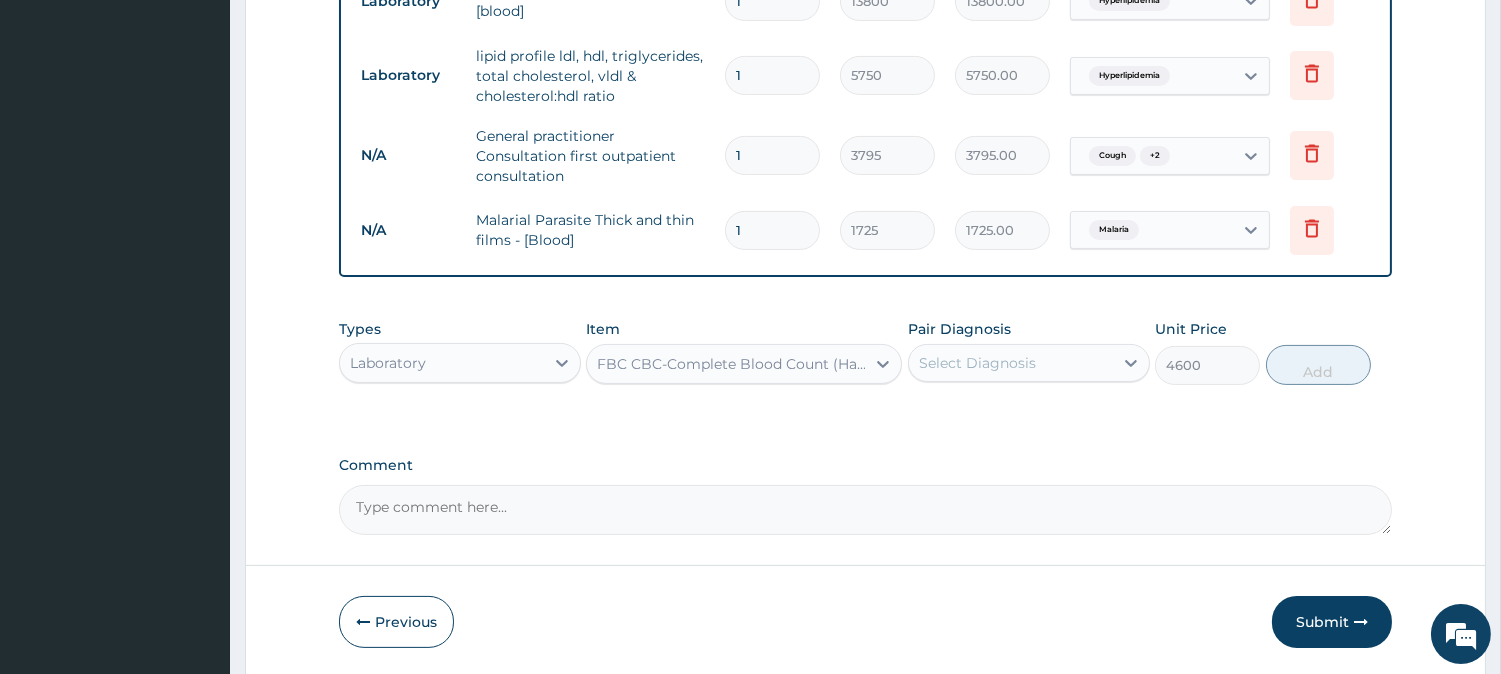 click on "Select Diagnosis" at bounding box center [977, 363] 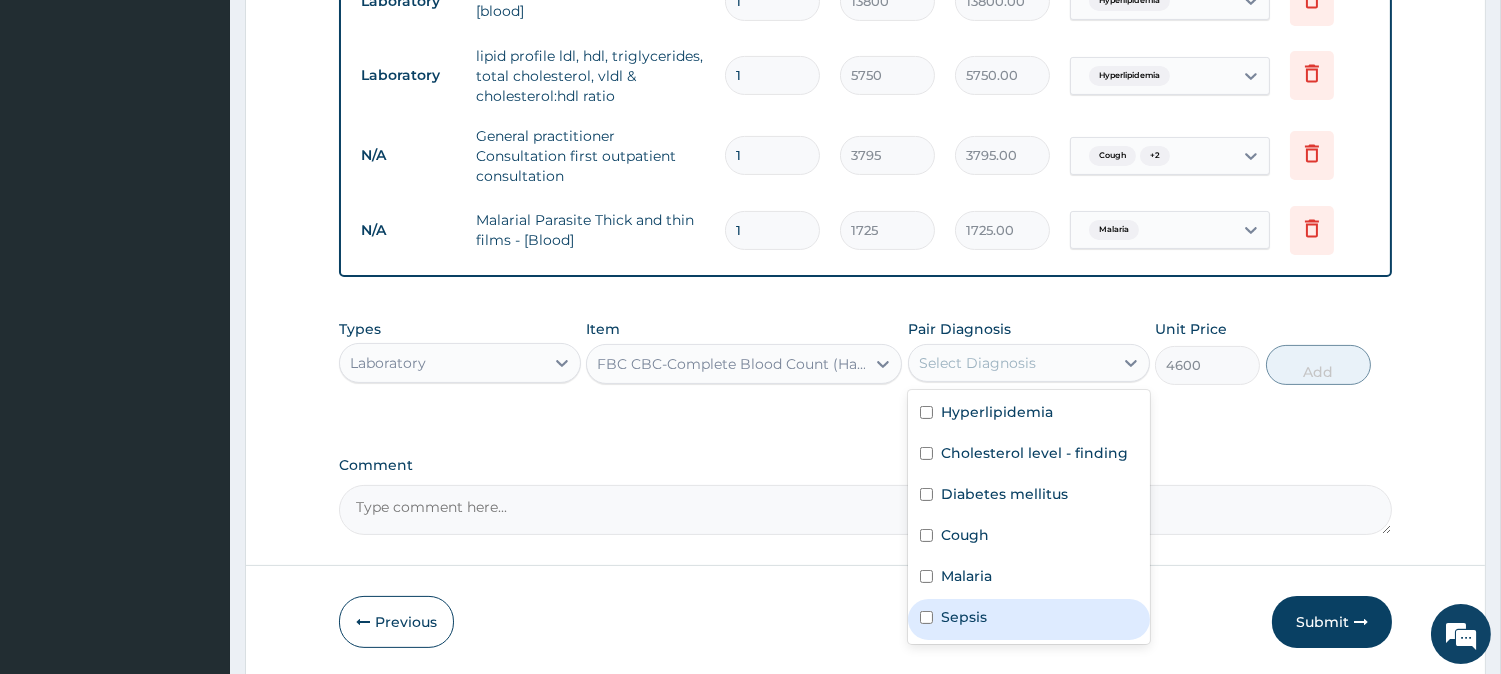 drag, startPoint x: 955, startPoint y: 611, endPoint x: 1243, endPoint y: 438, distance: 335.96576 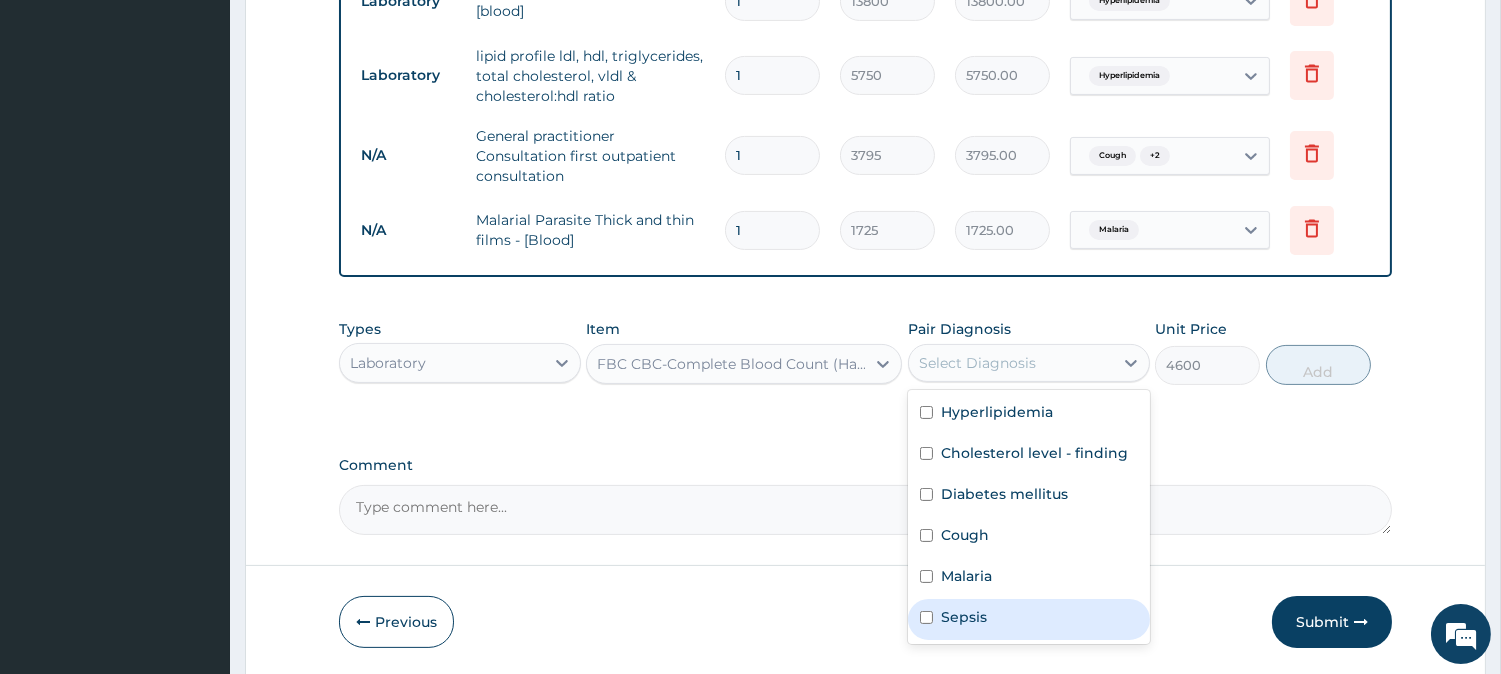 click on "Sepsis" at bounding box center [964, 617] 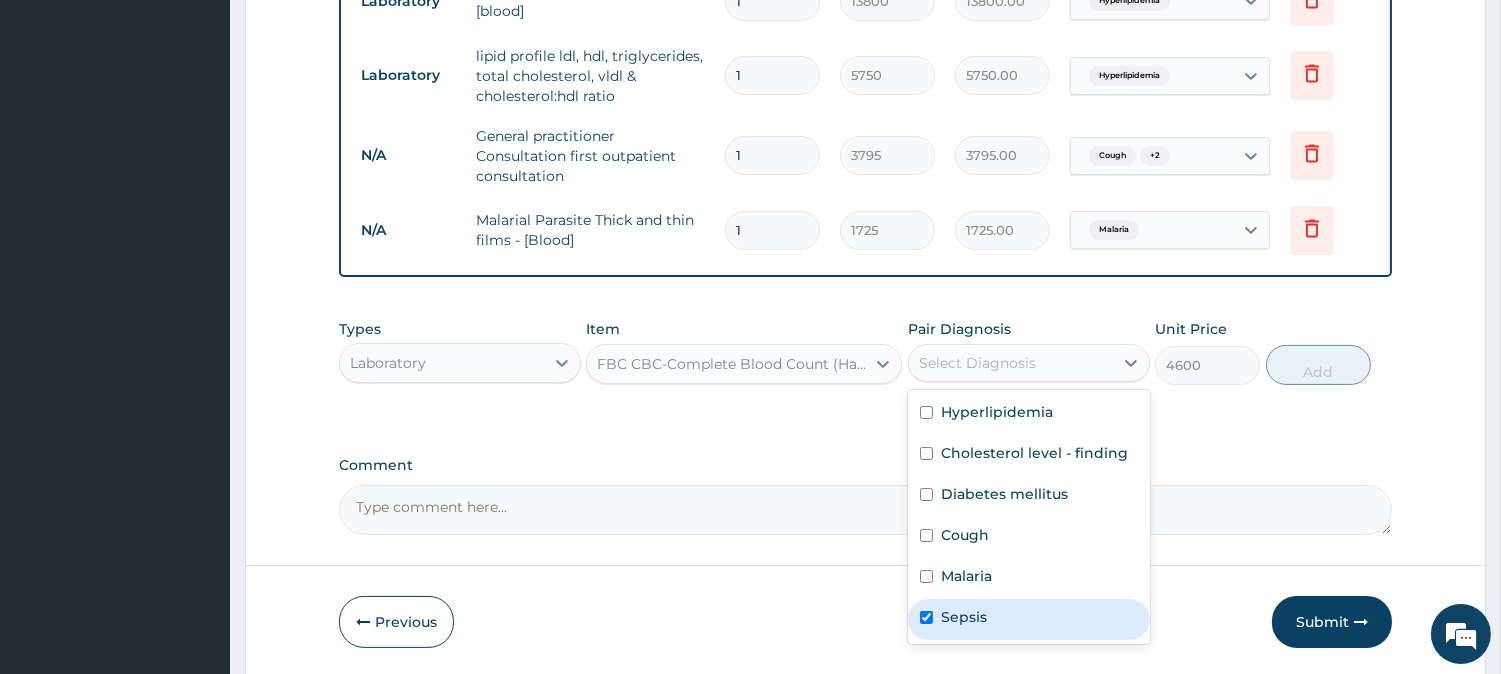 checkbox on "true" 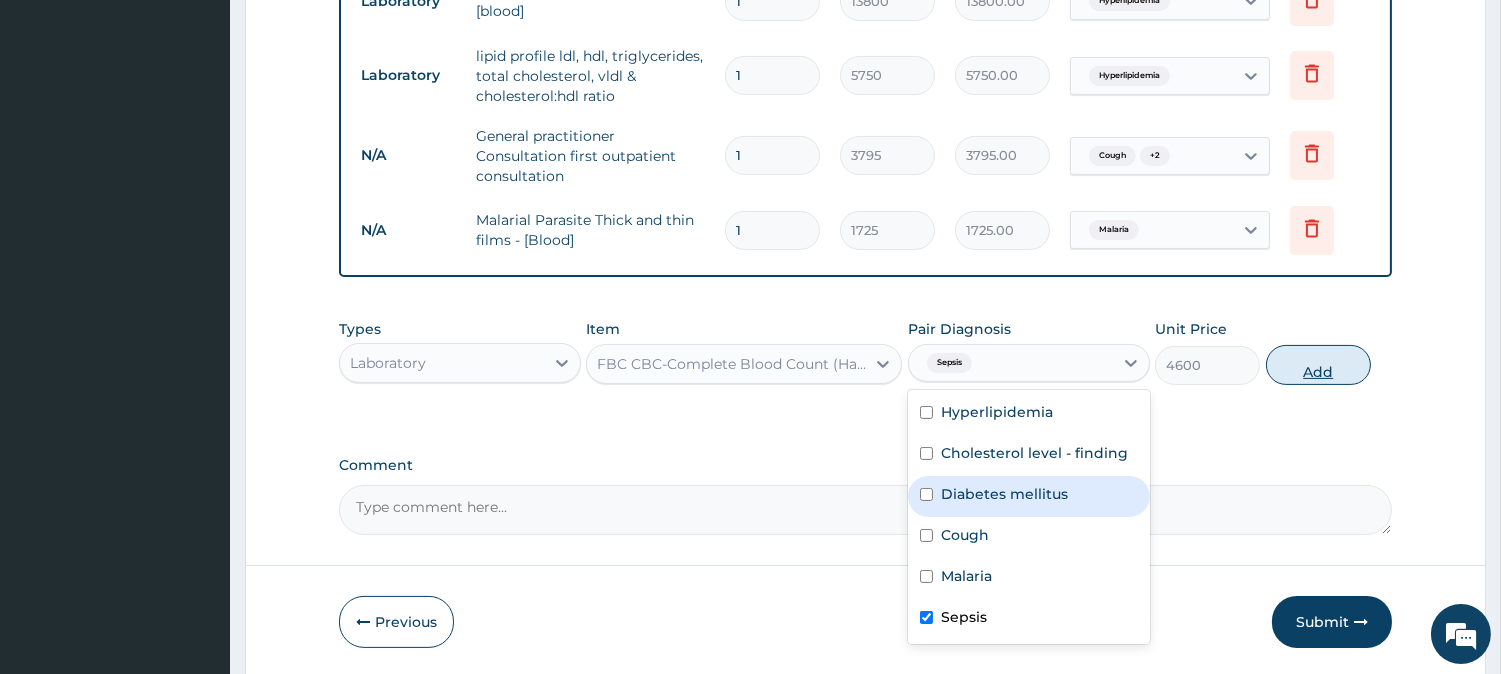click on "Add" at bounding box center (1318, 365) 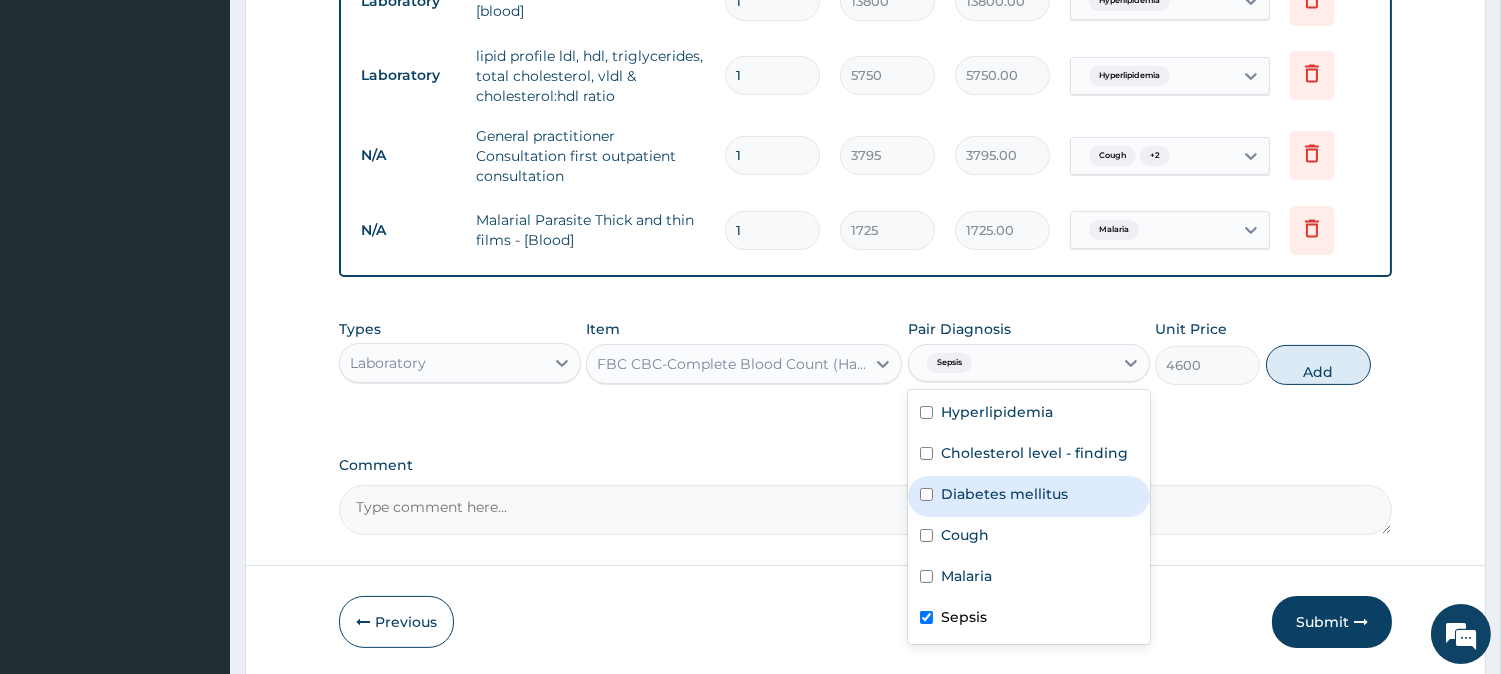 type on "0" 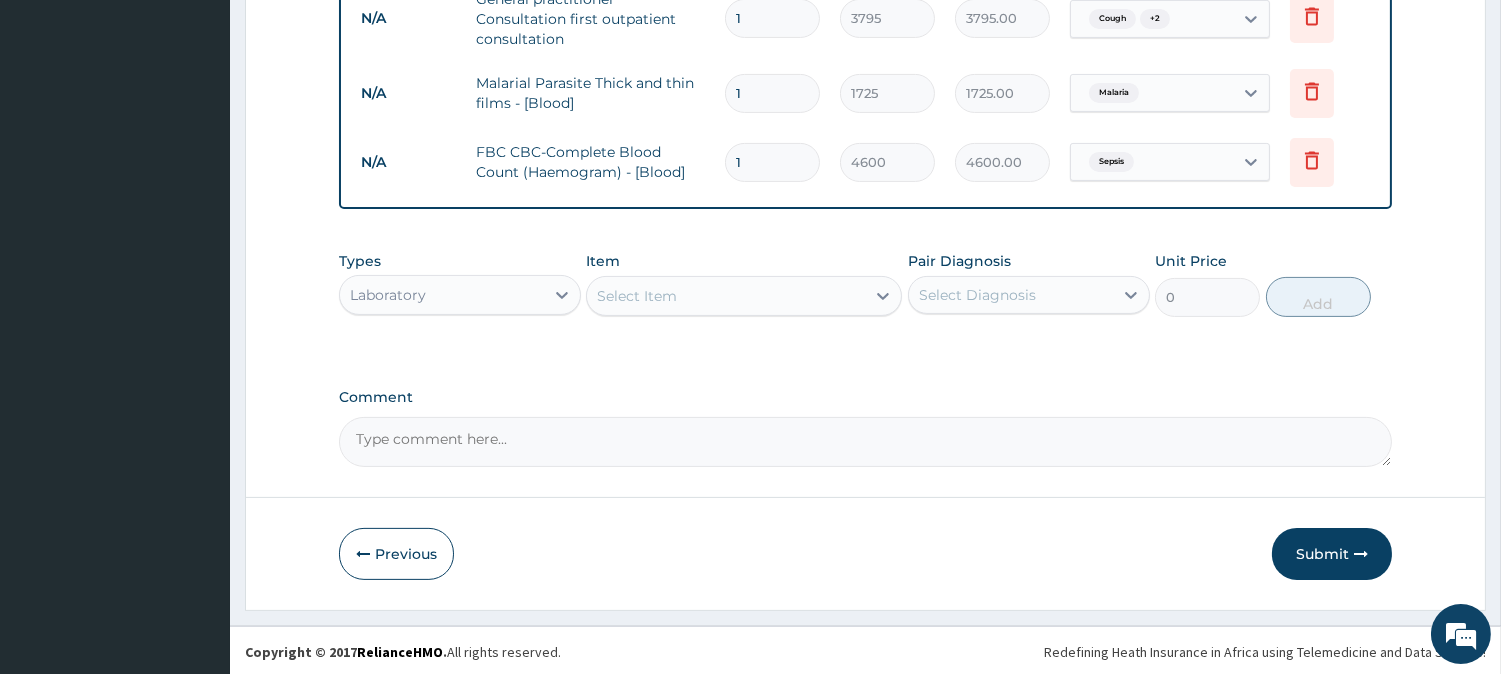 scroll, scrollTop: 970, scrollLeft: 0, axis: vertical 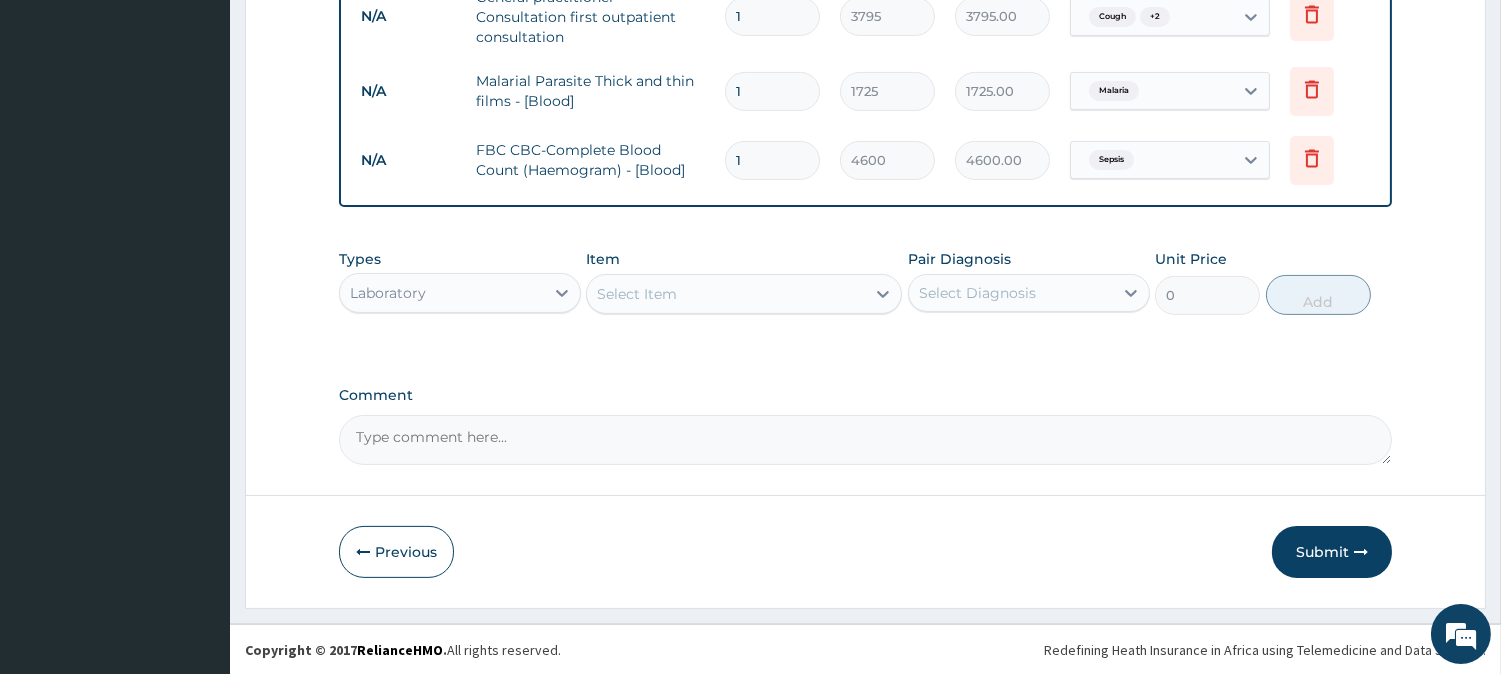 click on "Laboratory" at bounding box center (442, 293) 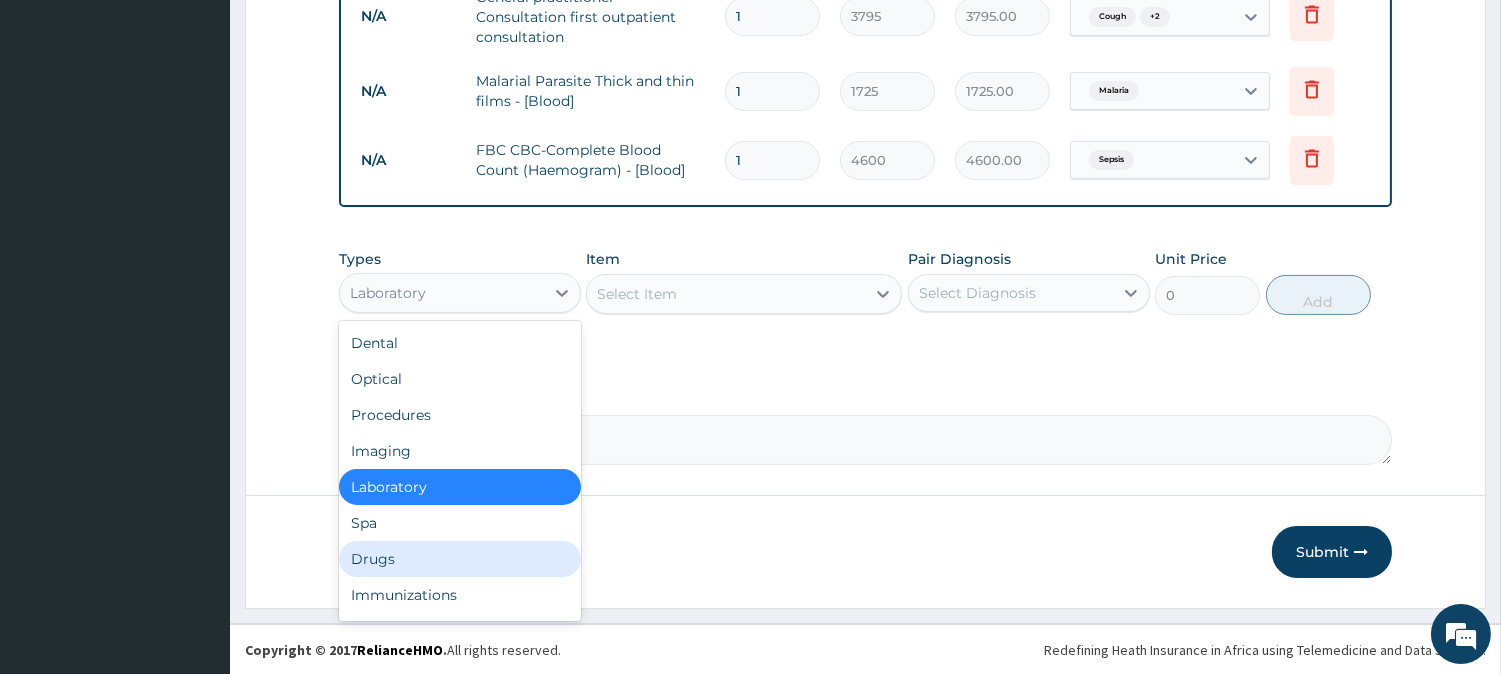 click on "Drugs" at bounding box center [460, 559] 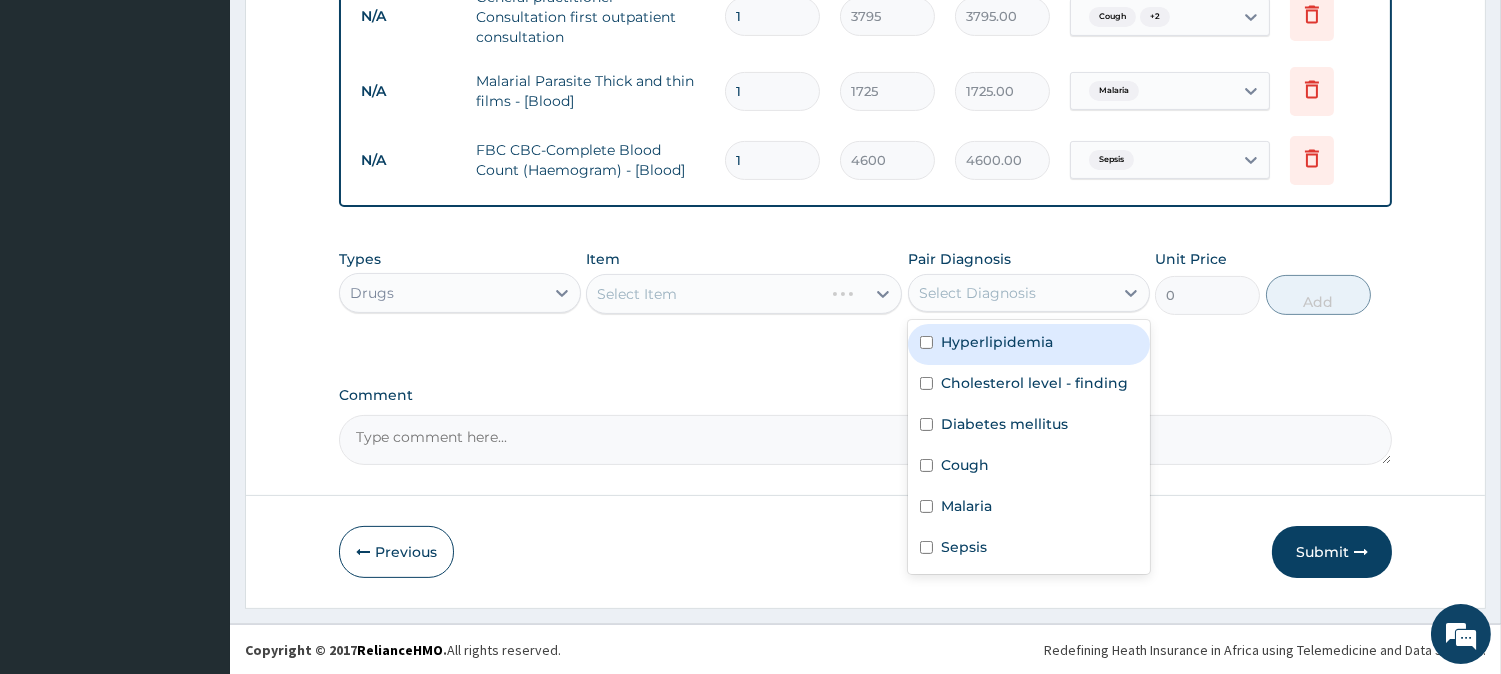 click on "Select Diagnosis" at bounding box center (977, 293) 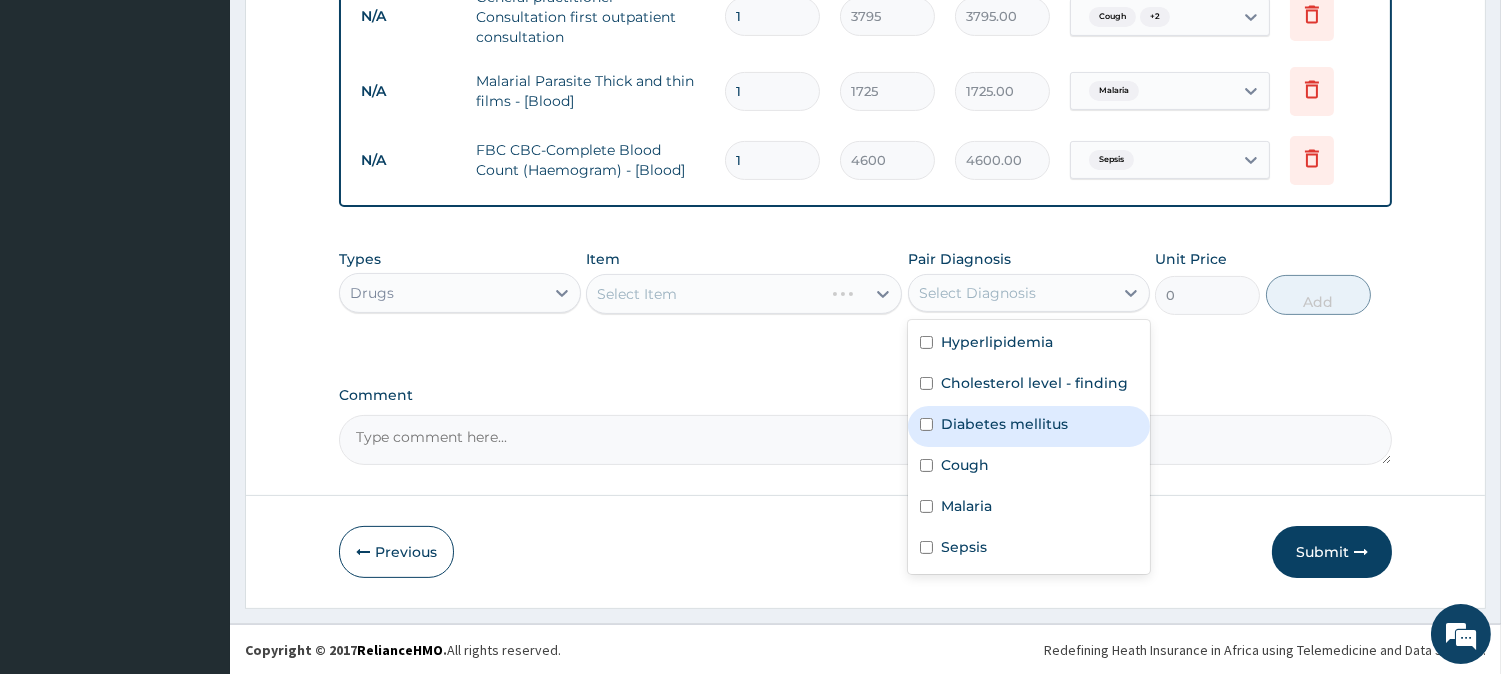click on "Diabetes mellitus" at bounding box center (1004, 424) 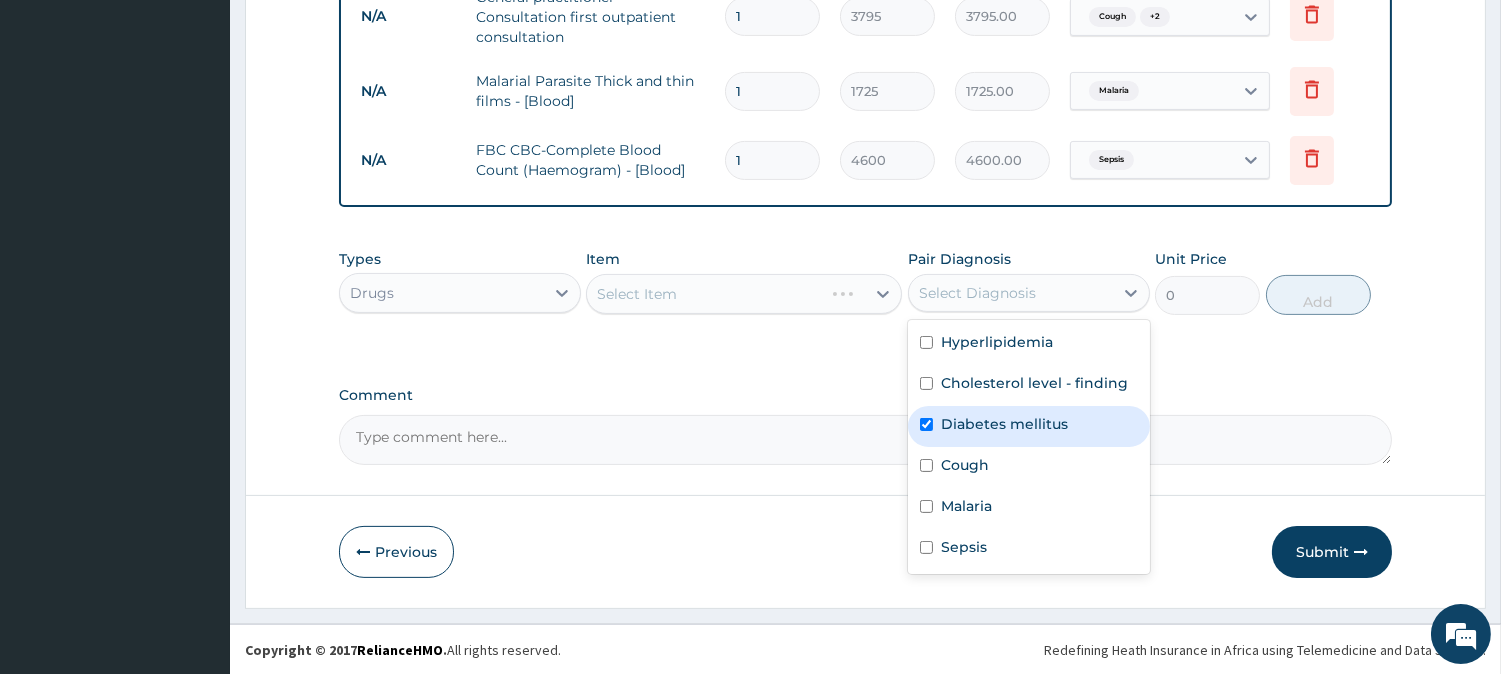 checkbox on "true" 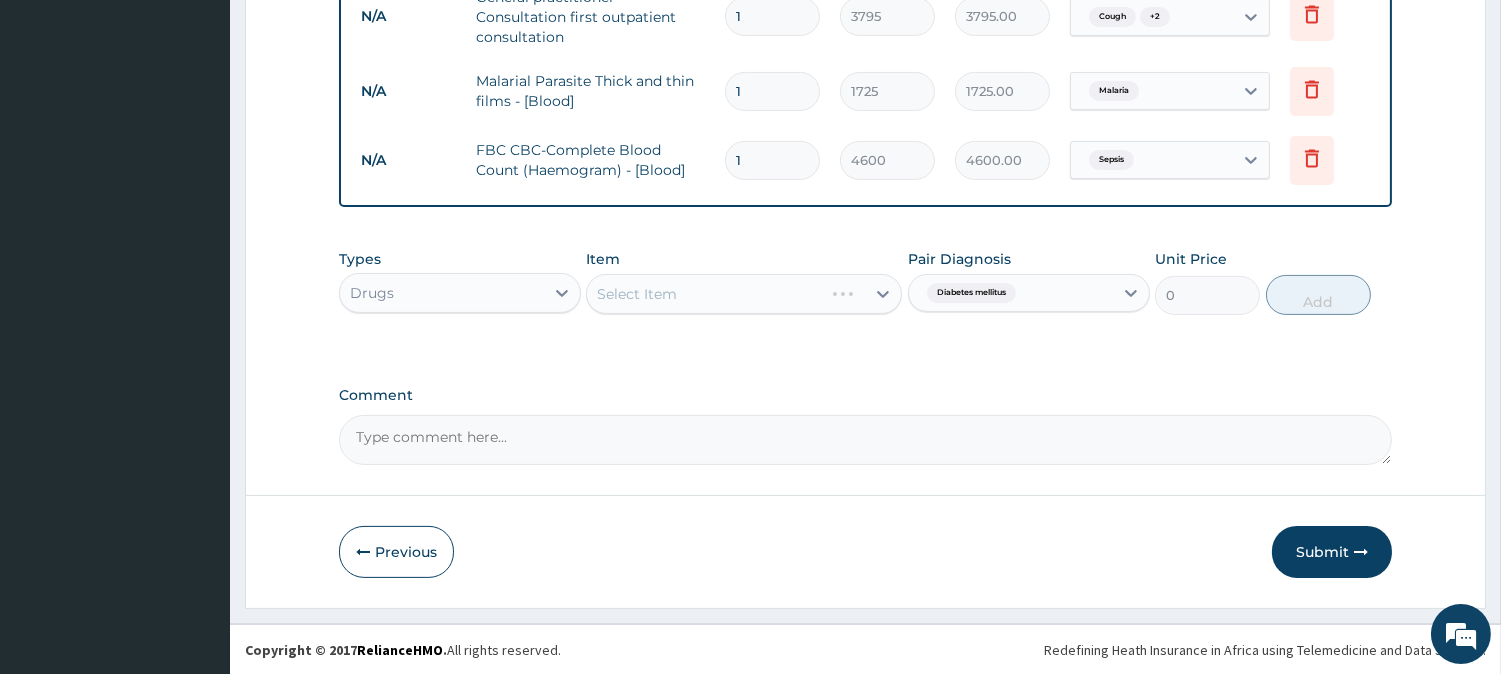 click on "Select Item" at bounding box center (744, 294) 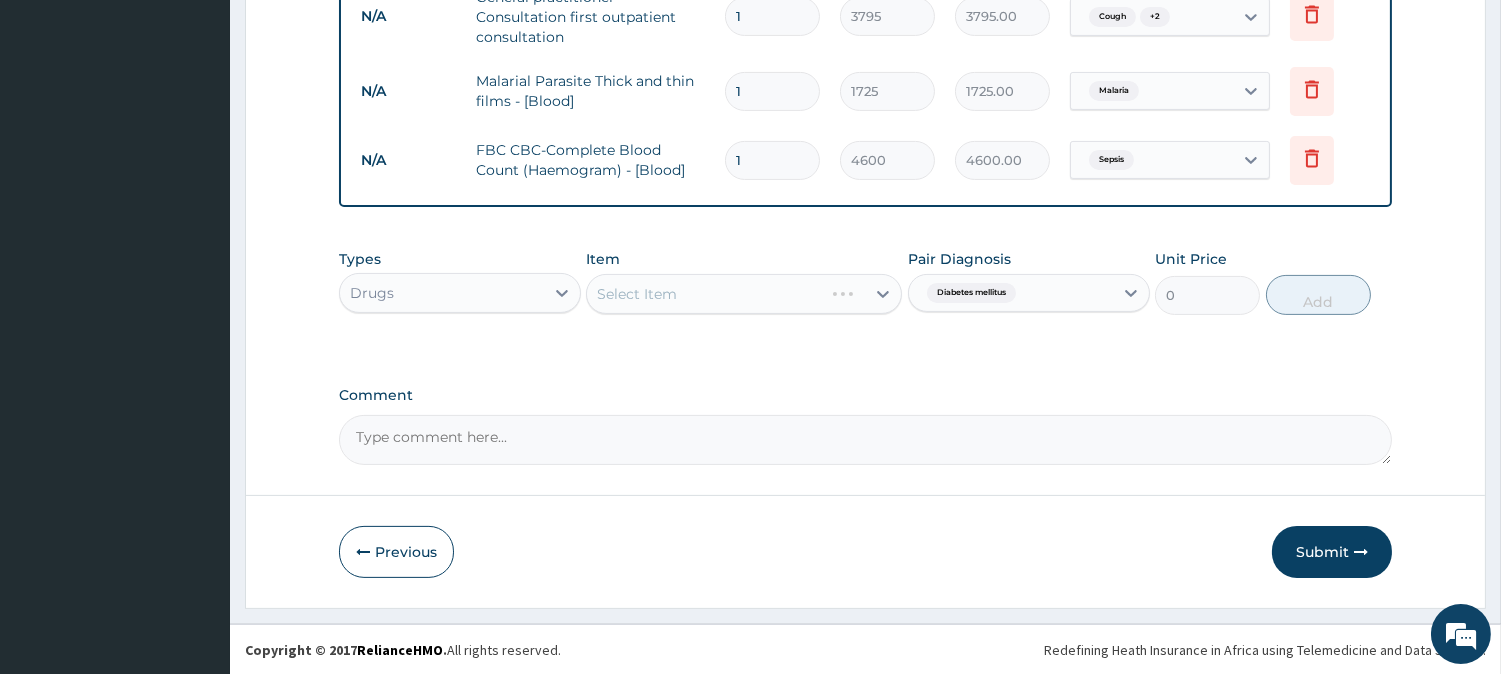 click on "Select Item" at bounding box center (744, 294) 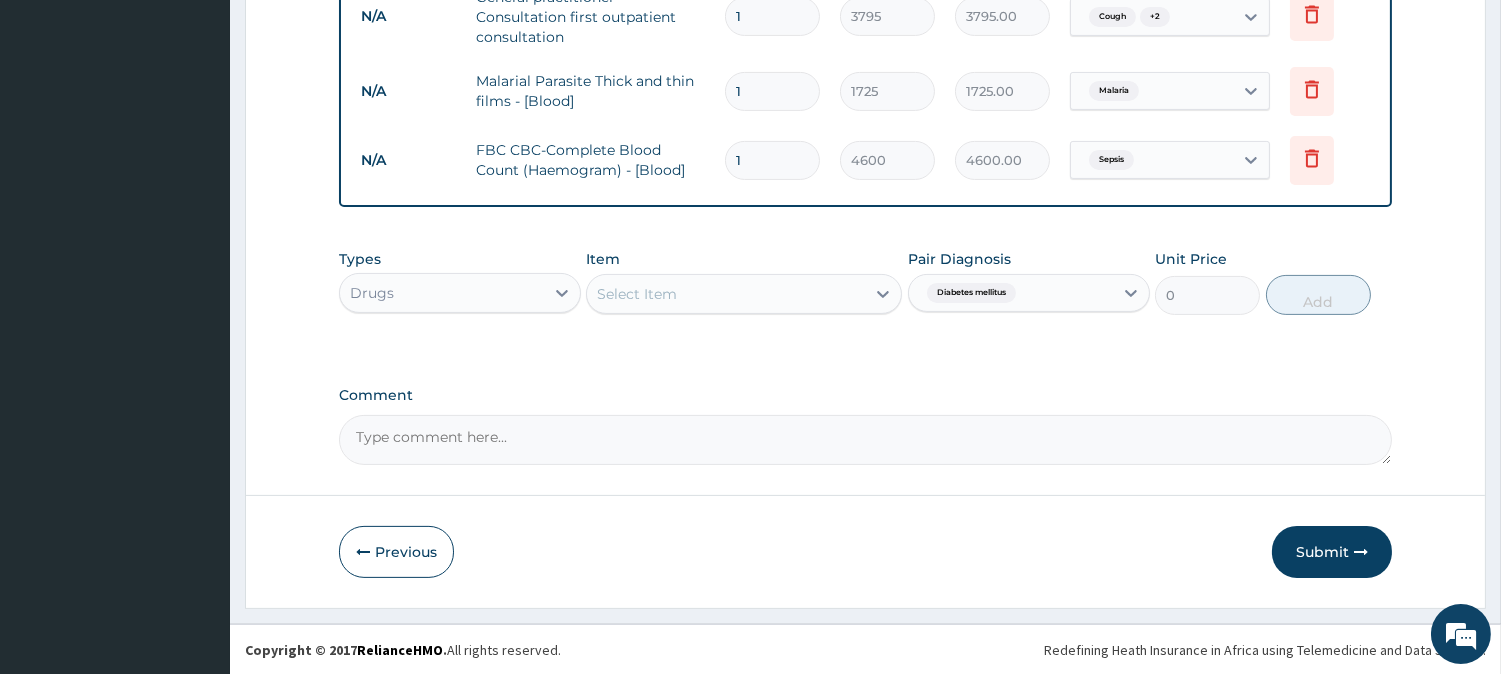 click on "Select Item" at bounding box center [726, 294] 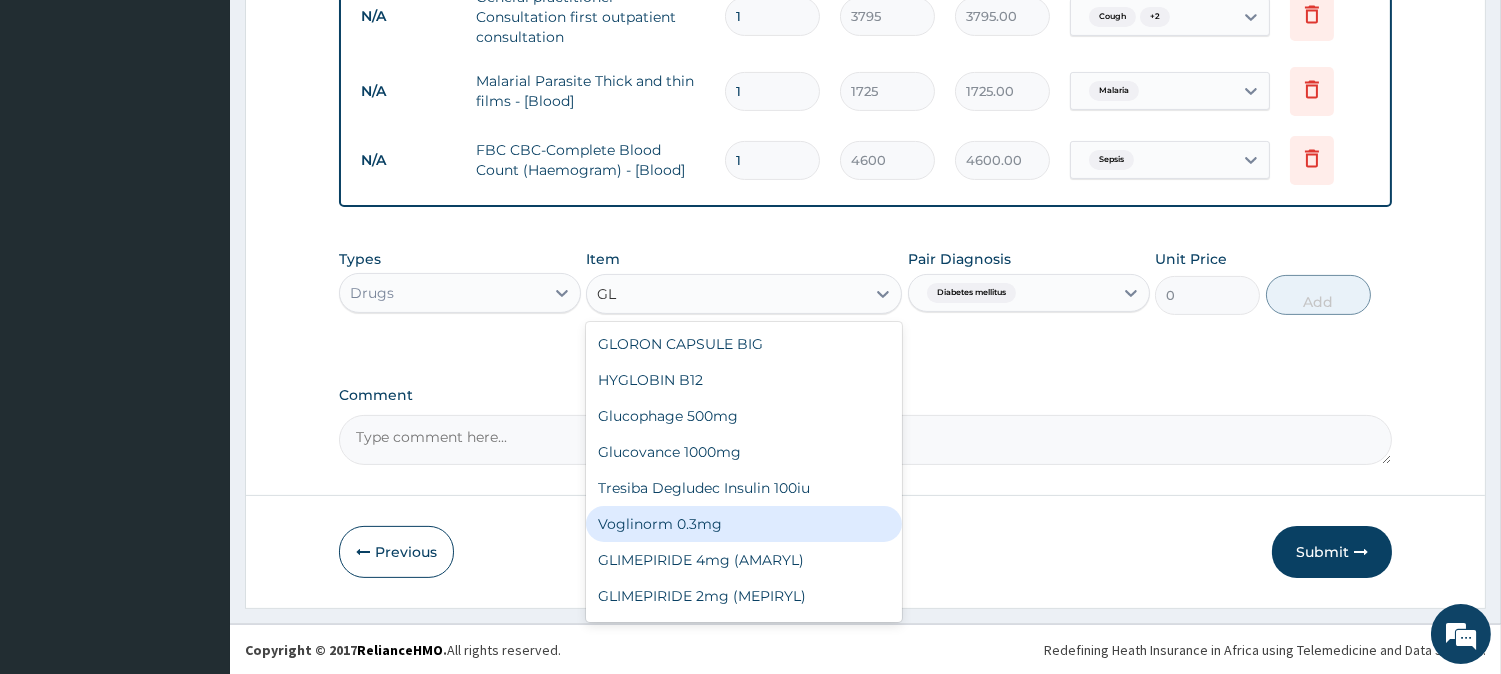 type on "G" 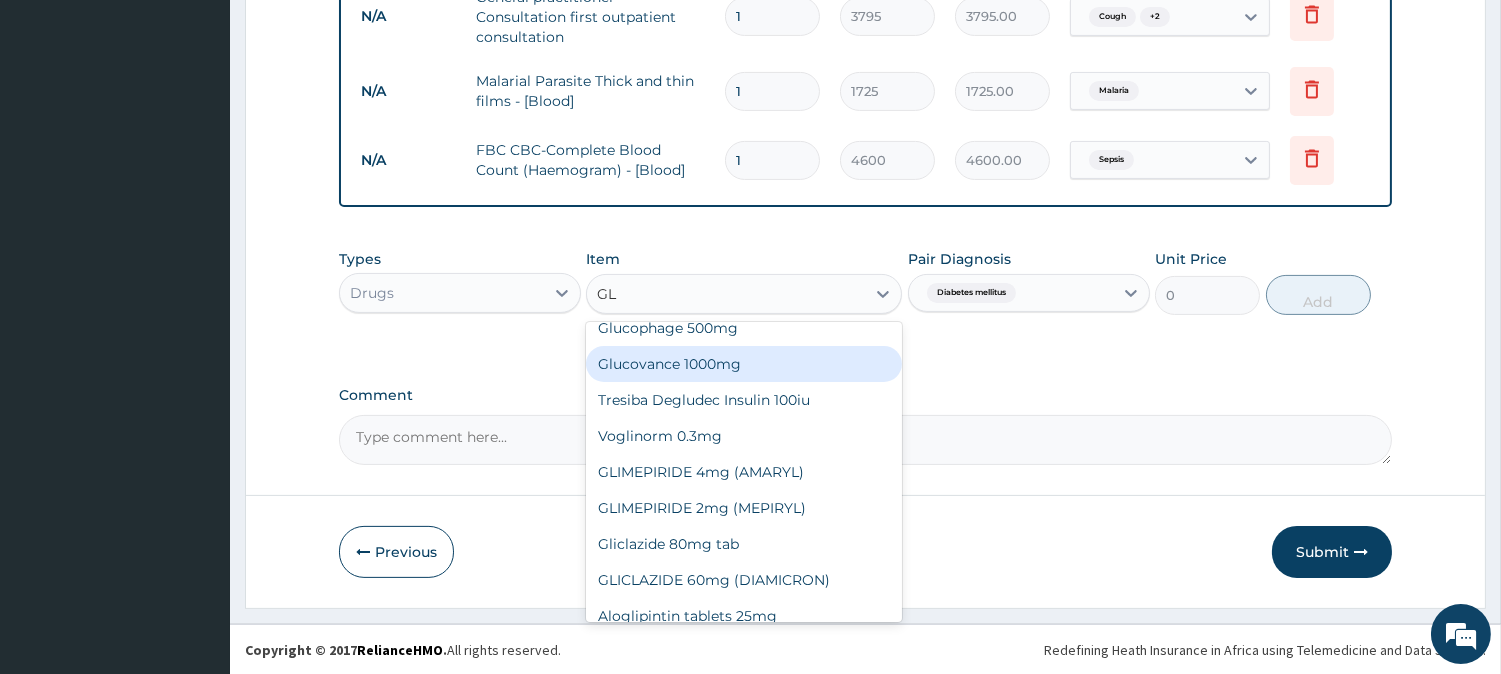 scroll, scrollTop: 175, scrollLeft: 0, axis: vertical 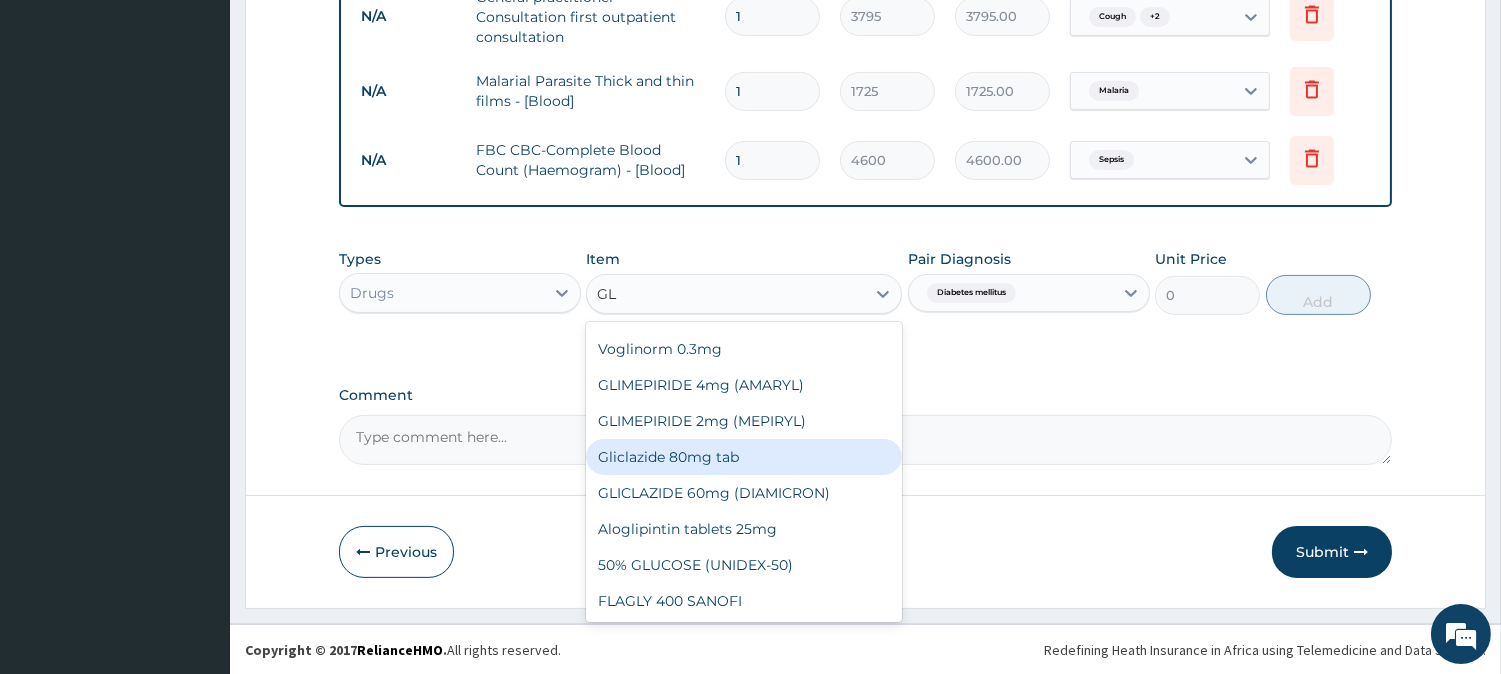 type on "G" 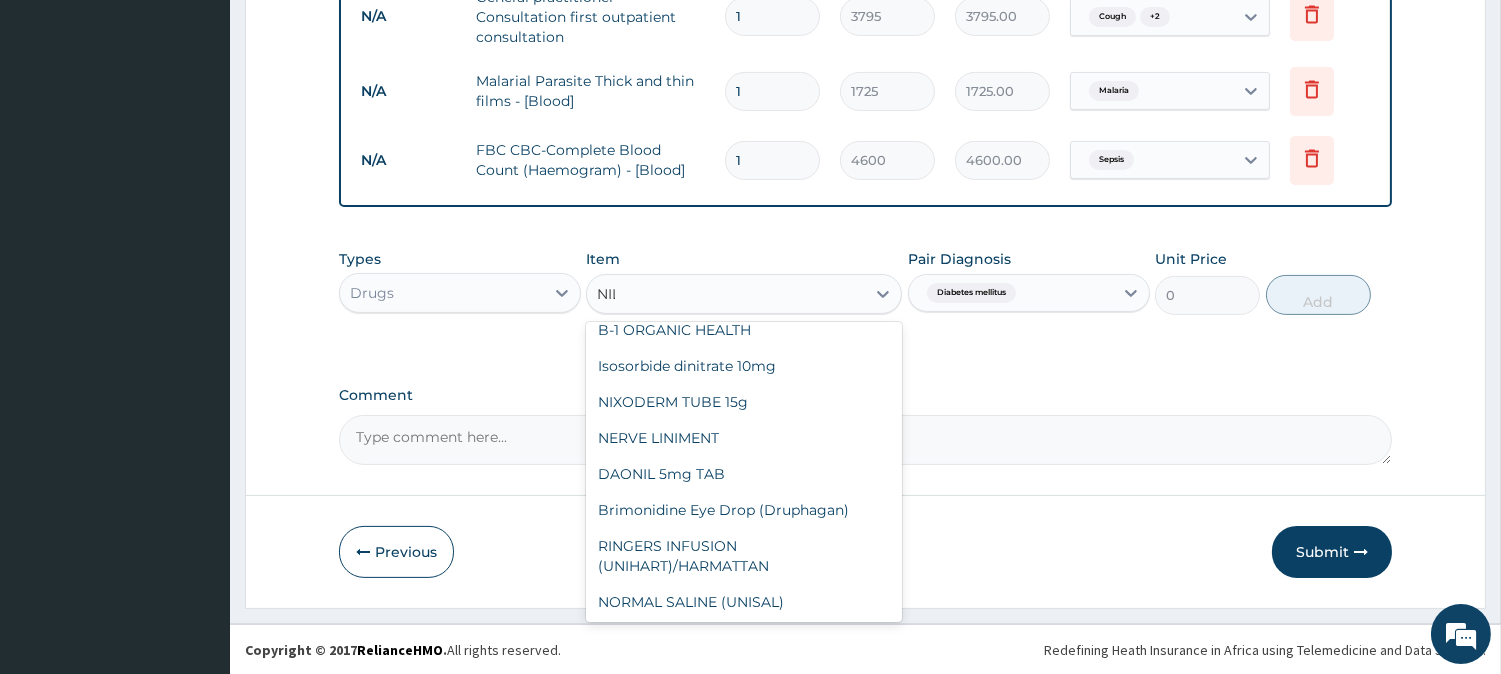 scroll, scrollTop: 0, scrollLeft: 0, axis: both 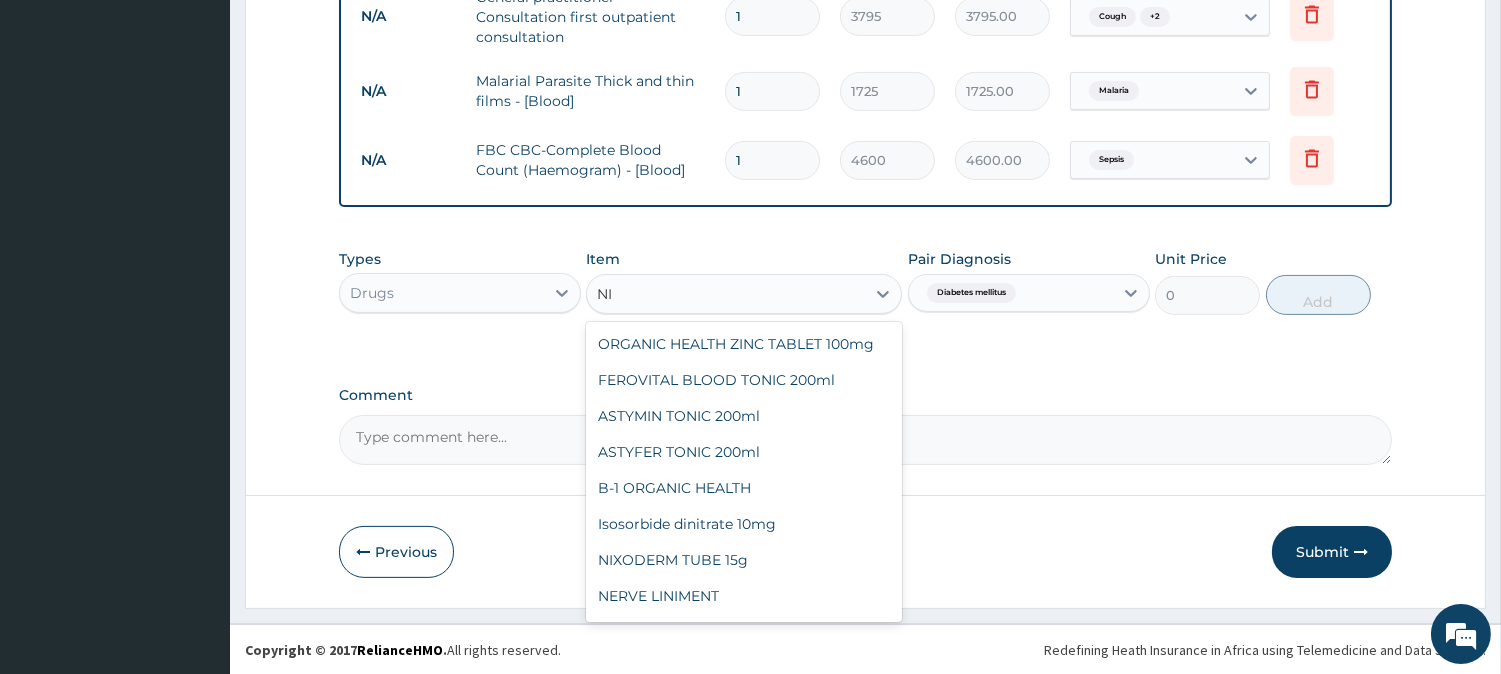 type on "N" 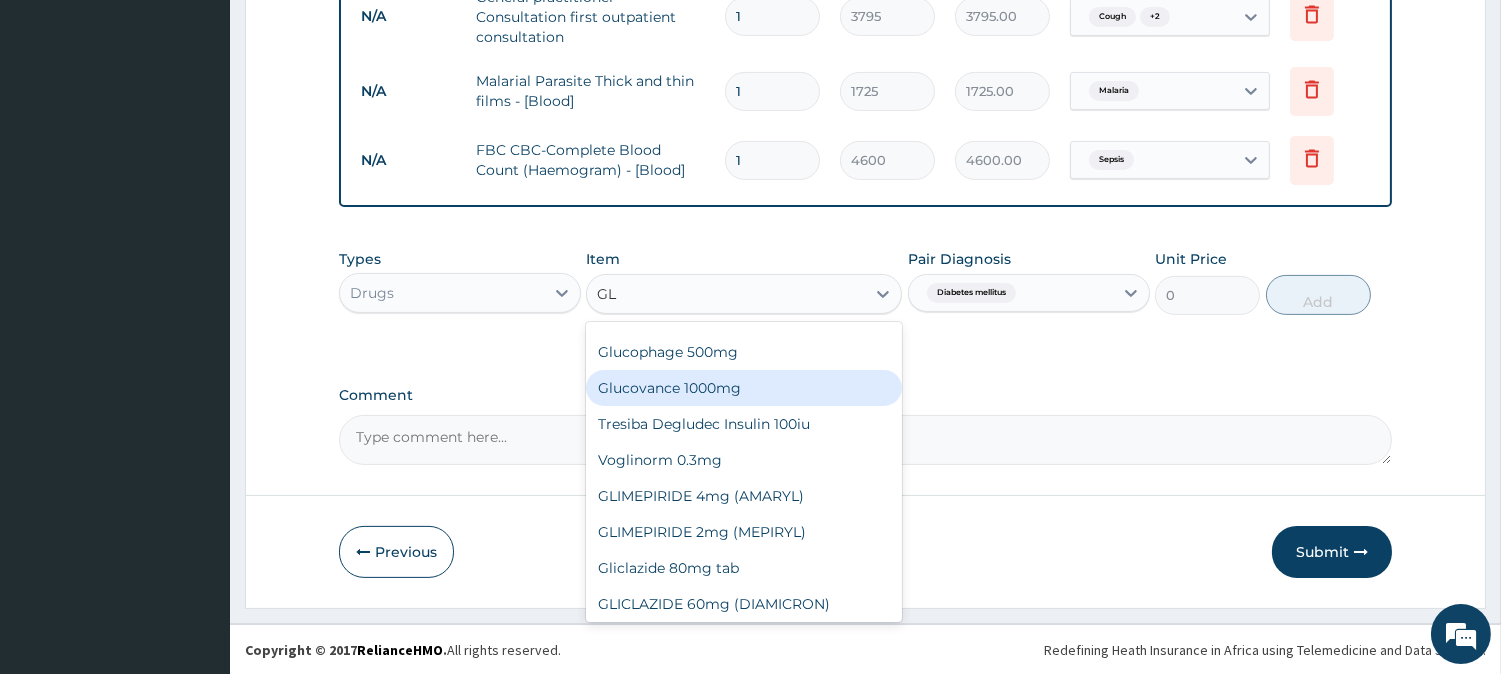 scroll, scrollTop: 0, scrollLeft: 0, axis: both 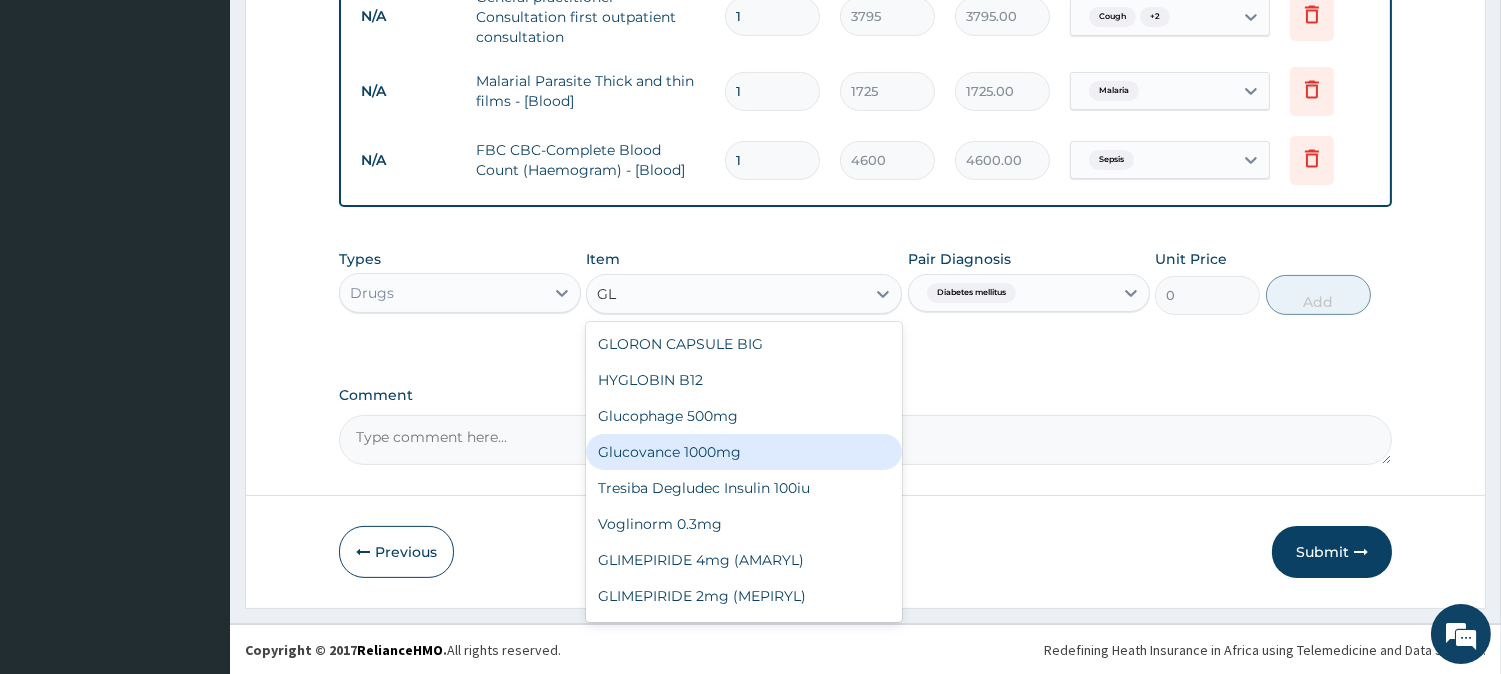 type on "G" 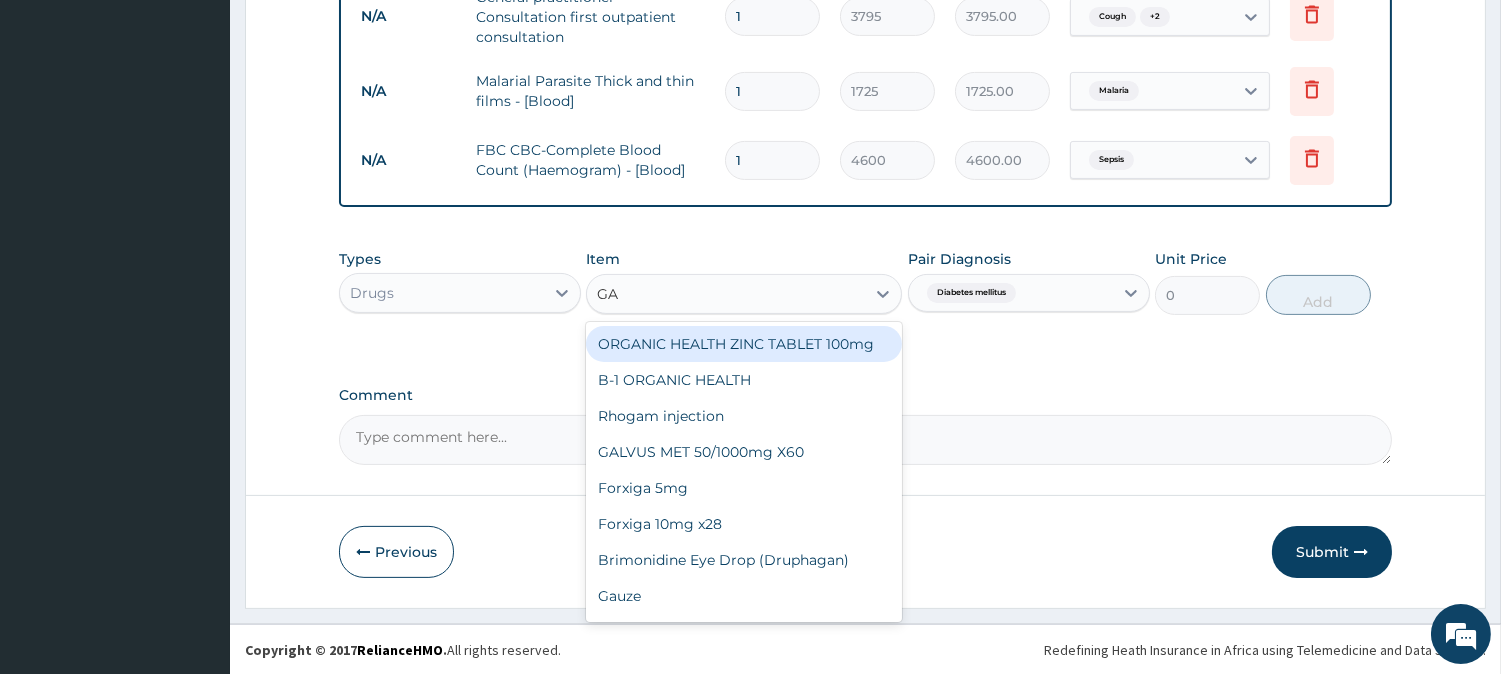 type on "G" 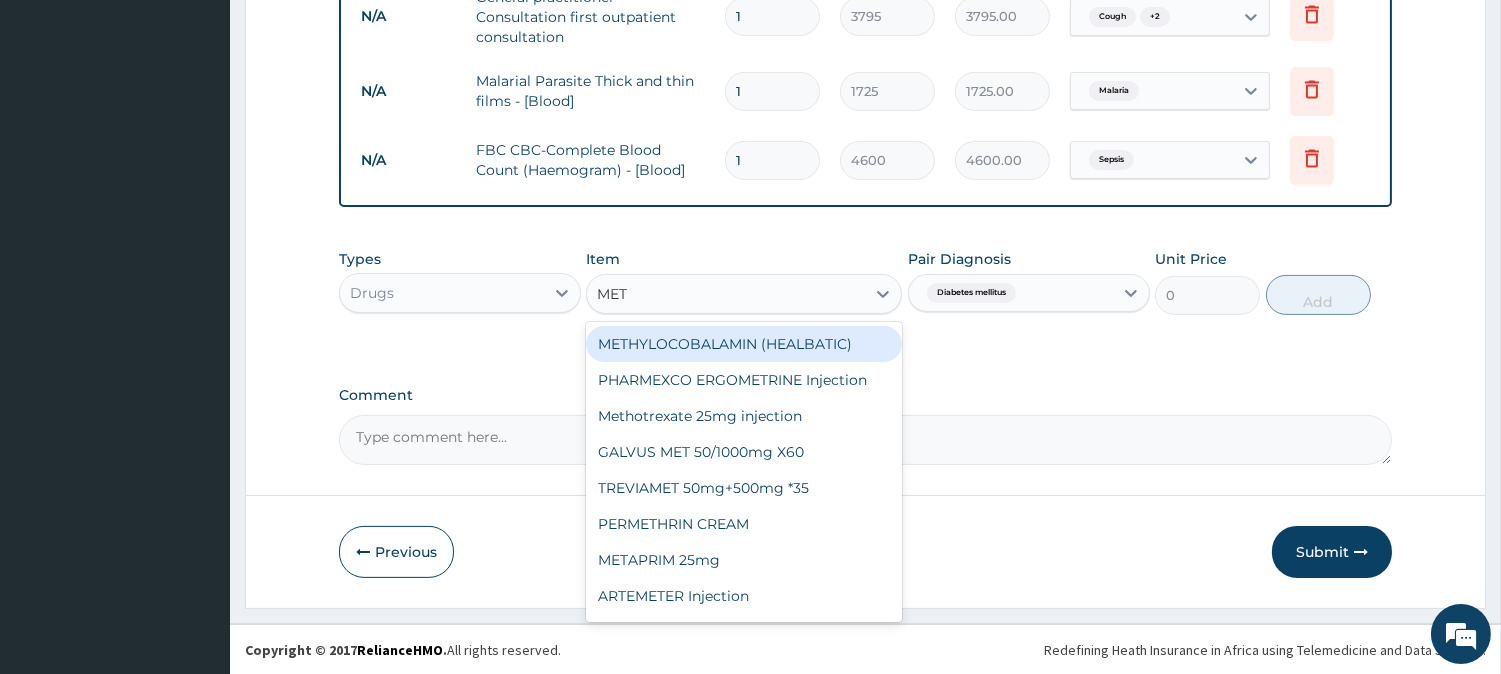 type on "MET" 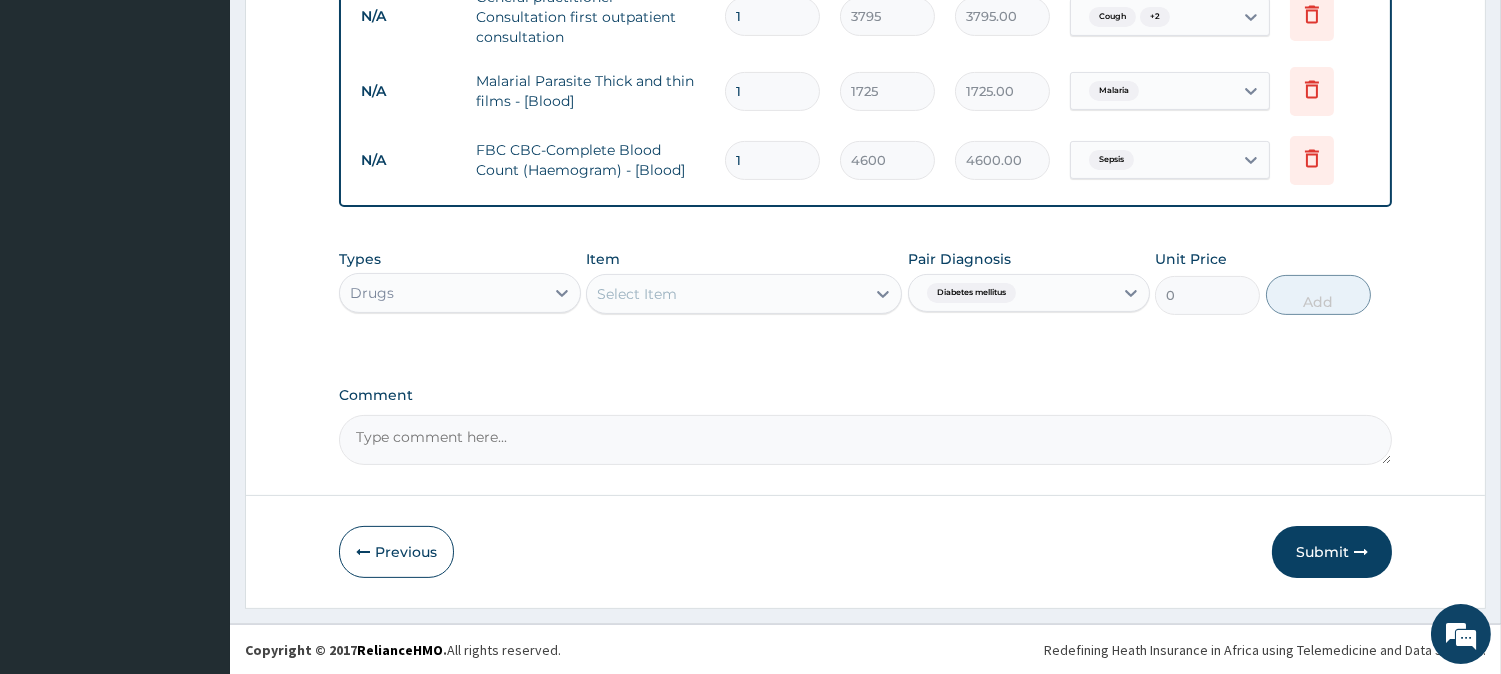 click on "Select Item" at bounding box center (637, 294) 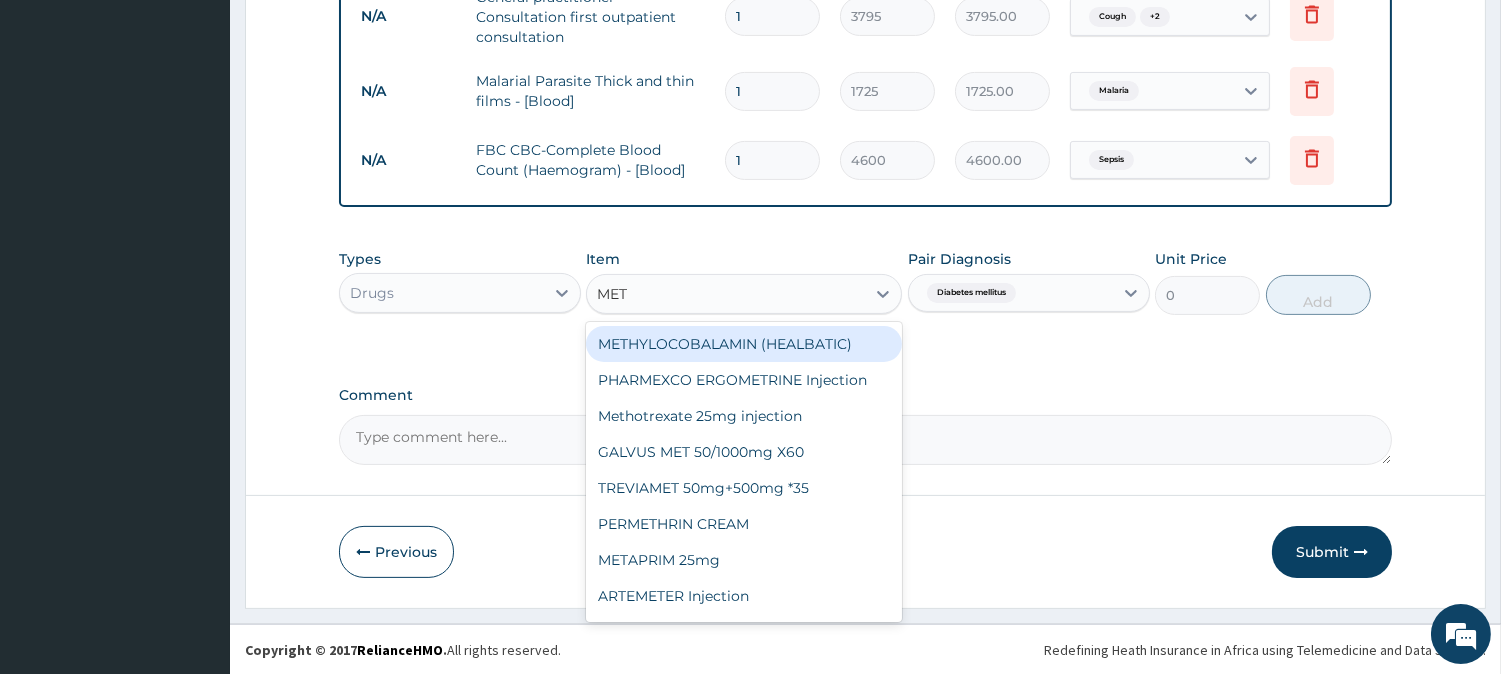 type on "MET" 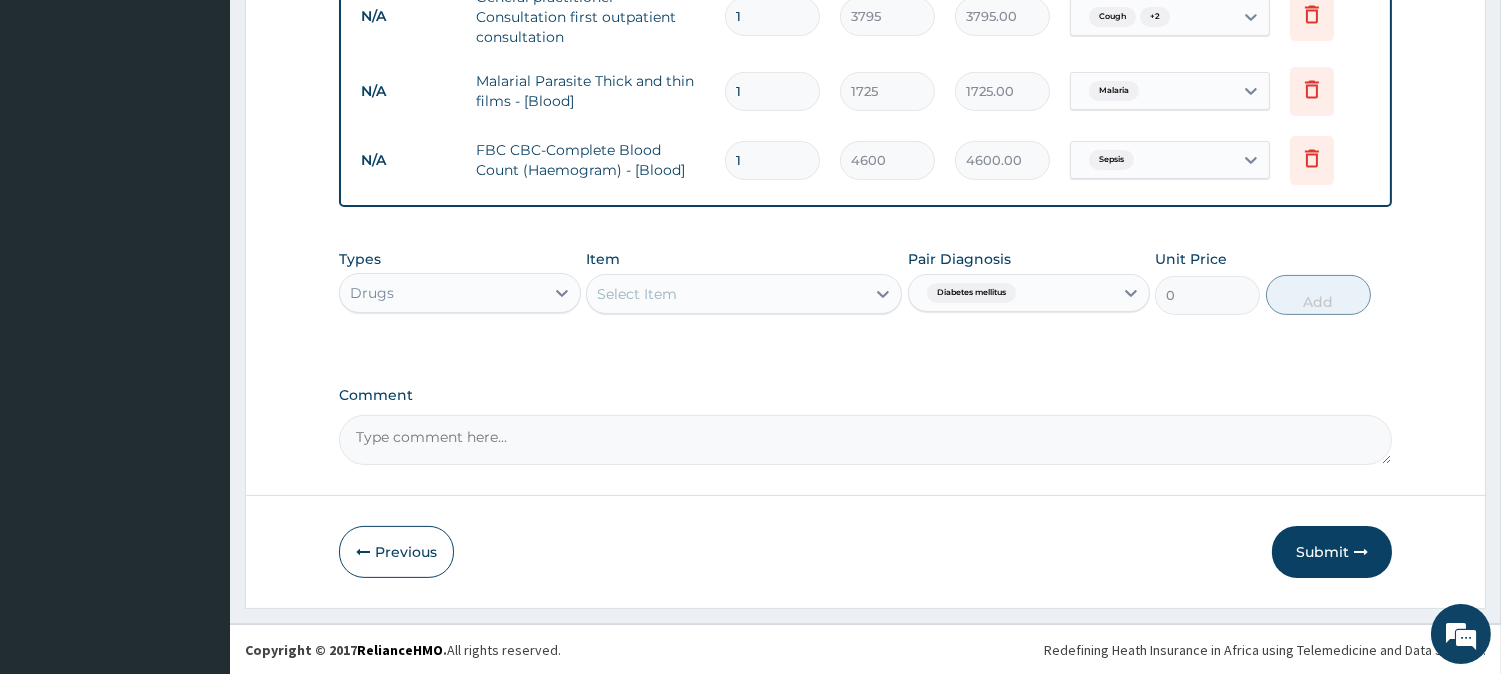 click on "Select Item" at bounding box center (726, 294) 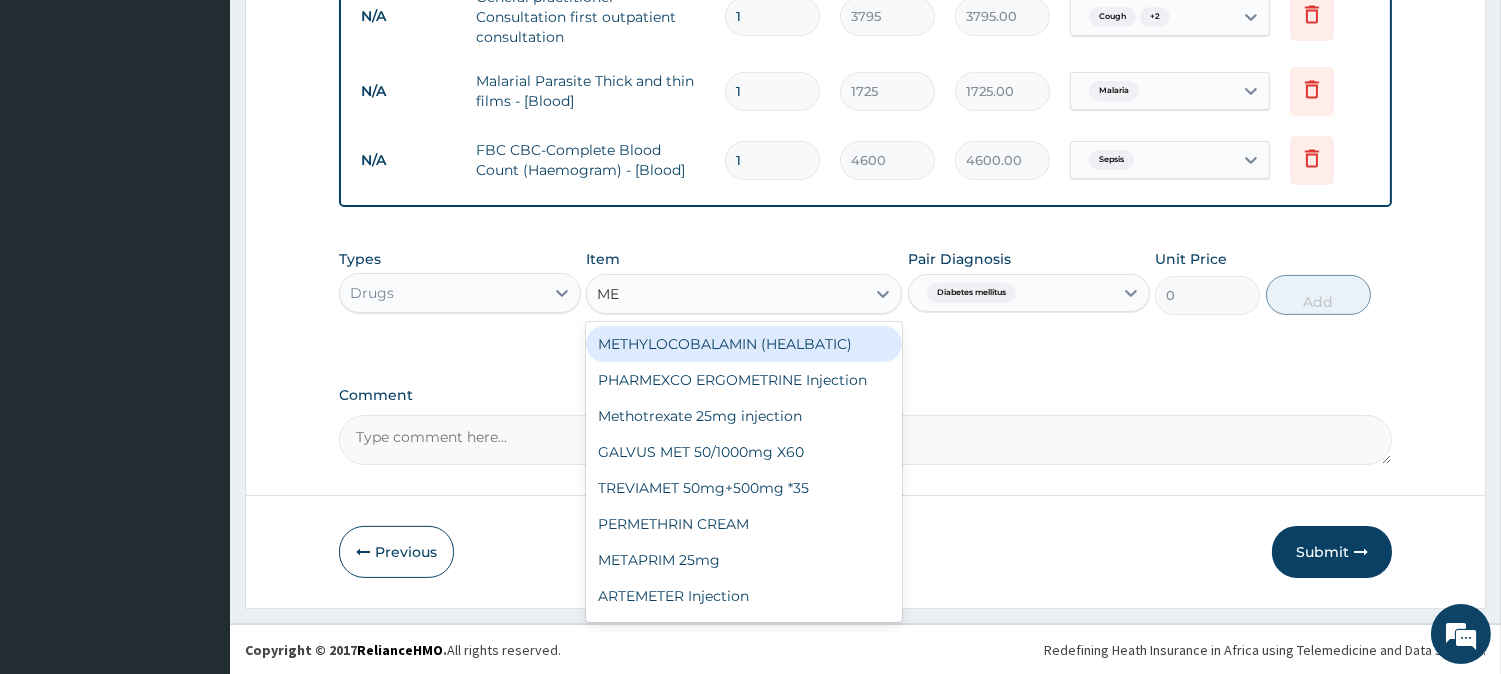 type on "MET" 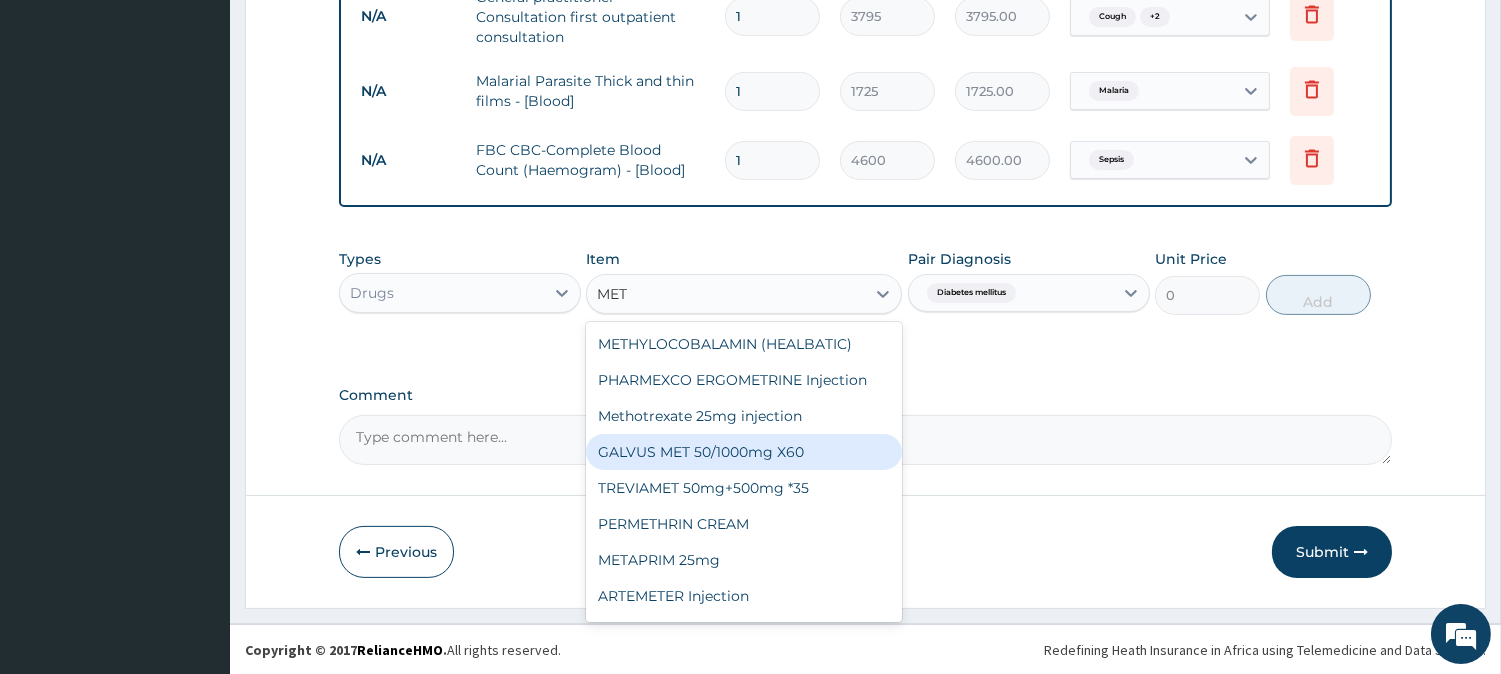click on "GALVUS MET 50/1000mg X60" at bounding box center [744, 452] 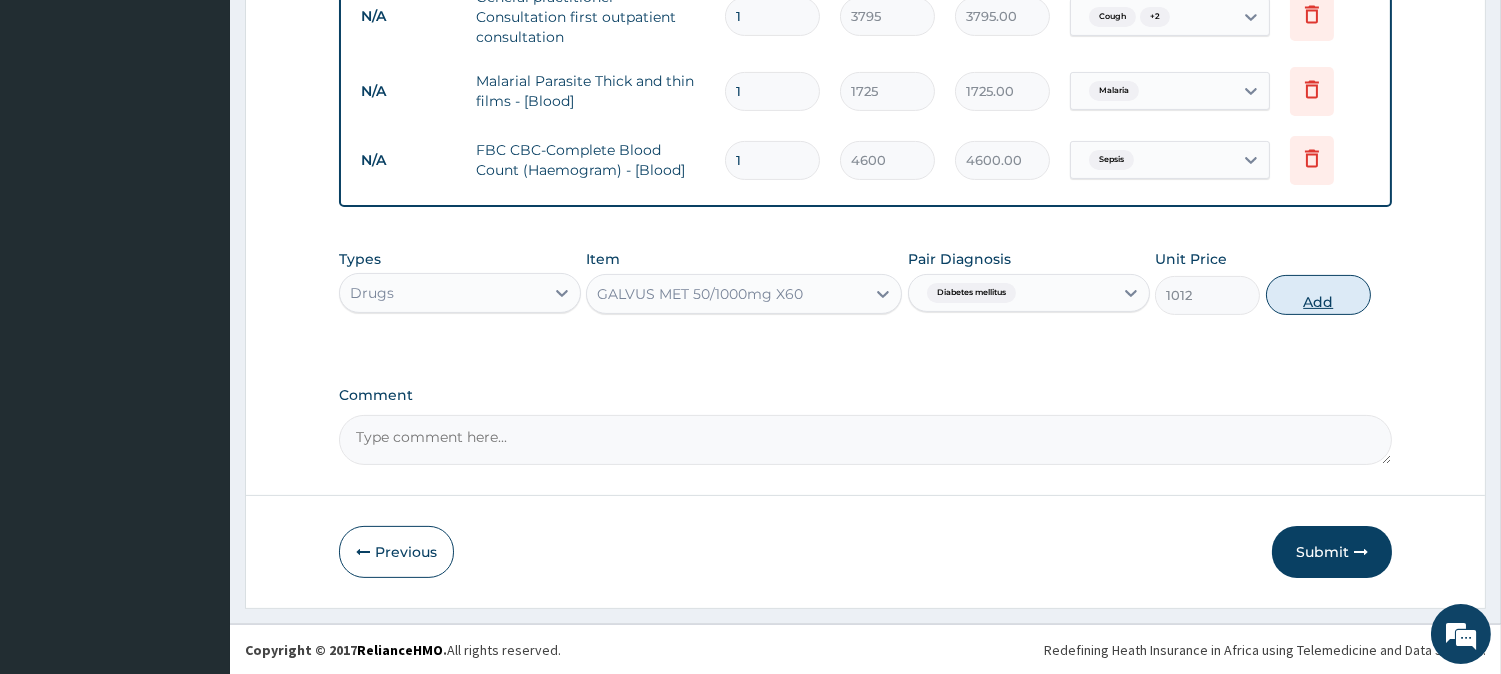 click on "Add" at bounding box center [1318, 295] 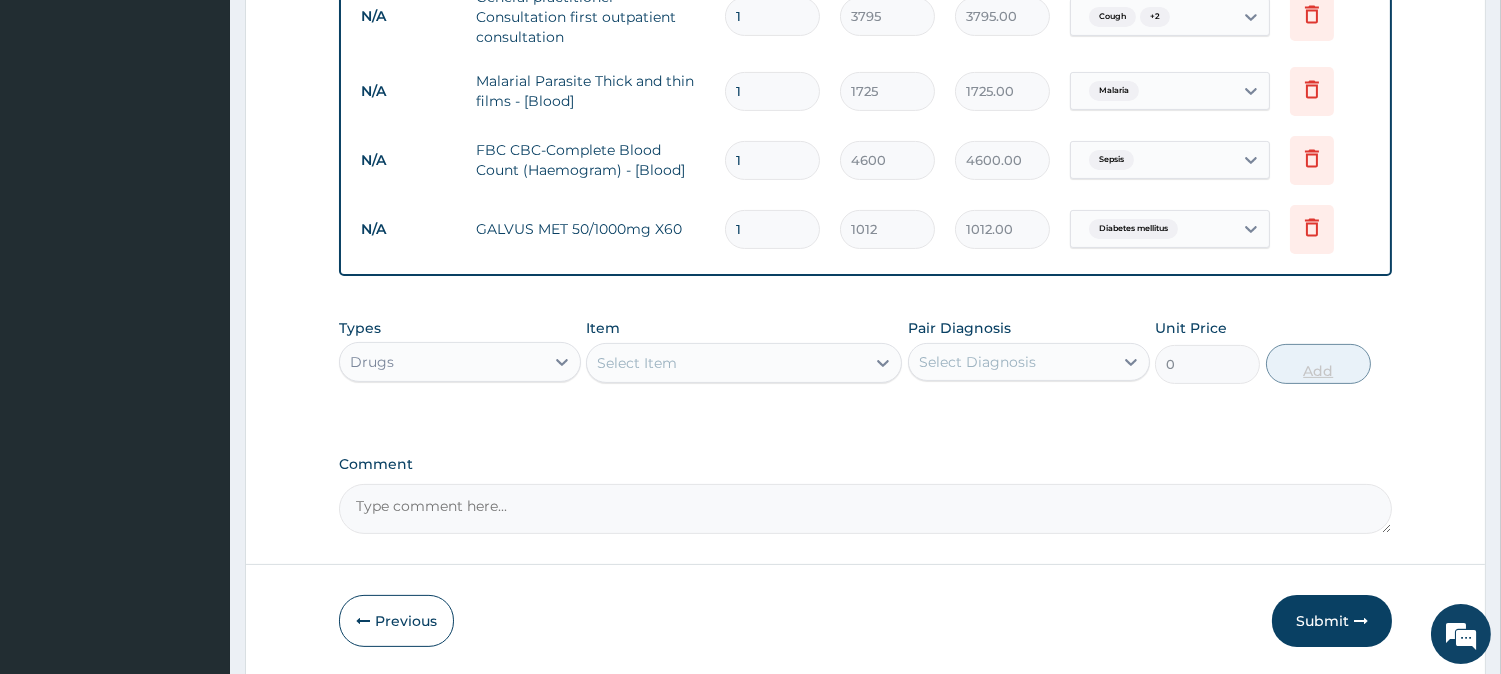 type on "16" 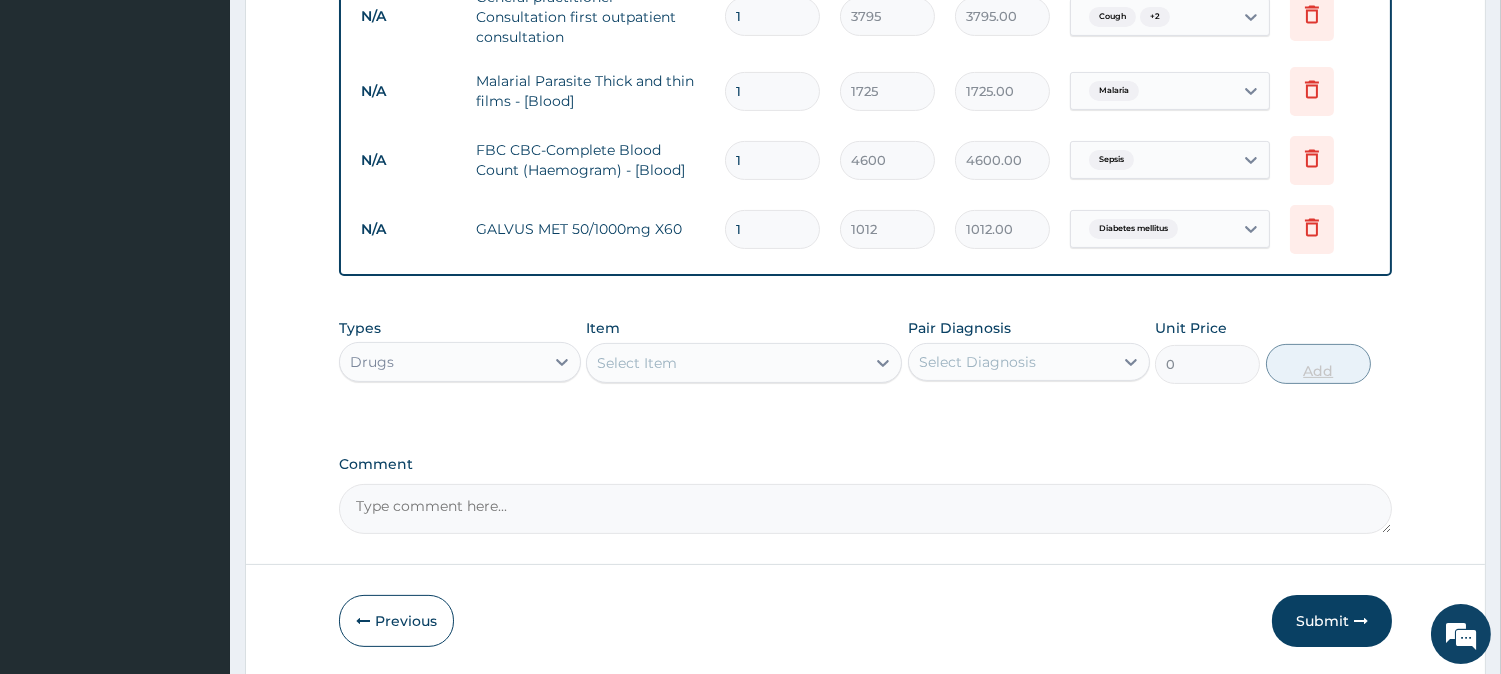 type on "16192.00" 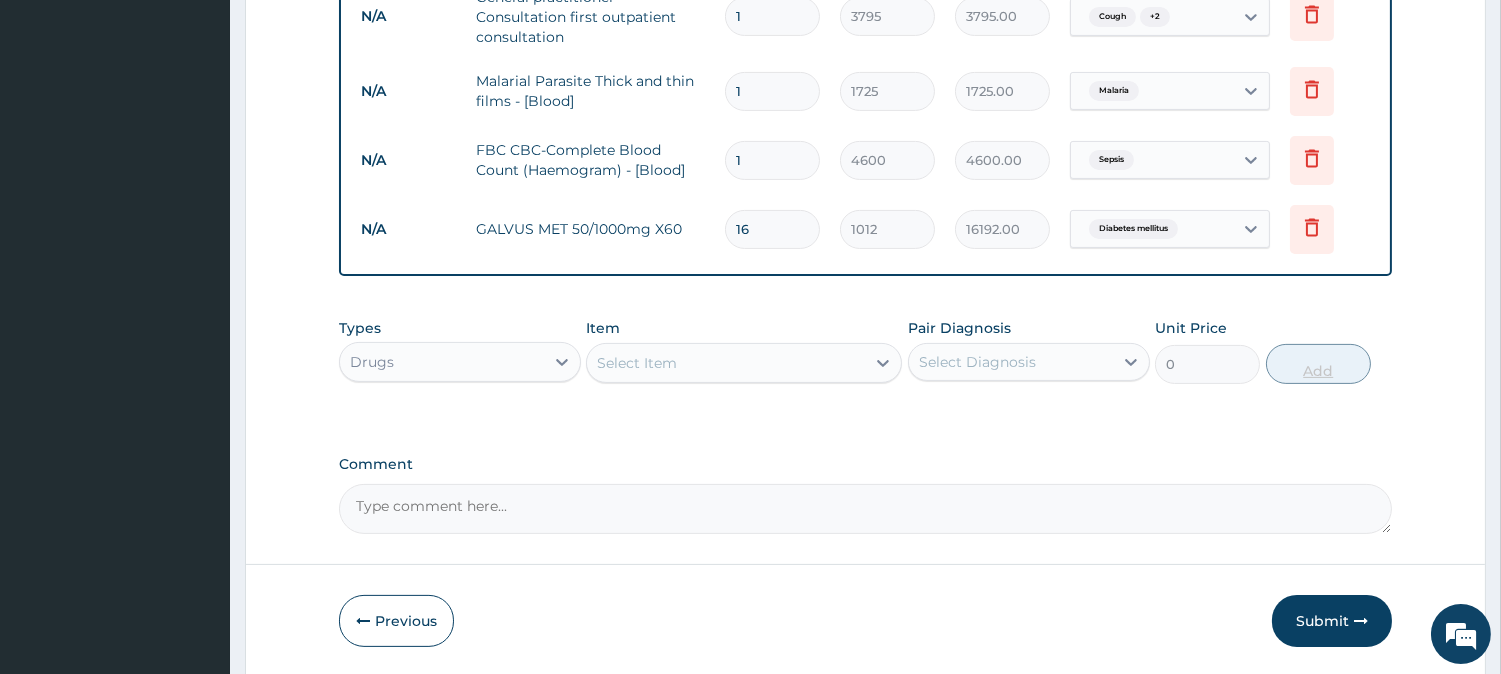type on "1" 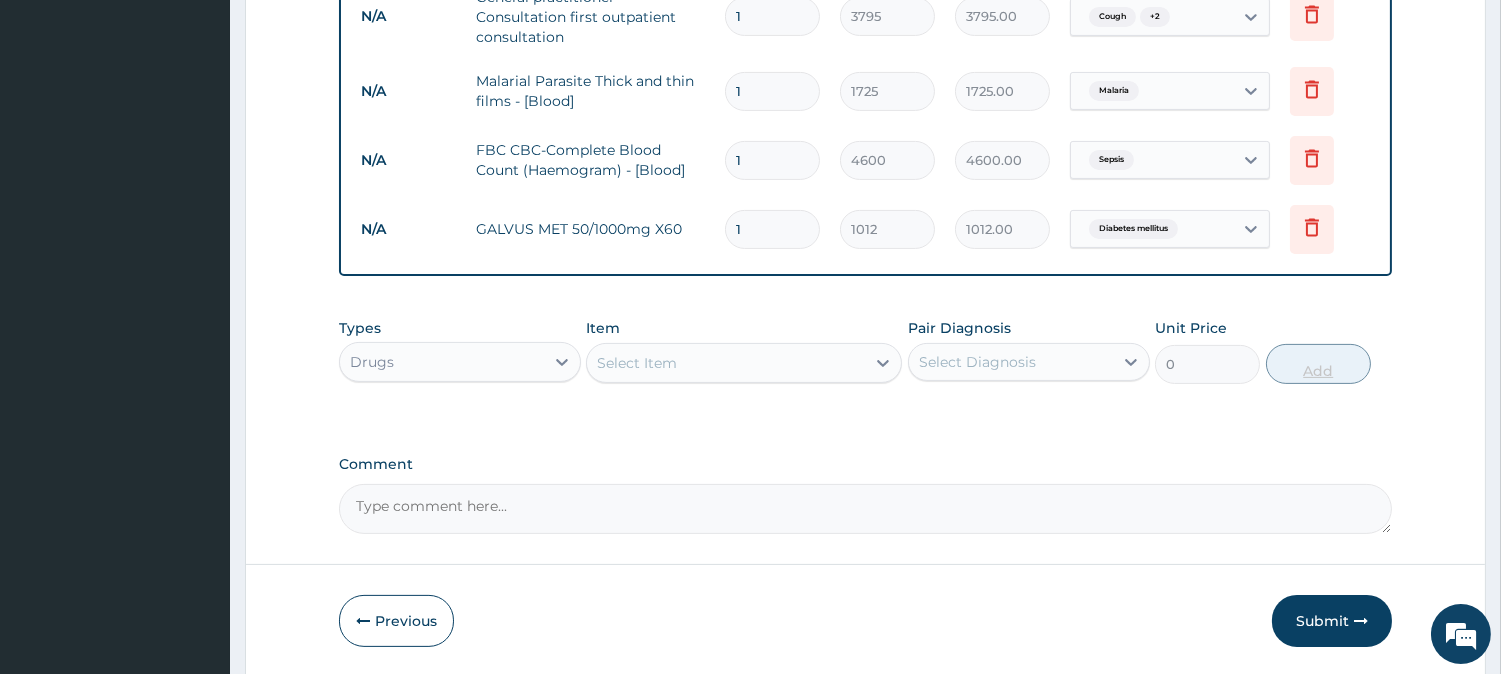 type 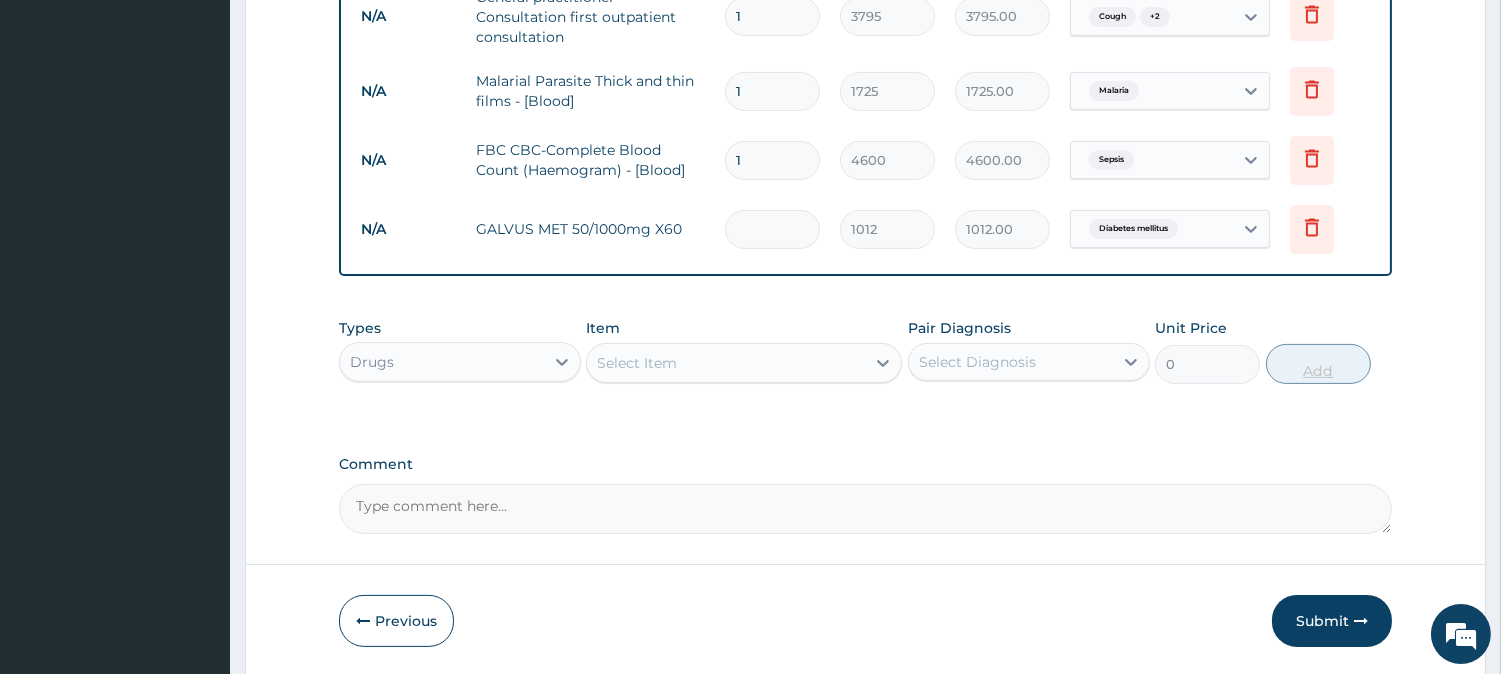 type on "0.00" 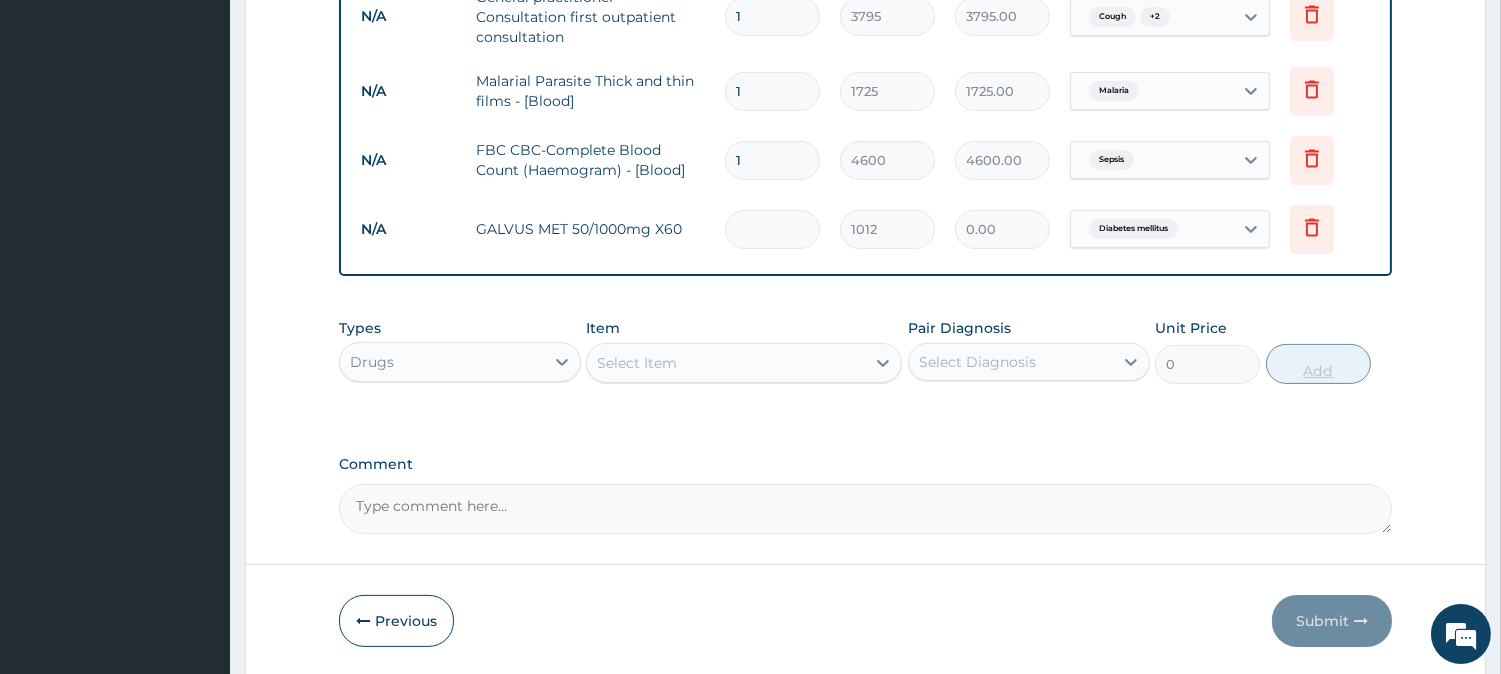 type on "6" 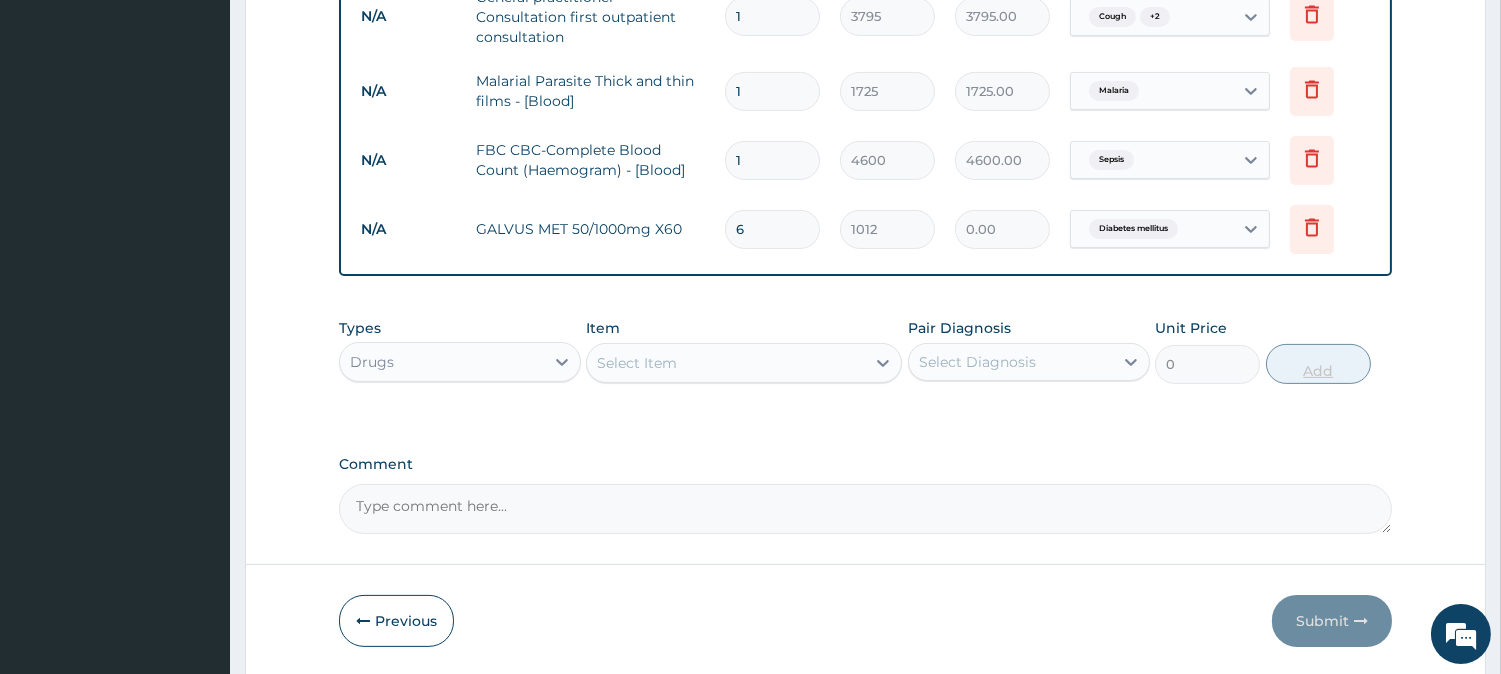 type on "6072.00" 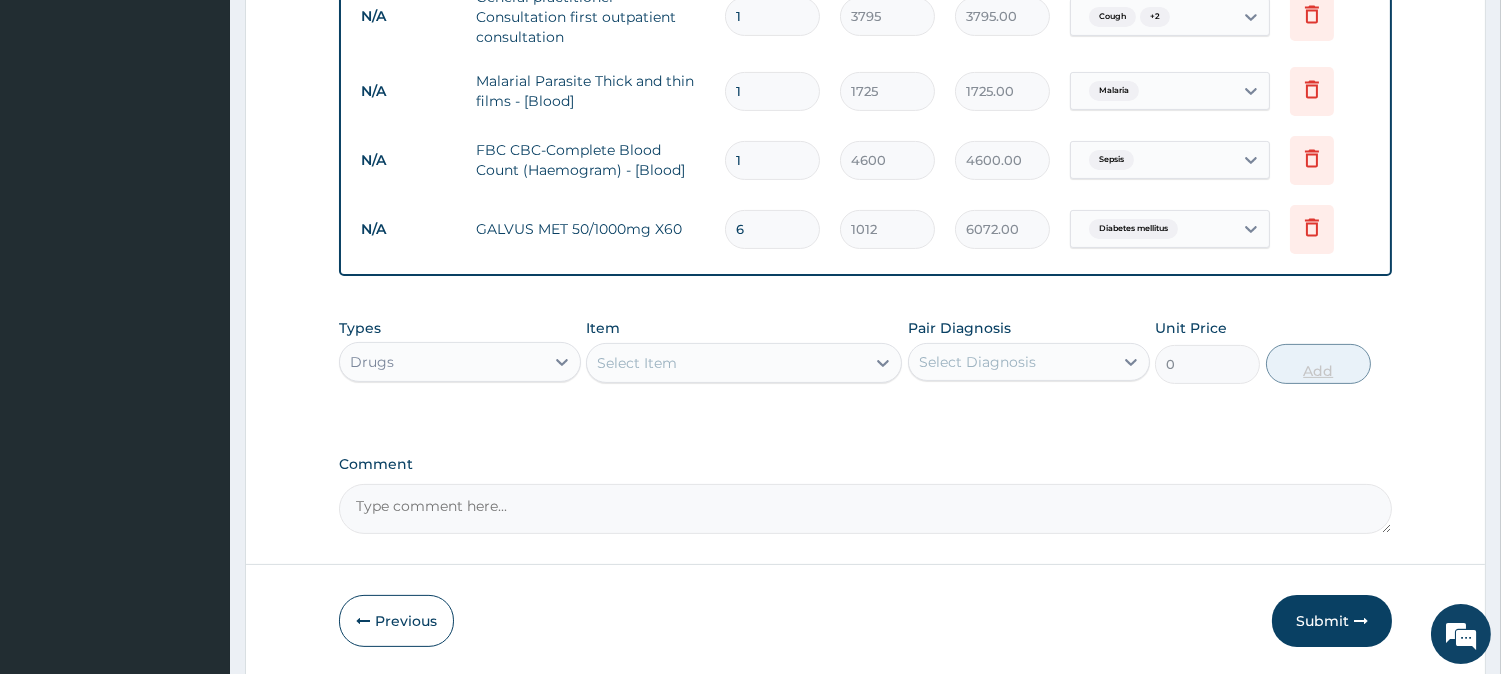 type on "60" 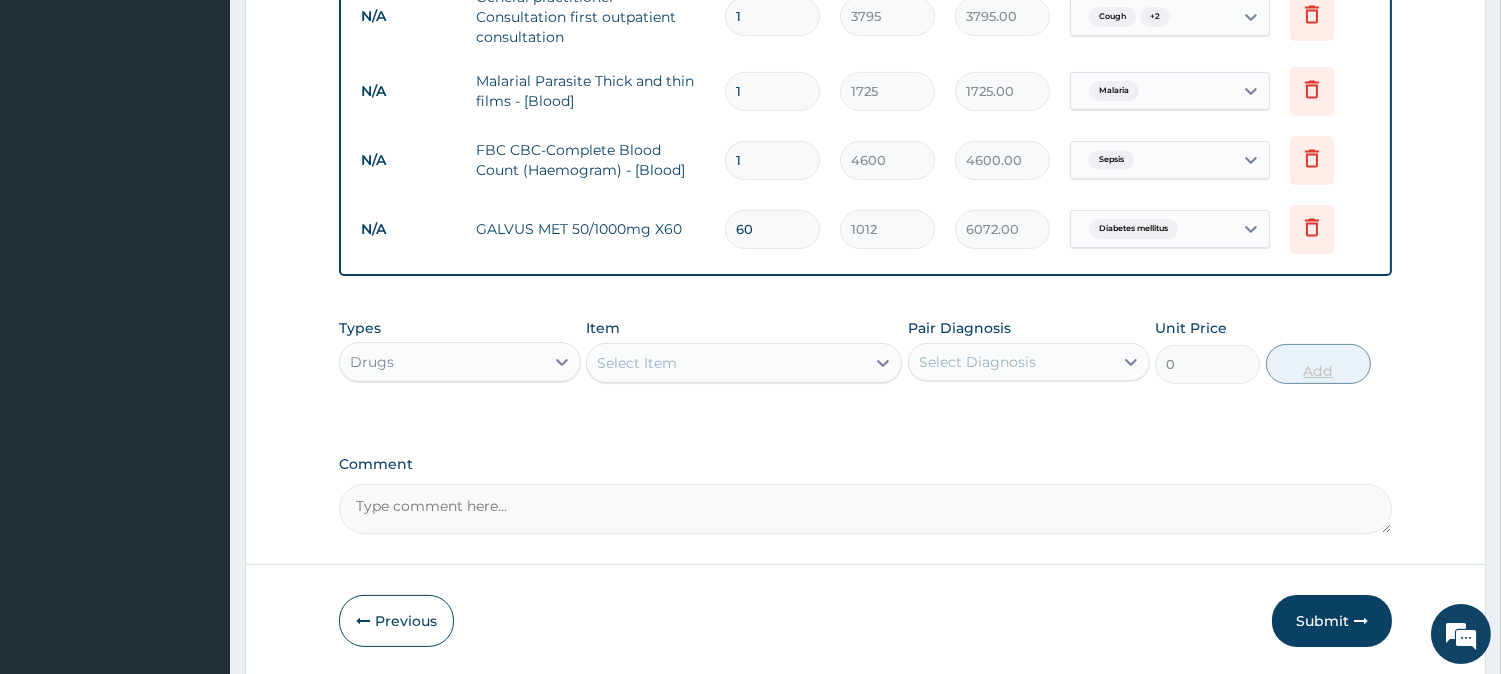 type on "60720.00" 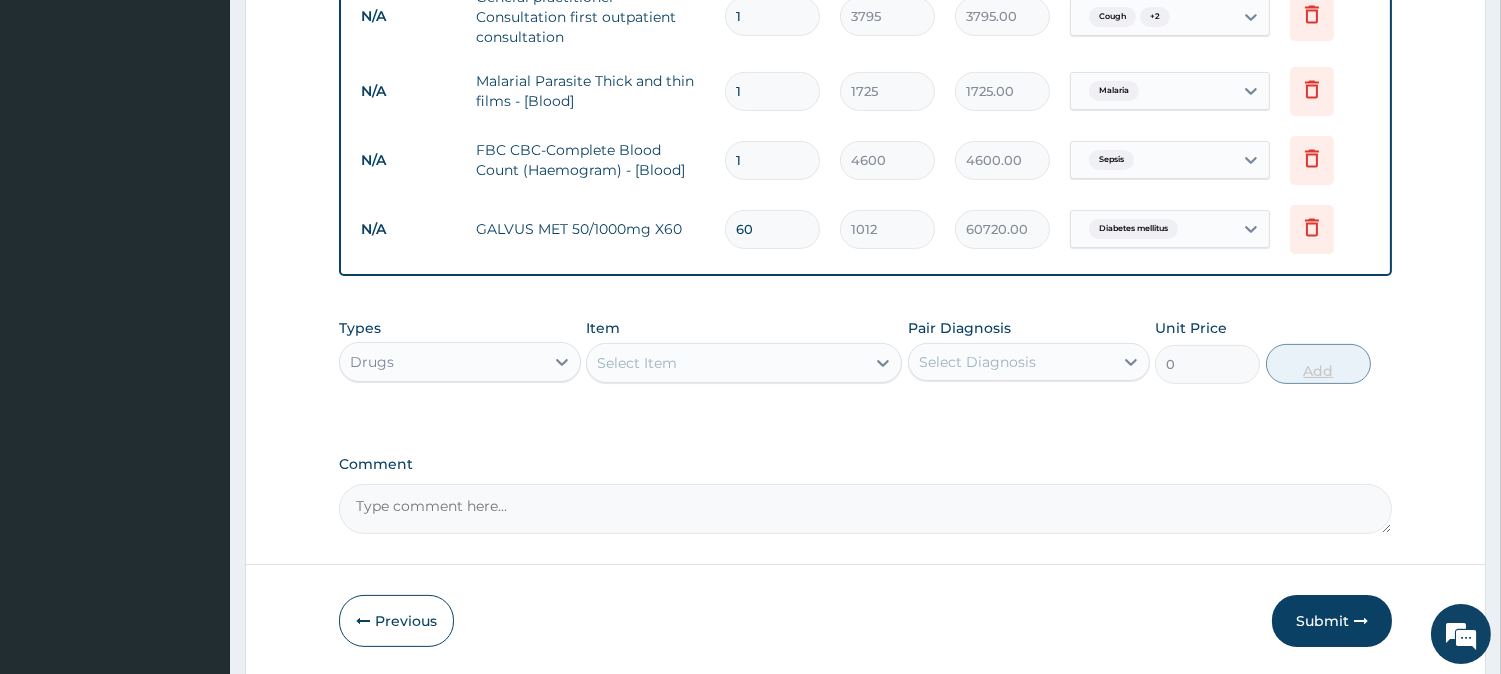 type on "6" 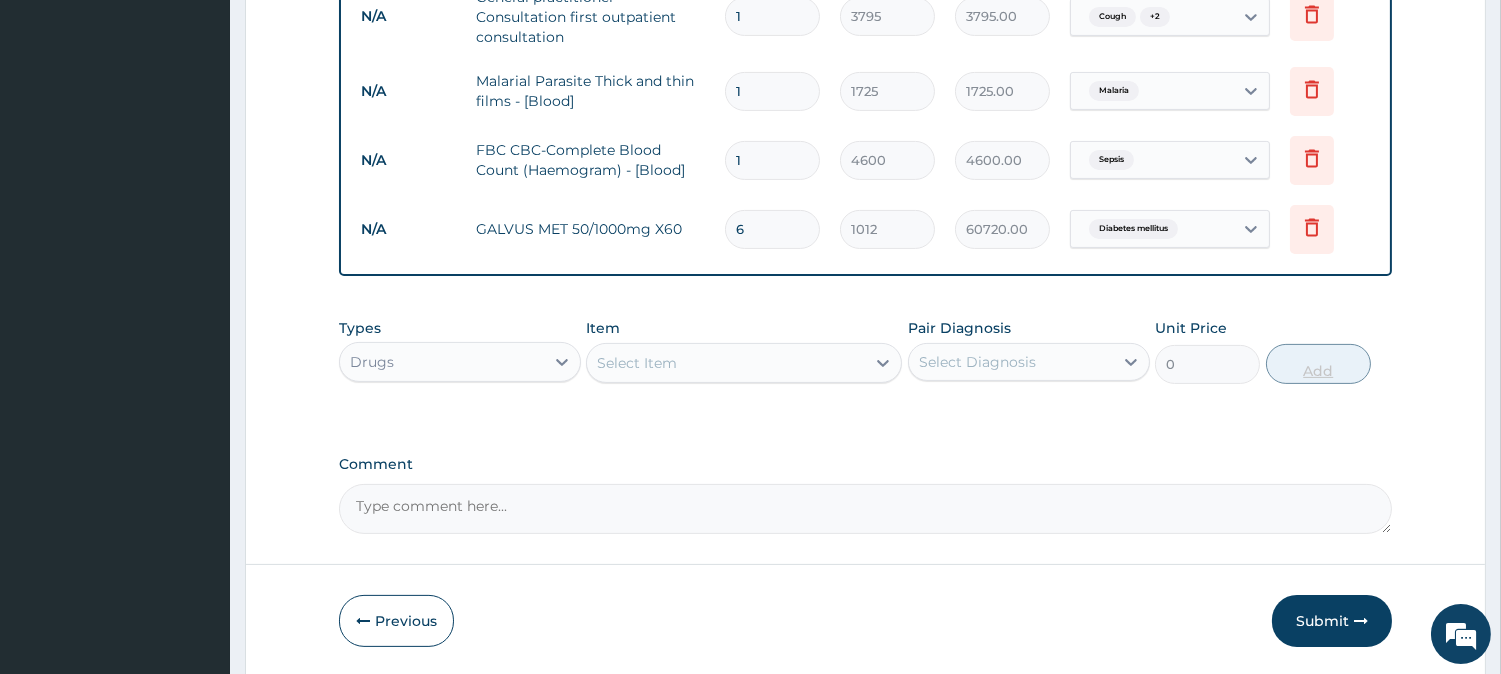 type on "6072.00" 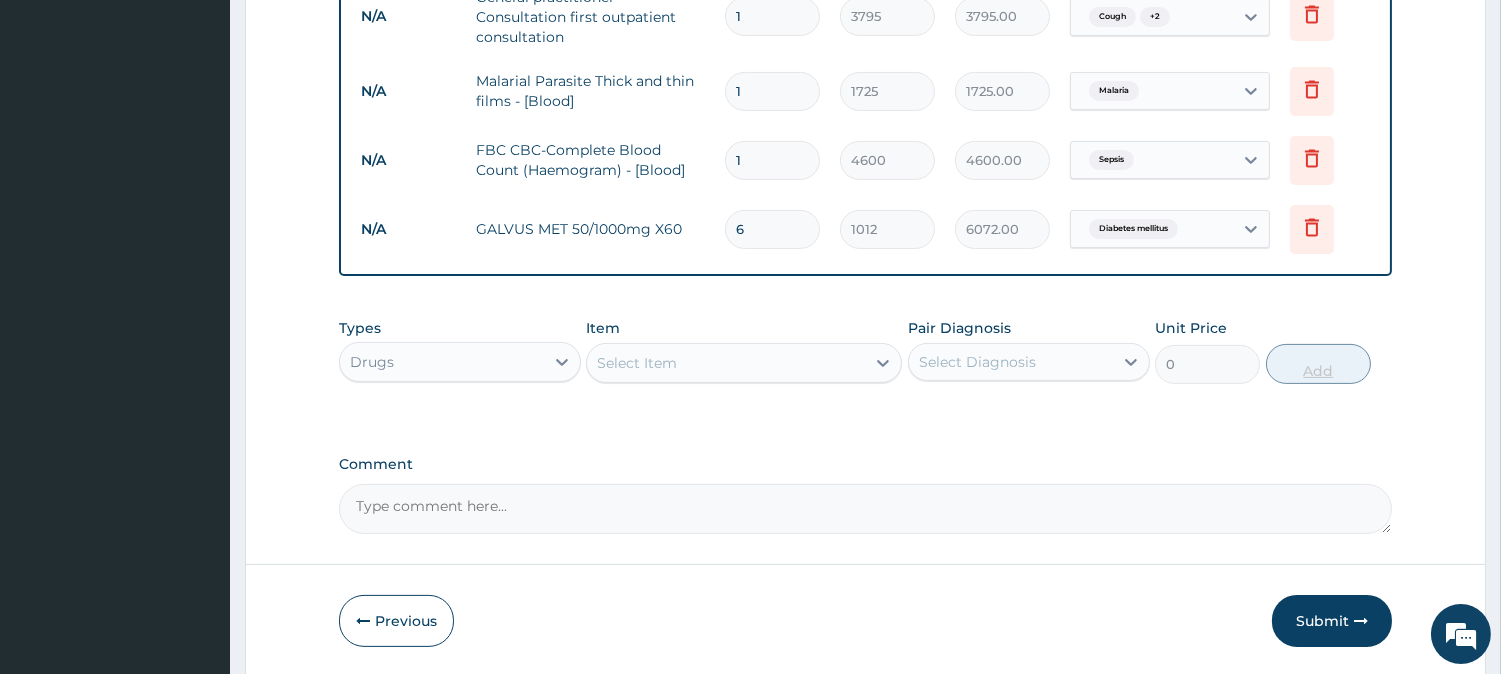 type 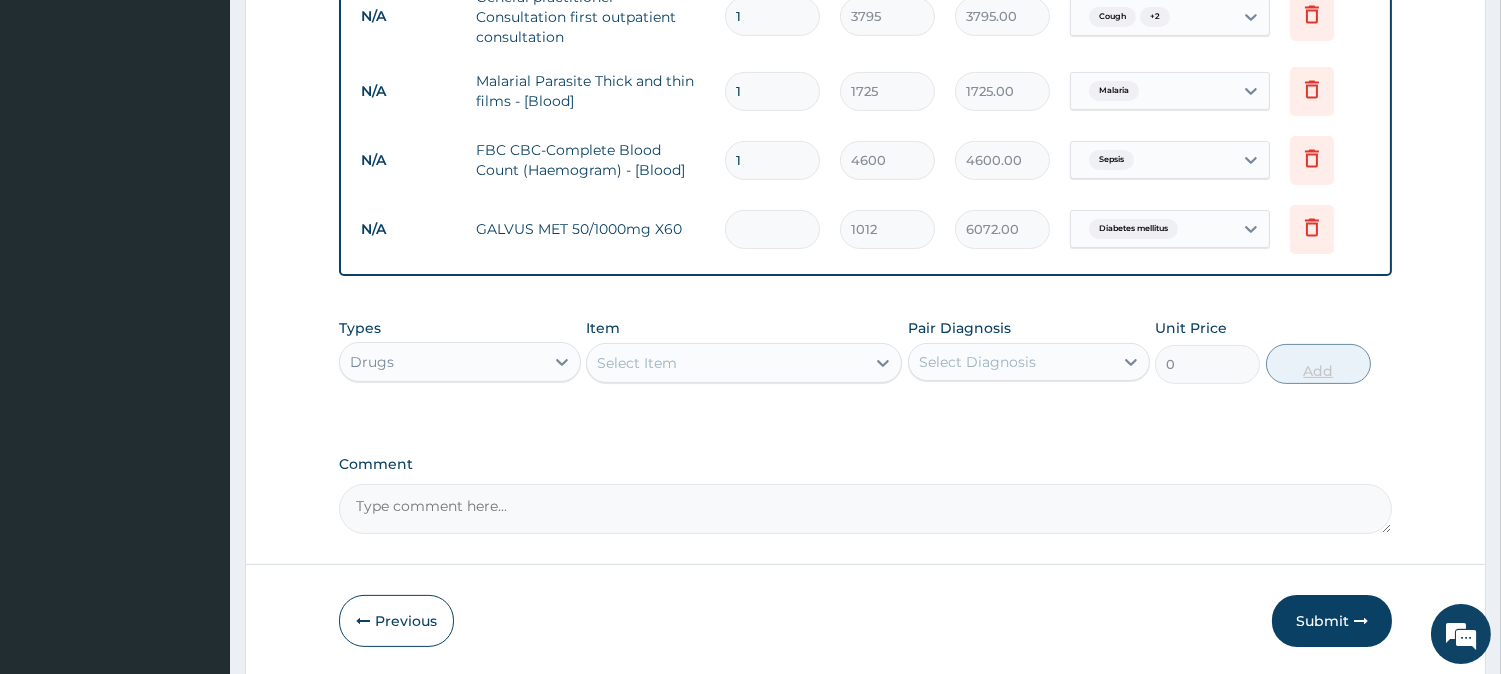 type on "0.00" 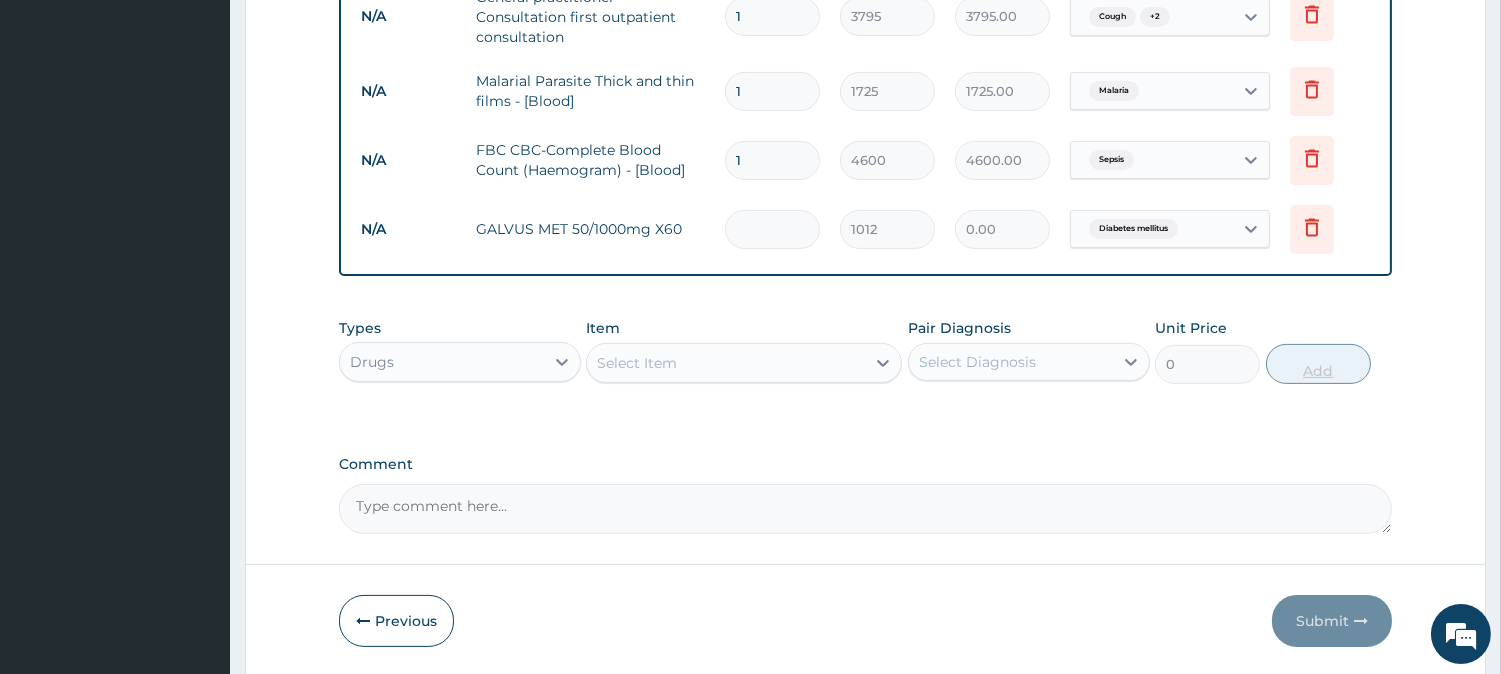 type on "1" 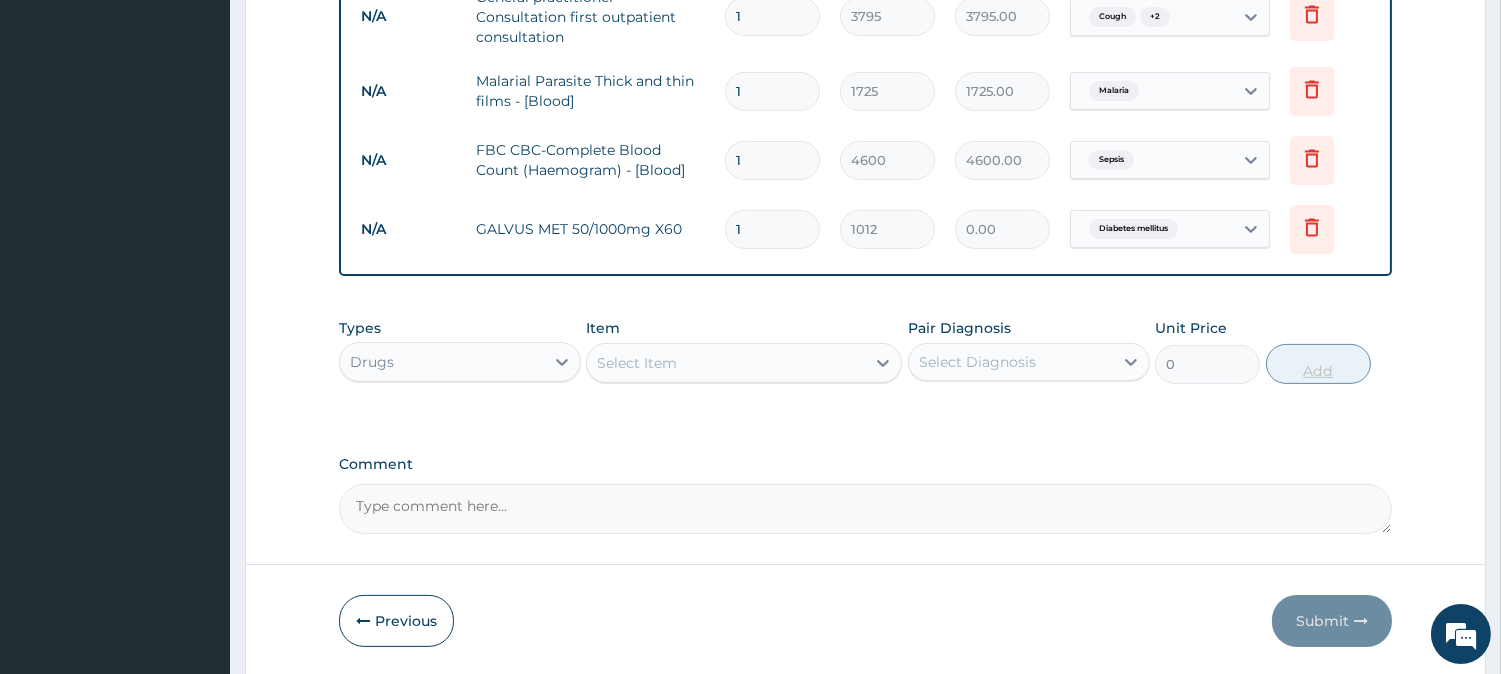 type on "1012.00" 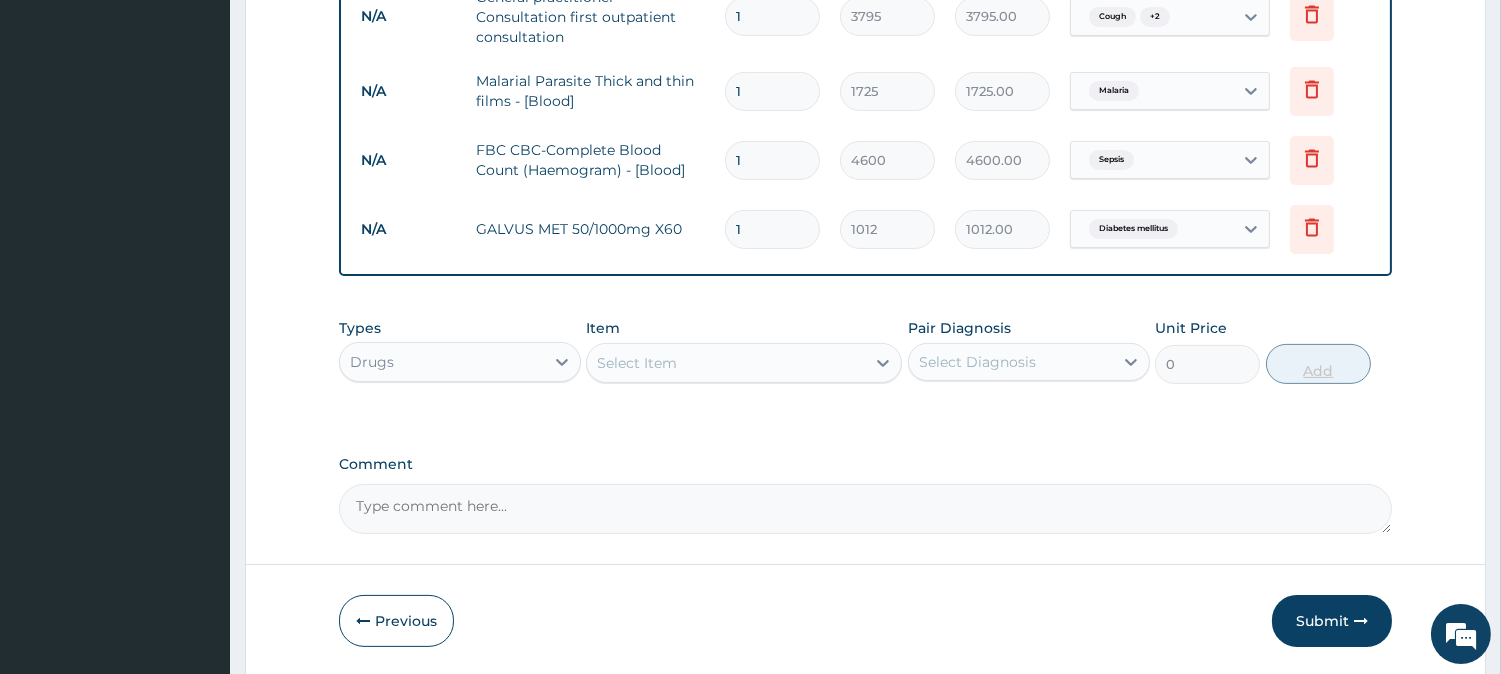 type on "12" 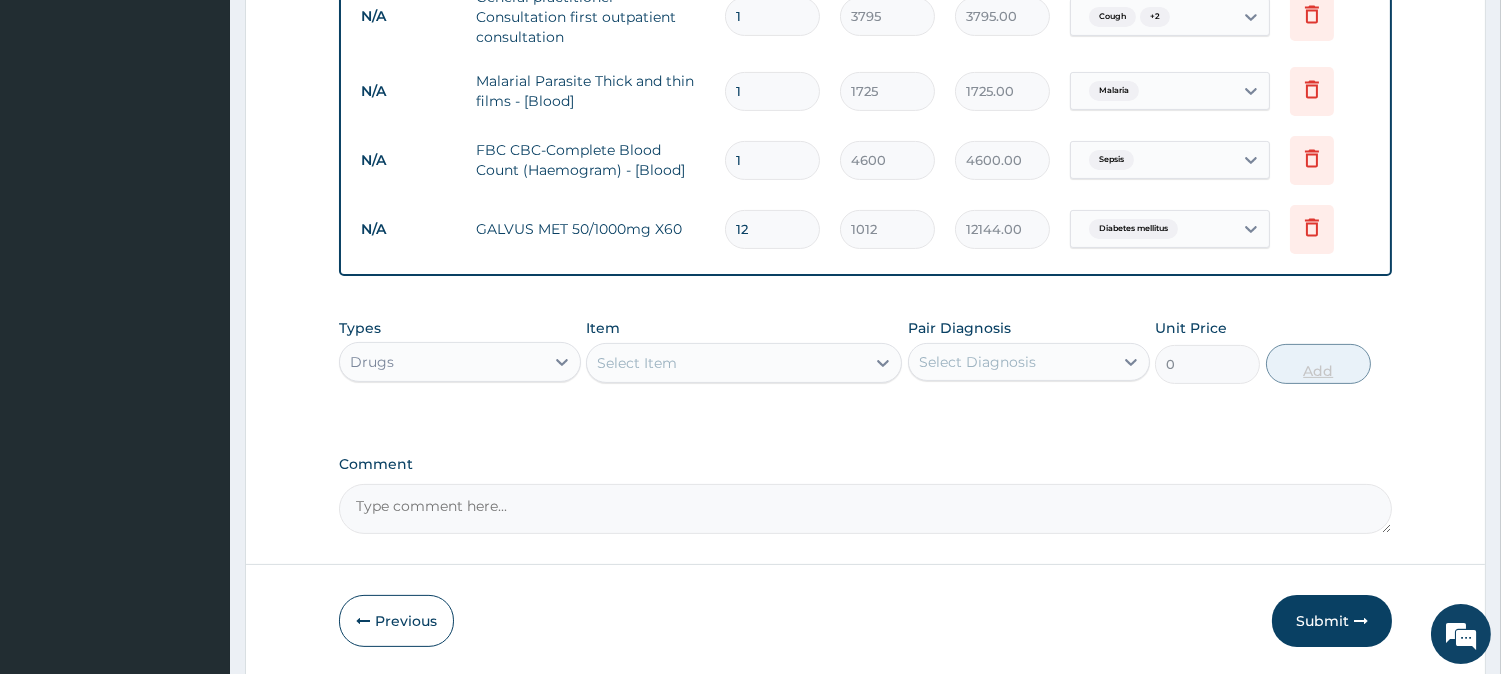 type on "120" 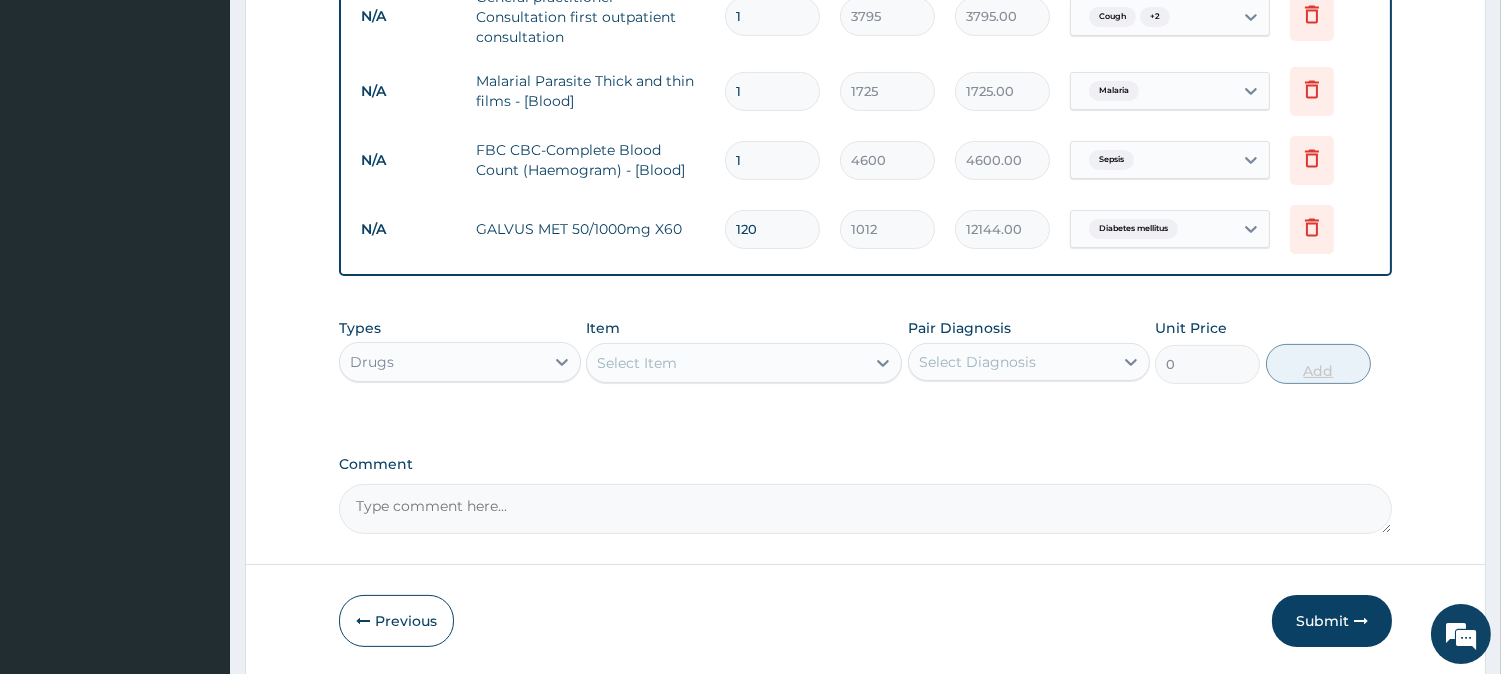 type on "121440.00" 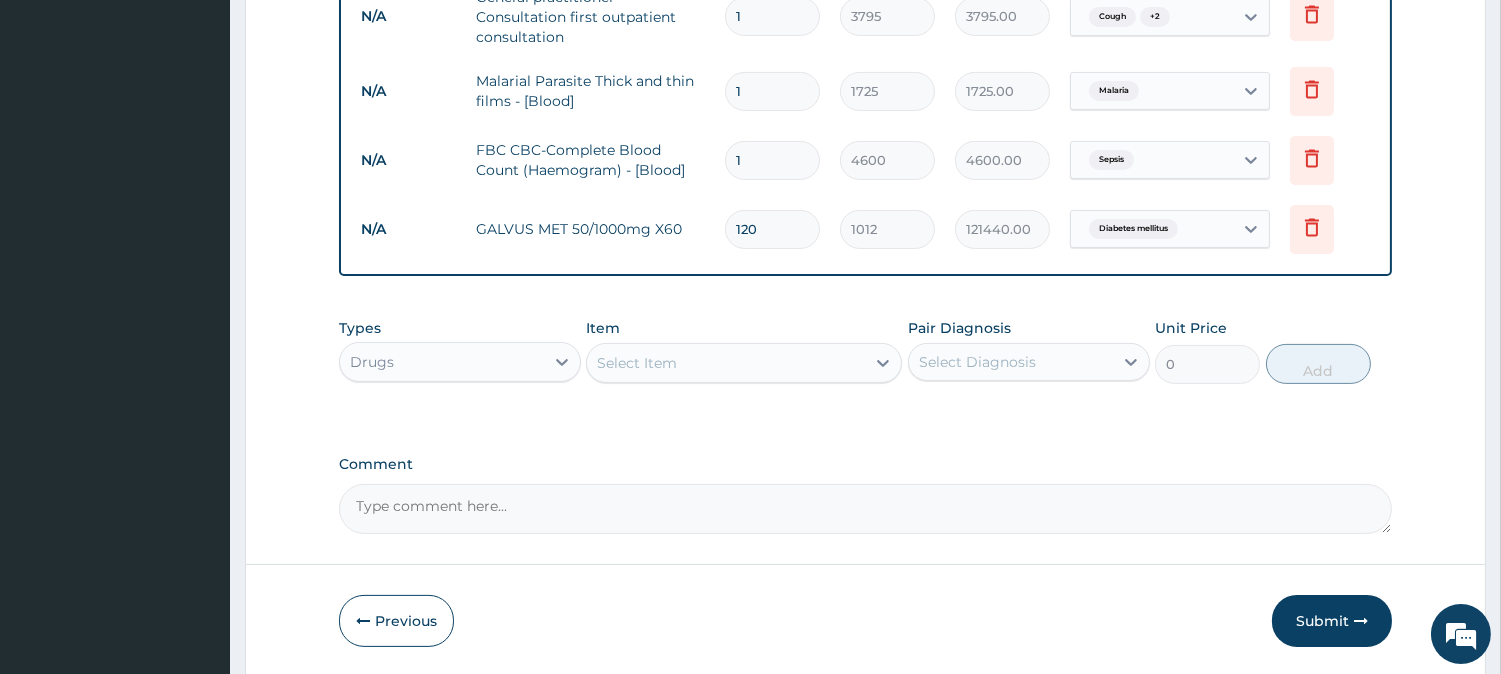 type on "120" 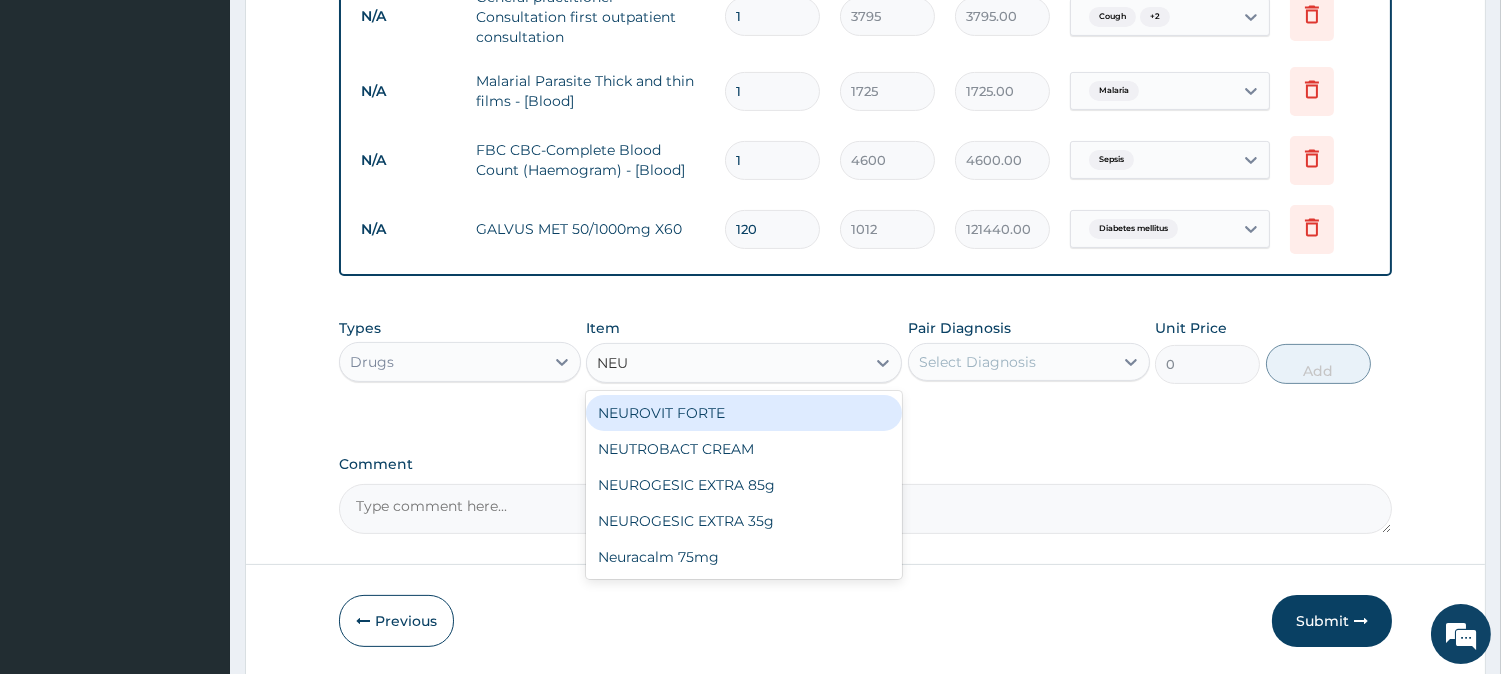 type on "NEUR" 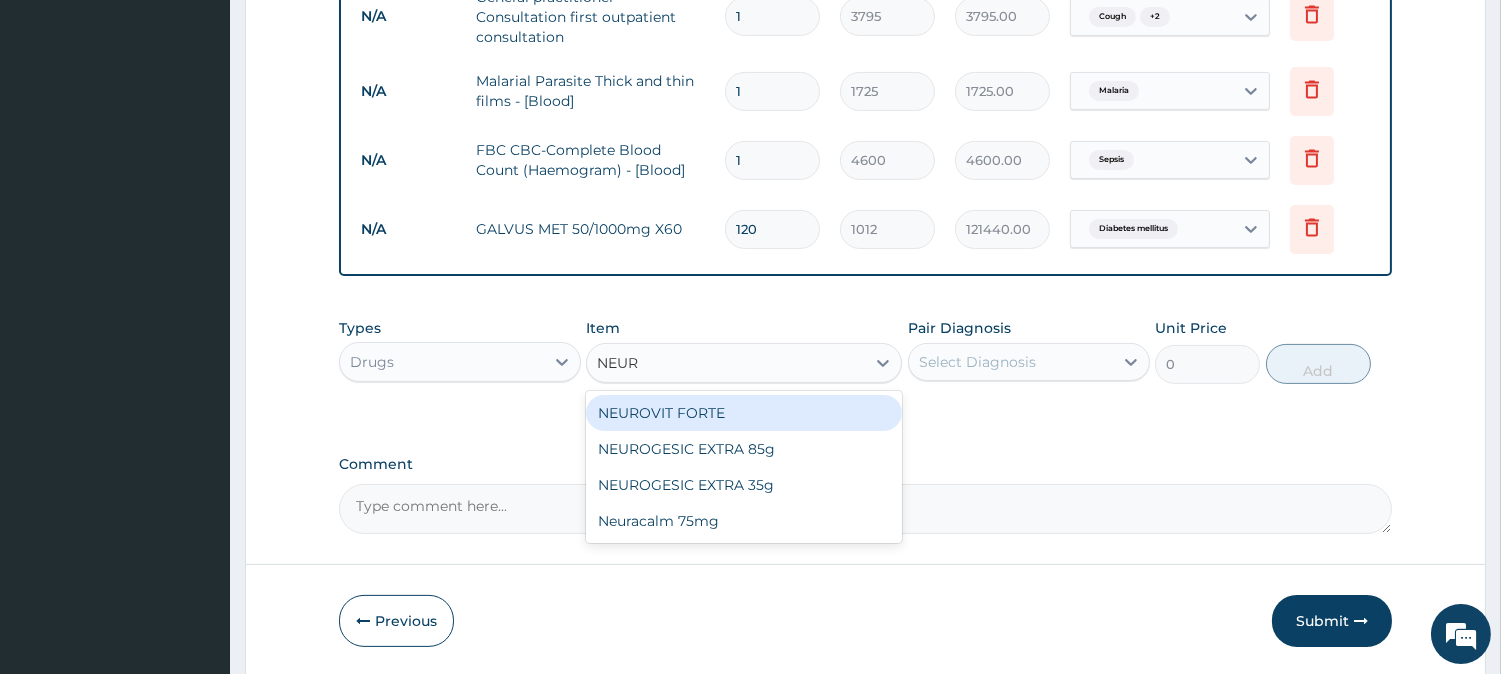 click on "NEUROVIT FORTE" at bounding box center [744, 413] 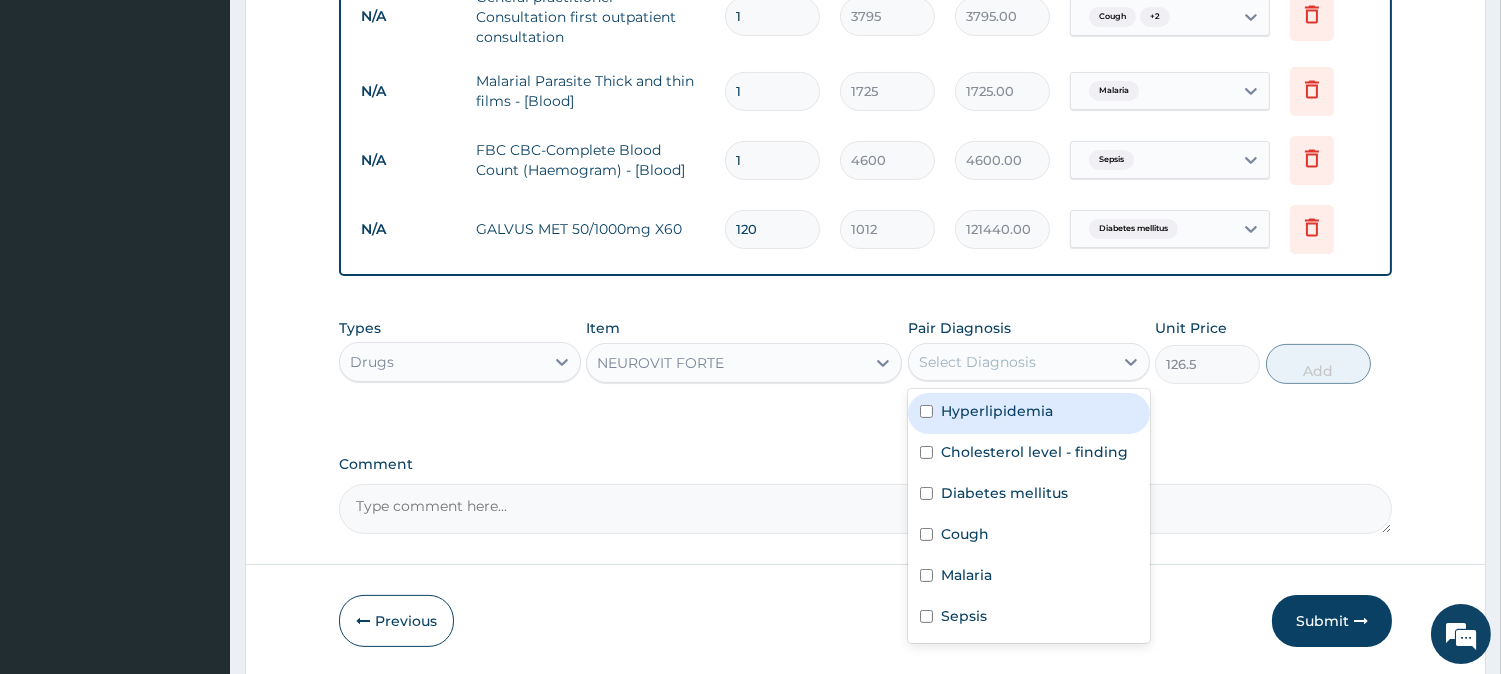 click on "Select Diagnosis" at bounding box center (977, 362) 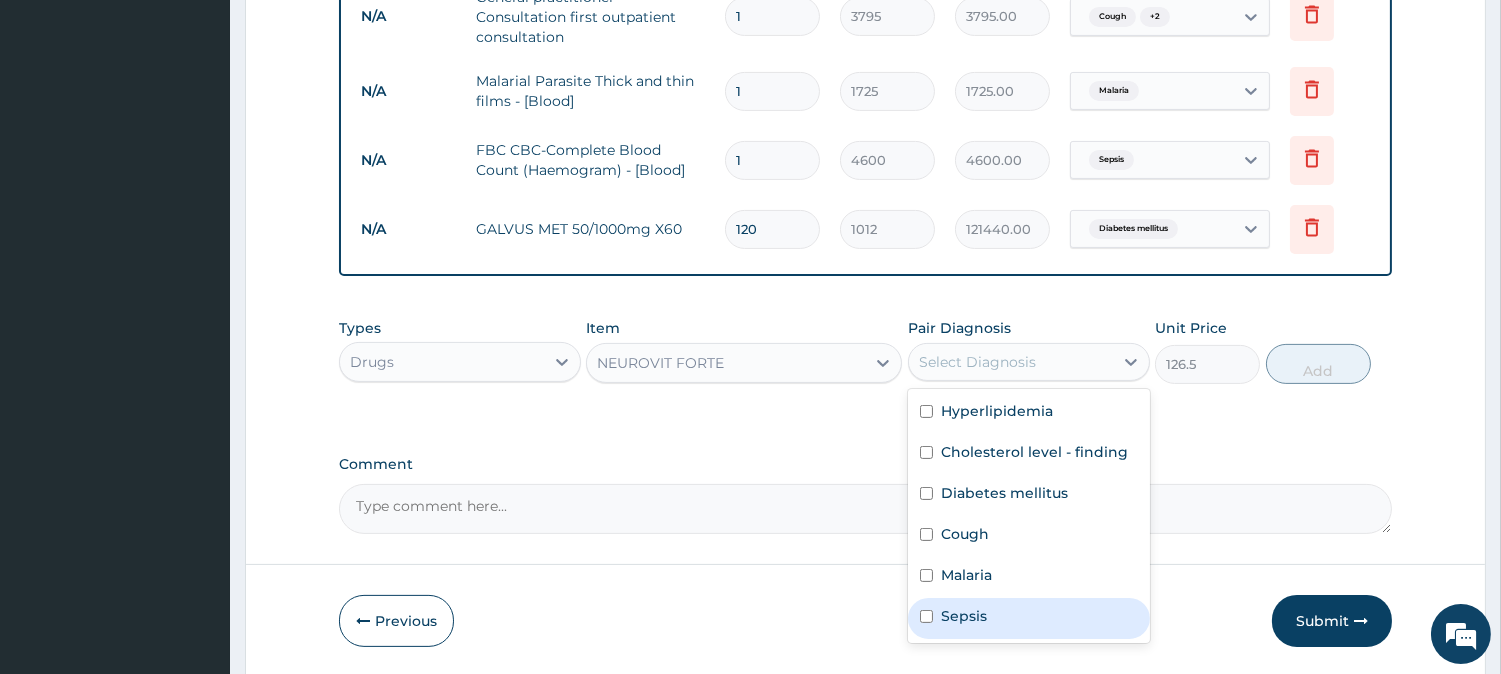 click on "Sepsis" at bounding box center [964, 616] 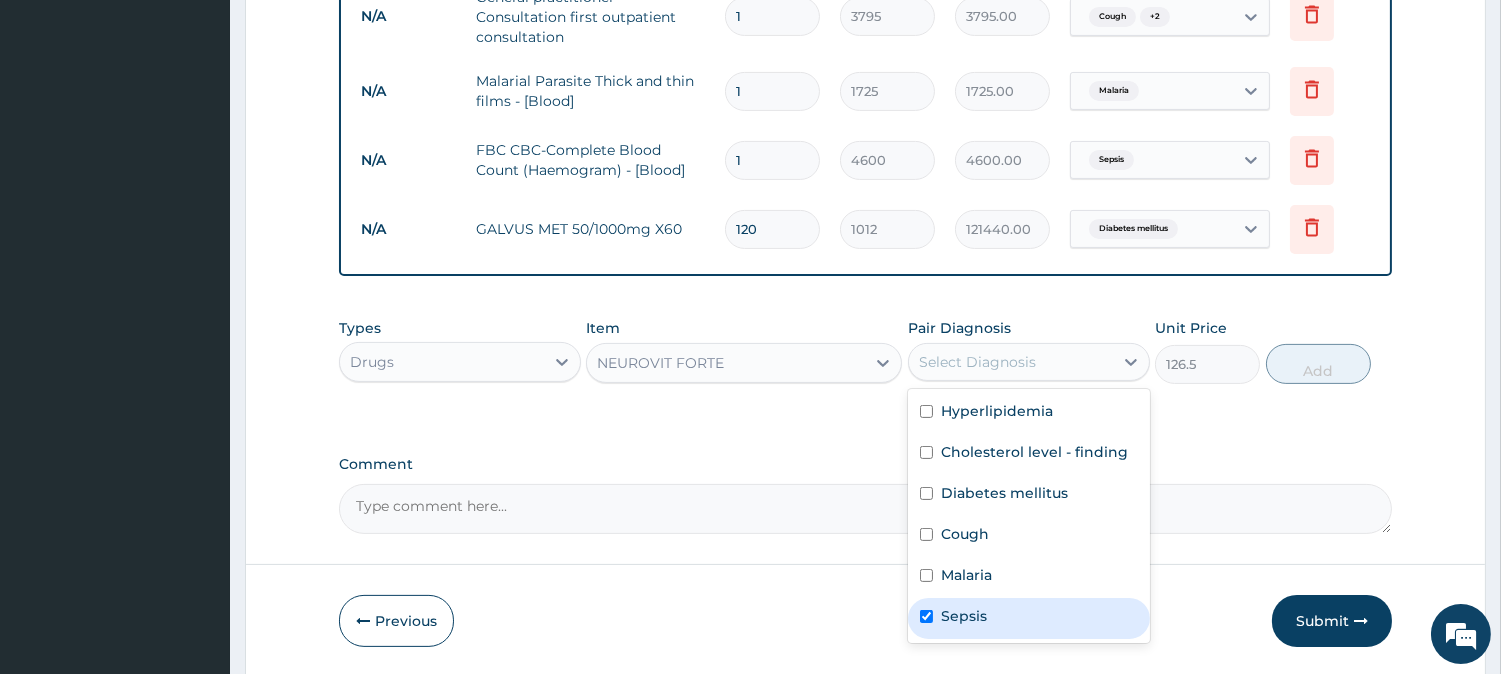 checkbox on "true" 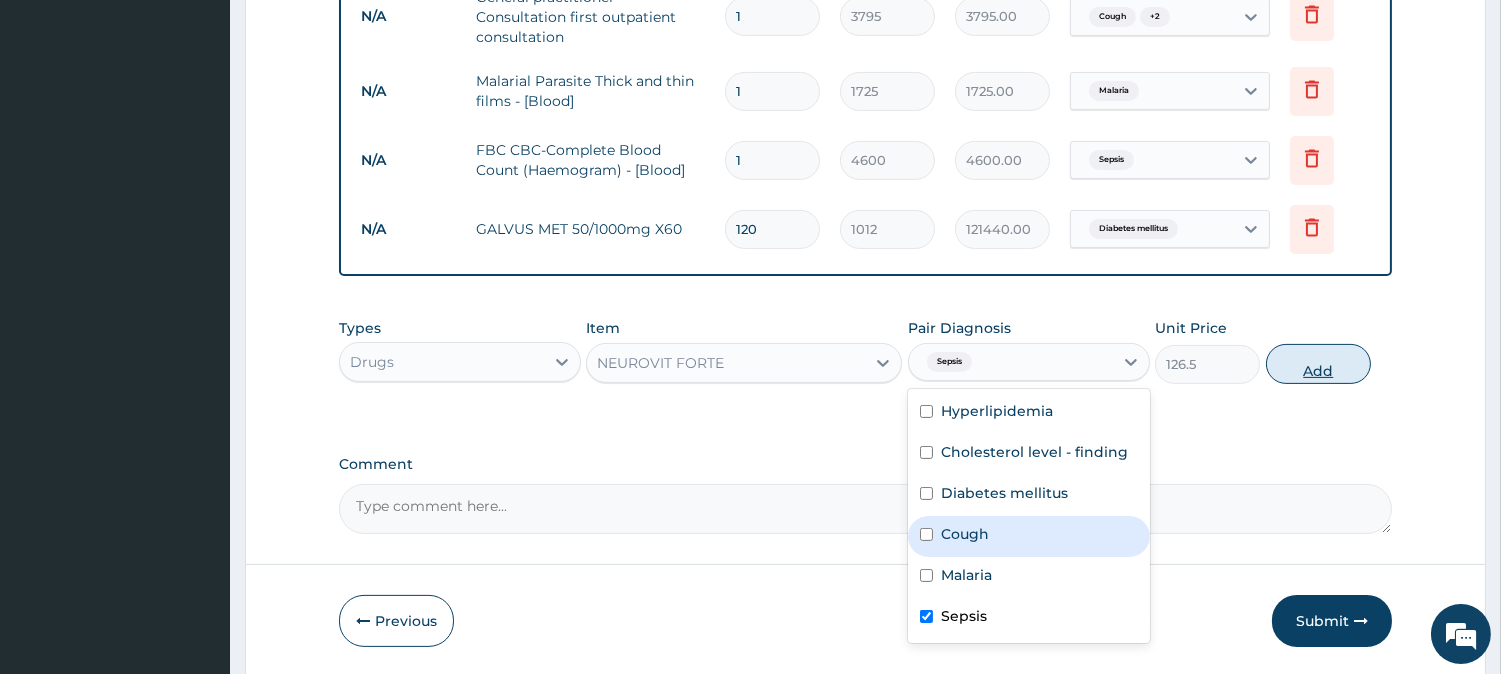 click on "Add" at bounding box center (1318, 364) 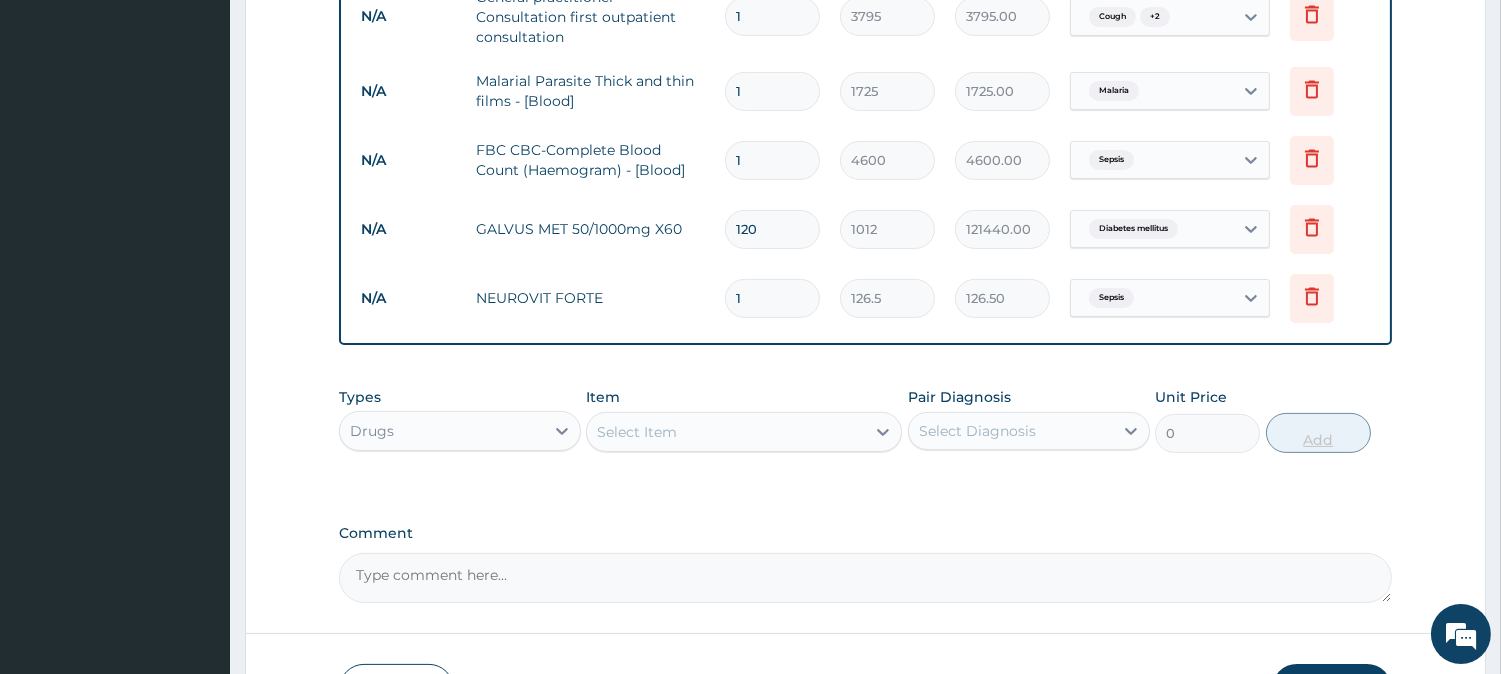 type on "10" 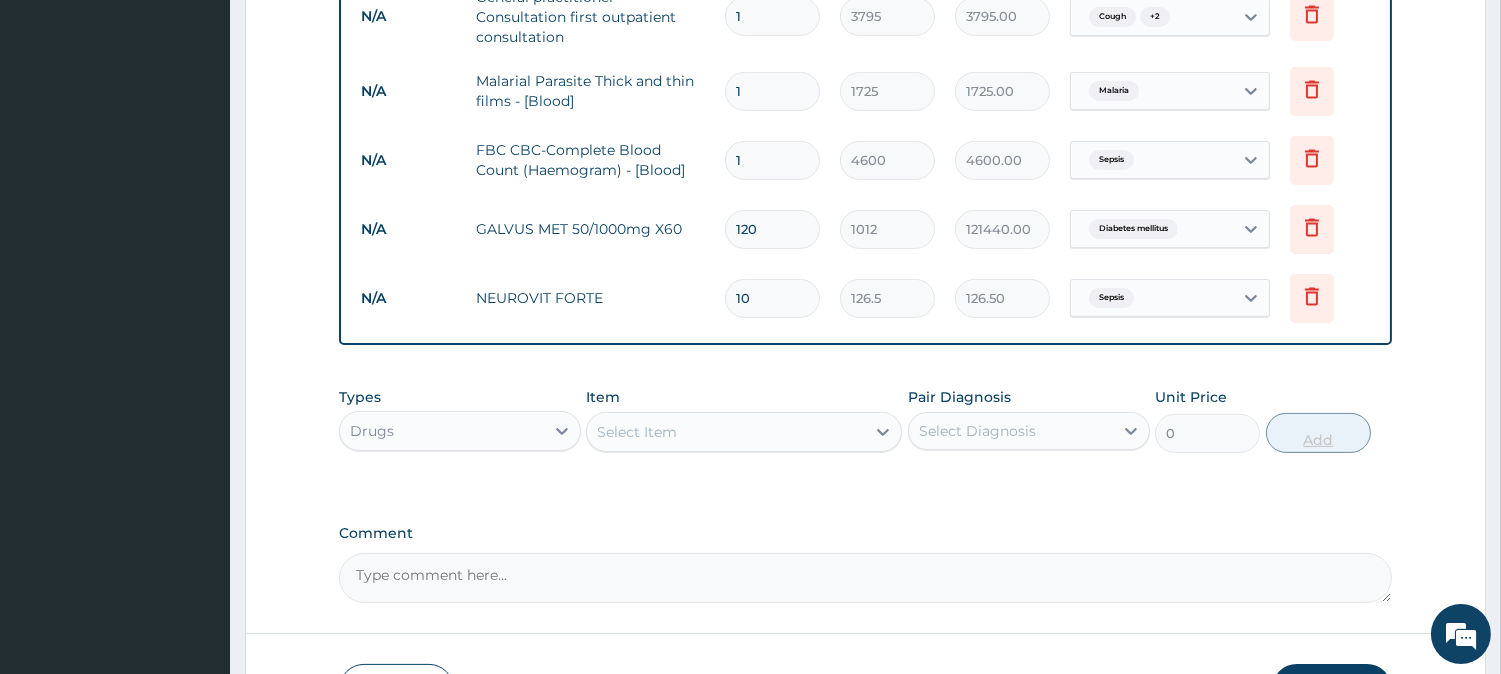 type on "1265.00" 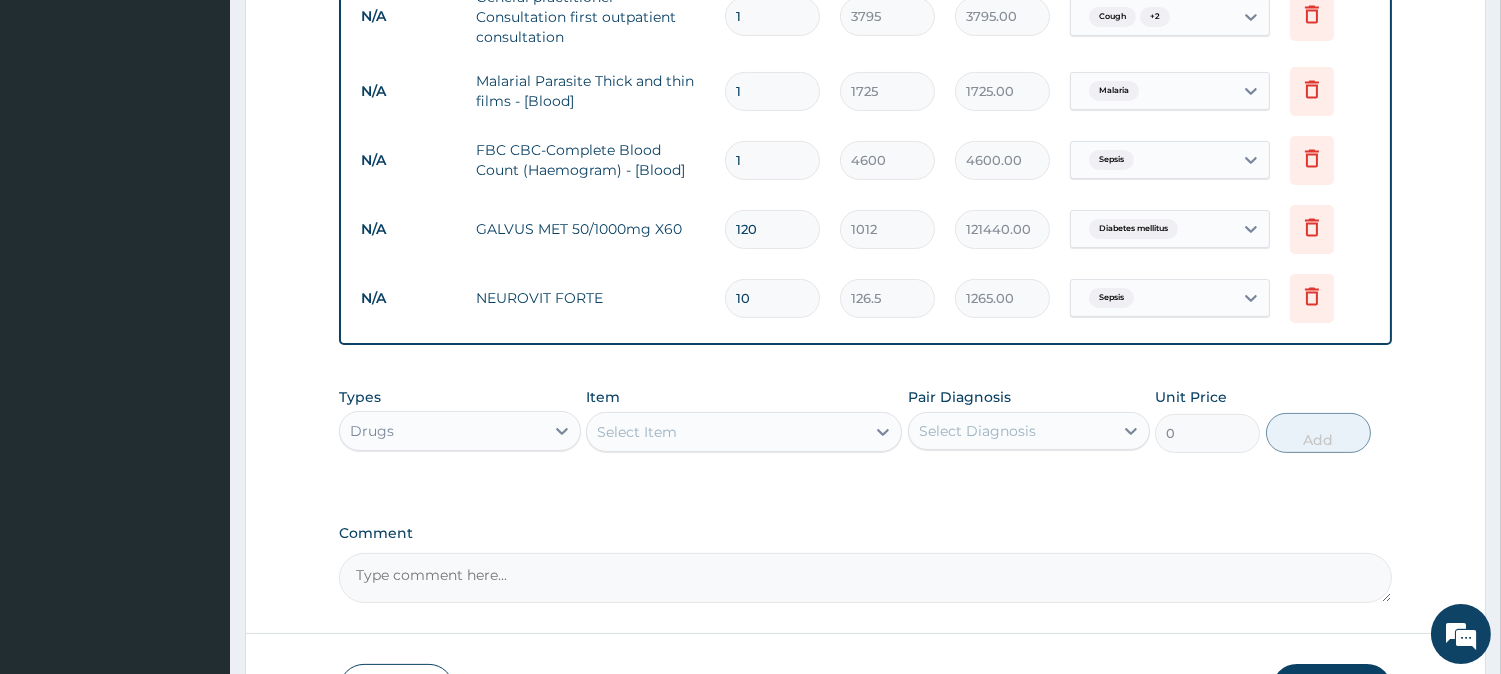 type on "1" 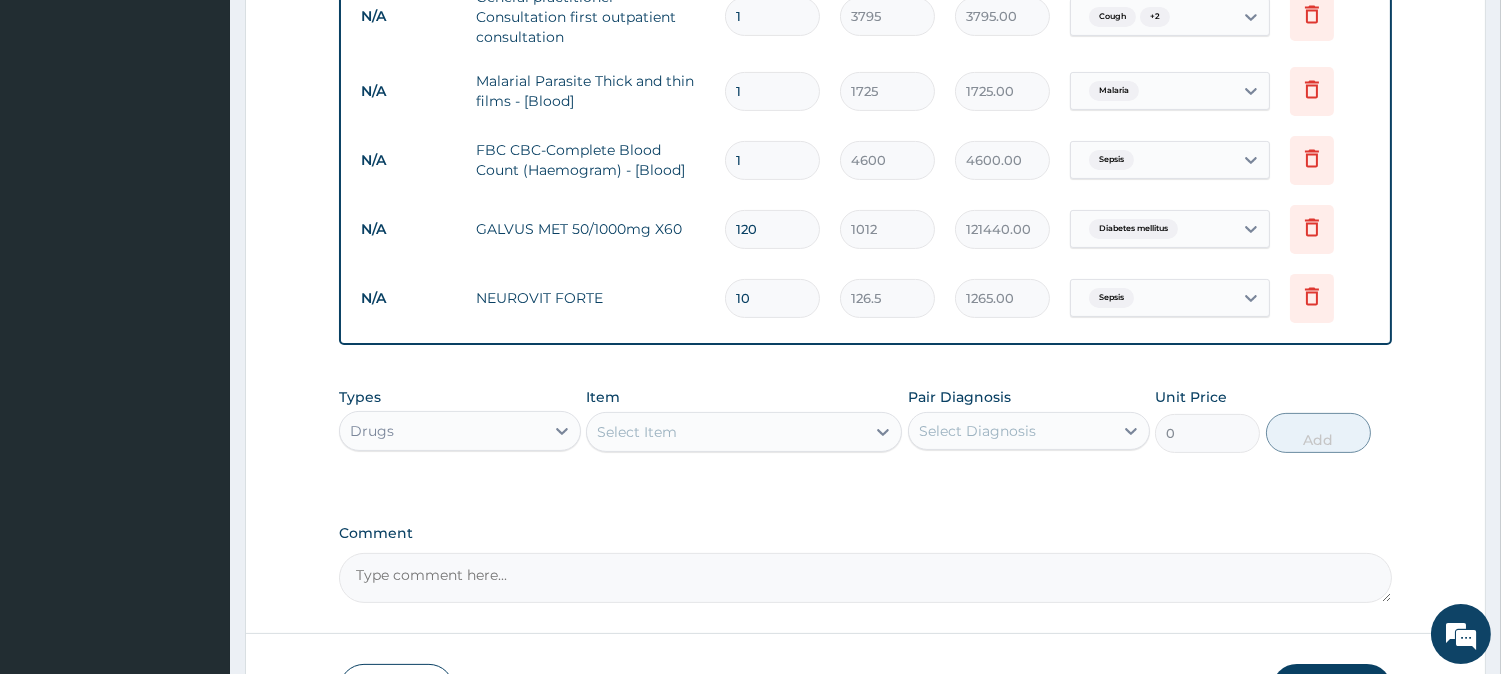 type on "126.50" 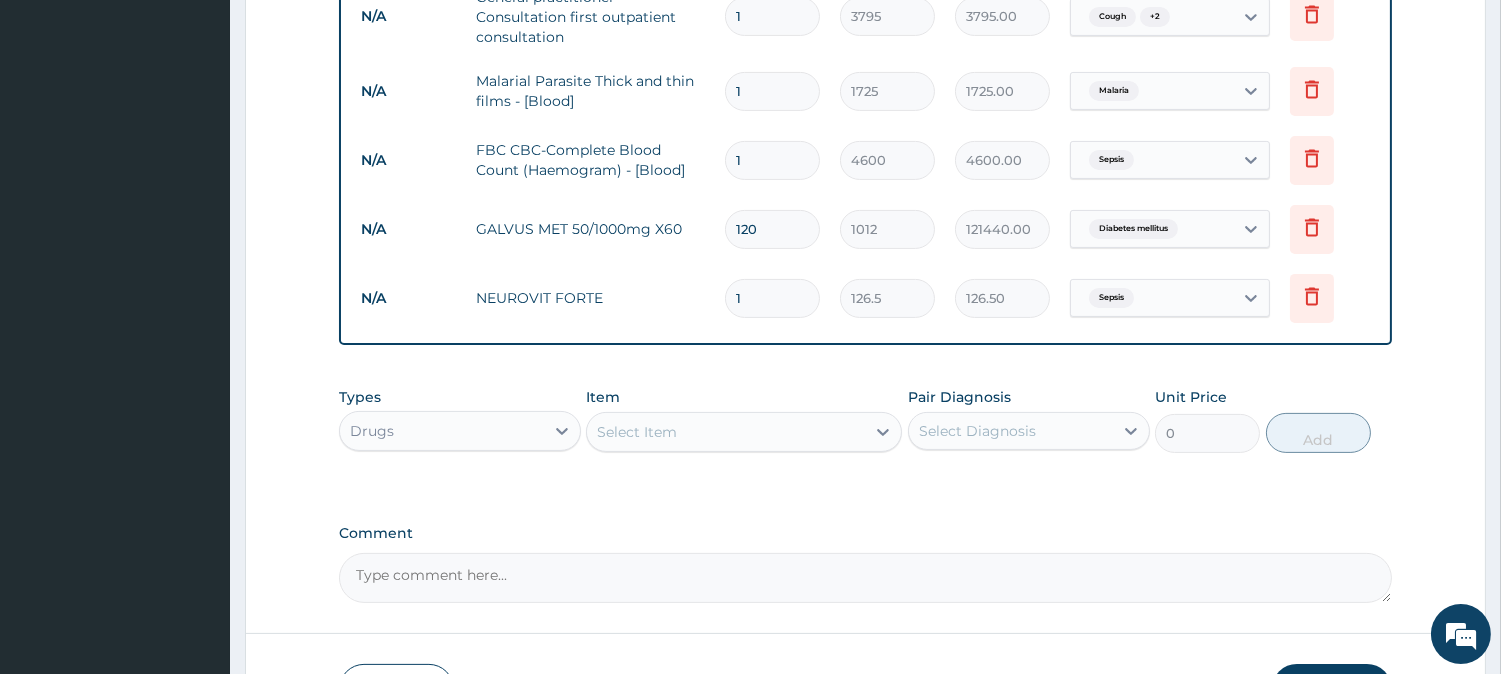 type 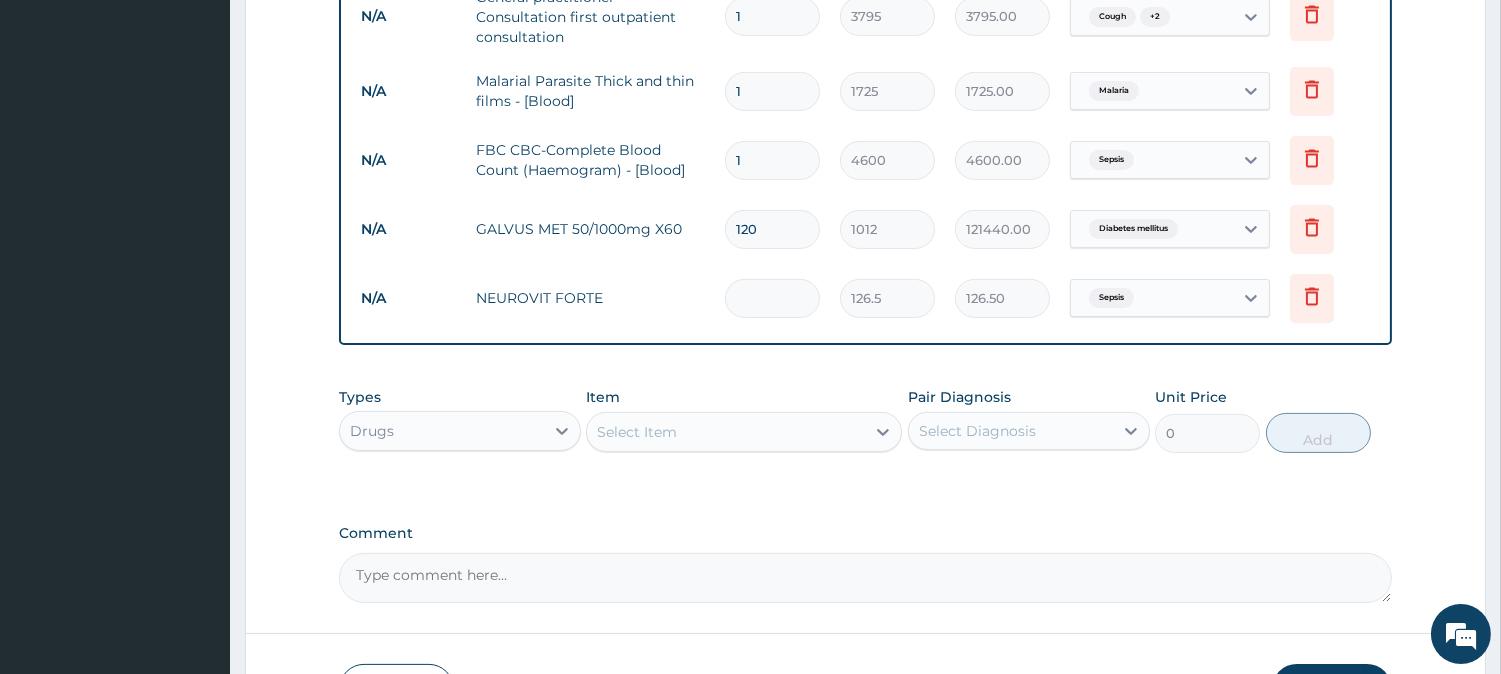 type on "0.00" 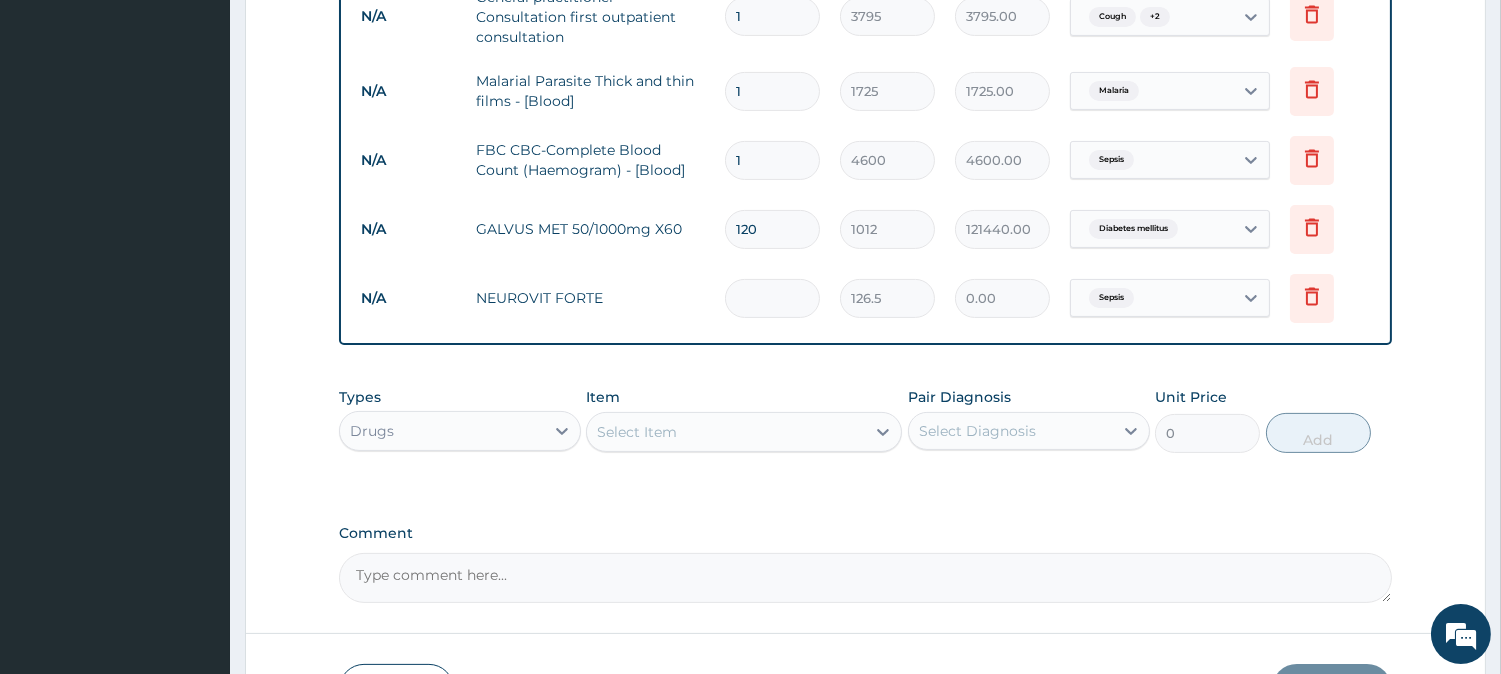 type on "3" 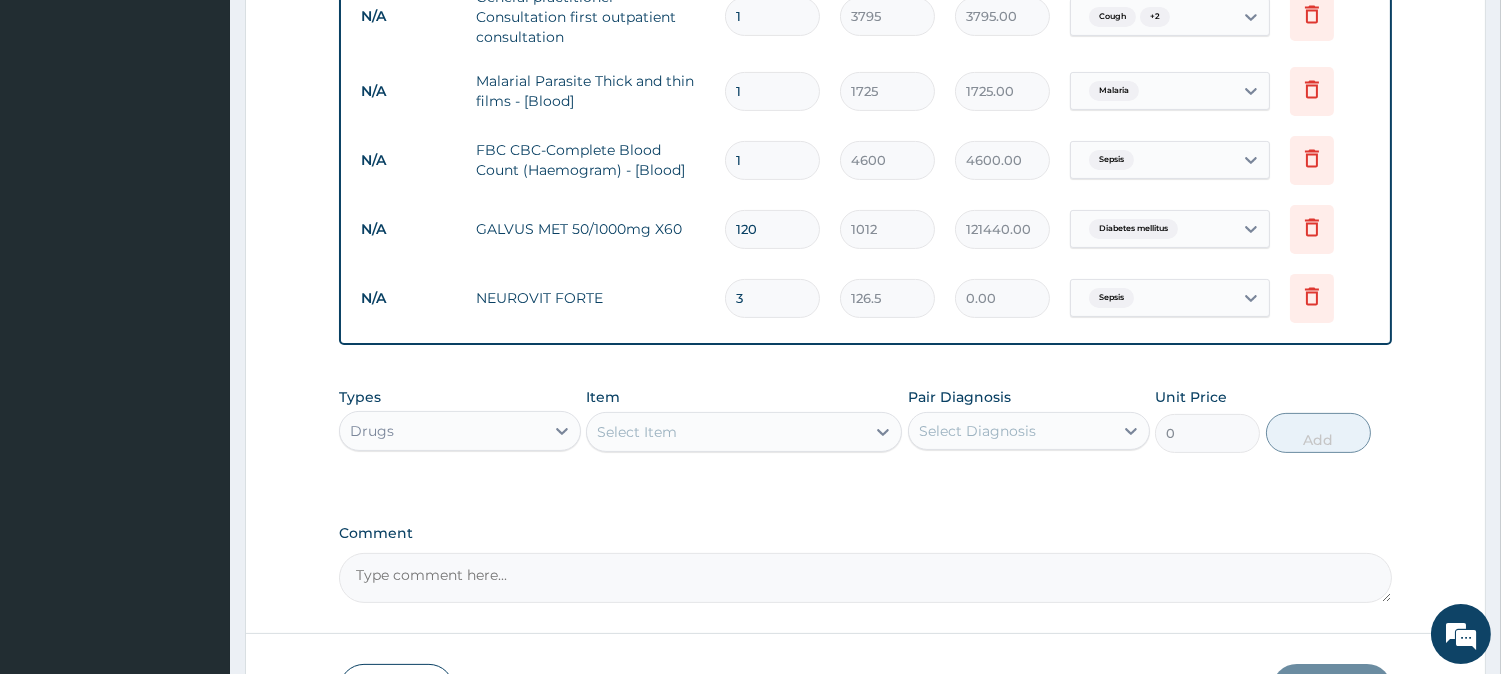 type on "379.50" 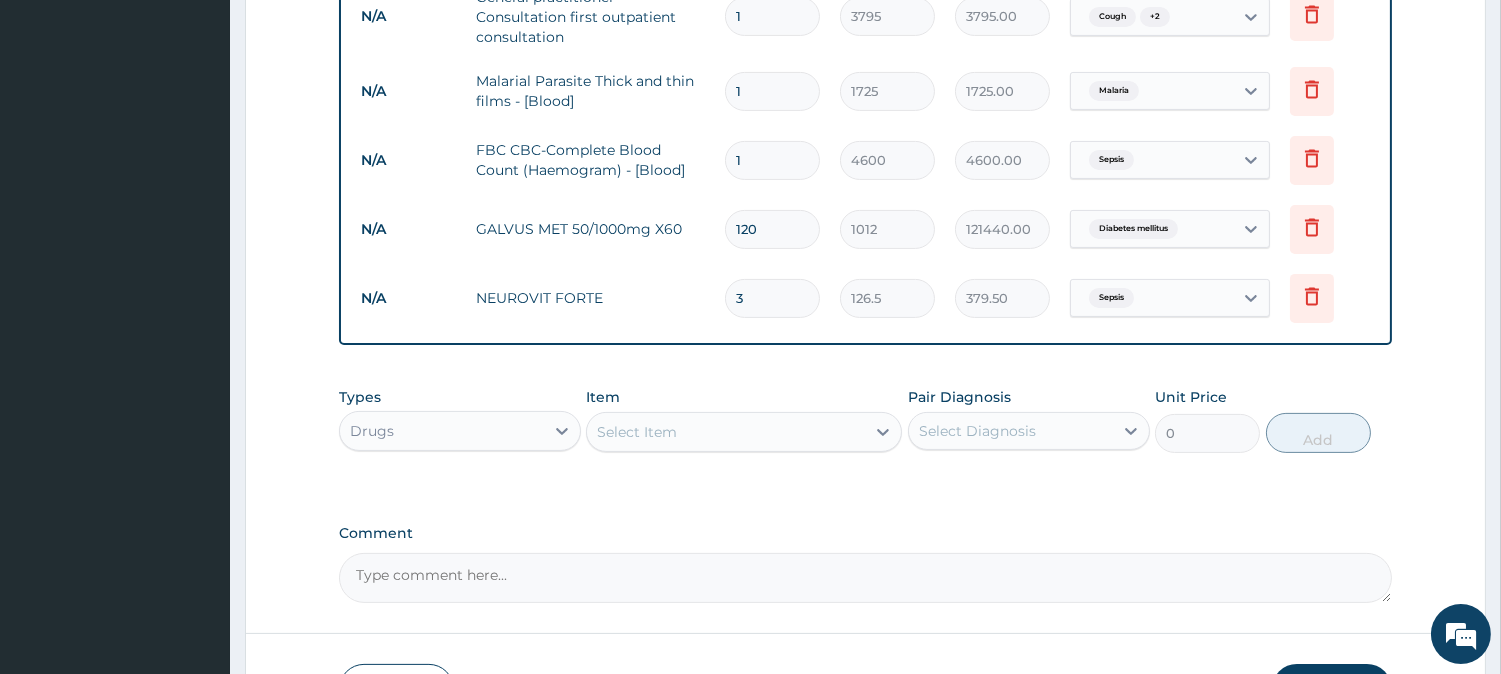 type on "35" 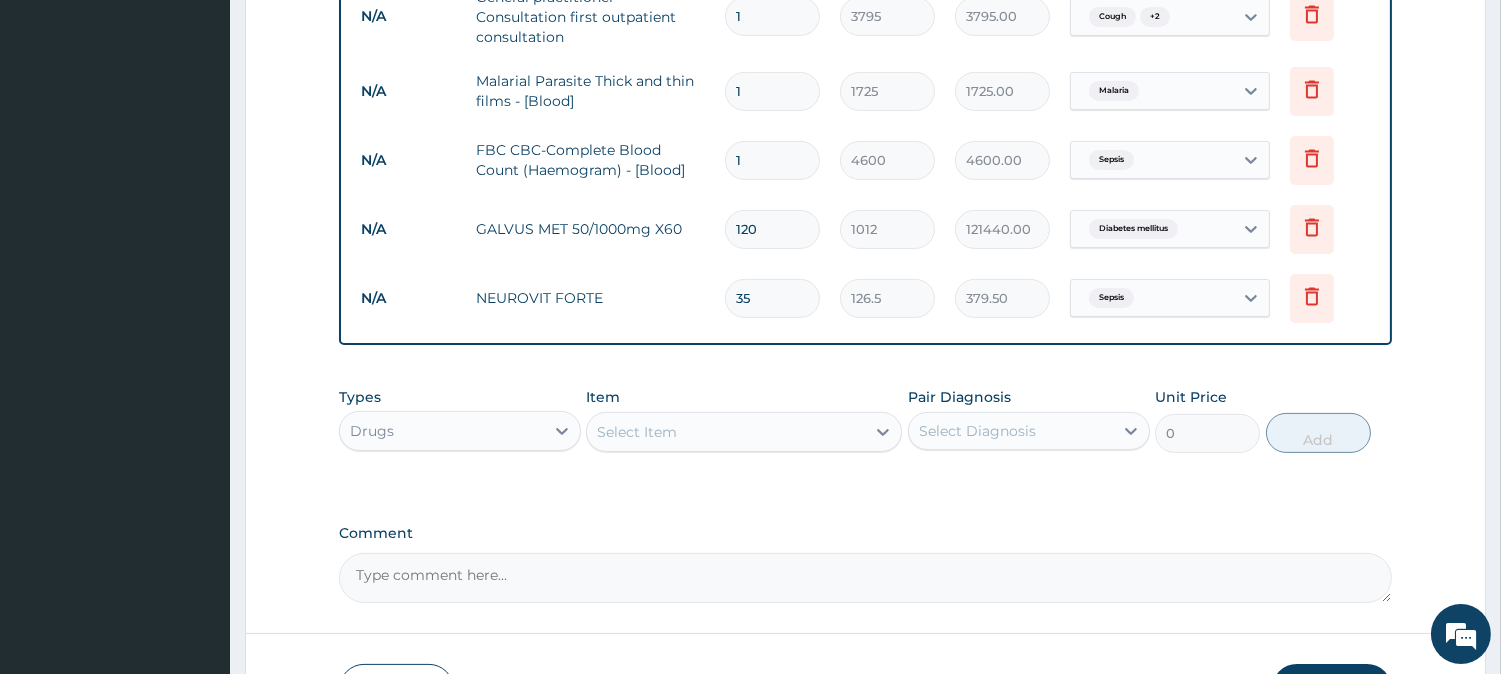 type on "4427.50" 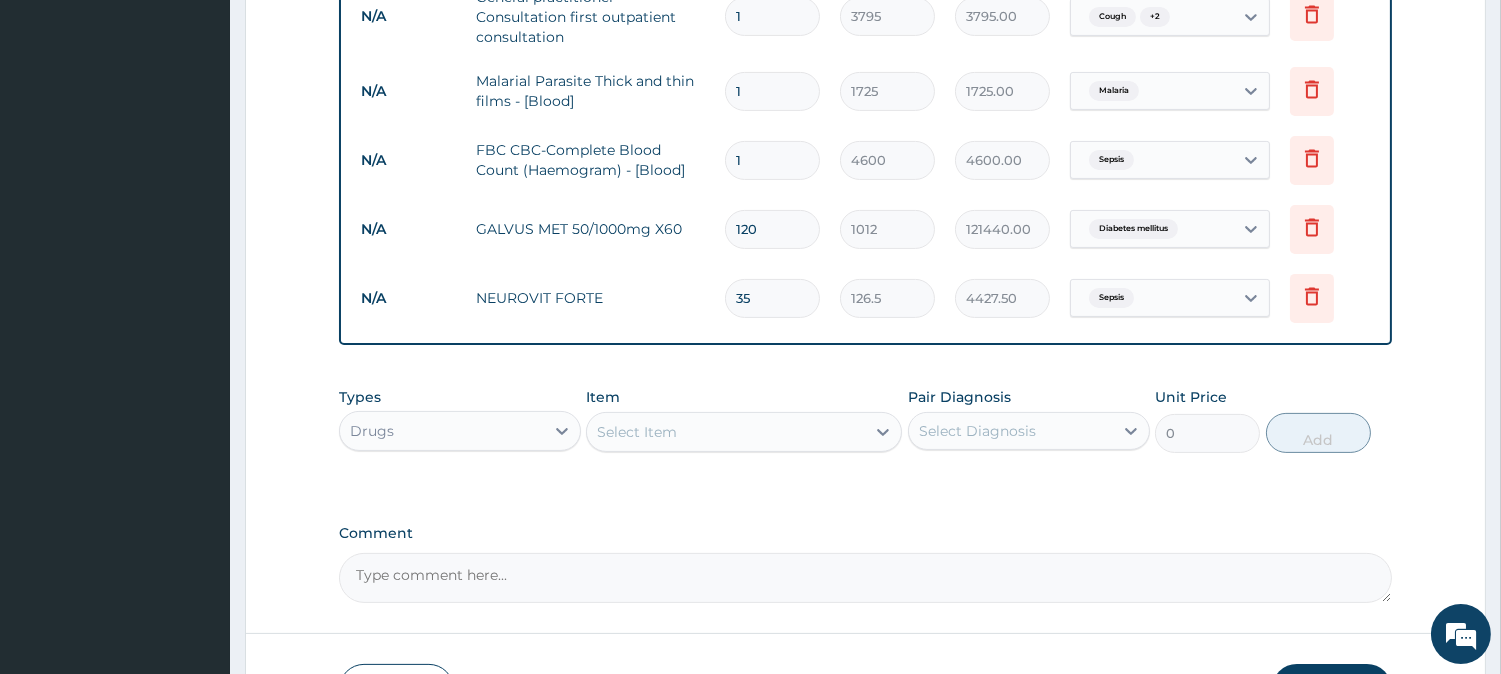 type on "3" 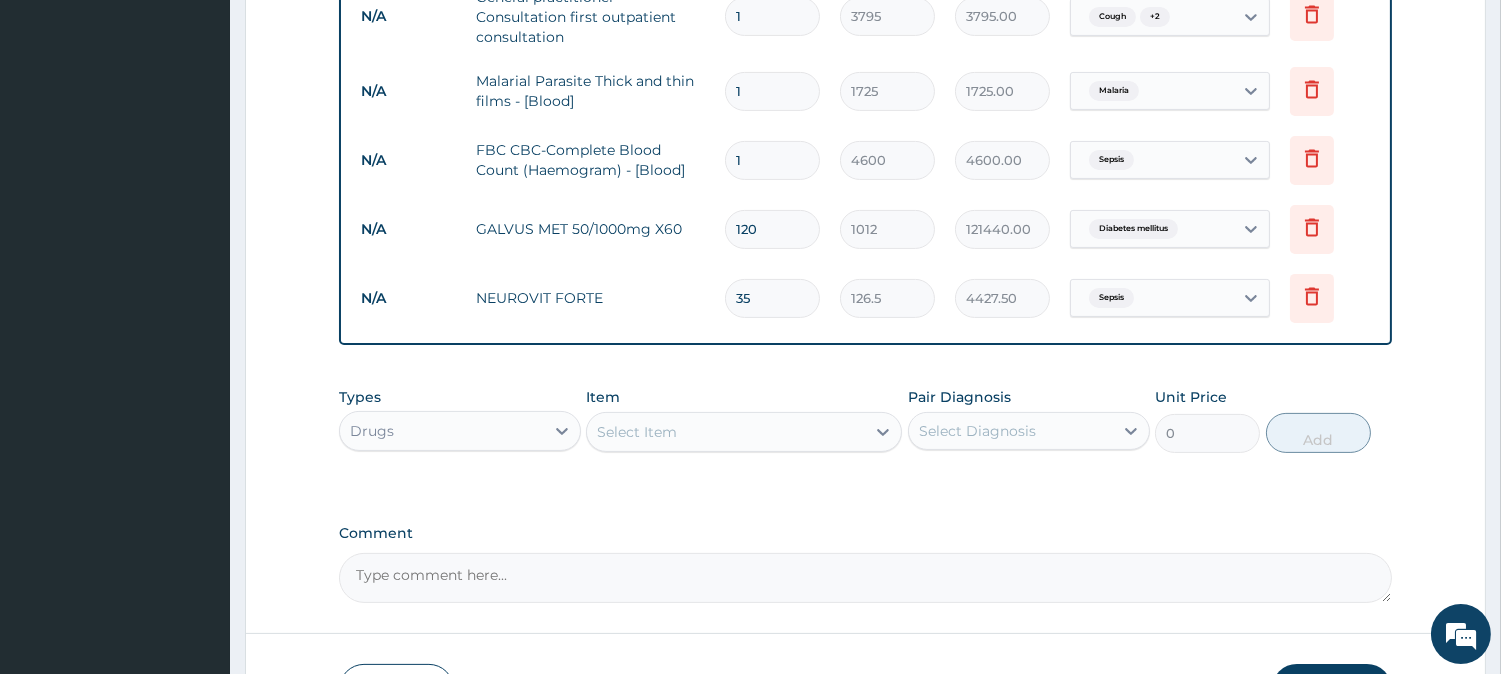 type on "379.50" 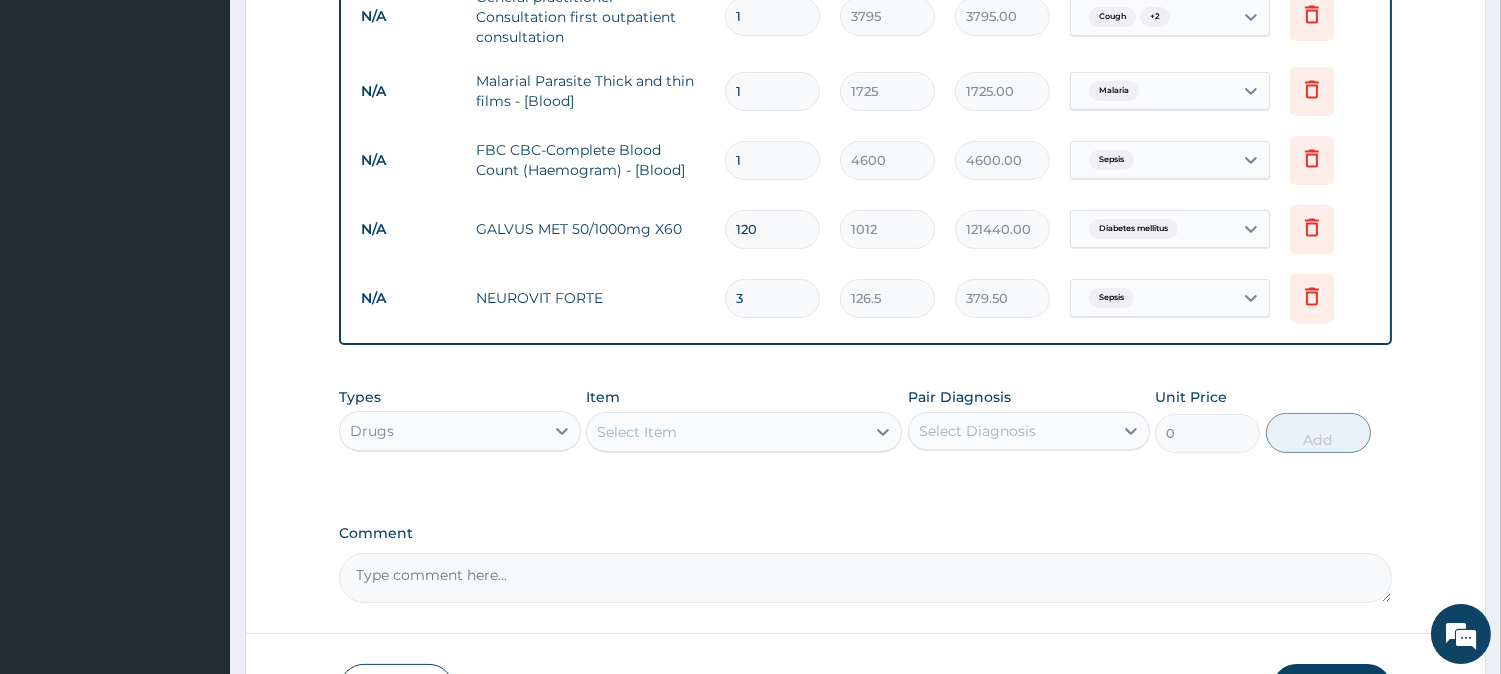 type 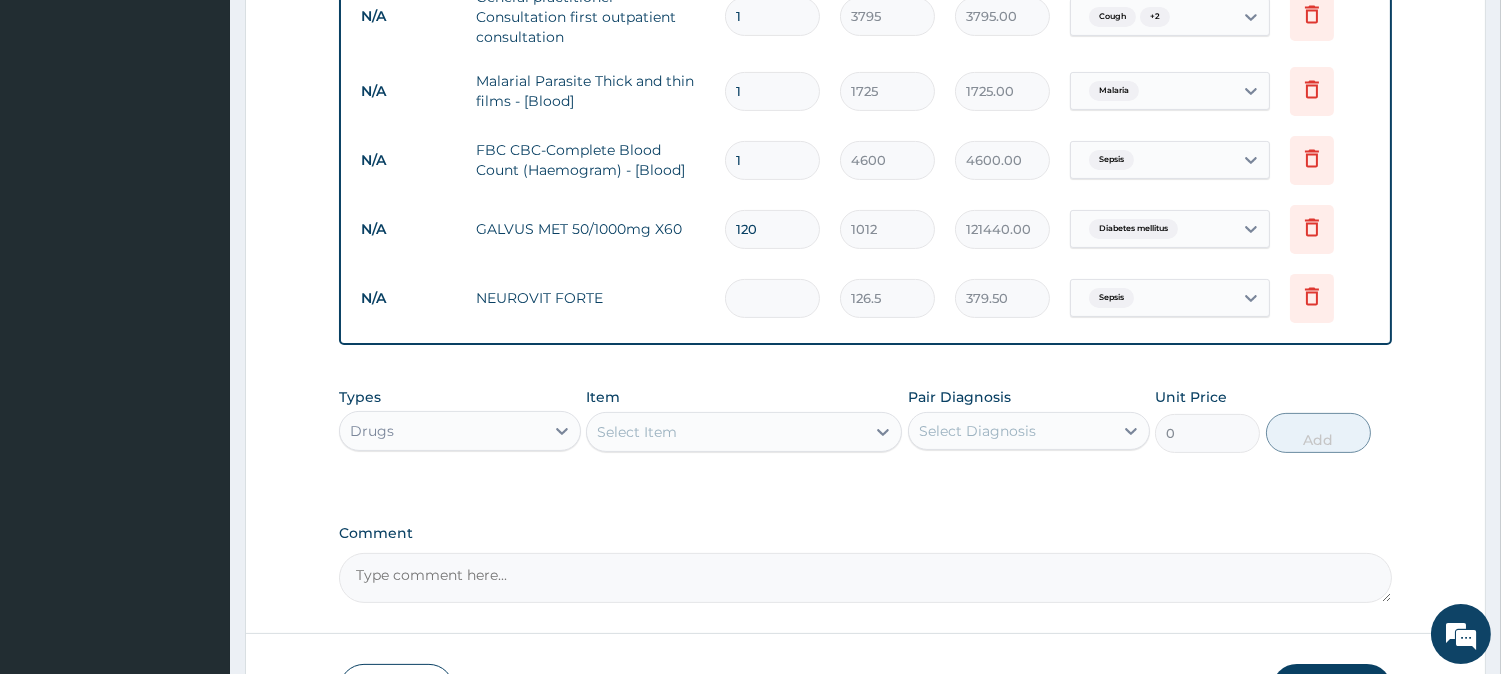 type on "0.00" 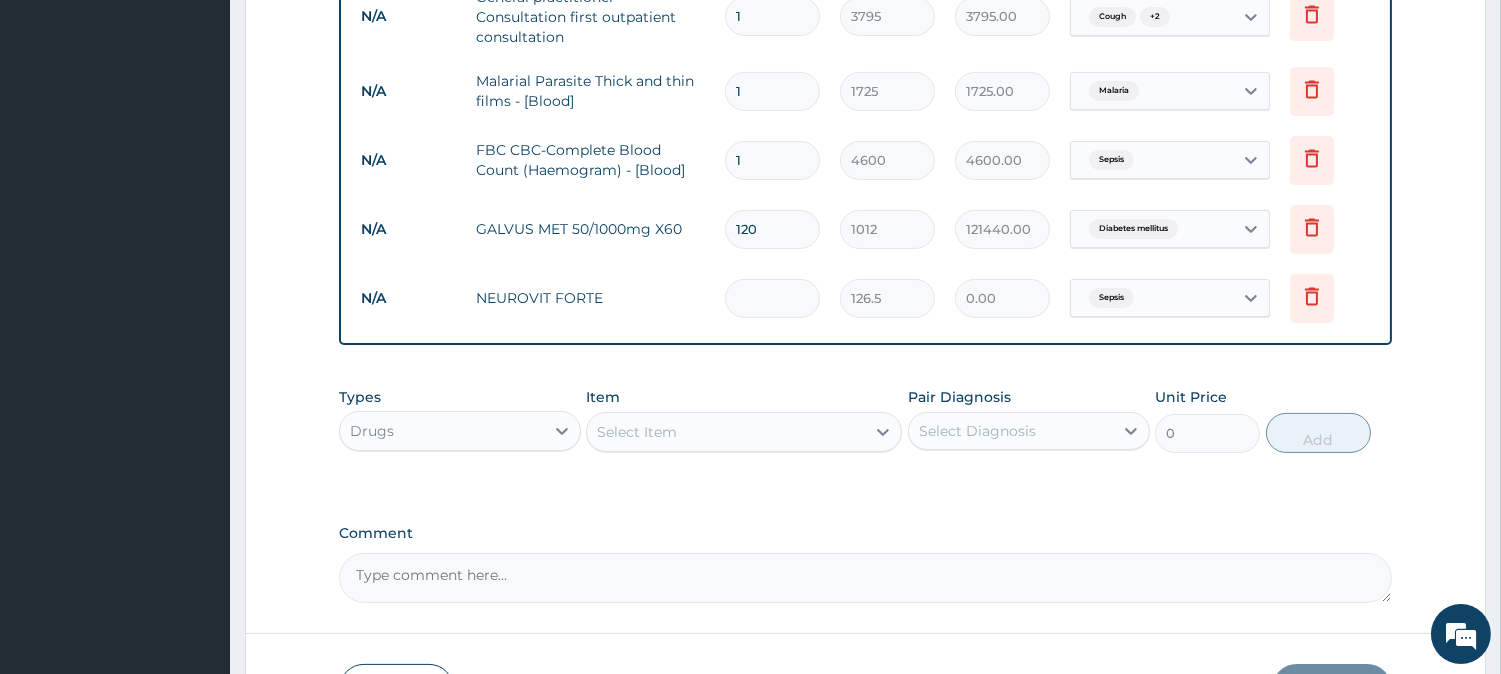 type on "6" 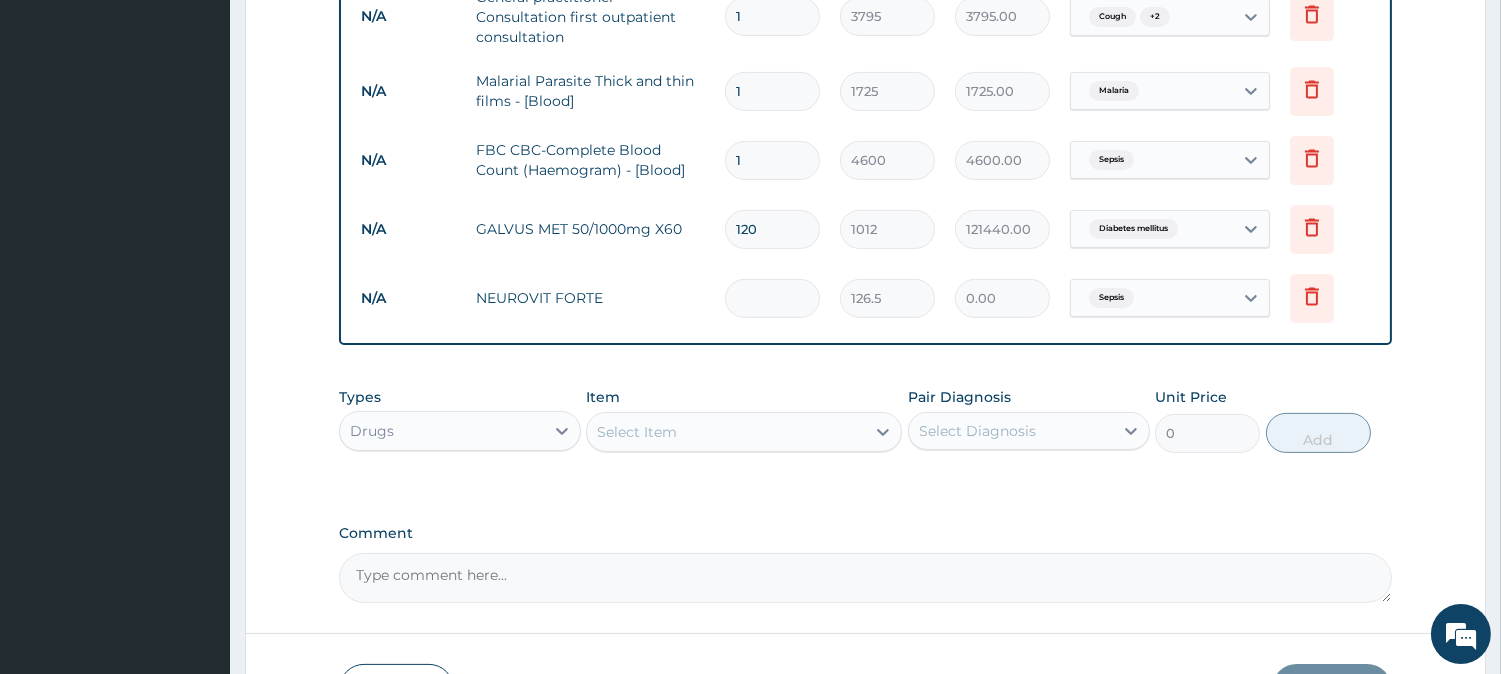 type on "759.00" 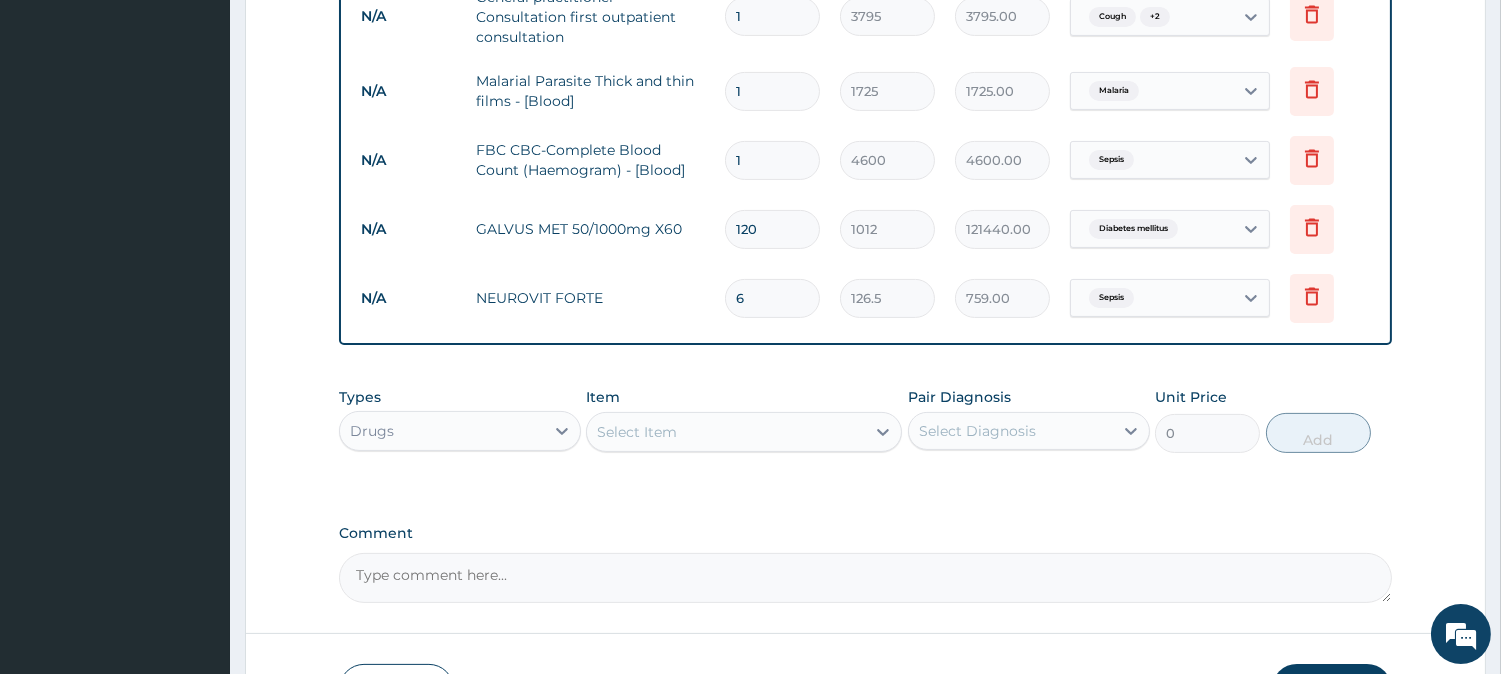 type on "60" 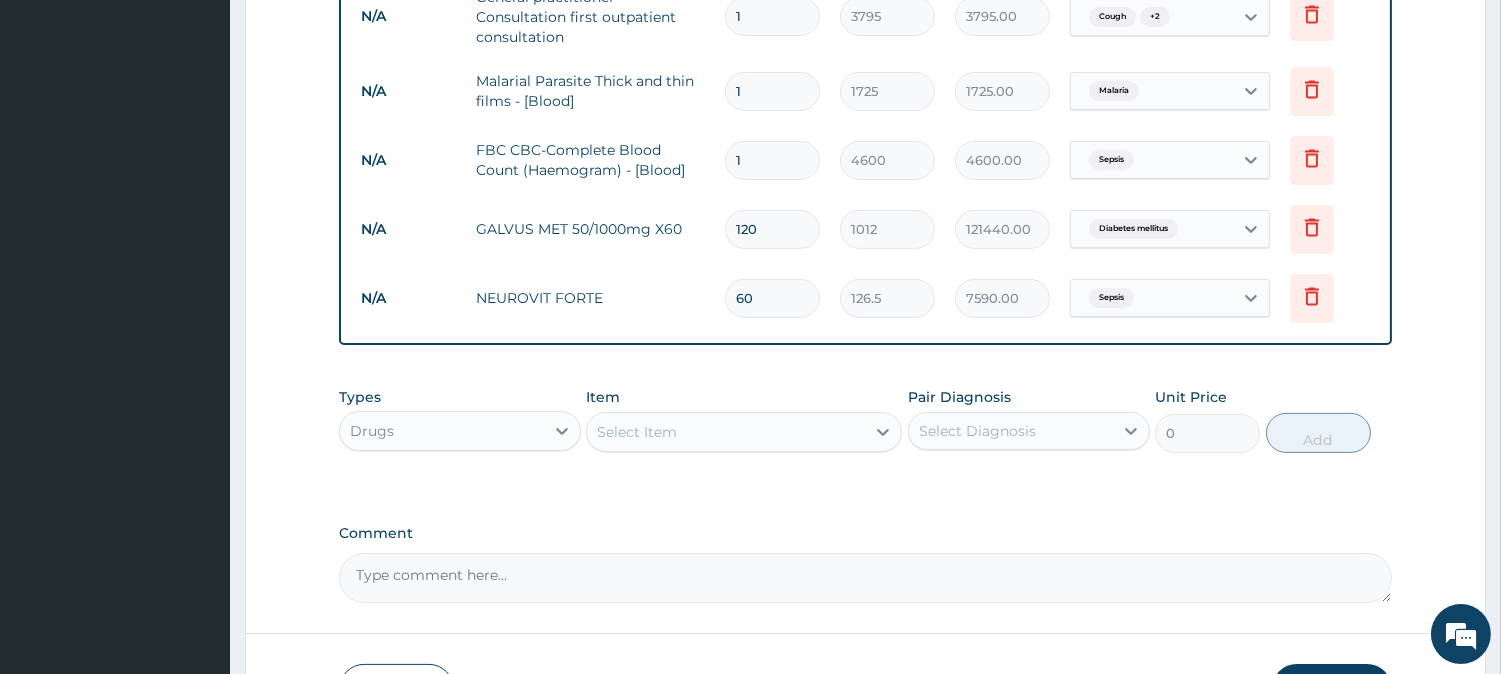 type on "6" 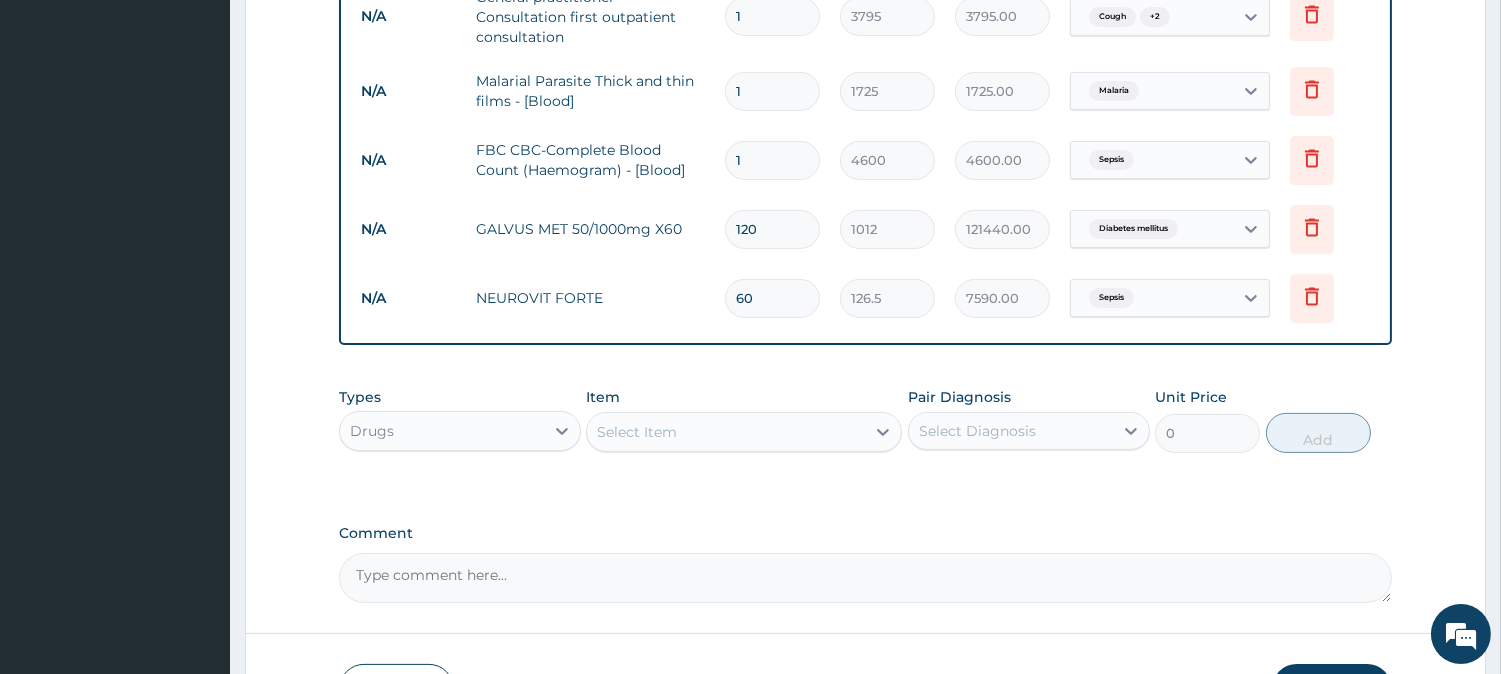 type on "759.00" 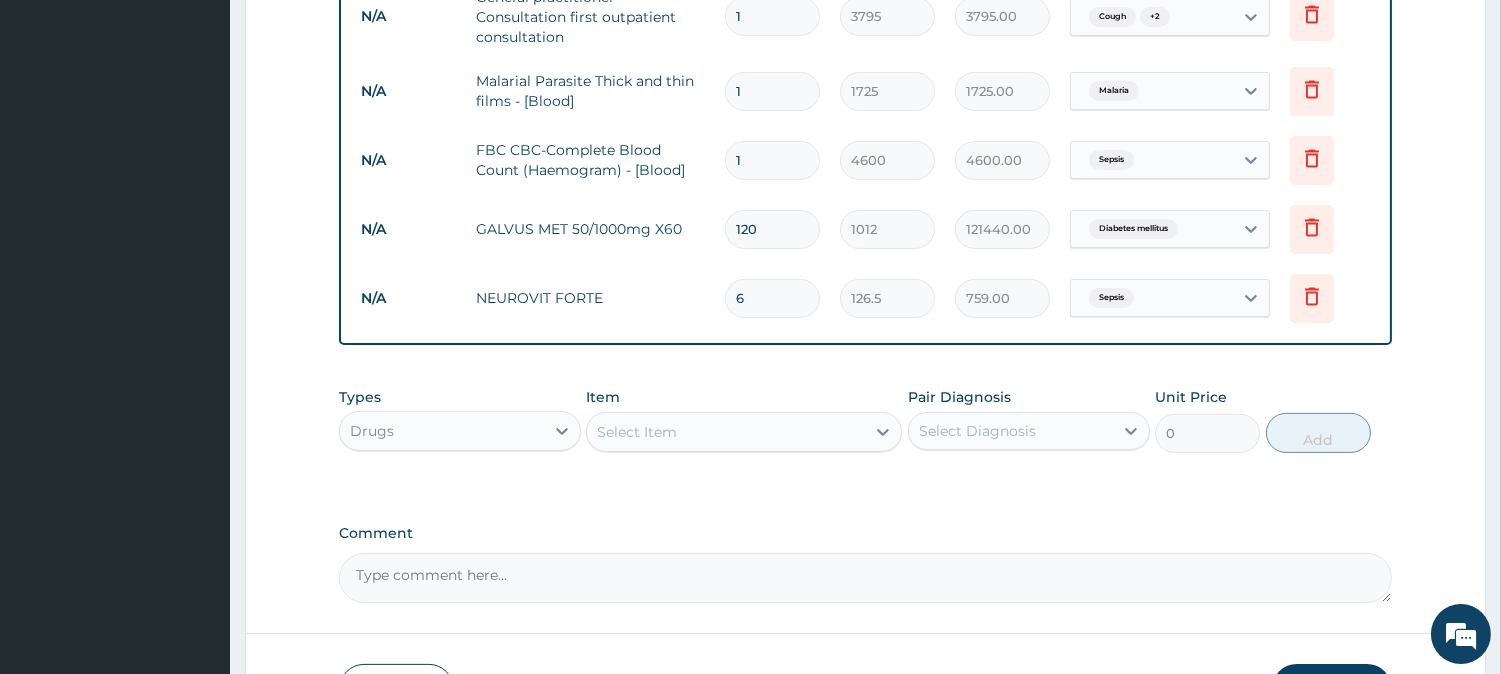 type 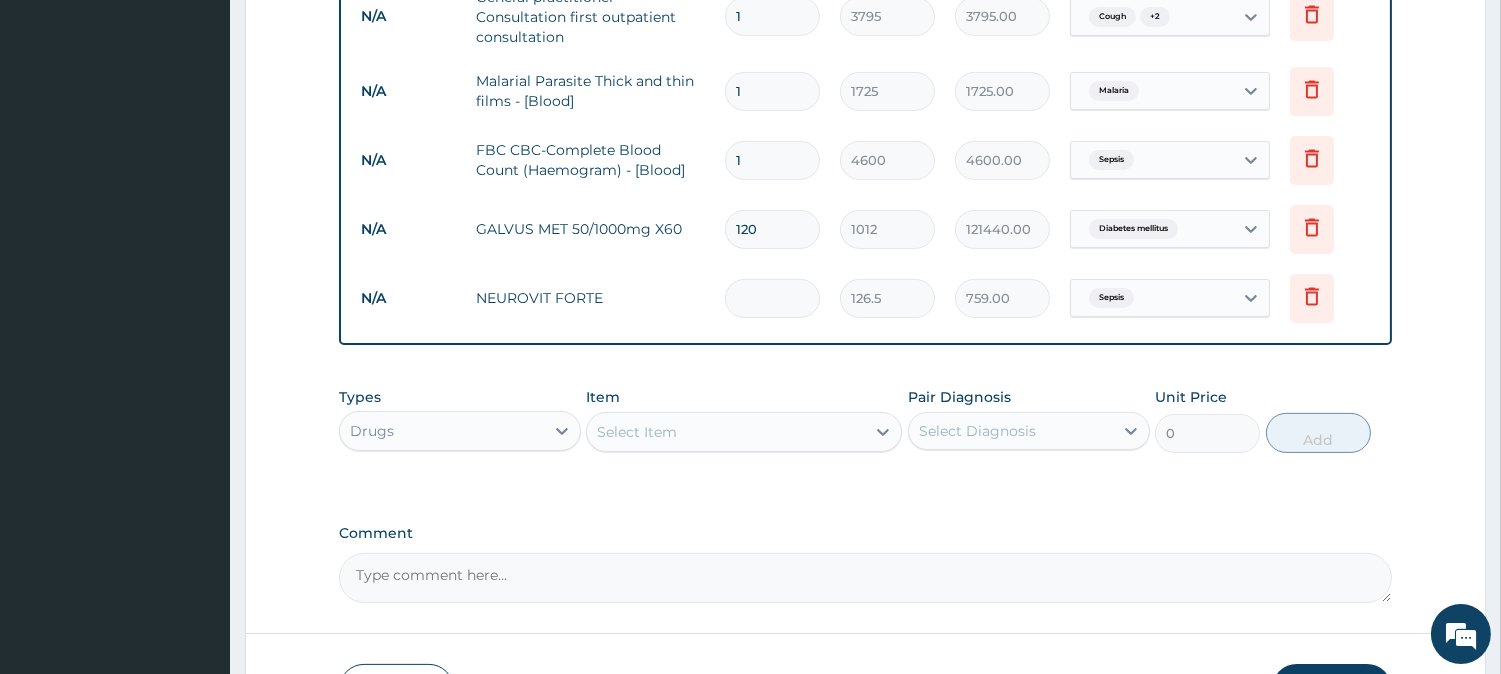 type on "0.00" 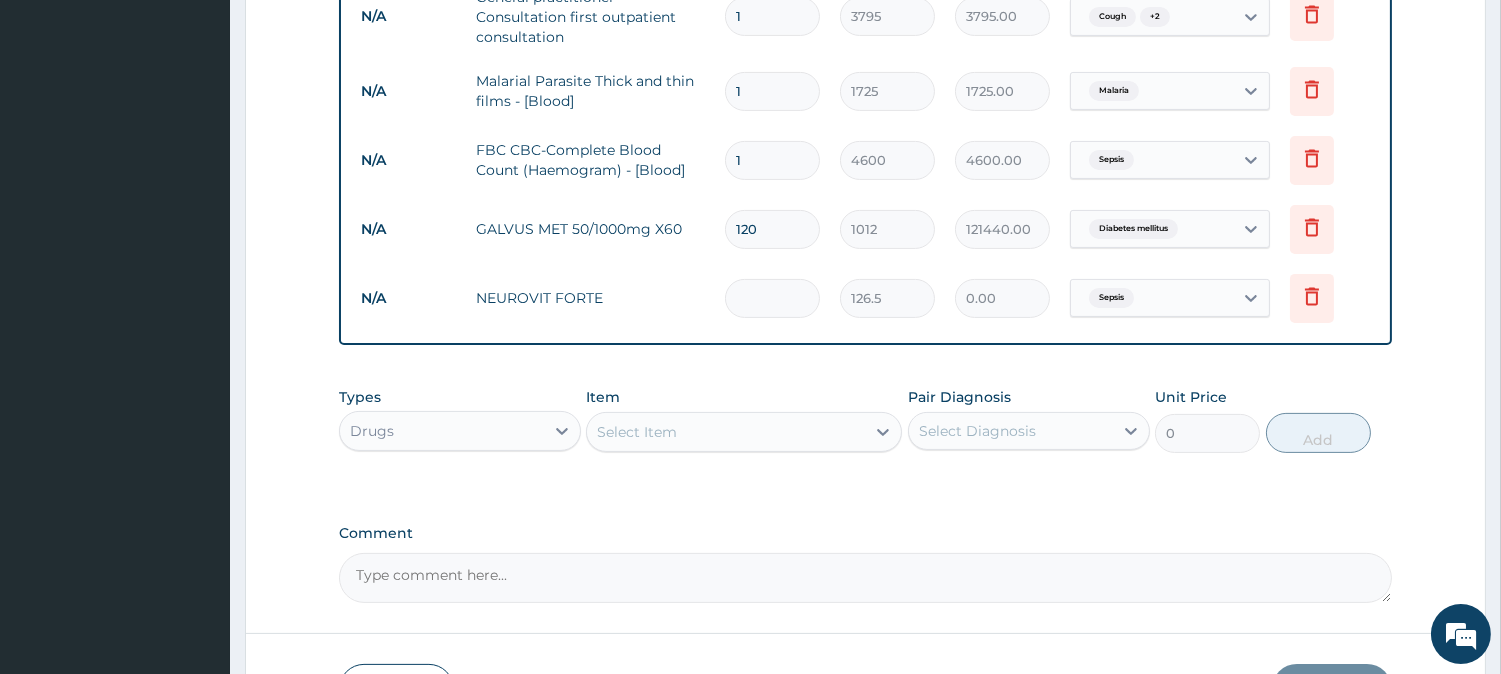 type on "3" 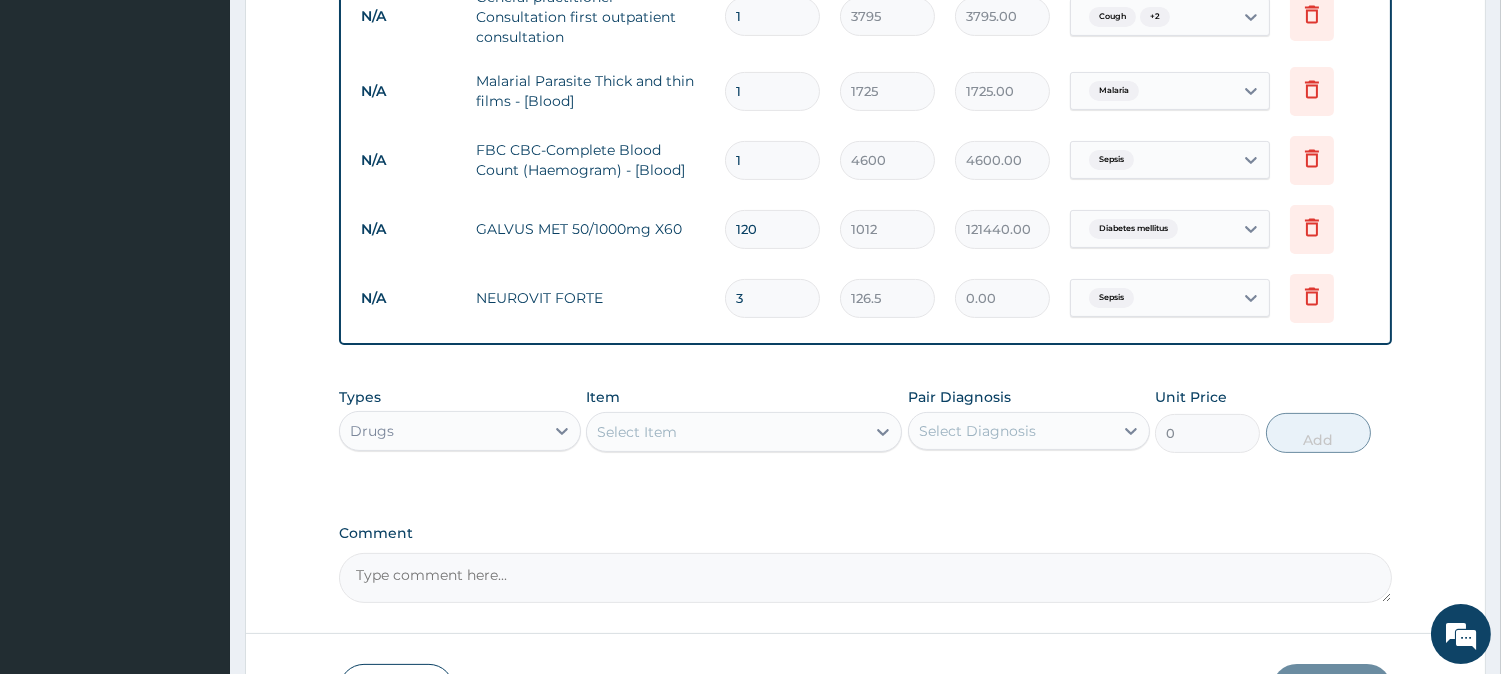 type on "379.50" 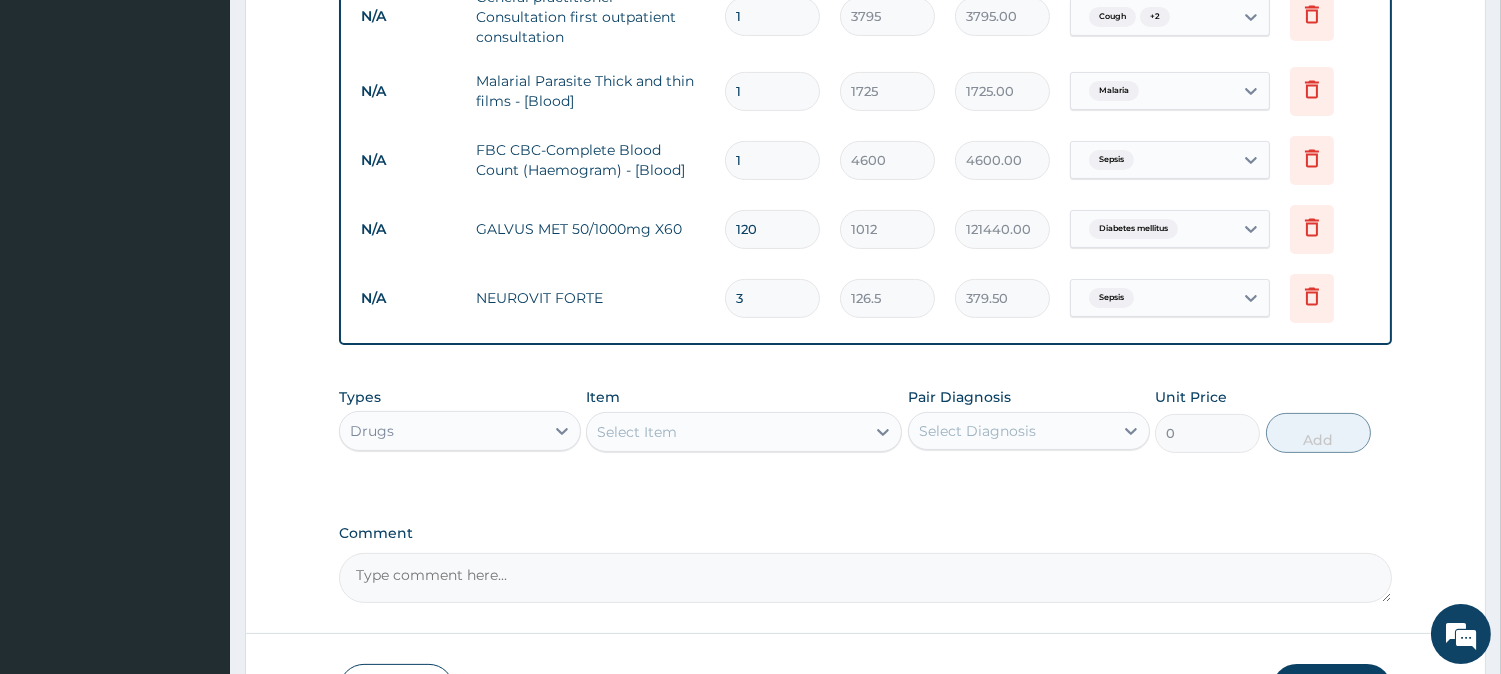 type on "35" 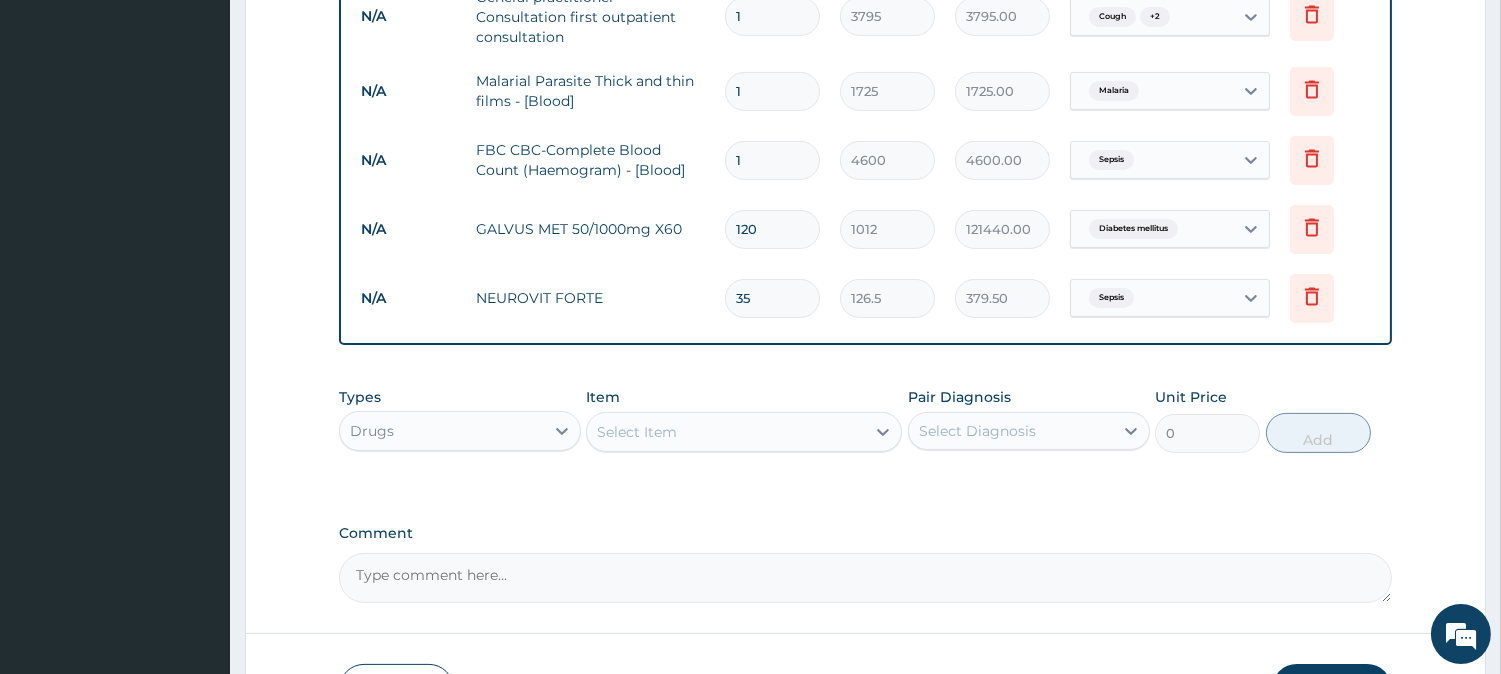type on "4427.50" 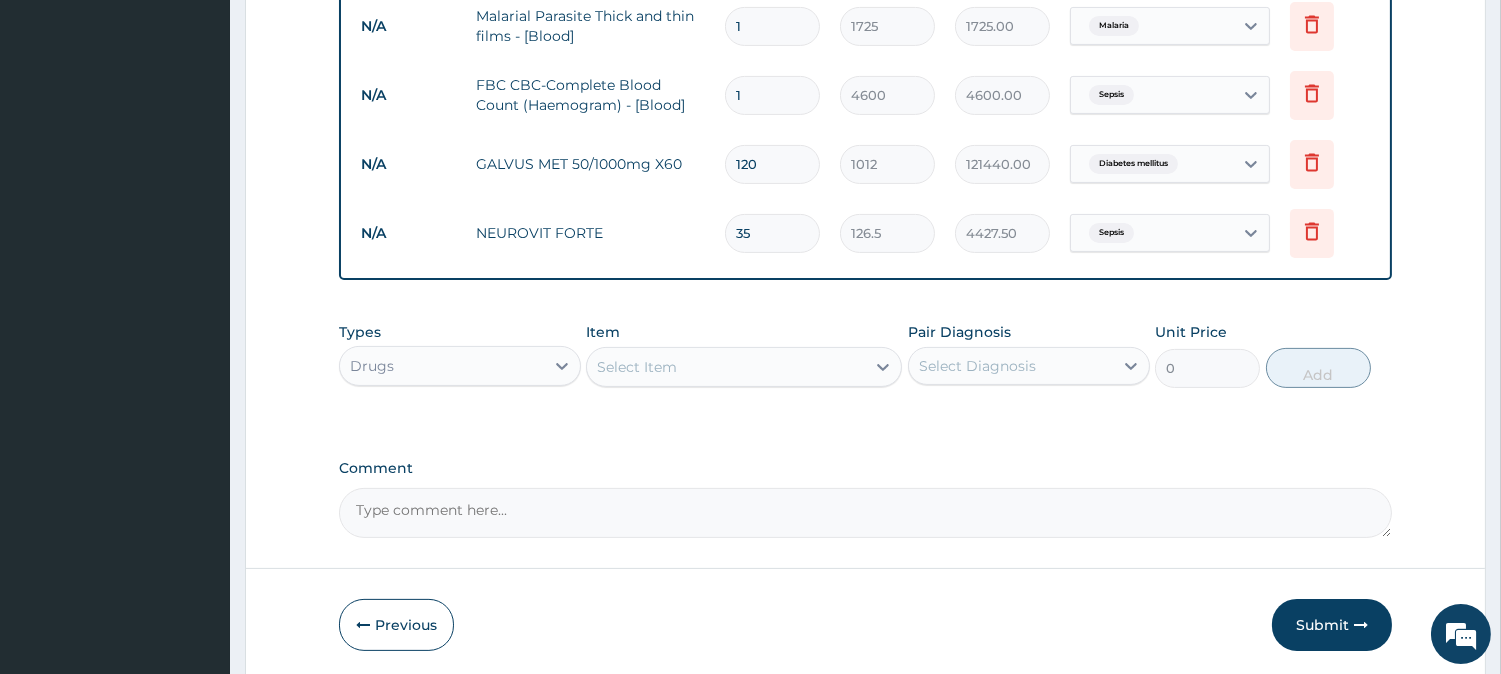 scroll, scrollTop: 1081, scrollLeft: 0, axis: vertical 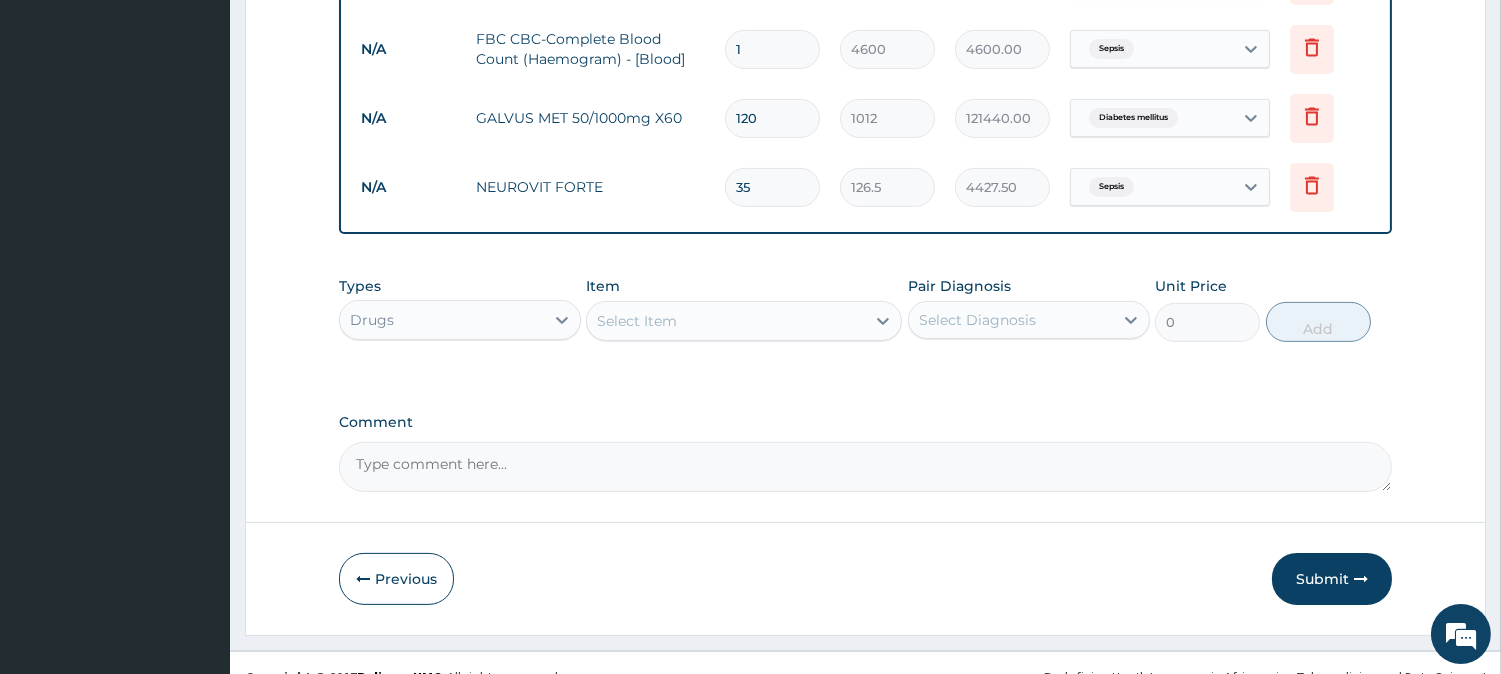type on "35" 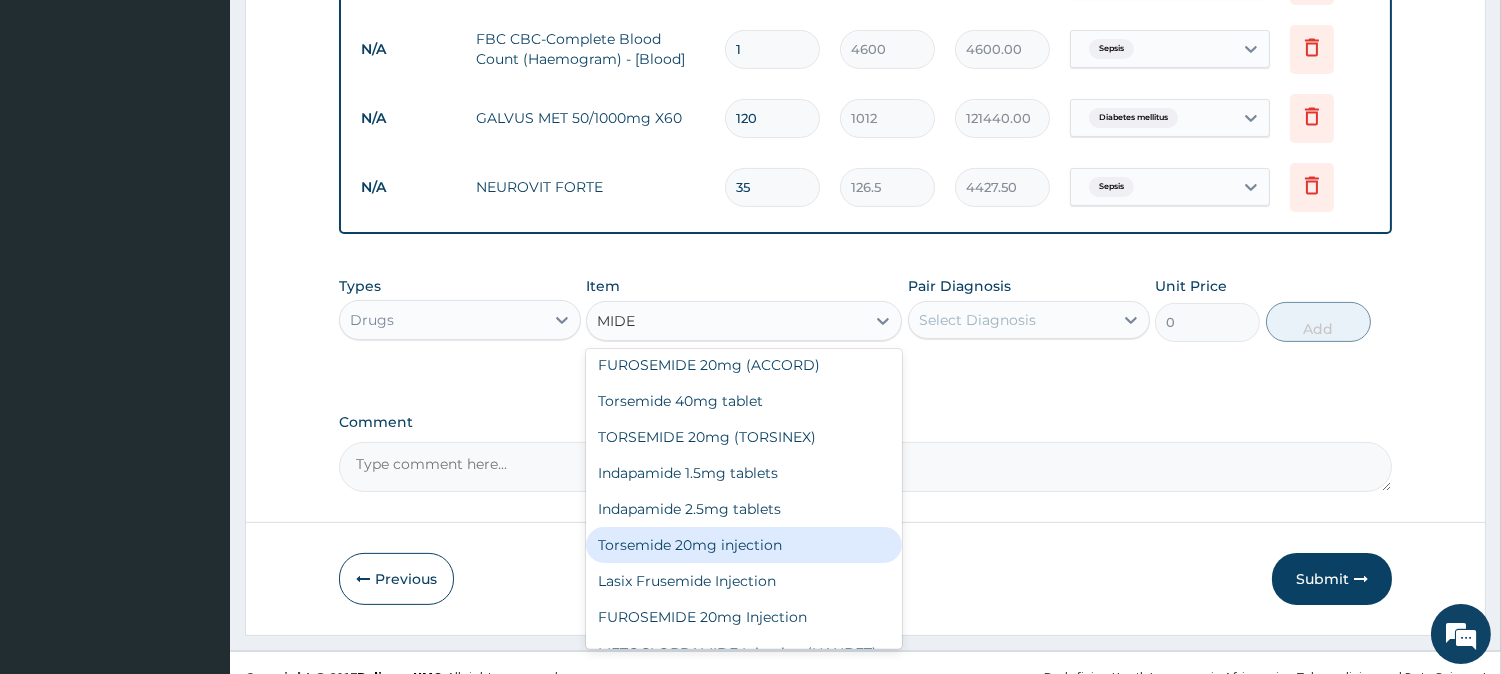 scroll, scrollTop: 0, scrollLeft: 0, axis: both 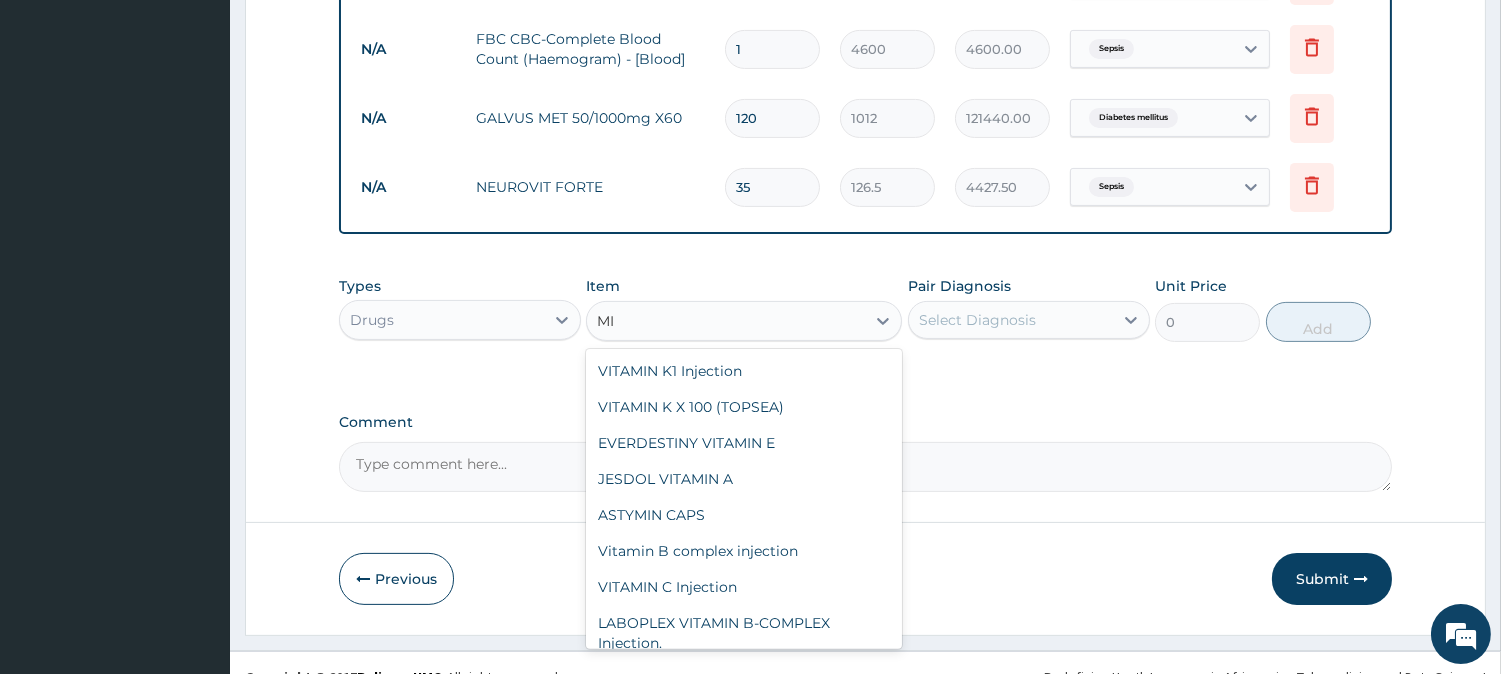 type on "M" 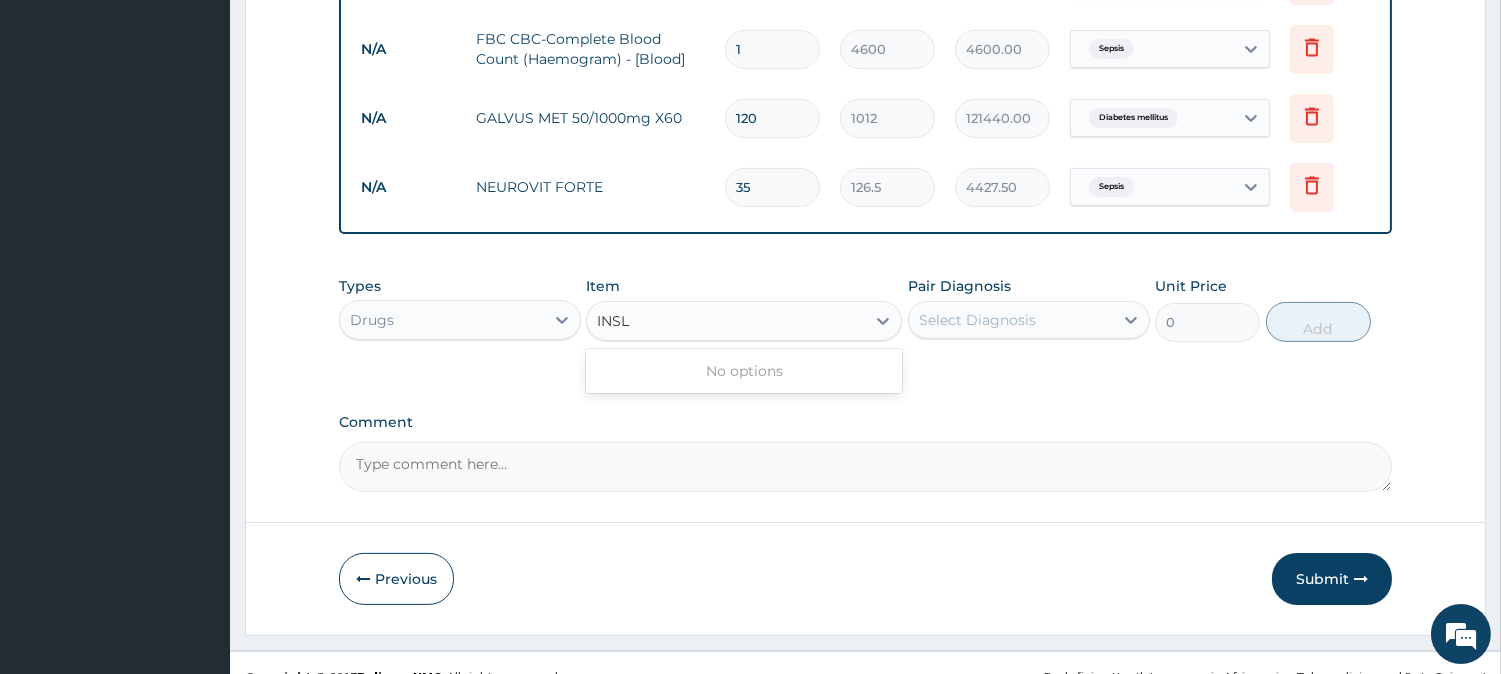 type on "INS" 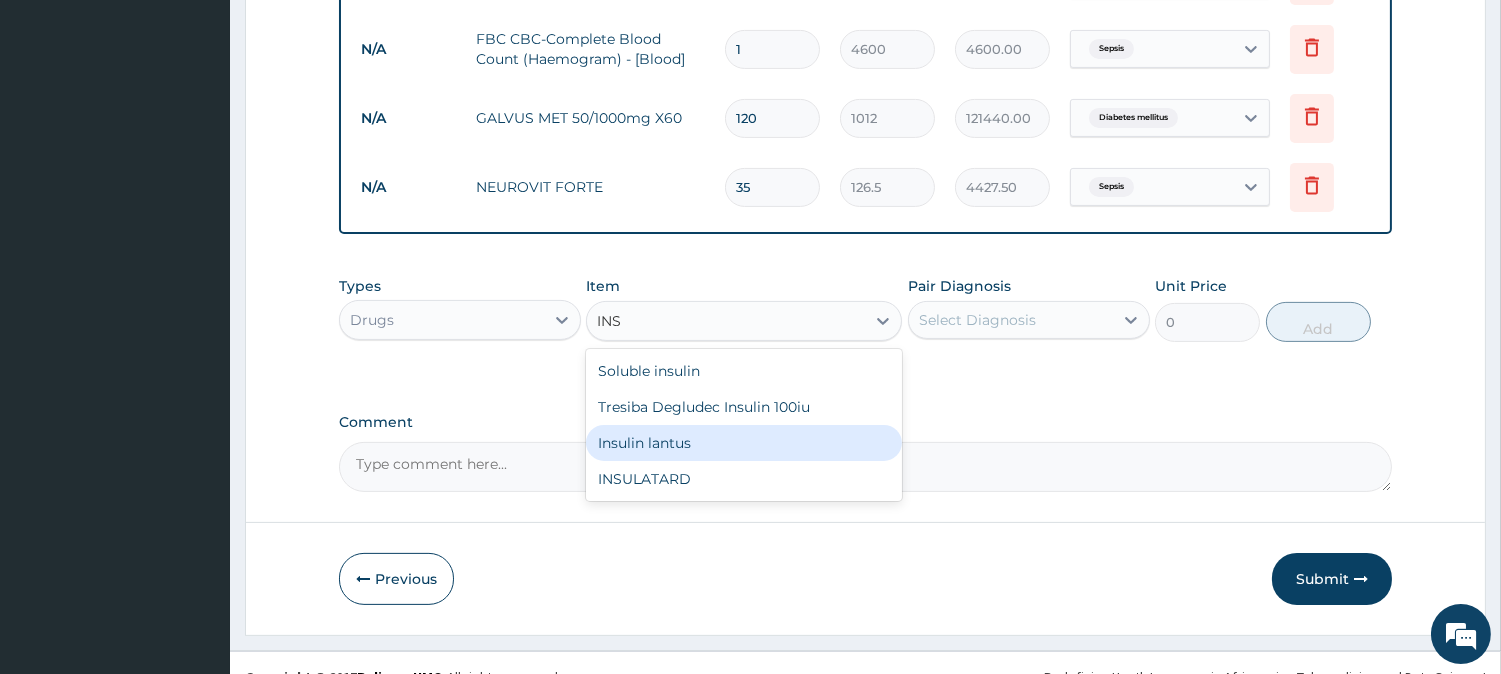 click on "Insulin lantus" at bounding box center [744, 443] 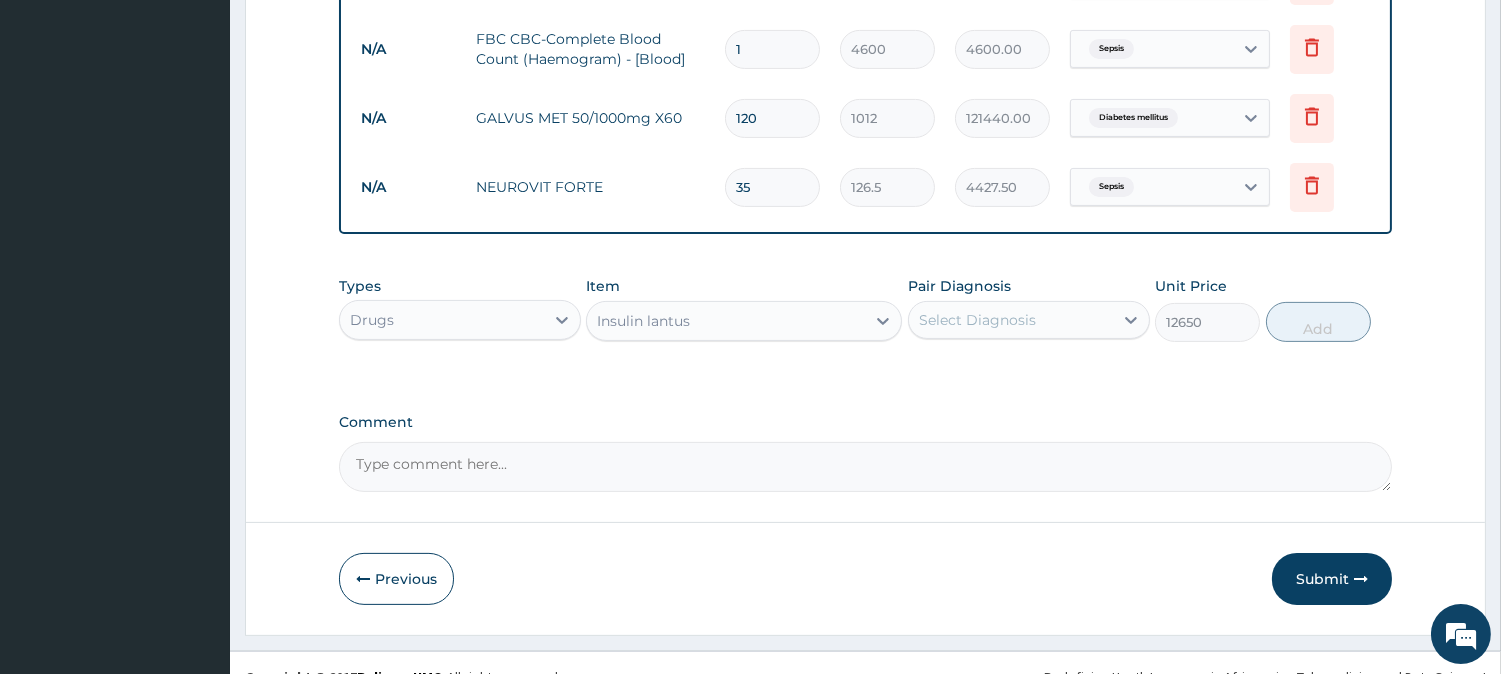 click on "Insulin lantus" at bounding box center [726, 321] 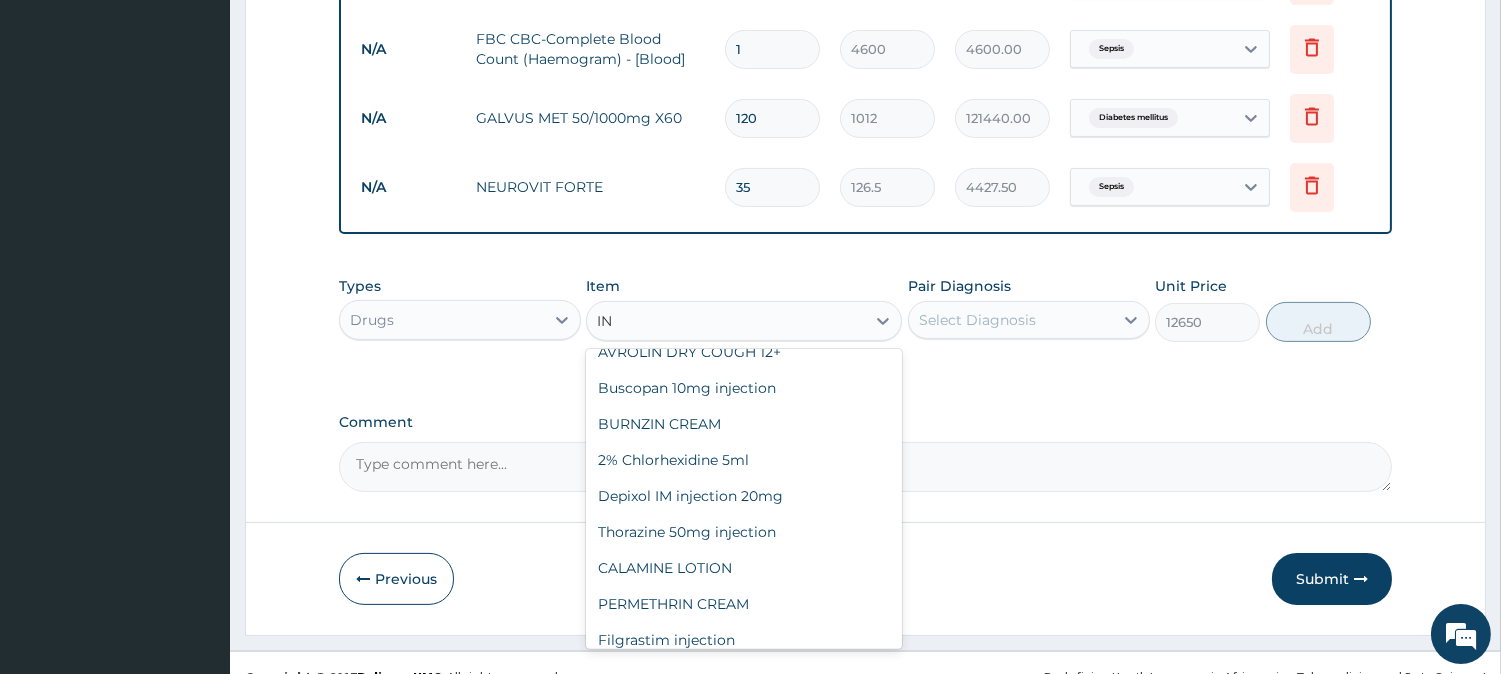 scroll, scrollTop: 1810, scrollLeft: 0, axis: vertical 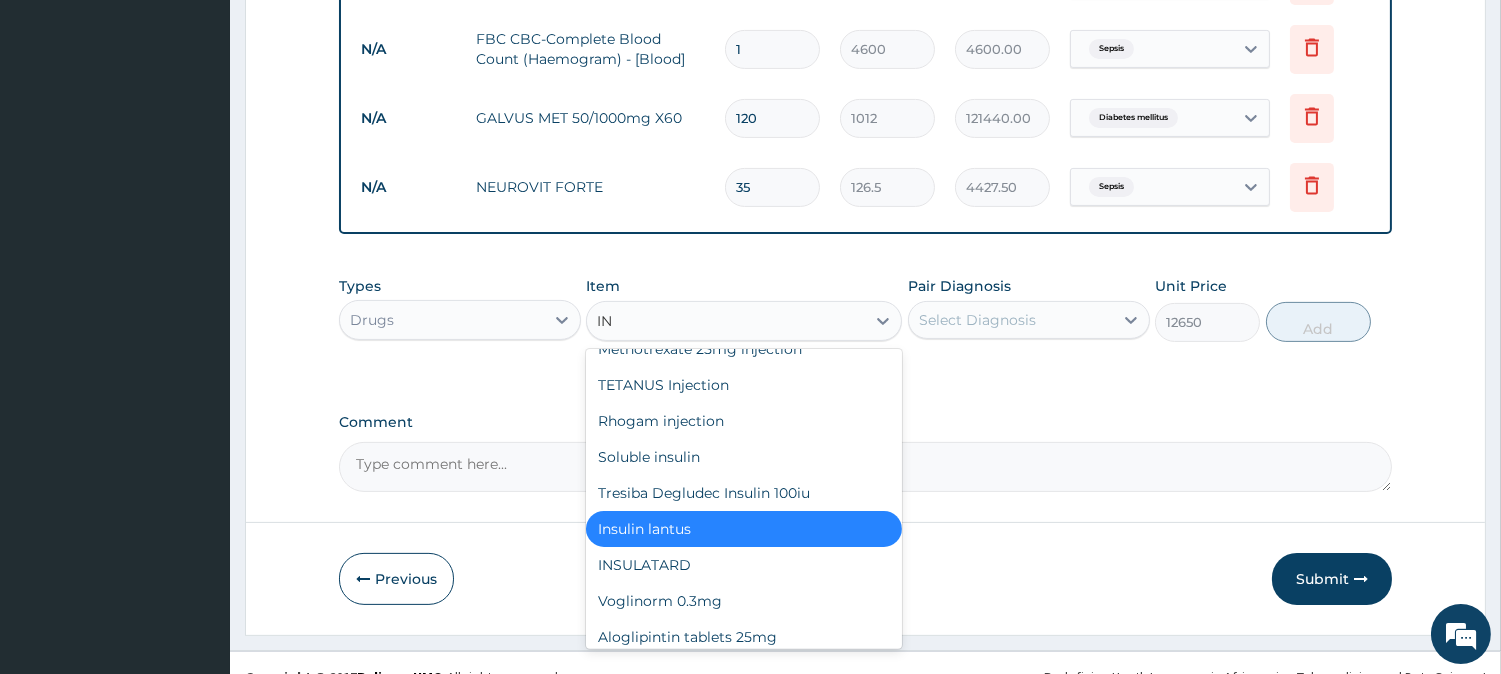 type on "INS" 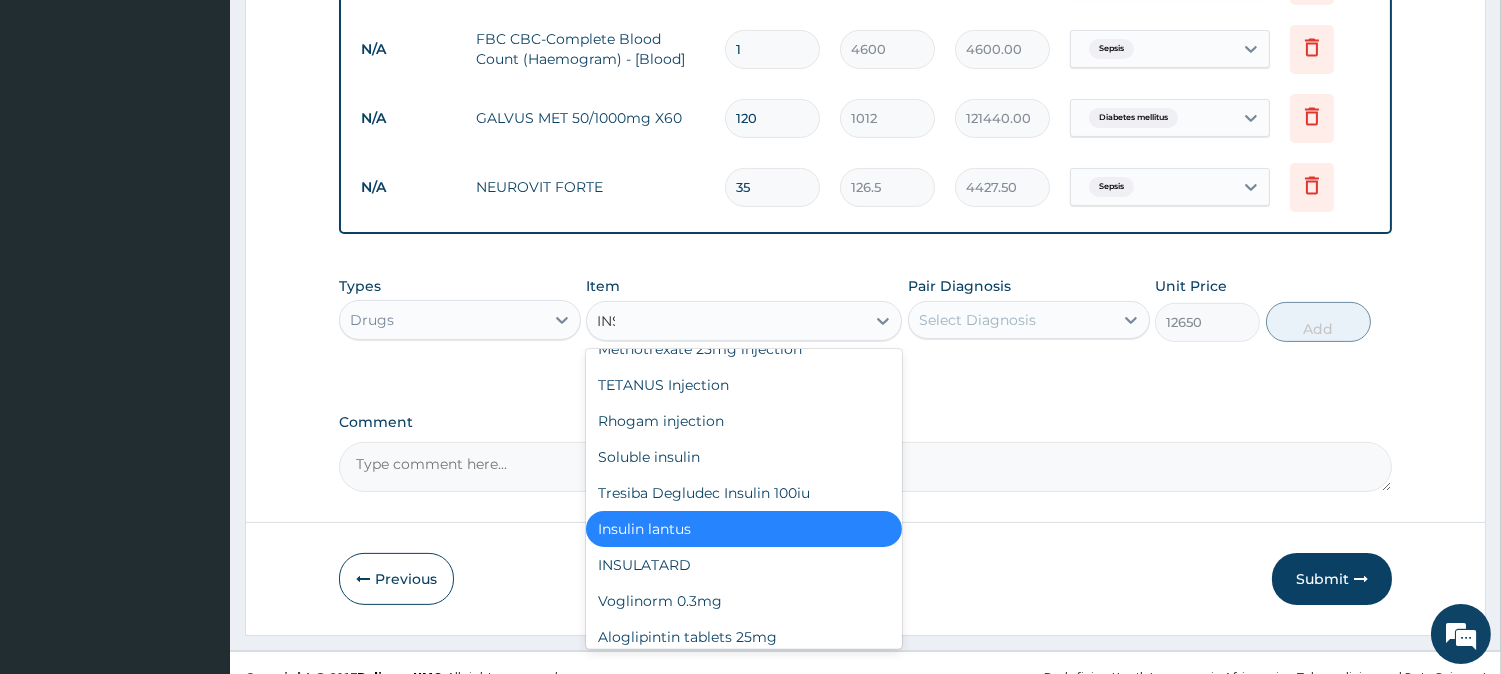 scroll, scrollTop: 0, scrollLeft: 0, axis: both 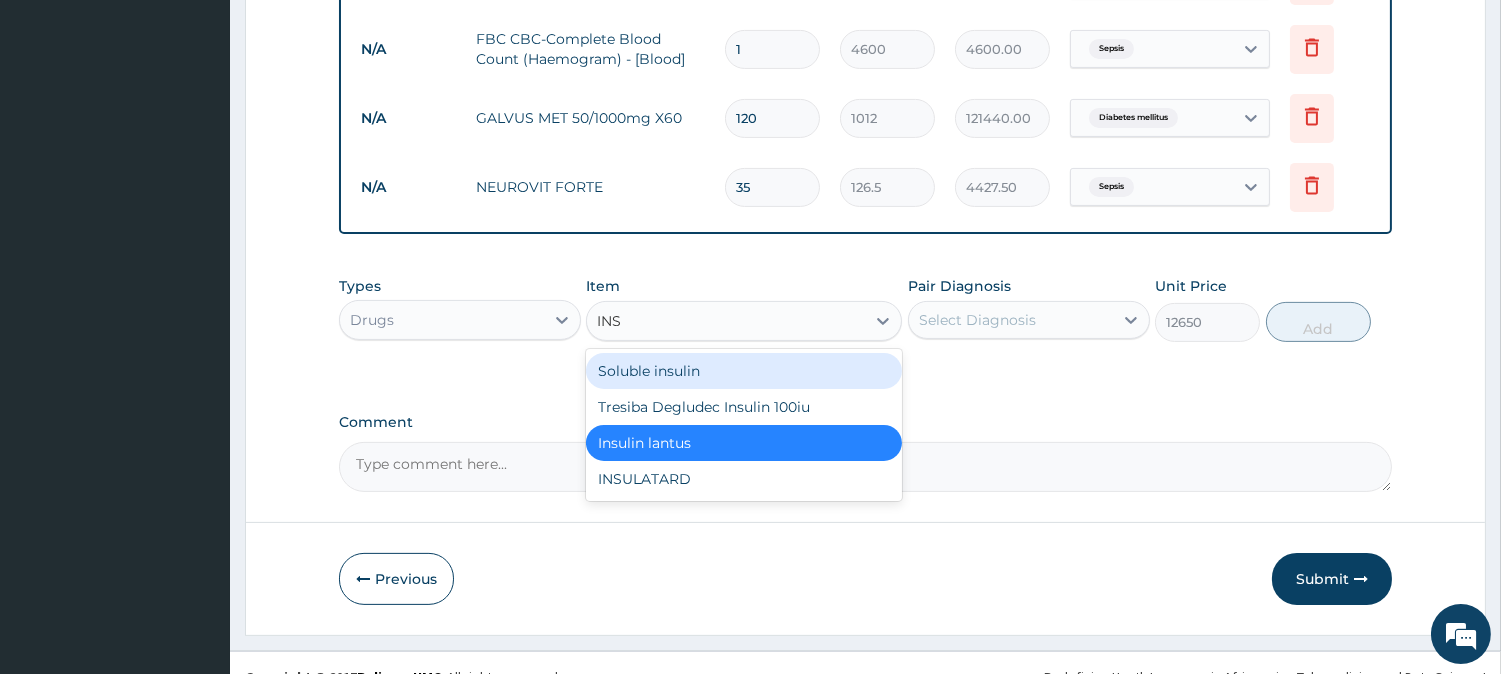 click on "Soluble insulin" at bounding box center (744, 371) 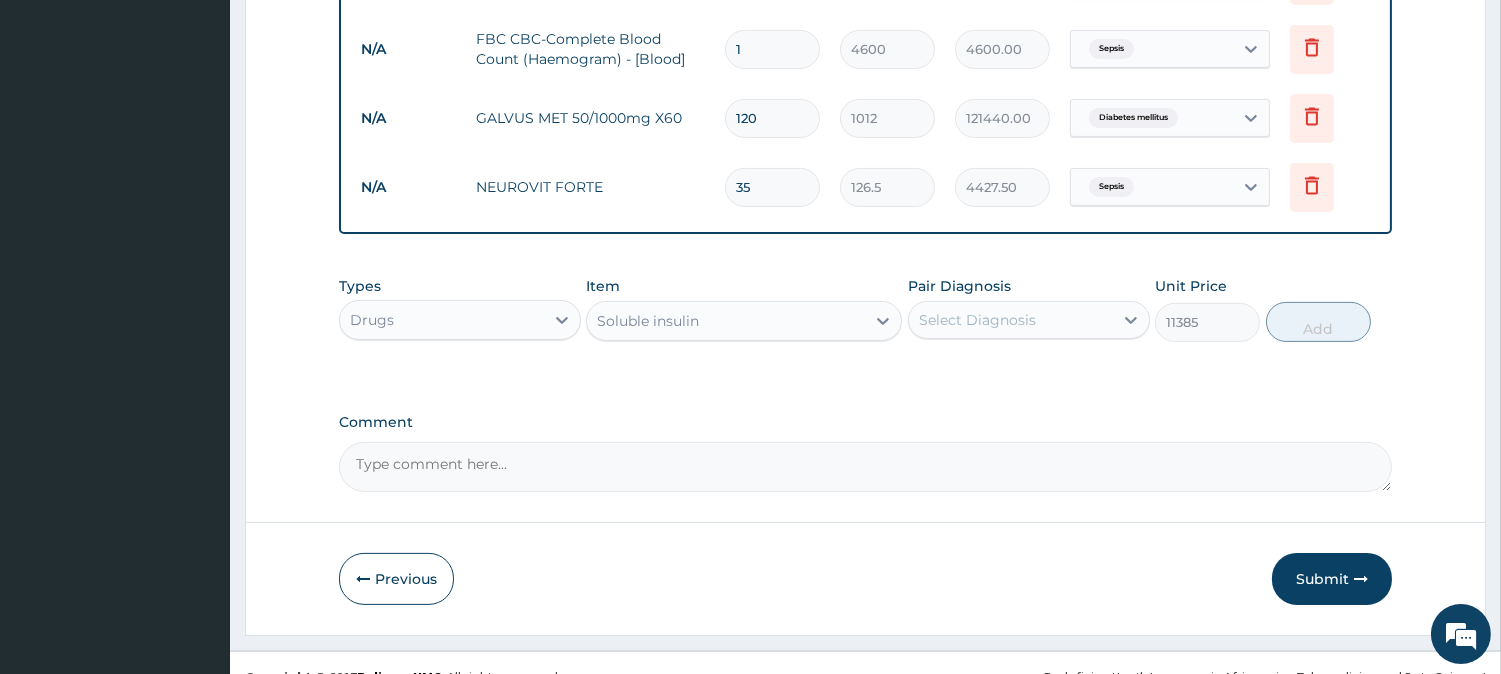 click on "Soluble insulin" at bounding box center (726, 321) 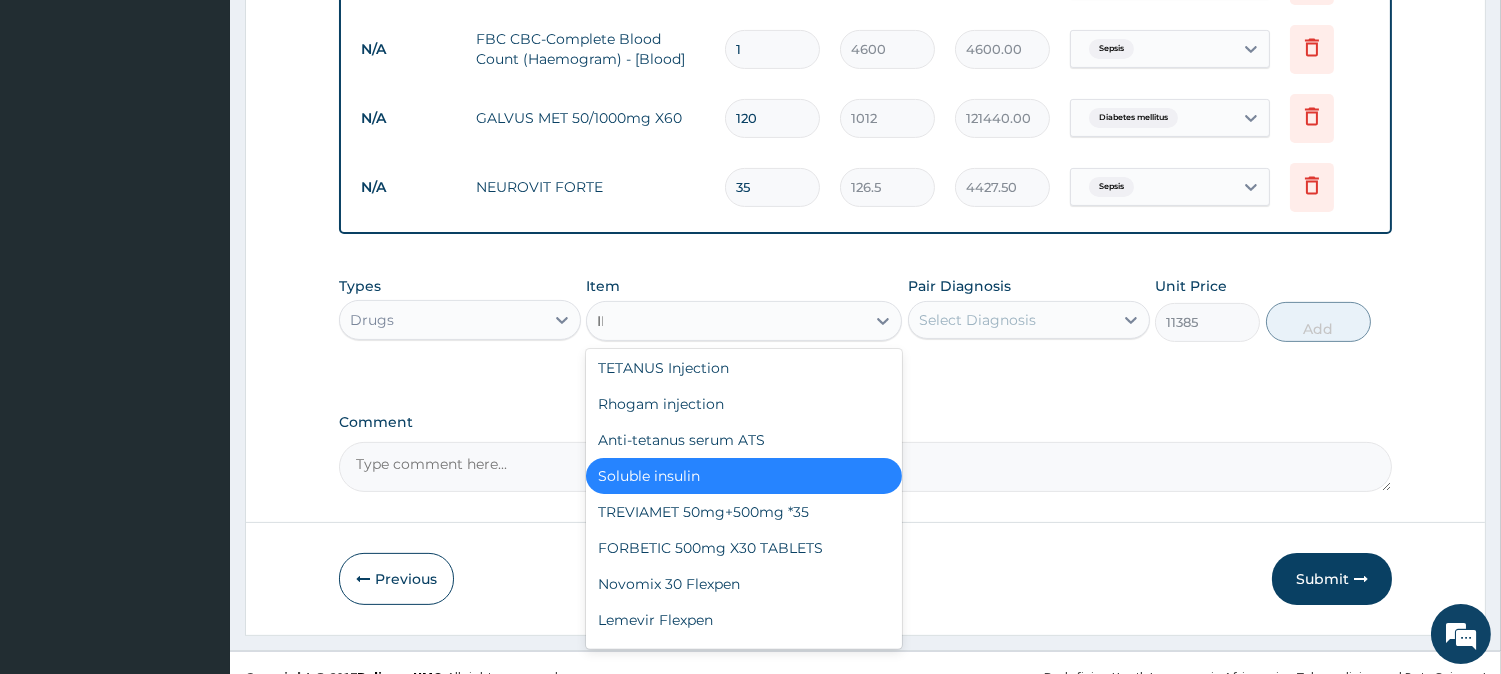 scroll, scrollTop: 1810, scrollLeft: 0, axis: vertical 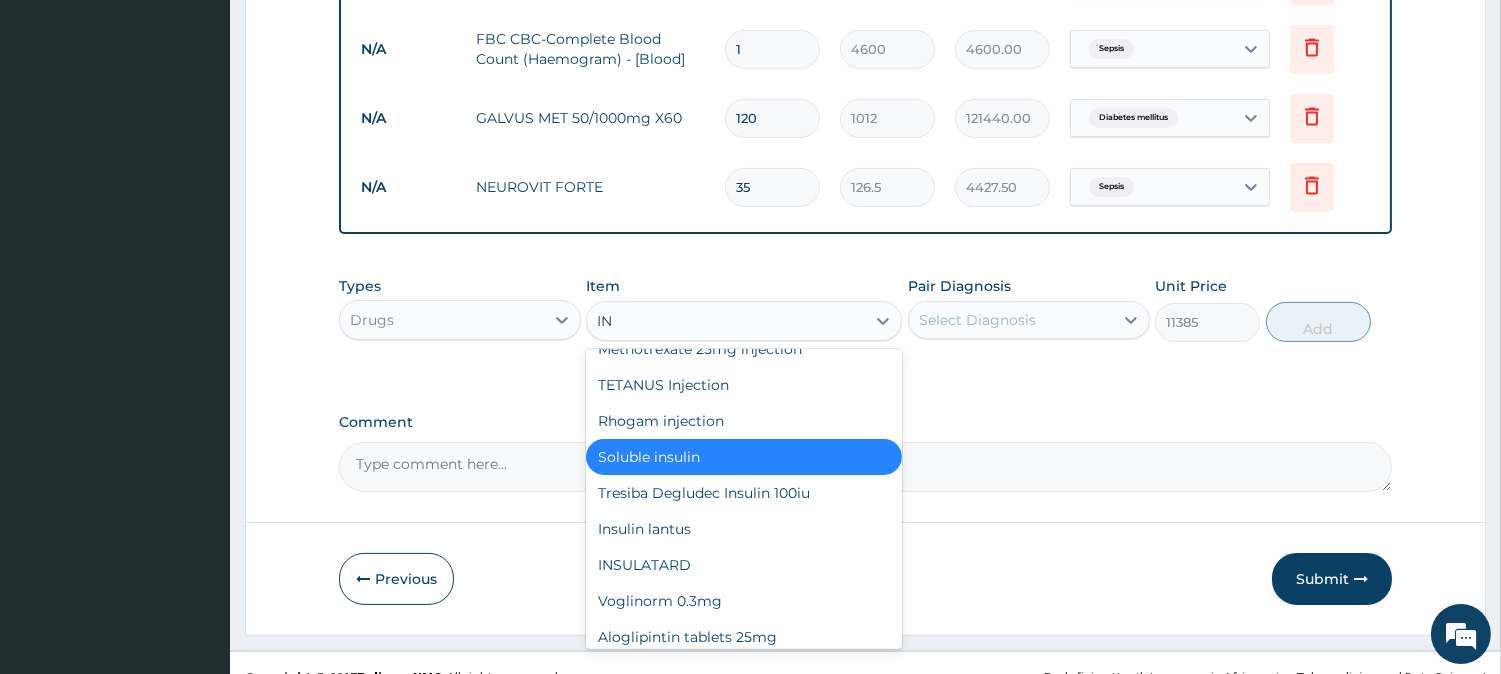 type on "INS" 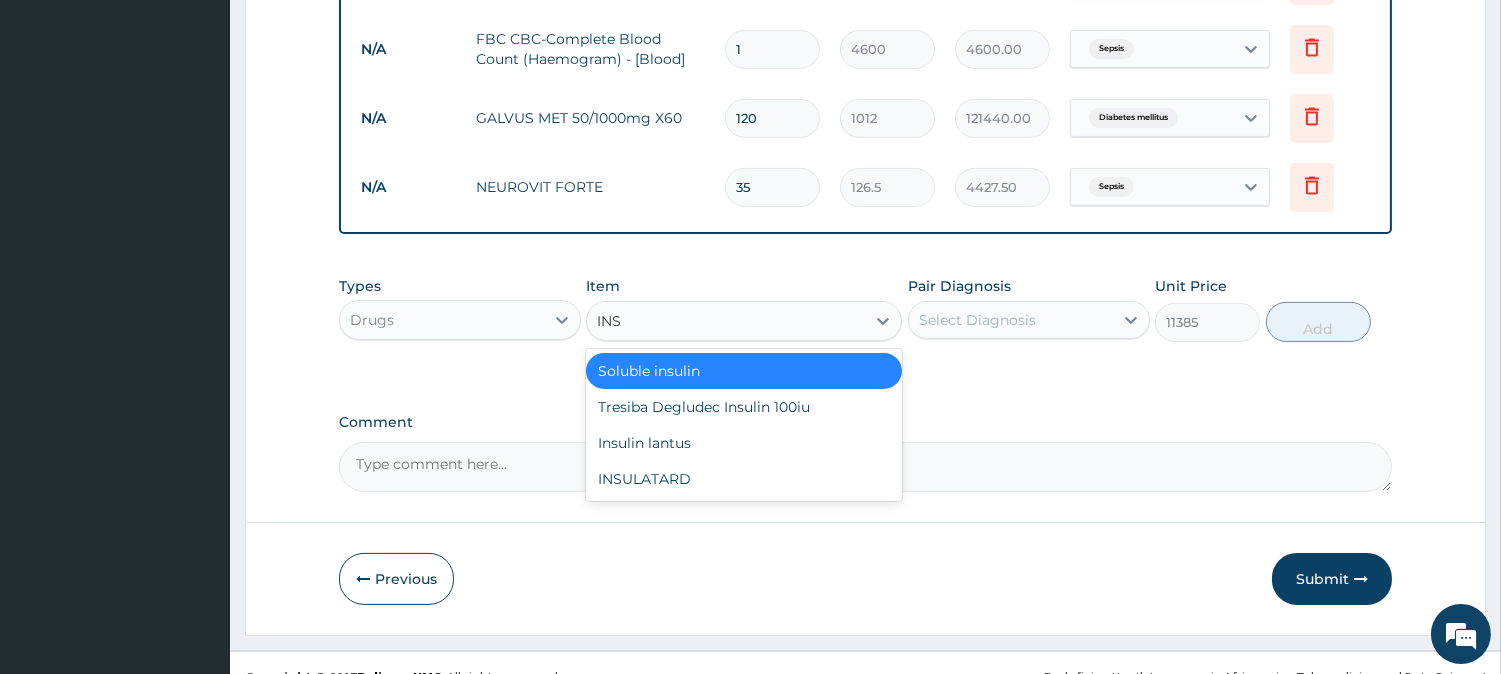 scroll, scrollTop: 0, scrollLeft: 0, axis: both 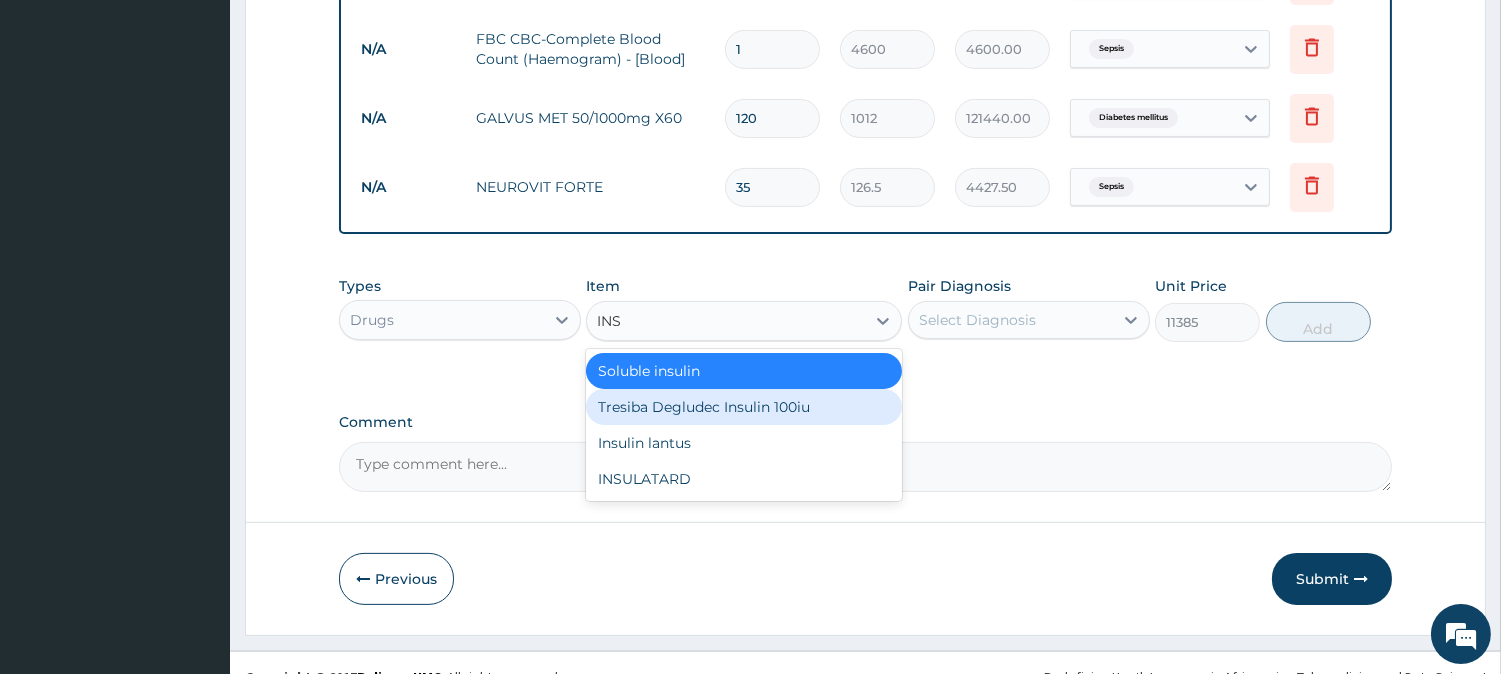 click on "Tresiba Degludec Insulin 100iu" at bounding box center [744, 407] 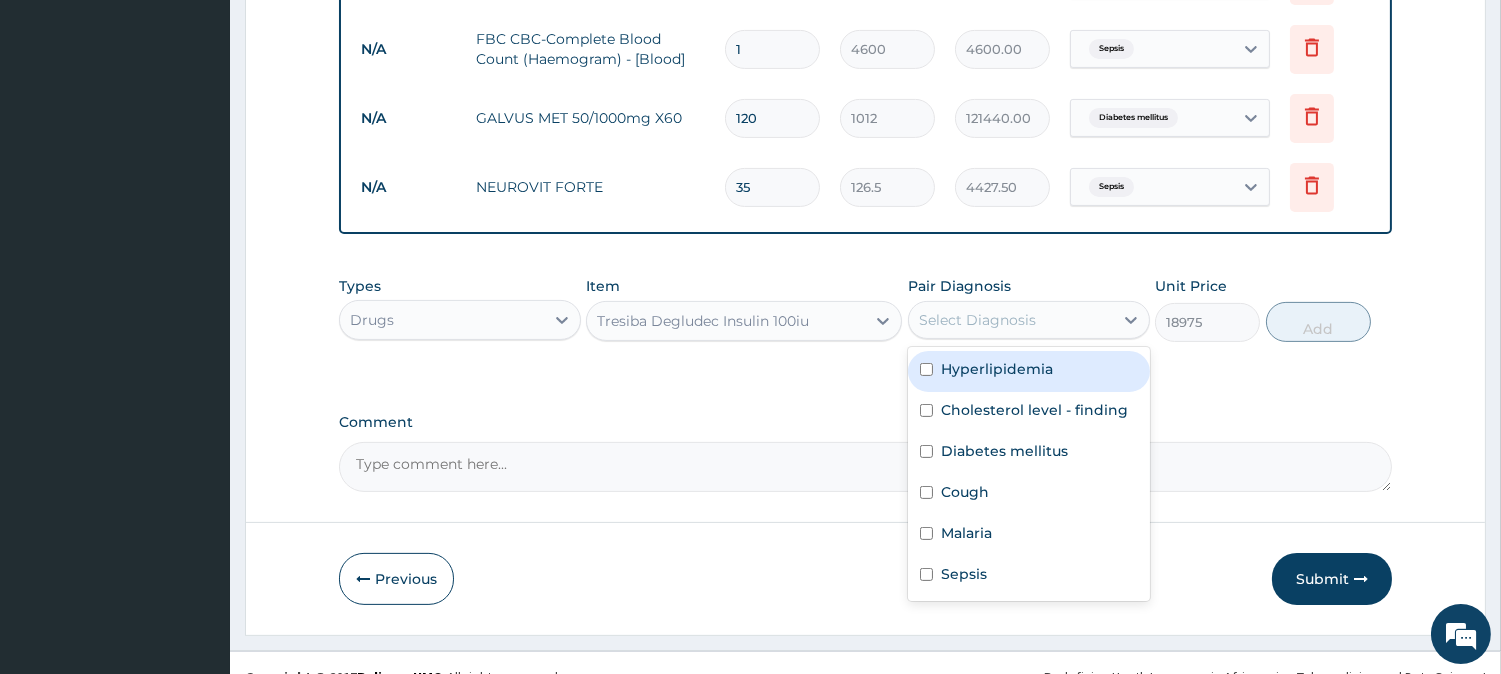 click on "Select Diagnosis" at bounding box center (977, 320) 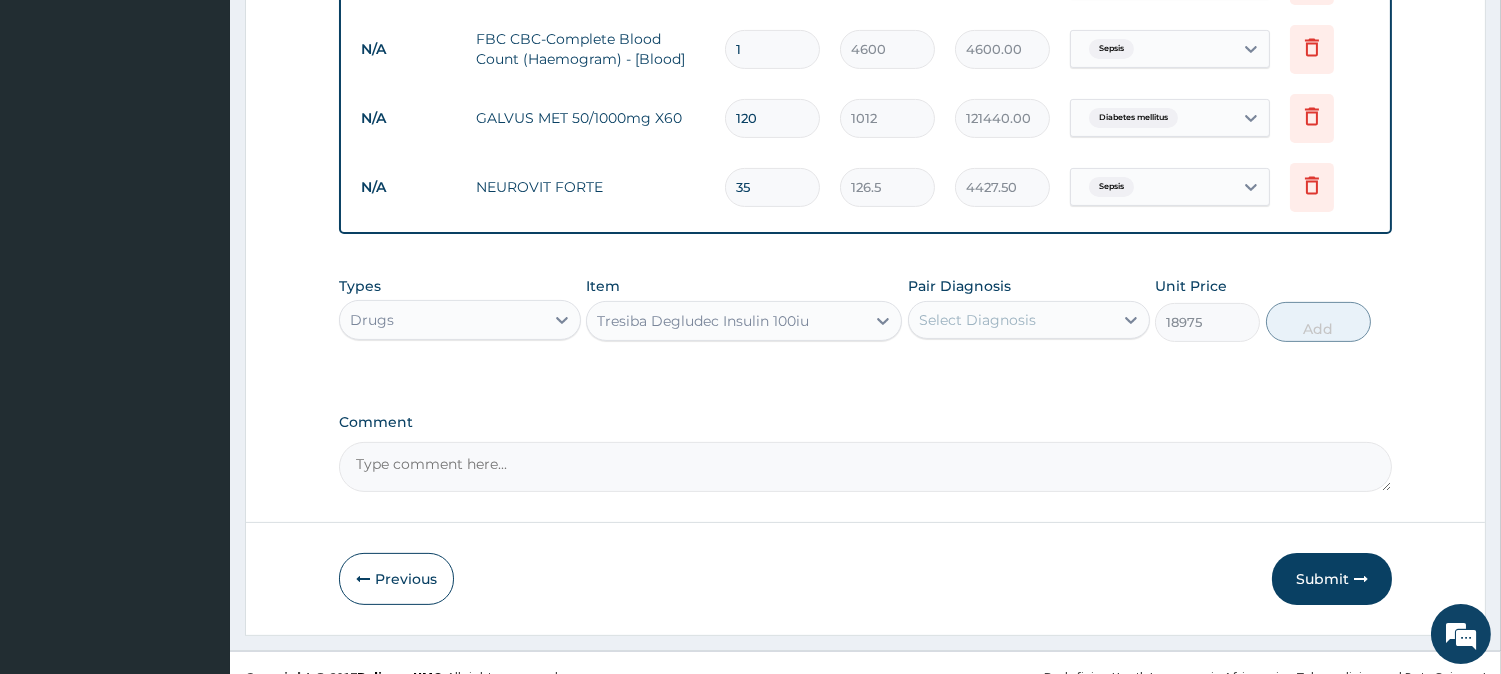 click on "Comment" at bounding box center (865, 467) 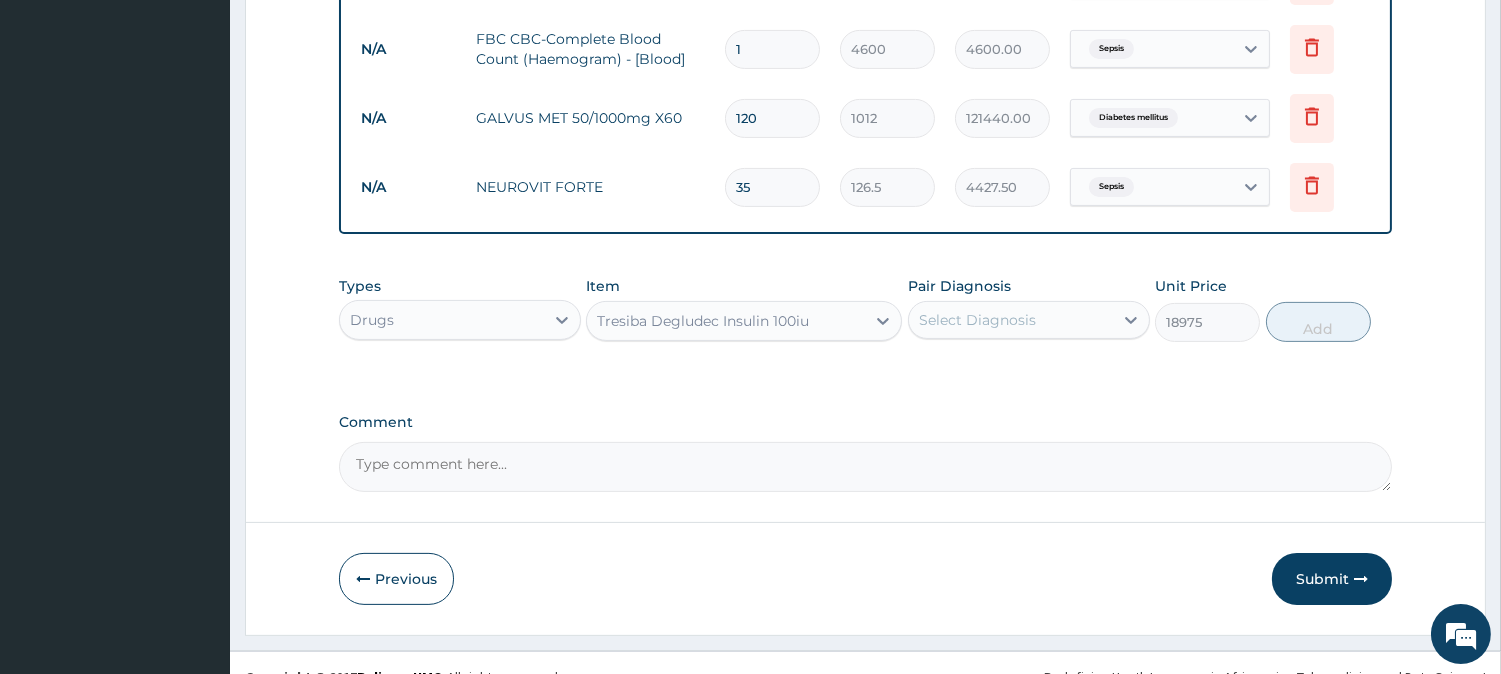 click on "Select Diagnosis" at bounding box center (977, 320) 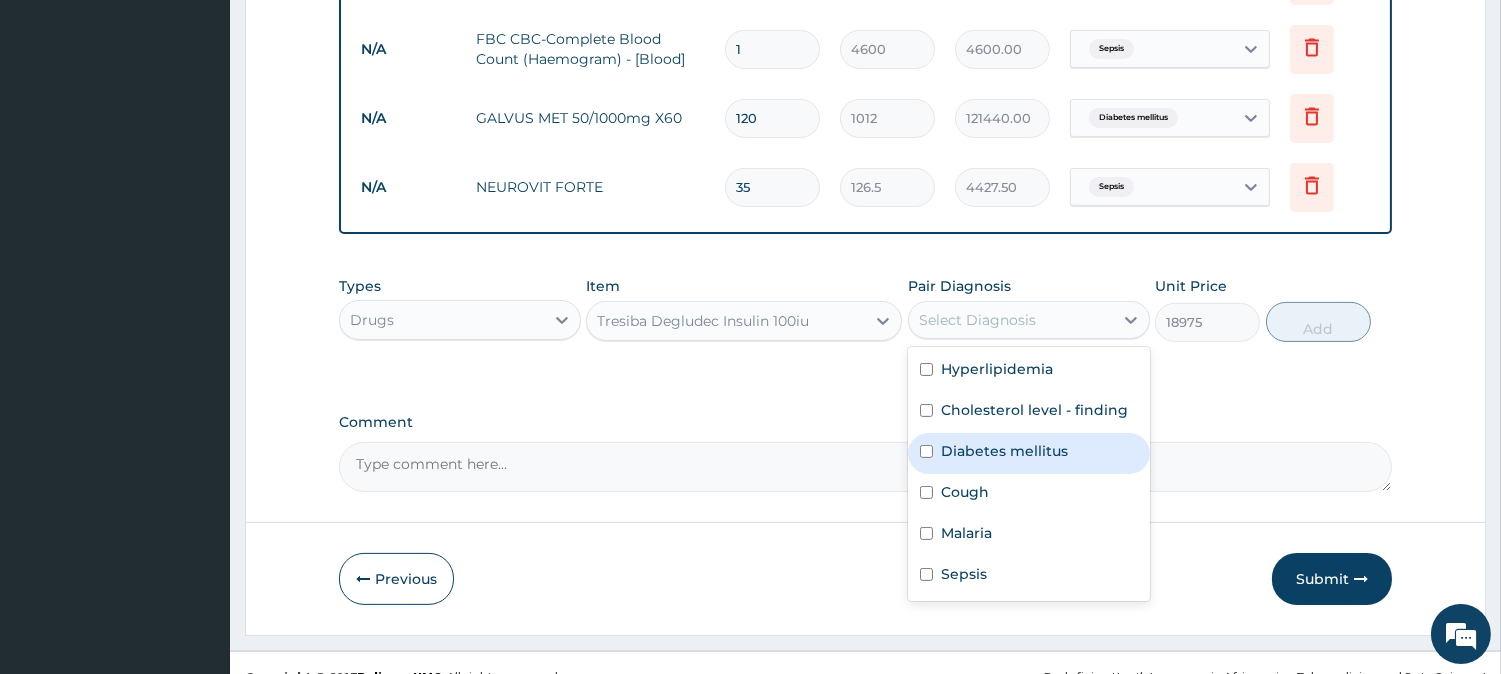 click on "Diabetes mellitus" at bounding box center [1029, 453] 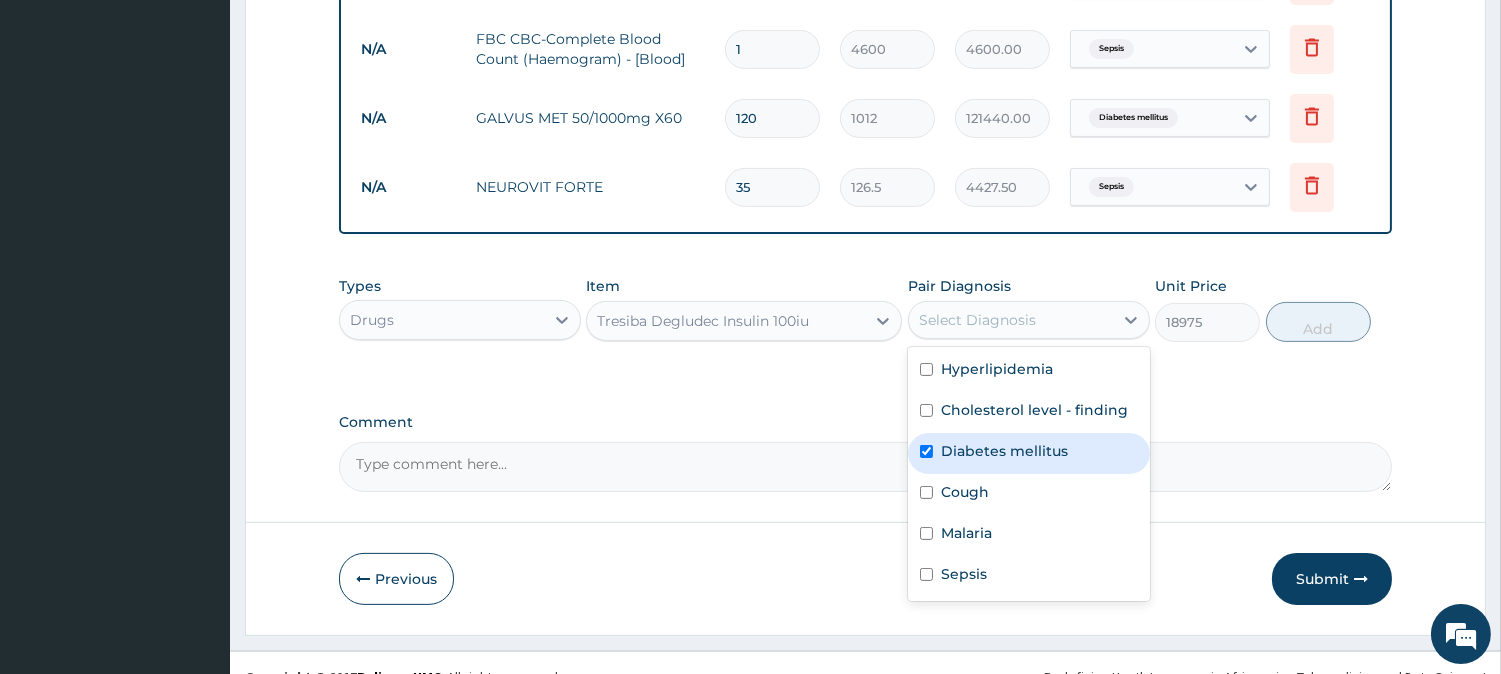 checkbox on "true" 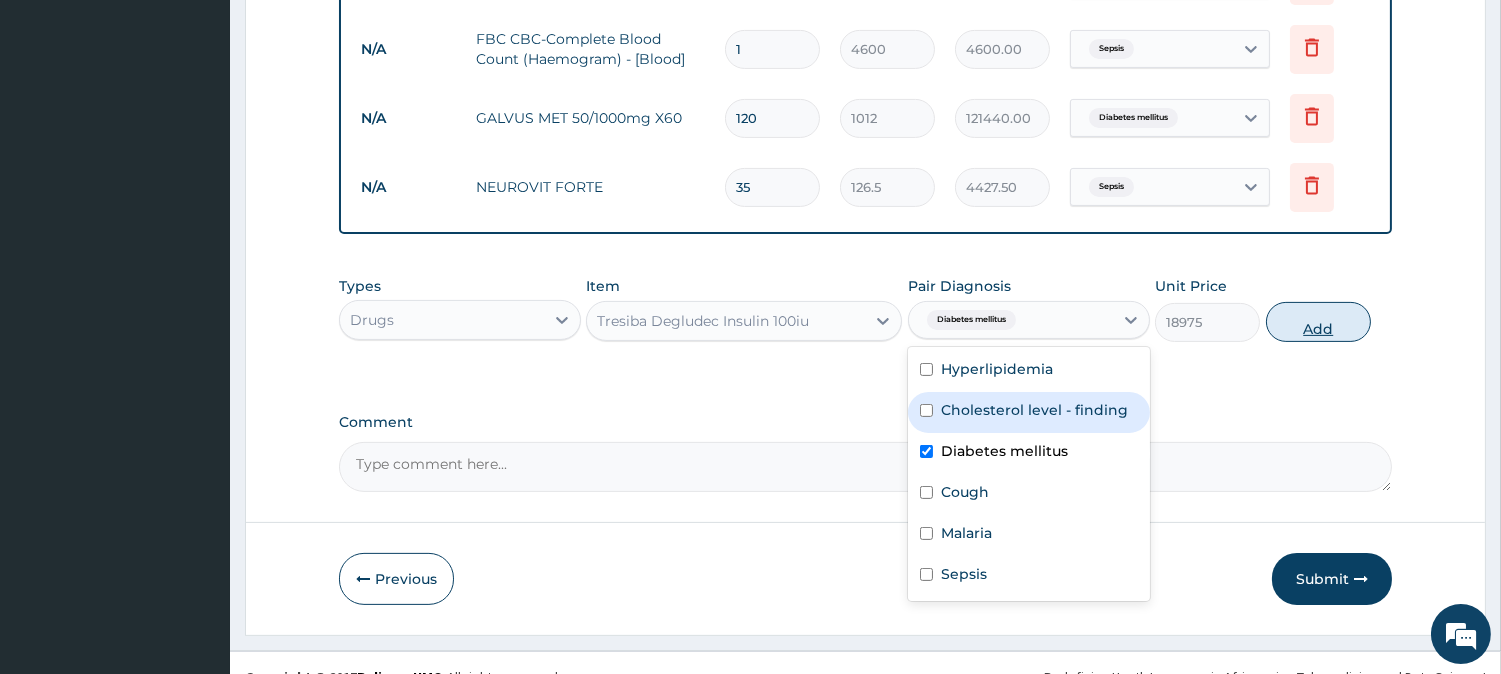 click on "Add" at bounding box center [1318, 322] 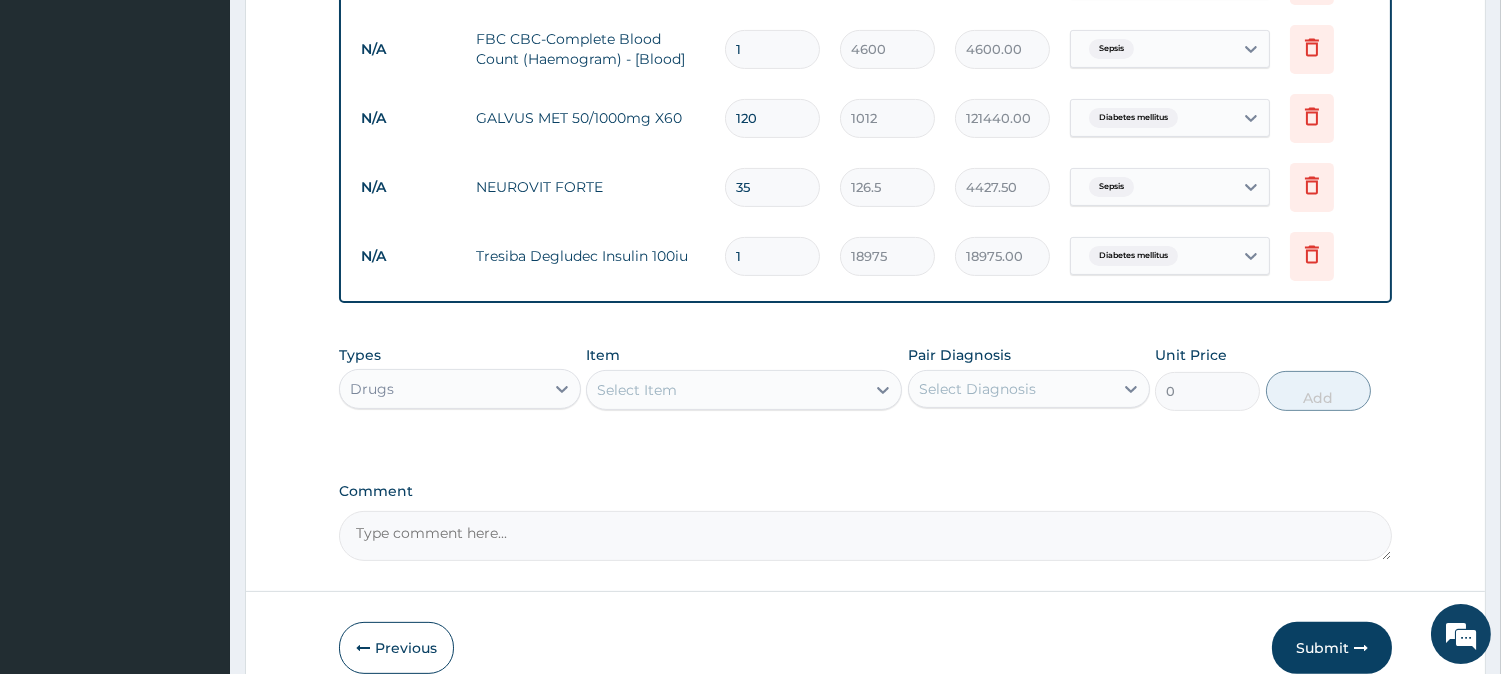 type 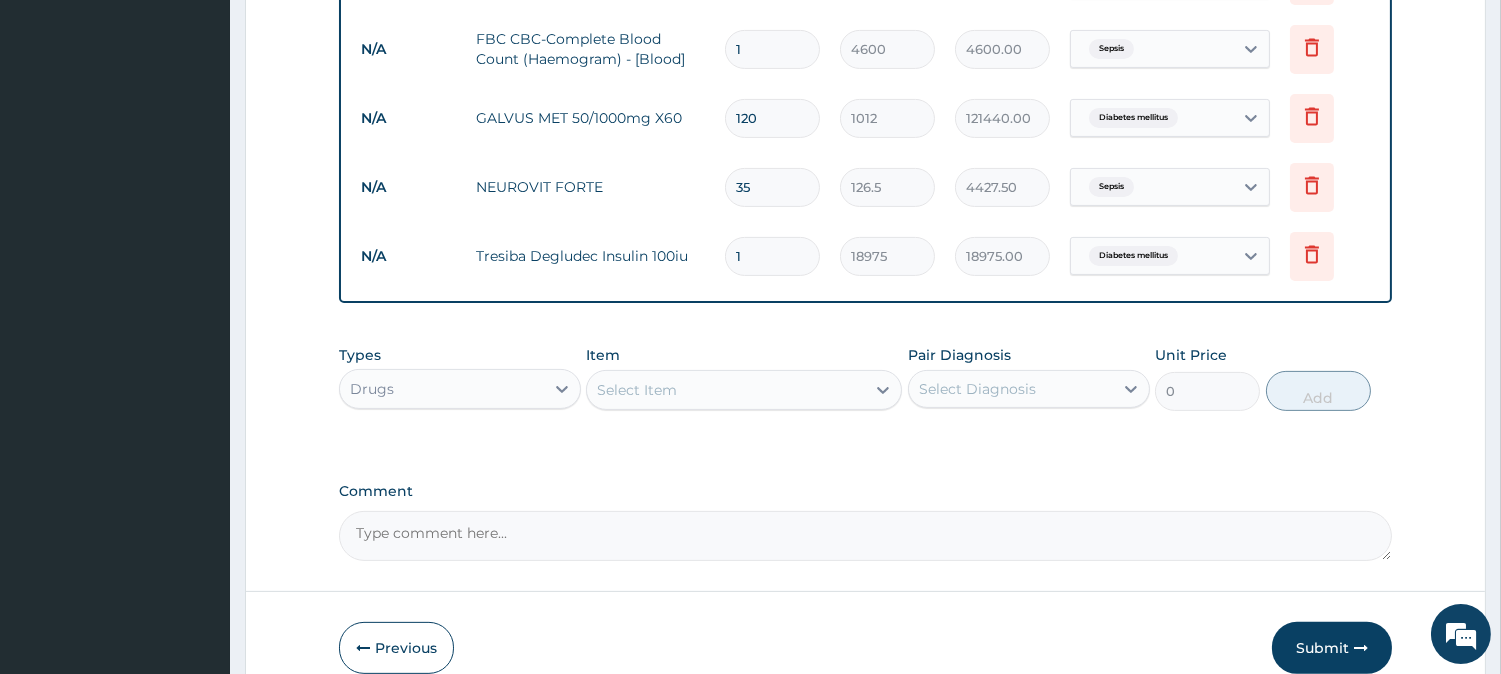 type on "0.00" 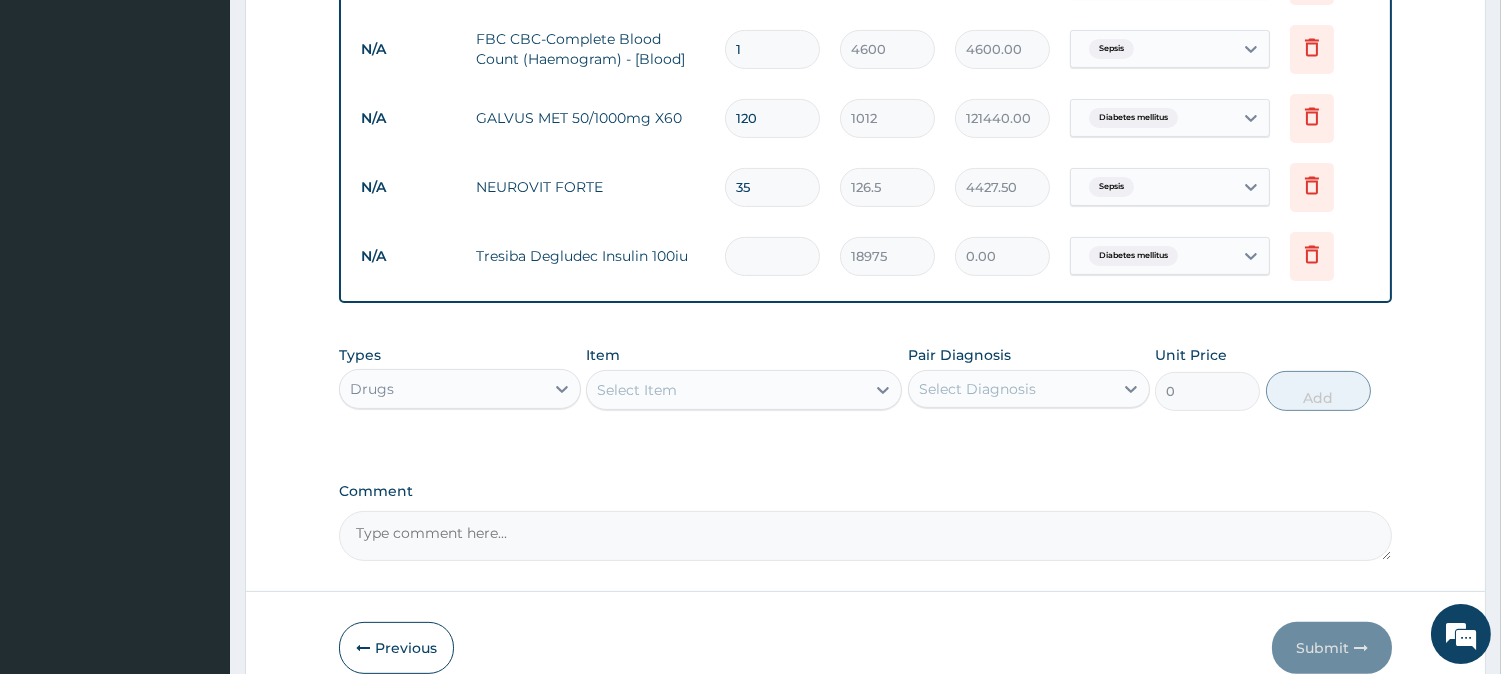 type on "2" 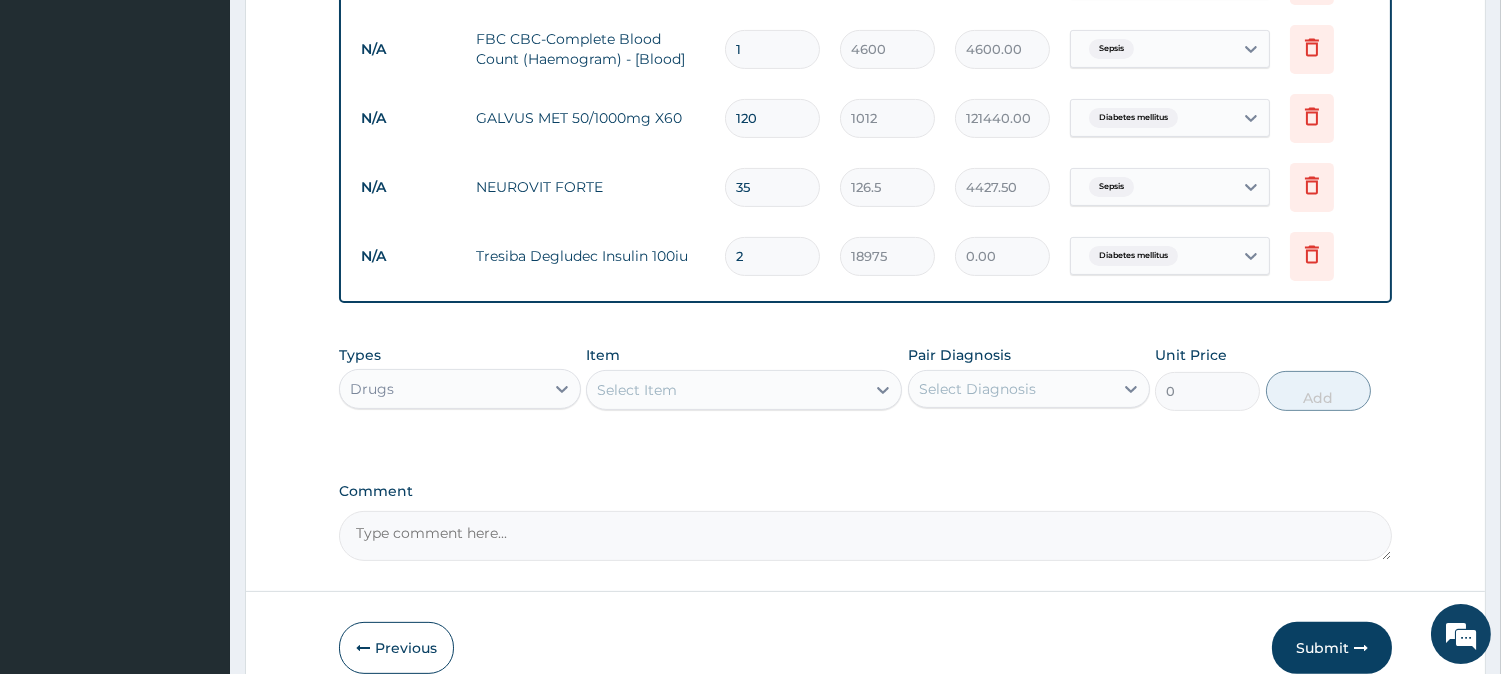 type on "37950.00" 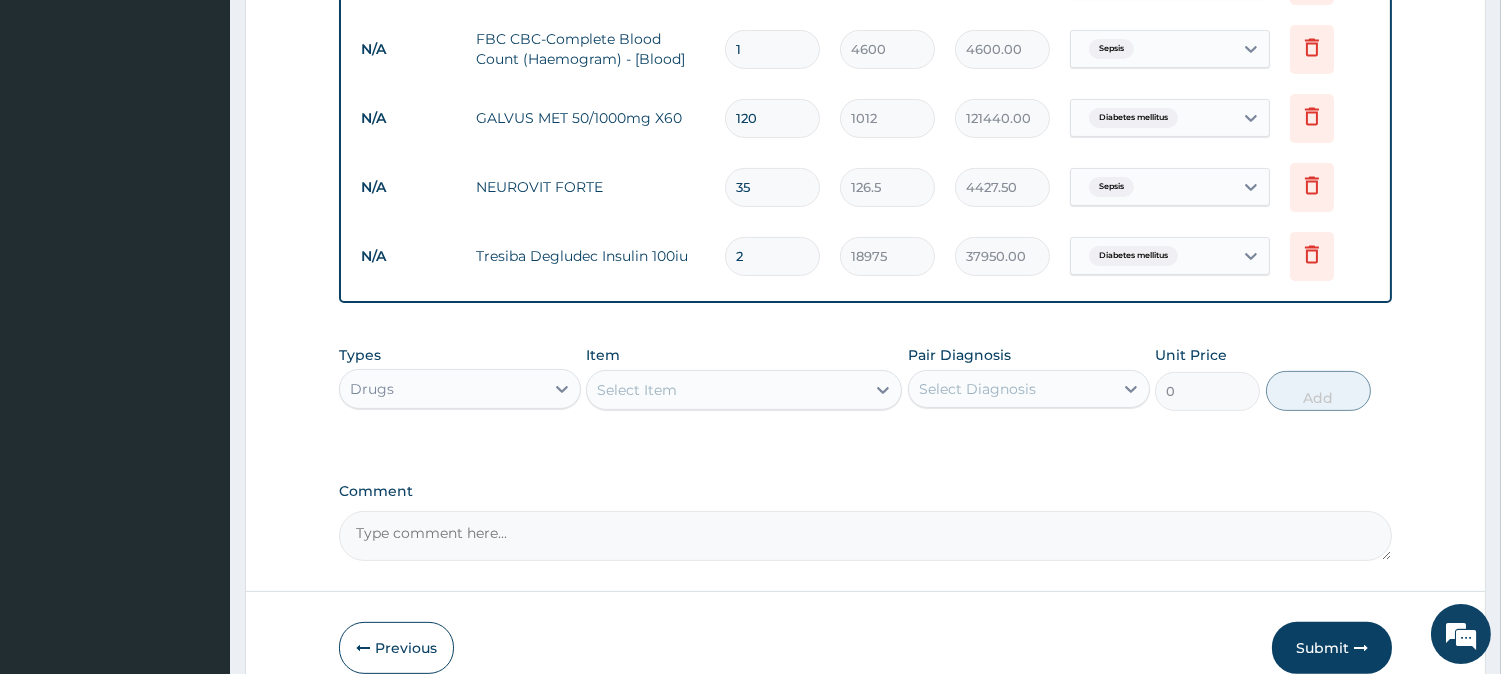 type on "20" 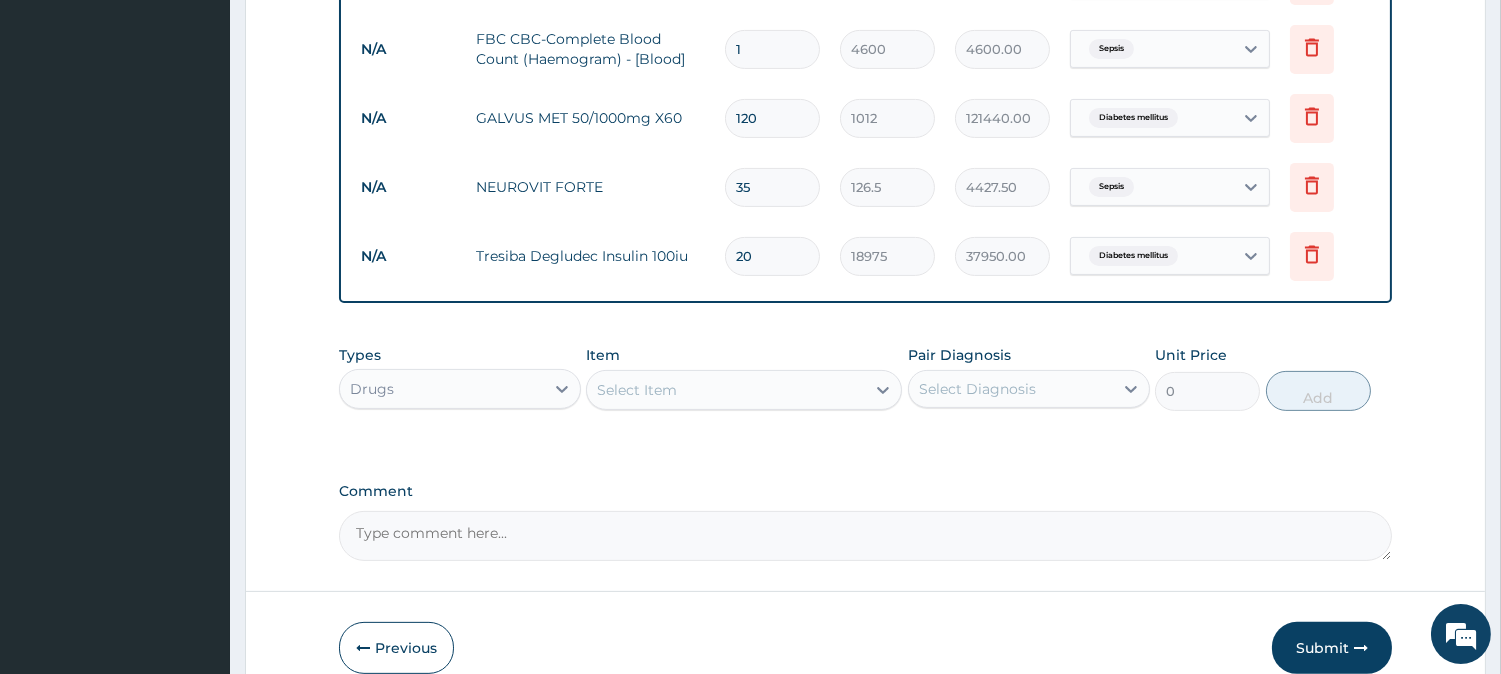 type on "379500.00" 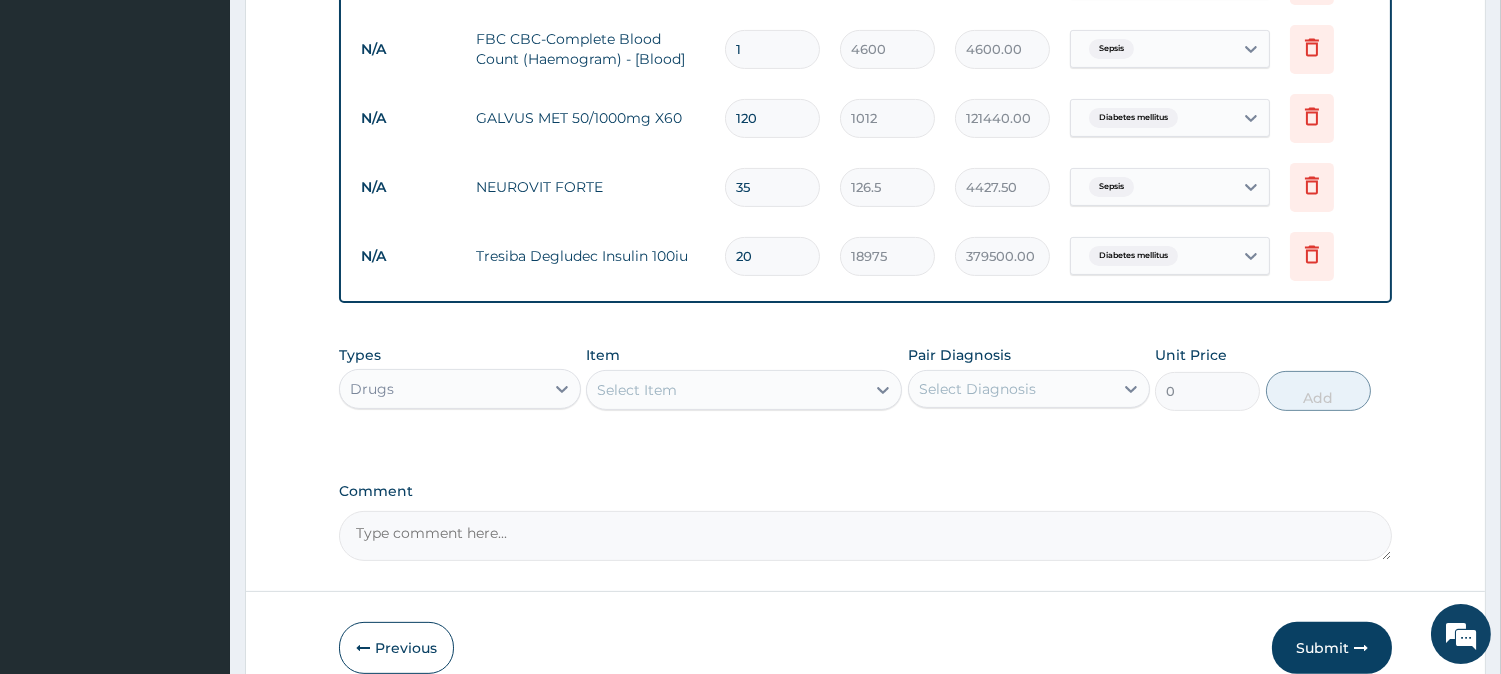 type on "2" 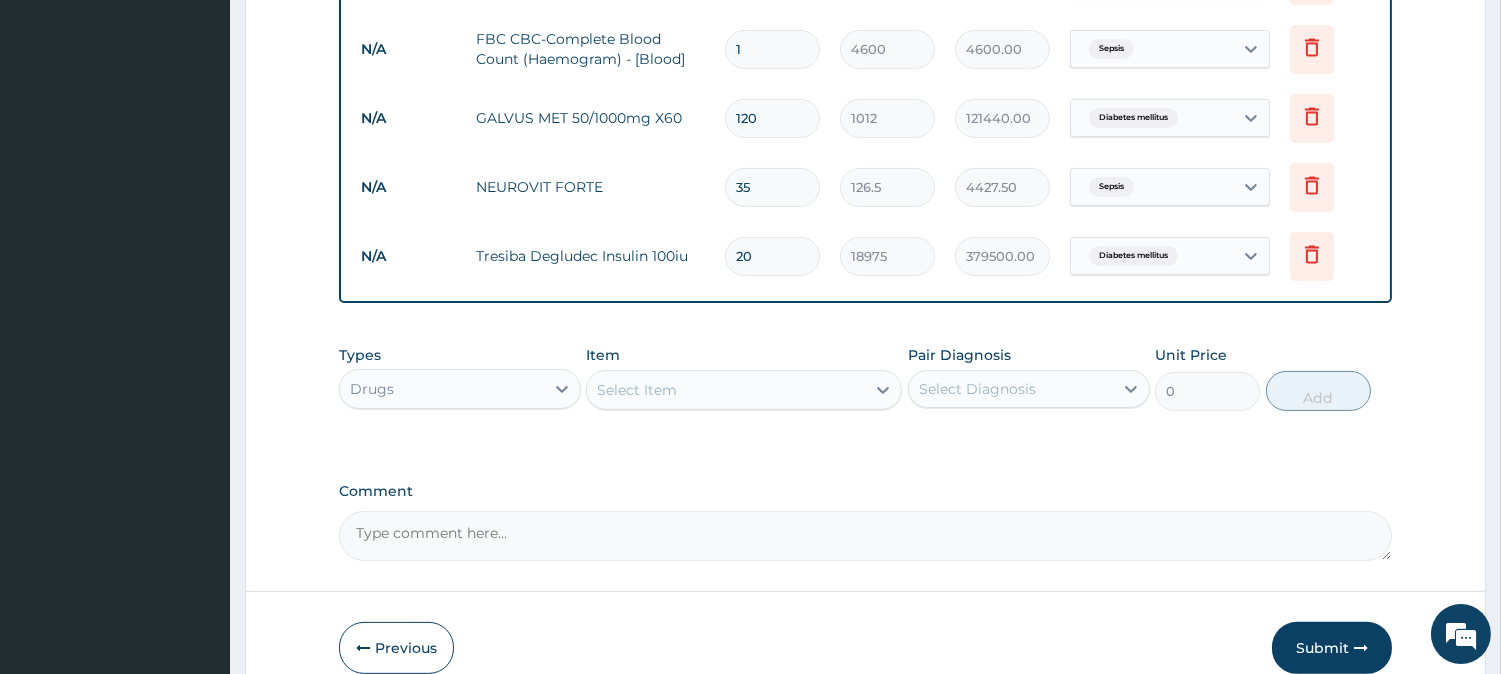 type on "37950.00" 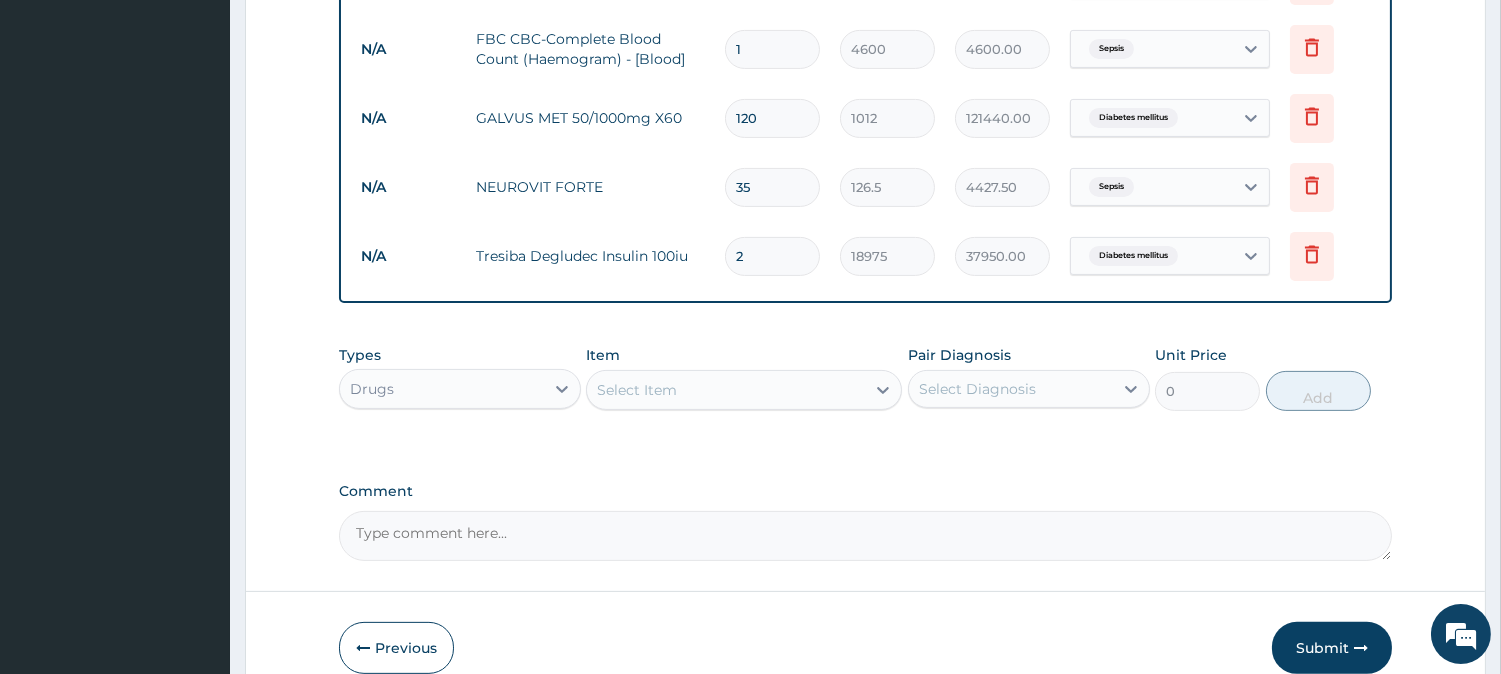 type 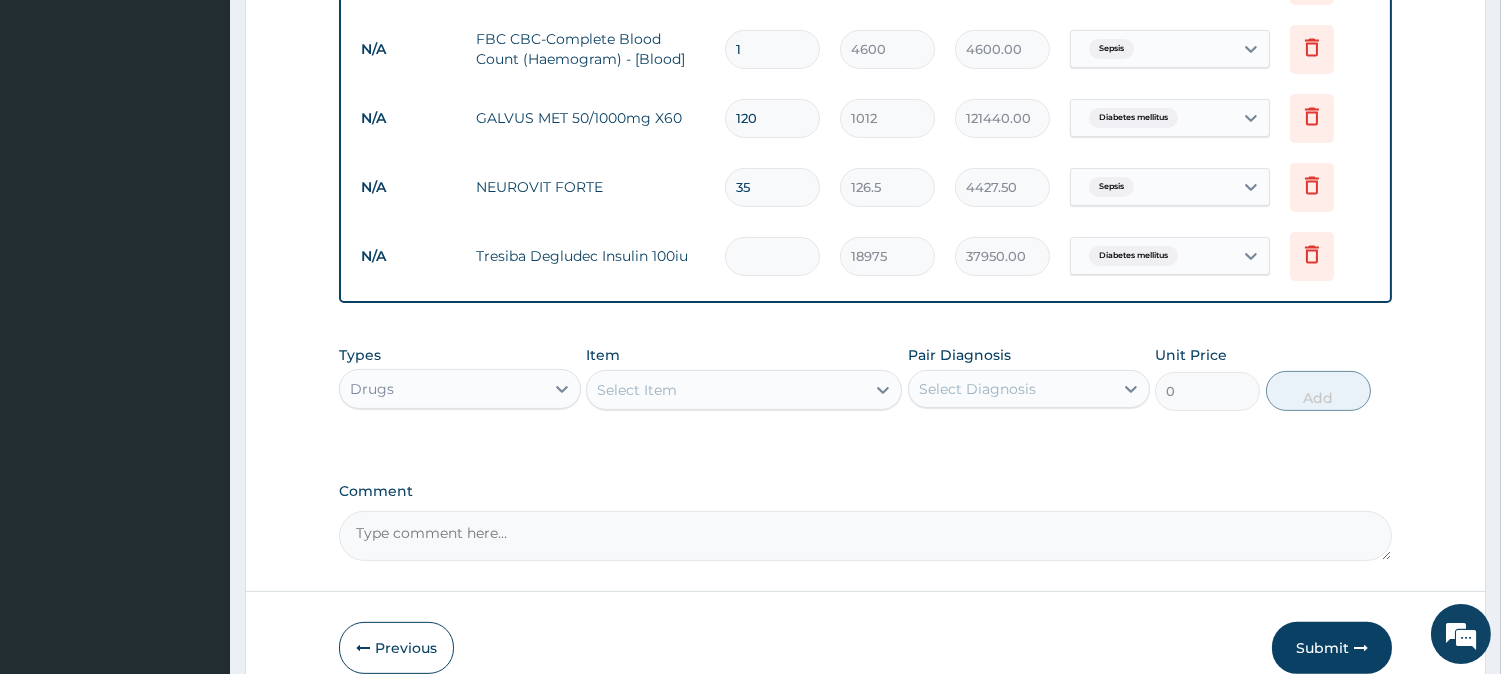 type on "0.00" 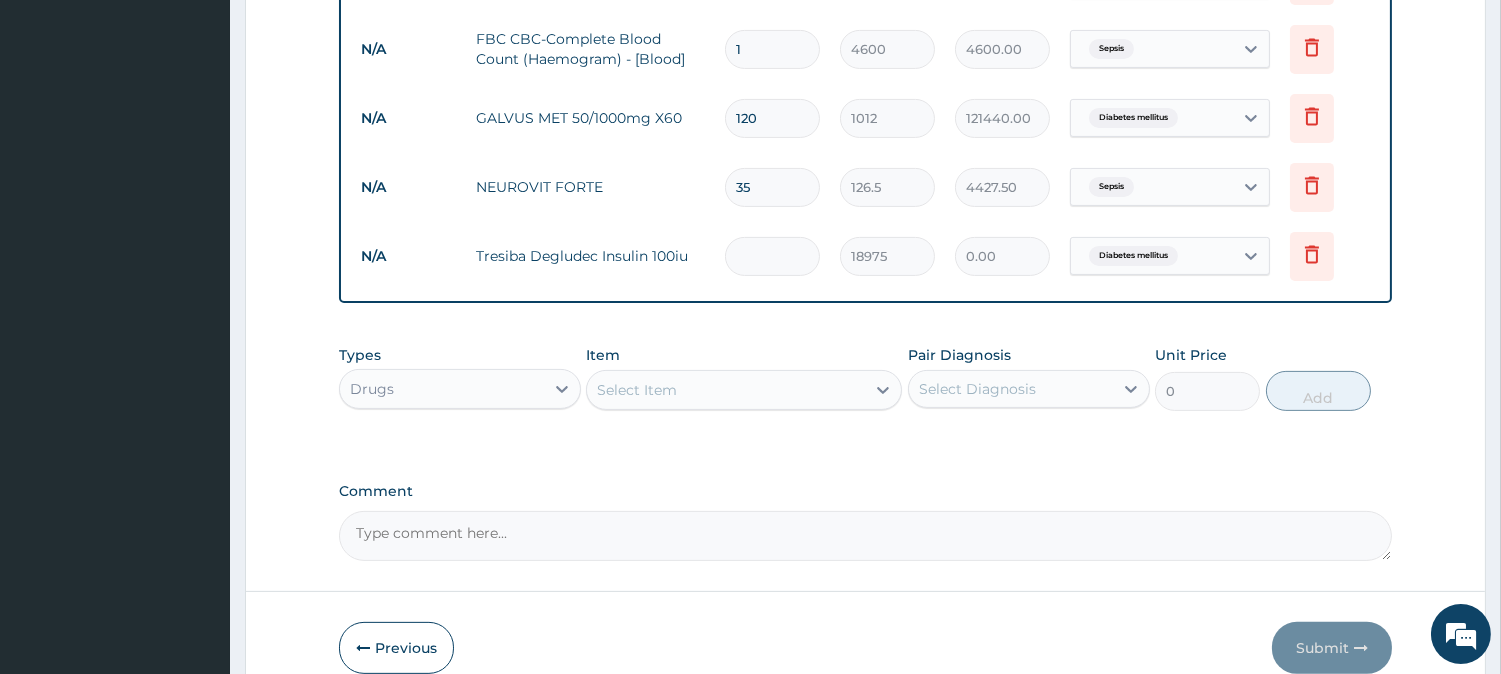 type on "4" 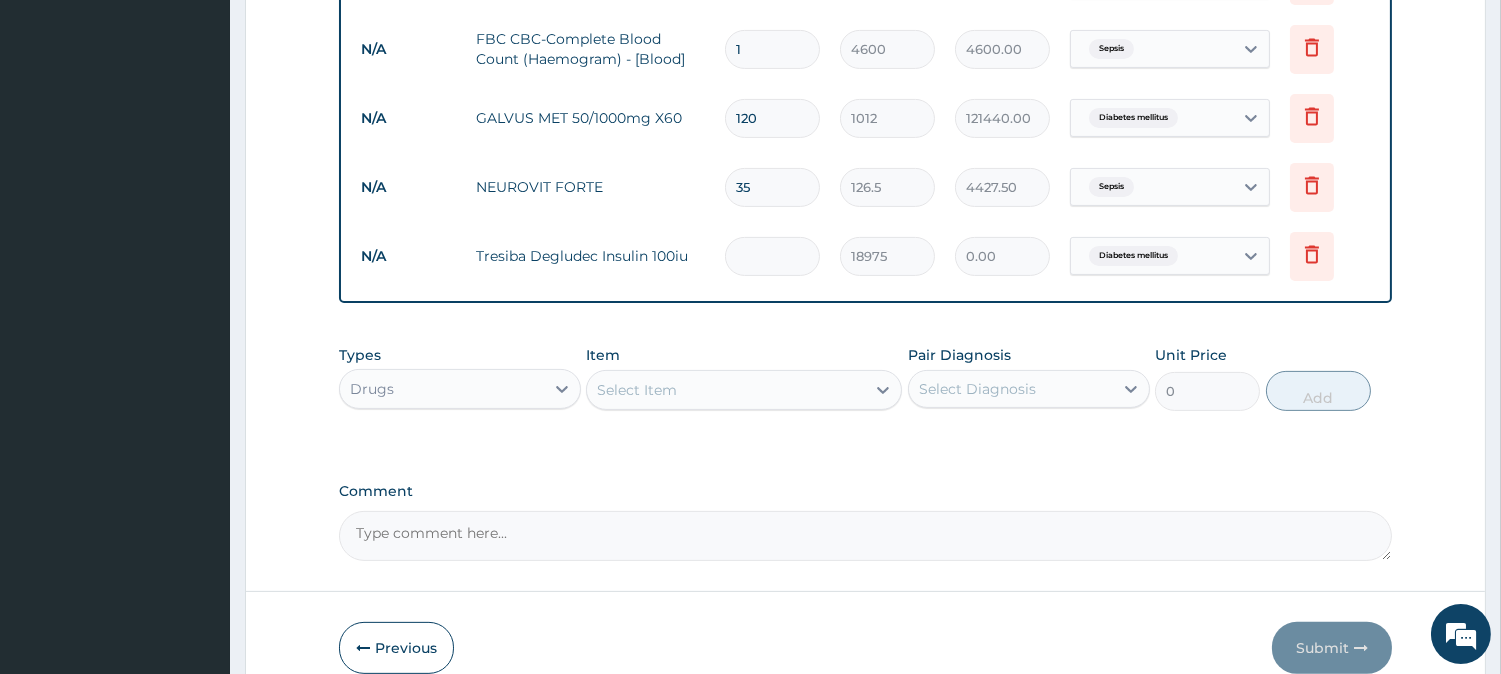 type on "[PRICE]" 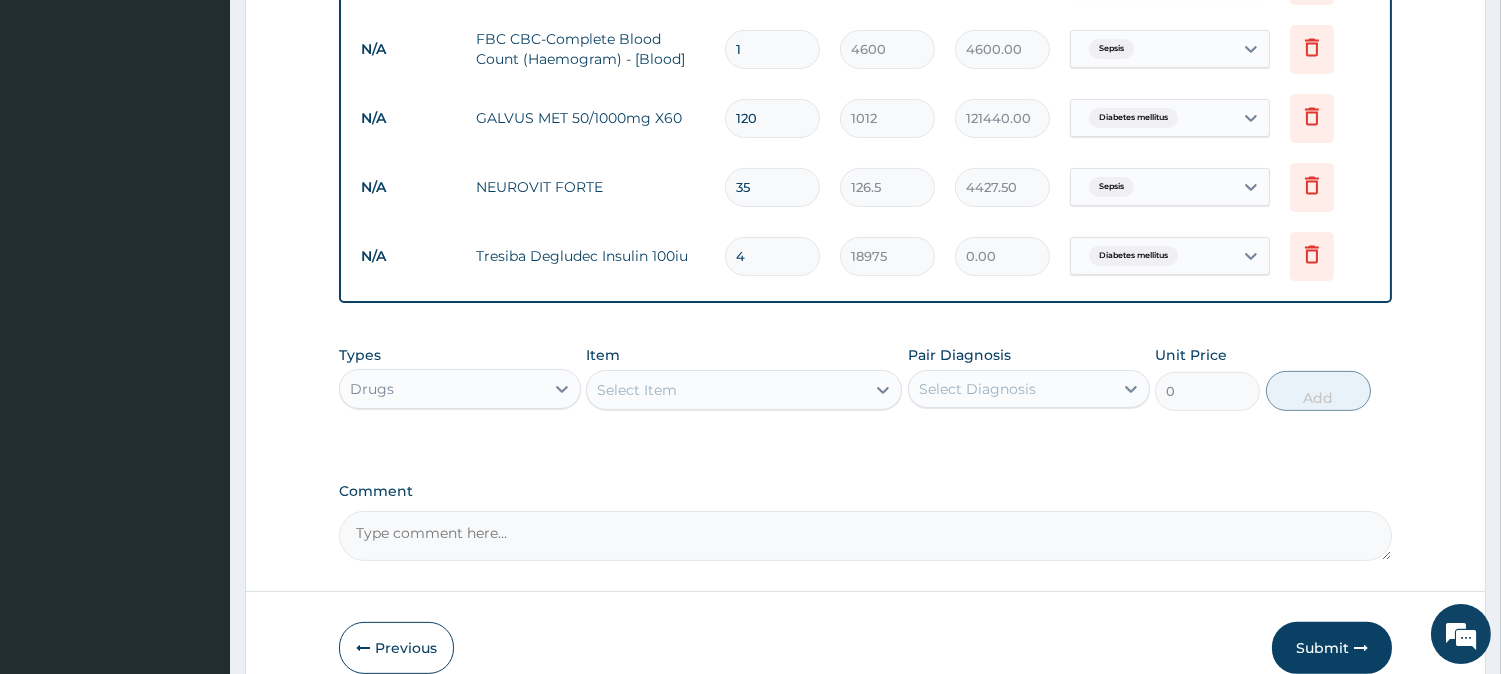 type on "4" 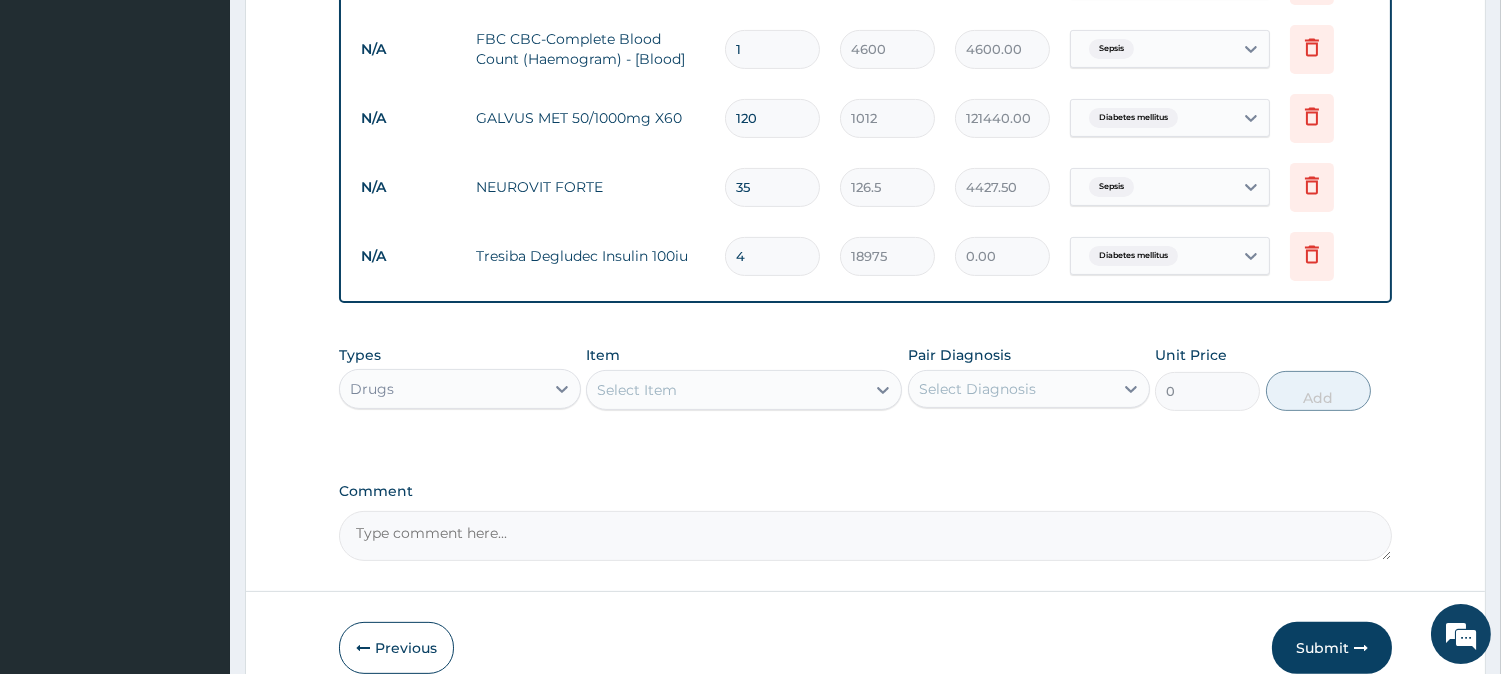 click on "PA Code / Prescription Code PA/C33675 Encounter Date 11-07-2025 Important Notice Please enter PA codes before entering items that are not attached to a PA code   All diagnoses entered must be linked to a claim item. Diagnosis & Claim Items that are visible but inactive cannot be edited because they were imported from an already approved PA code. Diagnosis Hyperlipidemia confirmed Cholesterol level - finding Confirmed Diabetes mellitus Confirmed Cough Confirmed Malaria Confirmed Sepsis Confirmed NB: All diagnosis must be linked to a claim item Claim Items Type Name Quantity Unit Price Total Price Pair Diagnosis Actions Laboratory glycated haemoglobin (hba1c) - [blood] 1 13800 13800.00 Hyperlipidemia Delete Laboratory lipid profile ldl, hdl, triglycerides, total cholesterol, vldl & cholesterol:hdl ratio 1 5750 5750.00 Hyperlipidemia Delete N/A General practitioner Consultation first outpatient consultation 1 3795 3795.00 Cough  + 2 Delete N/A Malarial Parasite Thick and thin films - [Blood] 1 1725 1725.00 N/A 1" at bounding box center (865, -165) 